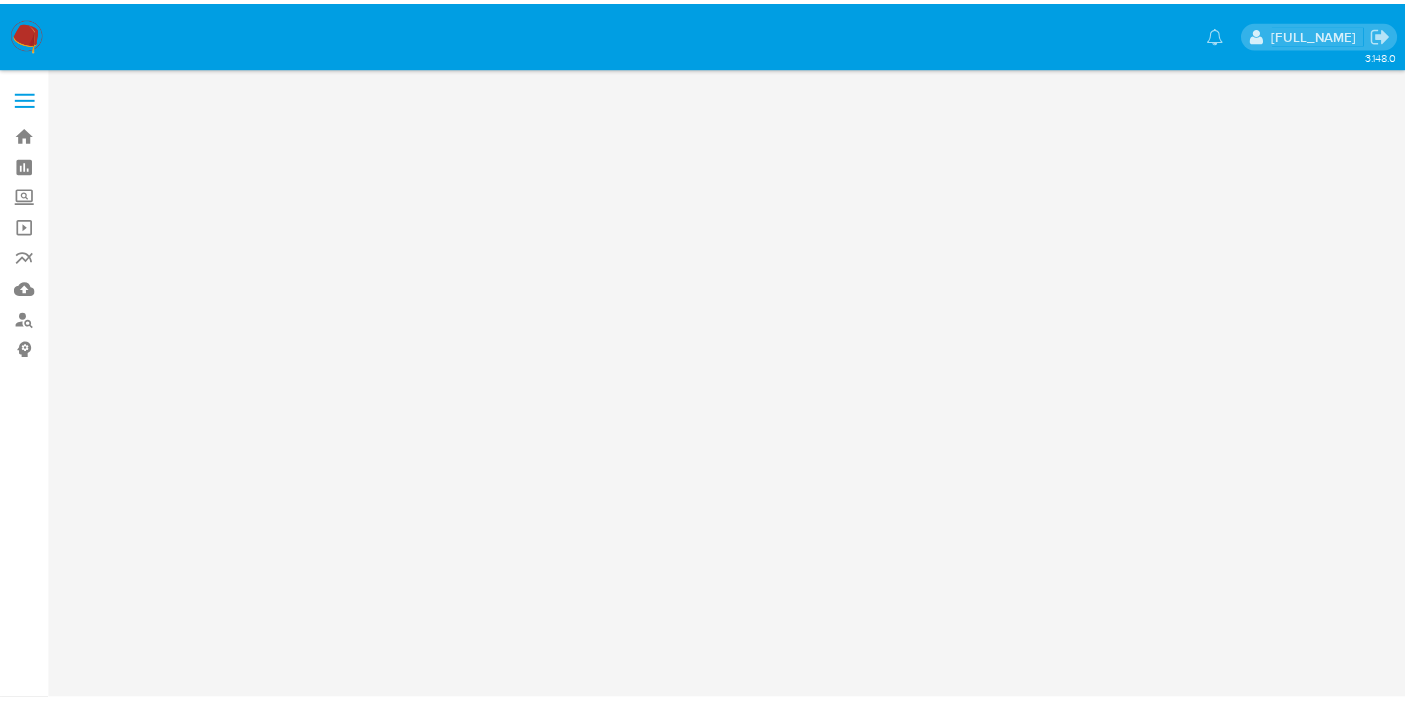 scroll, scrollTop: 0, scrollLeft: 0, axis: both 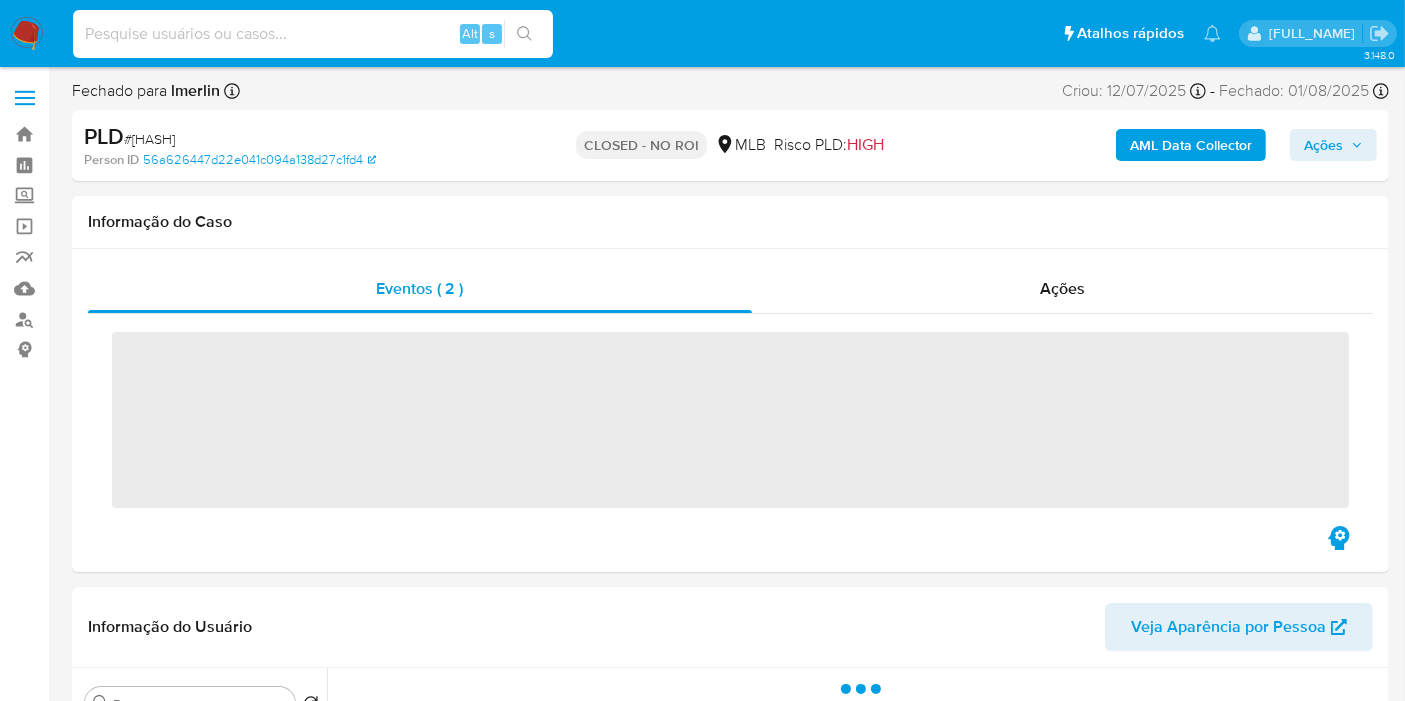 click at bounding box center (313, 34) 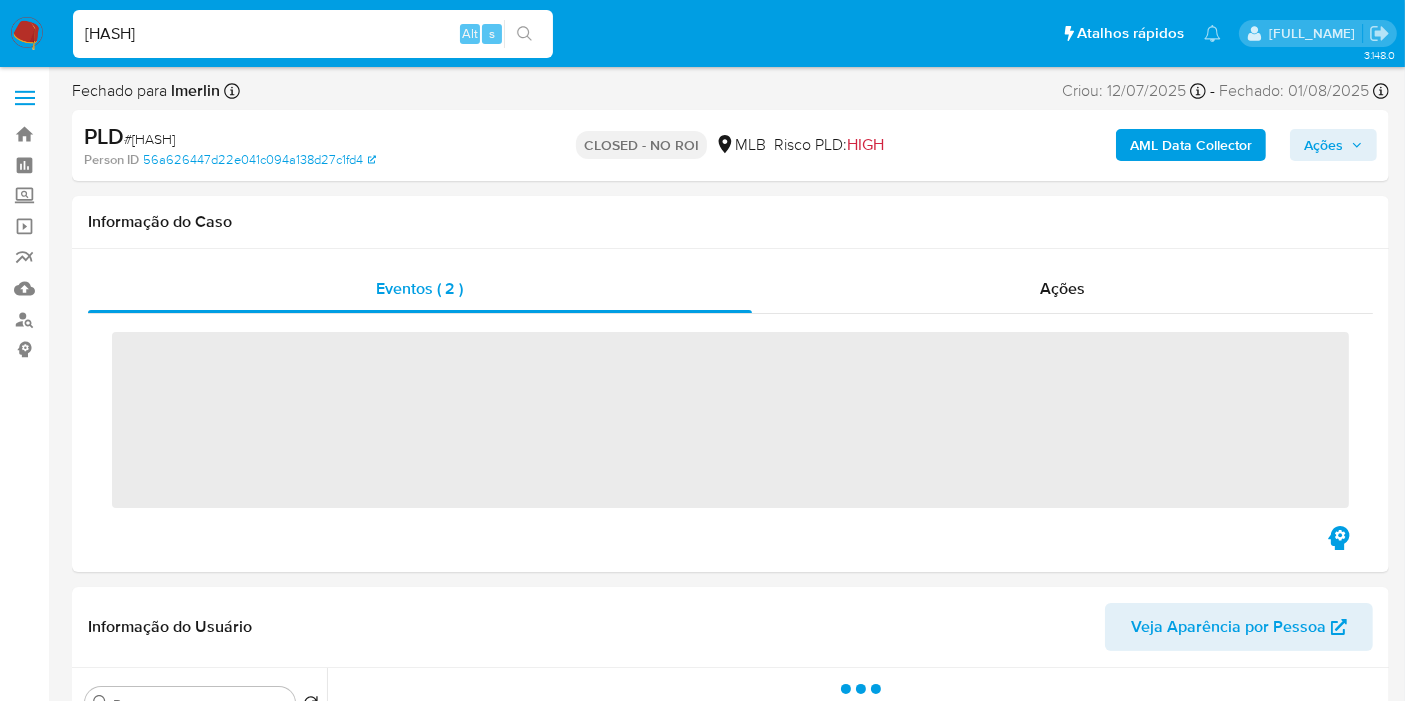 type on "[HASH]" 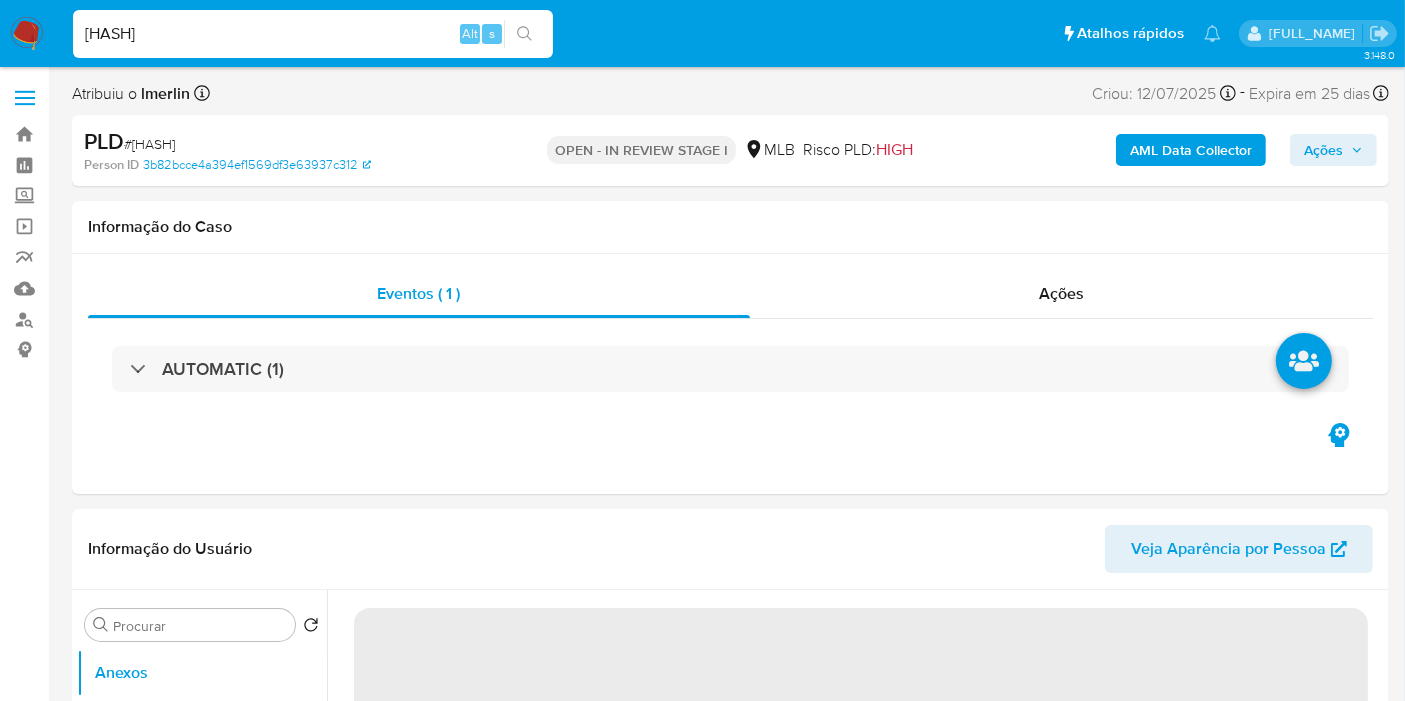 select on "10" 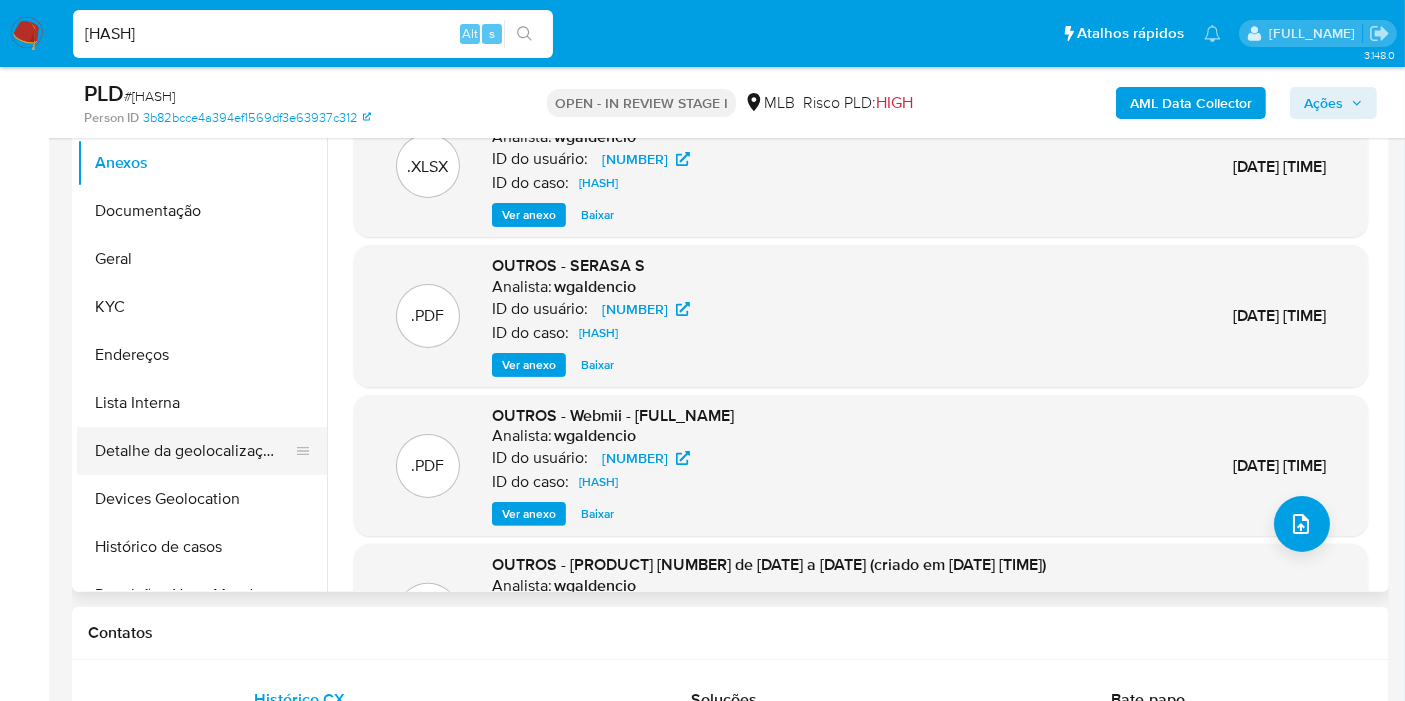 scroll, scrollTop: 444, scrollLeft: 0, axis: vertical 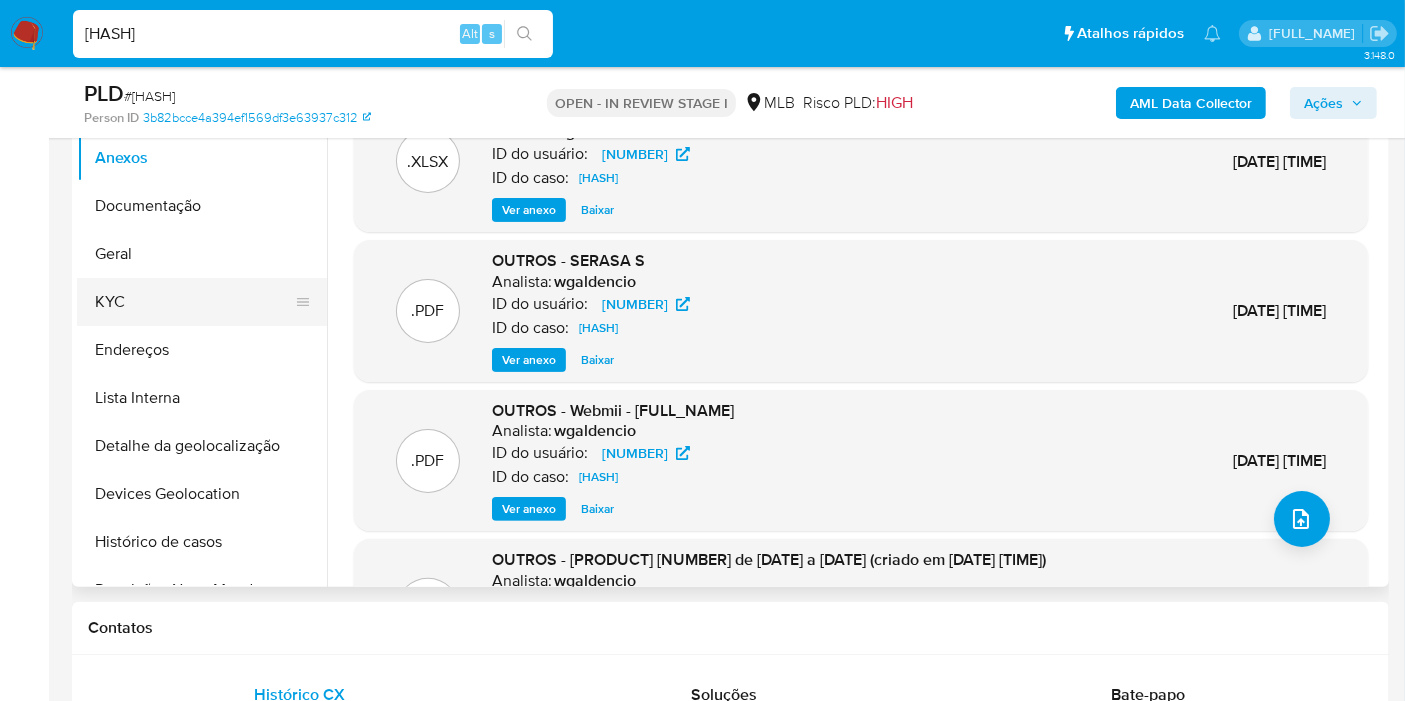 click on "KYC" at bounding box center [194, 302] 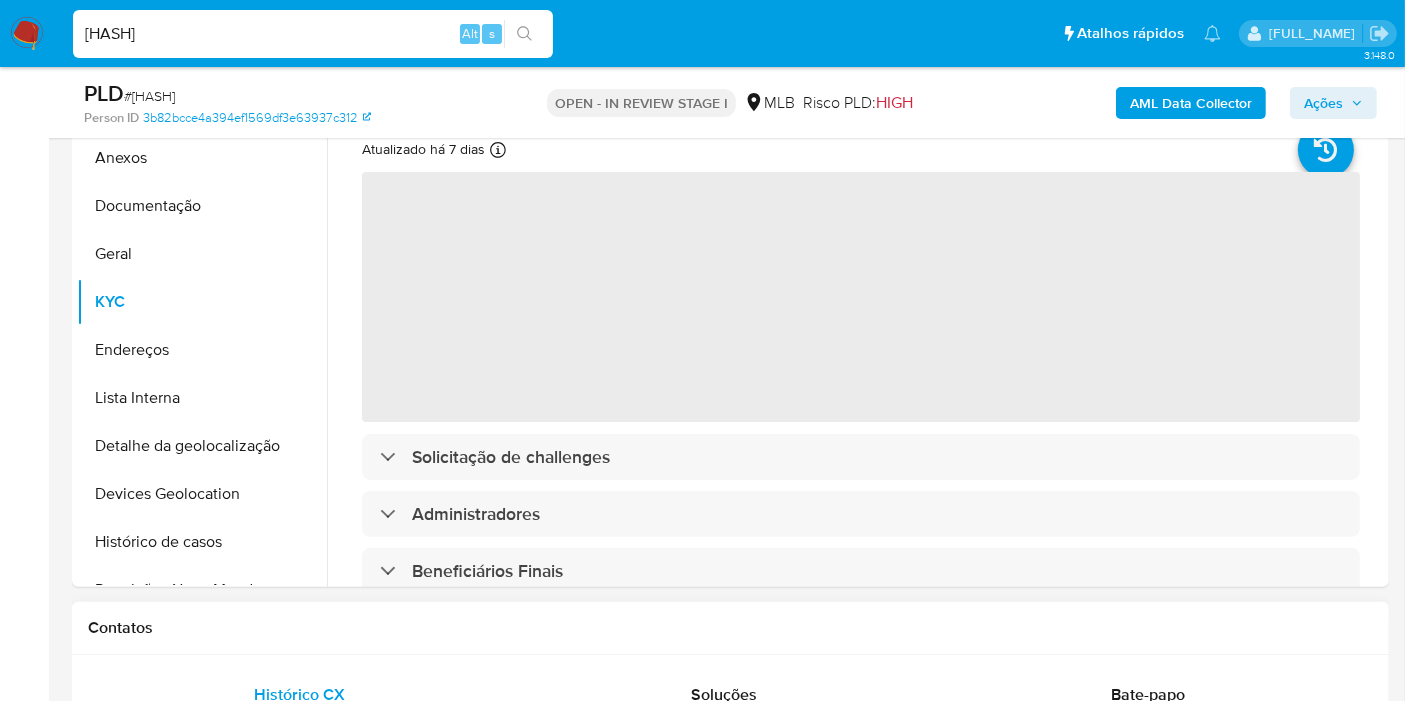 scroll, scrollTop: 333, scrollLeft: 0, axis: vertical 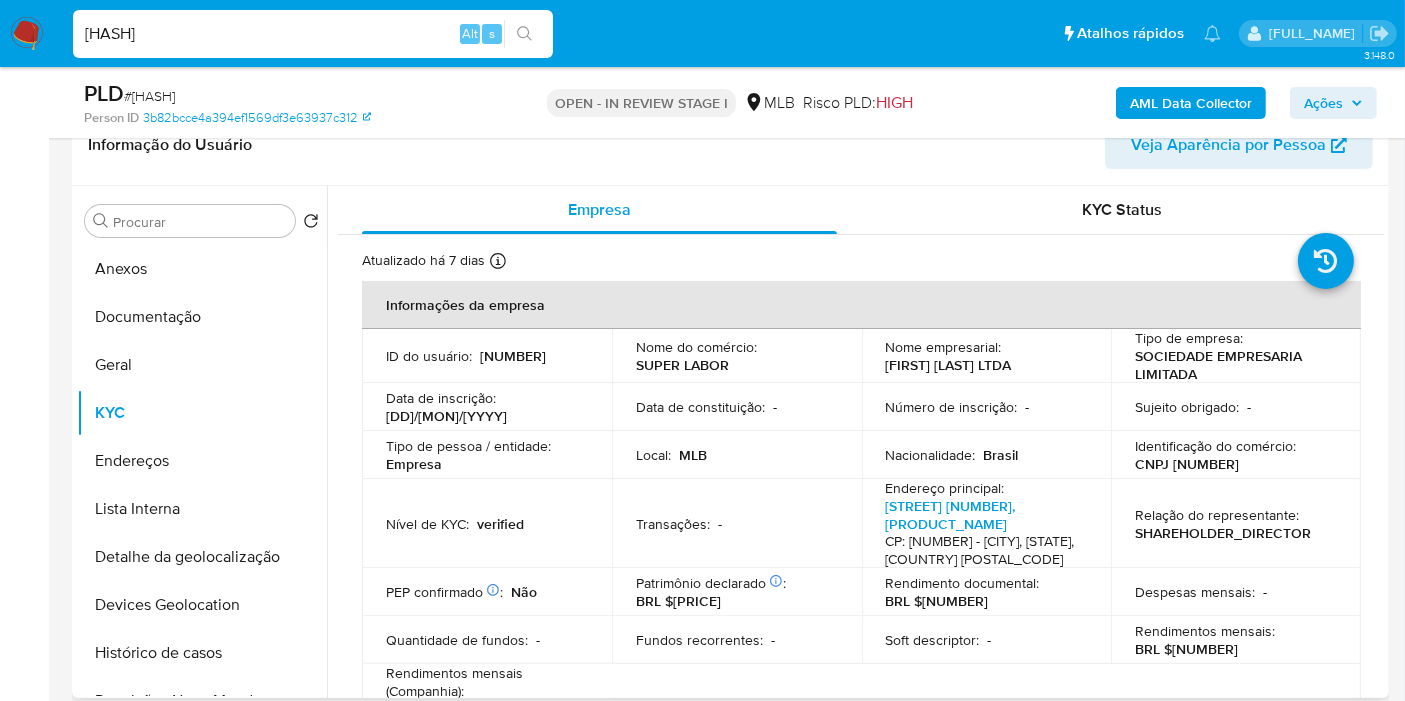click on "CNPJ [NUMBER]" at bounding box center (1187, 464) 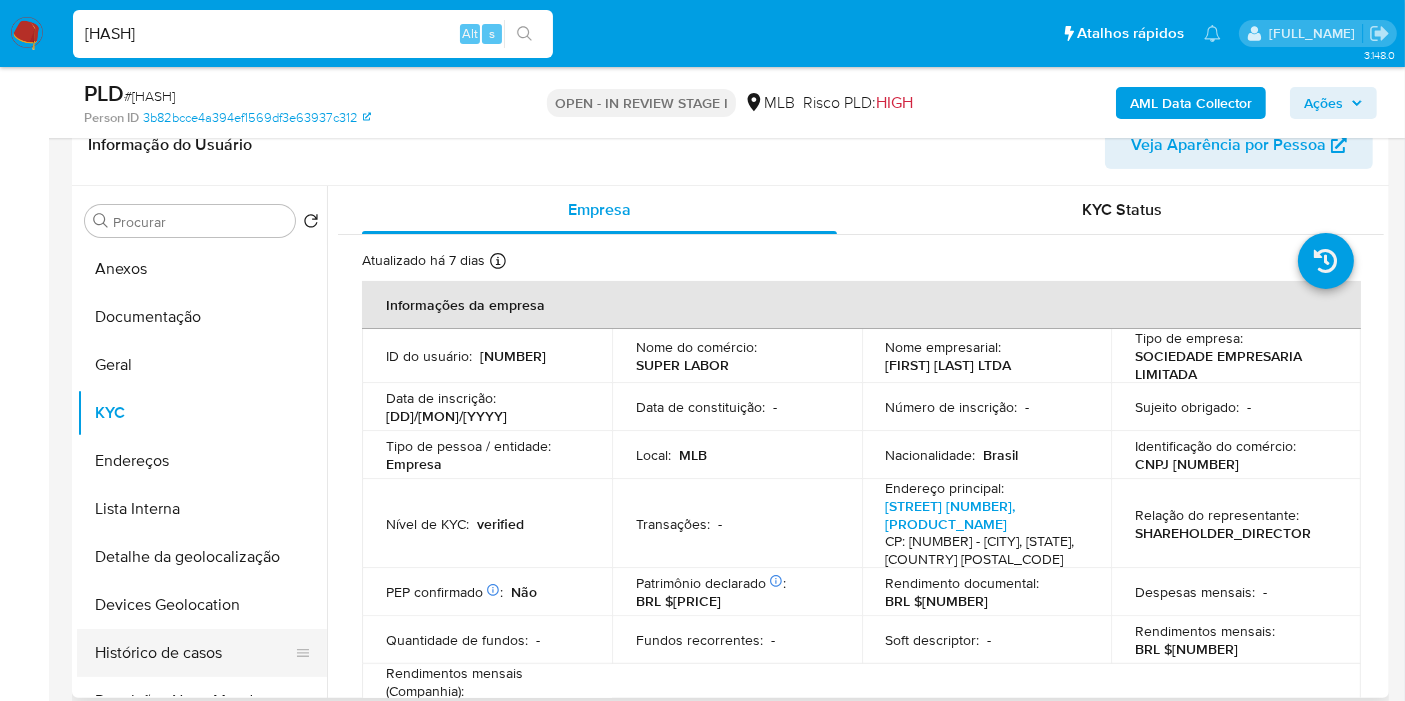 click on "Histórico de casos" at bounding box center (194, 653) 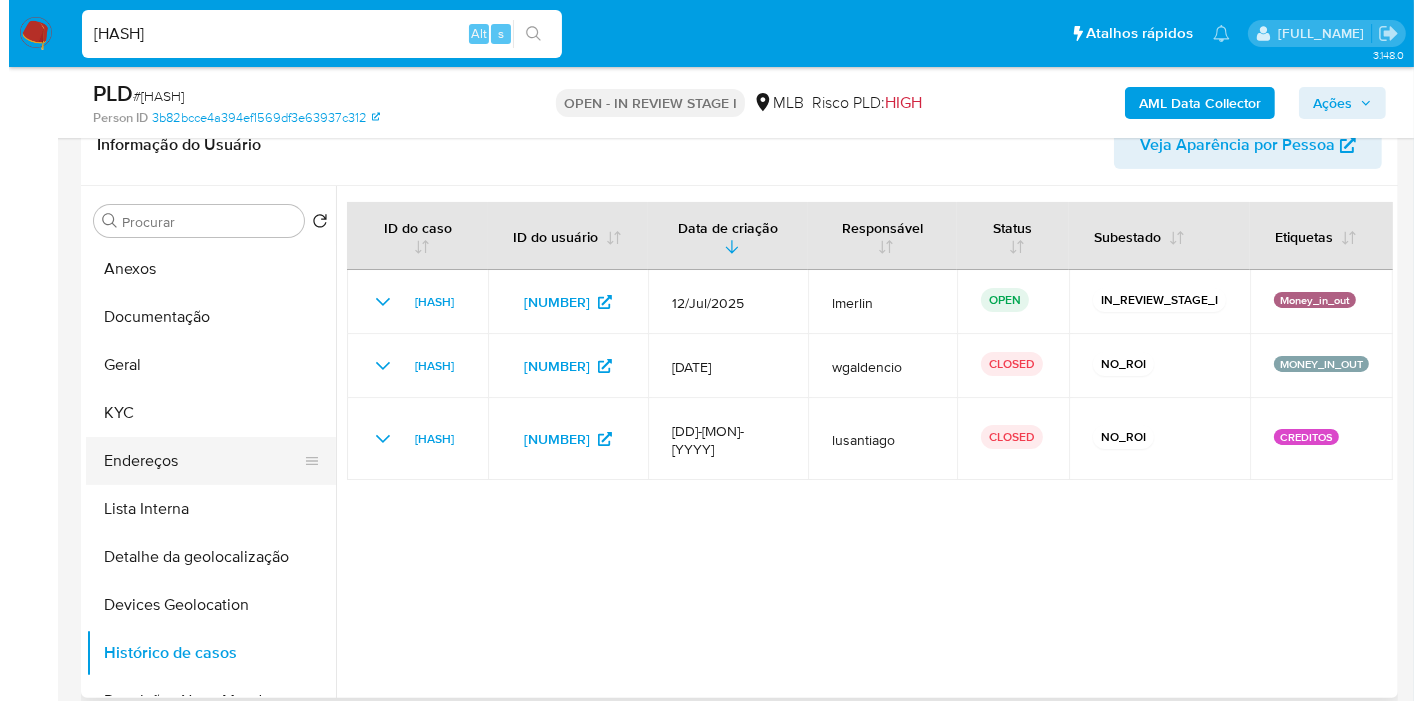 scroll, scrollTop: 111, scrollLeft: 0, axis: vertical 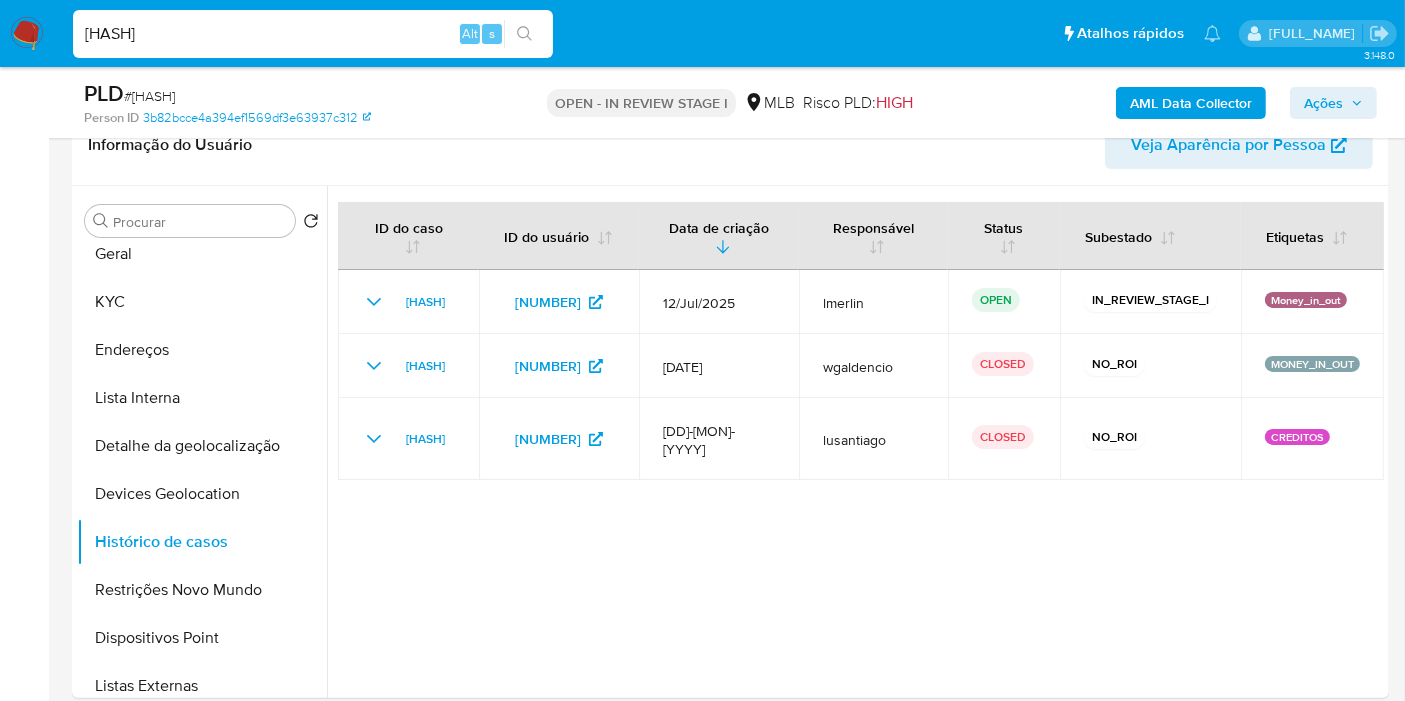 click on "AML Data Collector" at bounding box center (1191, 103) 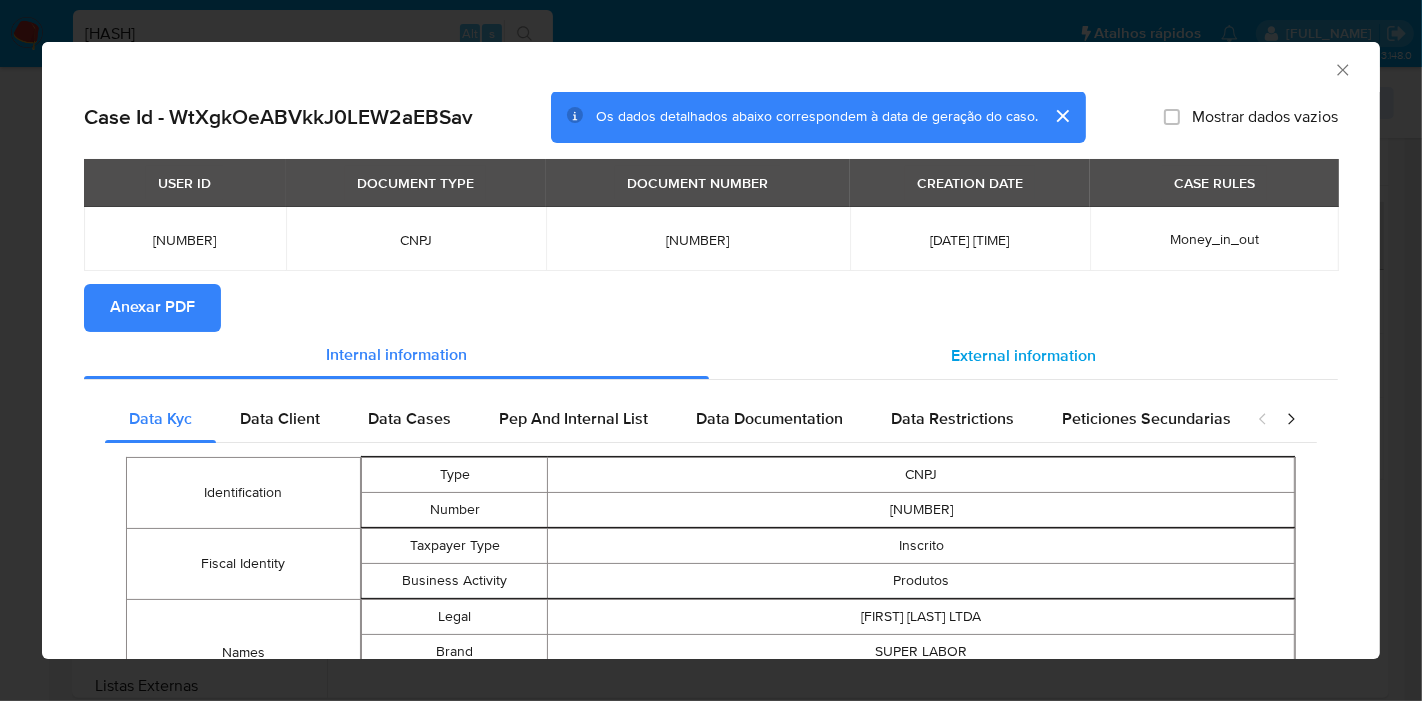 click on "External information" at bounding box center (1023, 355) 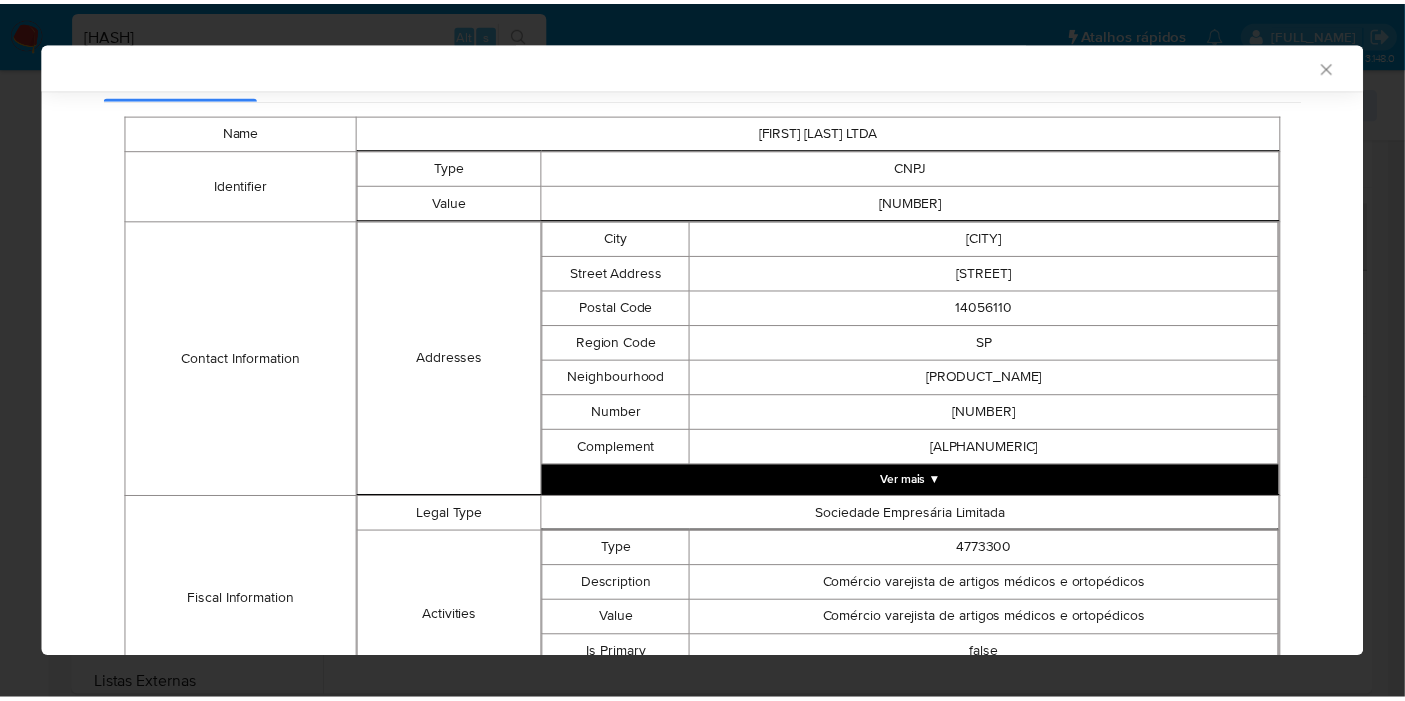 scroll, scrollTop: 848, scrollLeft: 0, axis: vertical 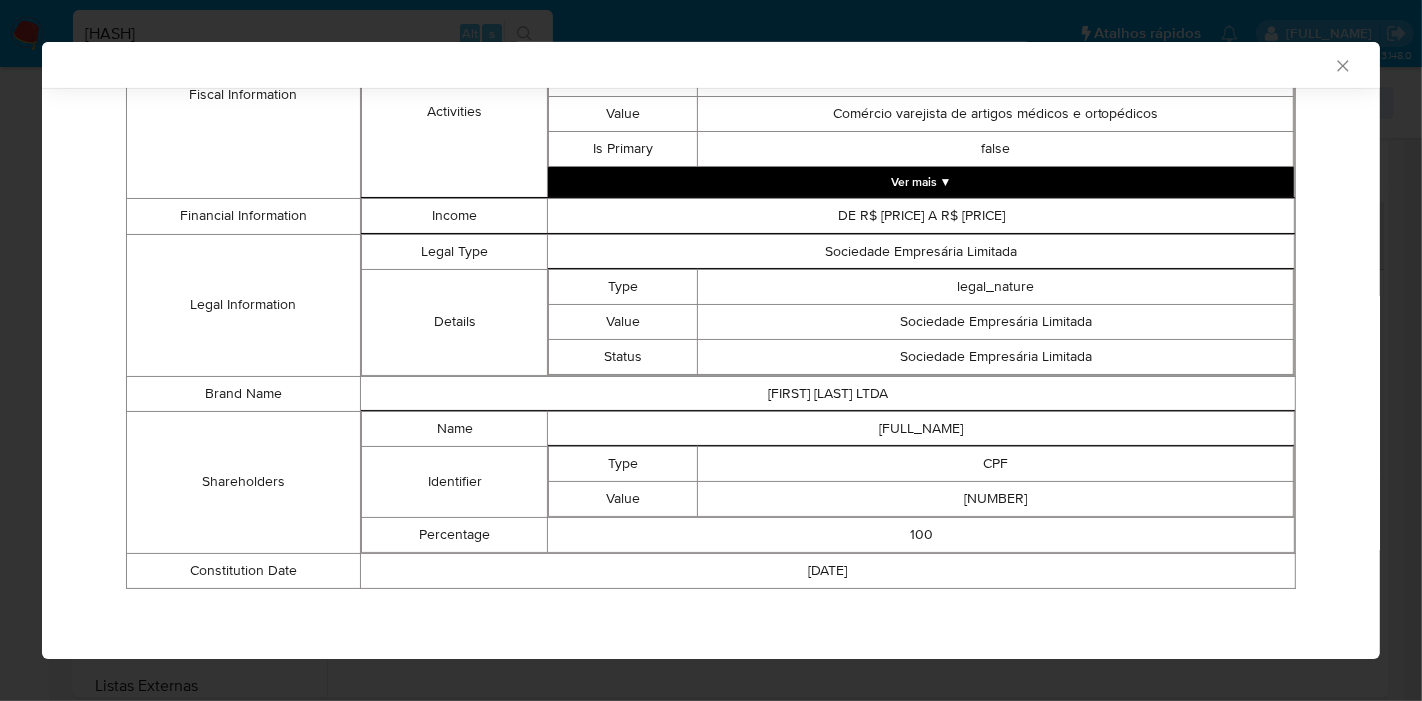 click on "[FULL_NAME]" at bounding box center [921, 428] 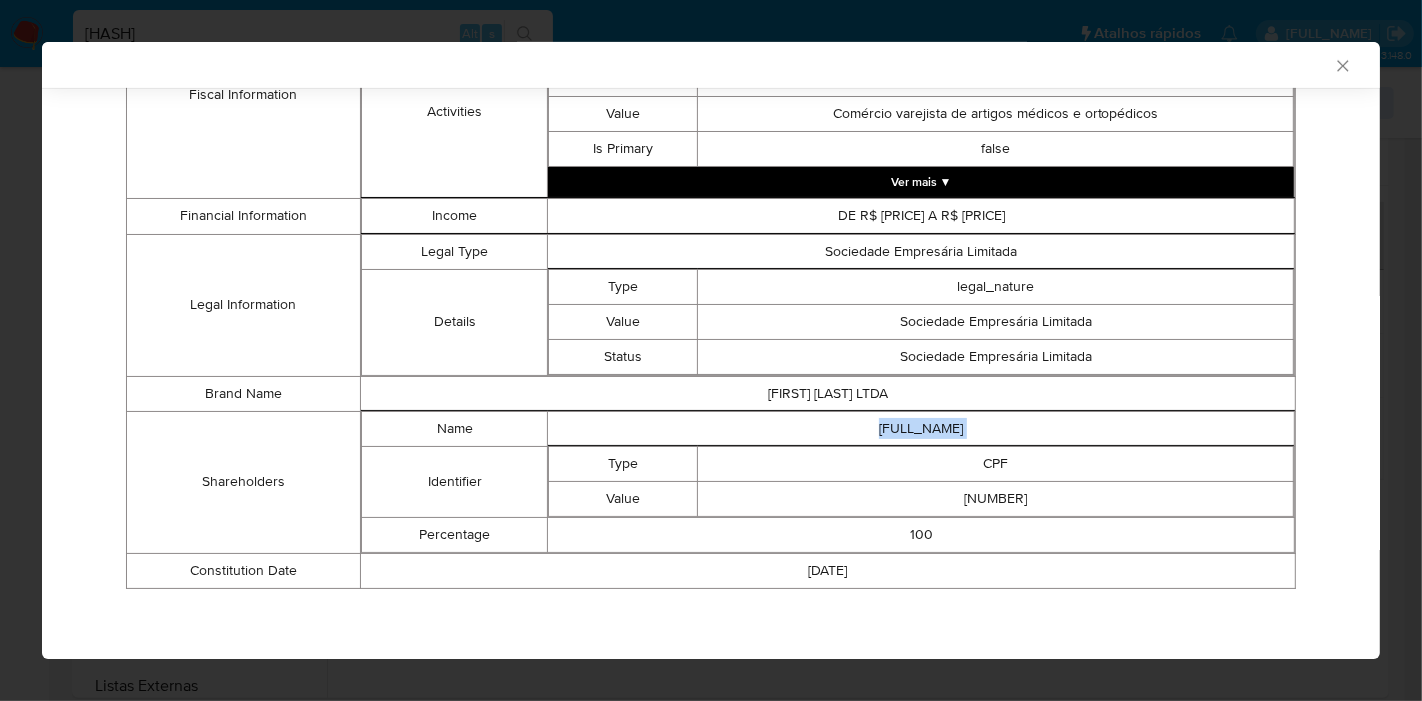 click on "[FULL_NAME]" at bounding box center (921, 428) 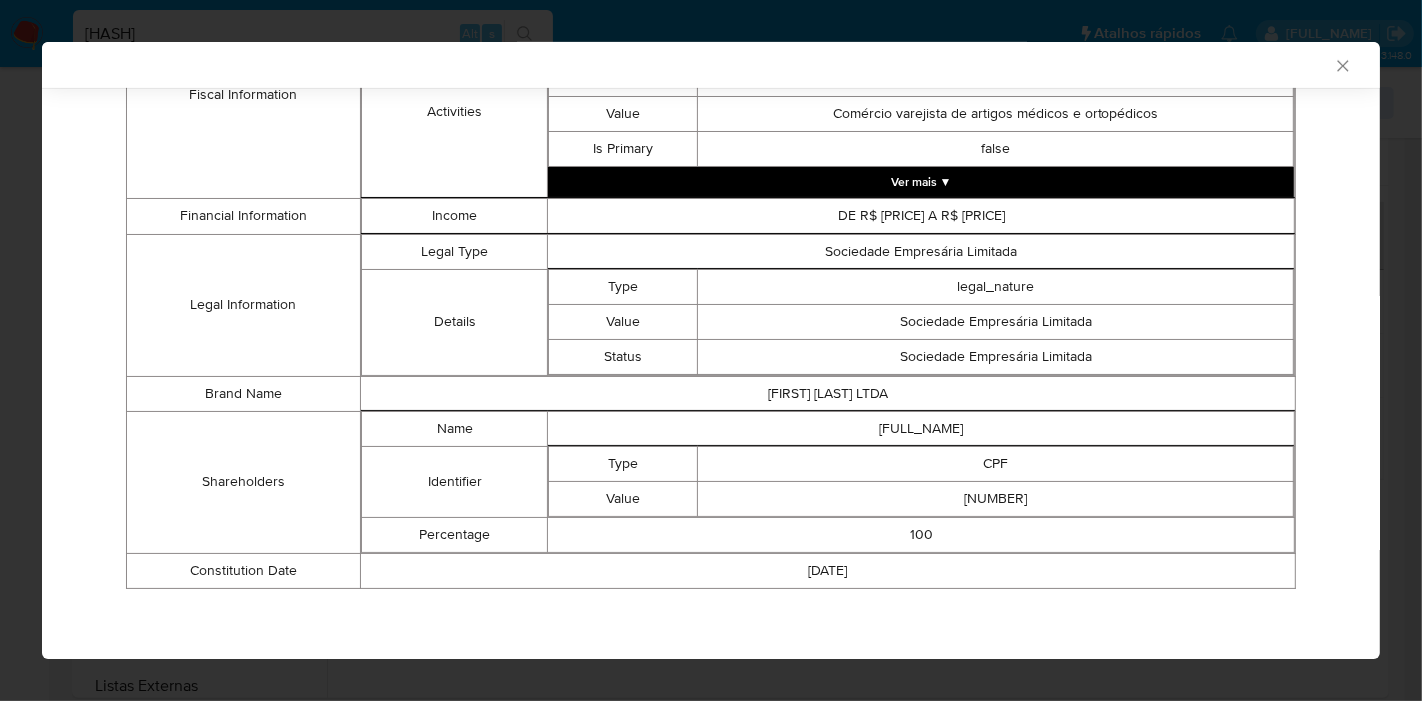 click on "[NUMBER]" at bounding box center [996, 498] 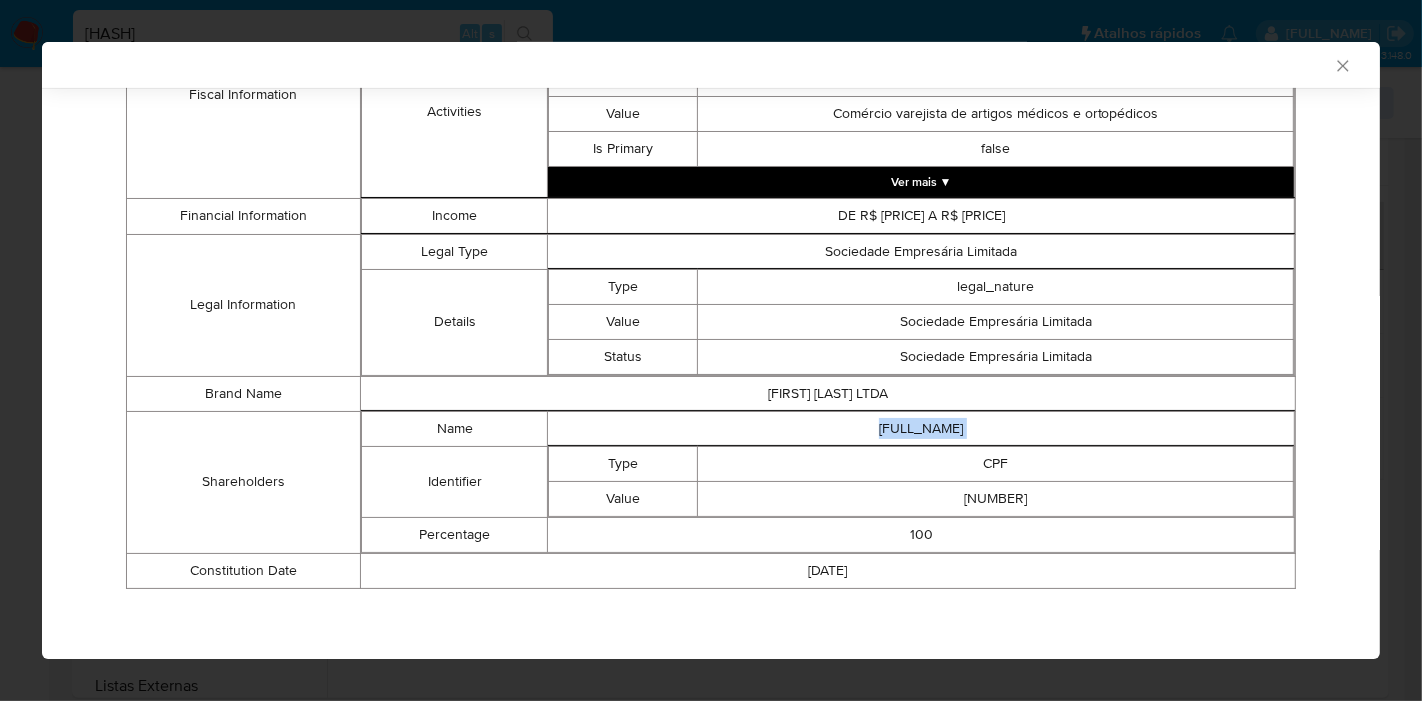 click on "[FULL_NAME]" at bounding box center [921, 428] 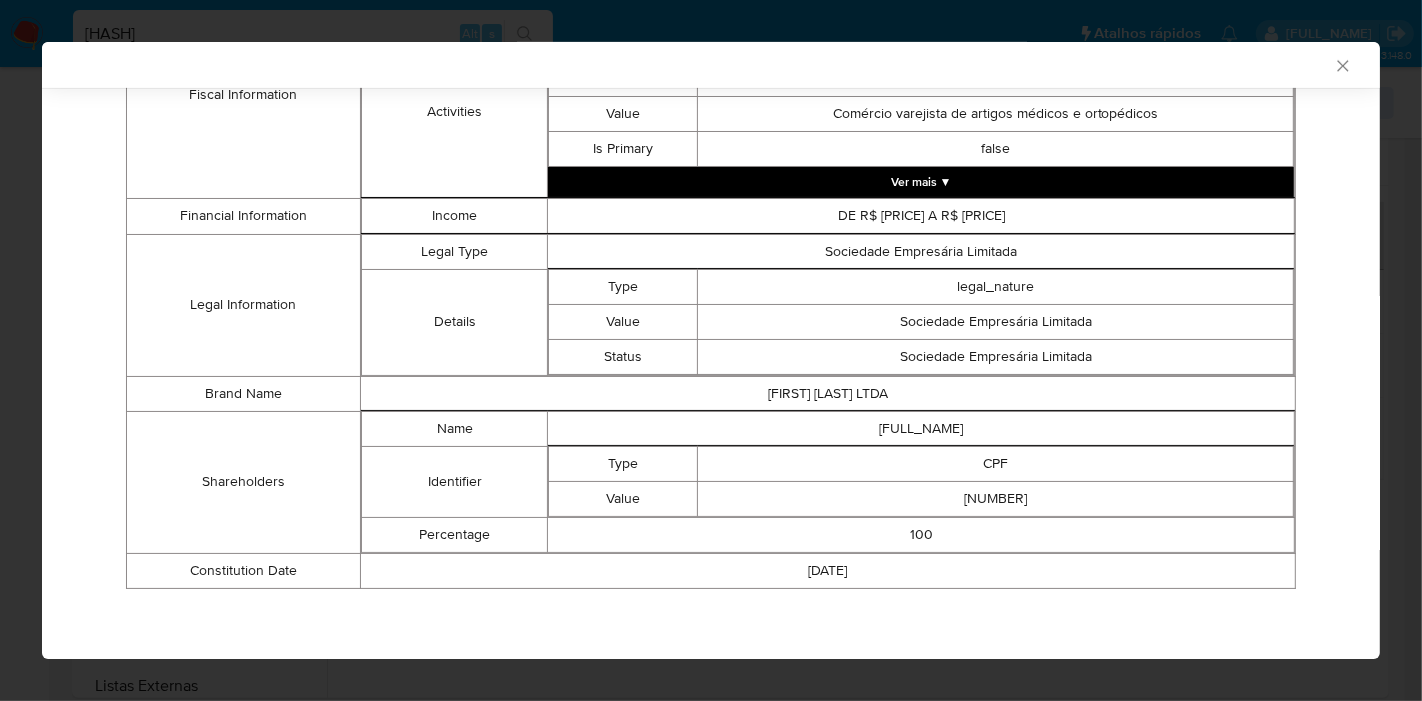 click on "[NUMBER]" at bounding box center (996, 498) 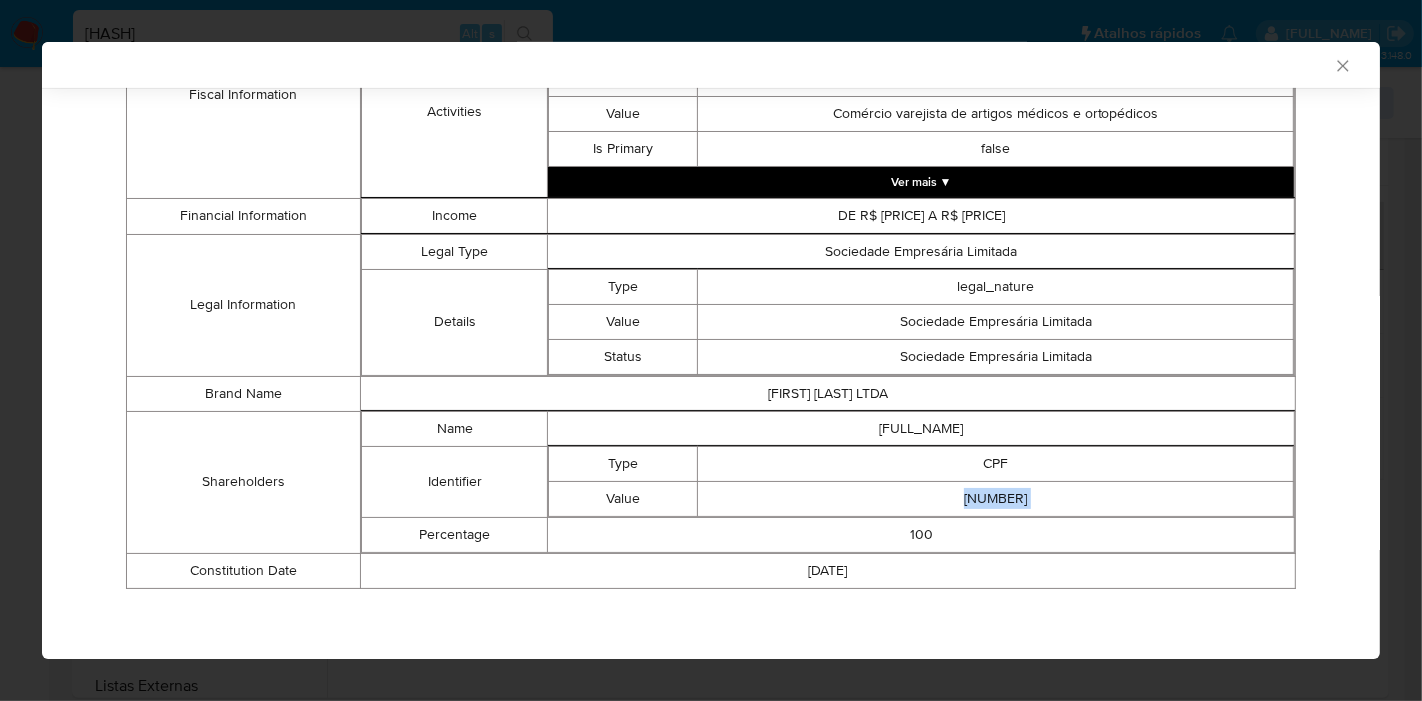 click on "[NUMBER]" at bounding box center (996, 498) 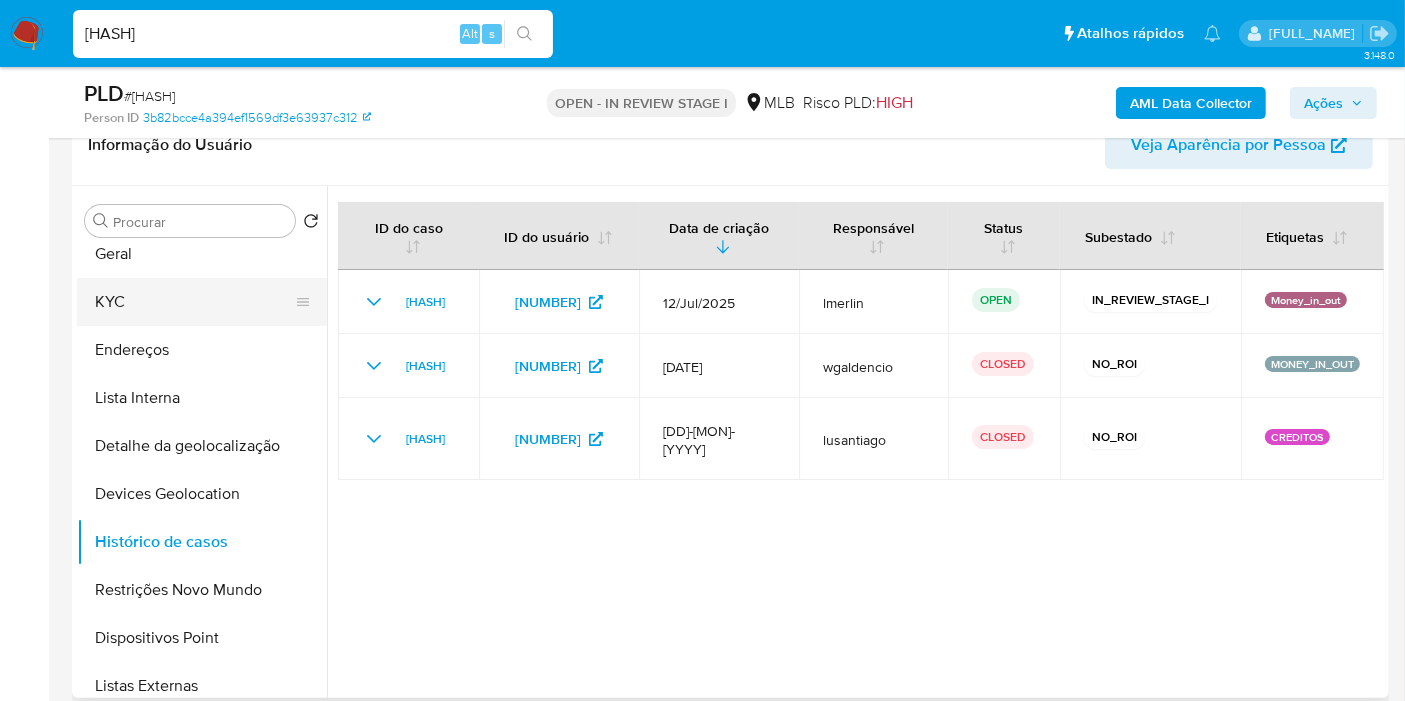 scroll, scrollTop: 0, scrollLeft: 0, axis: both 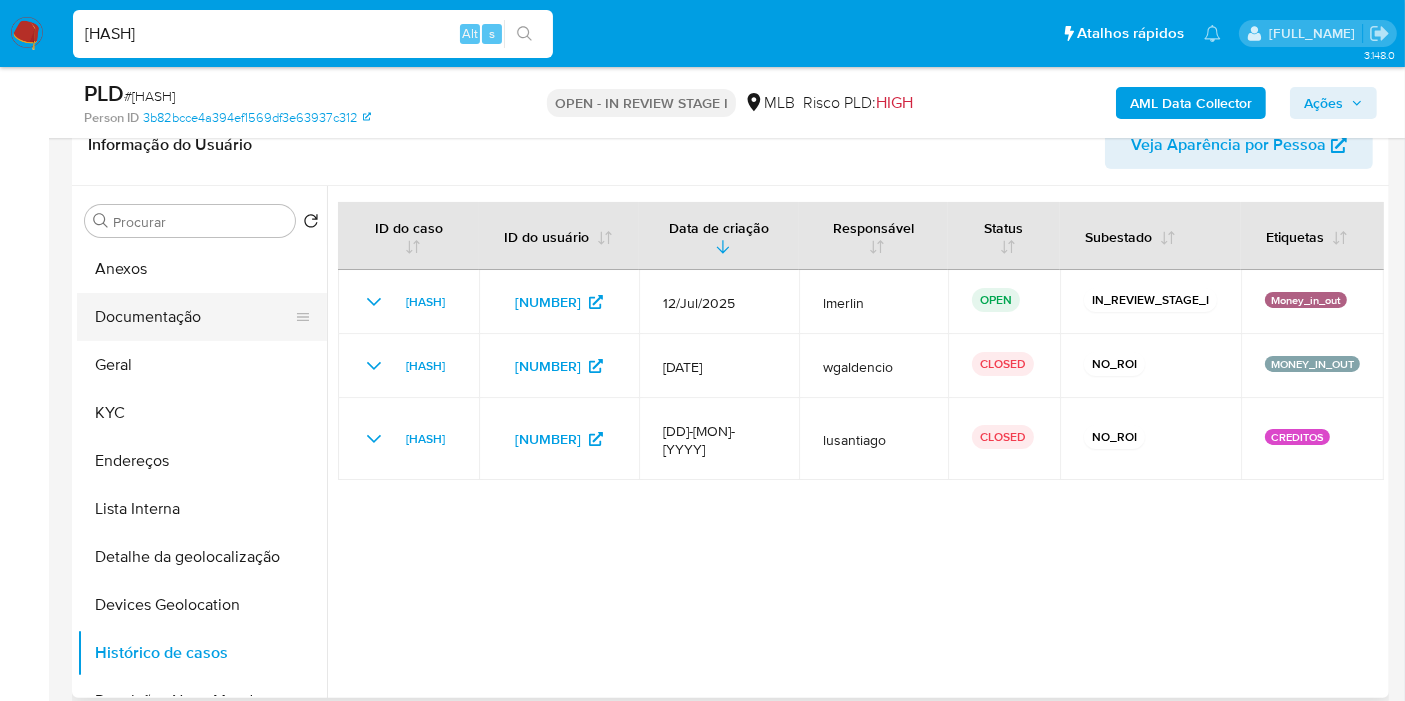 click on "Documentação" at bounding box center (194, 317) 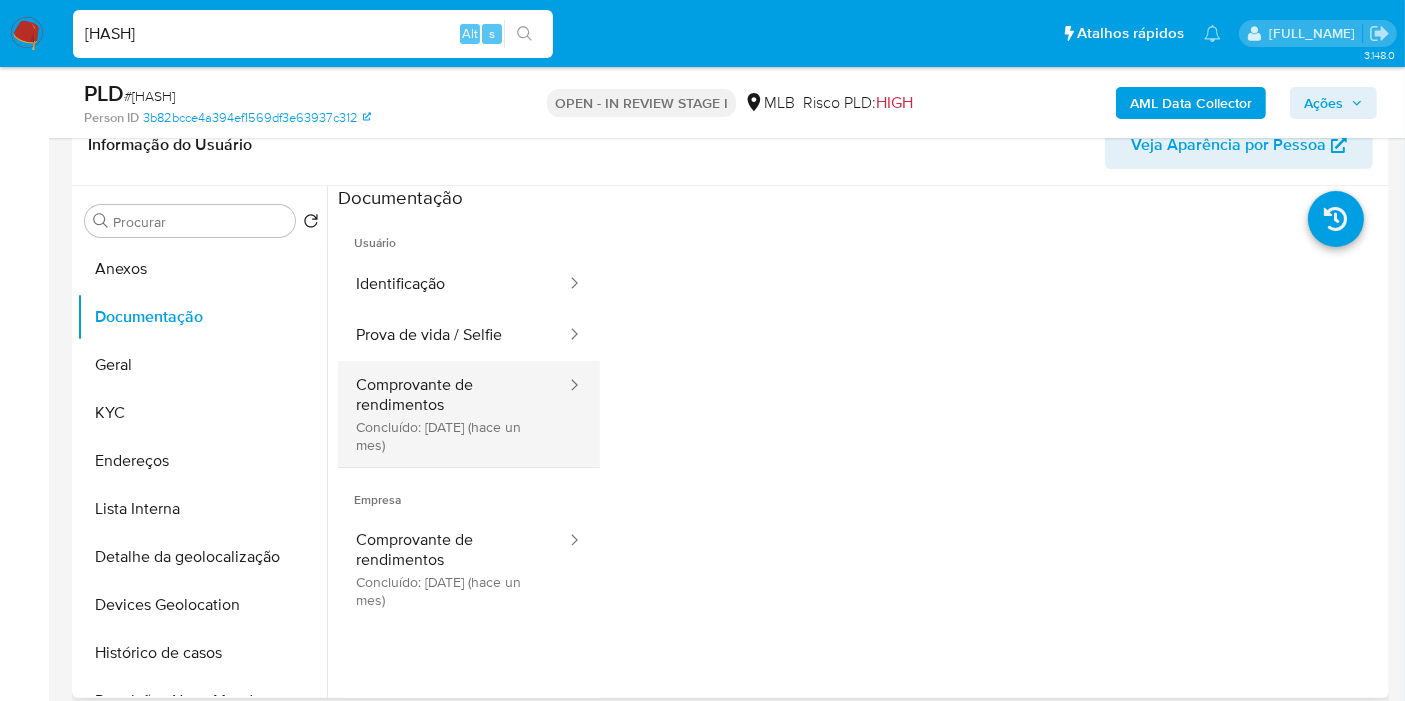 click on "Comprovante de rendimentos Concluído: [DATE] (hace un mes)" at bounding box center [453, 414] 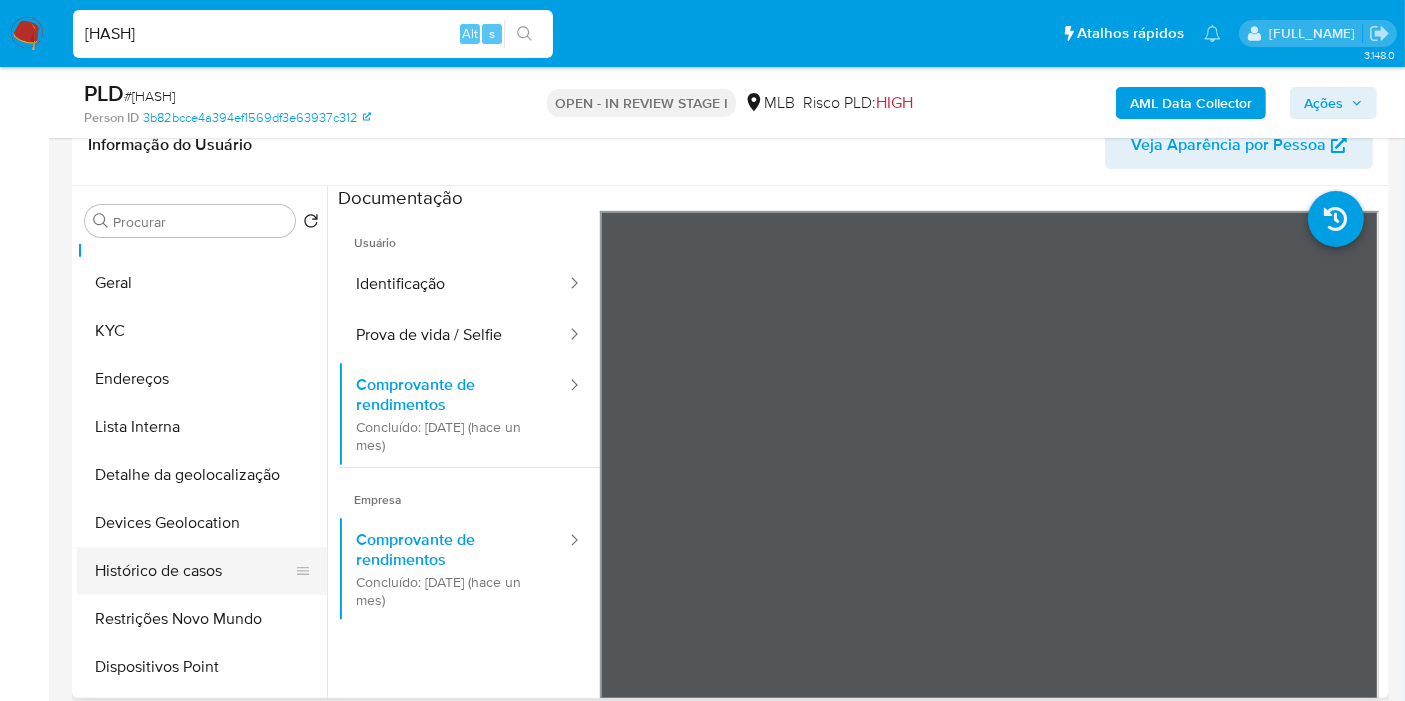 scroll, scrollTop: 111, scrollLeft: 0, axis: vertical 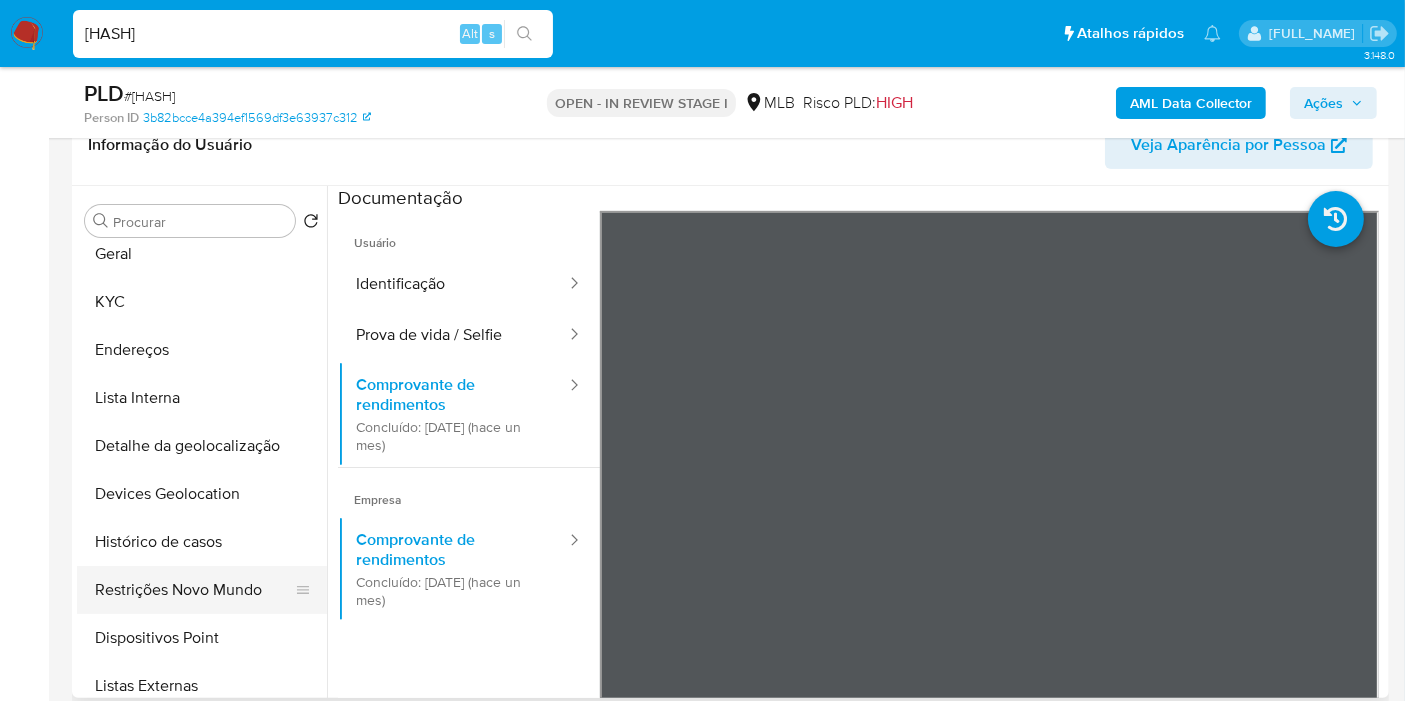 click on "Restrições Novo Mundo" at bounding box center (194, 590) 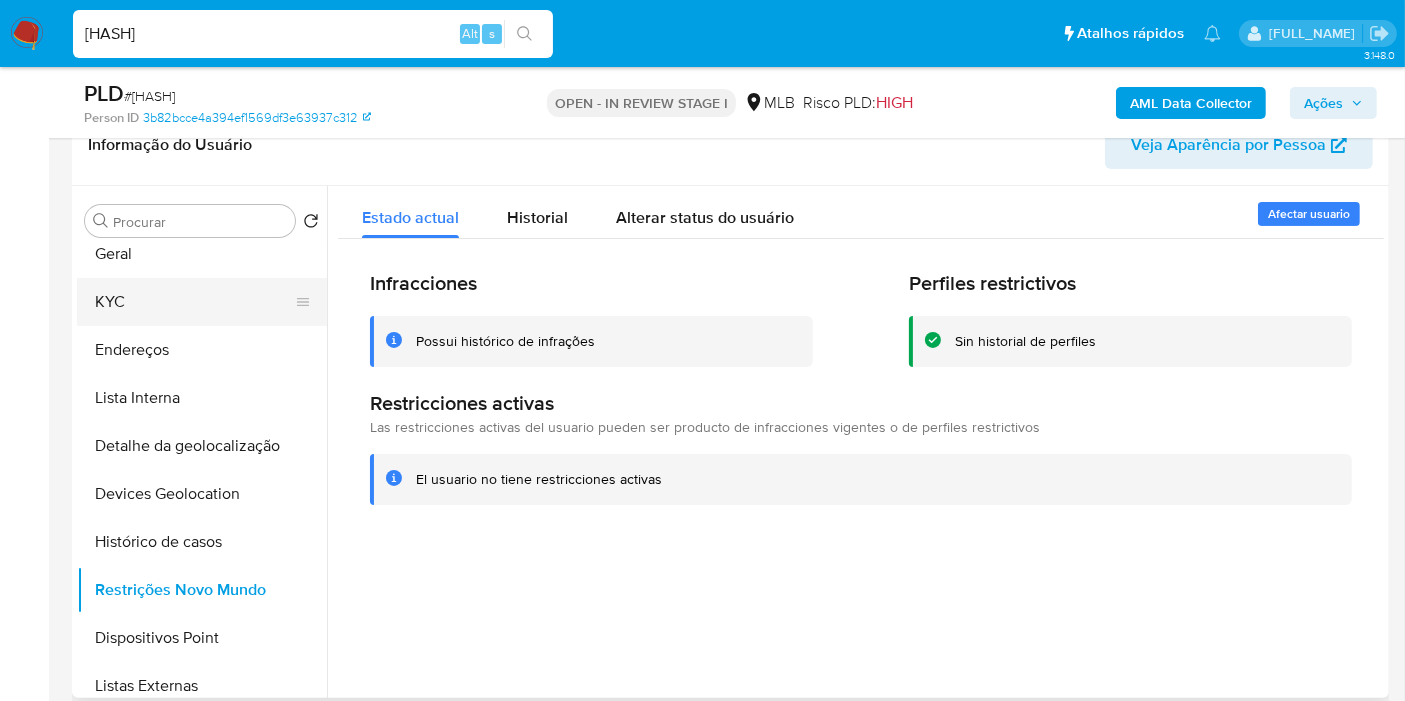 click on "KYC" at bounding box center (194, 302) 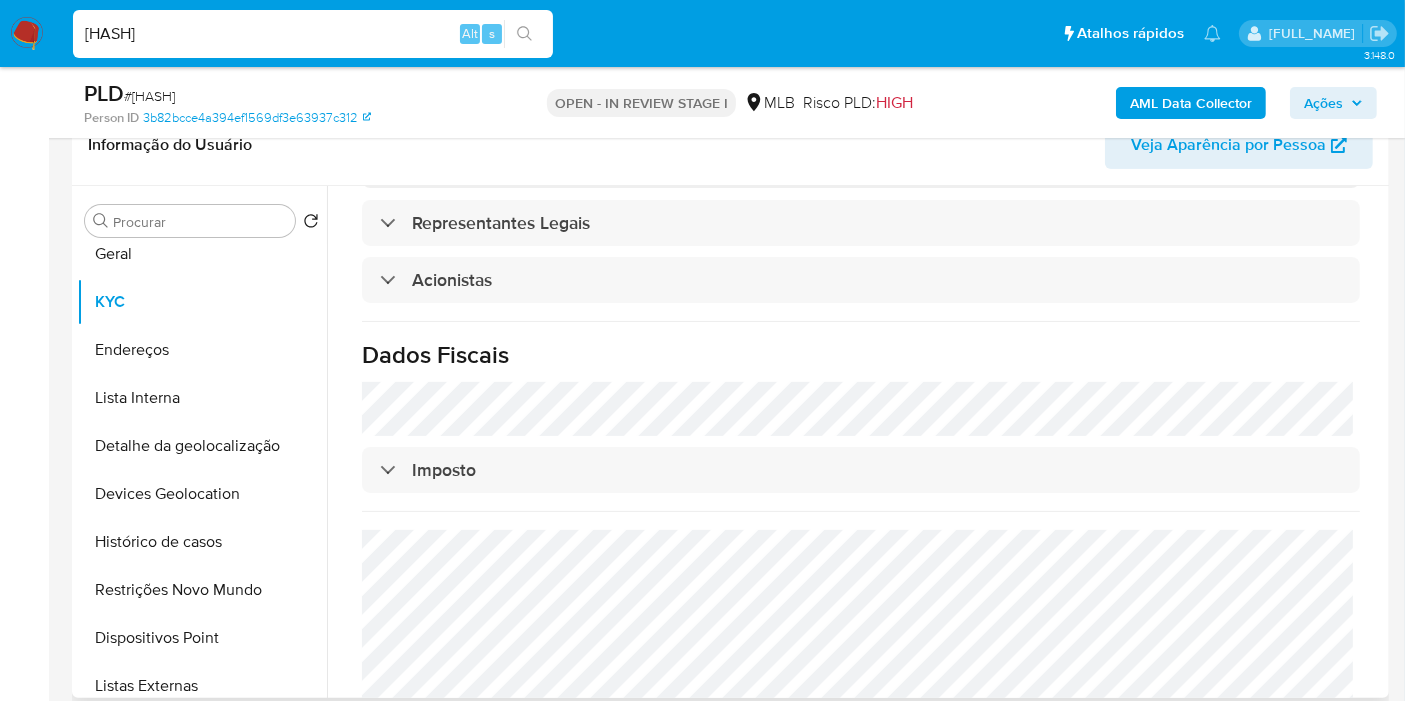 scroll, scrollTop: 1206, scrollLeft: 0, axis: vertical 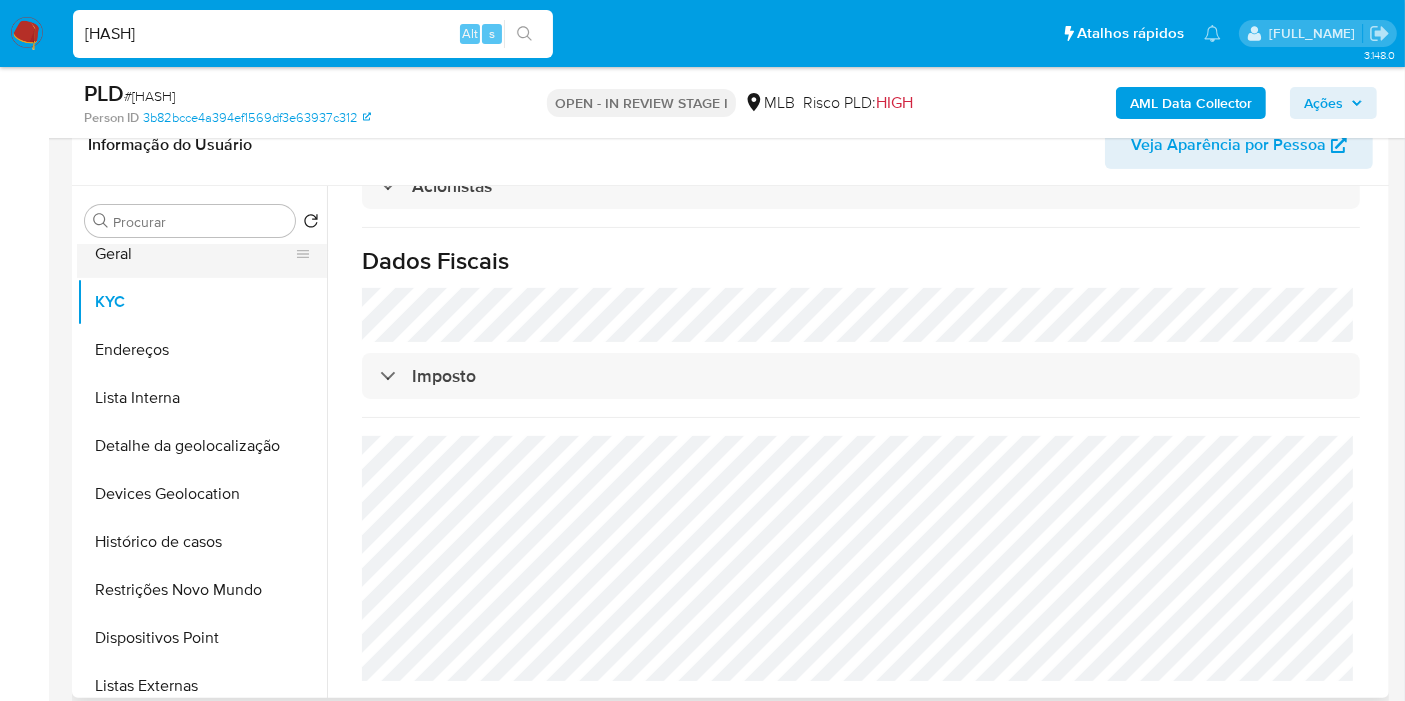 click on "Geral" at bounding box center (194, 254) 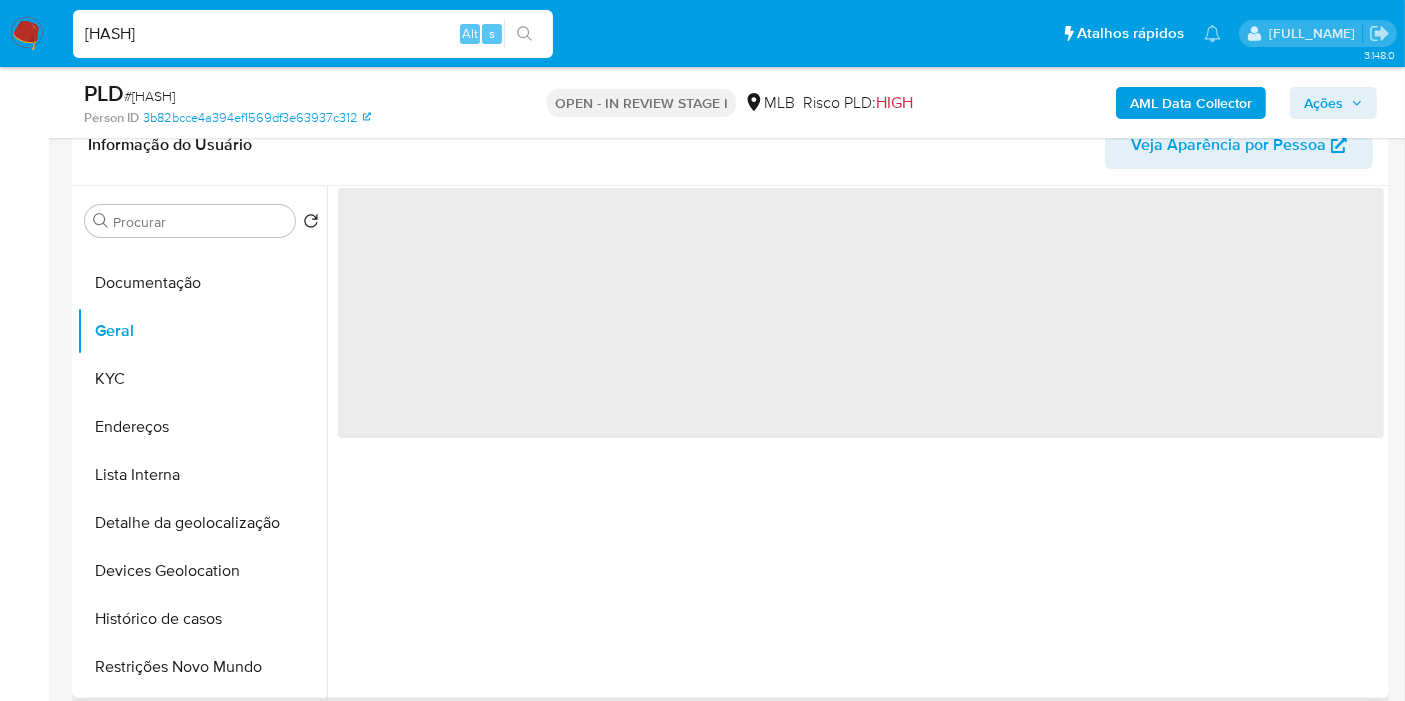 scroll, scrollTop: 0, scrollLeft: 0, axis: both 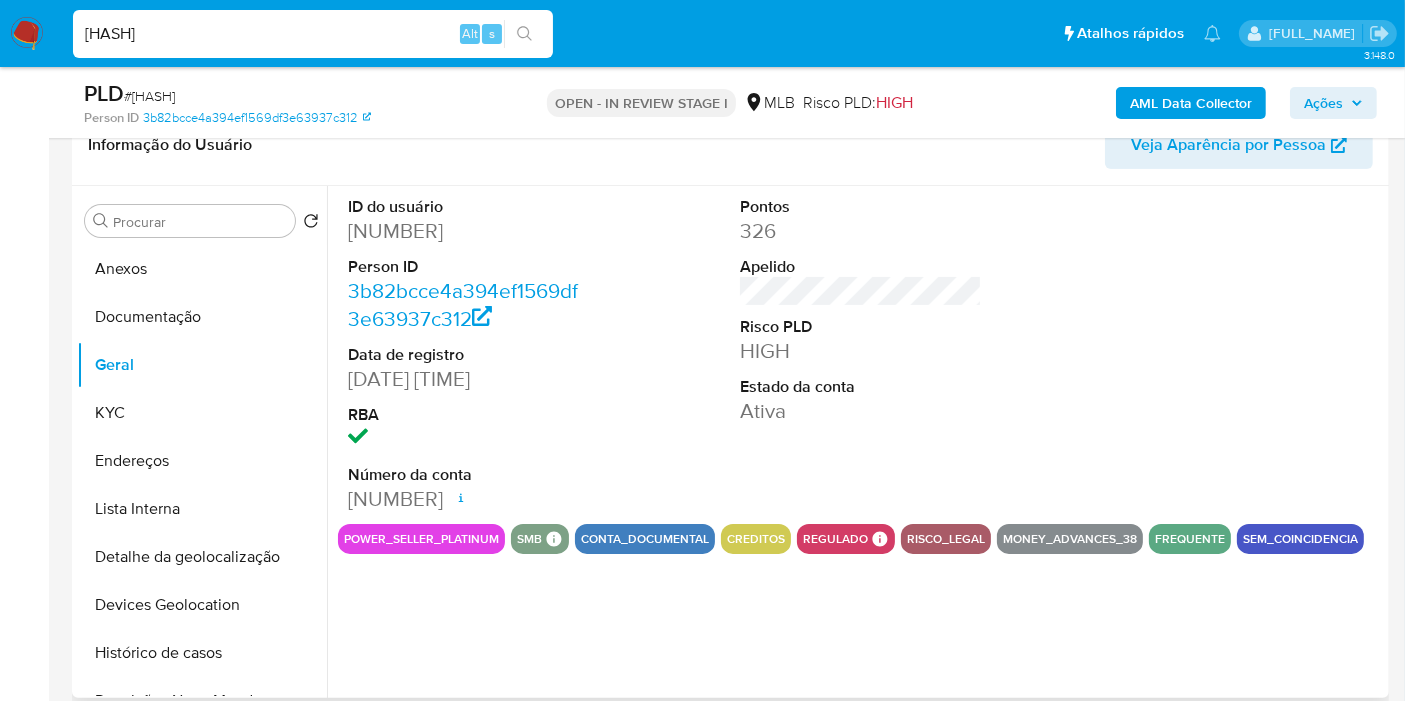 type 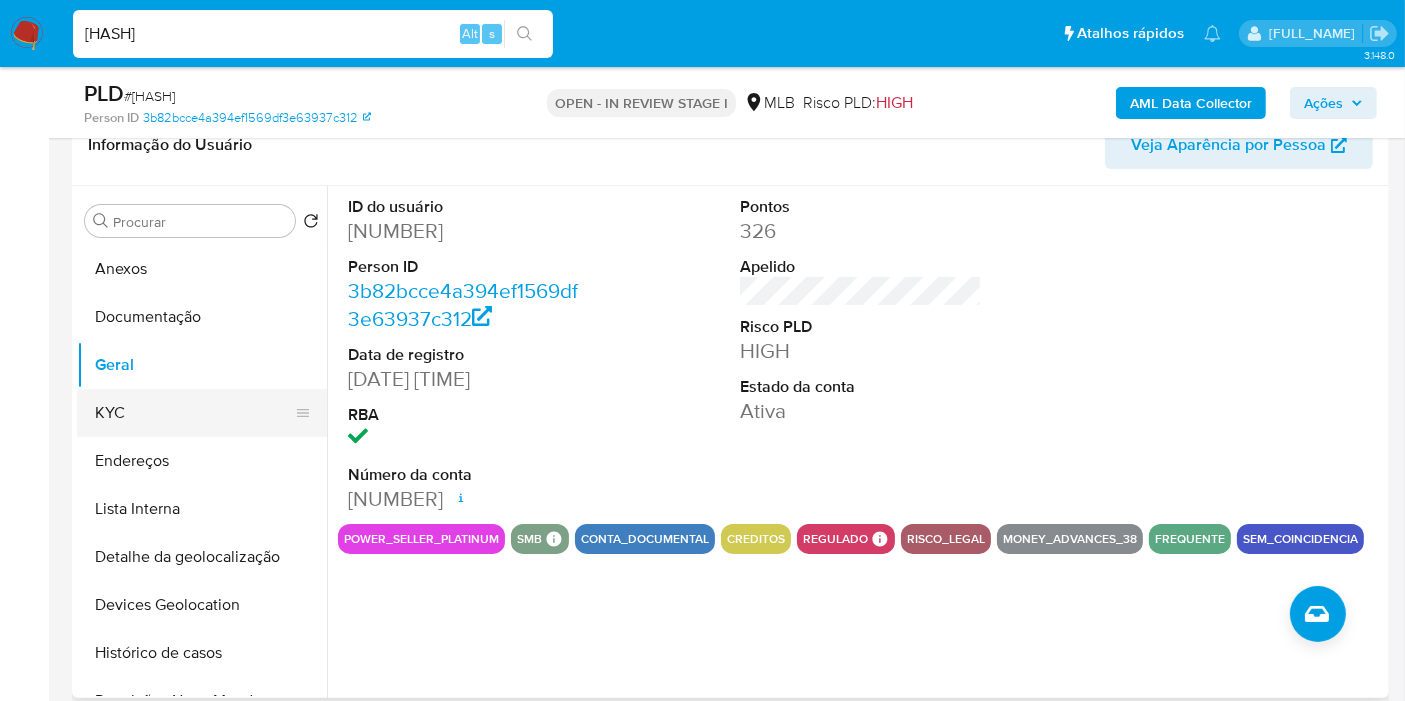 click on "KYC" at bounding box center [194, 413] 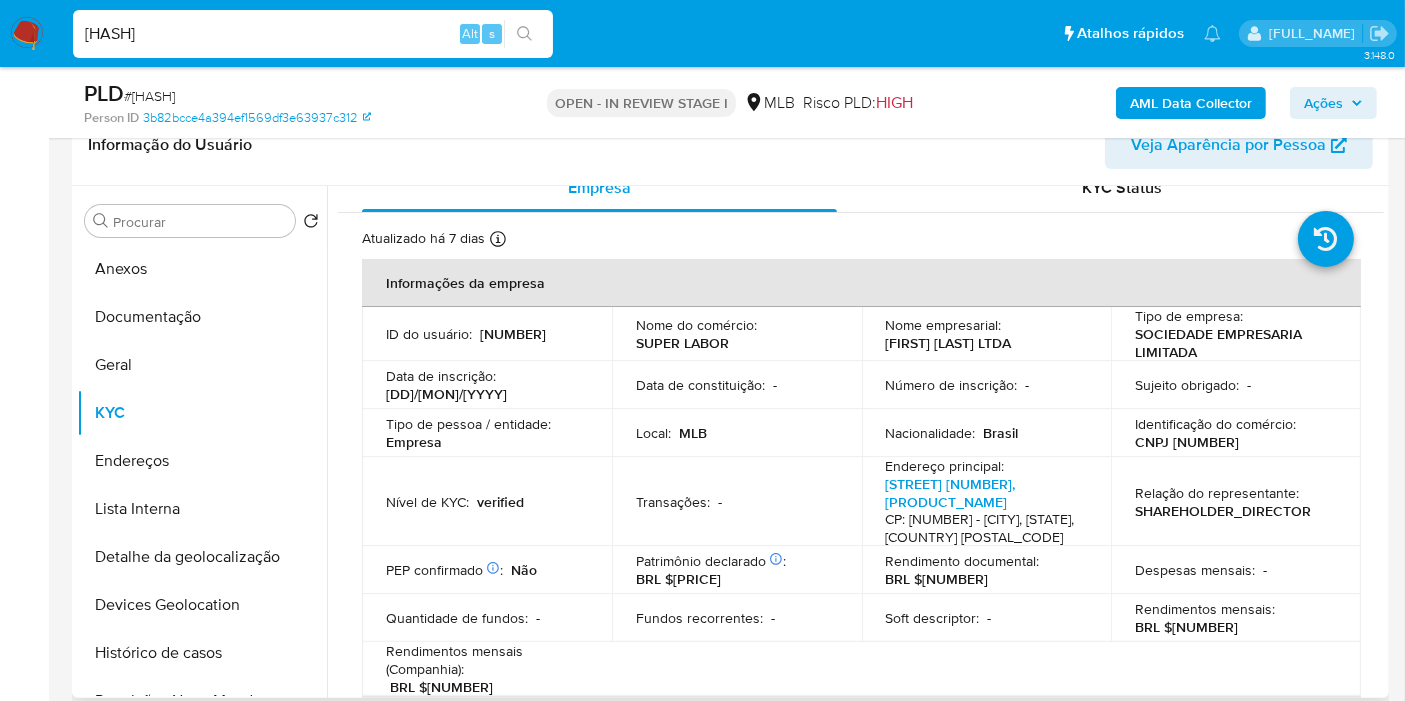 scroll, scrollTop: 25, scrollLeft: 0, axis: vertical 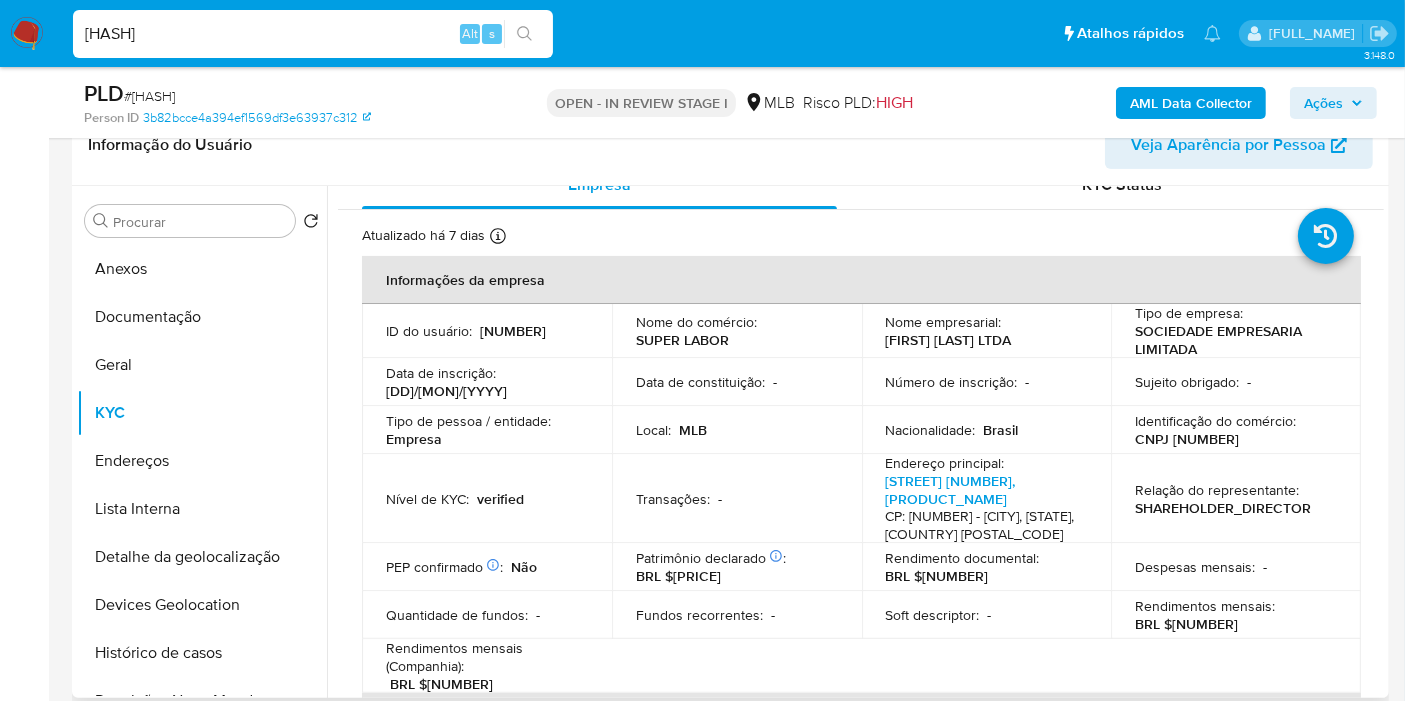 type 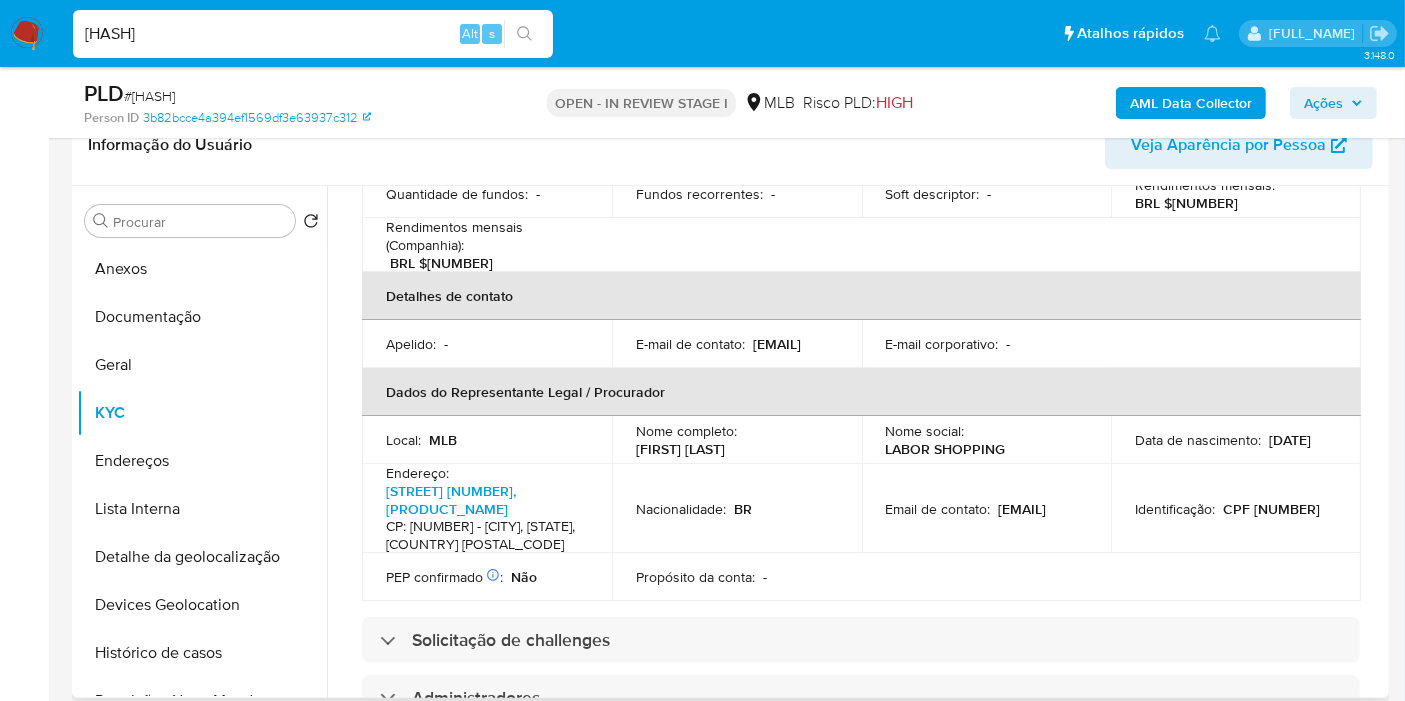 scroll, scrollTop: 580, scrollLeft: 0, axis: vertical 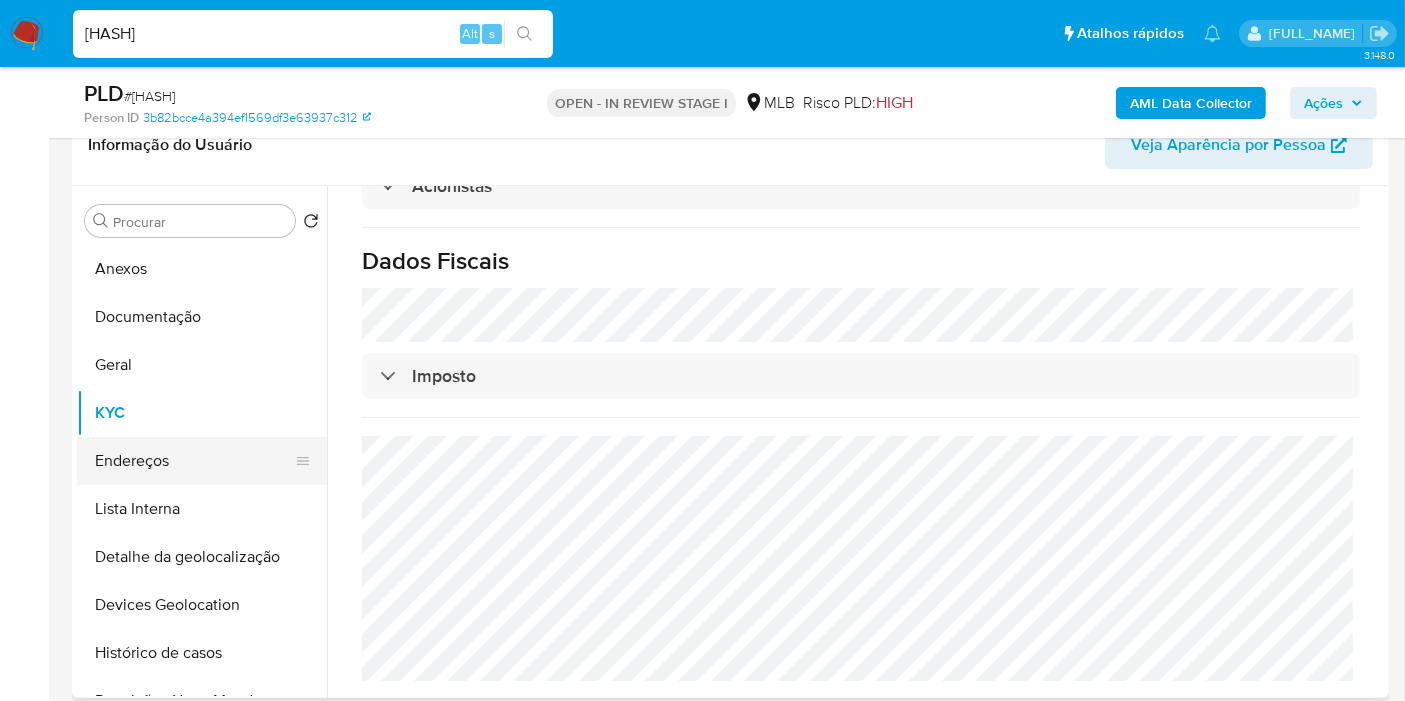click on "Endereços" at bounding box center [194, 461] 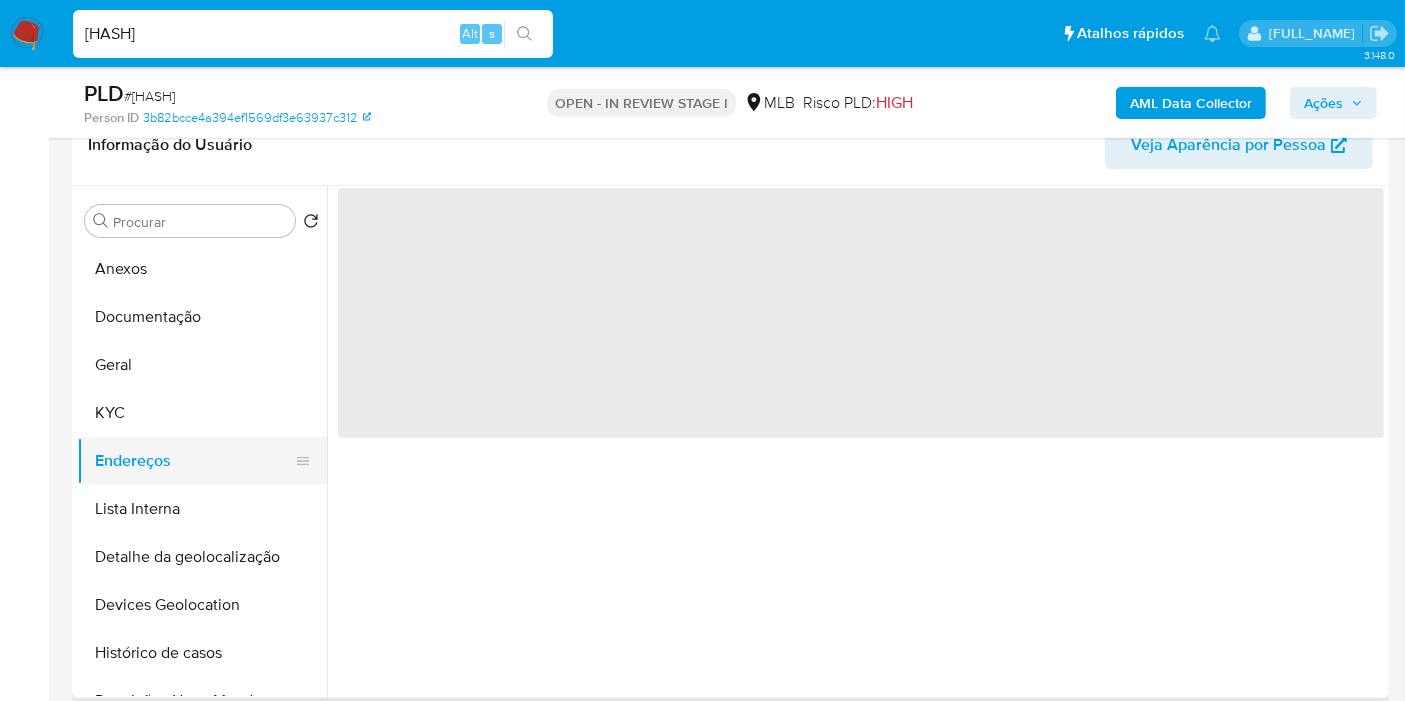 scroll, scrollTop: 0, scrollLeft: 0, axis: both 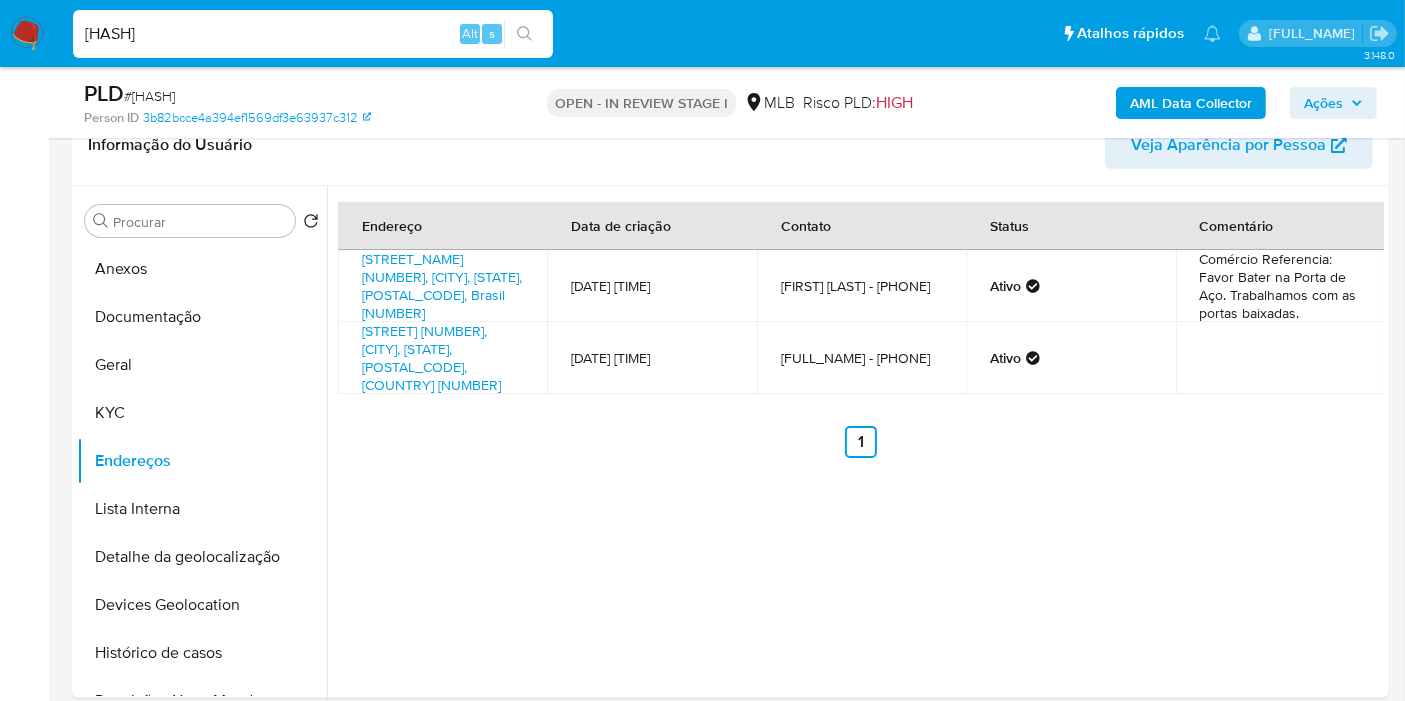 type 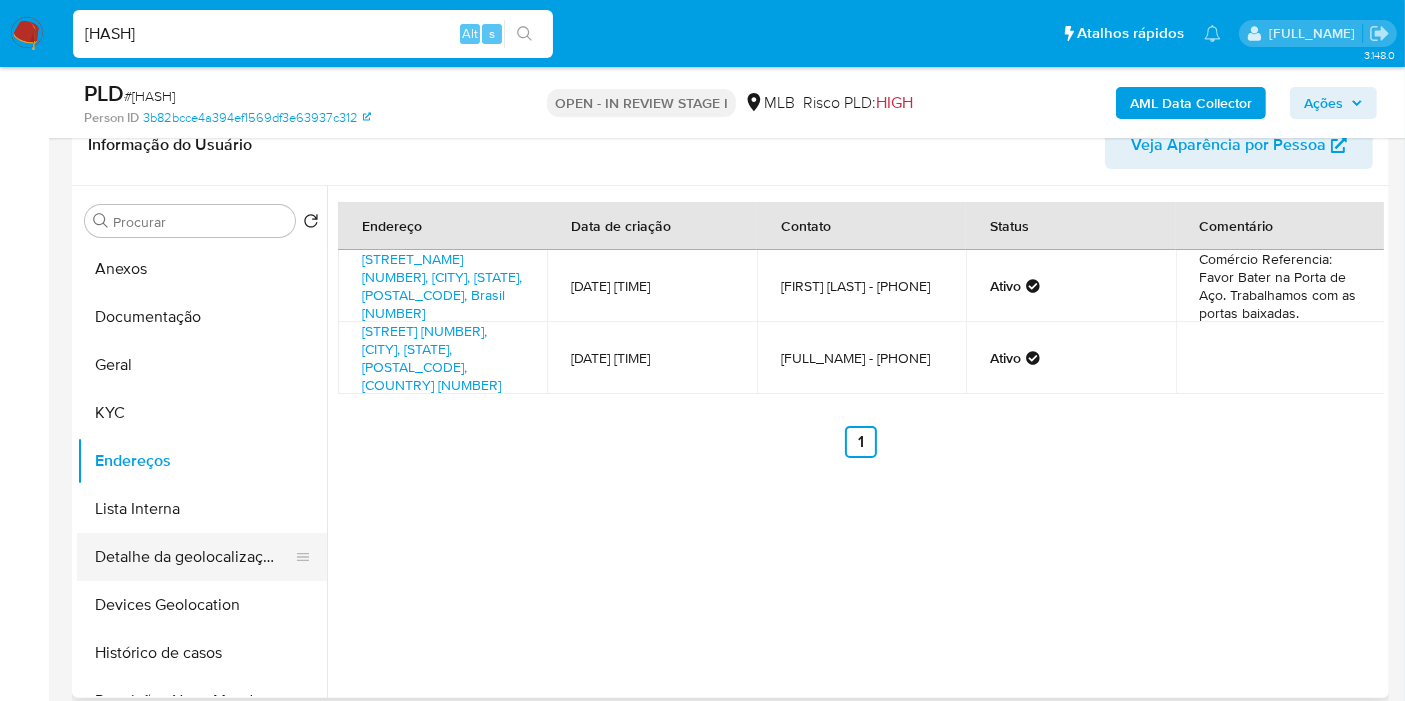 click on "Detalhe da geolocalização" at bounding box center (194, 557) 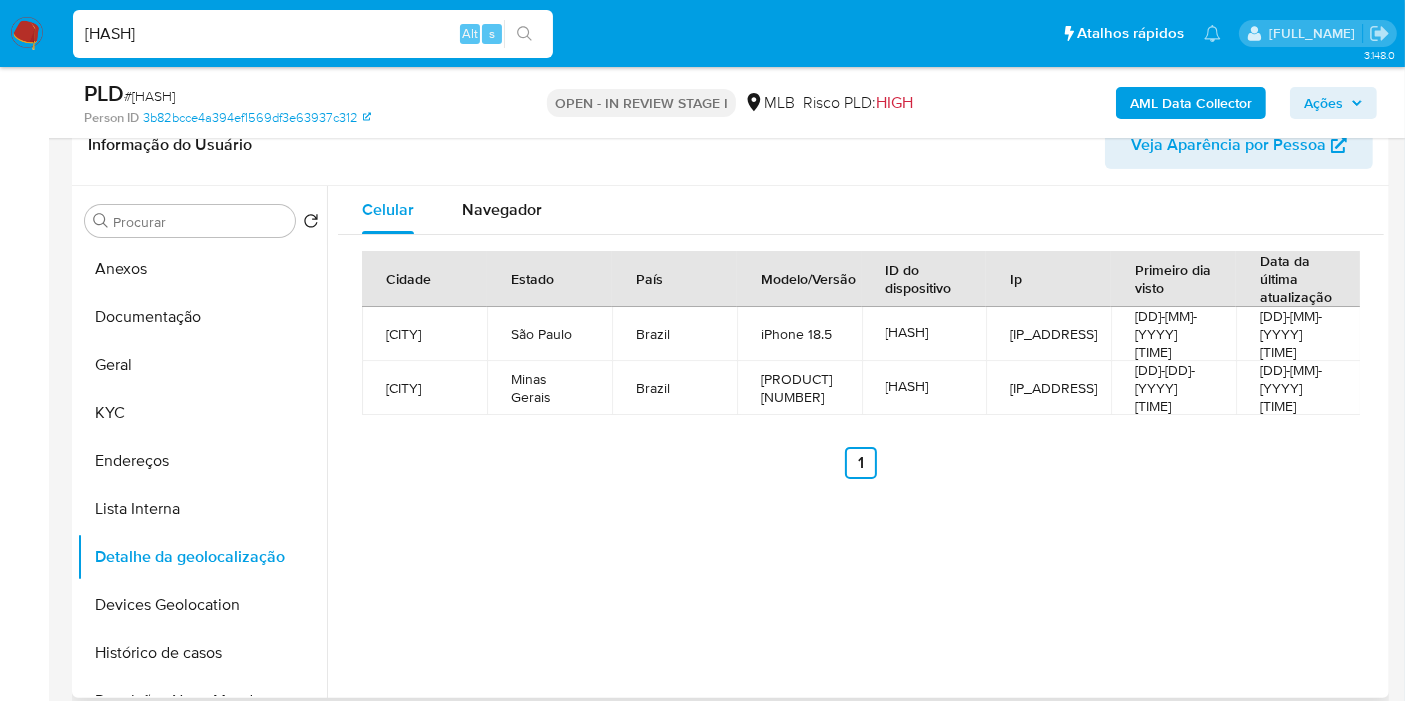 type 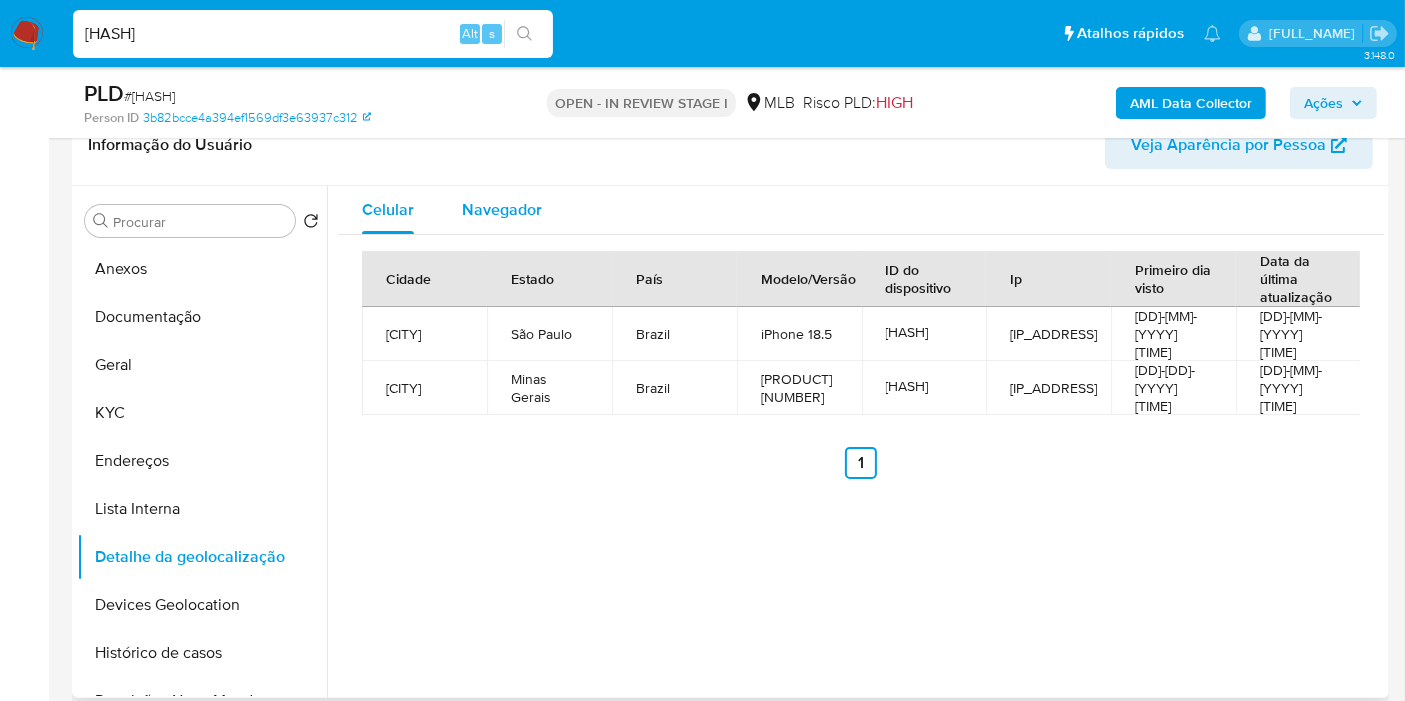 click on "Navegador" at bounding box center (502, 209) 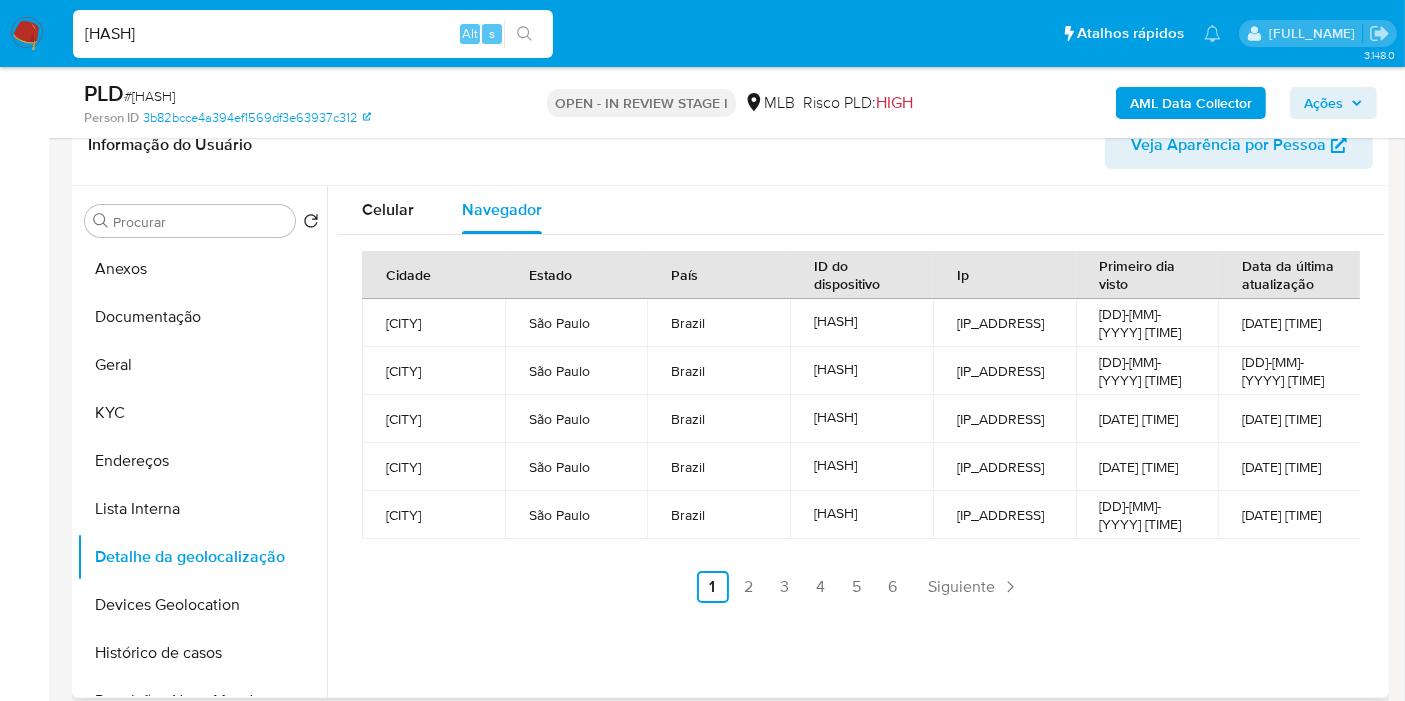 type 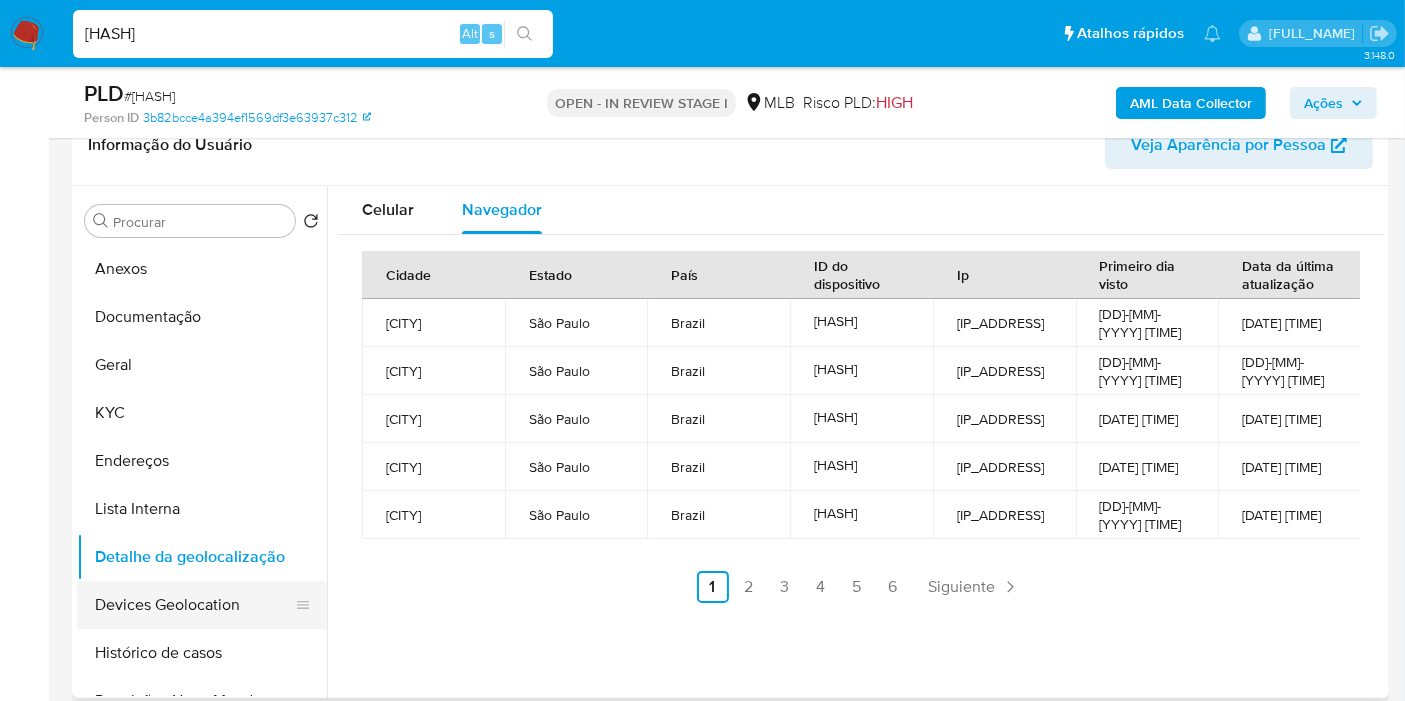 click on "Devices Geolocation" at bounding box center [194, 605] 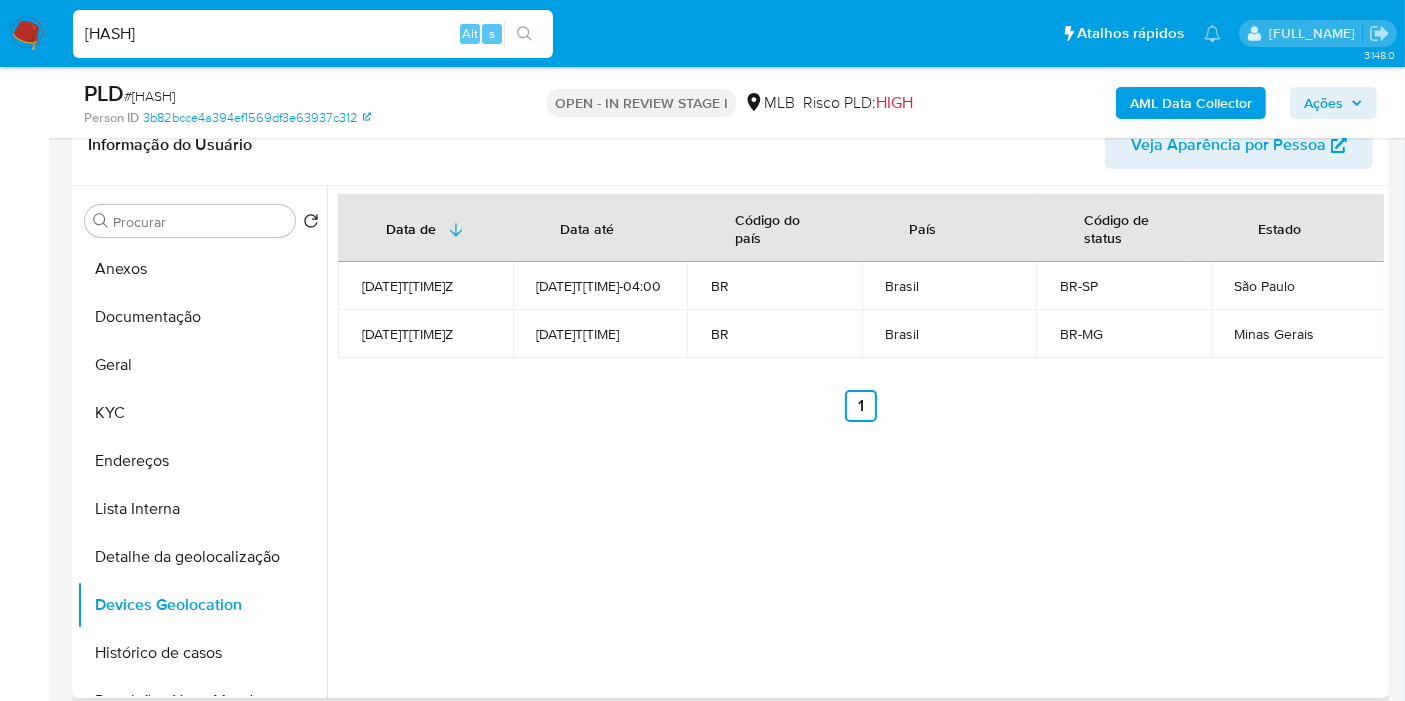 type 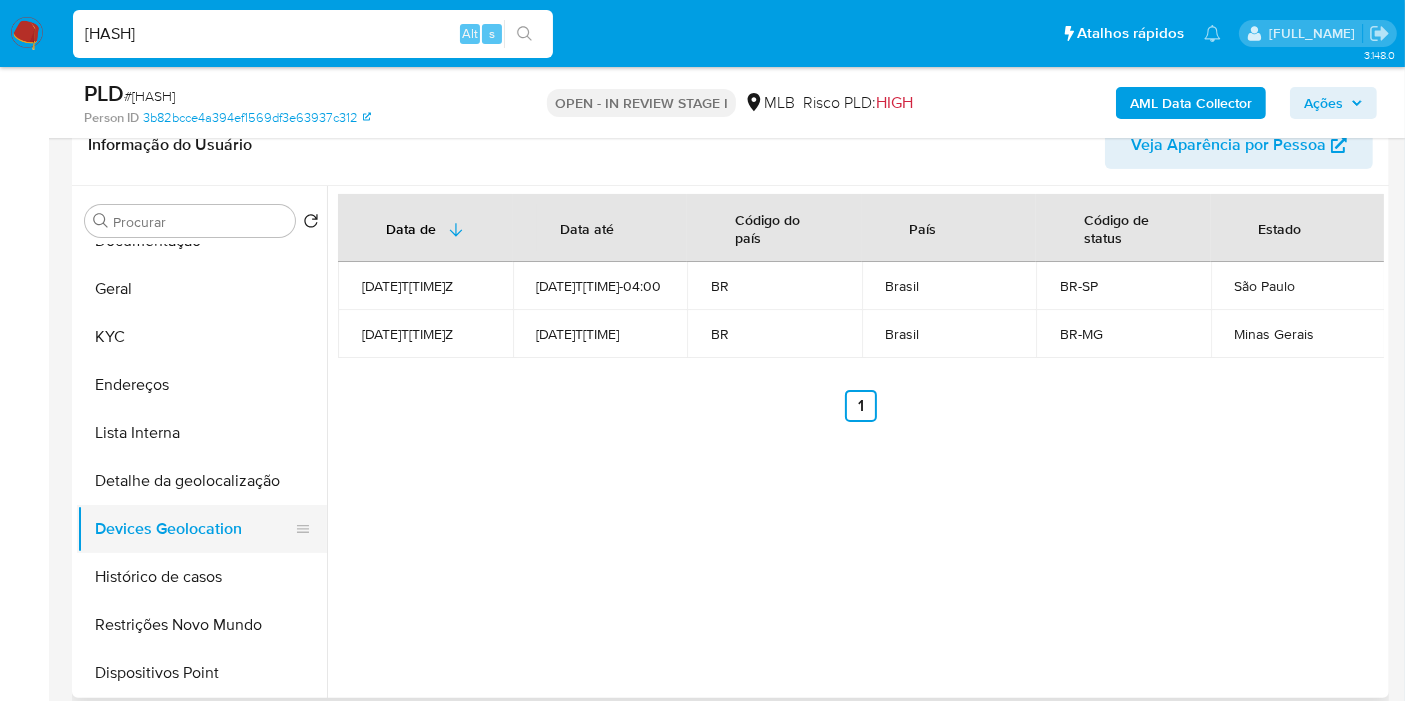 scroll, scrollTop: 111, scrollLeft: 0, axis: vertical 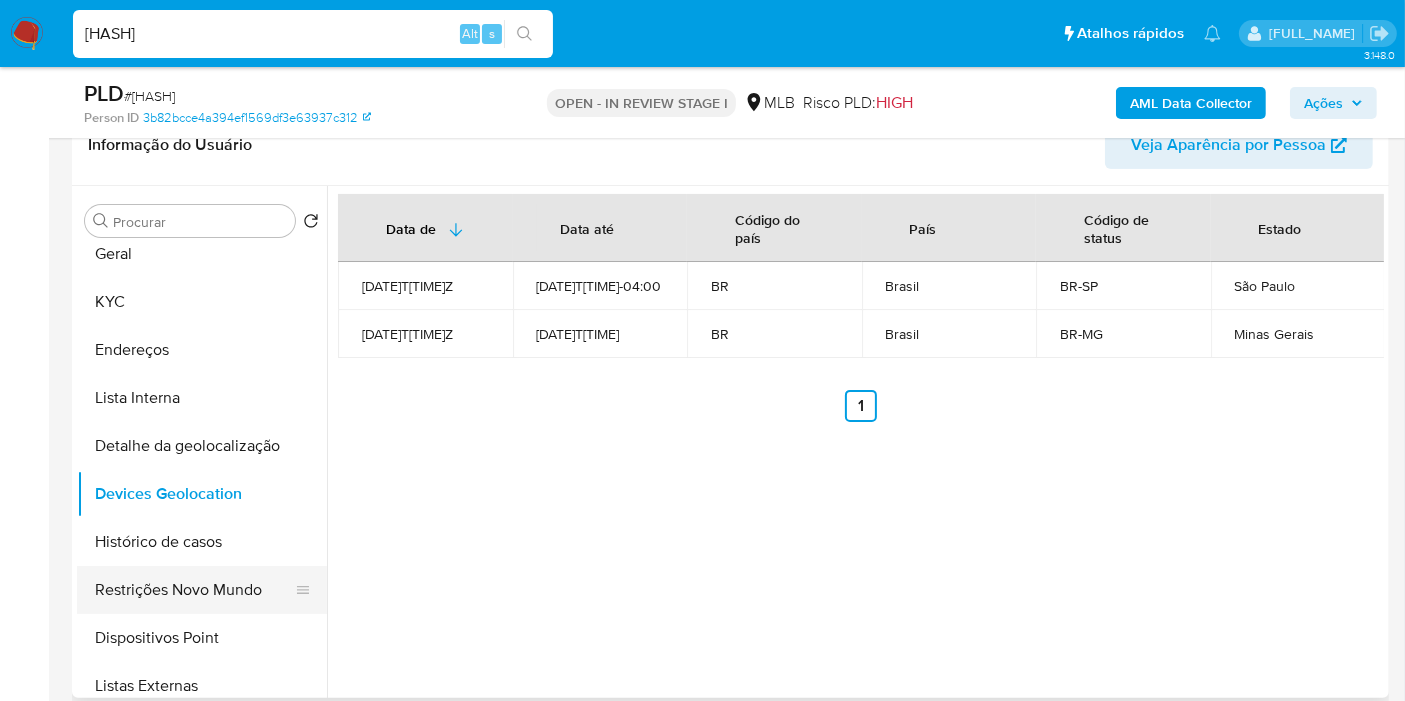 click on "Restrições Novo Mundo" at bounding box center (194, 590) 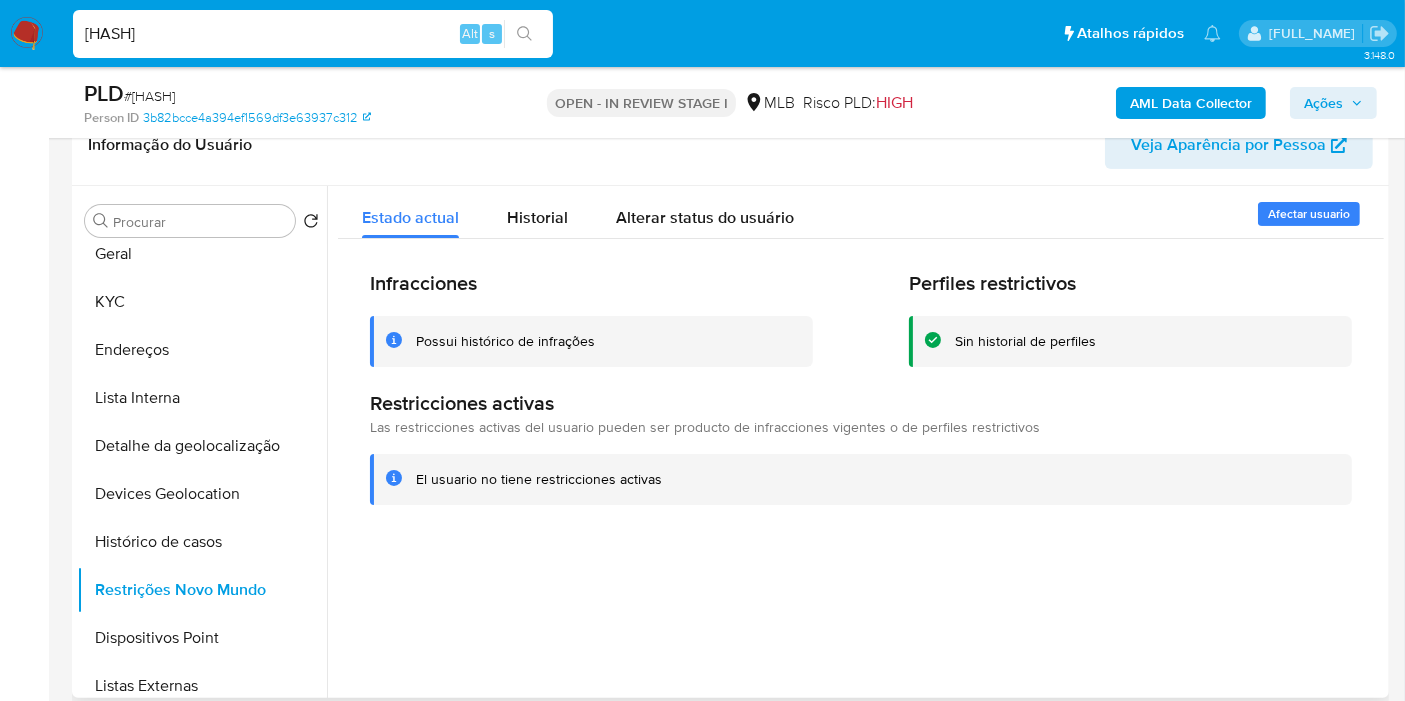 type 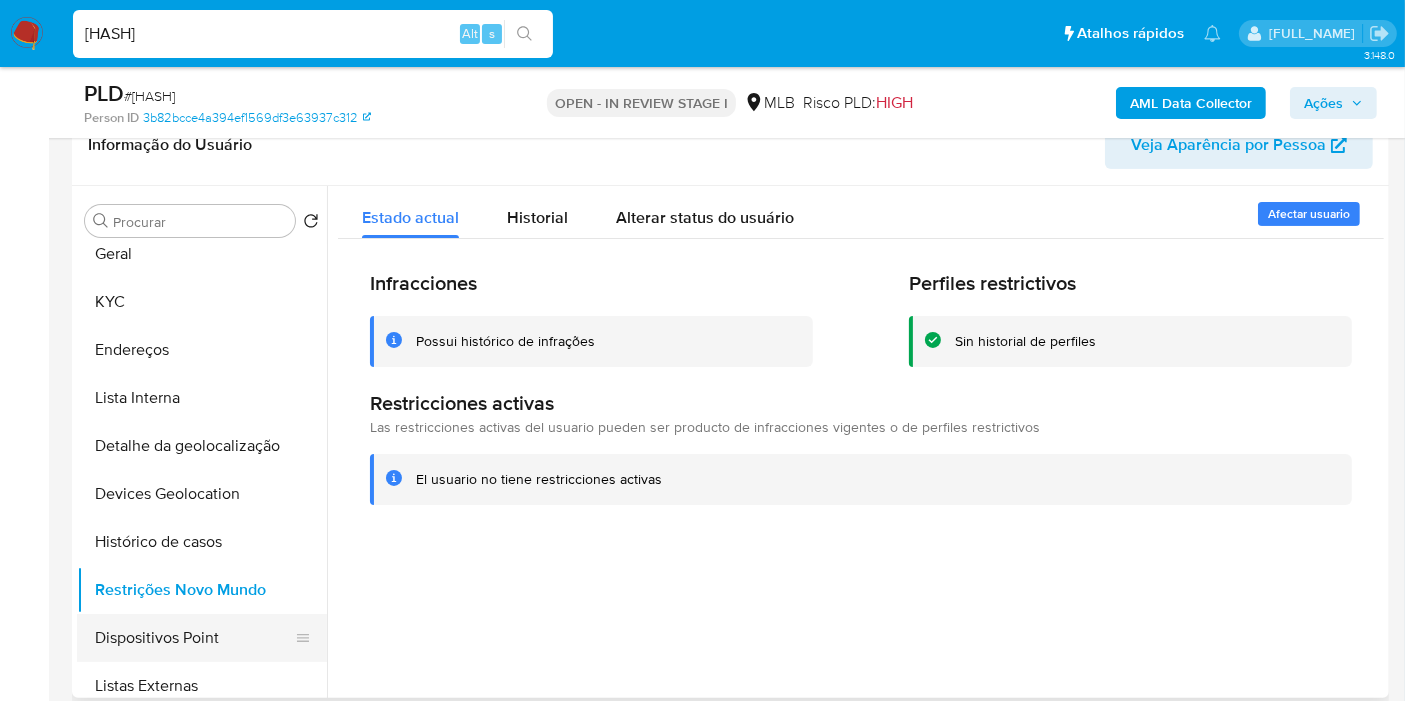 click on "Dispositivos Point" at bounding box center [194, 638] 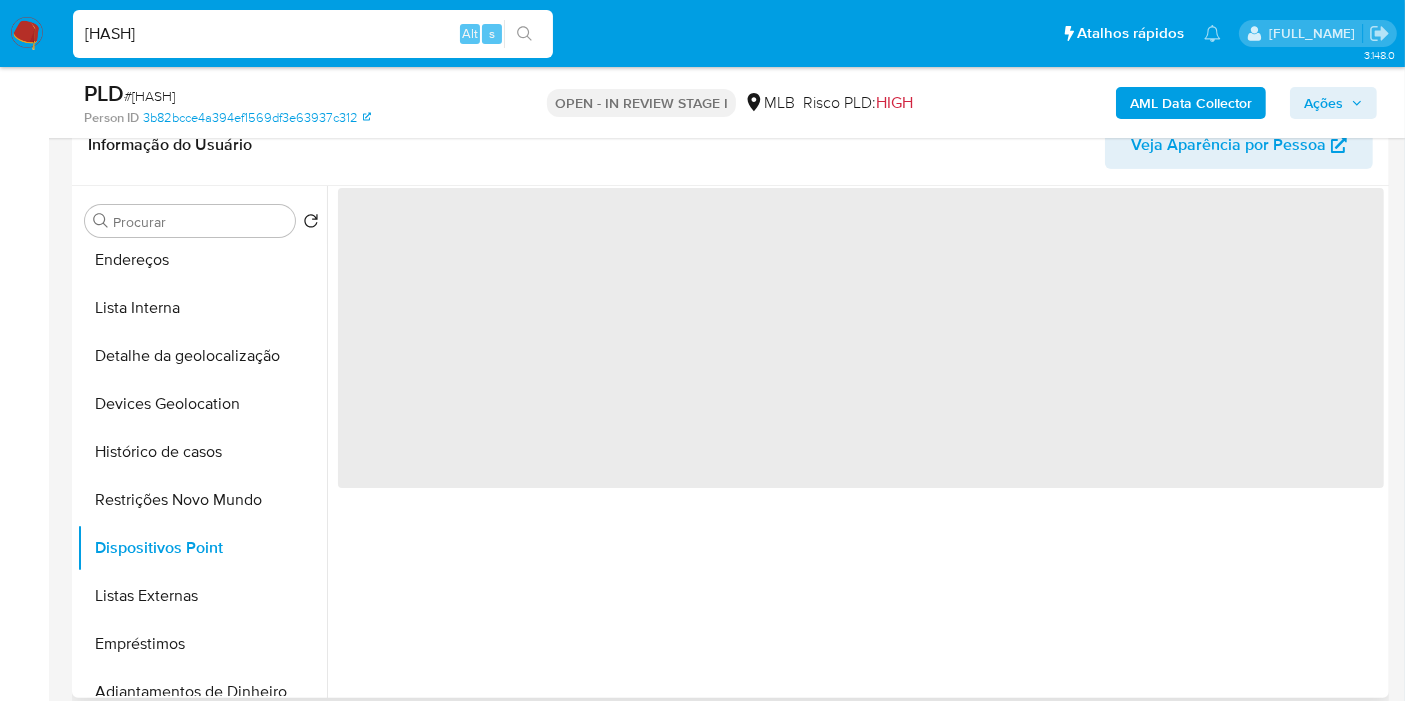 scroll, scrollTop: 222, scrollLeft: 0, axis: vertical 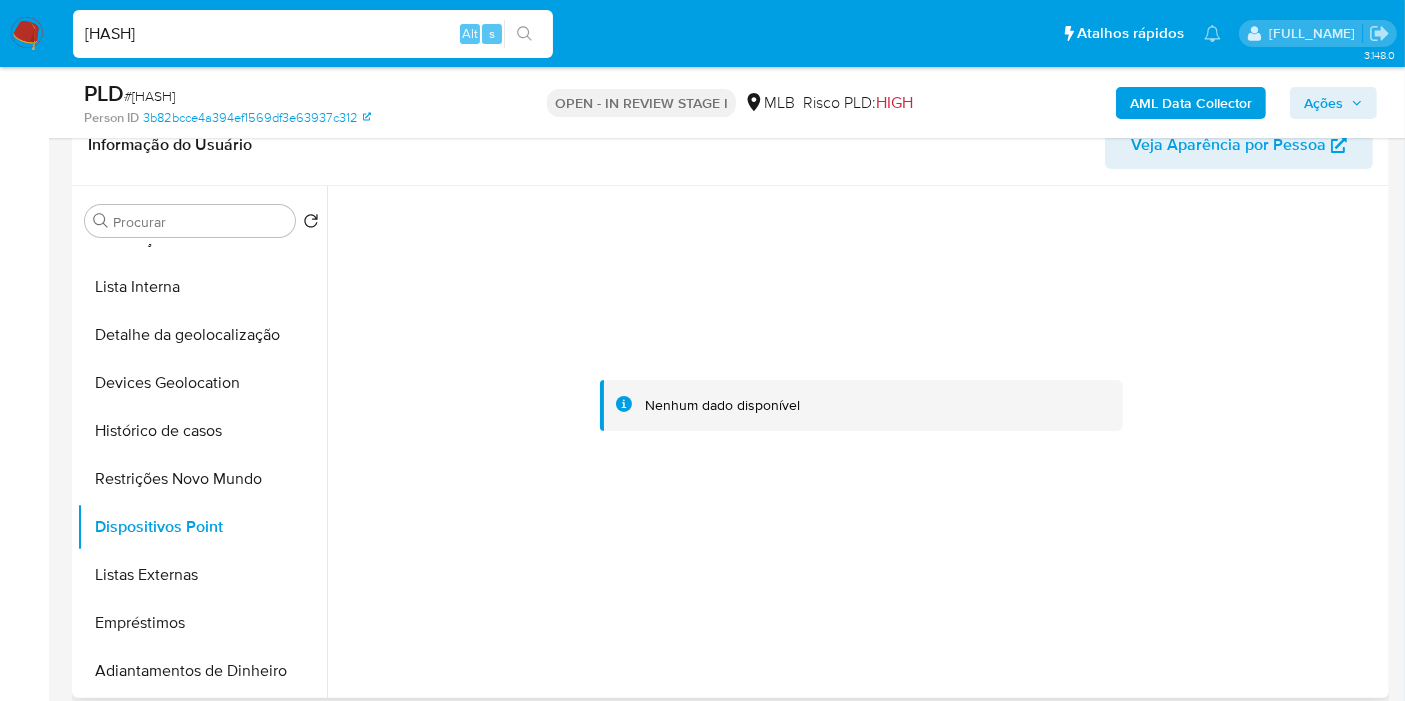 type 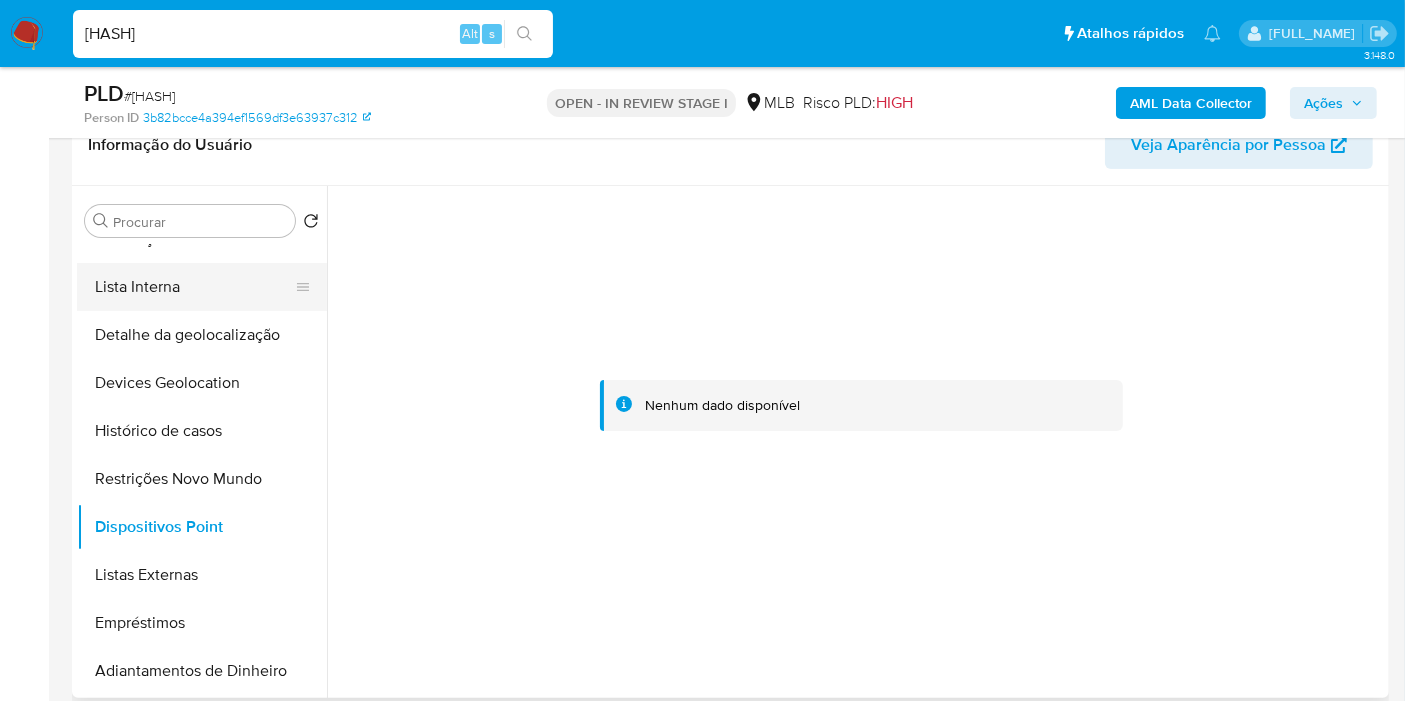 scroll, scrollTop: 111, scrollLeft: 0, axis: vertical 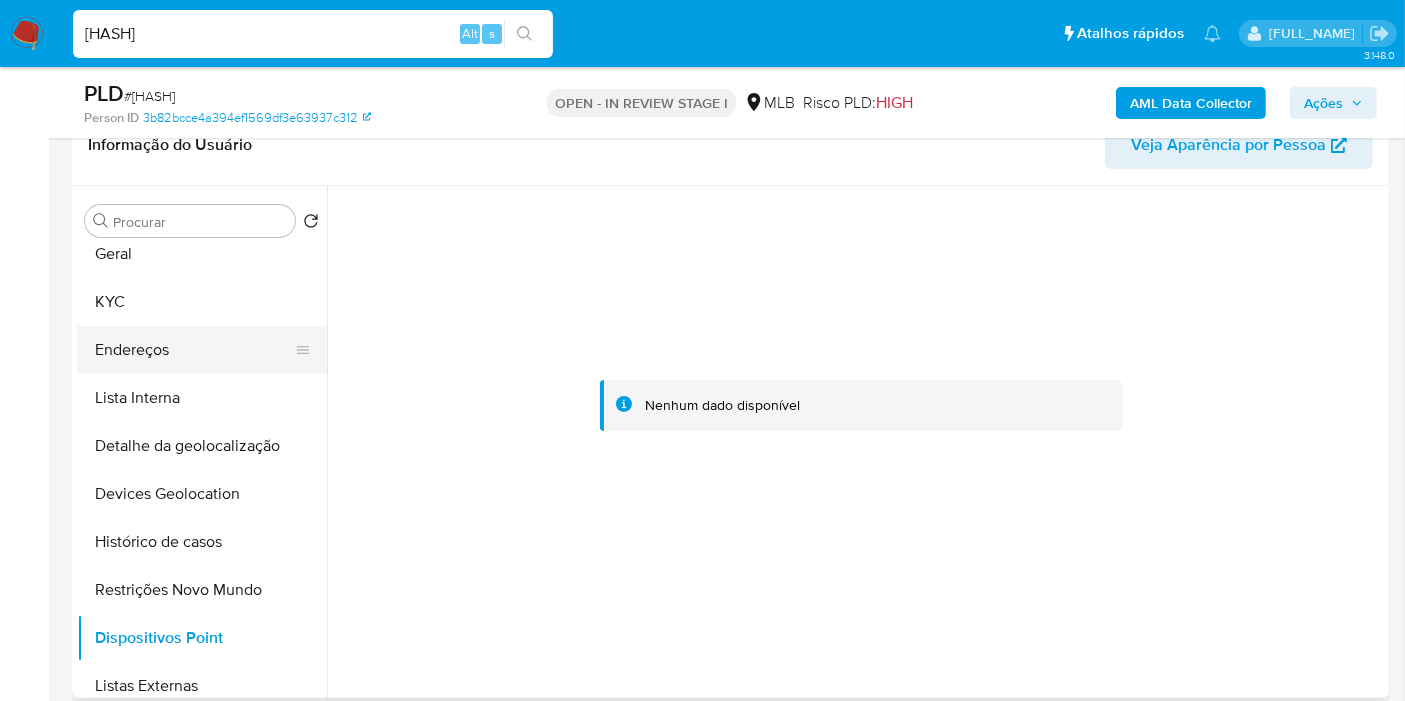 click on "Endereços" at bounding box center [194, 350] 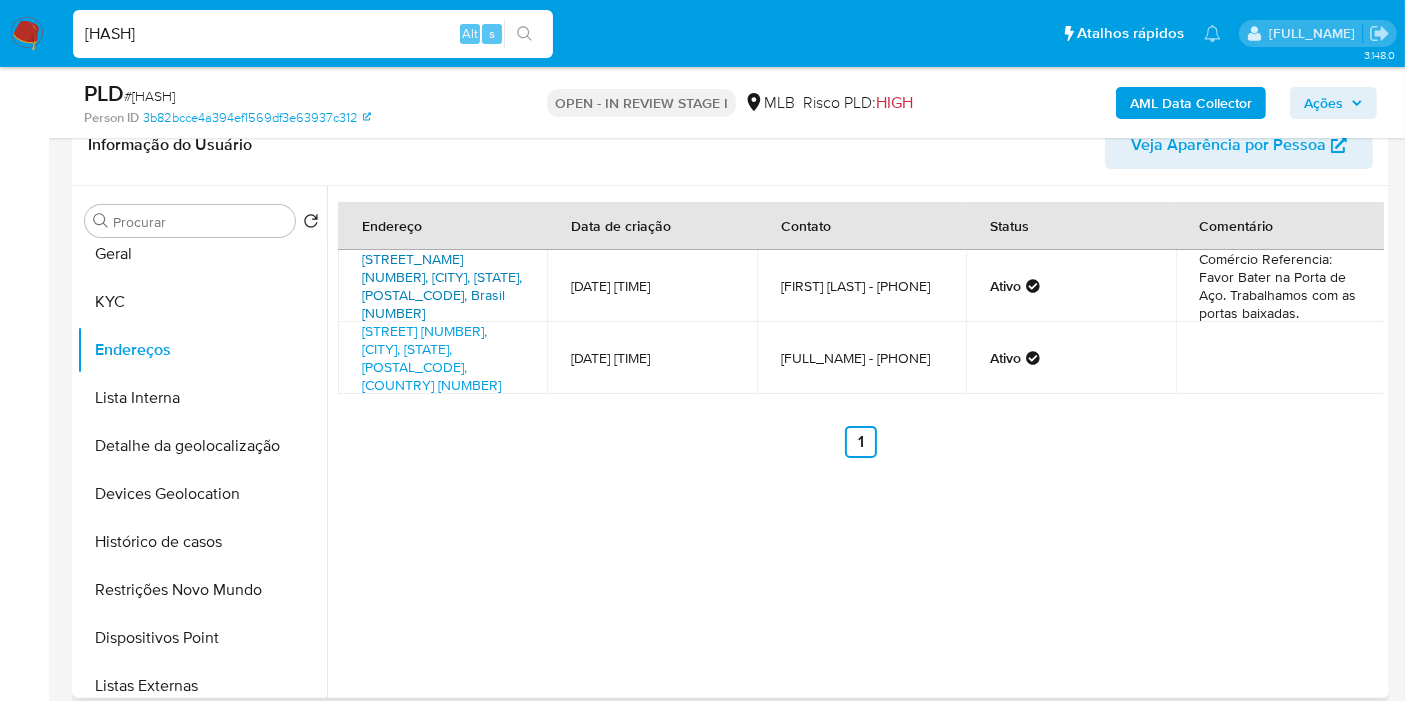 click on "Rua Américo Fábio 48, Ribeirão Preto, São Paulo, 14056400, Brasil 48" at bounding box center (442, 286) 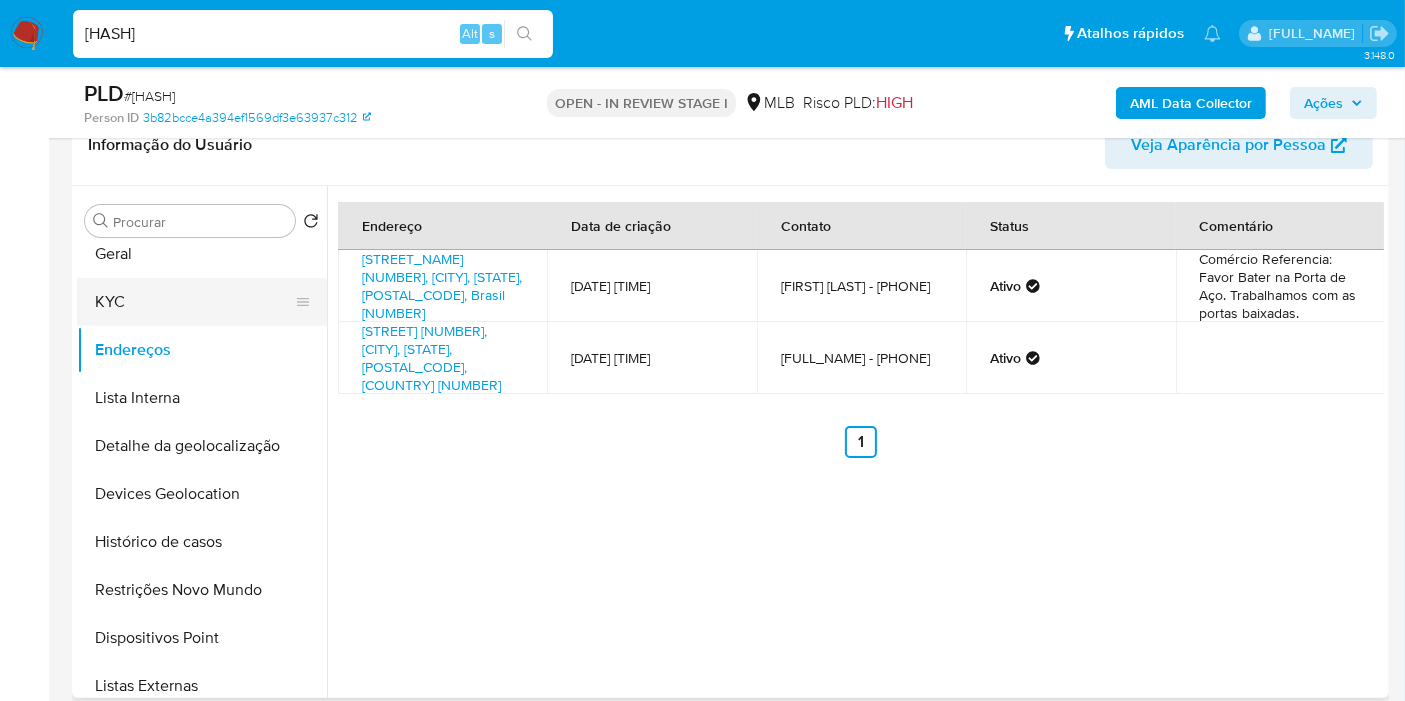 click on "KYC" at bounding box center (194, 302) 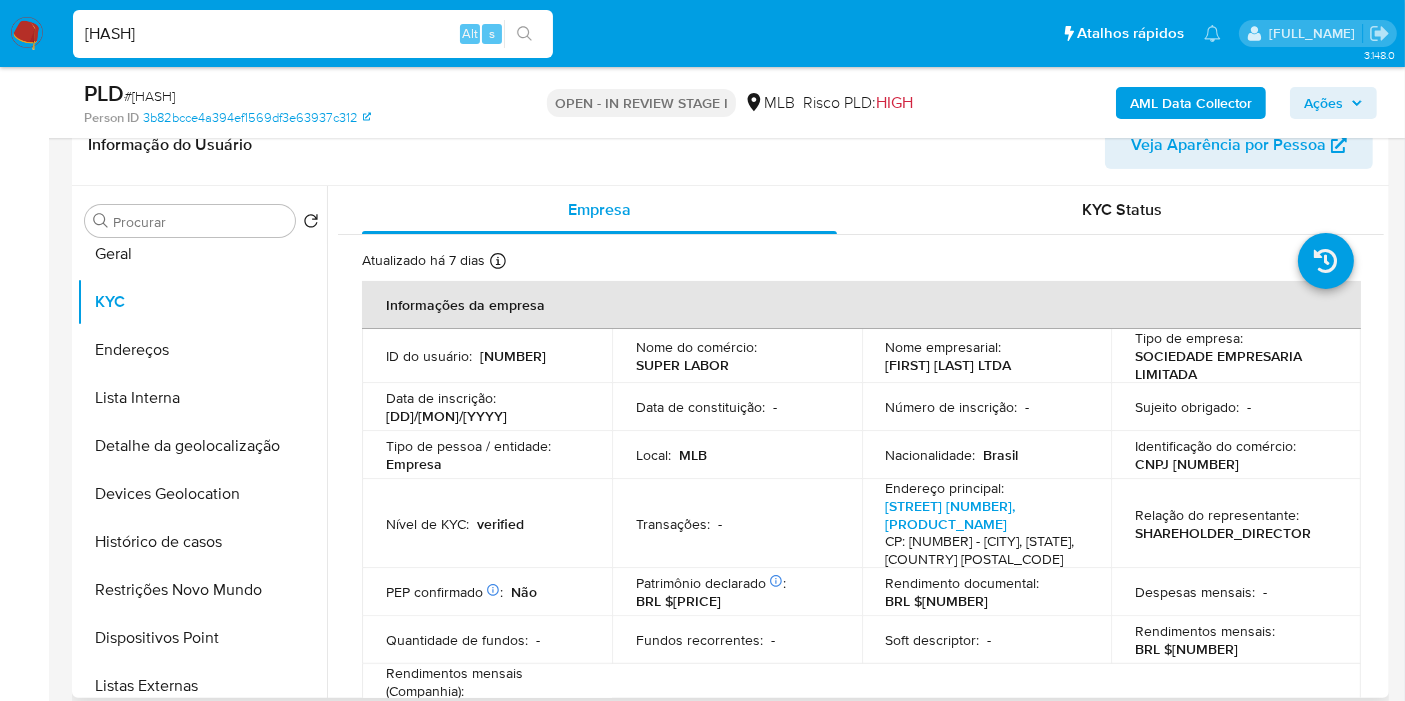 click on "CNPJ 34826360000169" at bounding box center [1187, 464] 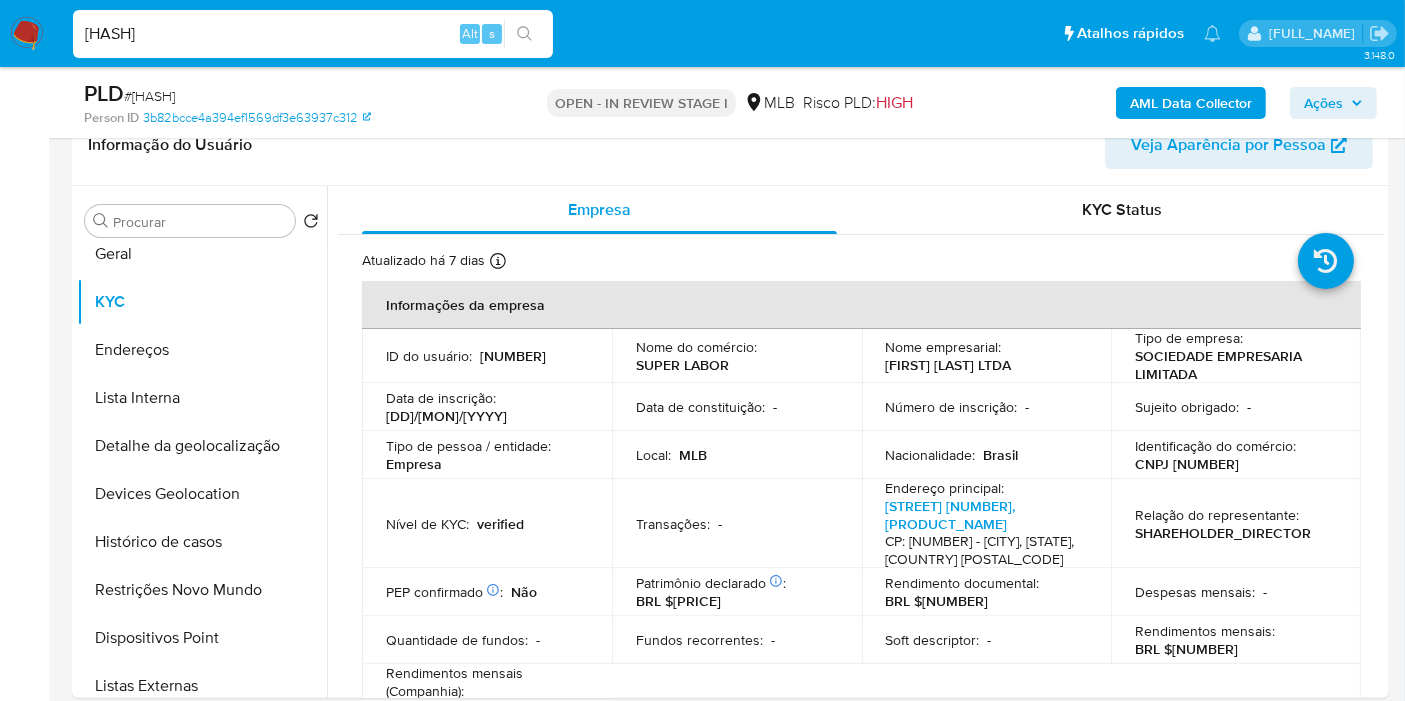 copy on "34826360000169" 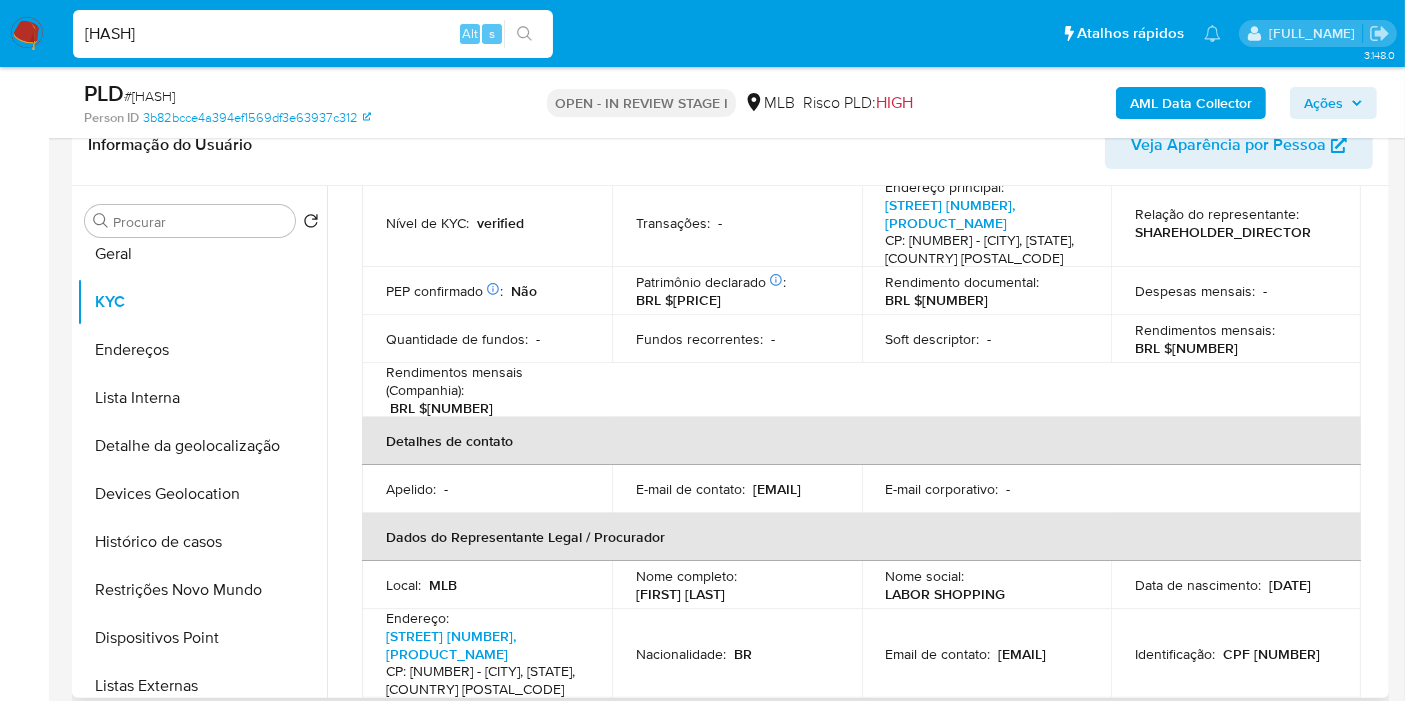 scroll, scrollTop: 444, scrollLeft: 0, axis: vertical 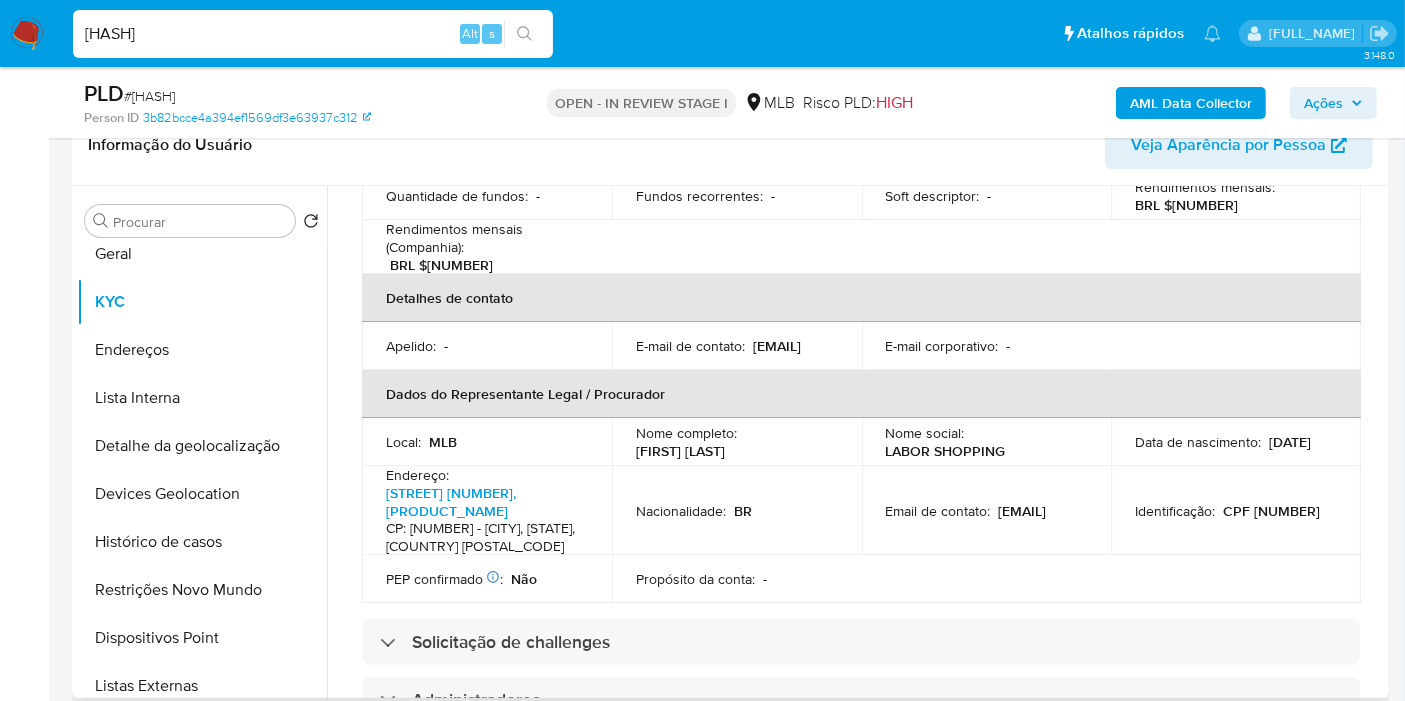 click on "CPF 30854351825" at bounding box center (1271, 511) 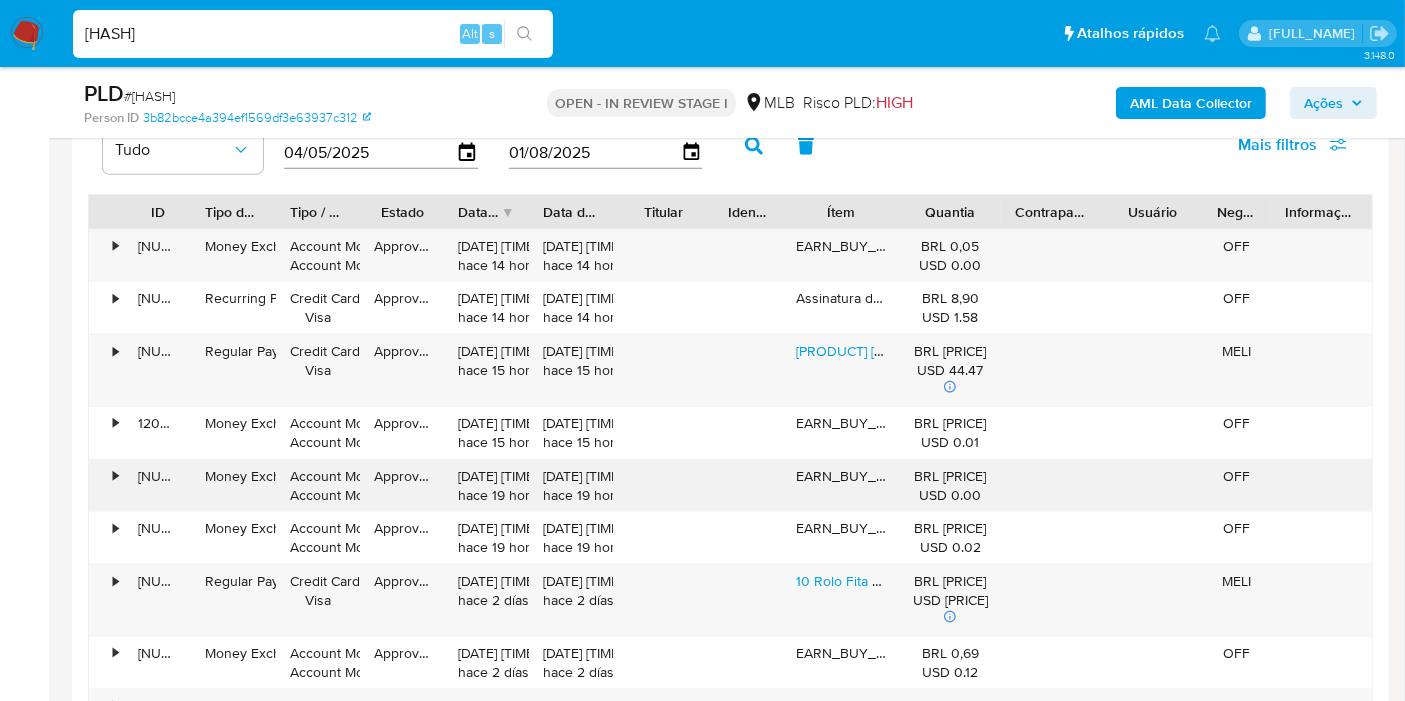 scroll, scrollTop: 2222, scrollLeft: 0, axis: vertical 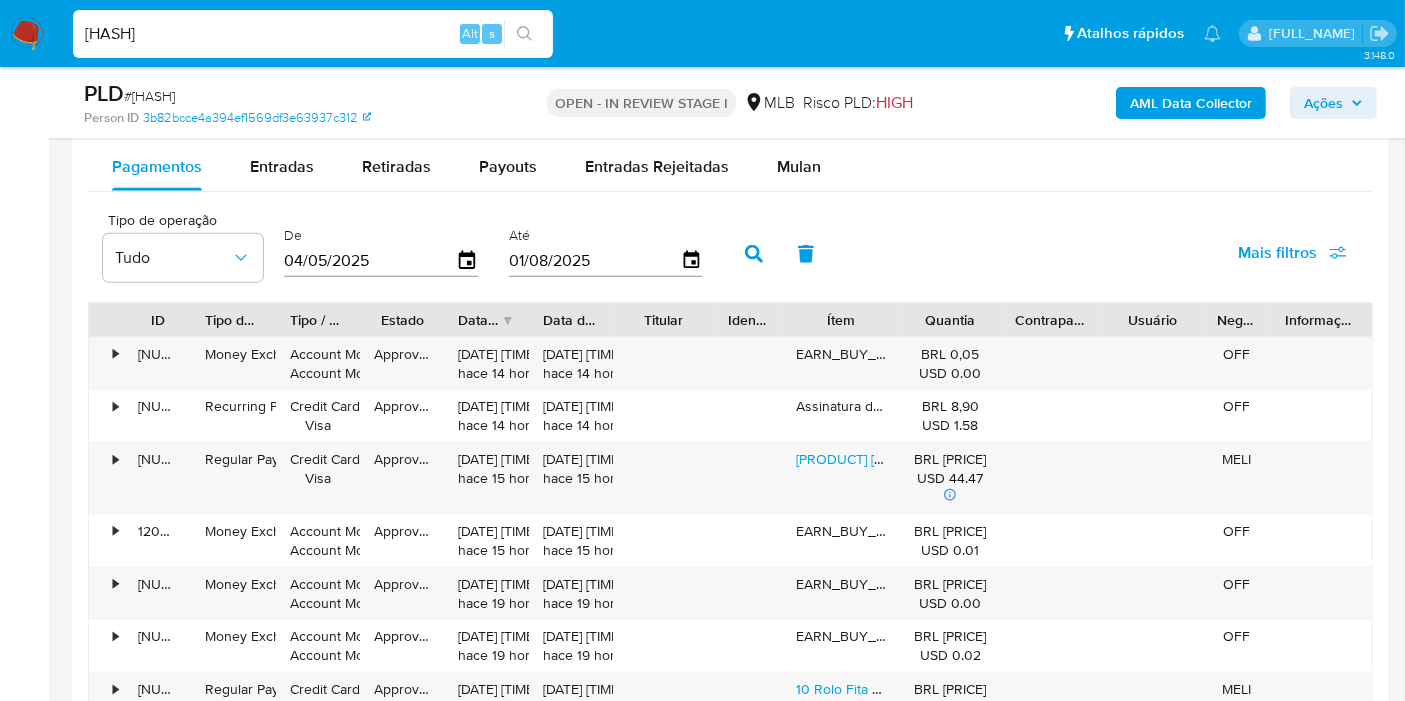 click on "Mais filtros" at bounding box center (1277, 253) 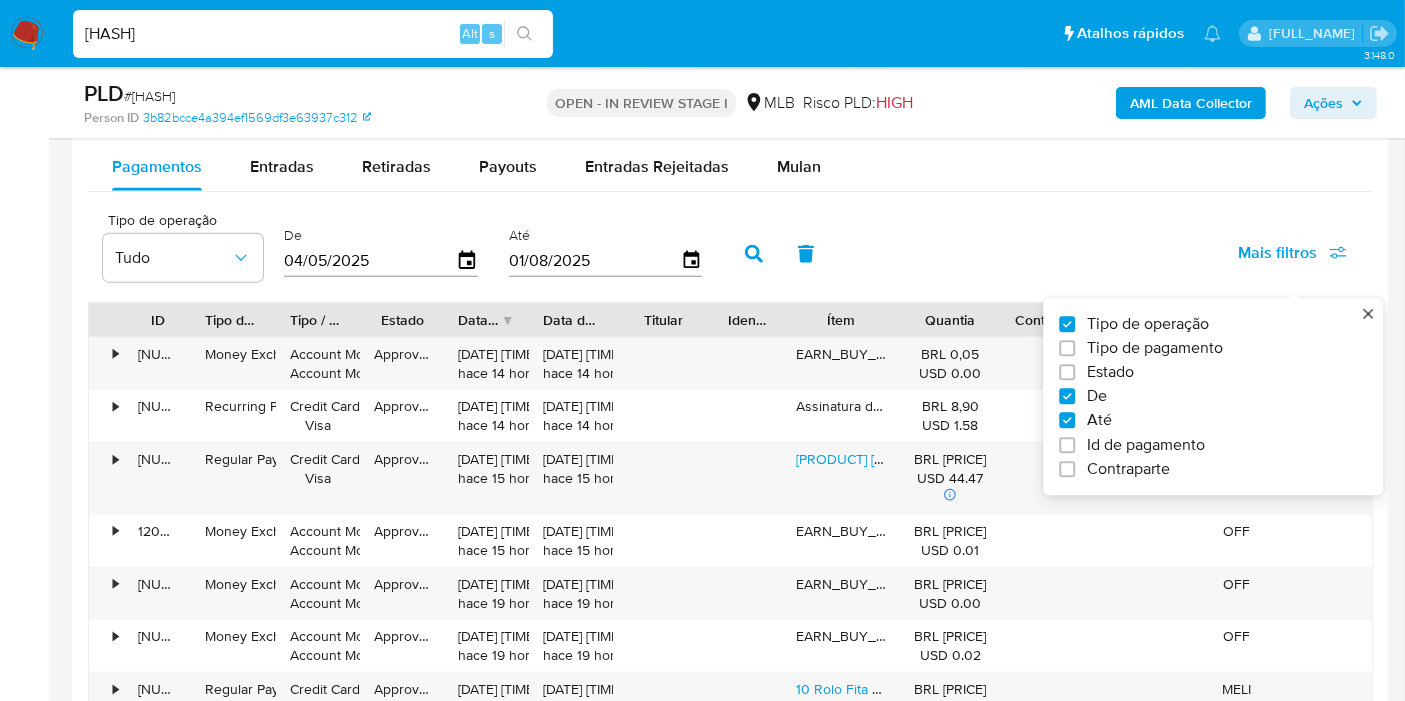click on "Tipo de pagamento" at bounding box center (1155, 348) 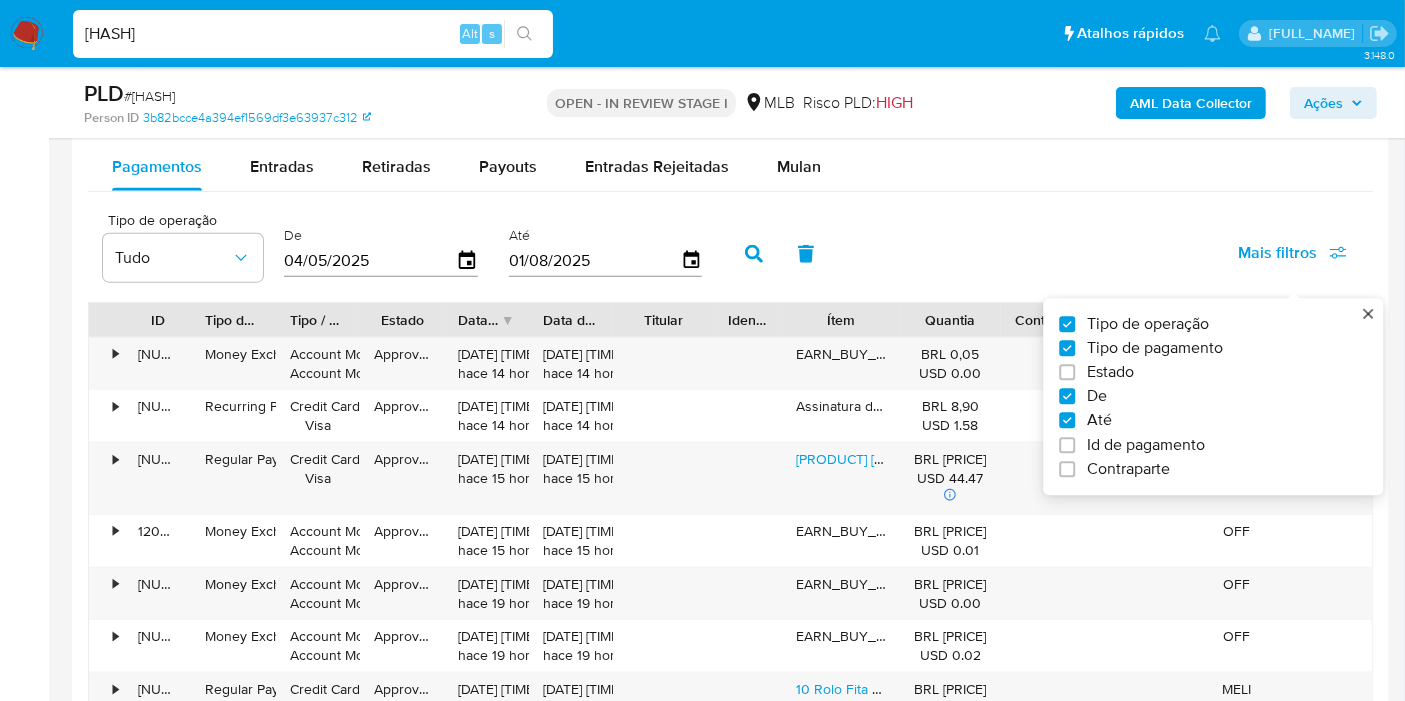 checkbox on "true" 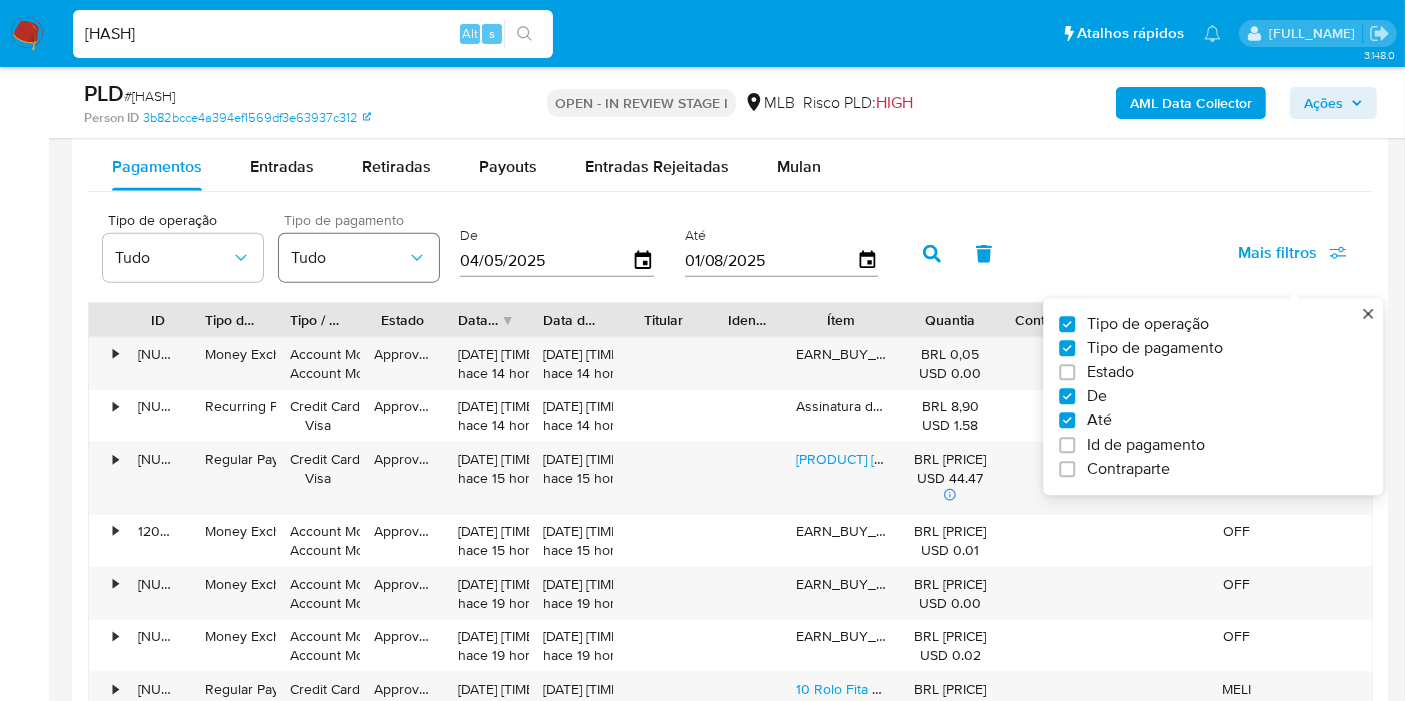 click on "Tudo" at bounding box center [349, 258] 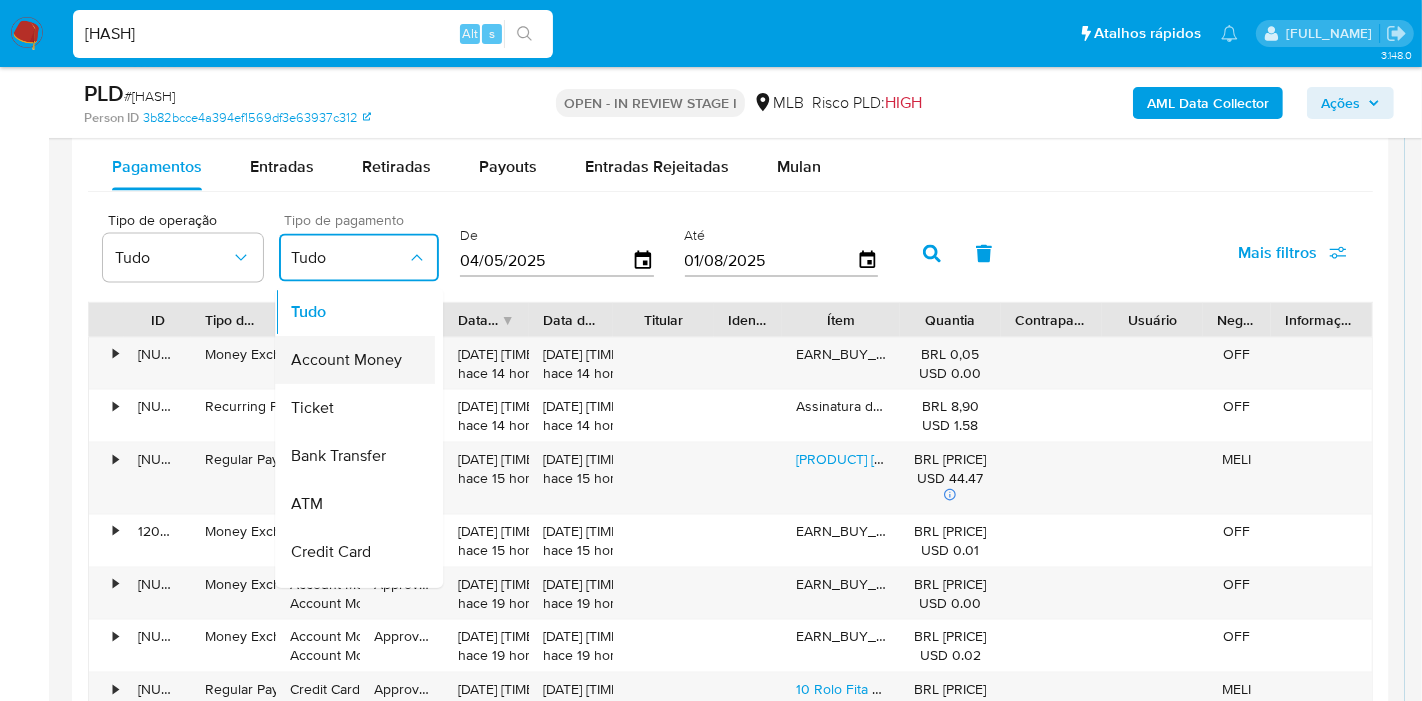 click on "Account Money" at bounding box center (346, 360) 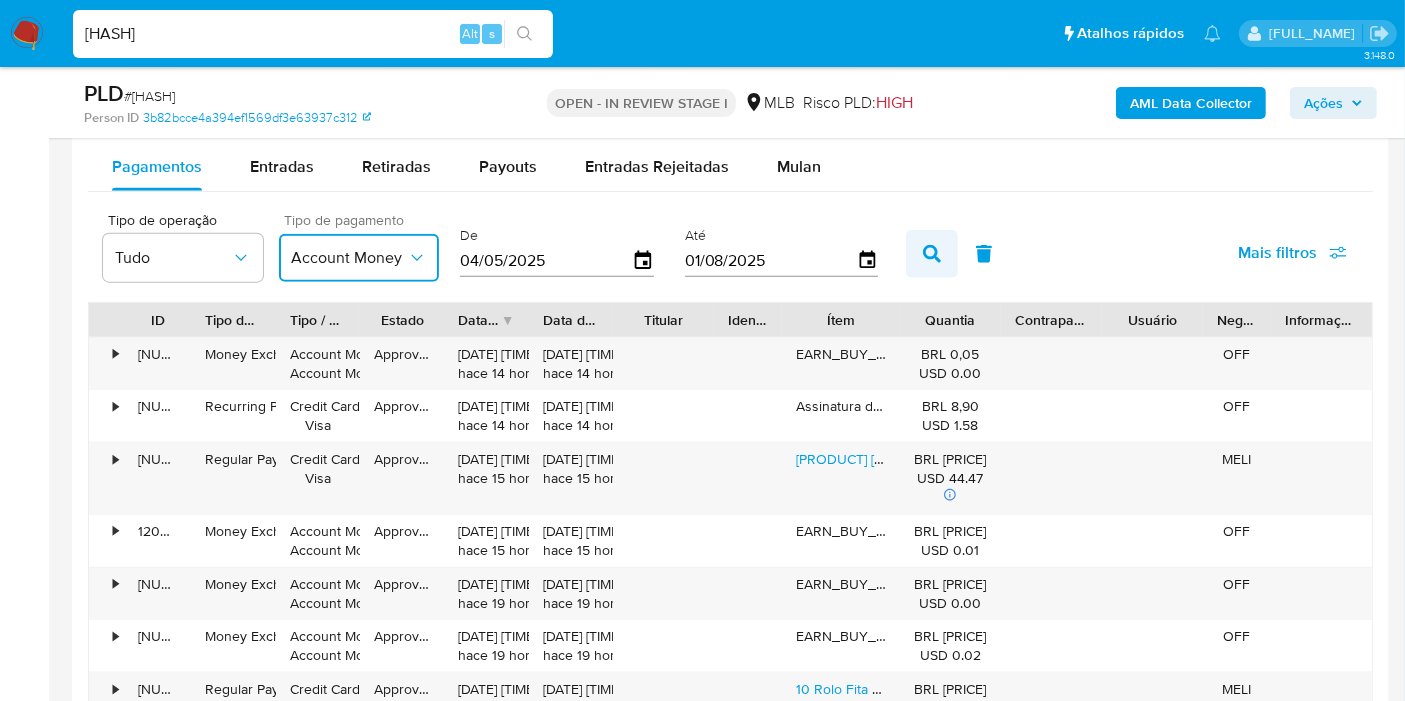 click at bounding box center (932, 254) 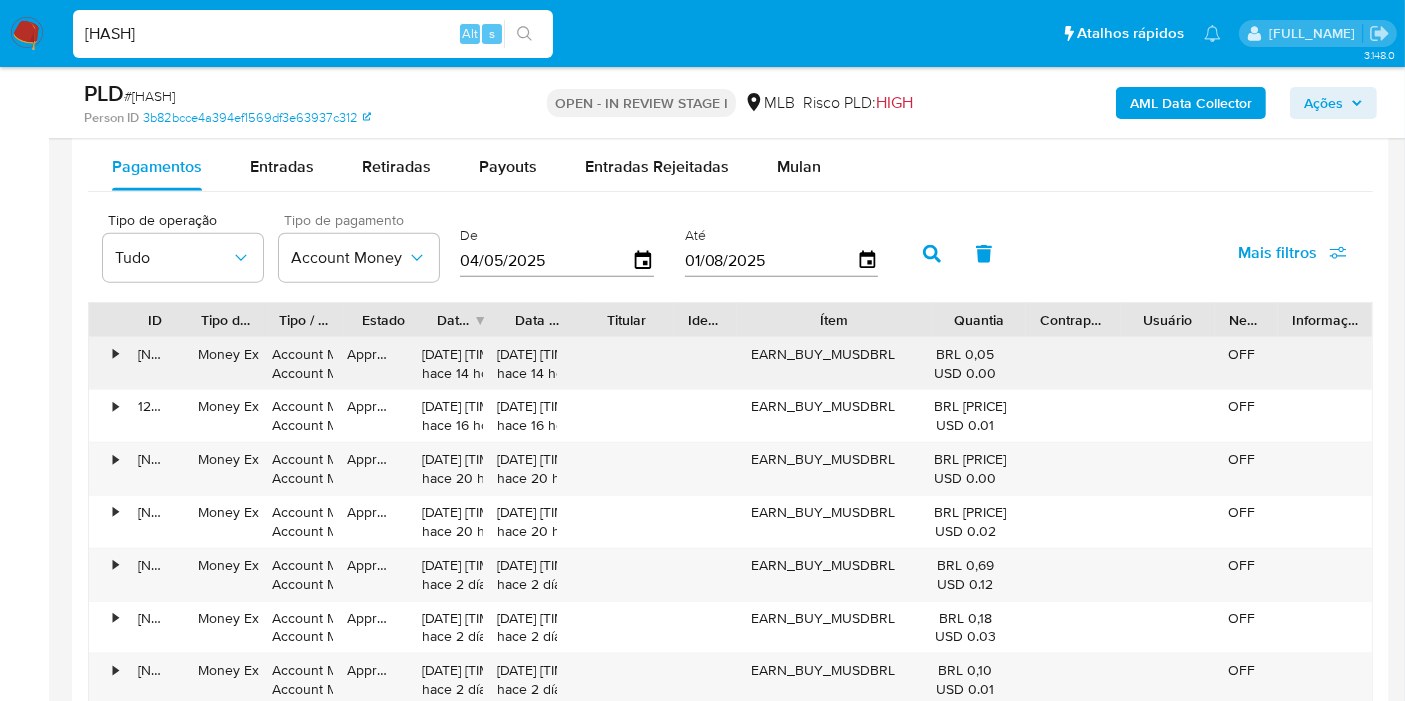 drag, startPoint x: 981, startPoint y: 321, endPoint x: 1023, endPoint y: 356, distance: 54.67175 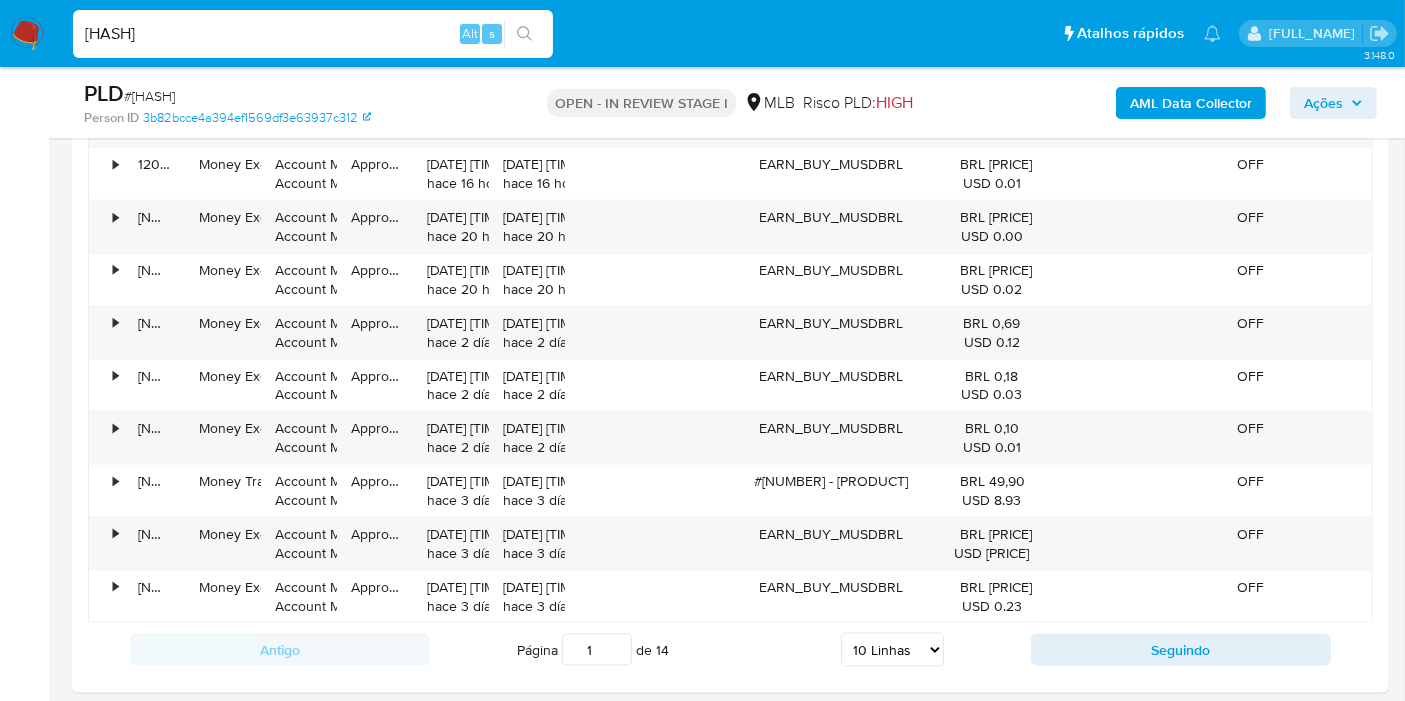 scroll, scrollTop: 2666, scrollLeft: 0, axis: vertical 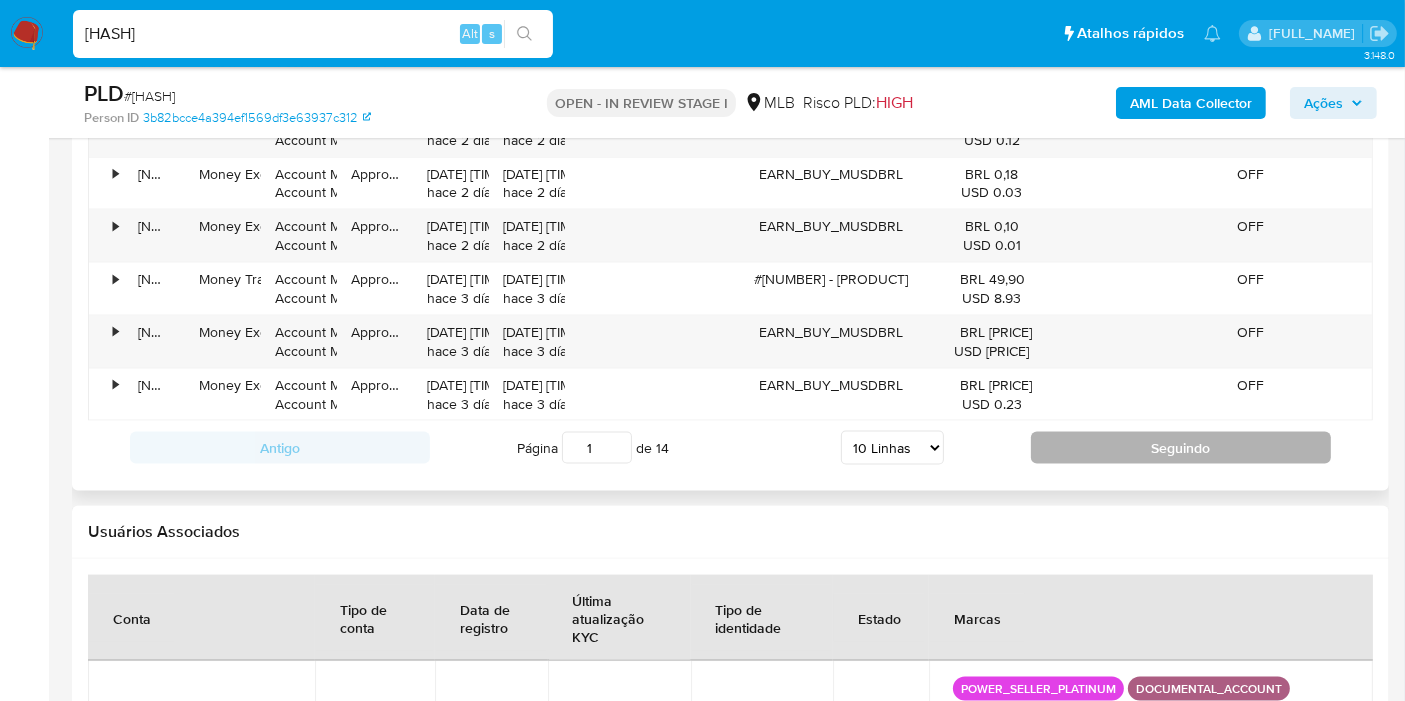 click on "Seguindo" at bounding box center (1181, 448) 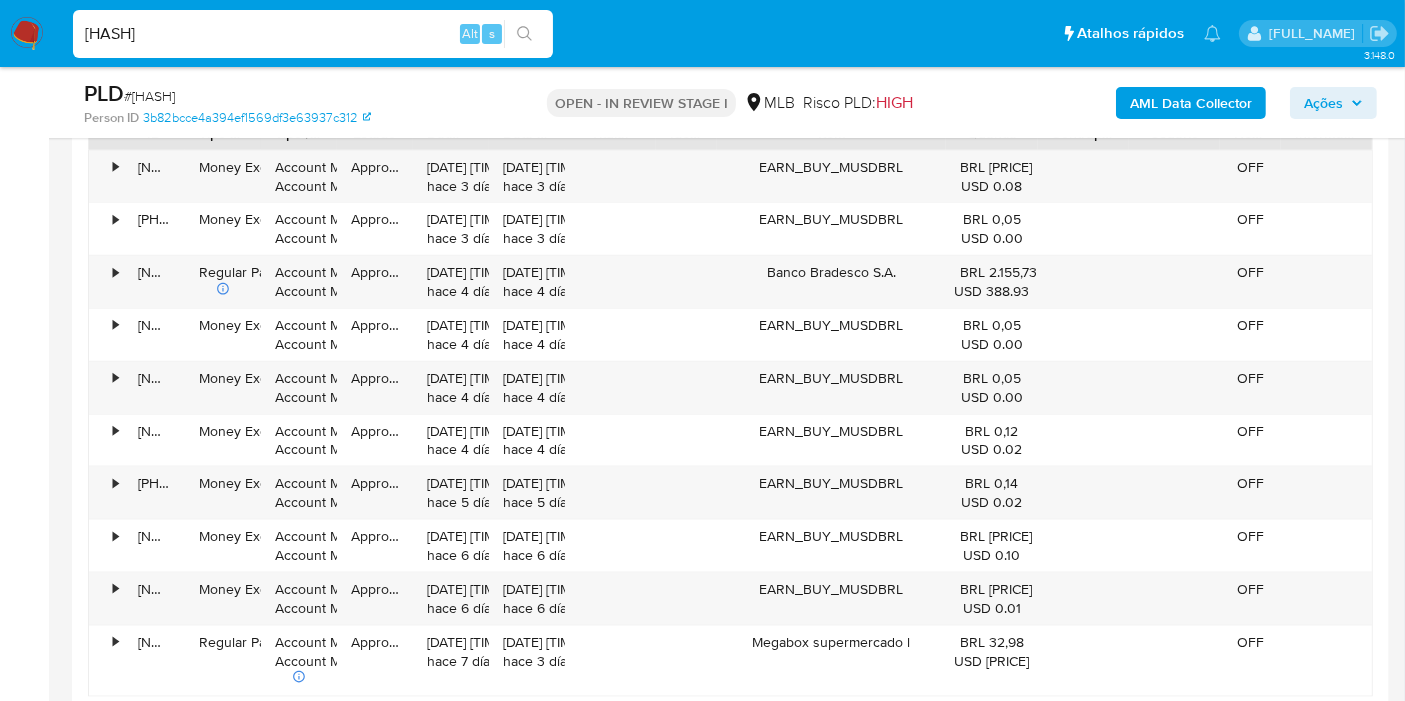 scroll, scrollTop: 2444, scrollLeft: 0, axis: vertical 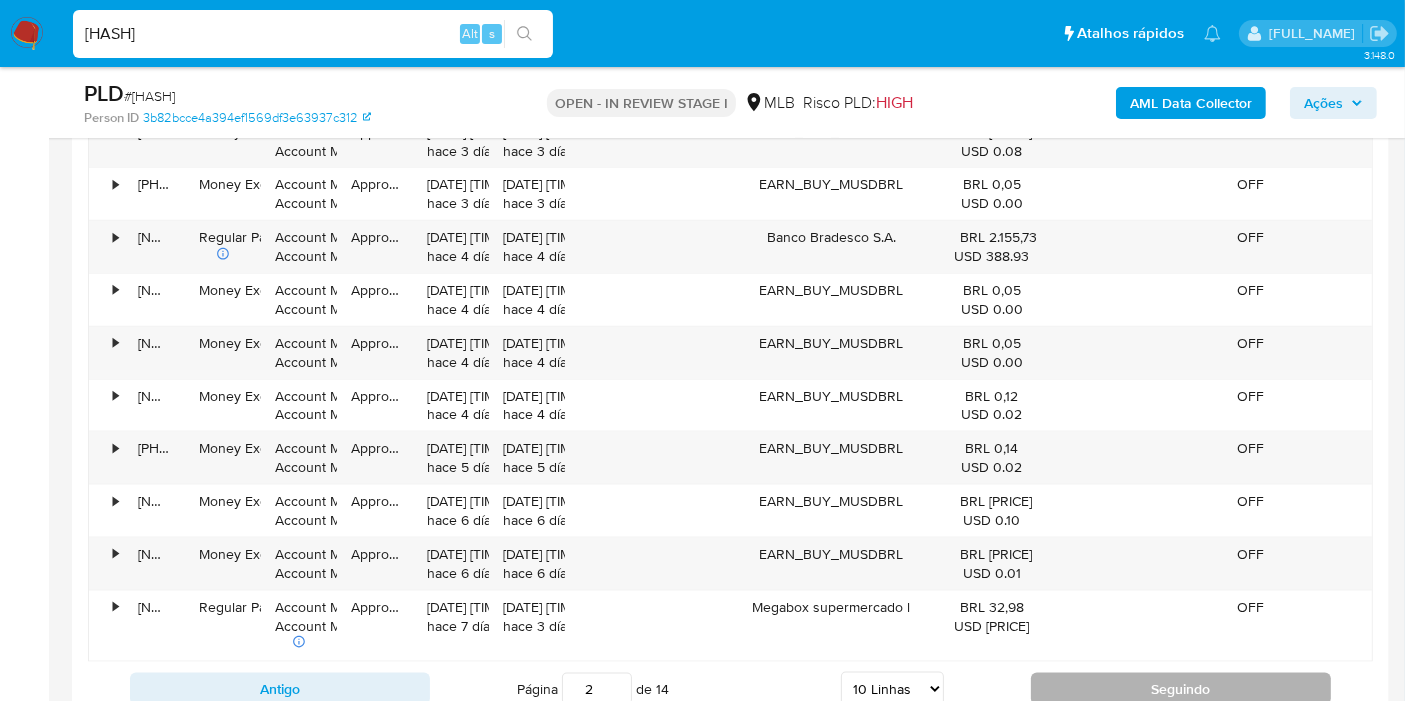 click on "Seguindo" at bounding box center (1181, 689) 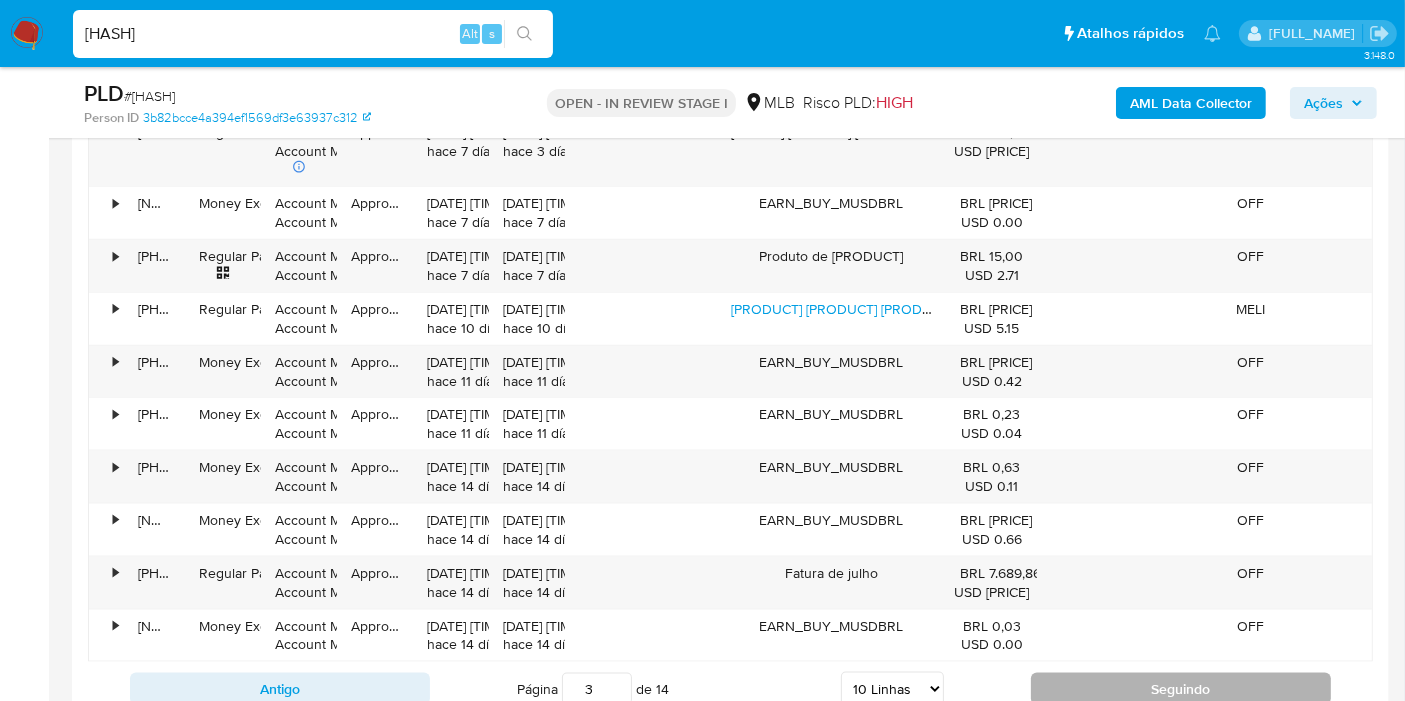 click on "Seguindo" at bounding box center [1181, 689] 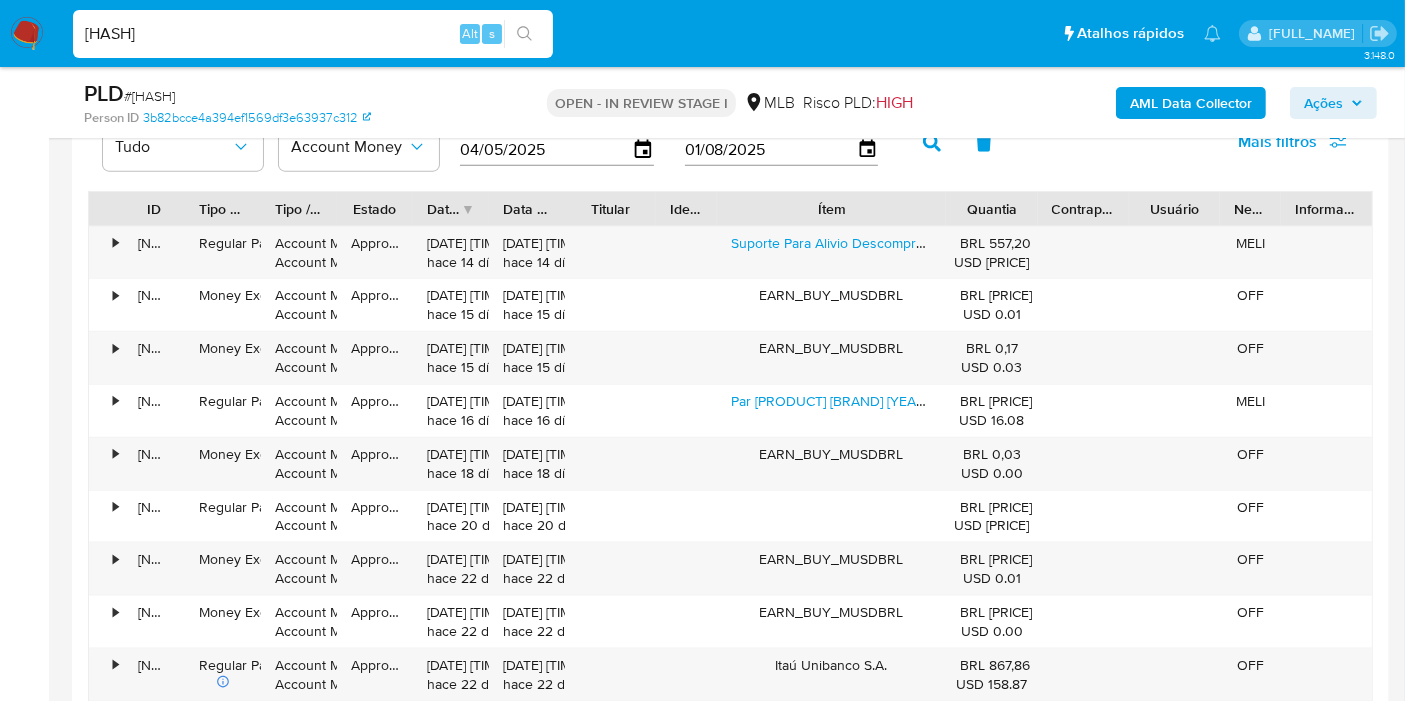 scroll, scrollTop: 2444, scrollLeft: 0, axis: vertical 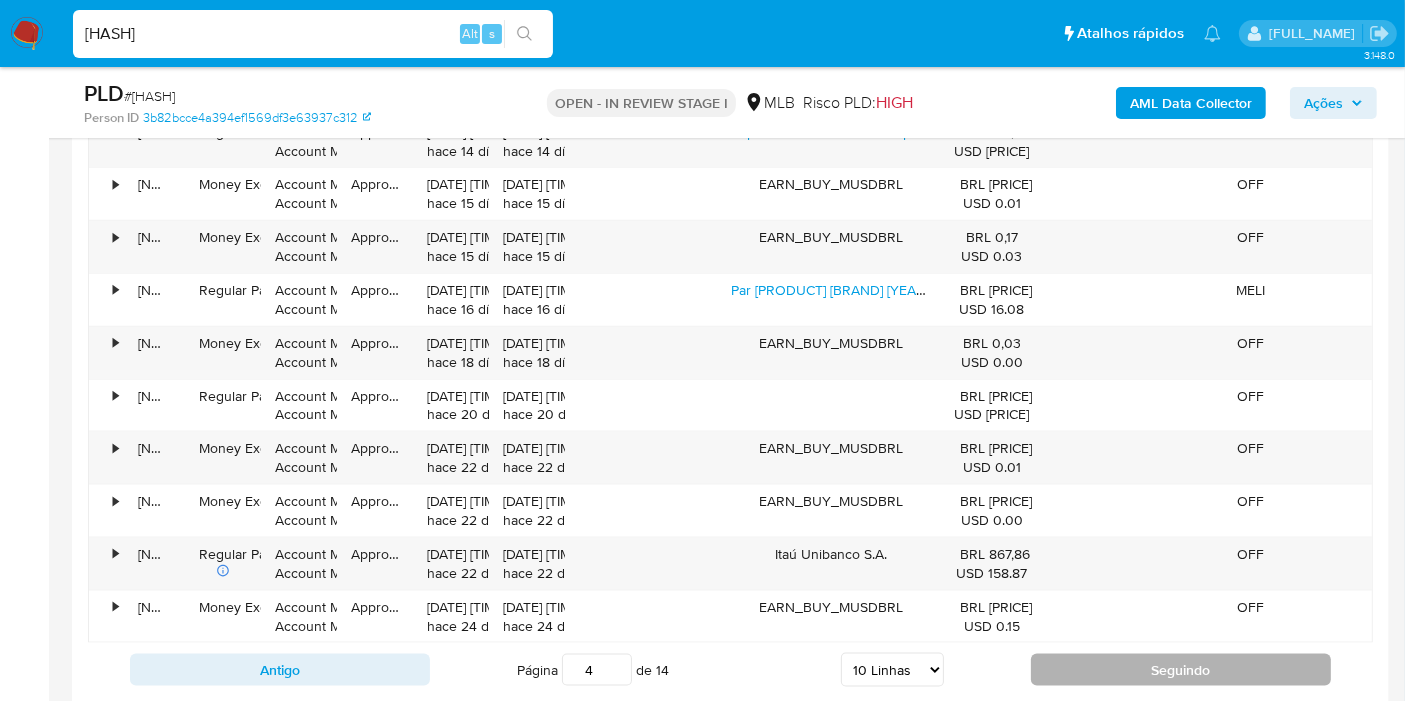 click on "Seguindo" at bounding box center [1181, 670] 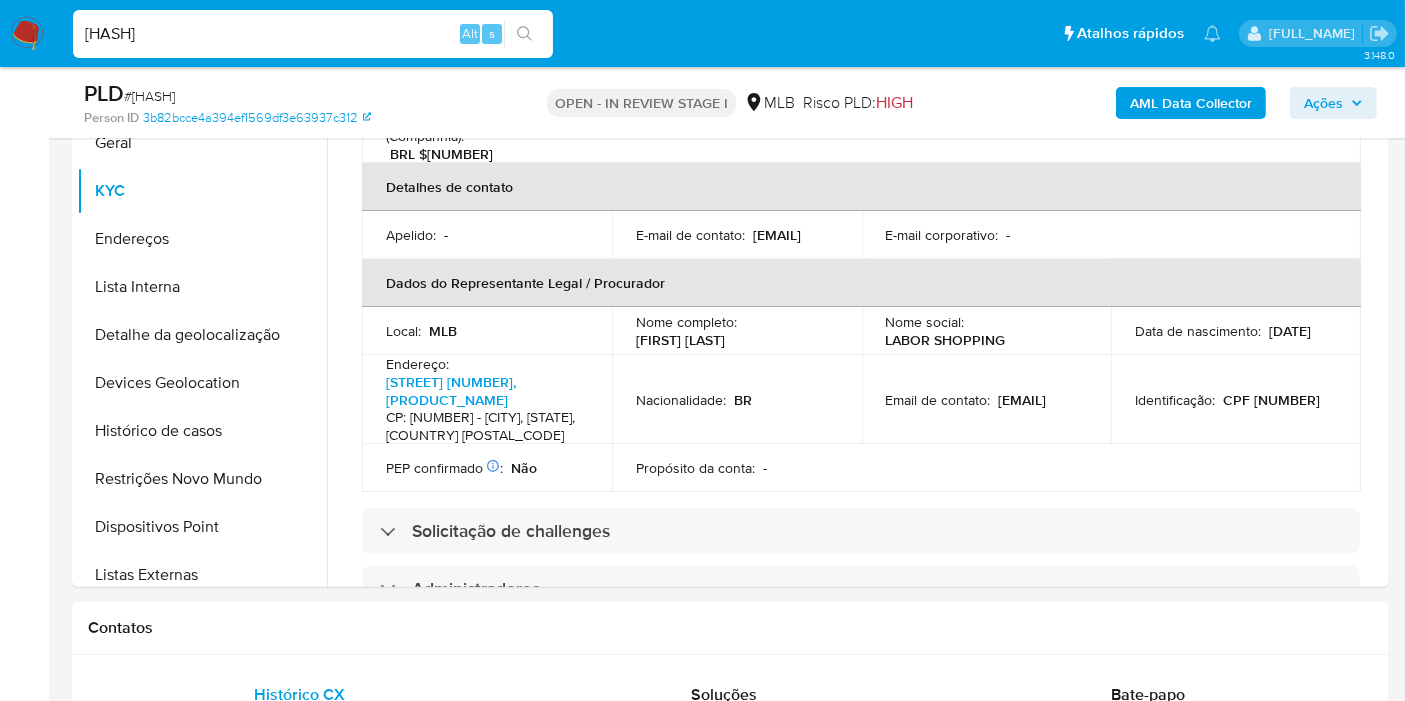 scroll, scrollTop: 0, scrollLeft: 0, axis: both 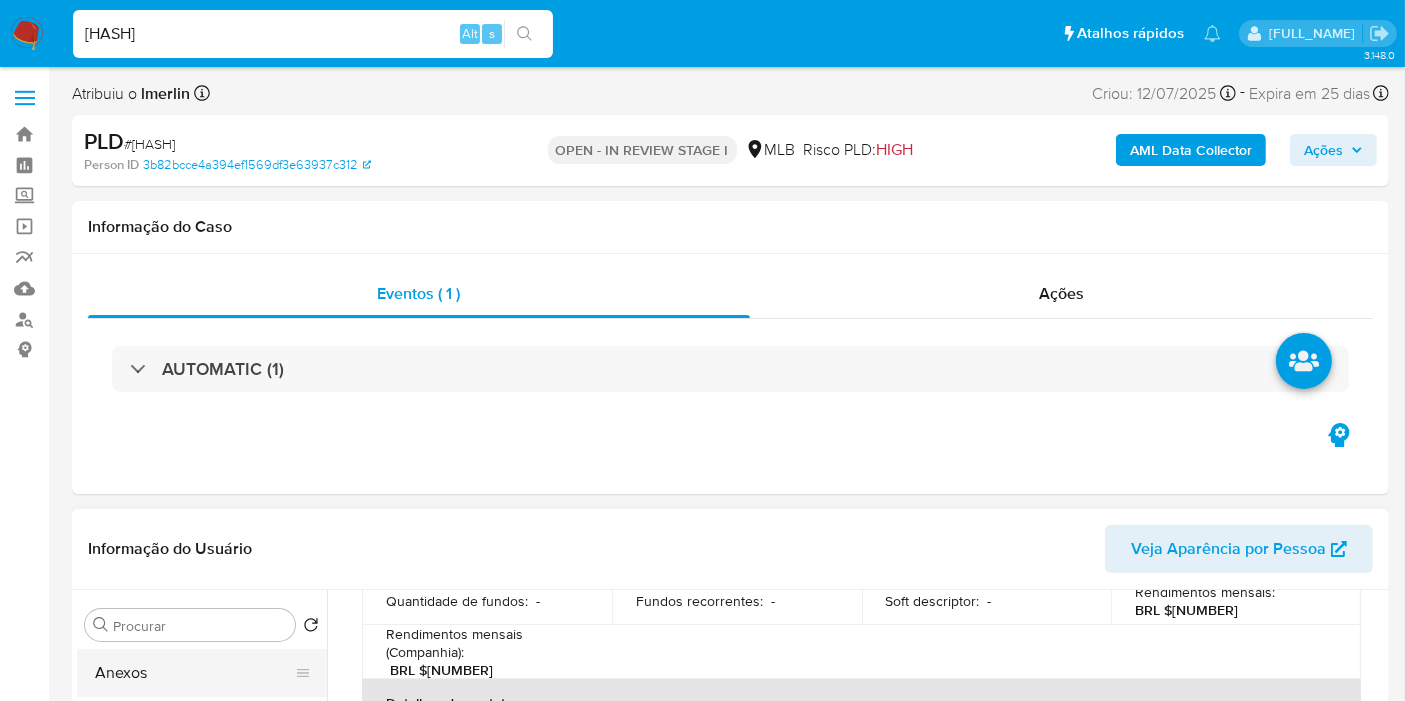 click on "Anexos" at bounding box center [194, 673] 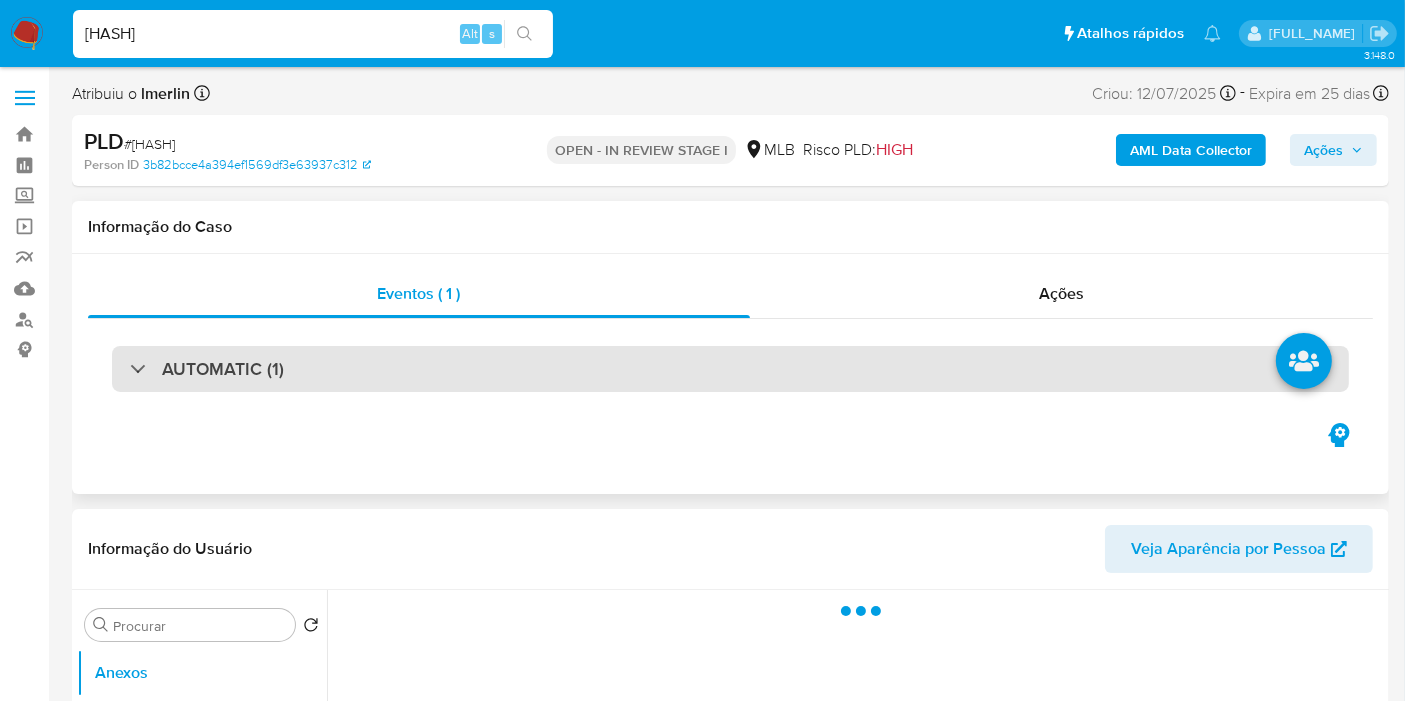 scroll, scrollTop: 0, scrollLeft: 0, axis: both 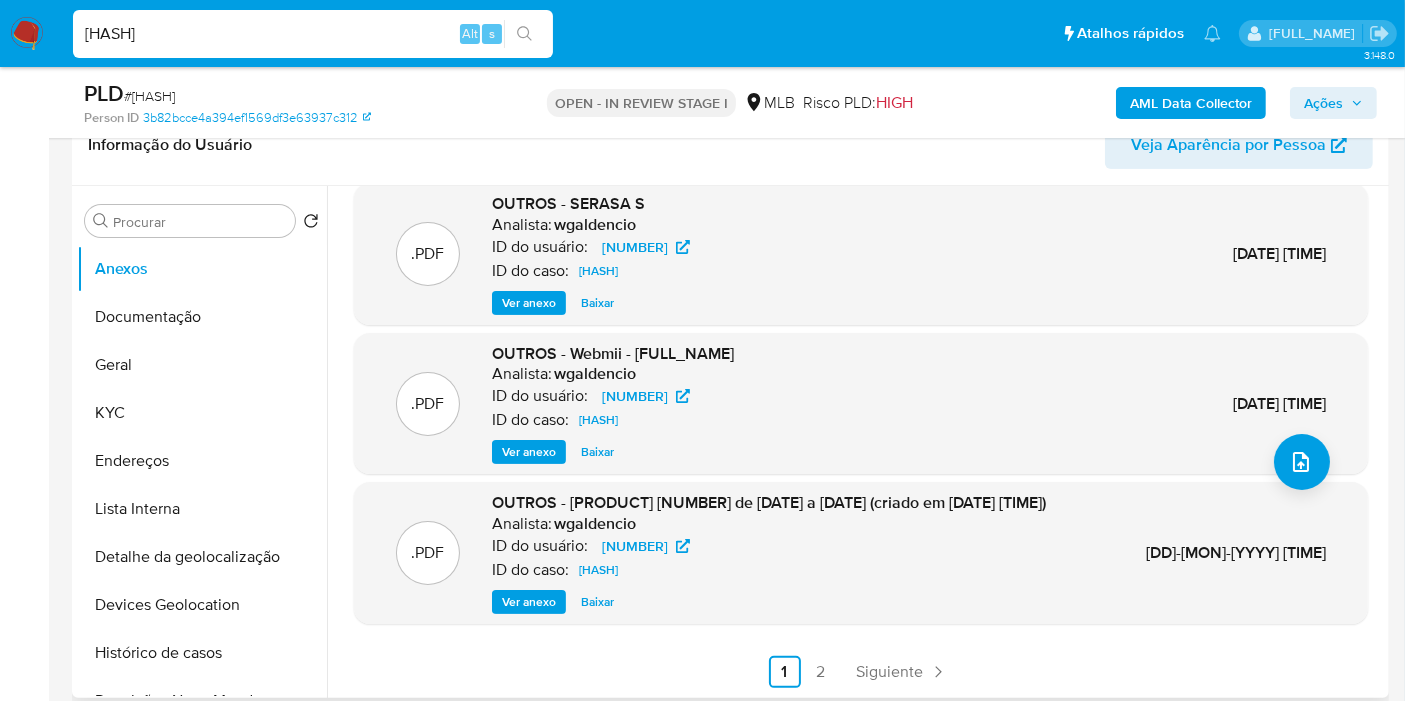 click on "Ver anexo" at bounding box center (529, 602) 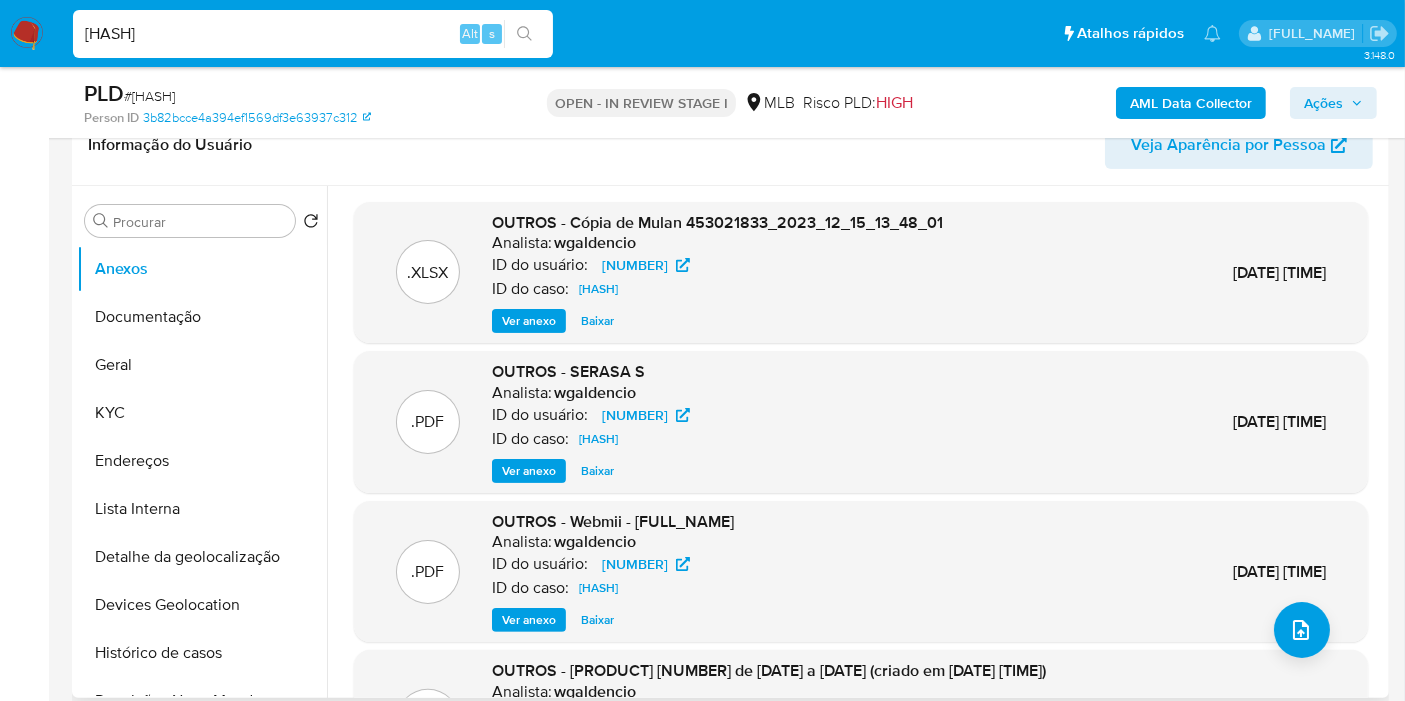 scroll, scrollTop: 168, scrollLeft: 0, axis: vertical 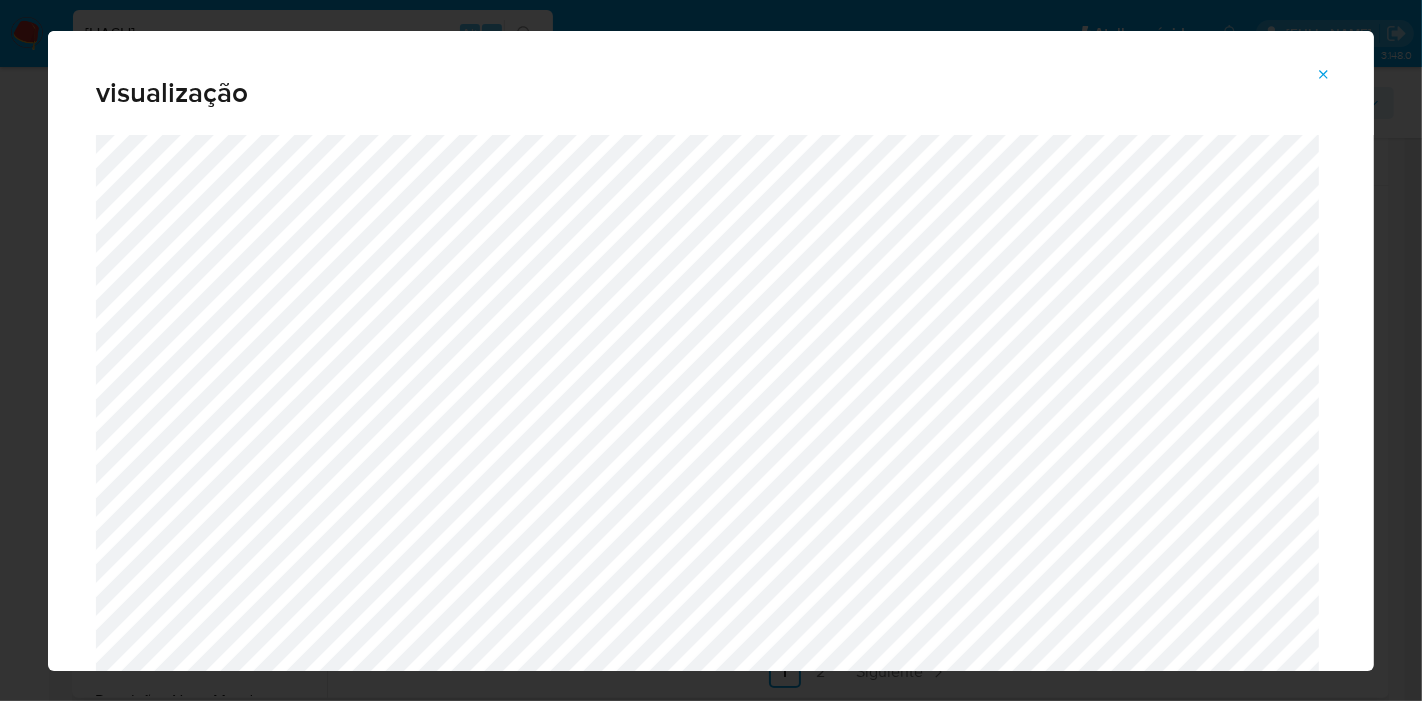 click 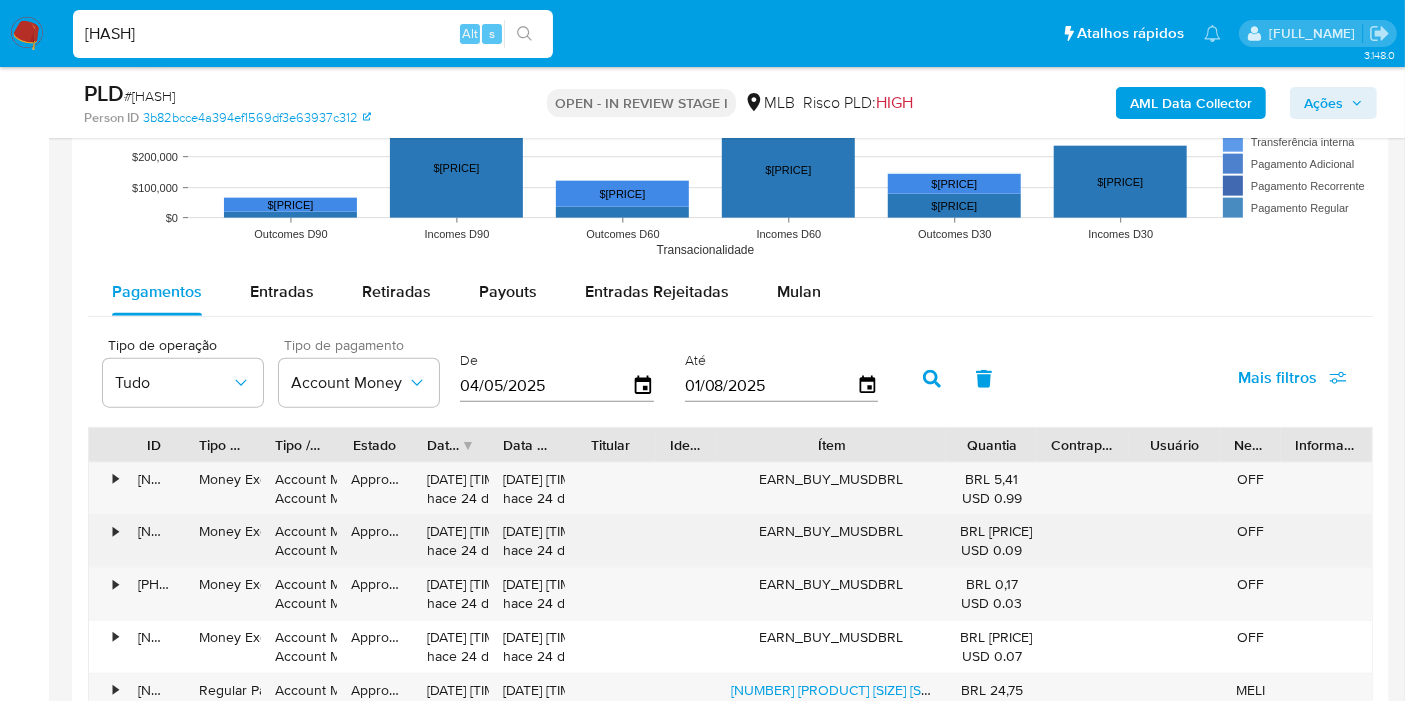 scroll, scrollTop: 2222, scrollLeft: 0, axis: vertical 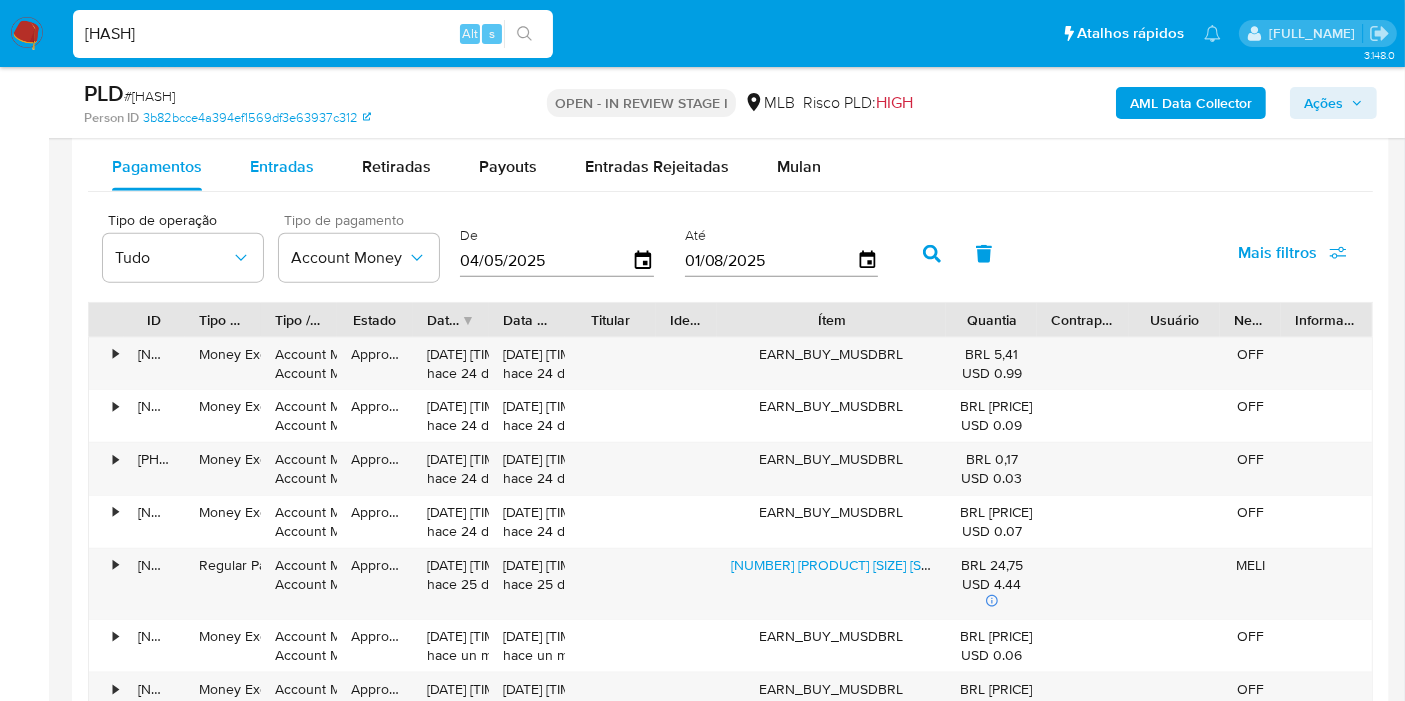 click on "Entradas" at bounding box center [282, 166] 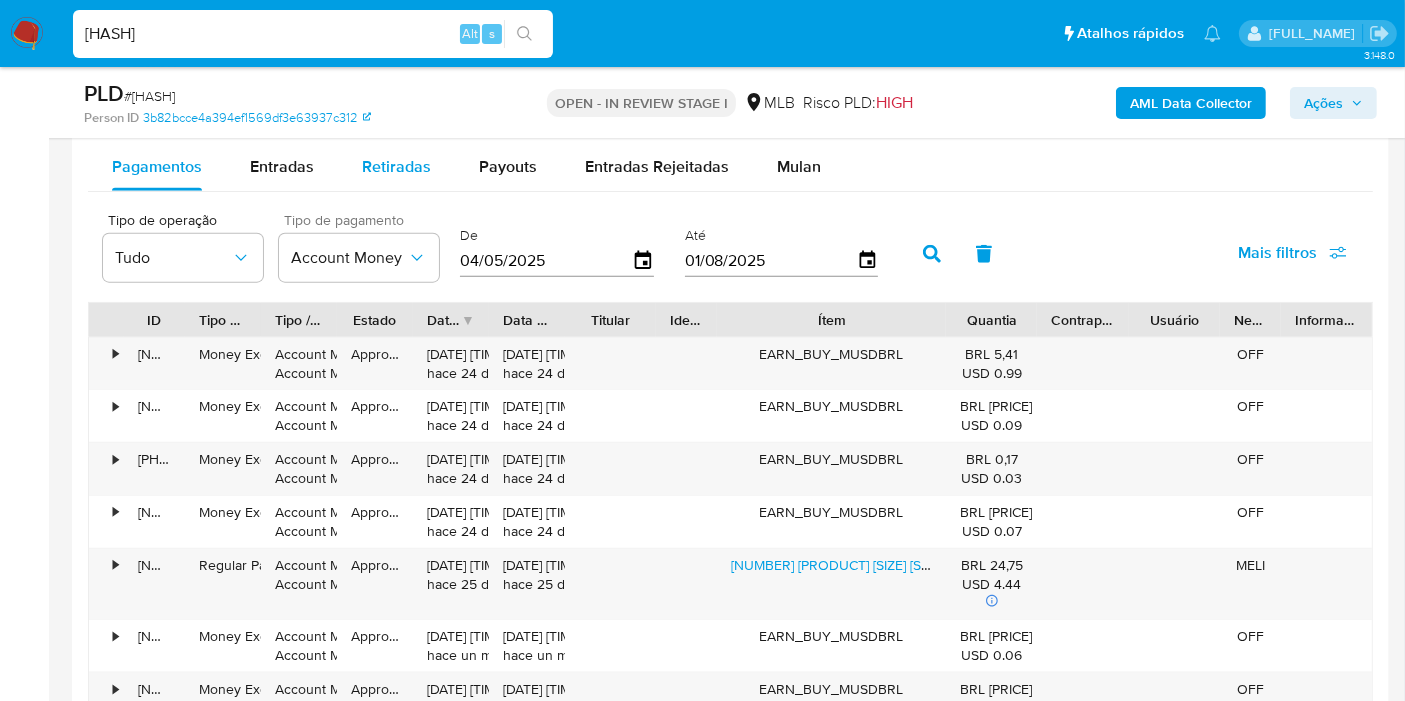 select on "10" 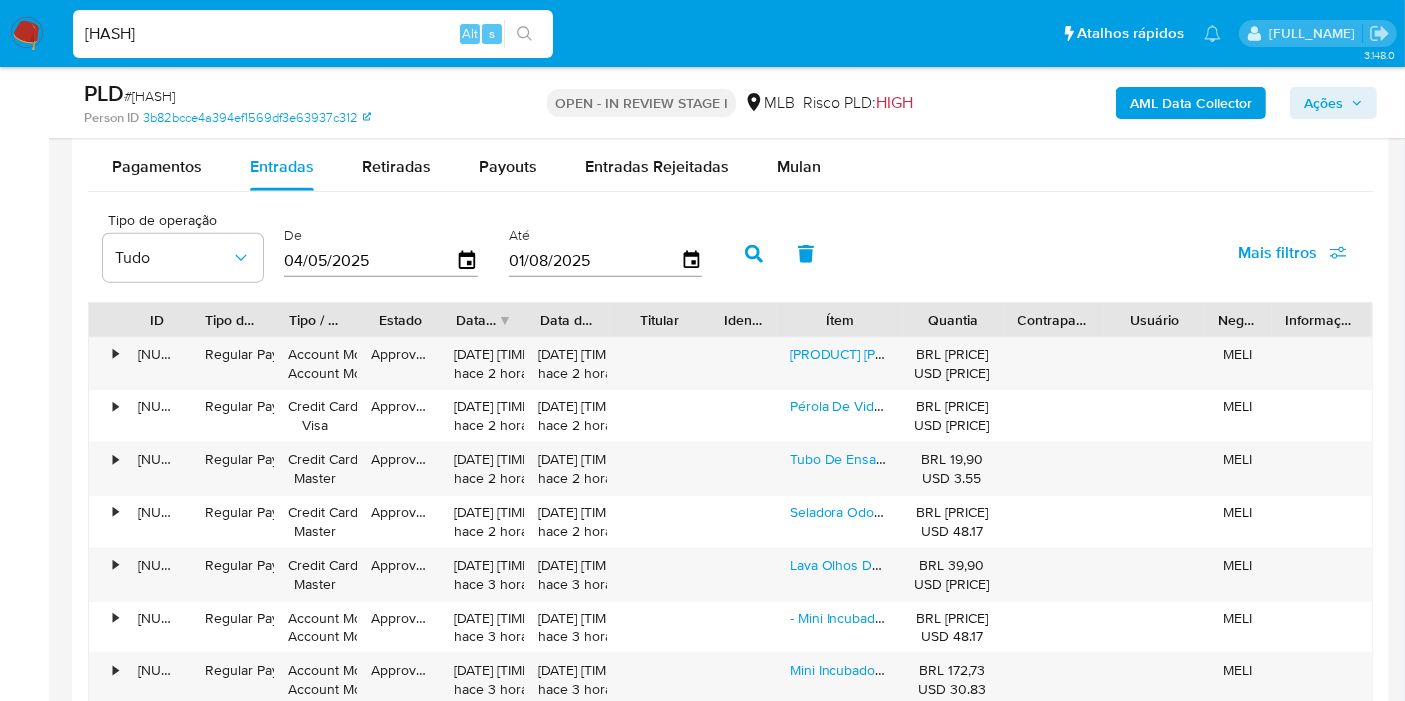 drag, startPoint x: 903, startPoint y: 315, endPoint x: 993, endPoint y: 321, distance: 90.199776 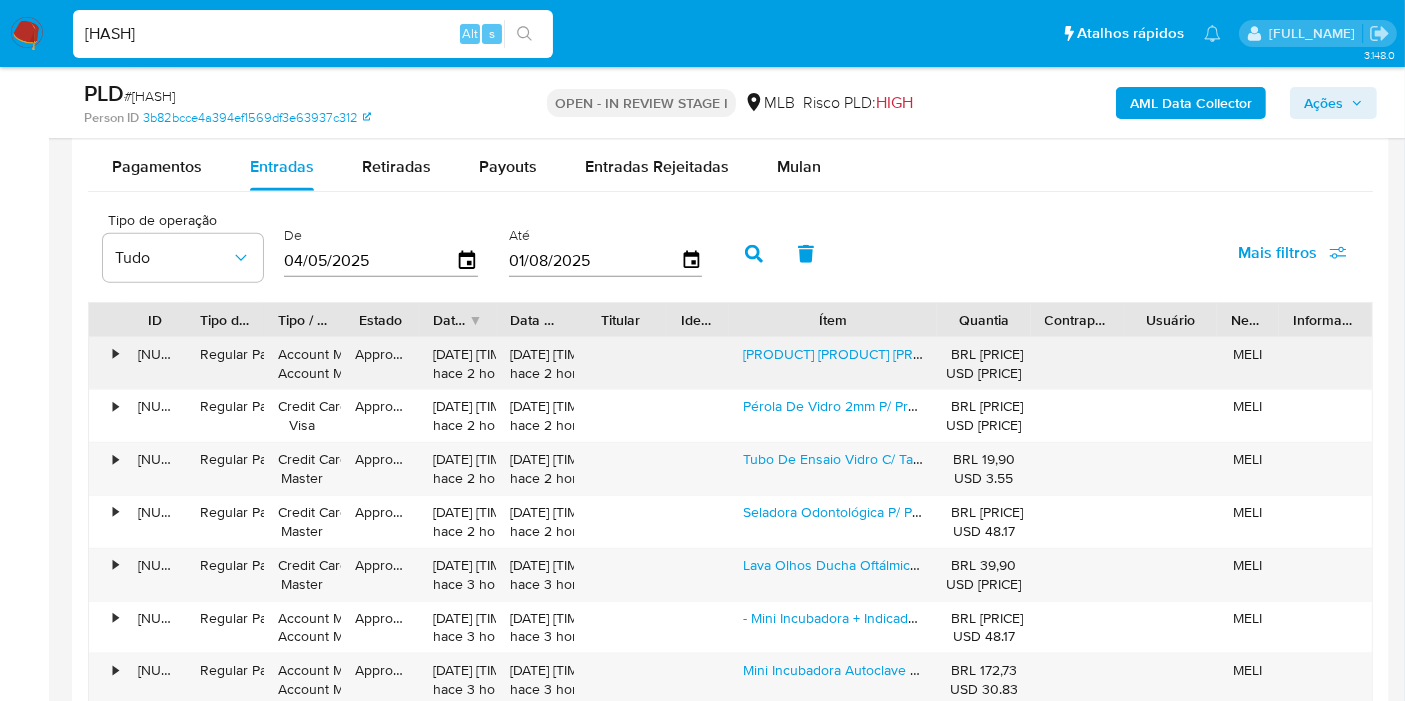 scroll, scrollTop: 2444, scrollLeft: 0, axis: vertical 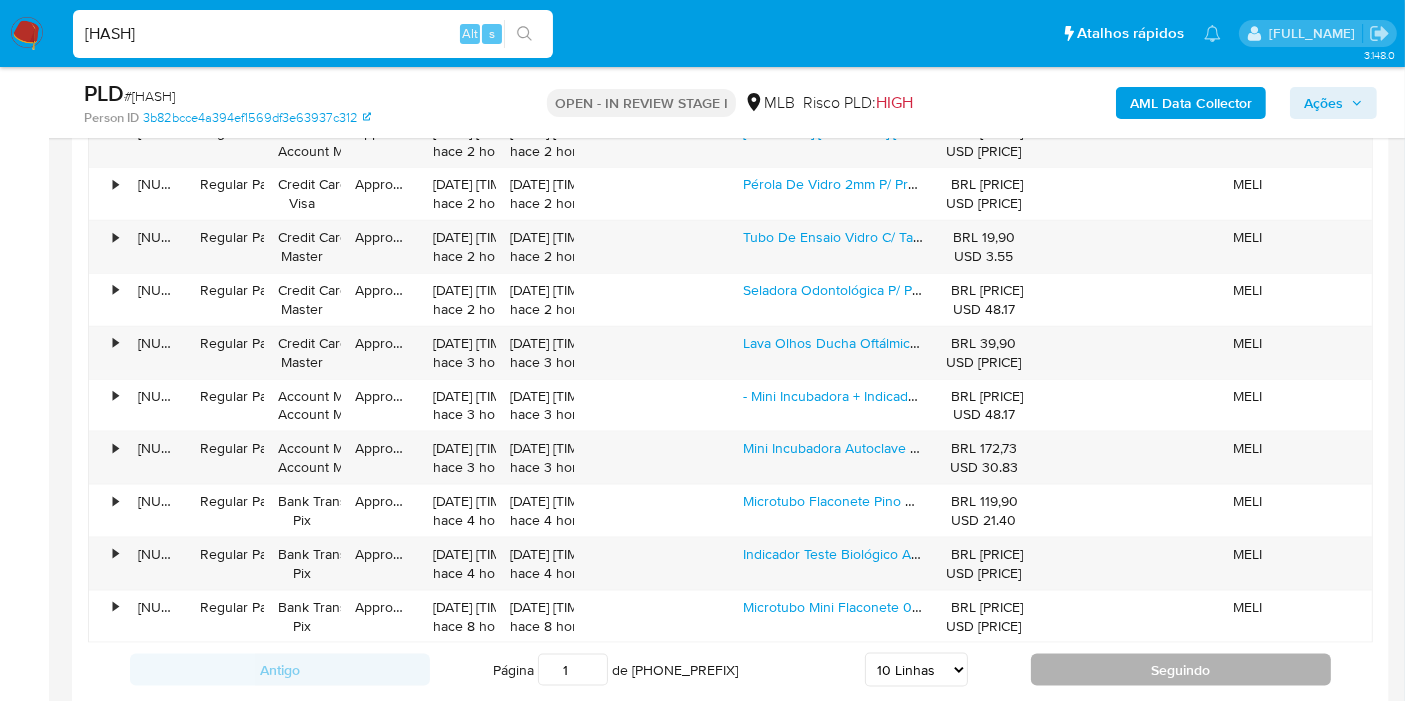 click on "Seguindo" at bounding box center [1181, 670] 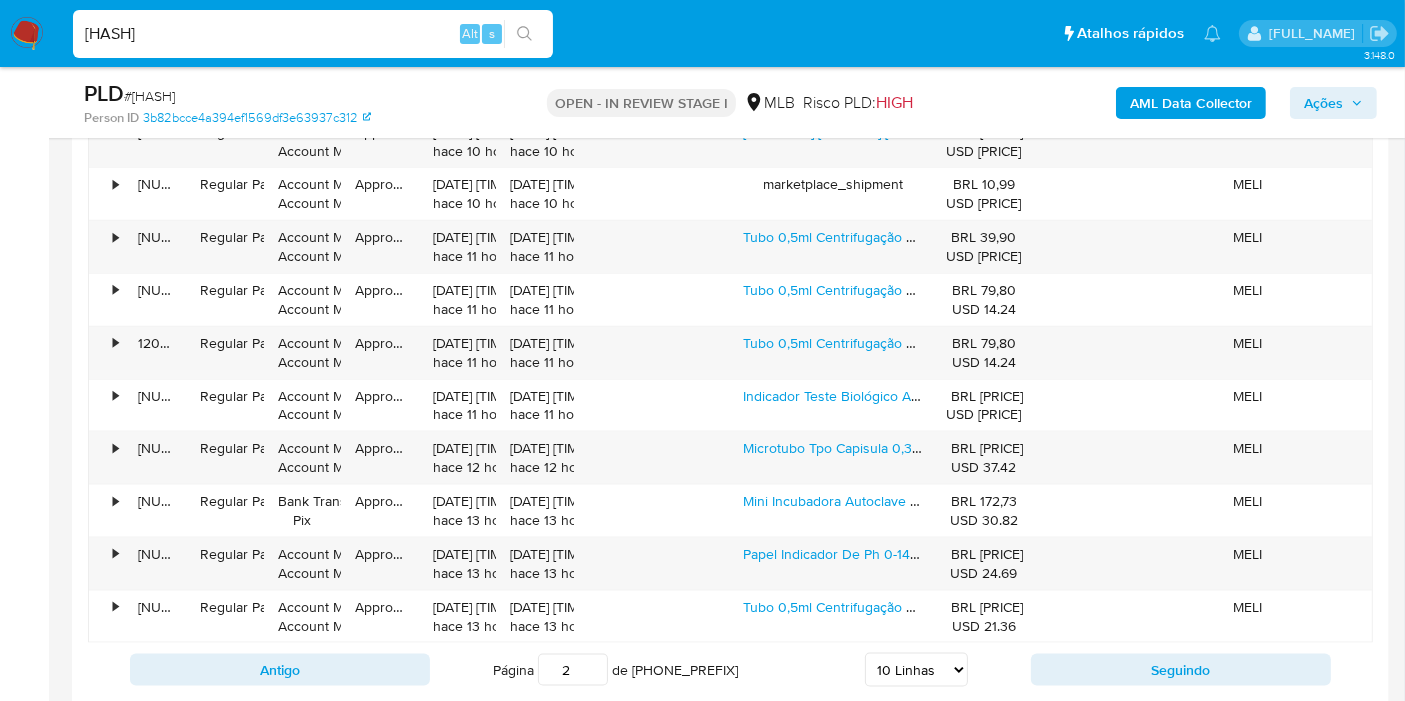 scroll, scrollTop: 2333, scrollLeft: 0, axis: vertical 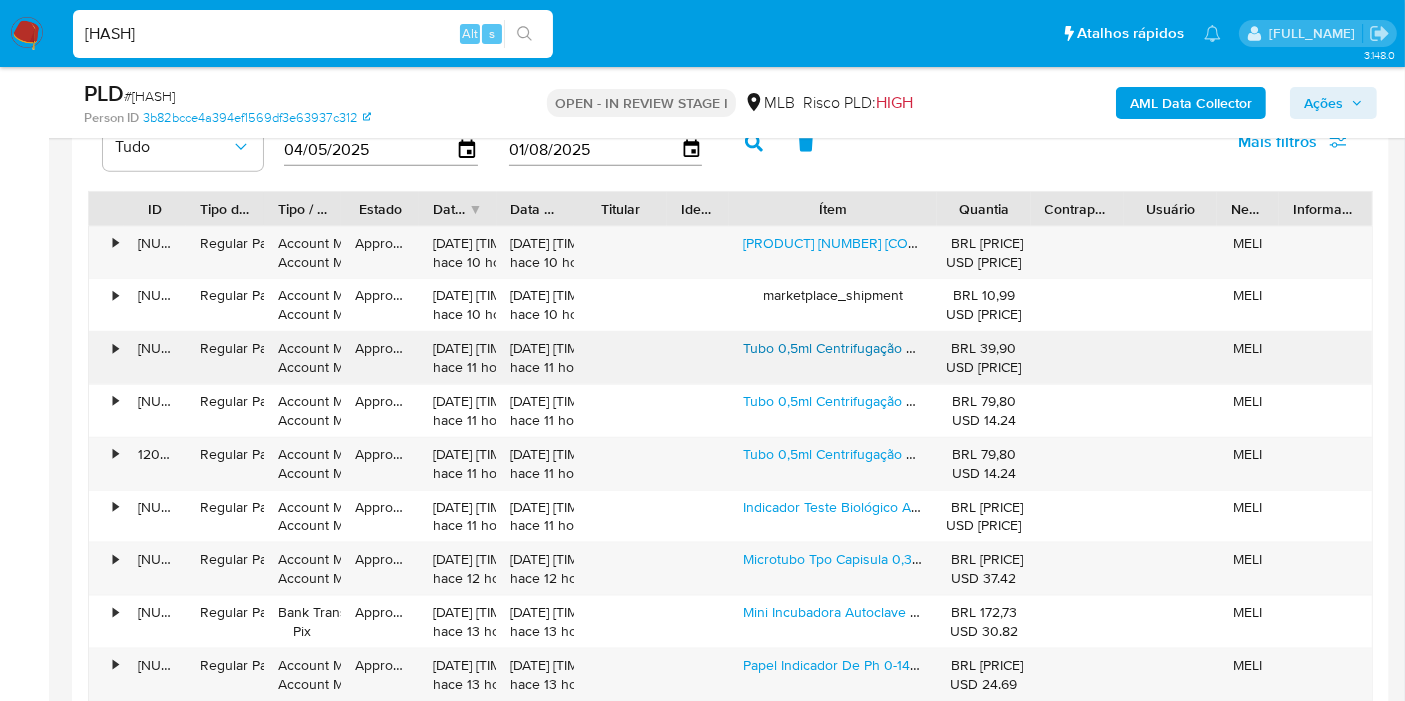 click on "Tubo 0,5ml Centrifugação Neutro Pino Flaco Microtubo C/1000" at bounding box center (937, 348) 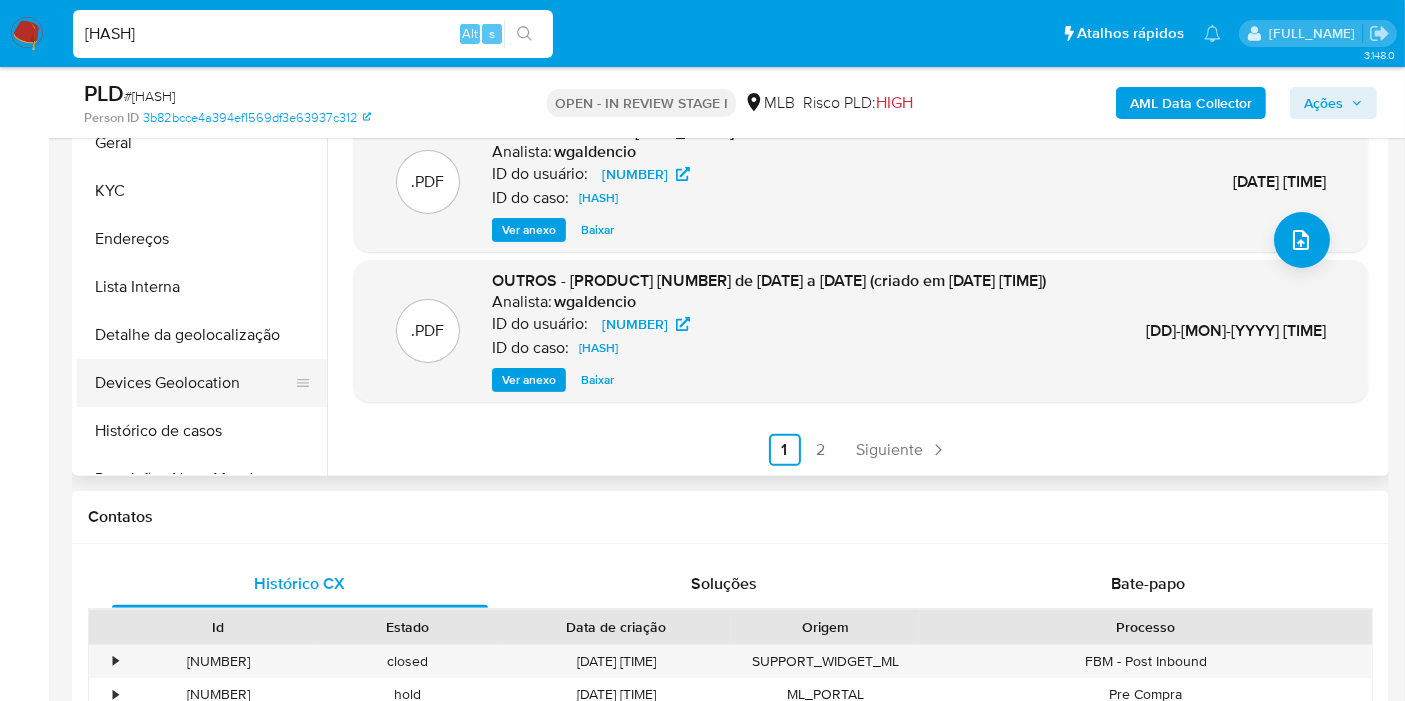 scroll, scrollTop: 333, scrollLeft: 0, axis: vertical 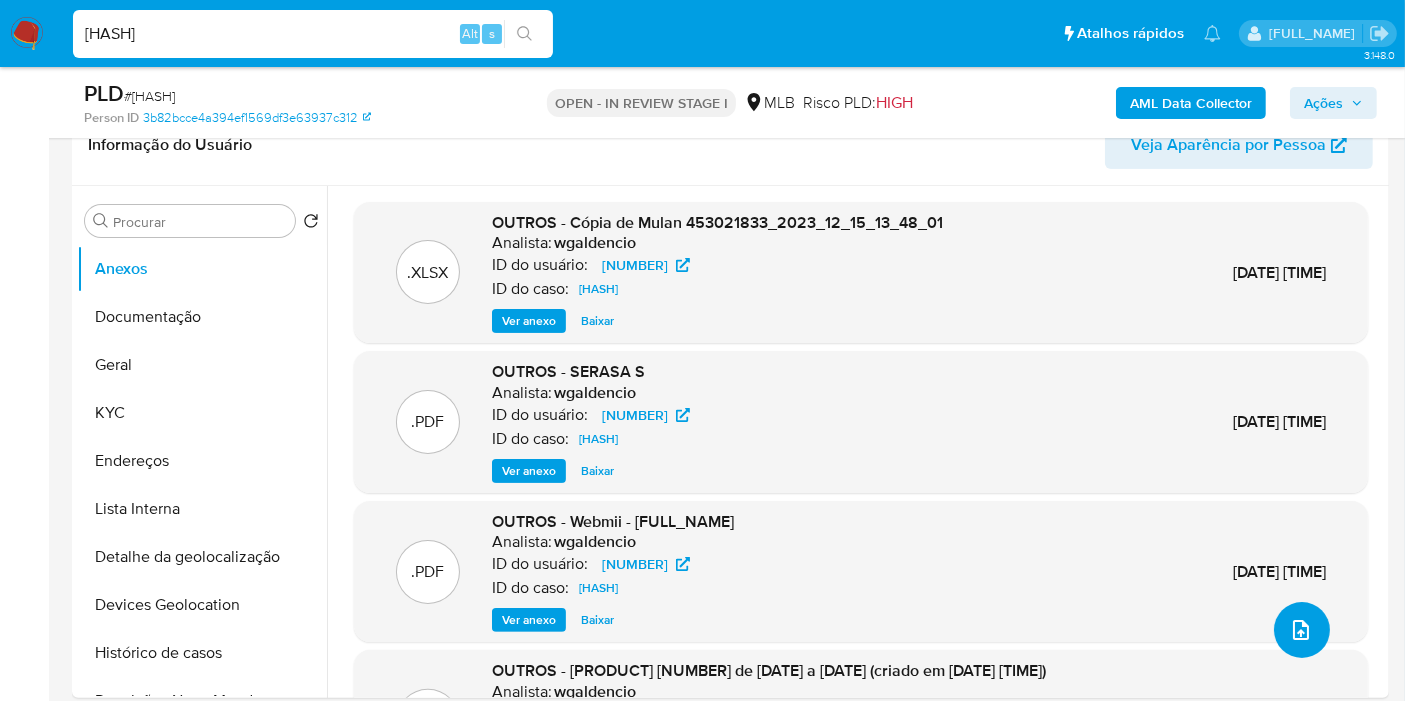 click at bounding box center (1302, 630) 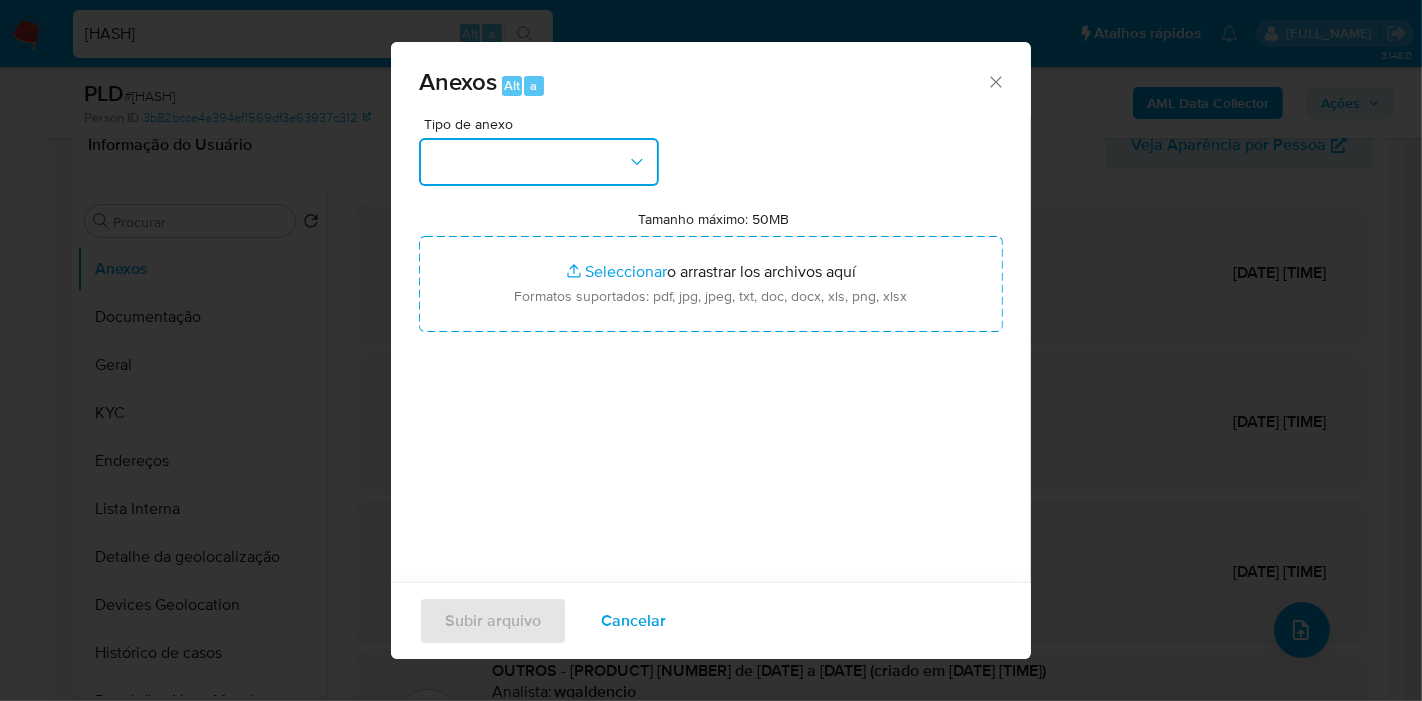 click at bounding box center (539, 162) 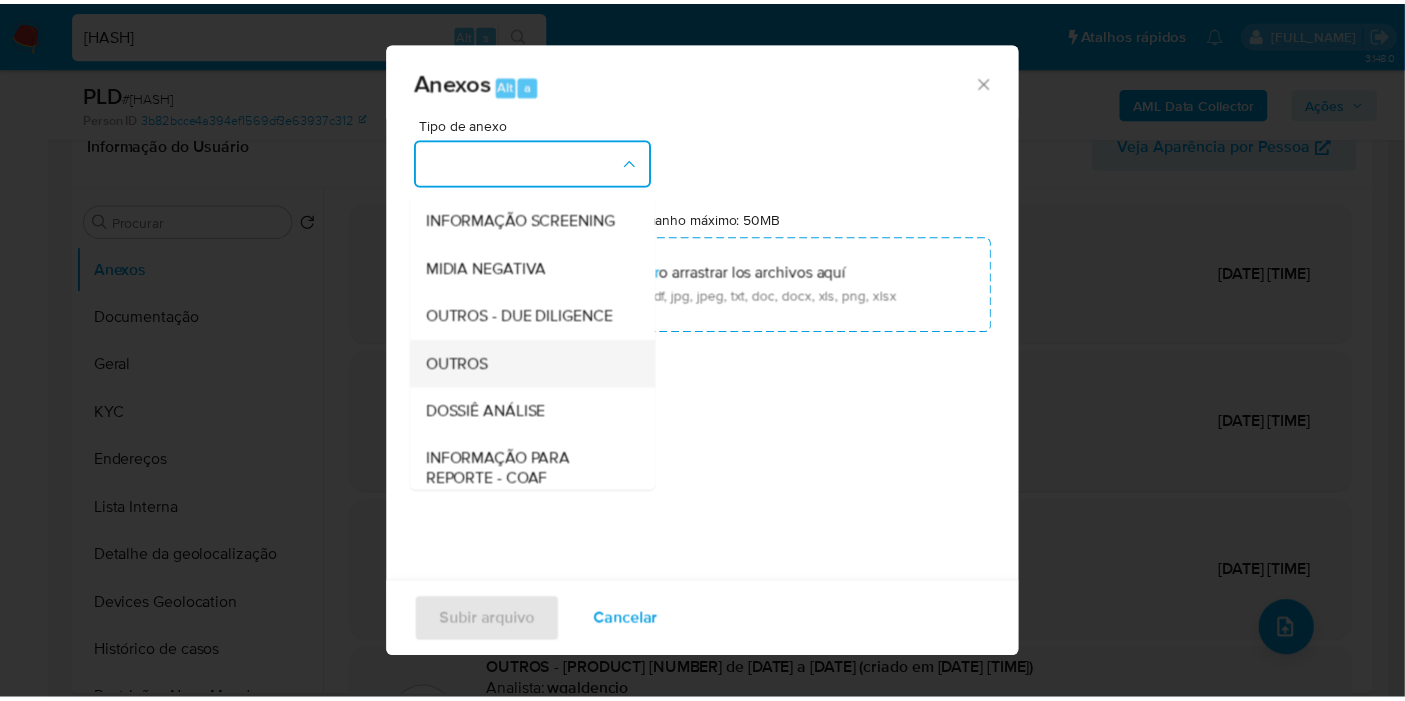scroll, scrollTop: 222, scrollLeft: 0, axis: vertical 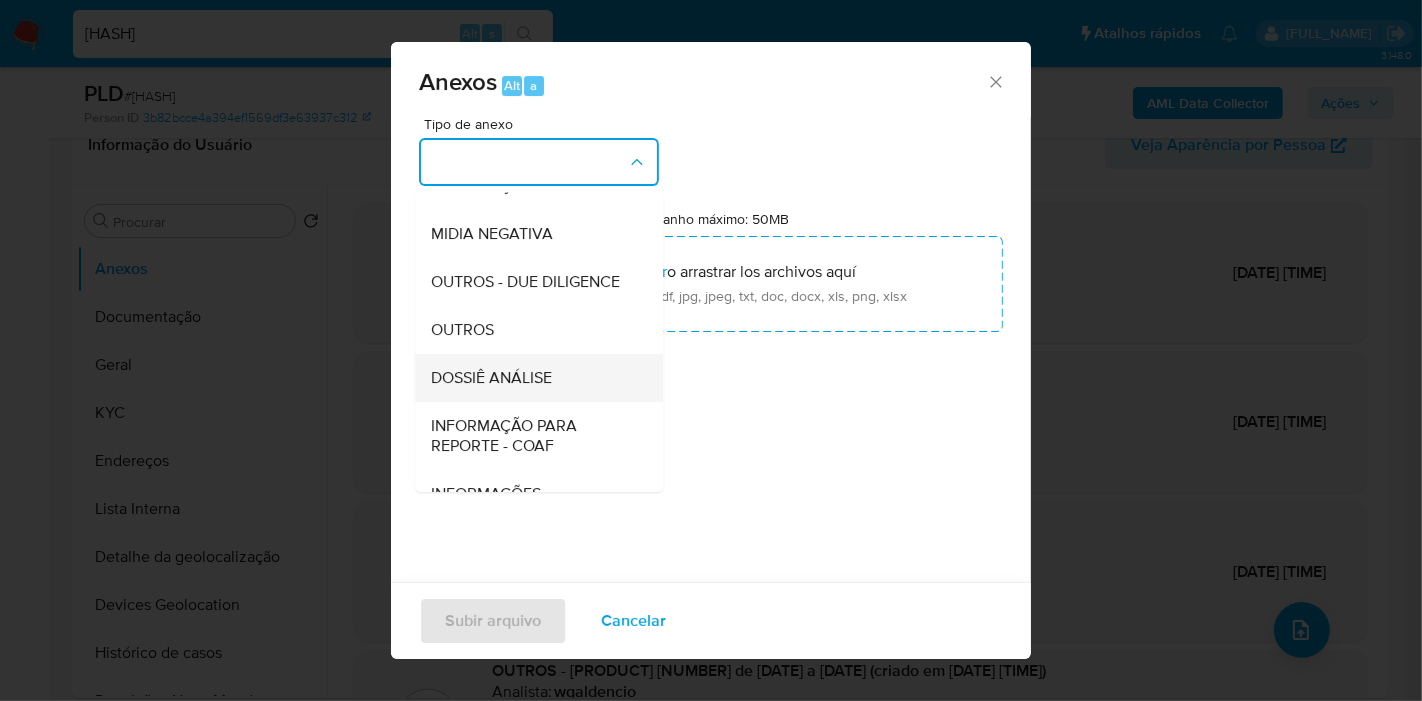 click on "DOSSIÊ ANÁLISE" at bounding box center [533, 378] 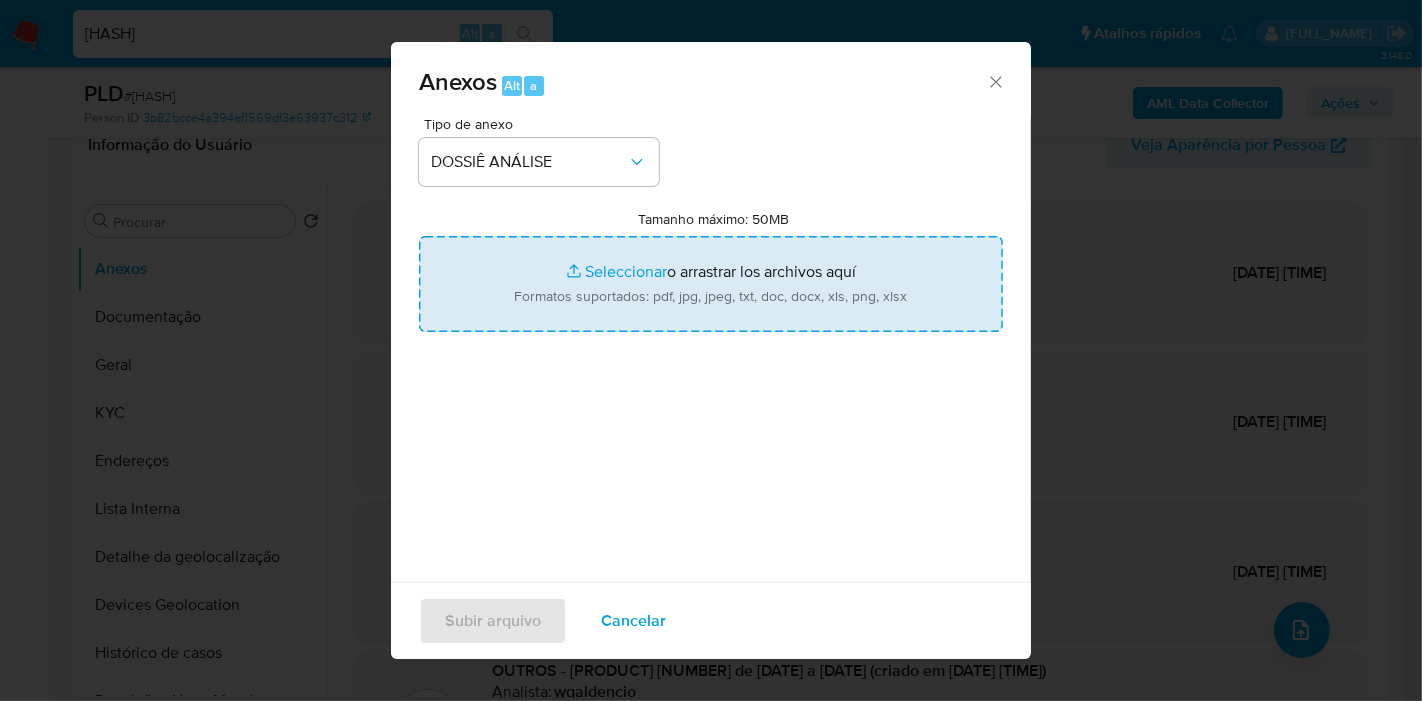 click on "Tamanho máximo: 50MB Seleccionar archivos" at bounding box center (711, 284) 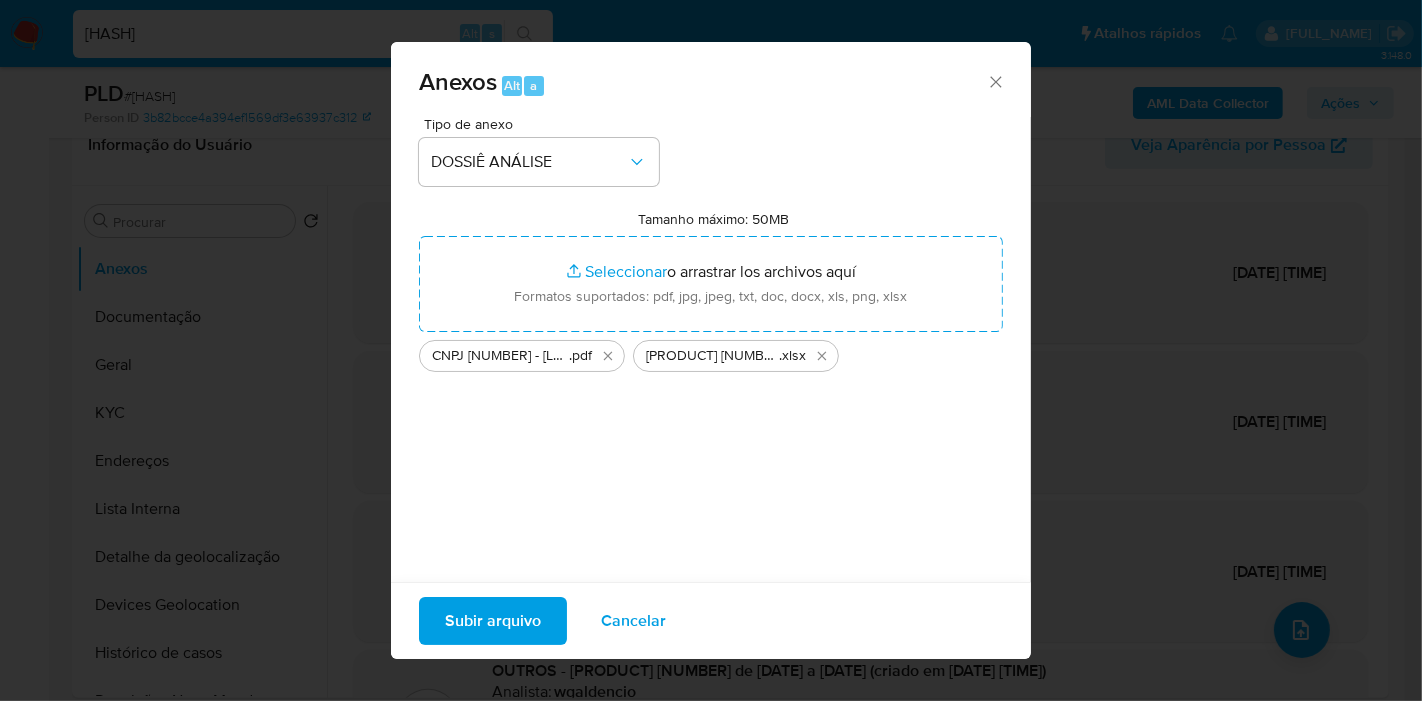 click on "Subir arquivo" at bounding box center (493, 621) 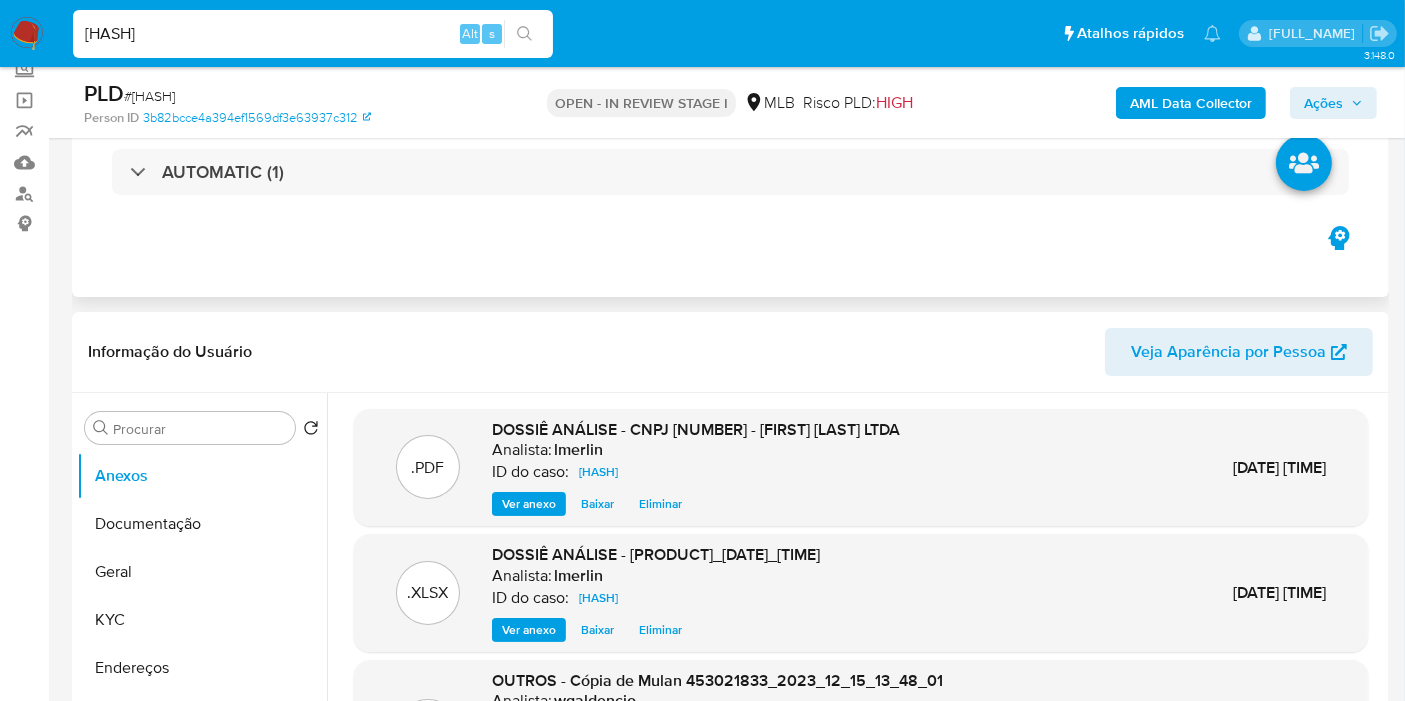 scroll, scrollTop: 0, scrollLeft: 0, axis: both 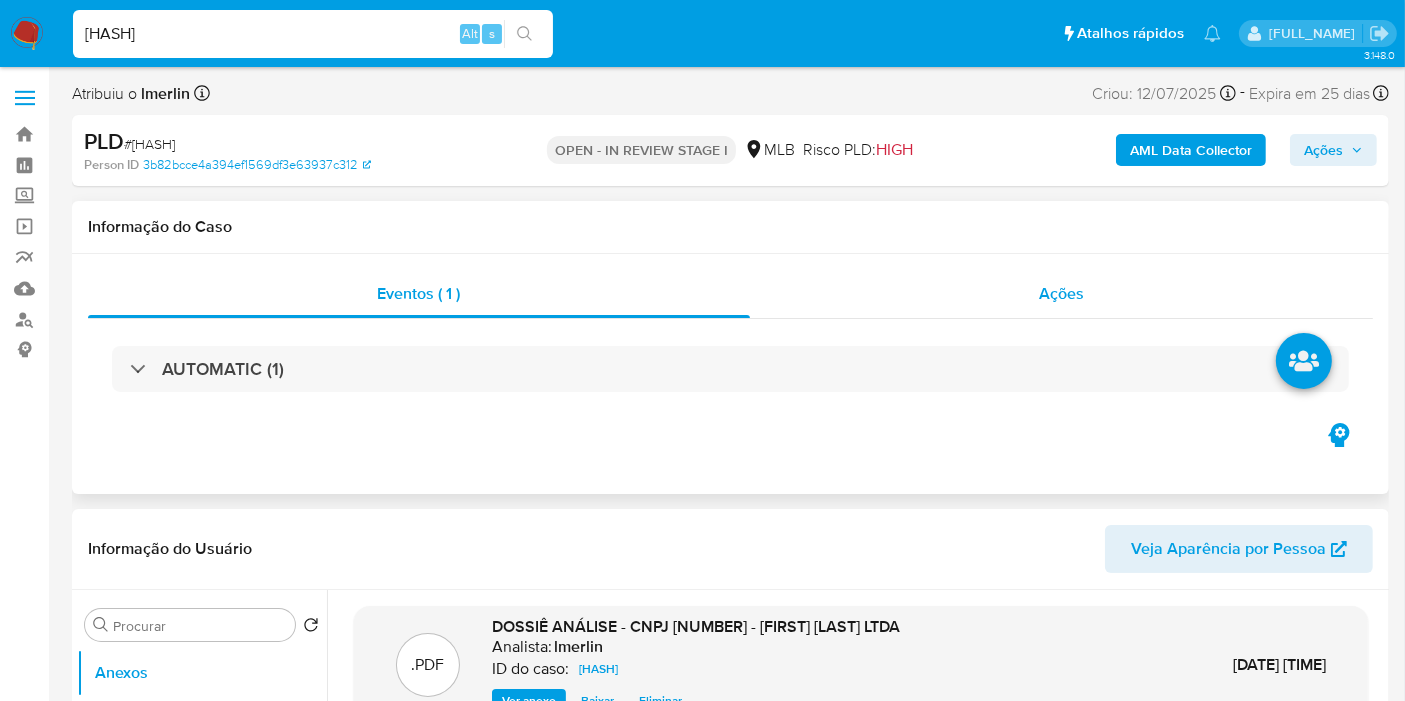 drag, startPoint x: 1075, startPoint y: 307, endPoint x: 1085, endPoint y: 305, distance: 10.198039 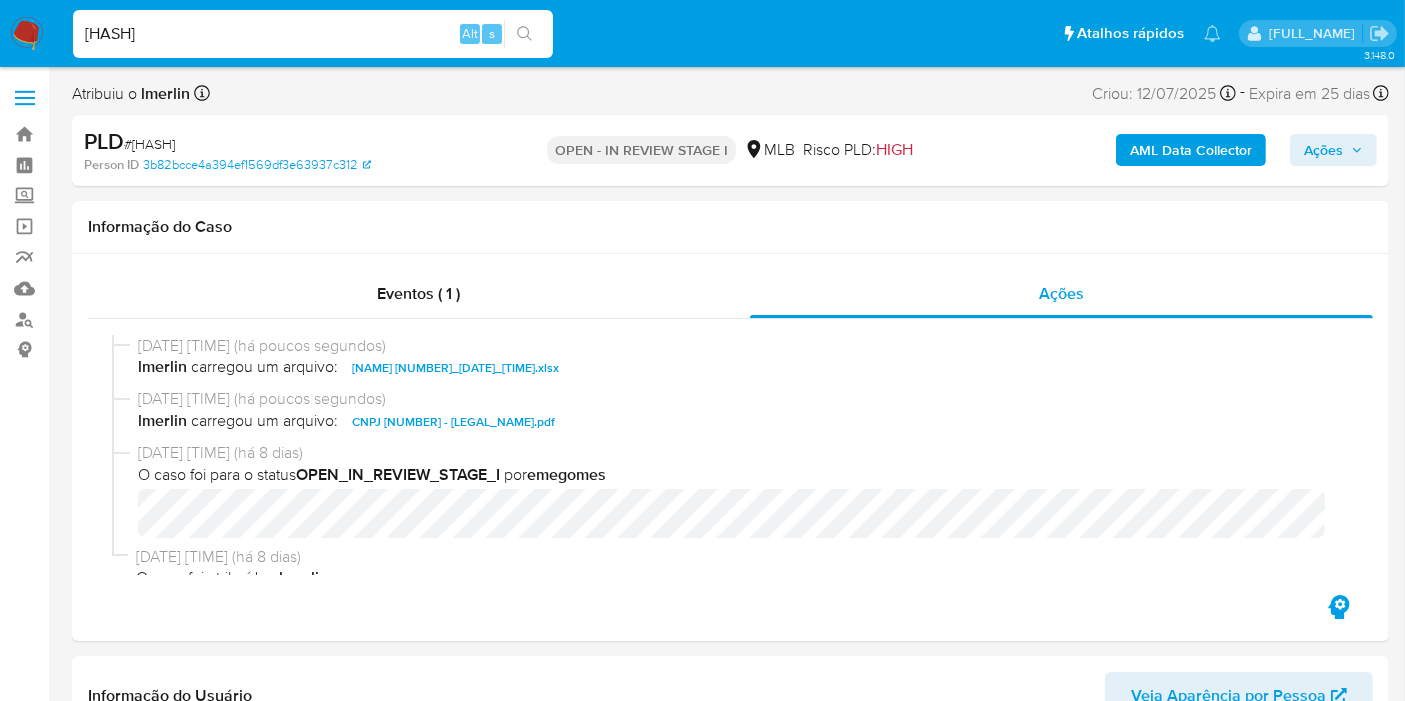 click on "Ações" at bounding box center (1323, 150) 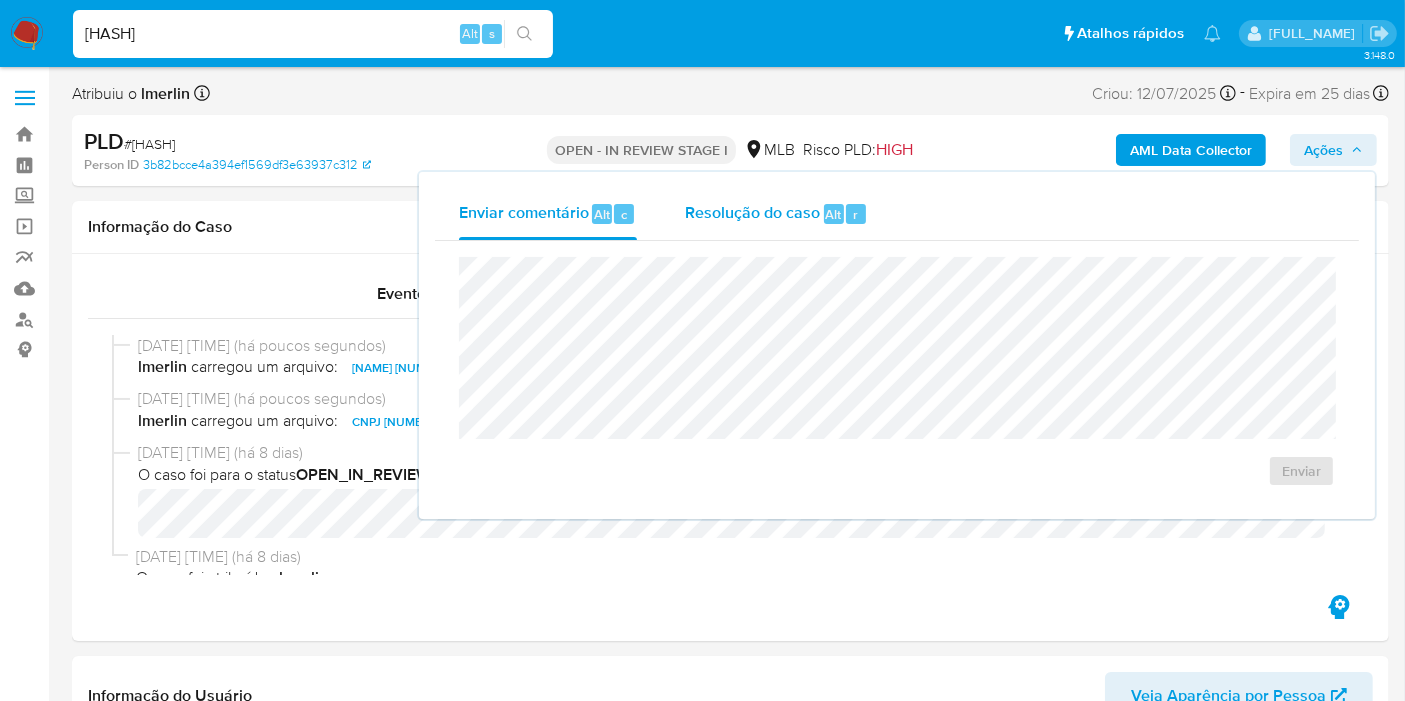 click on "Resolução do caso" at bounding box center (752, 213) 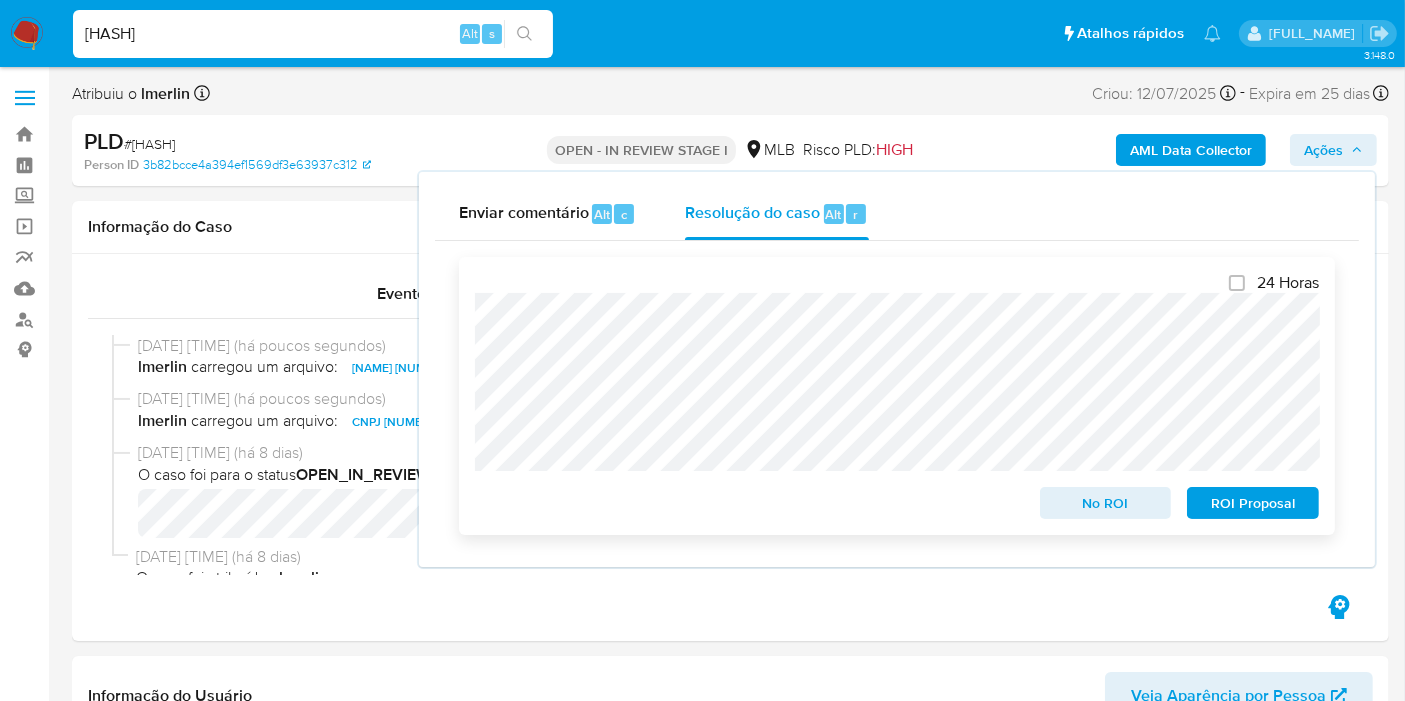 click on "No ROI" at bounding box center (1106, 503) 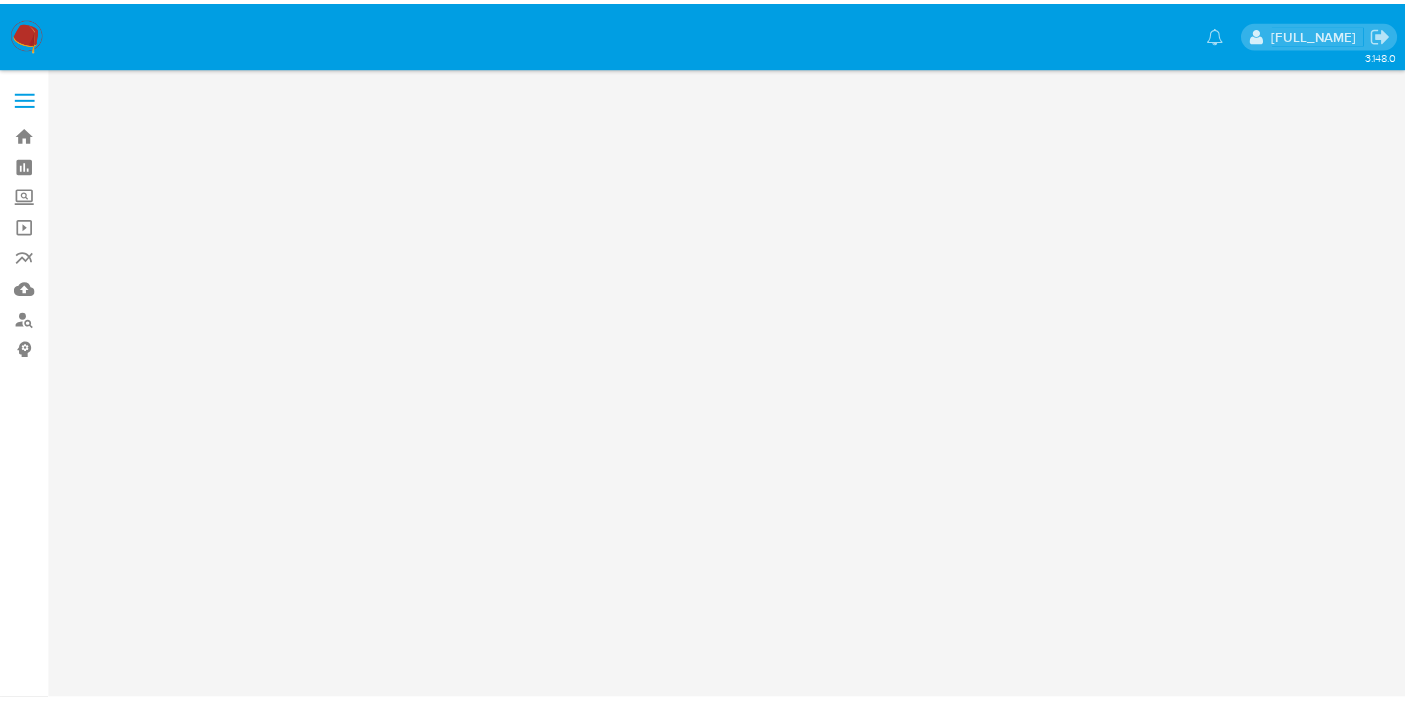 scroll, scrollTop: 0, scrollLeft: 0, axis: both 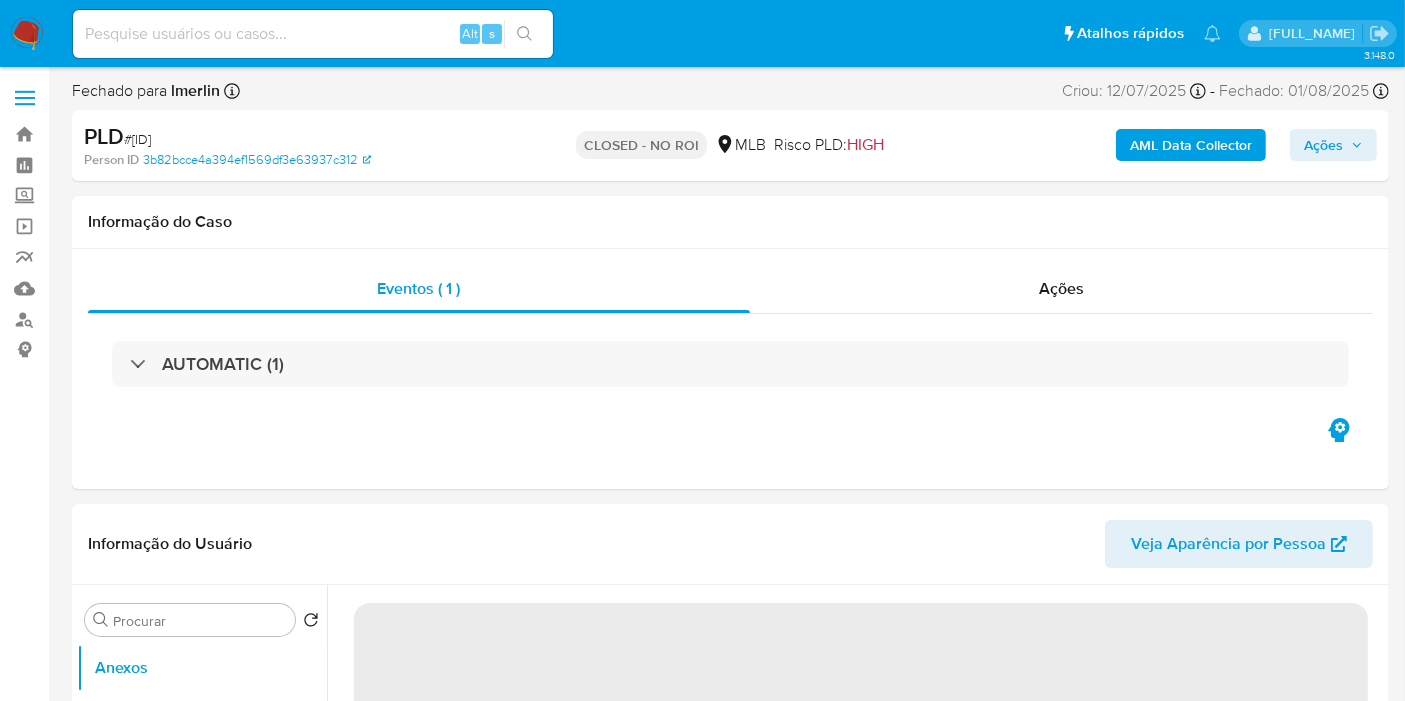 select on "10" 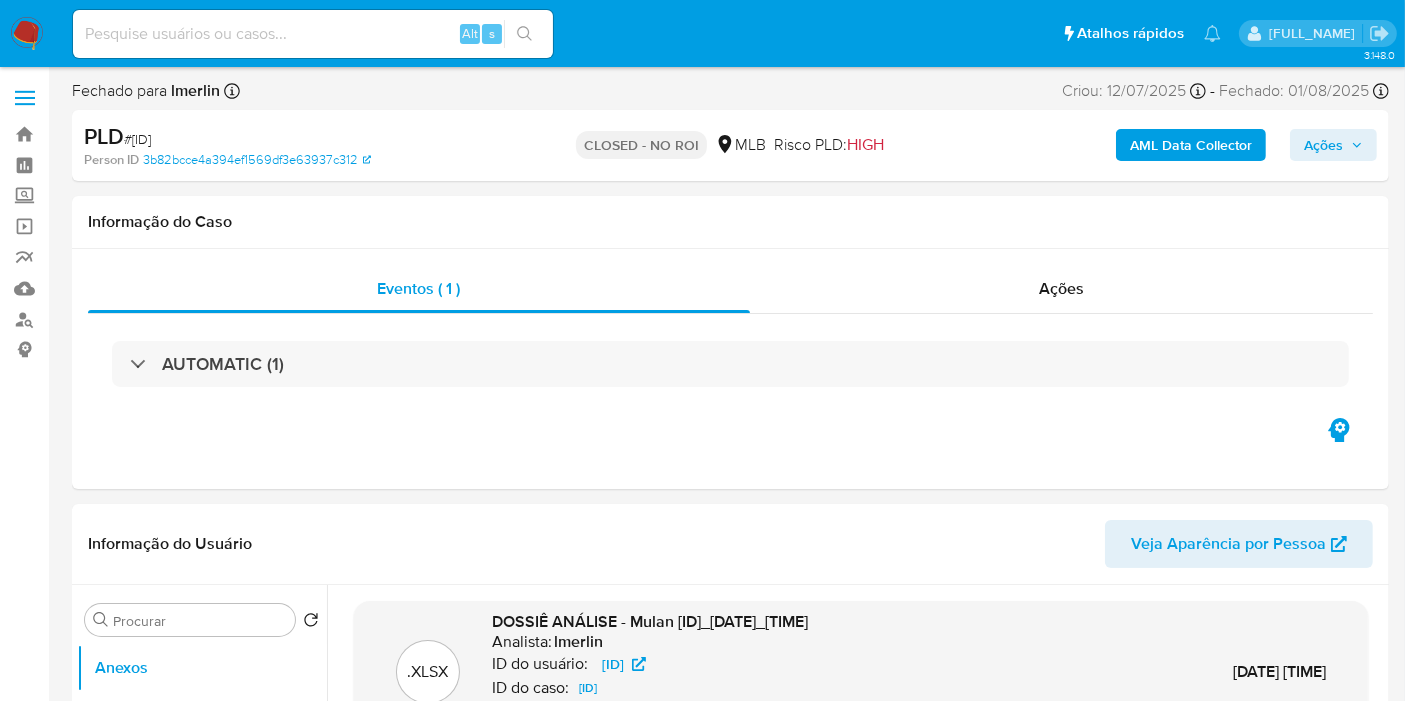 click at bounding box center (313, 34) 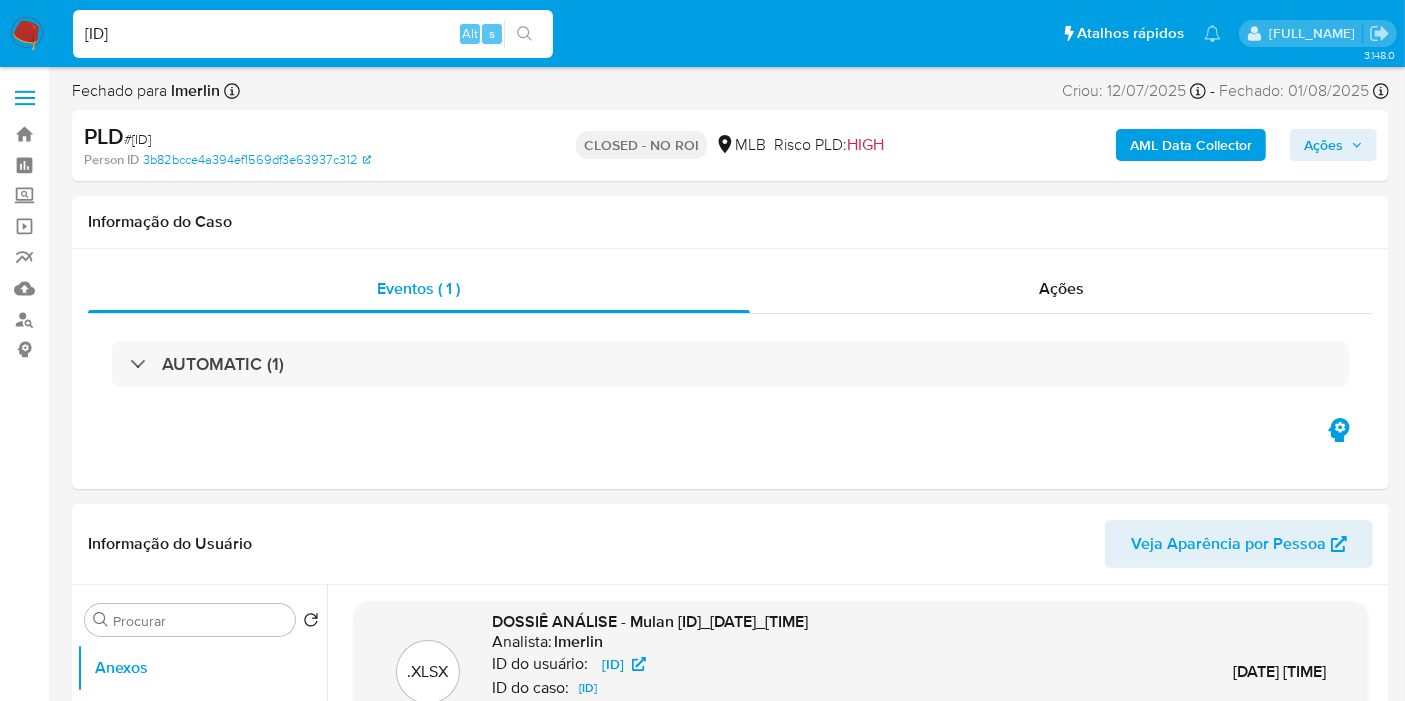 type on "zwYRAb4izFMnHO6Waii0bs4g" 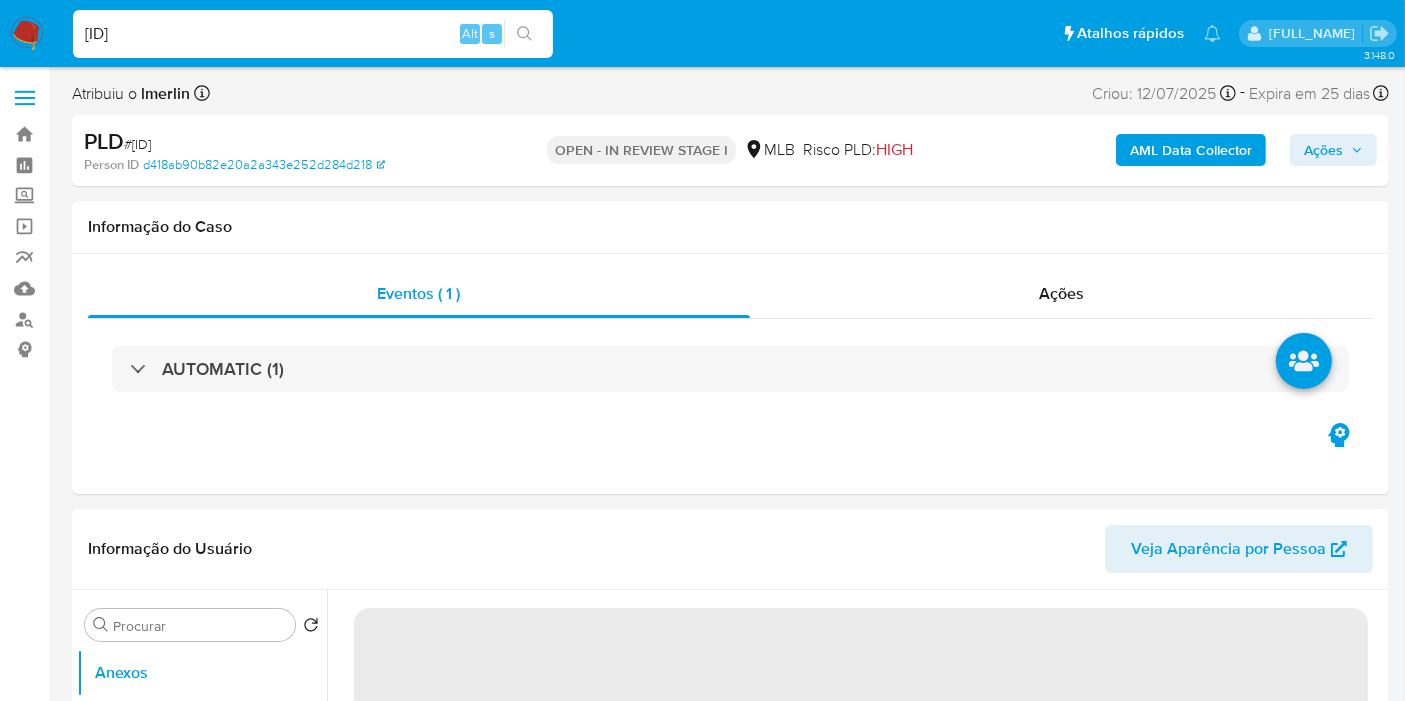 select on "10" 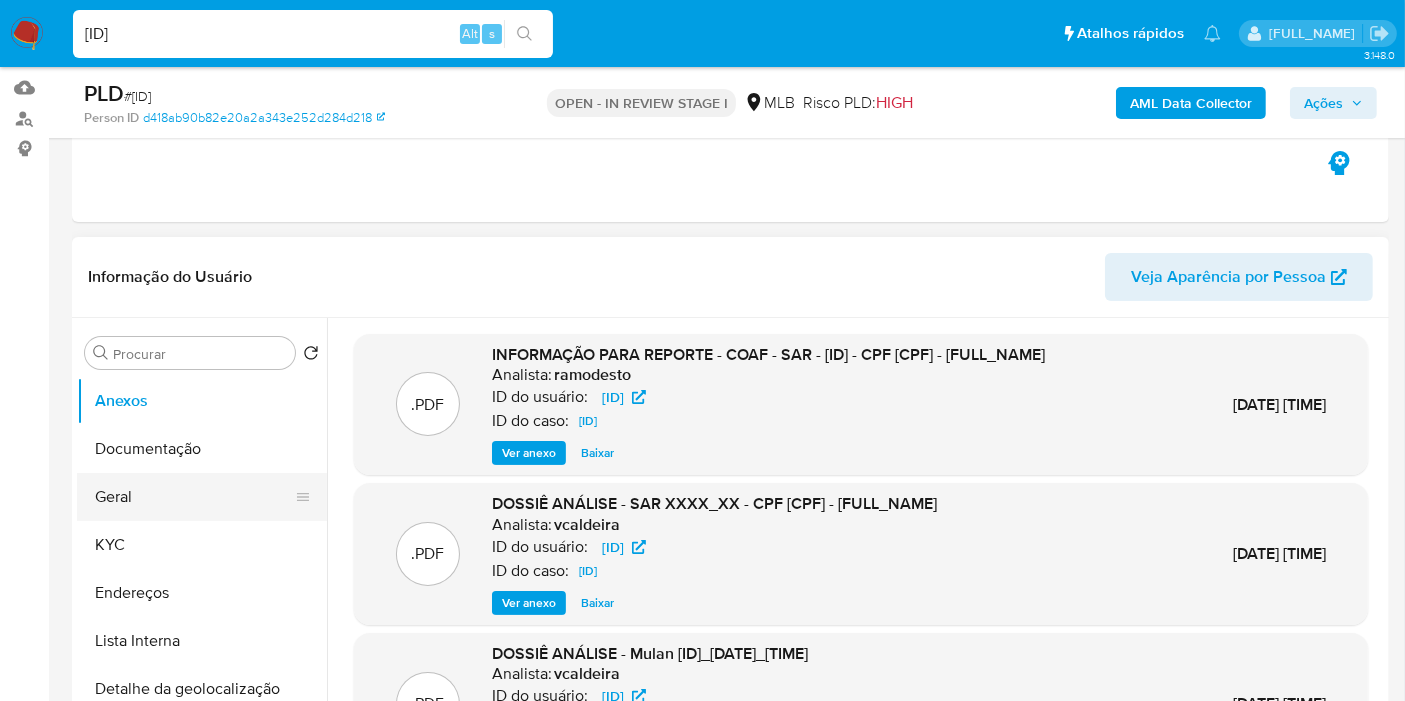 scroll, scrollTop: 222, scrollLeft: 0, axis: vertical 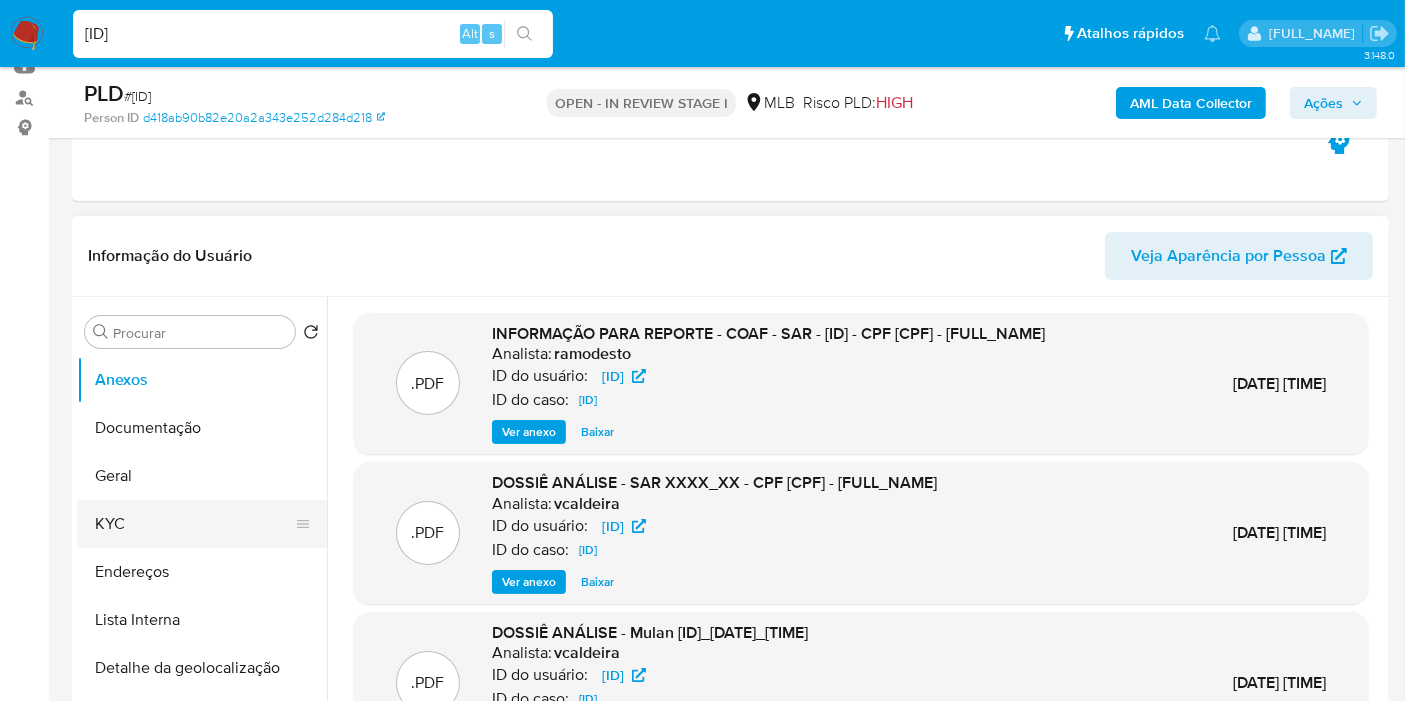 click on "KYC" at bounding box center [194, 524] 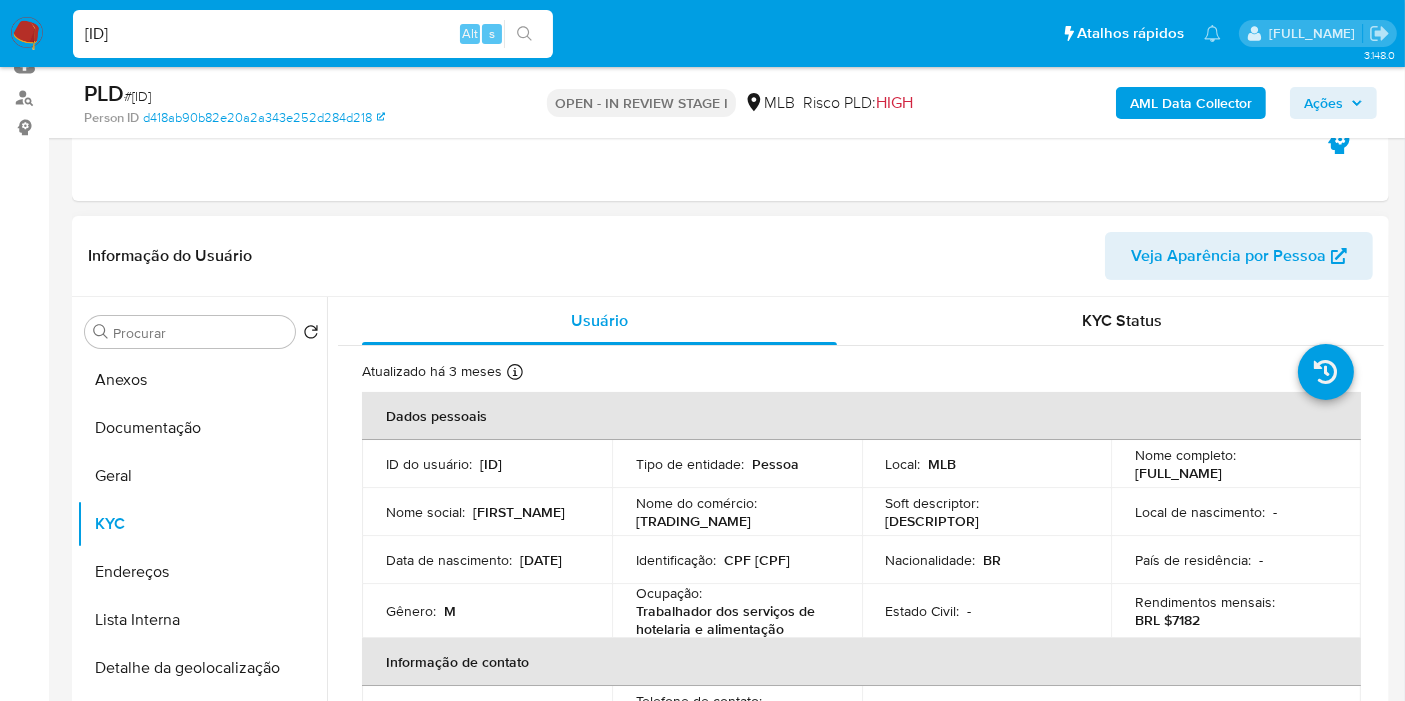 click on "CPF 10475484614" at bounding box center [757, 560] 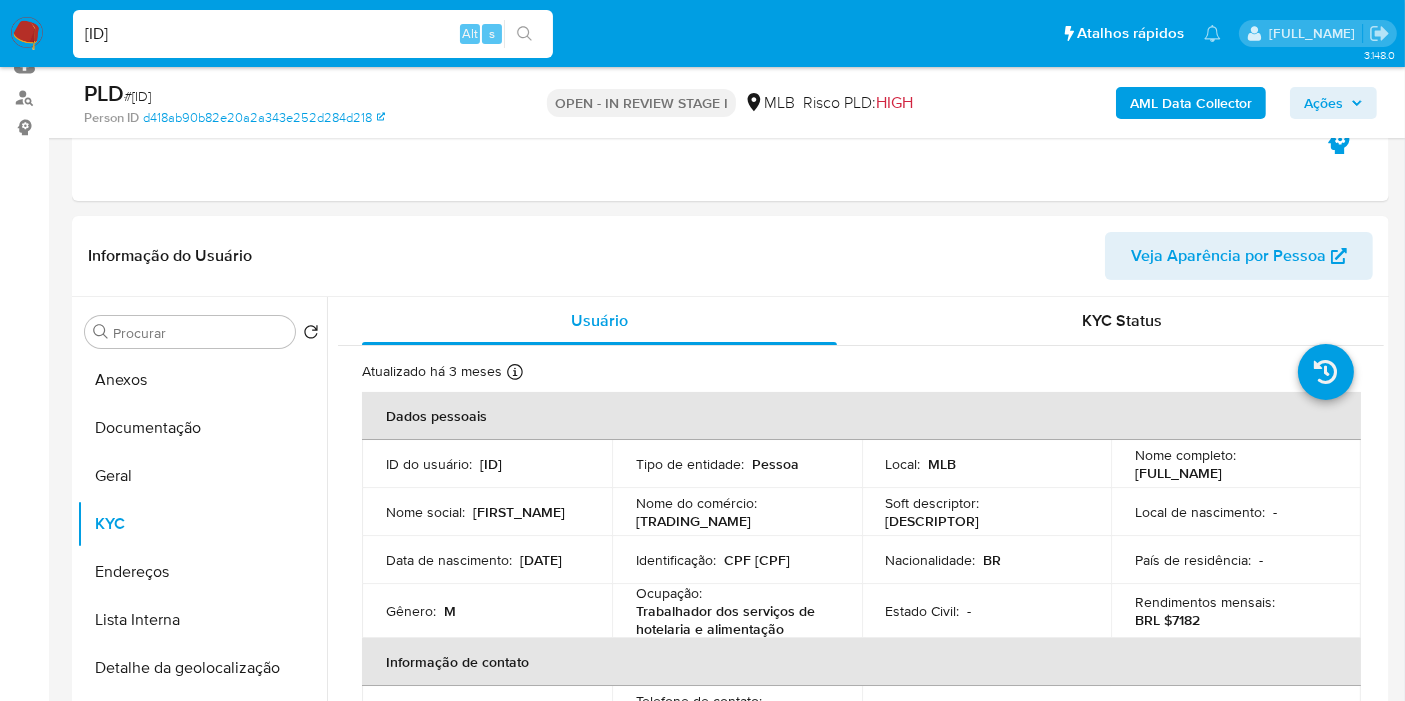 copy on "10475484614" 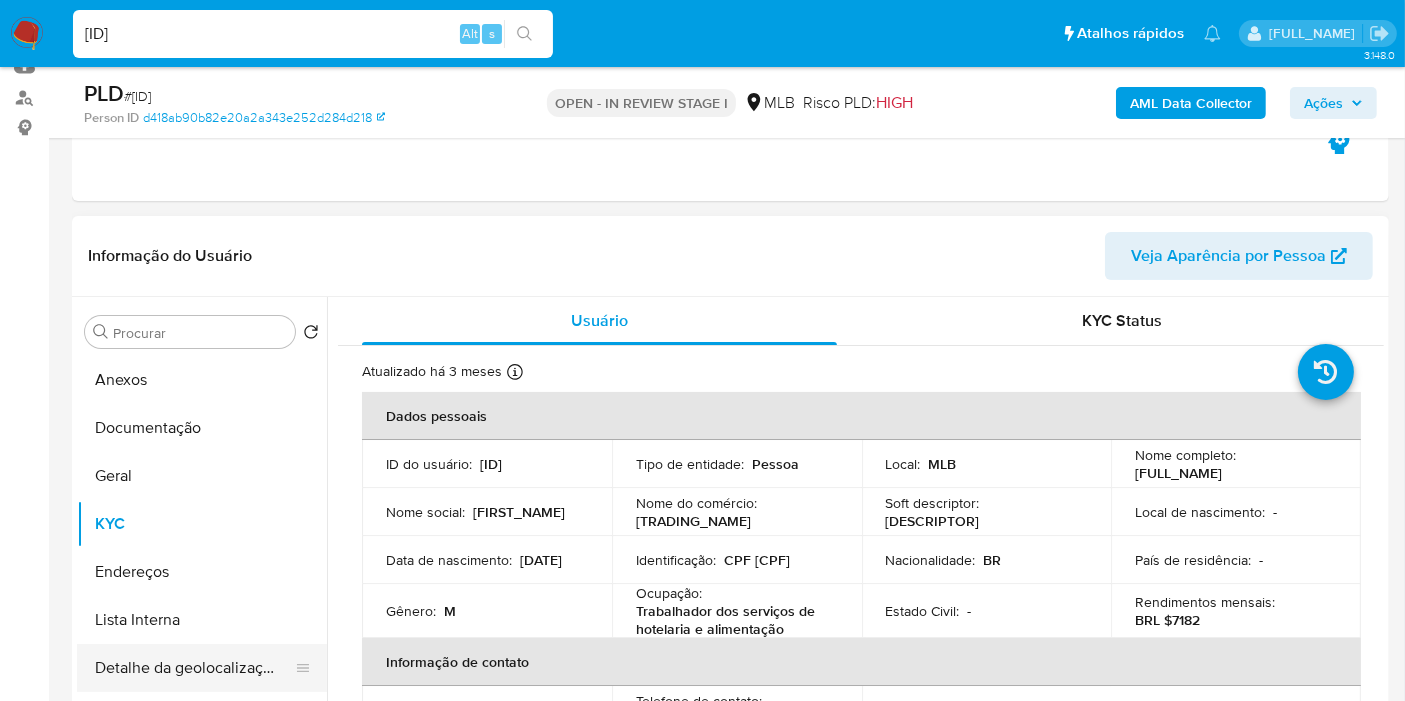 scroll, scrollTop: 111, scrollLeft: 0, axis: vertical 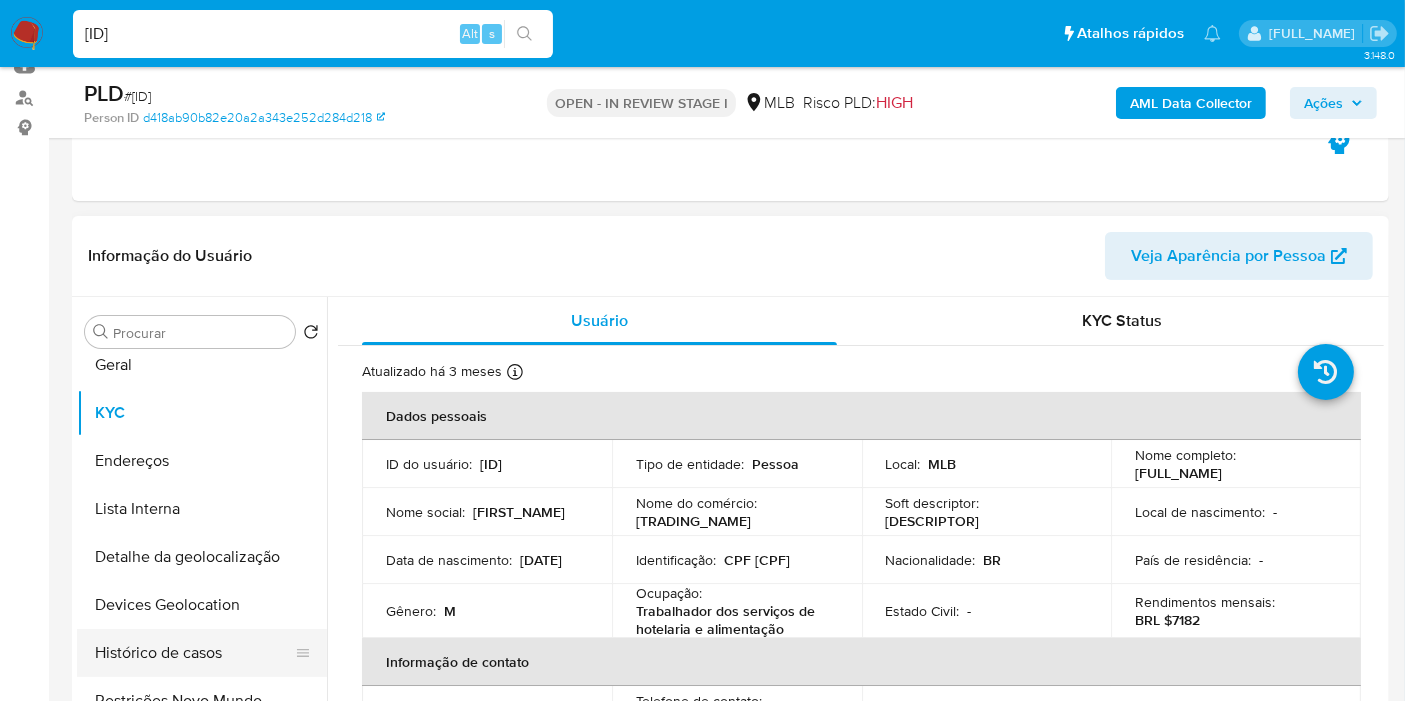 click on "Histórico de casos" at bounding box center (194, 653) 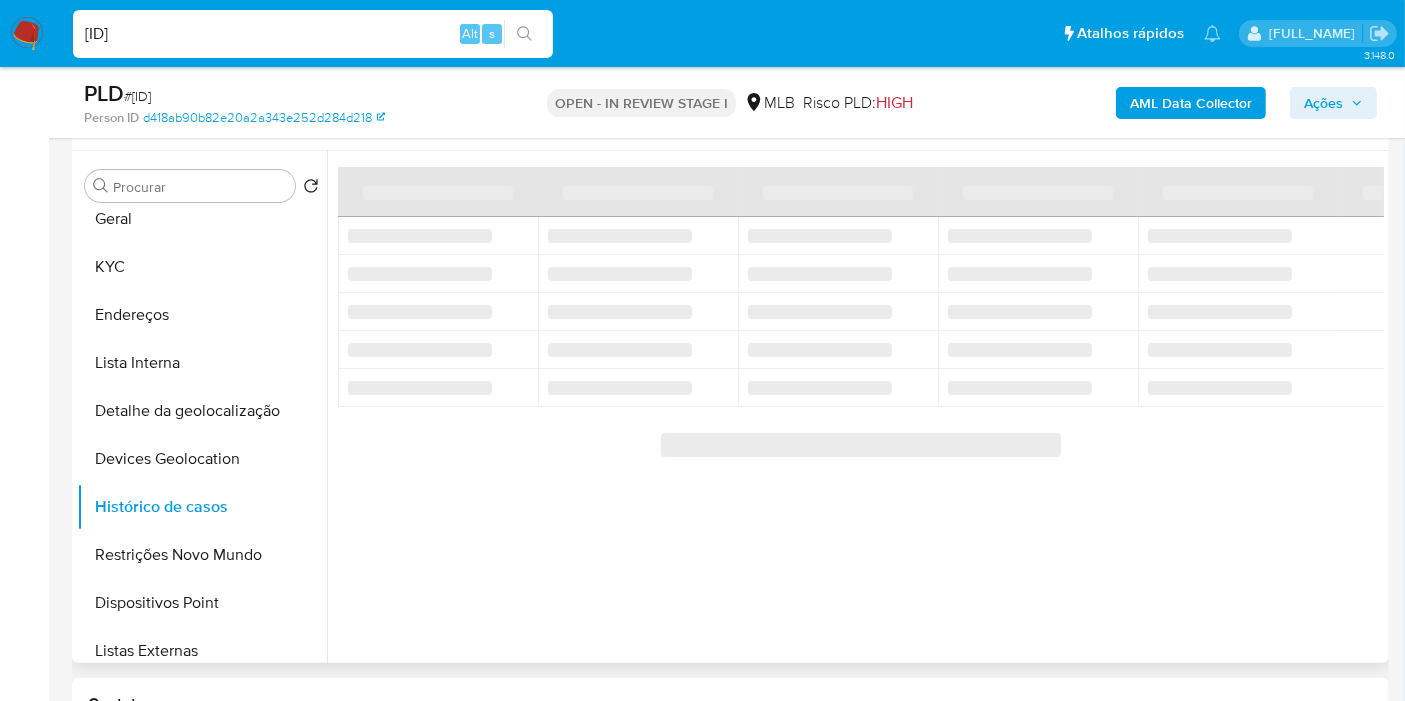 scroll, scrollTop: 333, scrollLeft: 0, axis: vertical 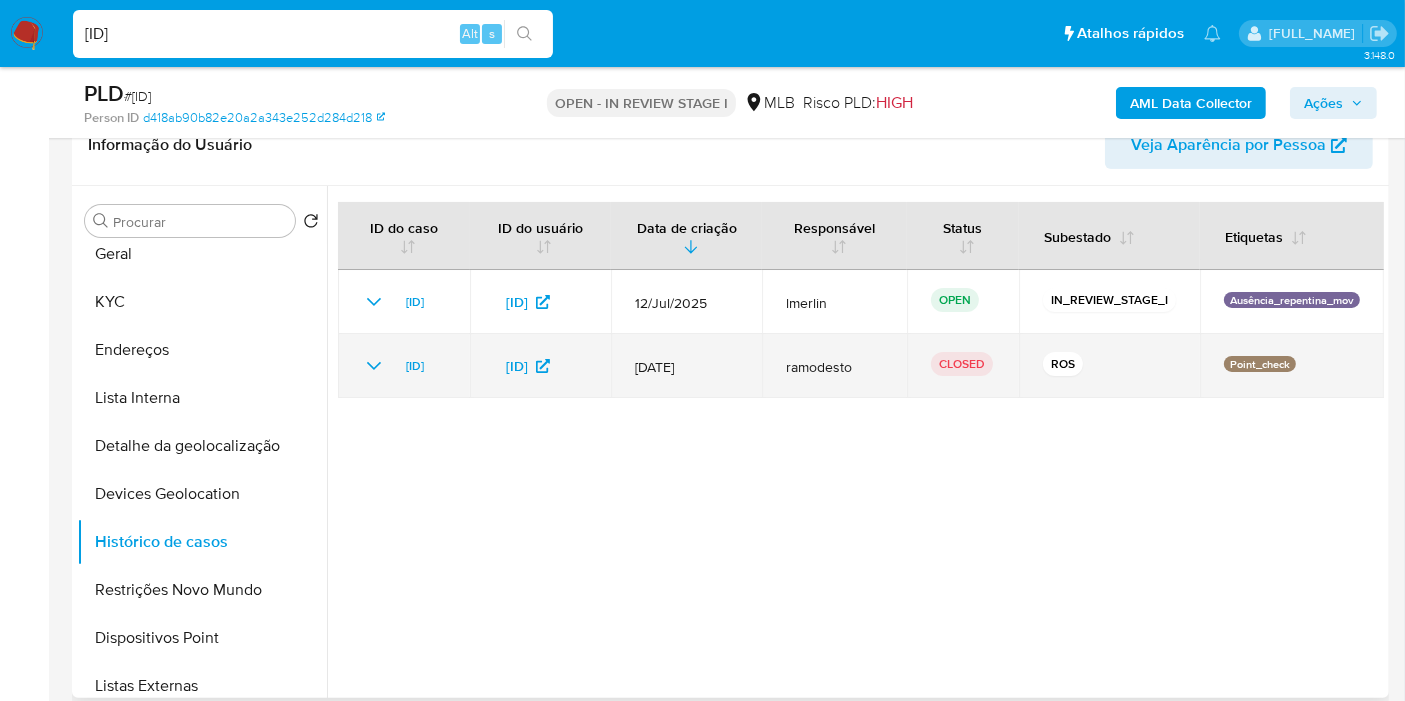 click 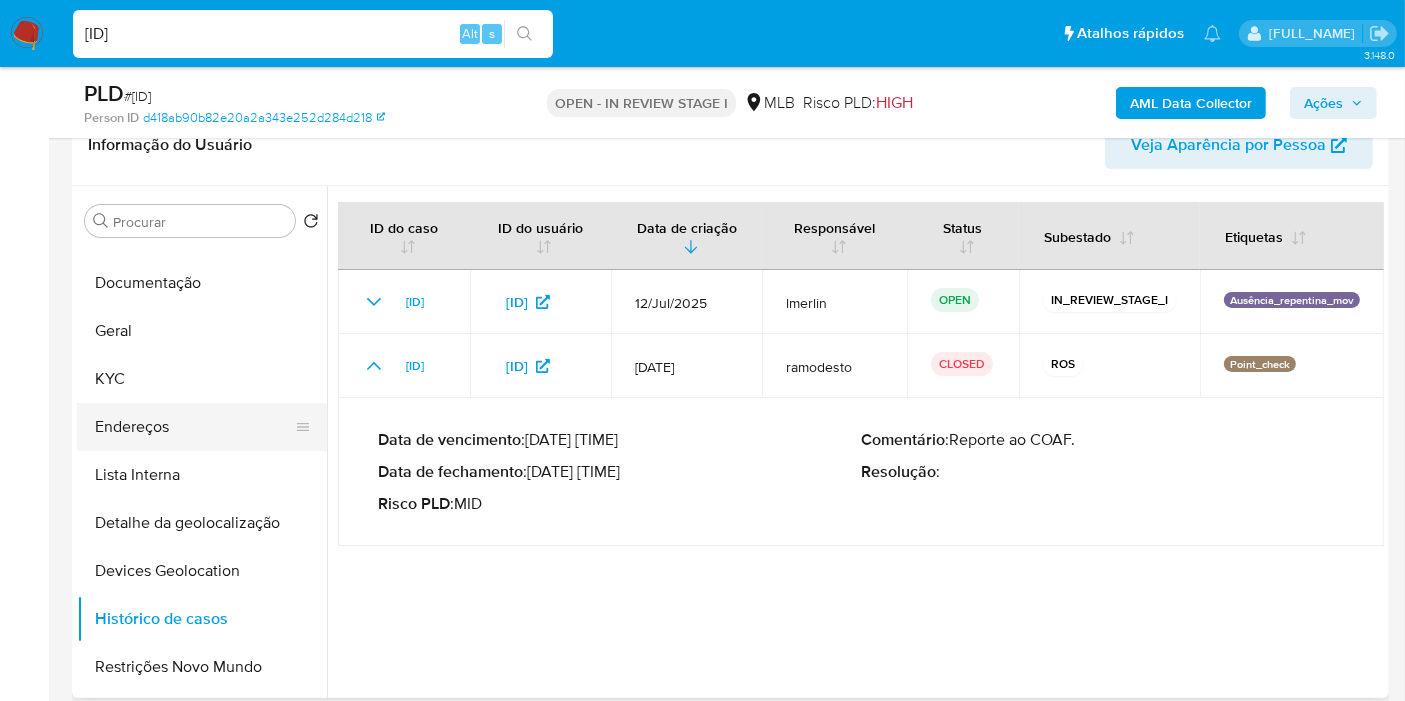 scroll, scrollTop: 0, scrollLeft: 0, axis: both 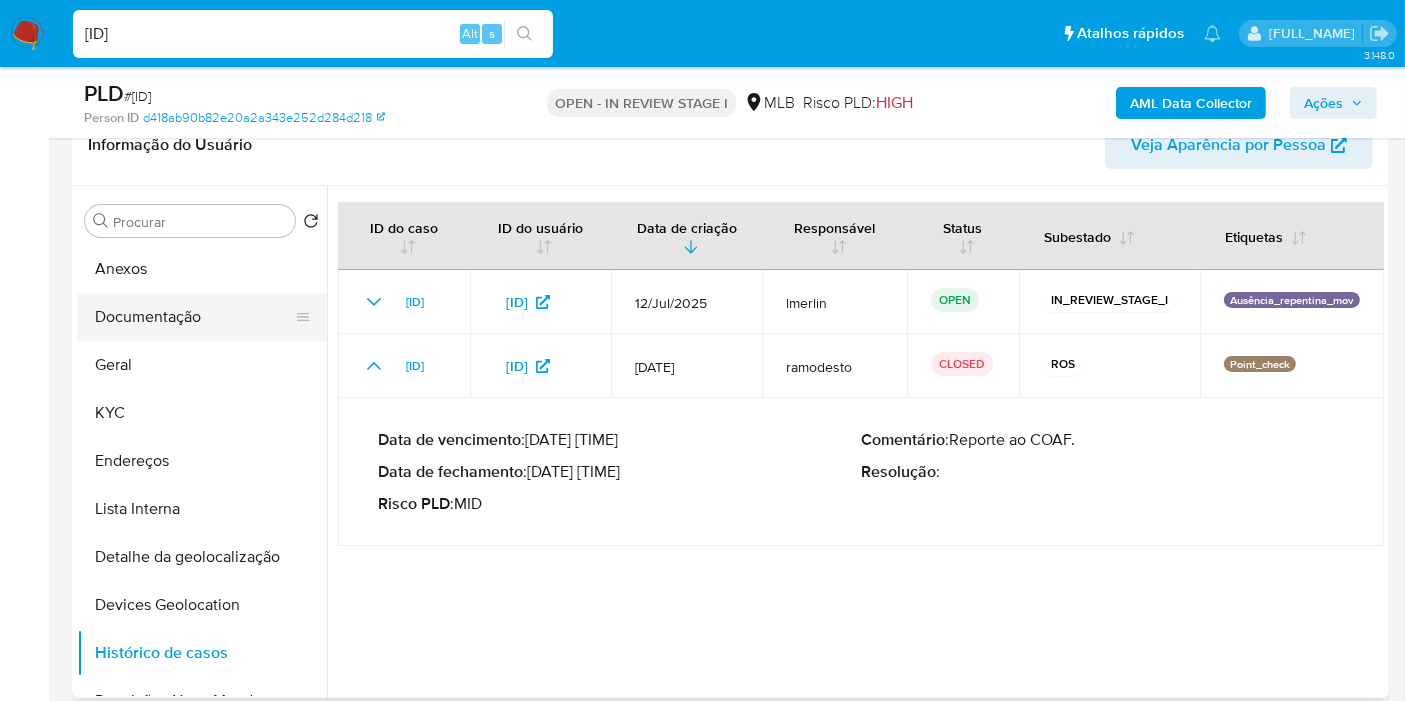 click on "Documentação" at bounding box center (194, 317) 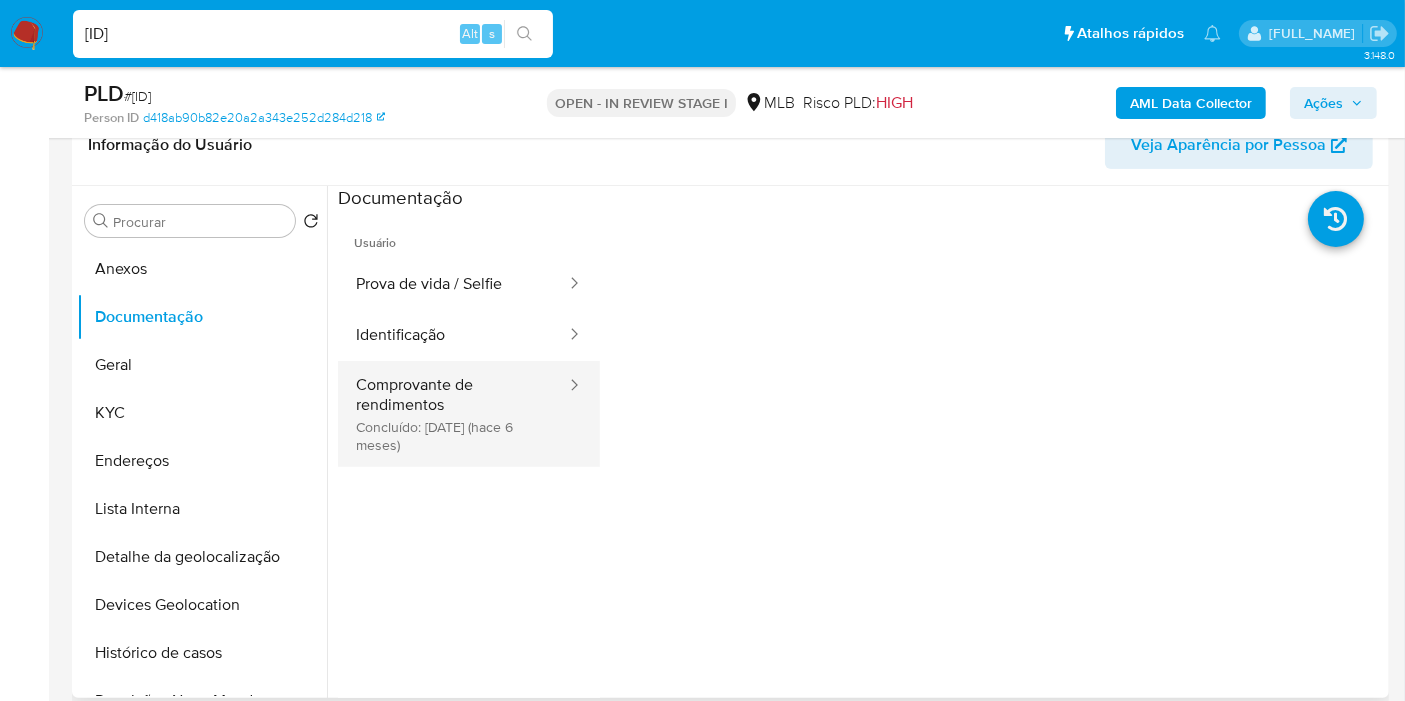 click on "Comprovante de rendimentos Concluído: 18/01/2025 (hace 6 meses)" at bounding box center [453, 414] 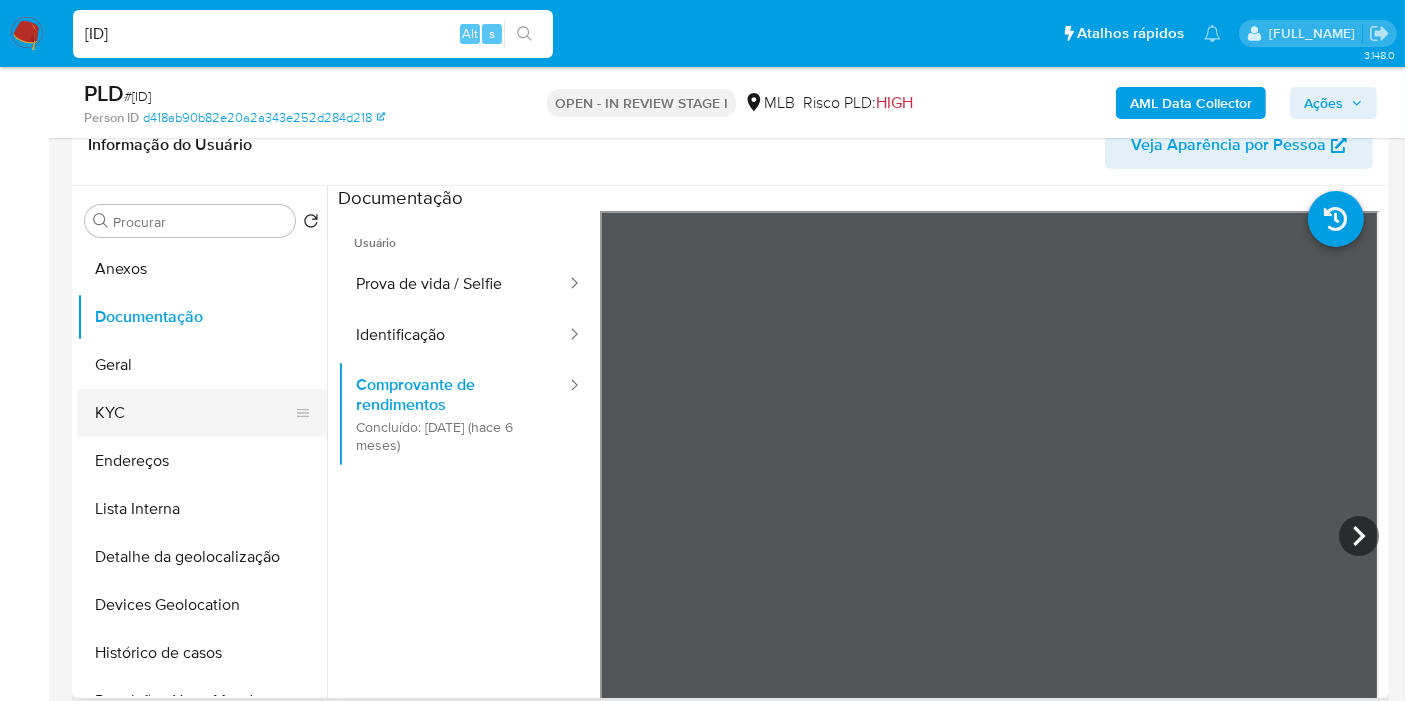 click on "KYC" at bounding box center (194, 413) 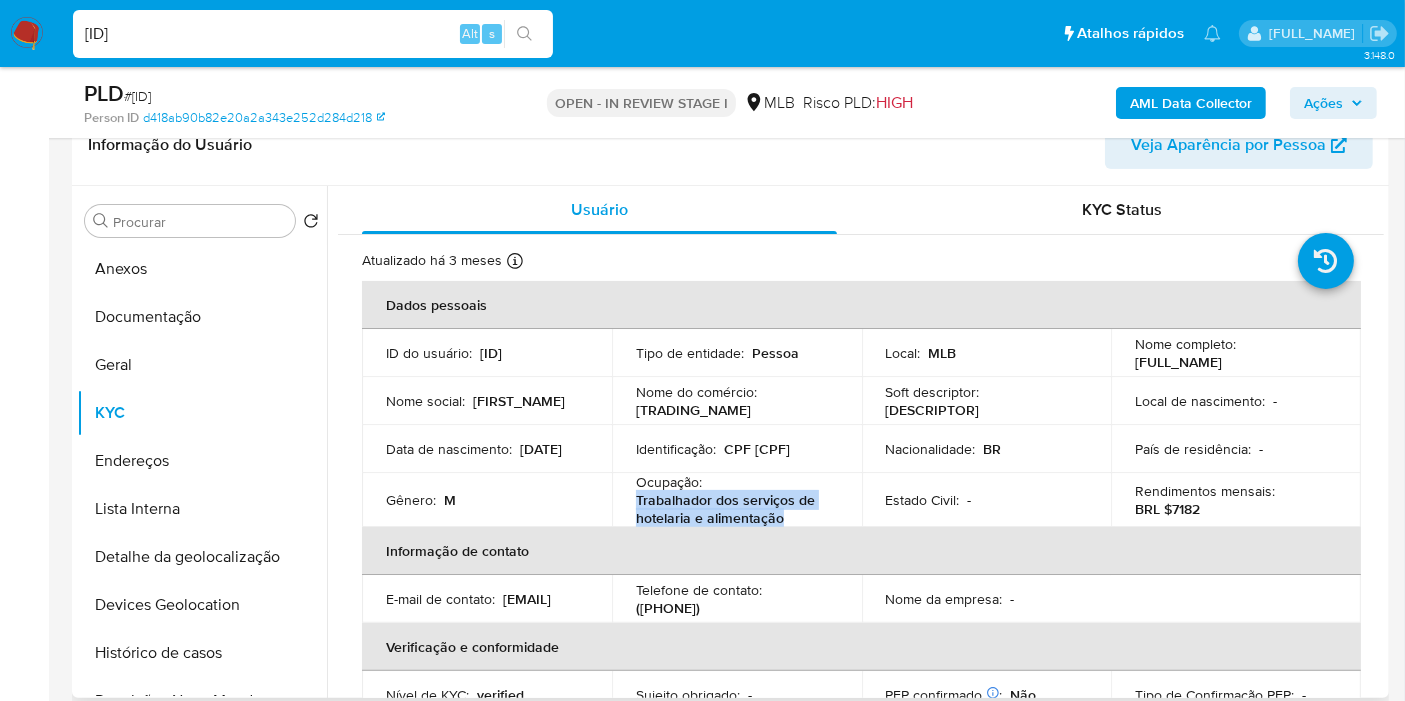 drag, startPoint x: 793, startPoint y: 518, endPoint x: 627, endPoint y: 493, distance: 167.87198 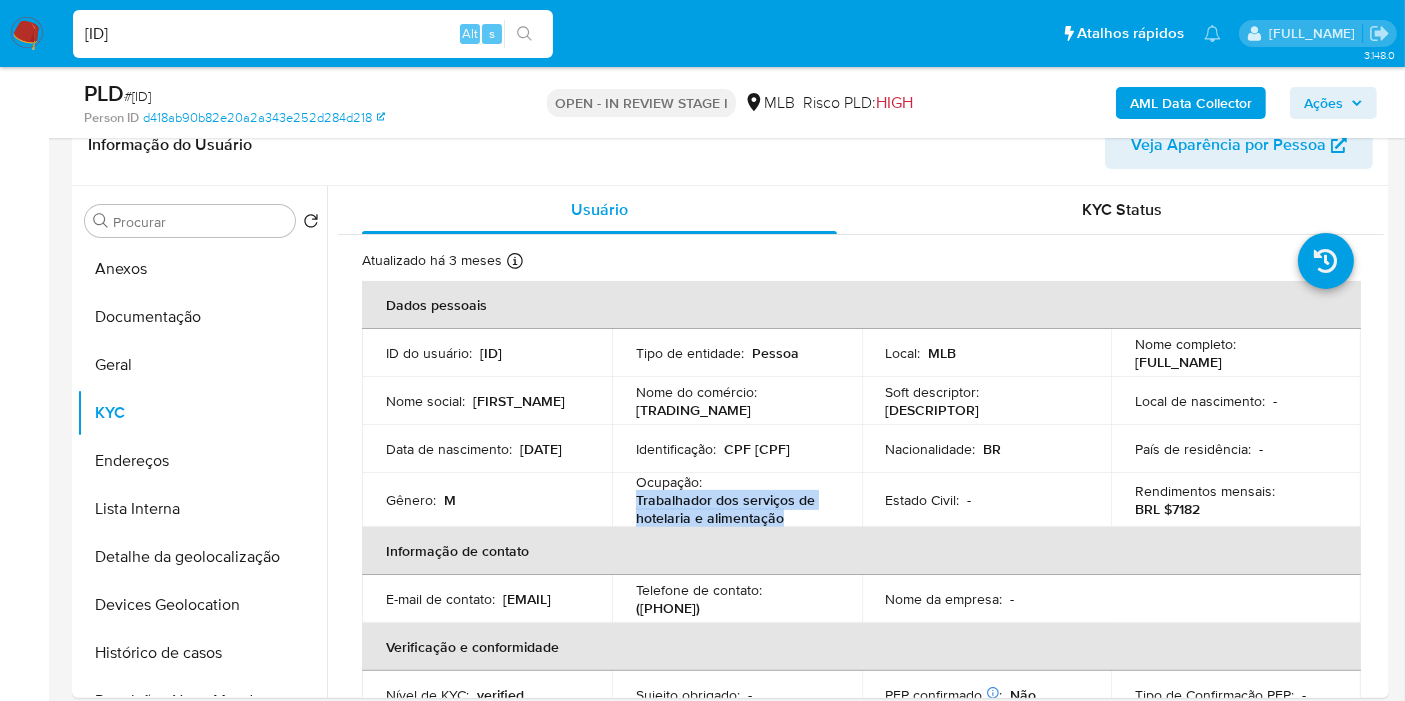 copy on "Trabalhador dos serviços de hotelaria e alimentação" 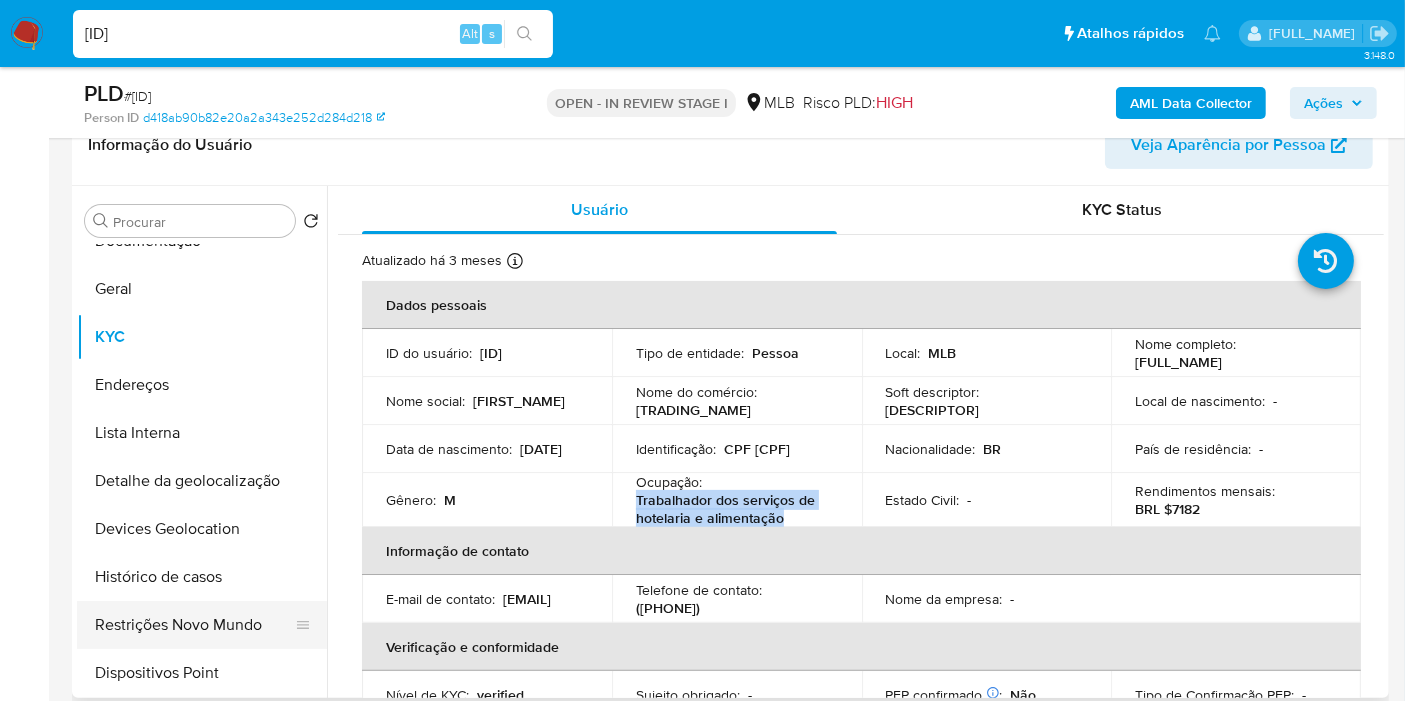 scroll, scrollTop: 111, scrollLeft: 0, axis: vertical 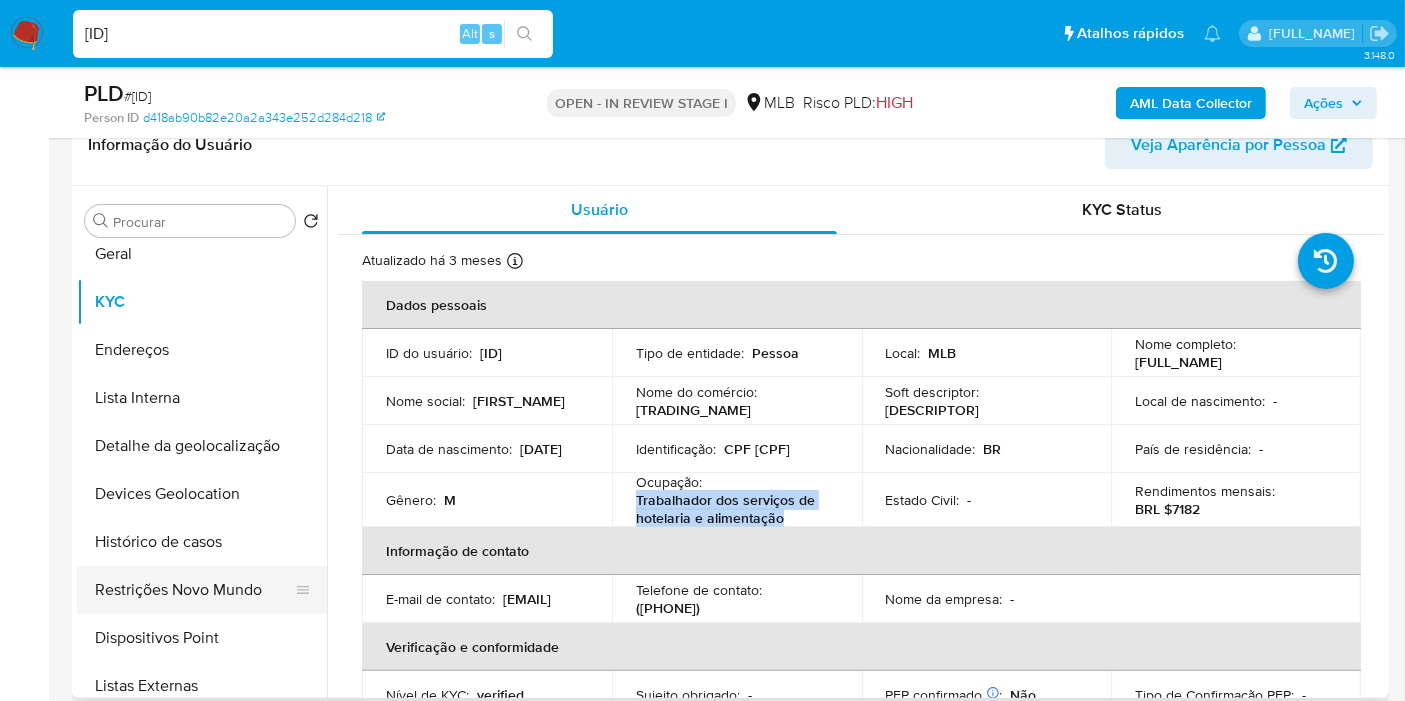 click on "Restrições Novo Mundo" at bounding box center [194, 590] 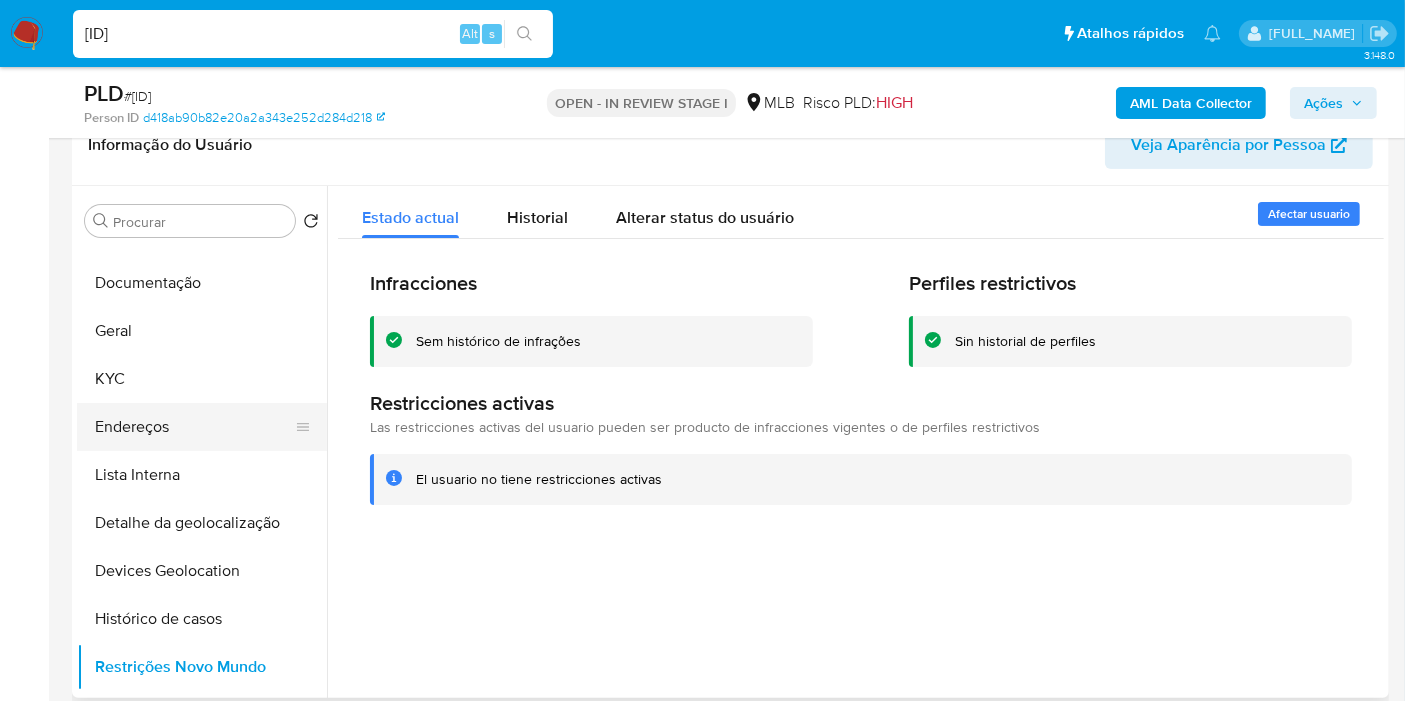 scroll, scrollTop: 0, scrollLeft: 0, axis: both 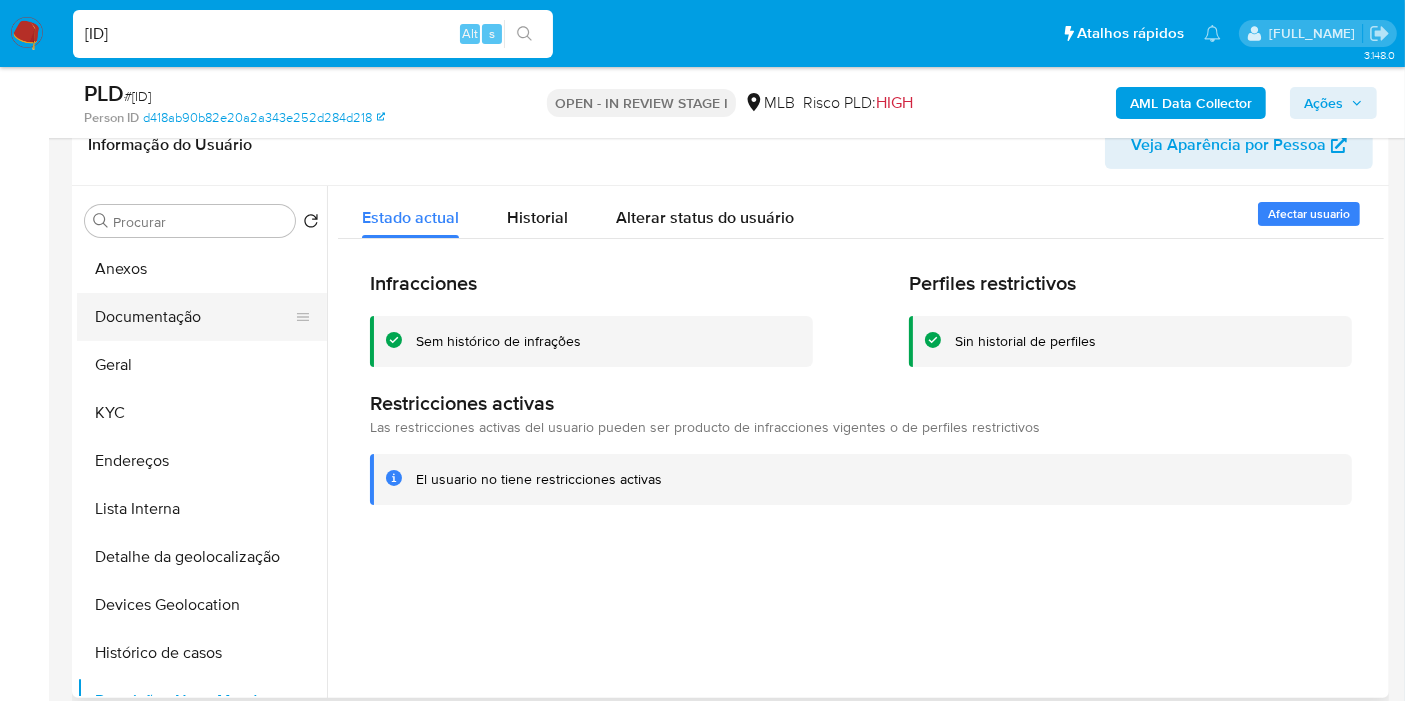 click on "Documentação" at bounding box center [194, 317] 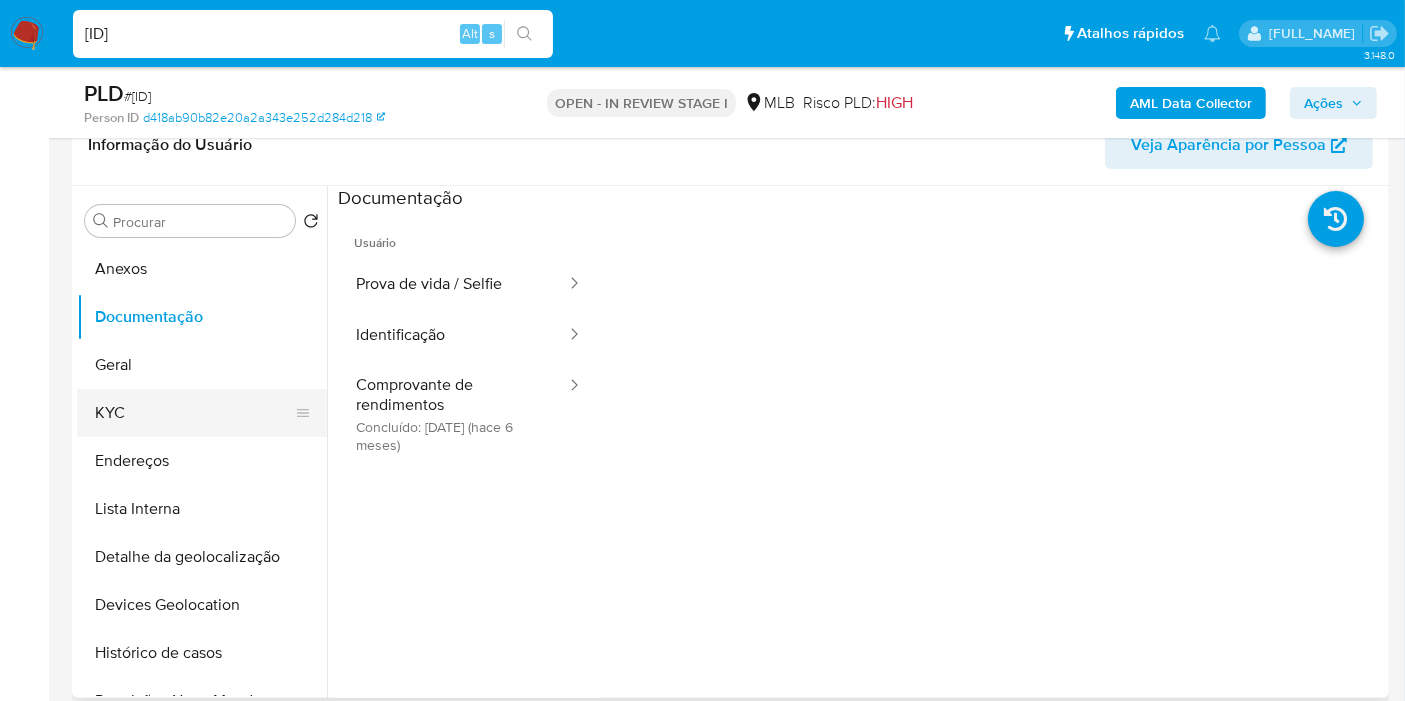 click on "KYC" at bounding box center (194, 413) 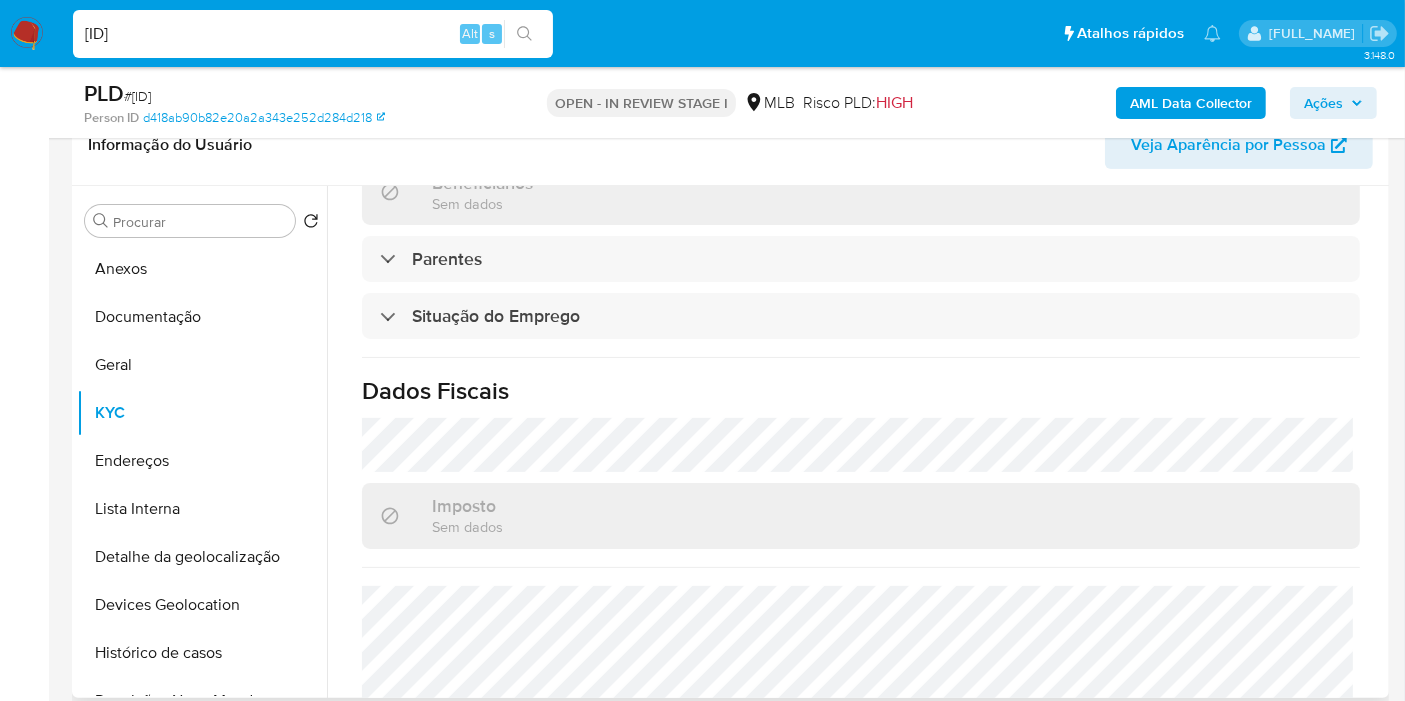 scroll, scrollTop: 914, scrollLeft: 0, axis: vertical 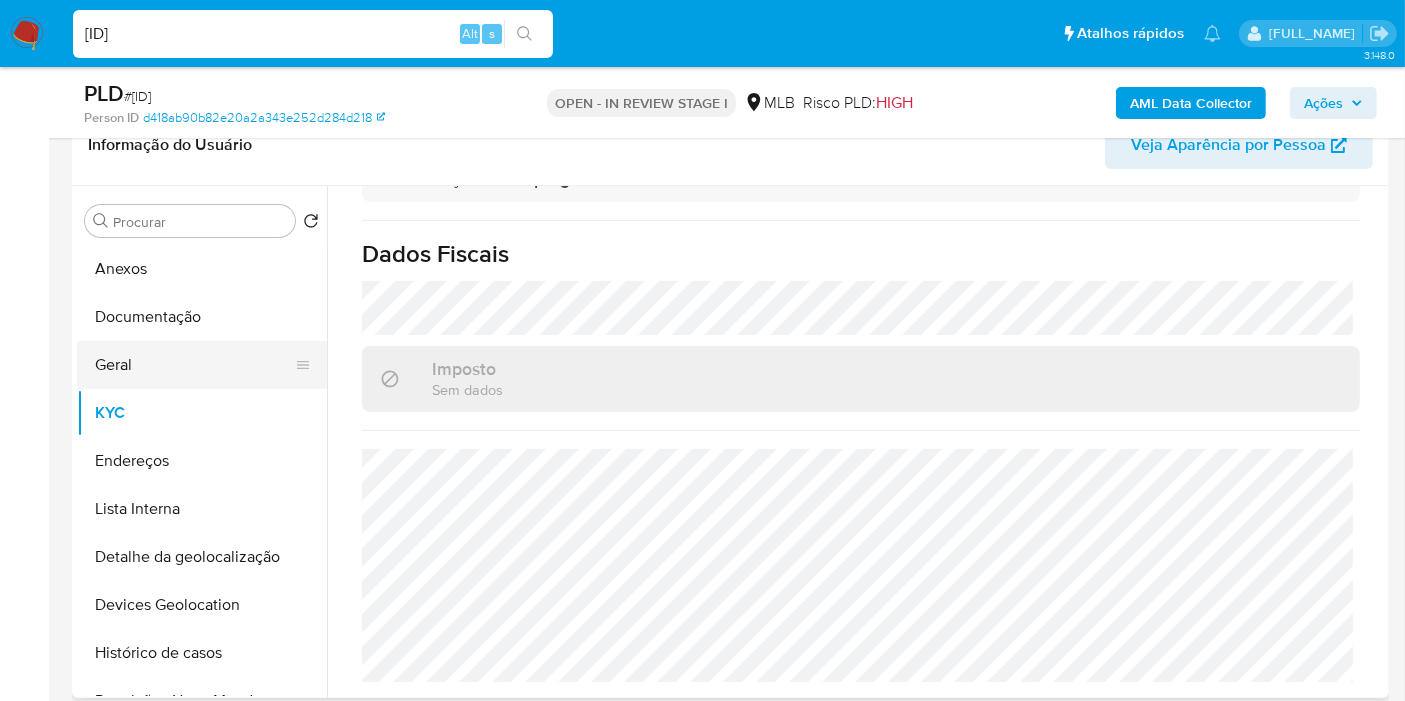 click on "Geral" at bounding box center [194, 365] 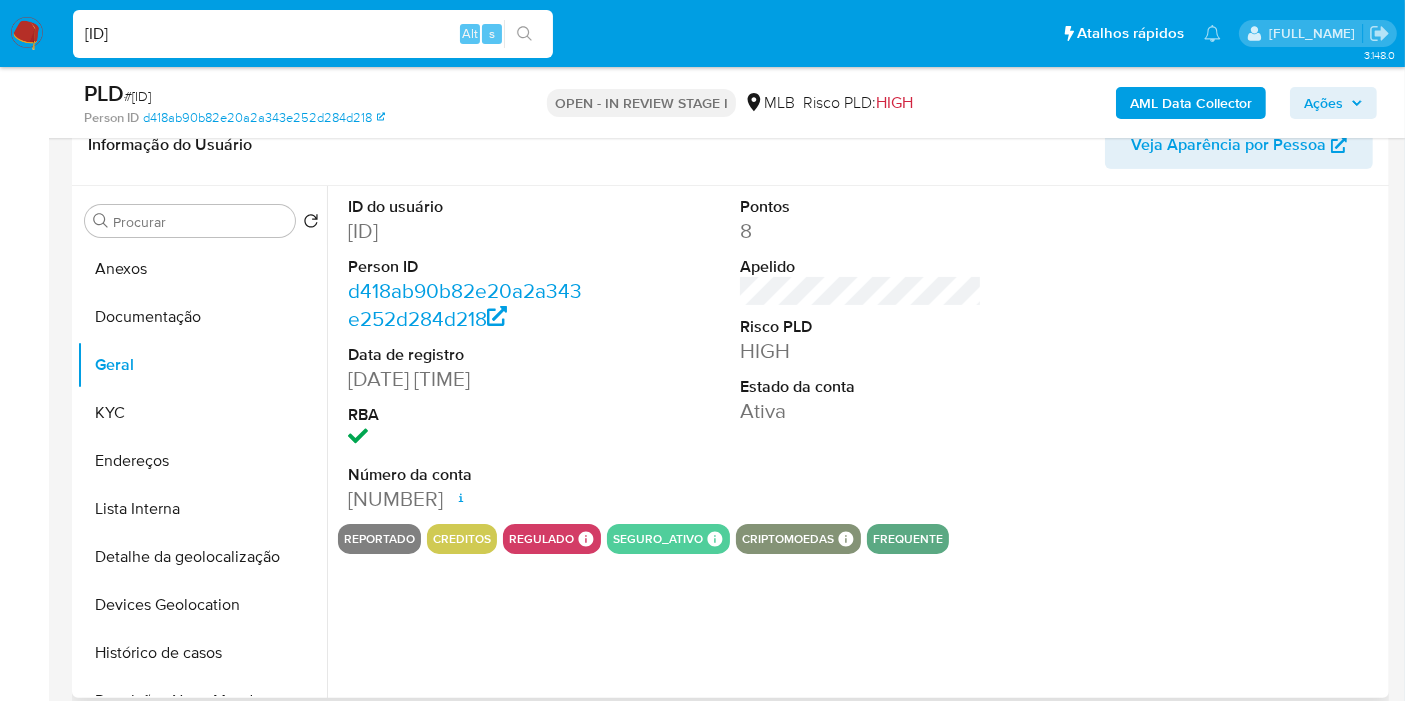 type 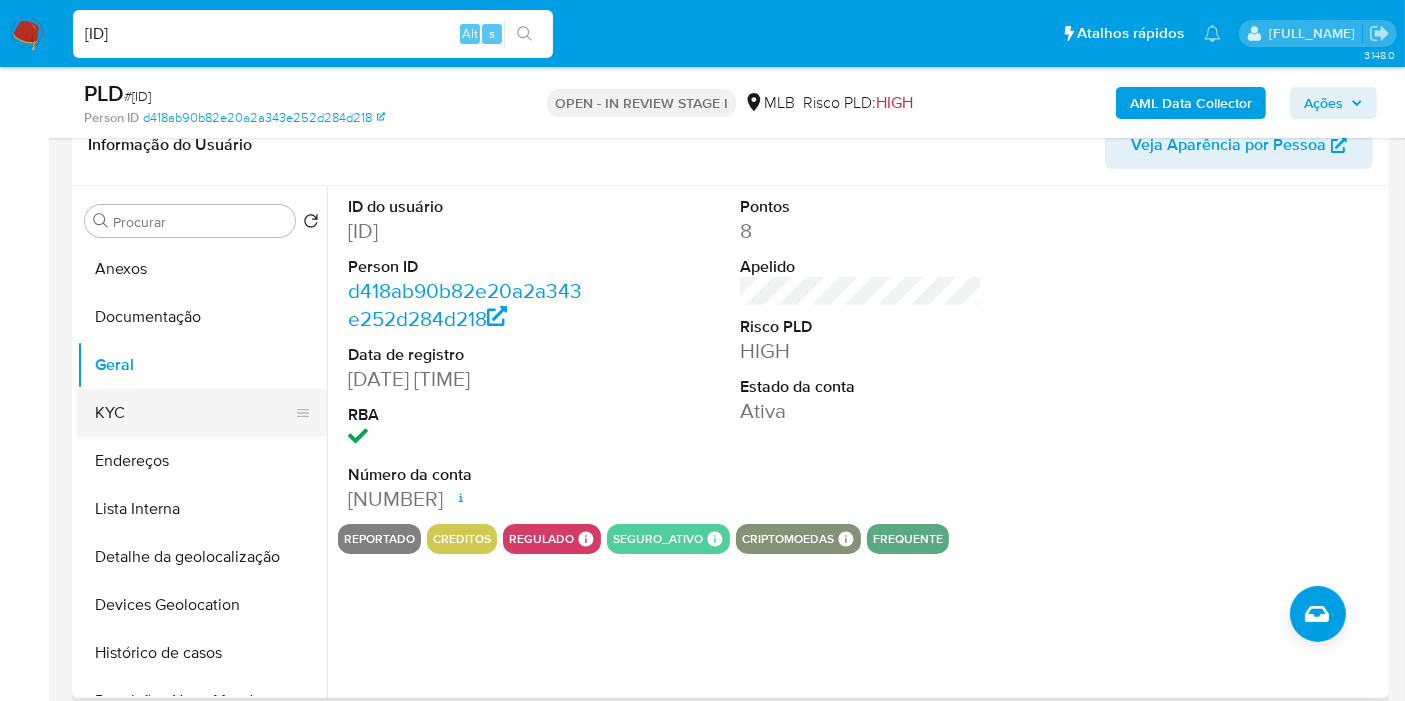 click on "KYC" at bounding box center [194, 413] 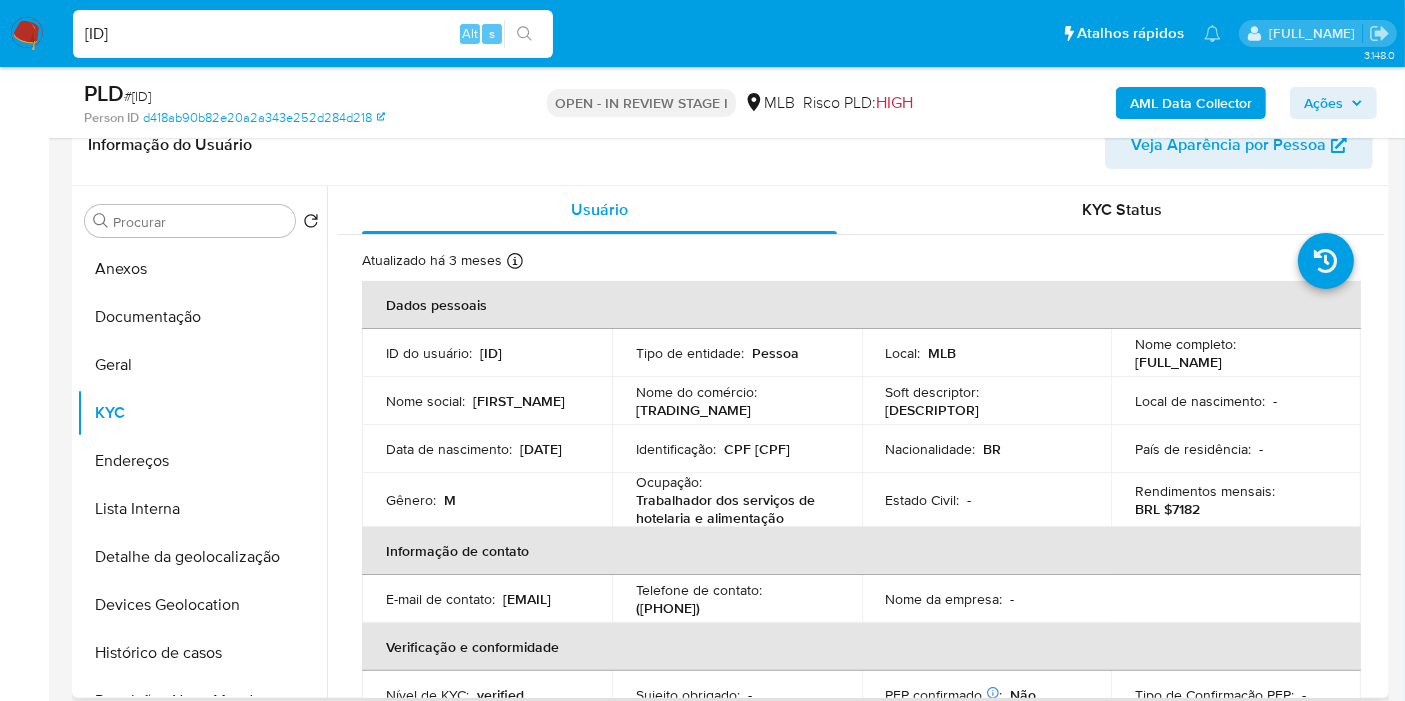 drag, startPoint x: 1384, startPoint y: 314, endPoint x: 1384, endPoint y: 325, distance: 11 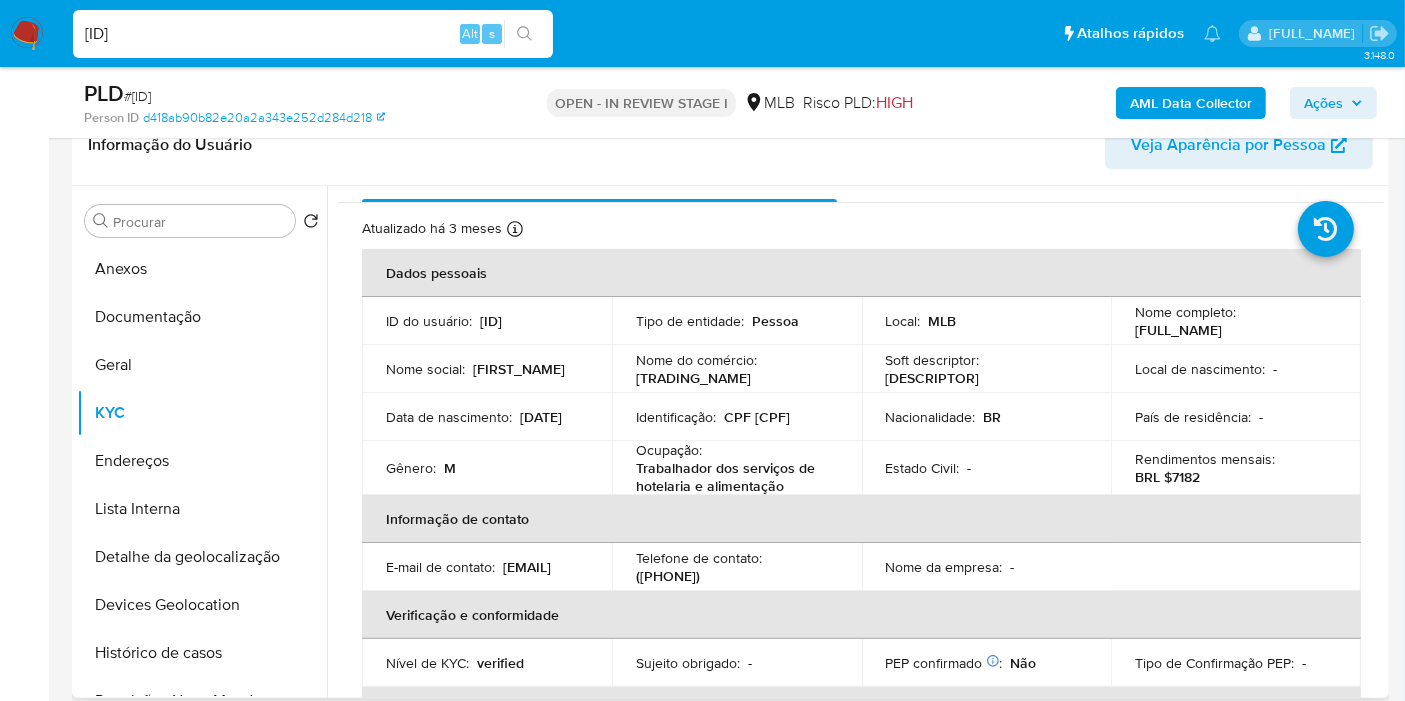 scroll, scrollTop: 18, scrollLeft: 0, axis: vertical 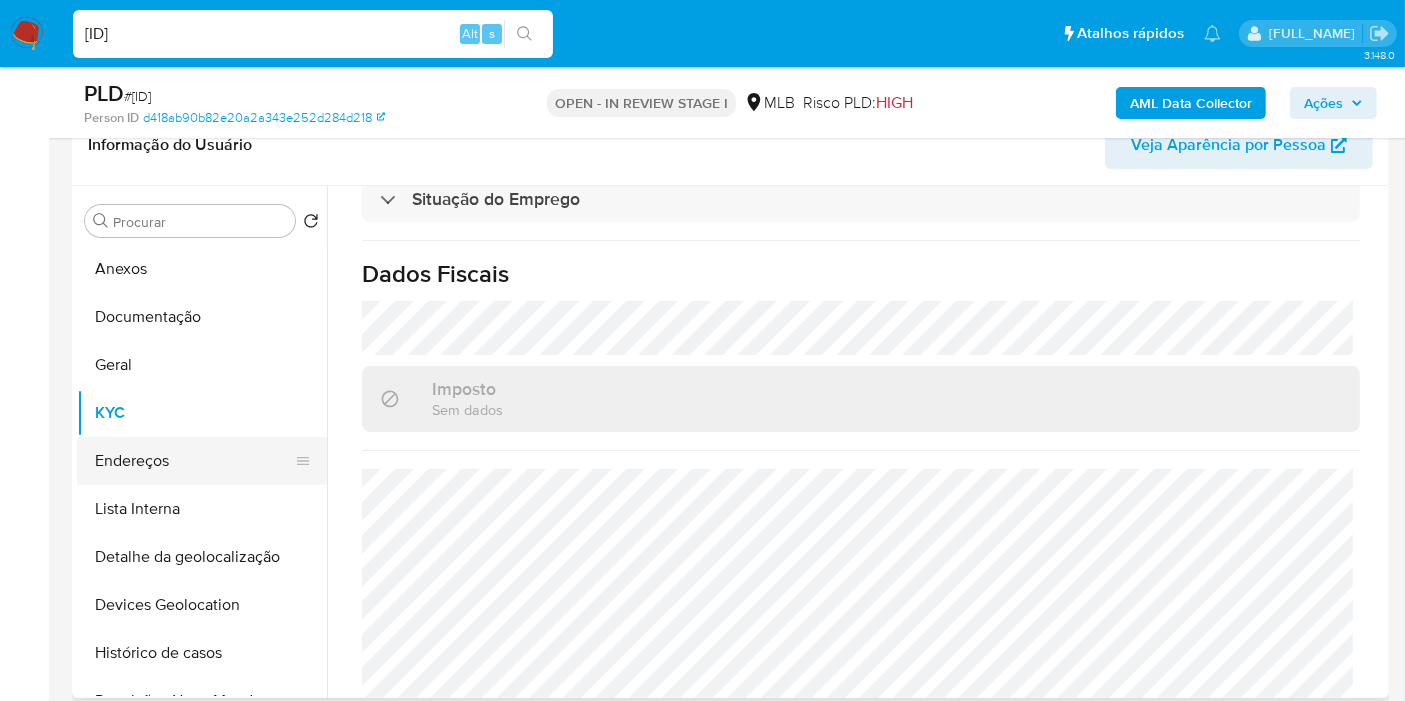 click on "Endereços" at bounding box center [194, 461] 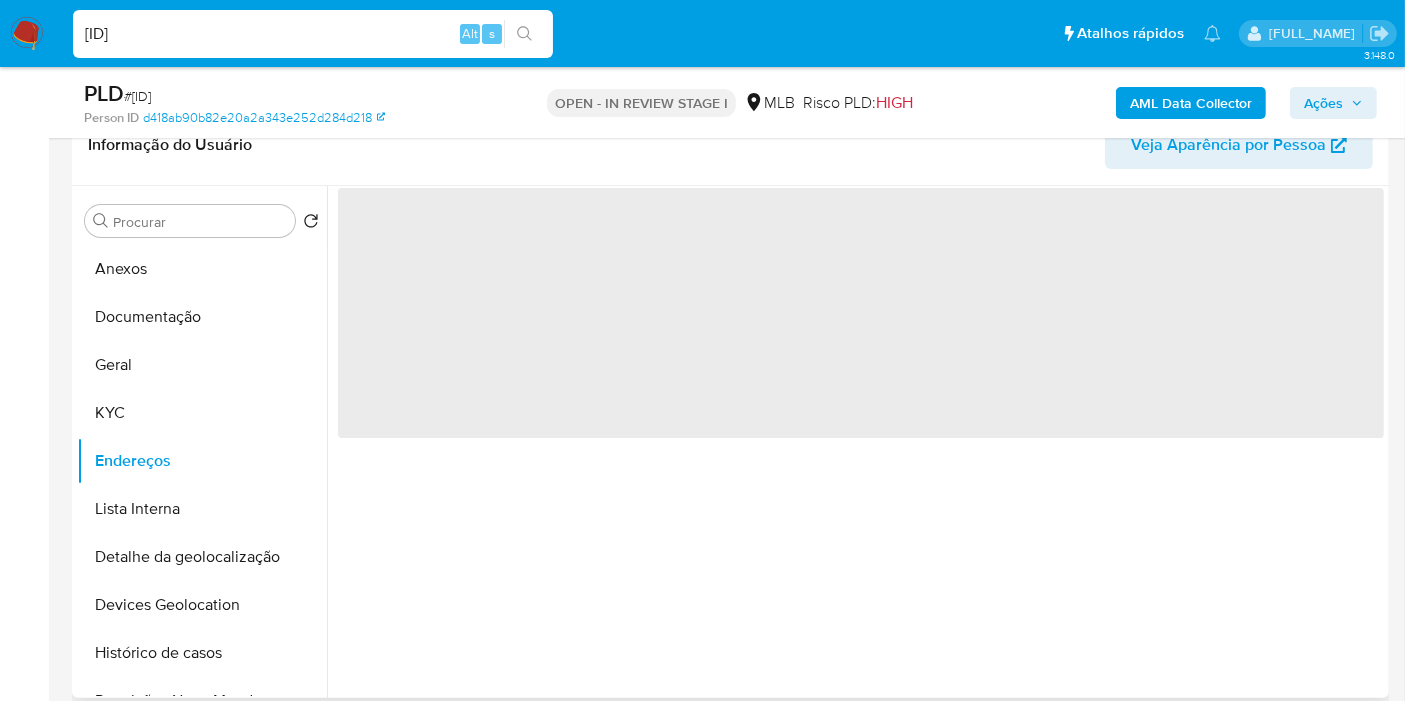 scroll, scrollTop: 0, scrollLeft: 0, axis: both 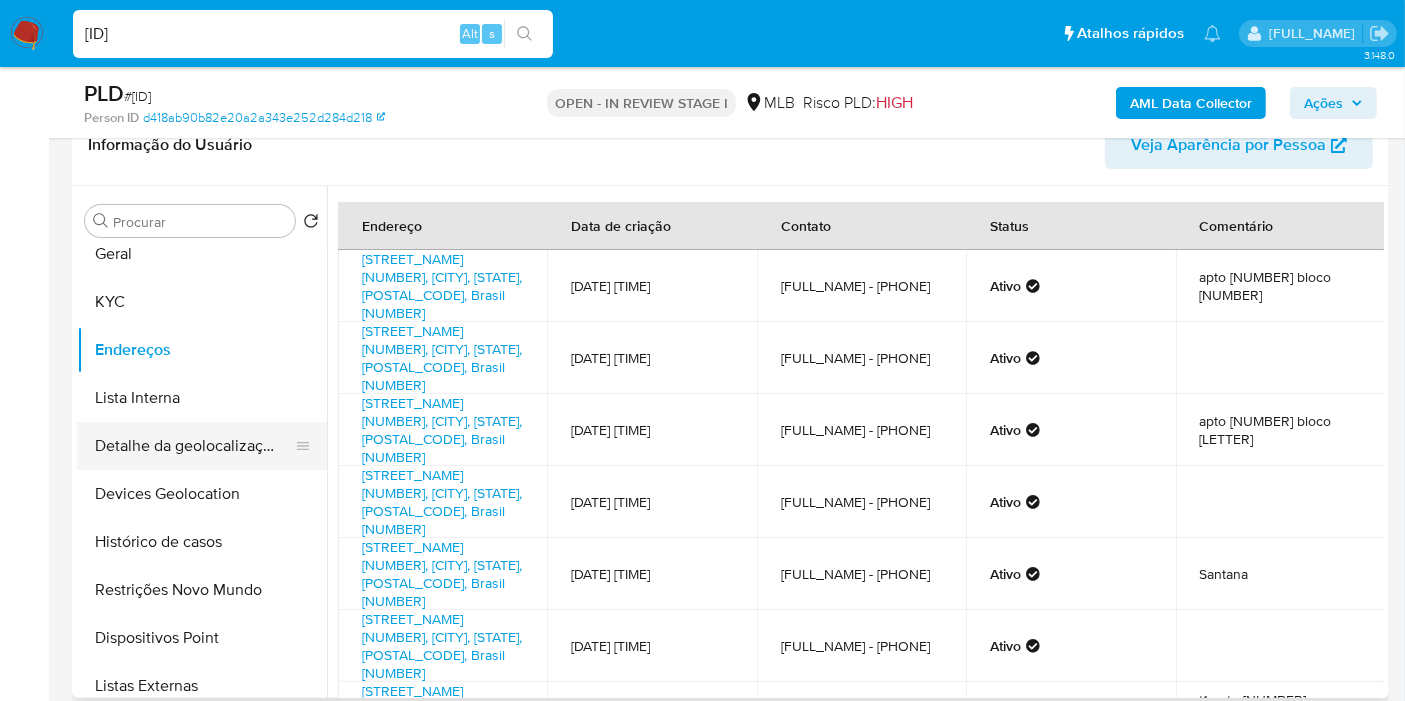 click on "Detalhe da geolocalização" at bounding box center [194, 446] 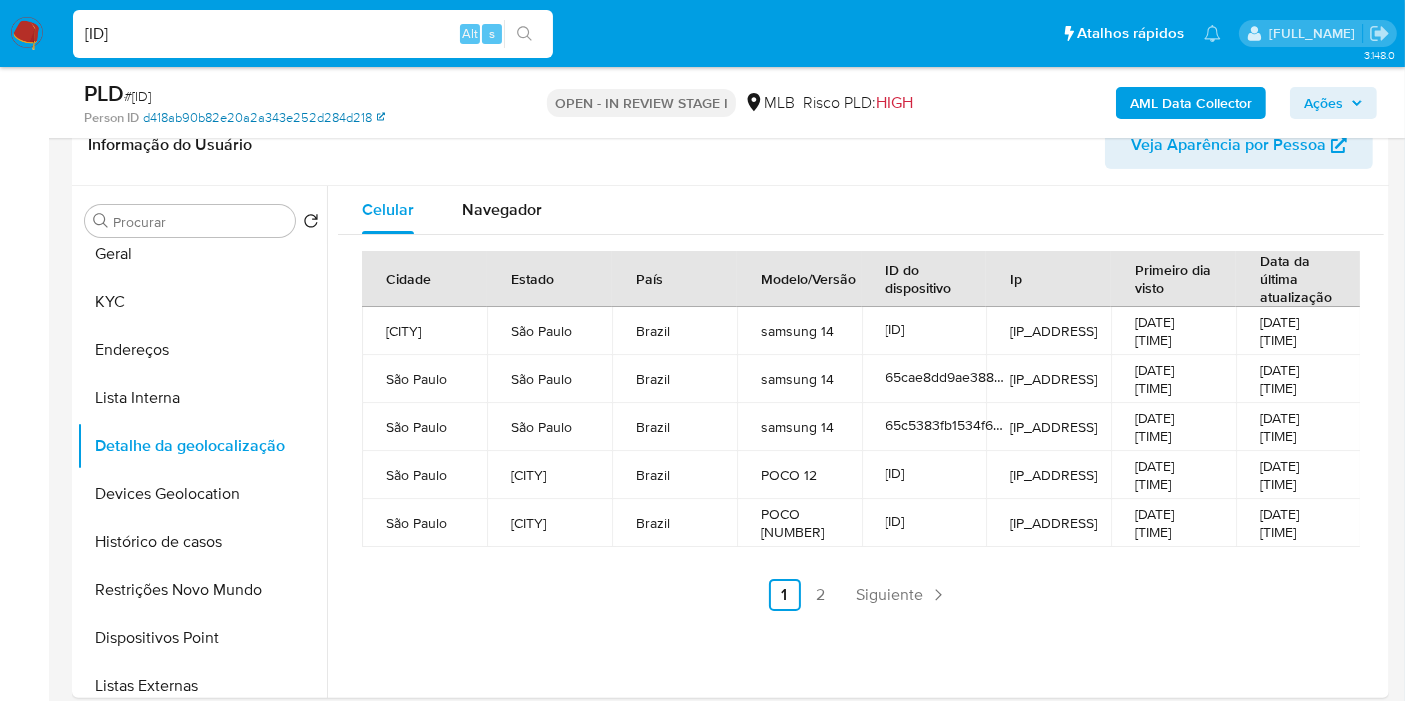 drag, startPoint x: 0, startPoint y: 461, endPoint x: 320, endPoint y: 114, distance: 472.0265 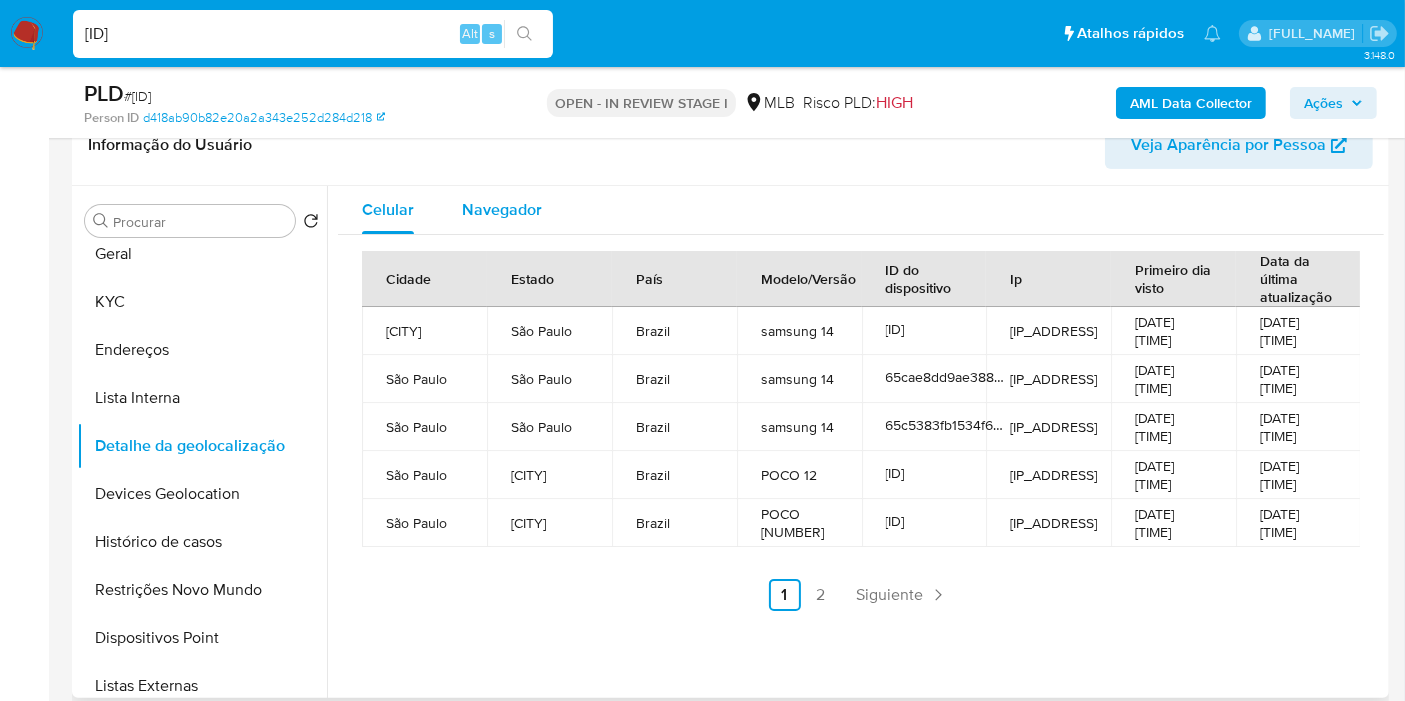 click on "Navegador" at bounding box center (502, 209) 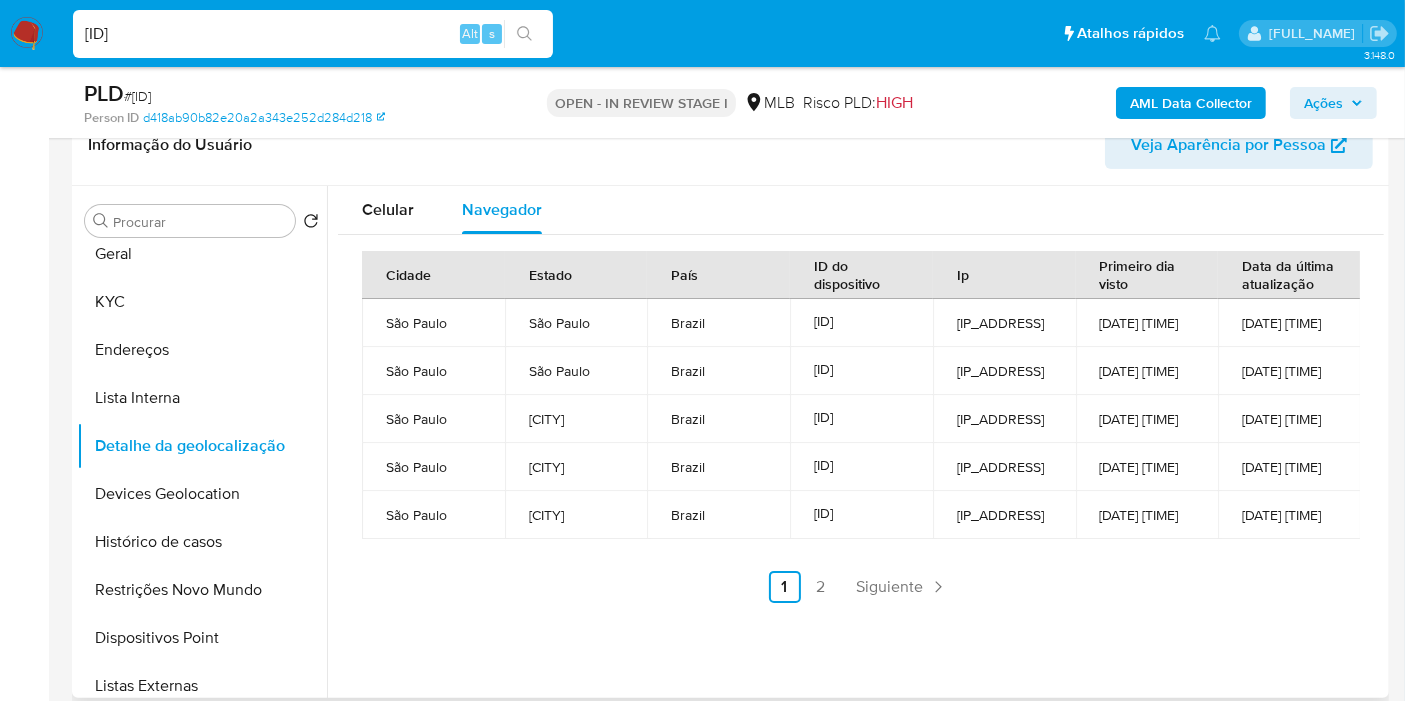 type 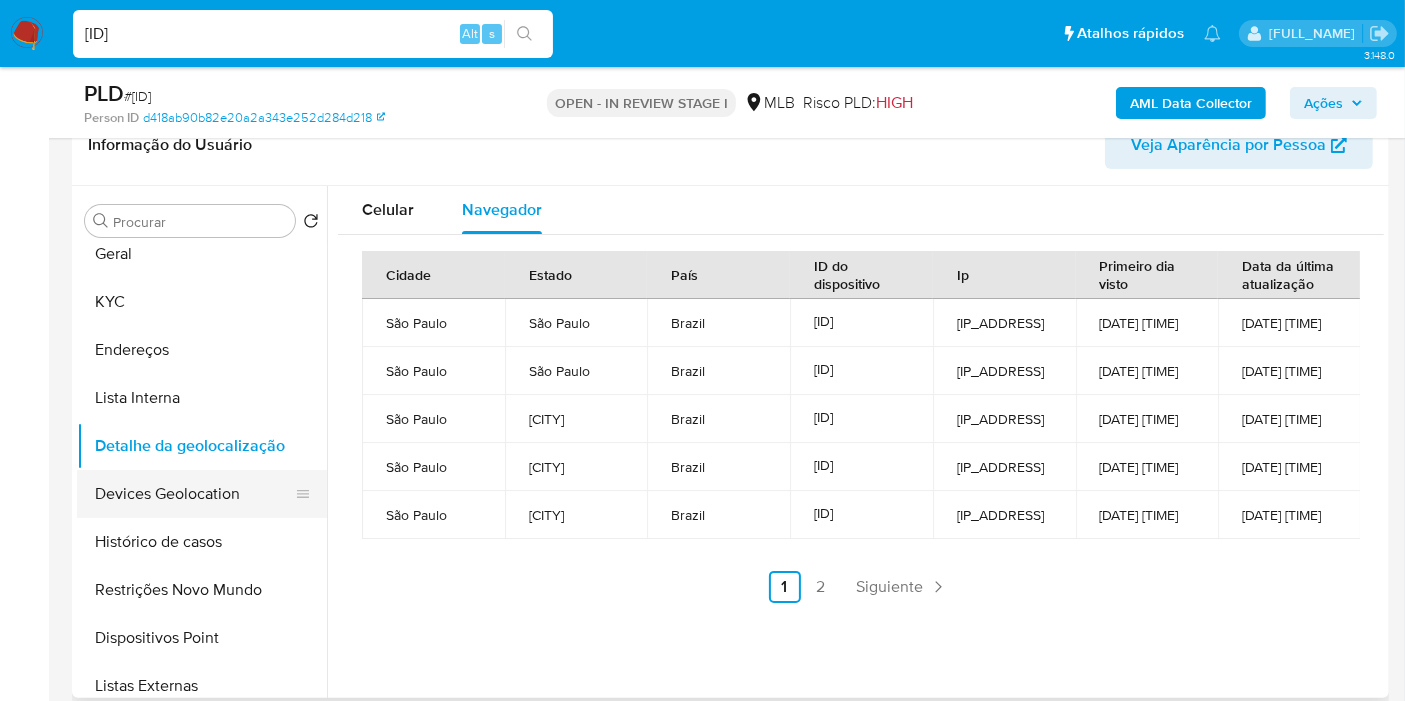 click on "Devices Geolocation" at bounding box center (194, 494) 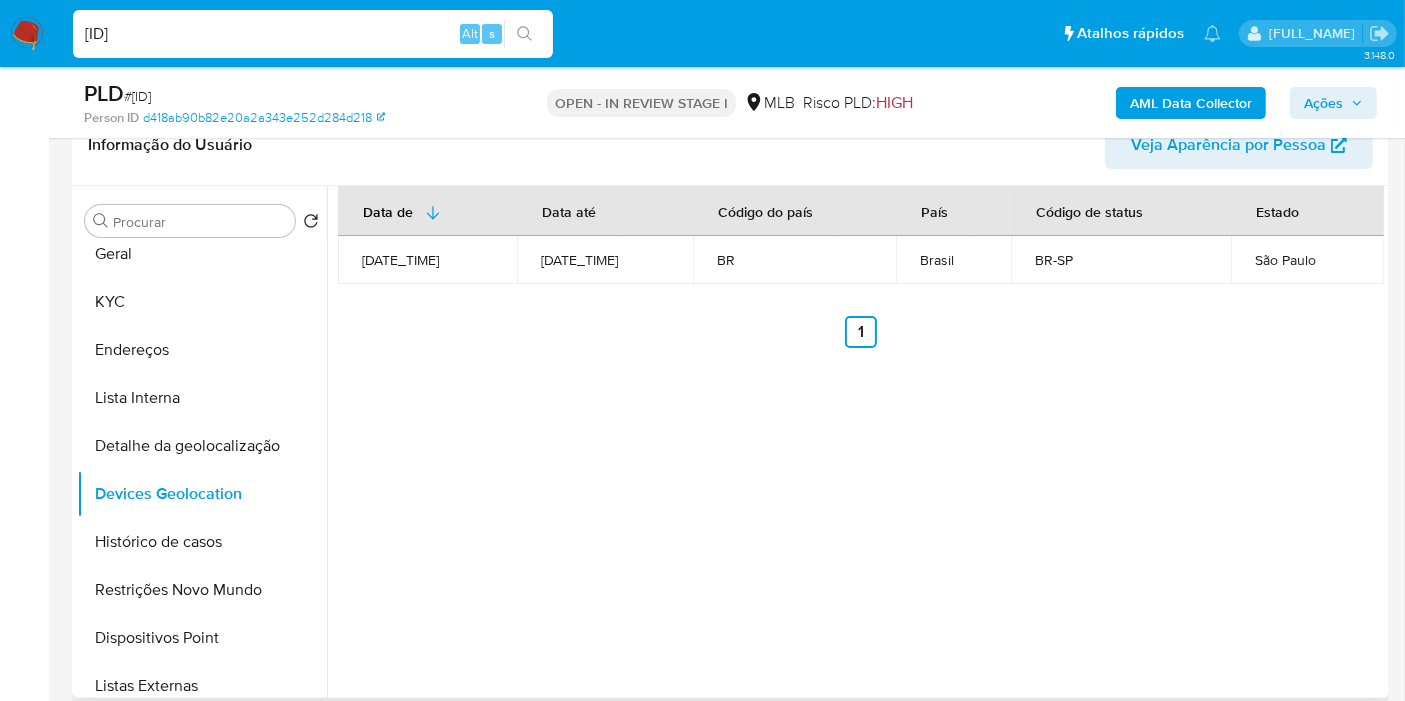 type 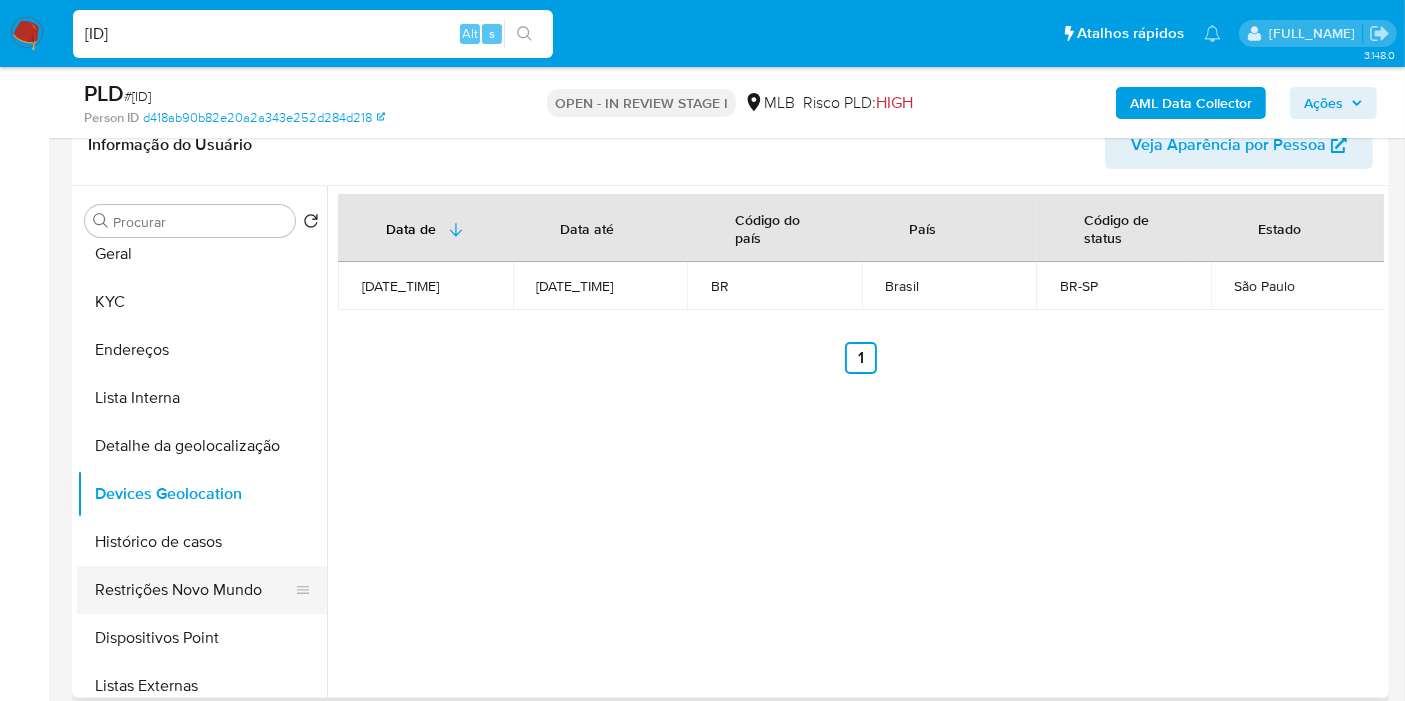 click on "Restrições Novo Mundo" at bounding box center (194, 590) 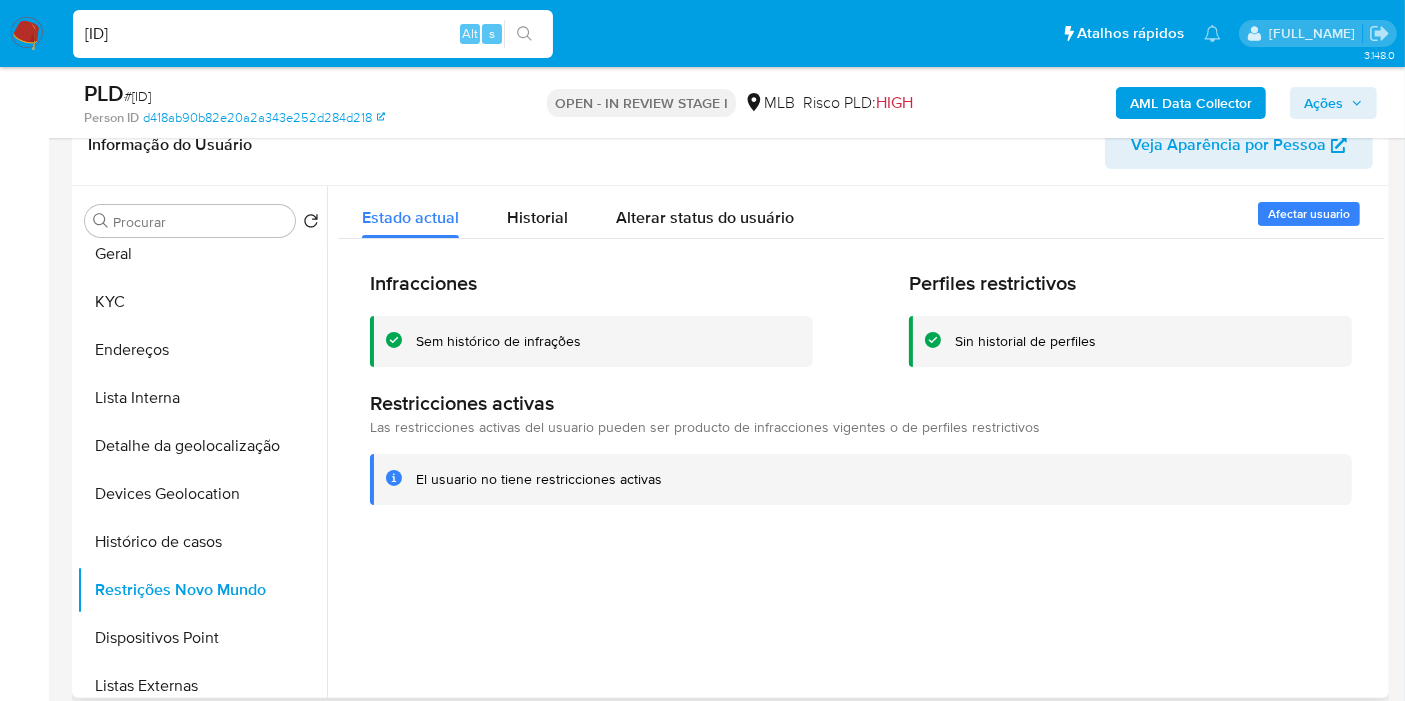 type 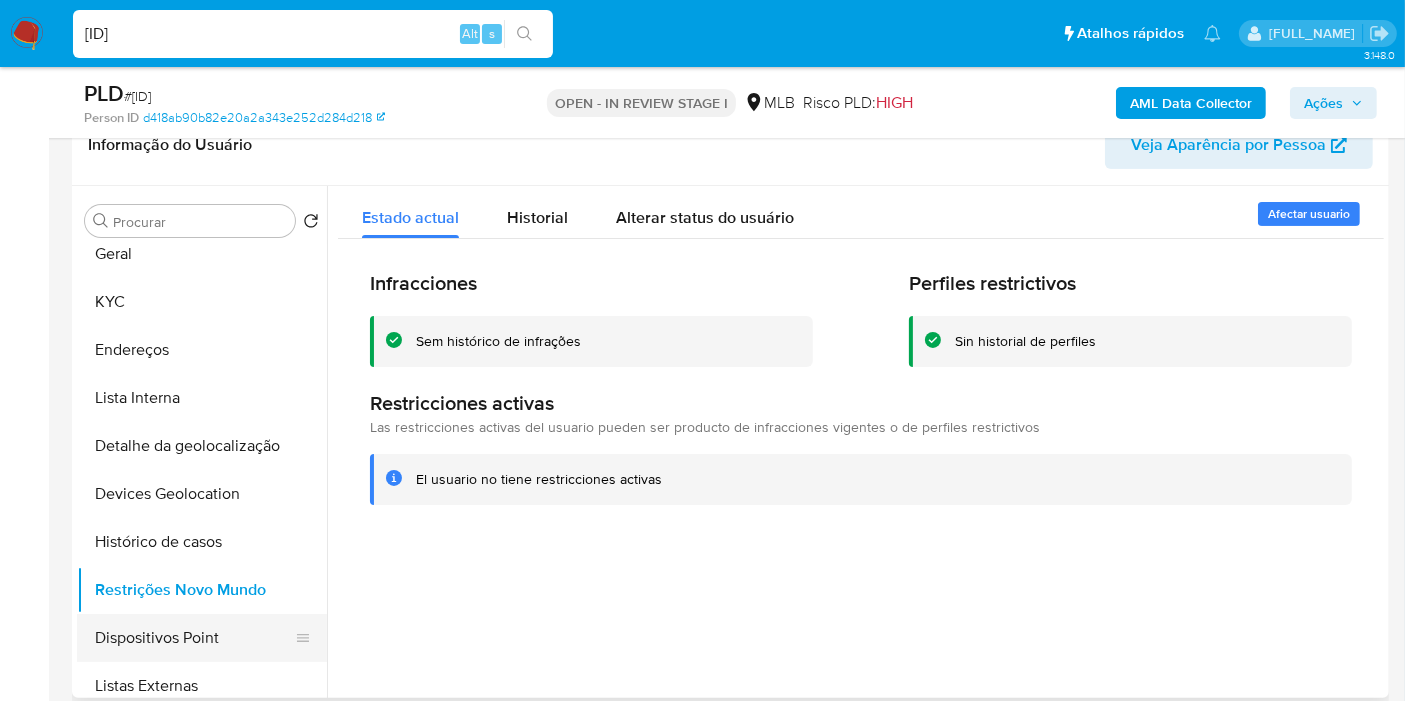 click on "Dispositivos Point" at bounding box center [194, 638] 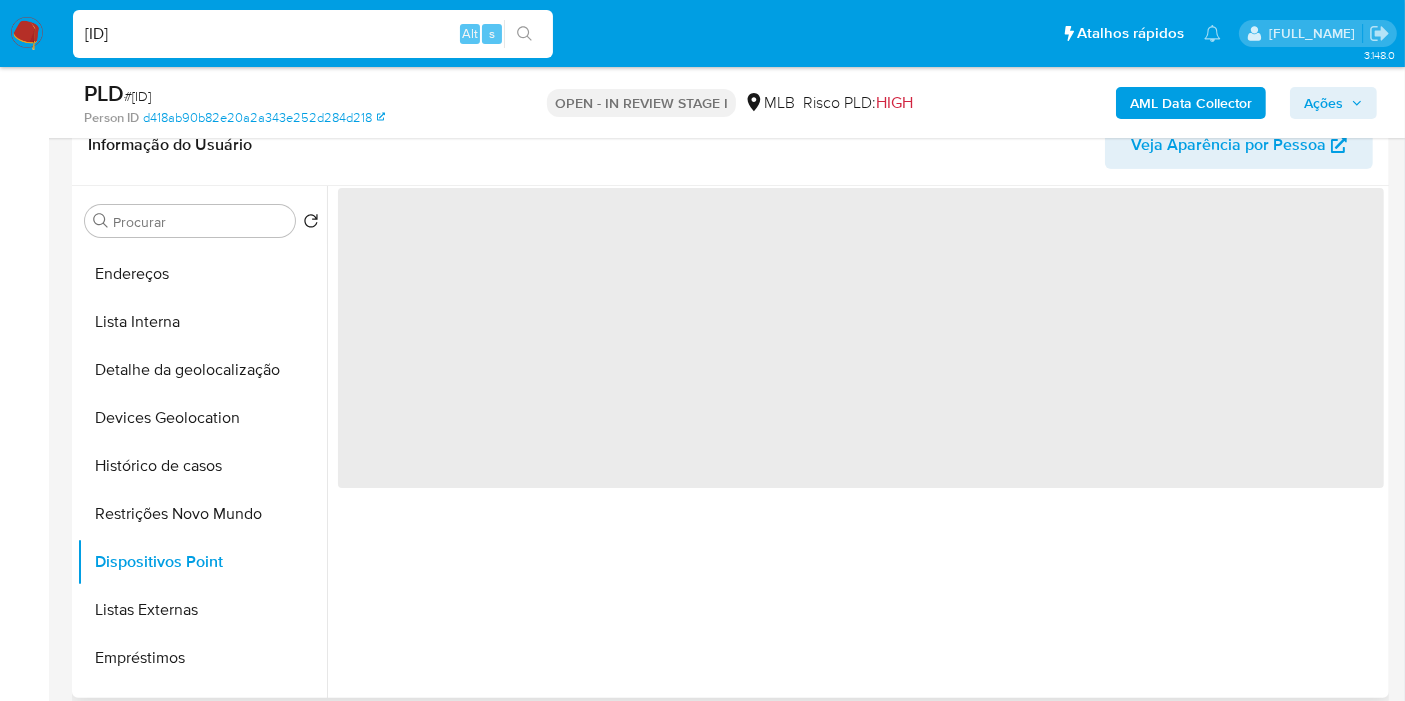 scroll, scrollTop: 222, scrollLeft: 0, axis: vertical 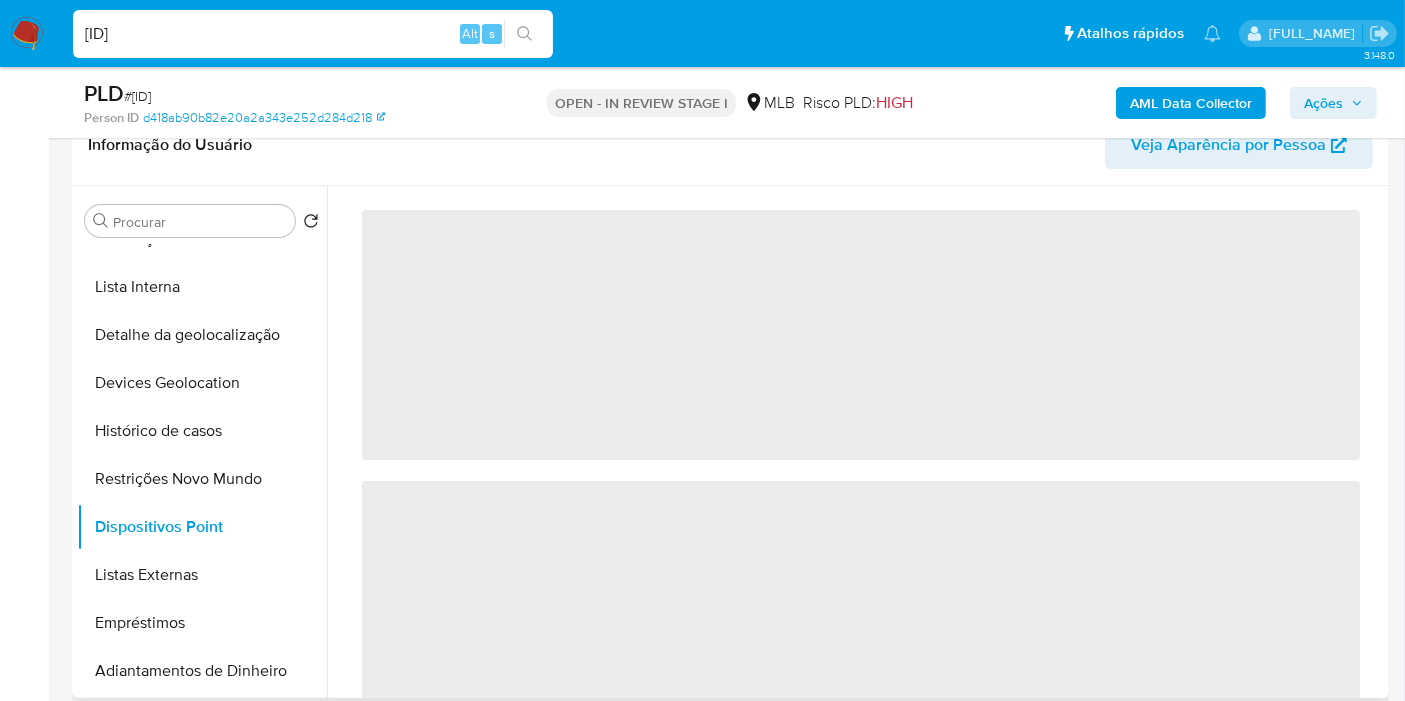 type 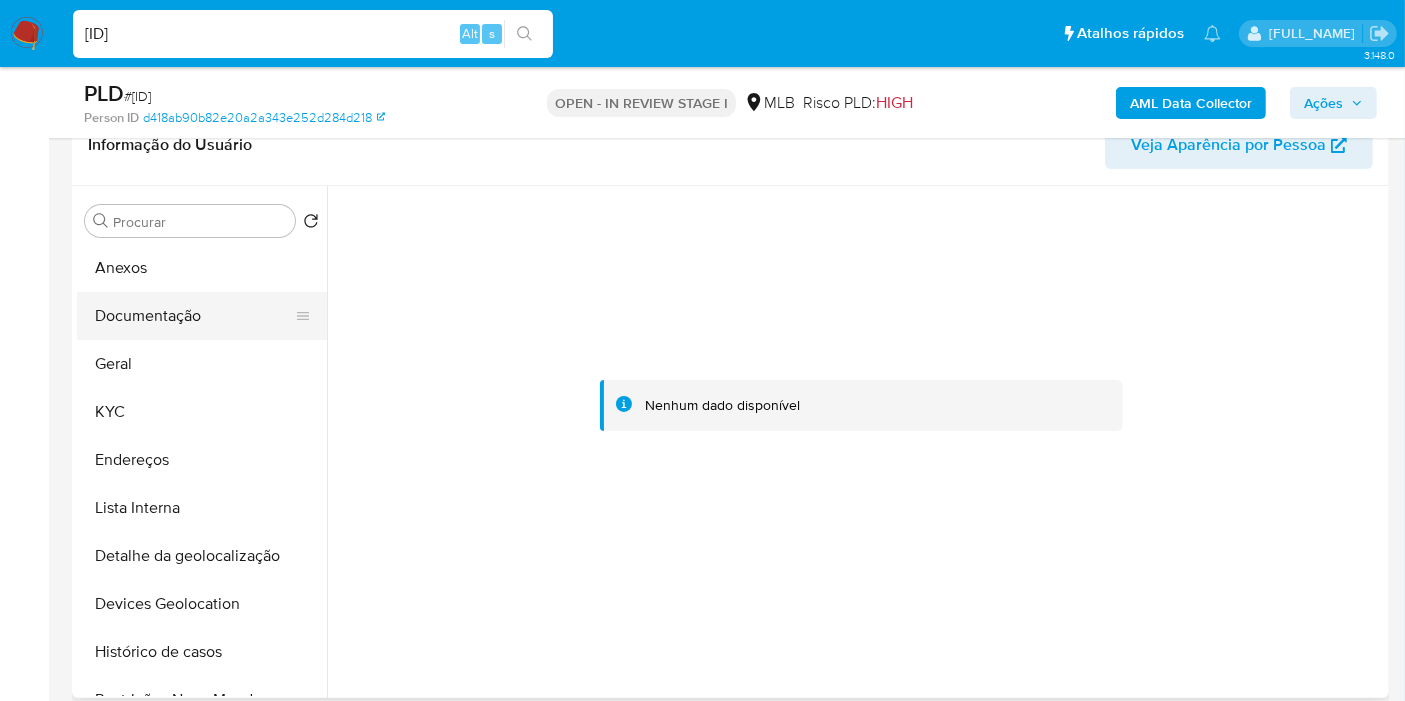 scroll, scrollTop: 0, scrollLeft: 0, axis: both 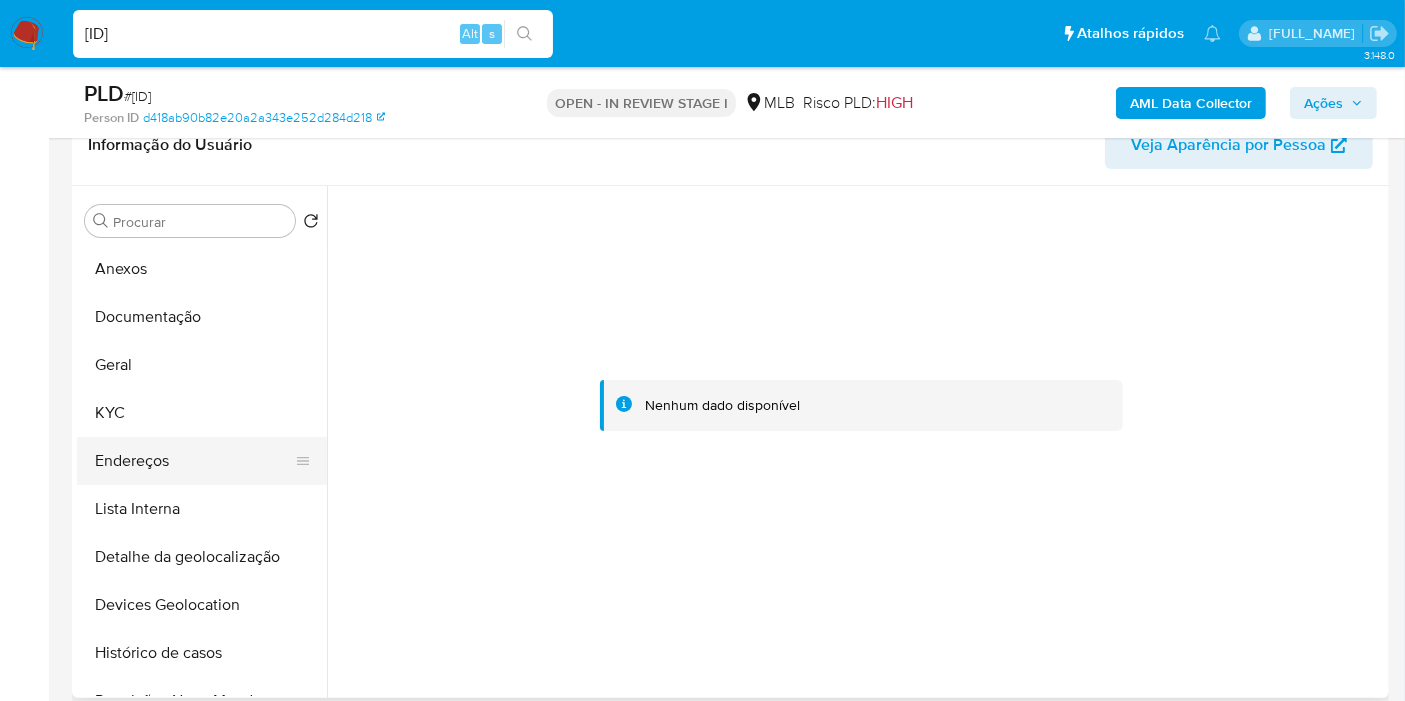 click on "Endereços" at bounding box center (194, 461) 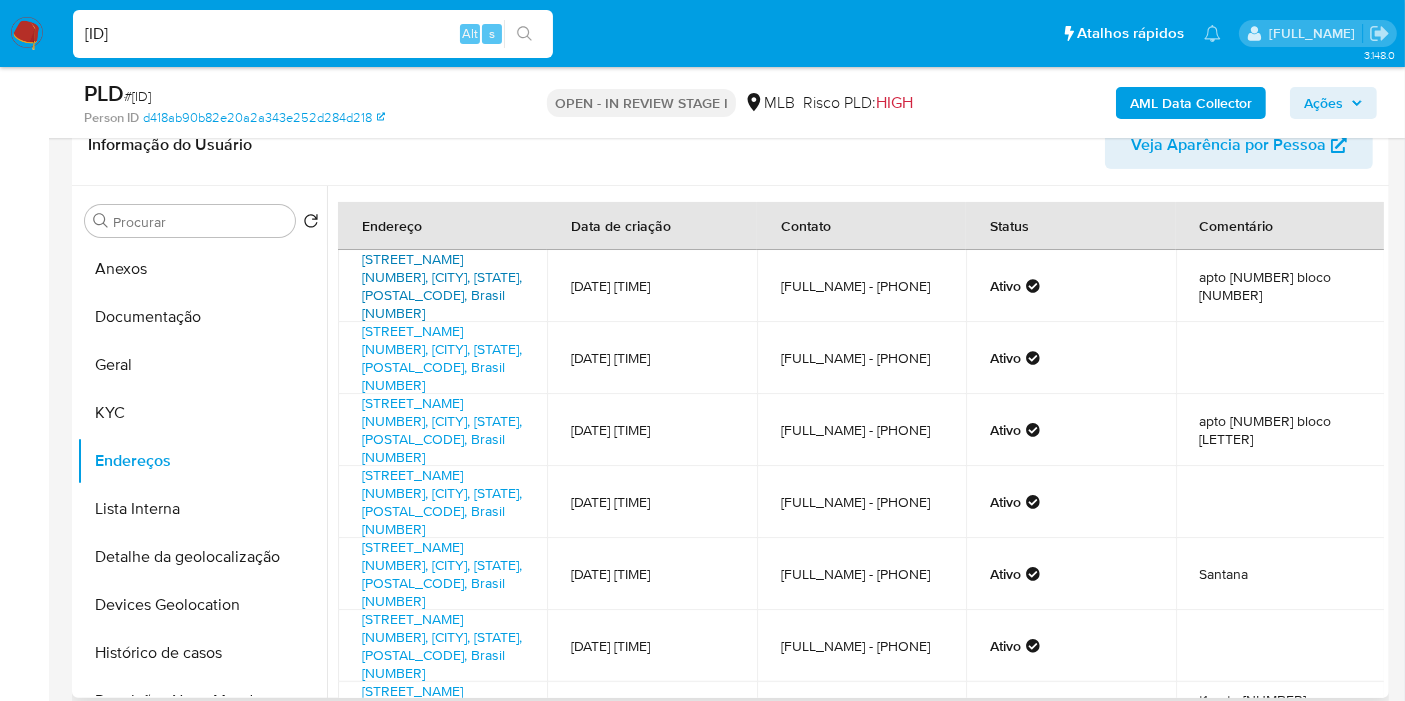 click on "Avenida River 465, Guarulhos, São Paulo, 07251370, Brasil 465" at bounding box center (442, 286) 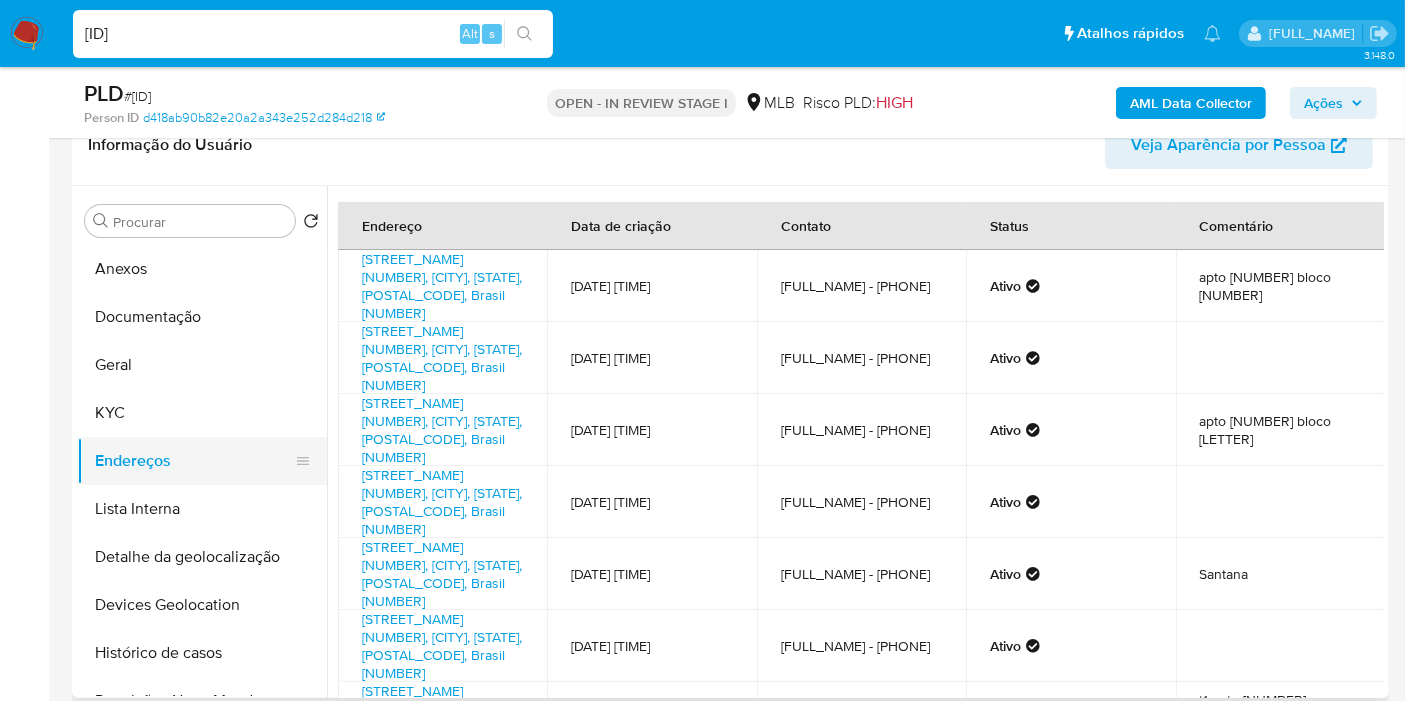 click on "Endereços" at bounding box center [194, 461] 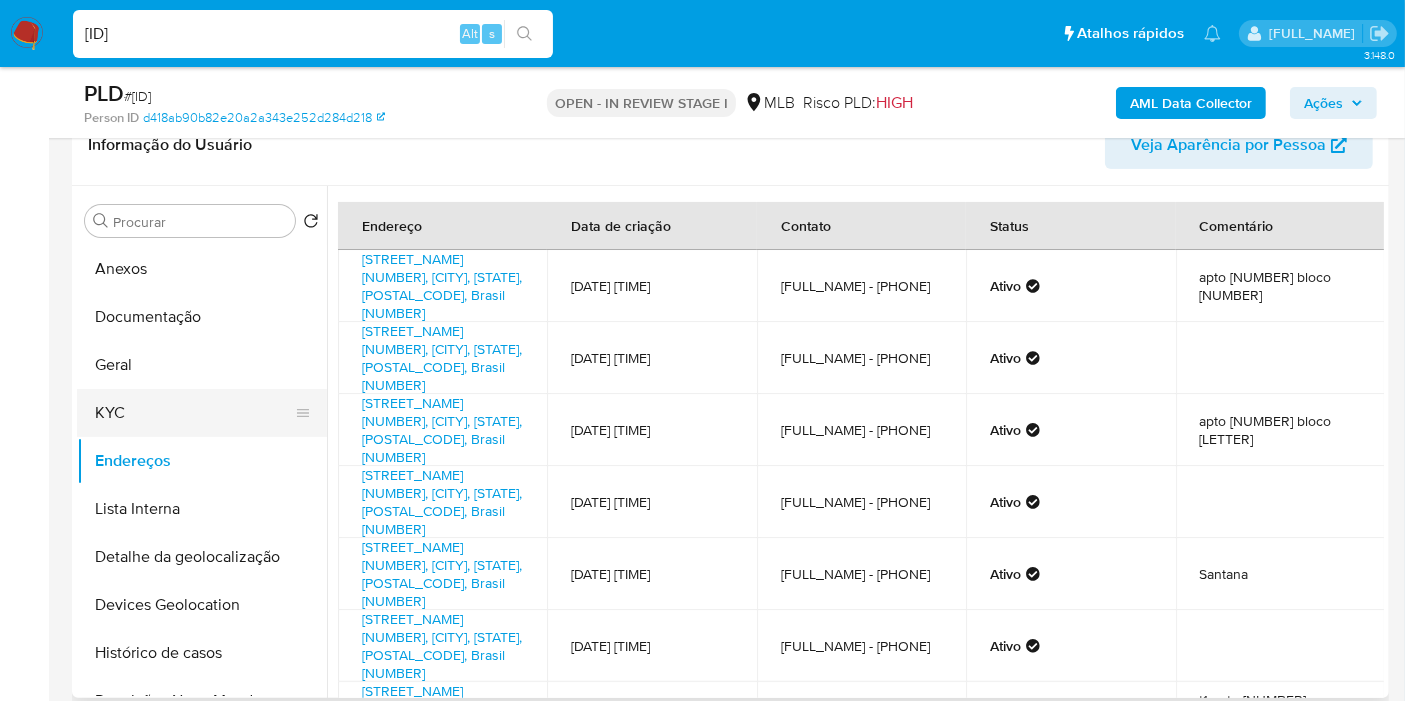 click on "KYC" at bounding box center (194, 413) 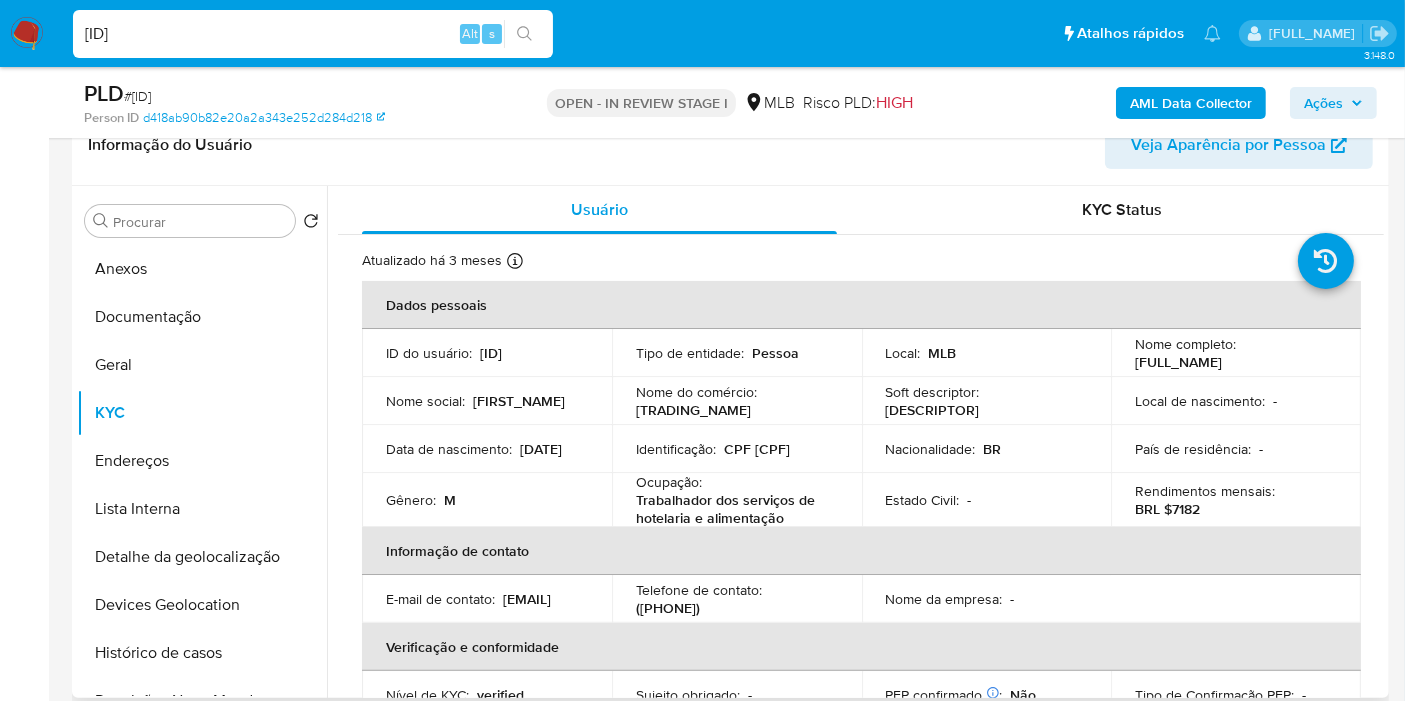 click on "CPF 10475484614" at bounding box center (757, 449) 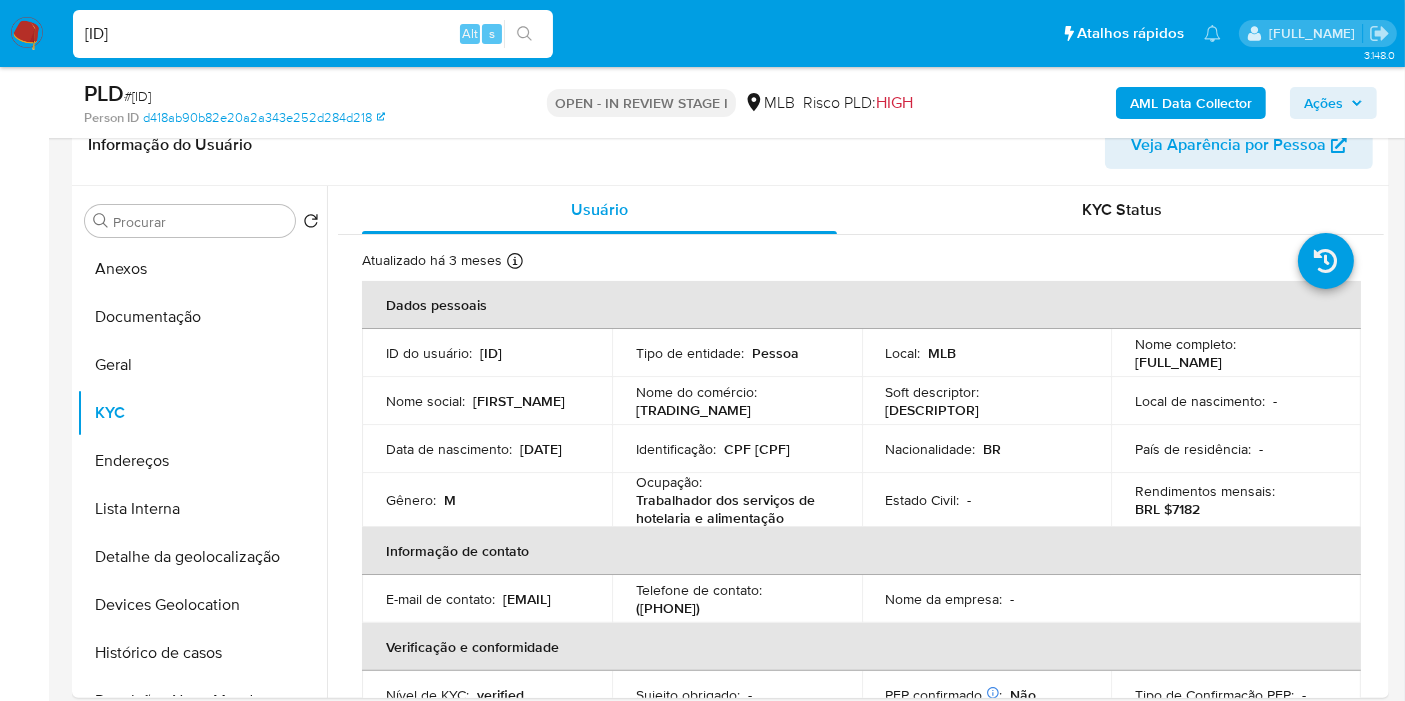 copy on "10475484614" 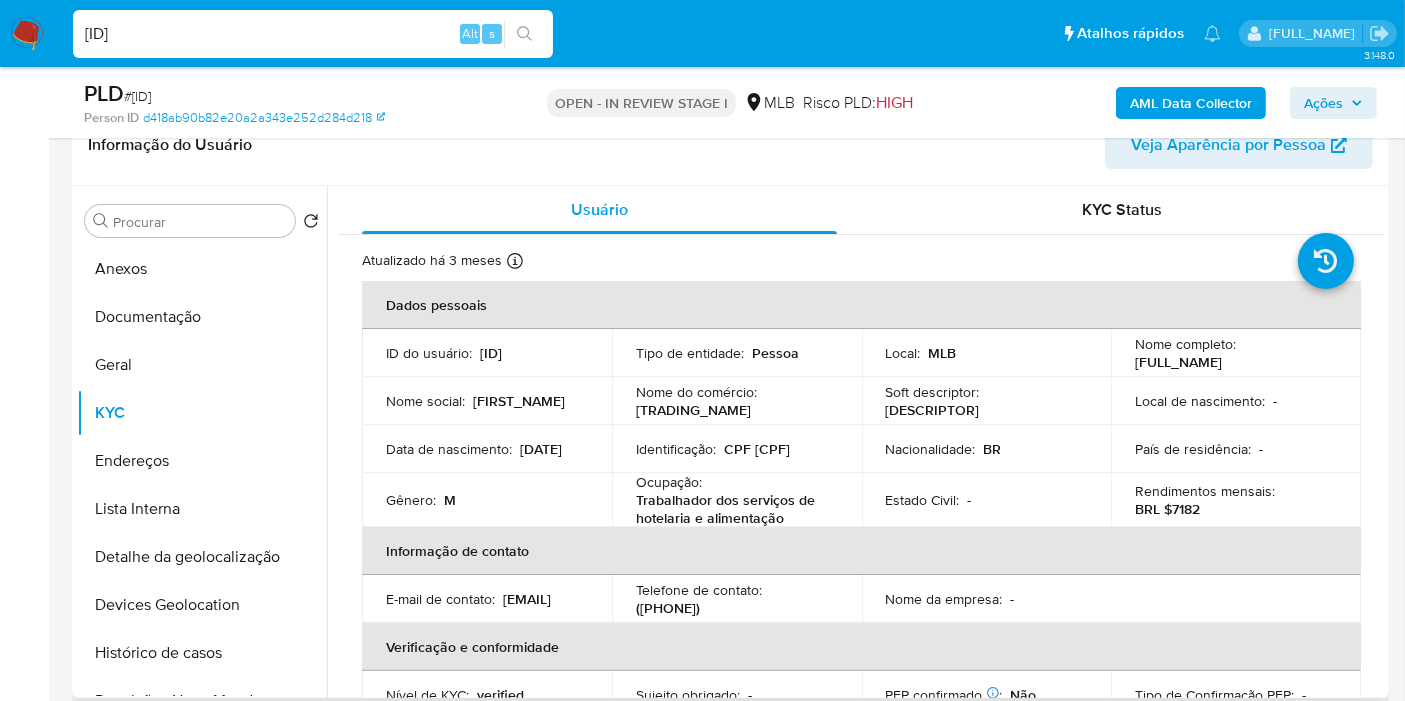 copy on "10475484614" 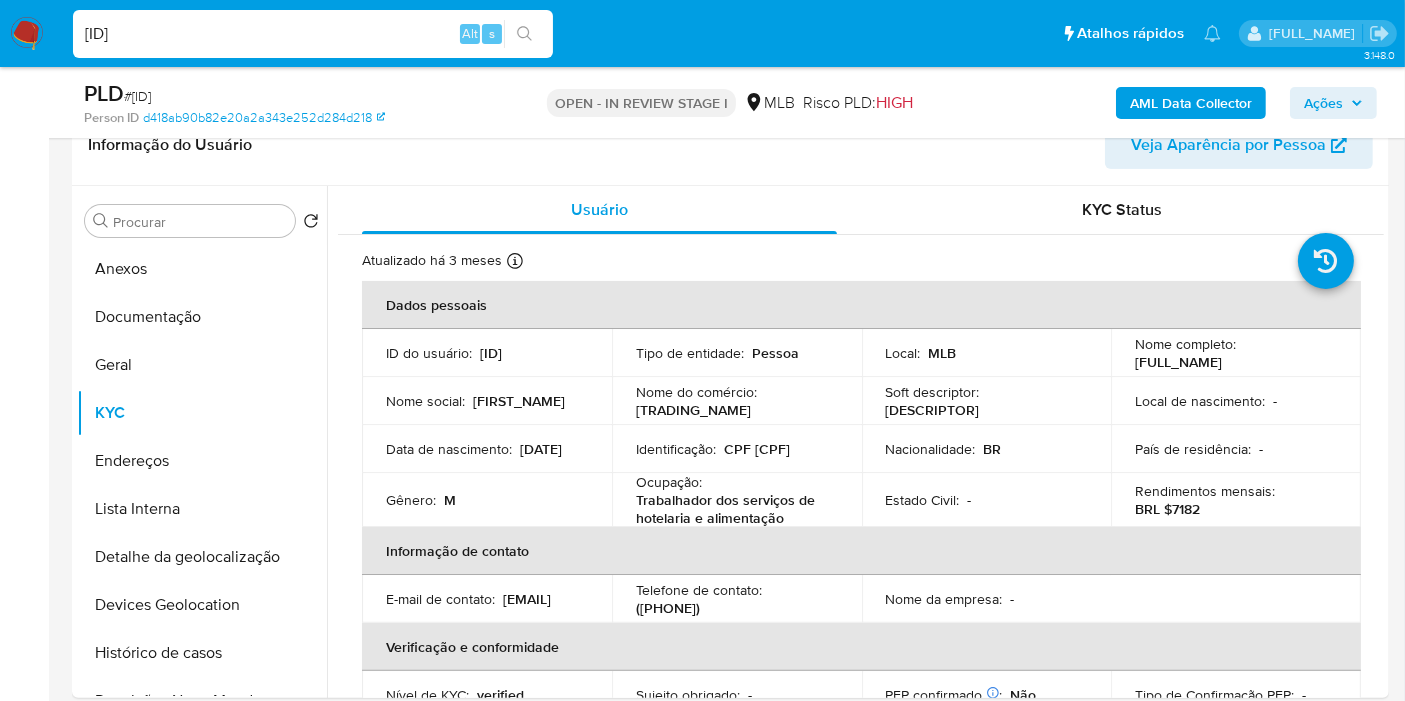 copy on "10475484614" 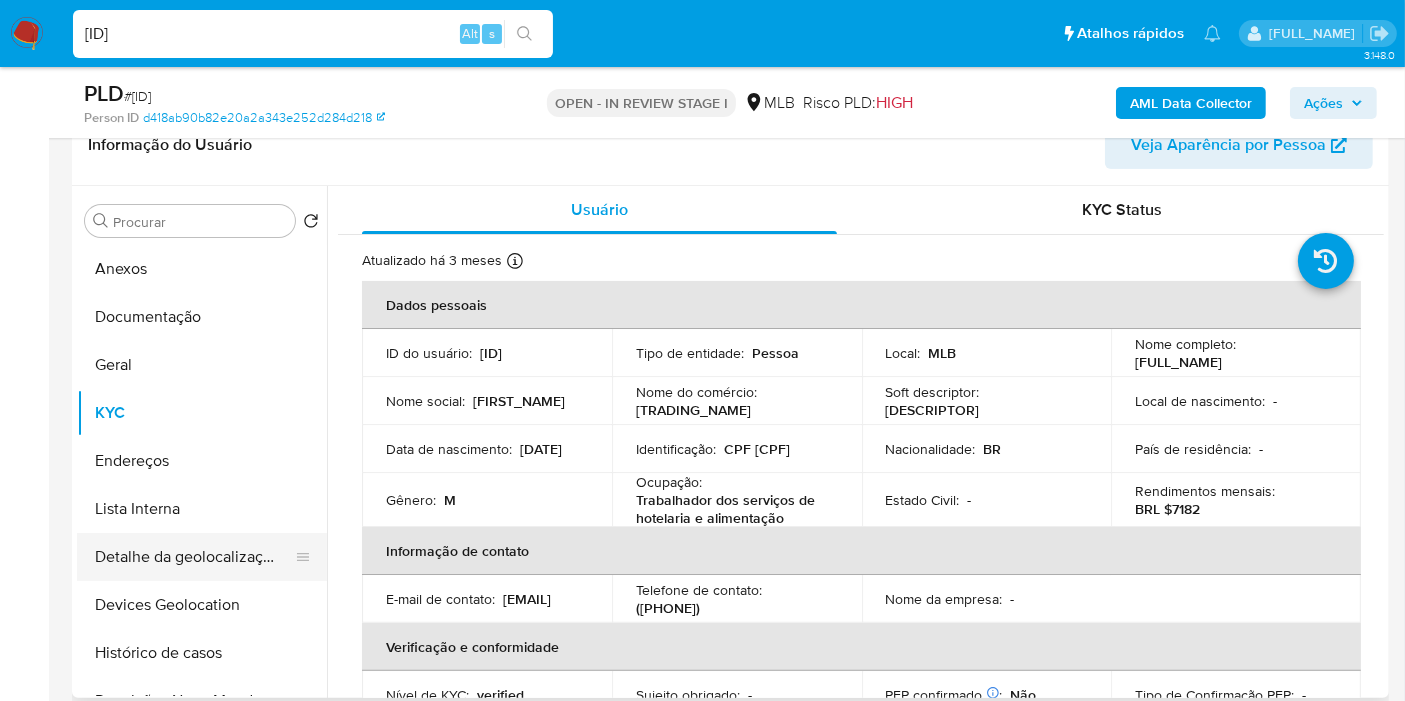 scroll, scrollTop: 111, scrollLeft: 0, axis: vertical 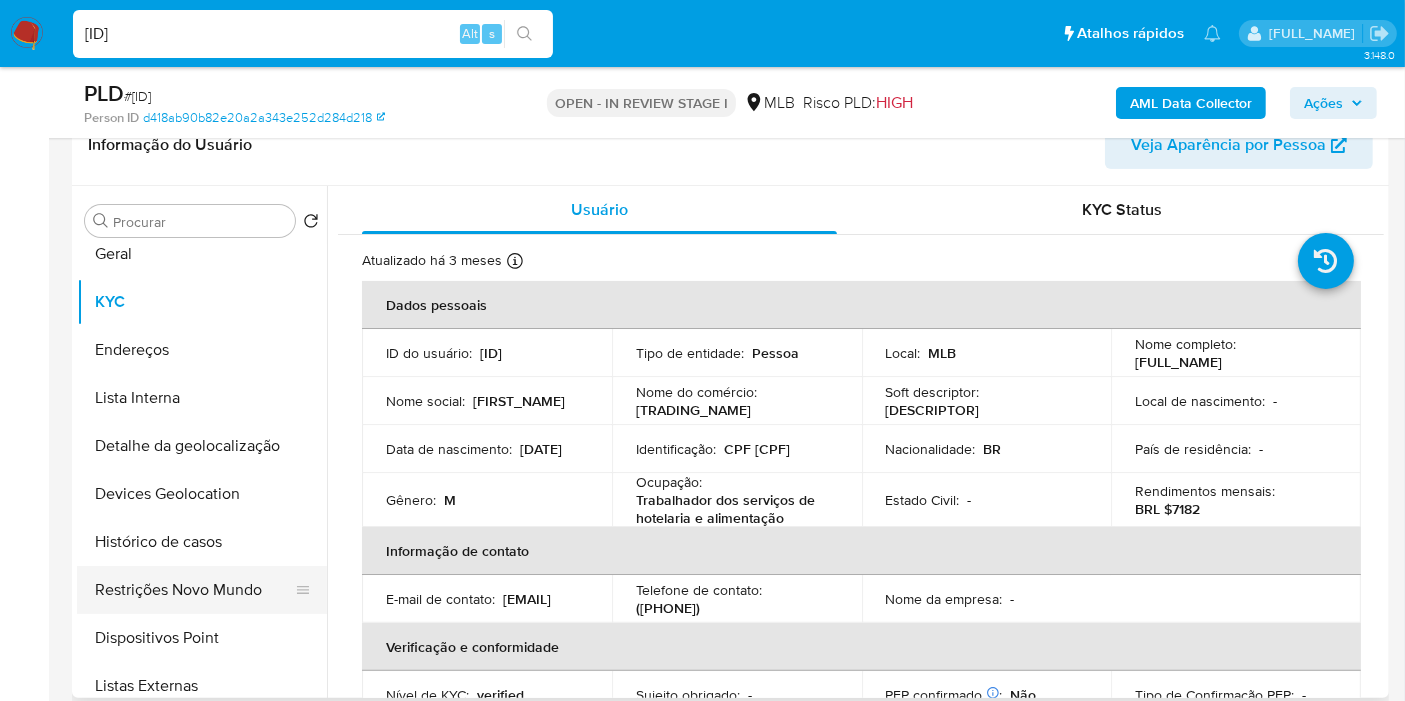 click on "Restrições Novo Mundo" at bounding box center [194, 590] 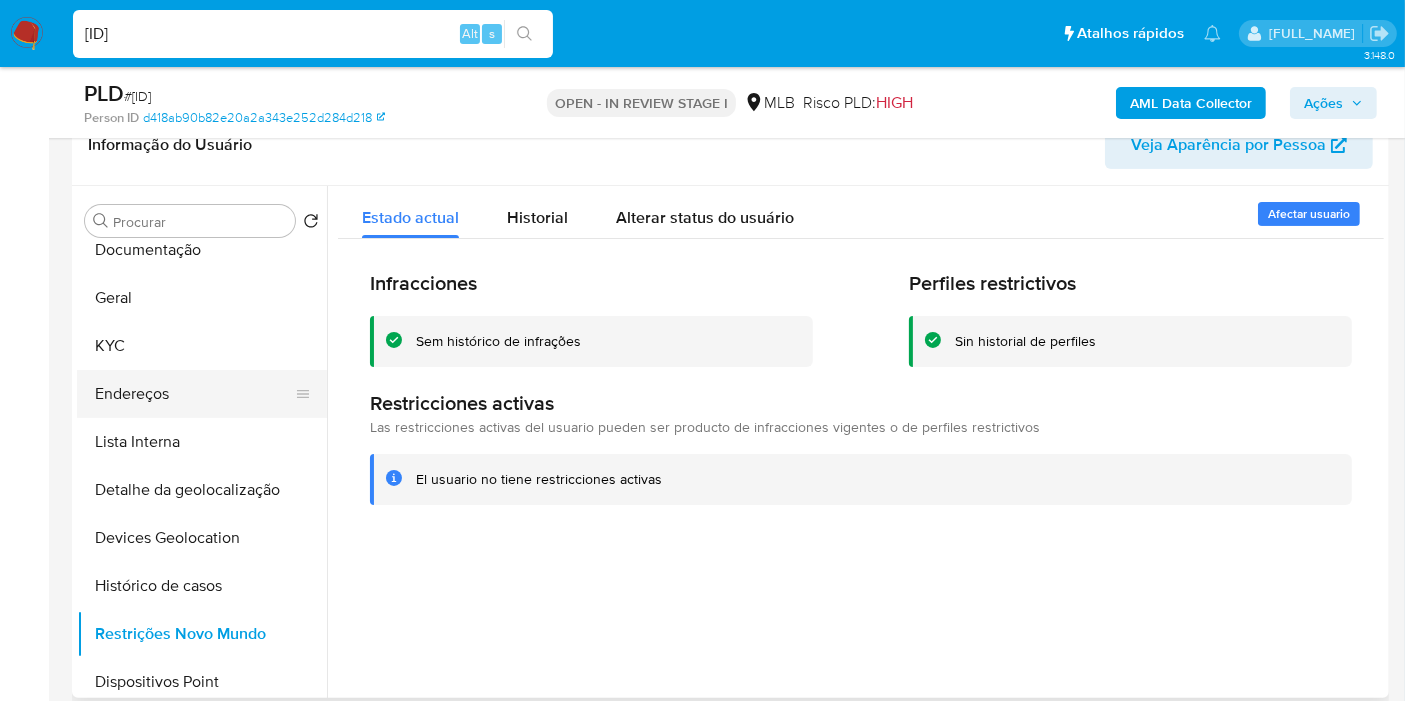 scroll, scrollTop: 0, scrollLeft: 0, axis: both 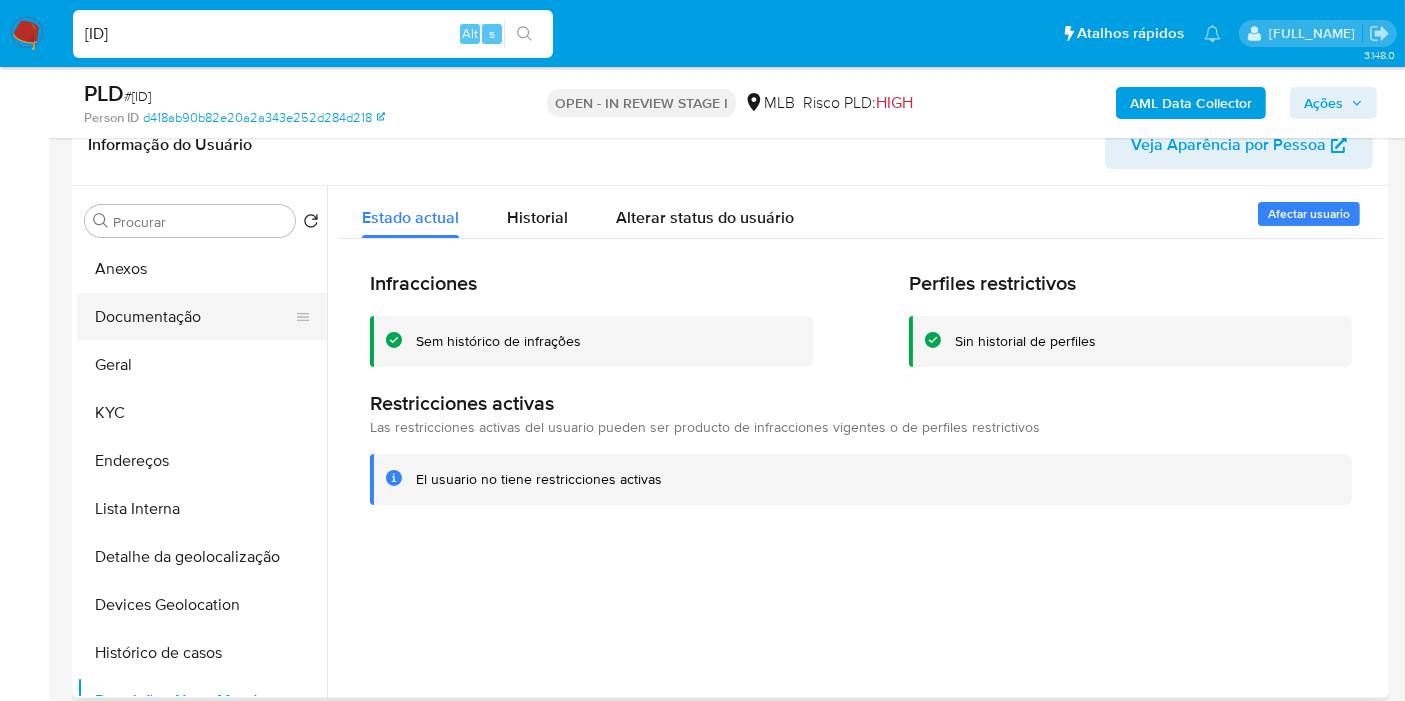 click on "Documentação" at bounding box center [194, 317] 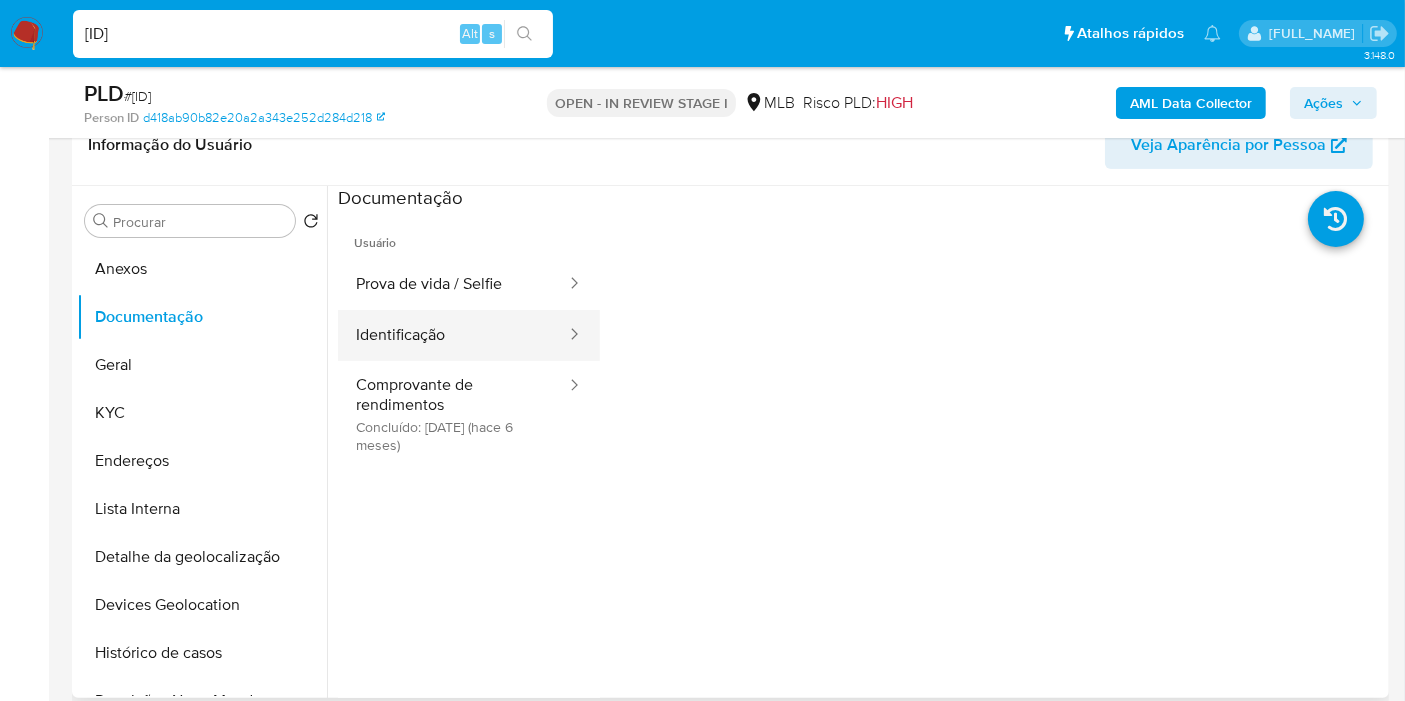 click on "Identificação" at bounding box center [453, 335] 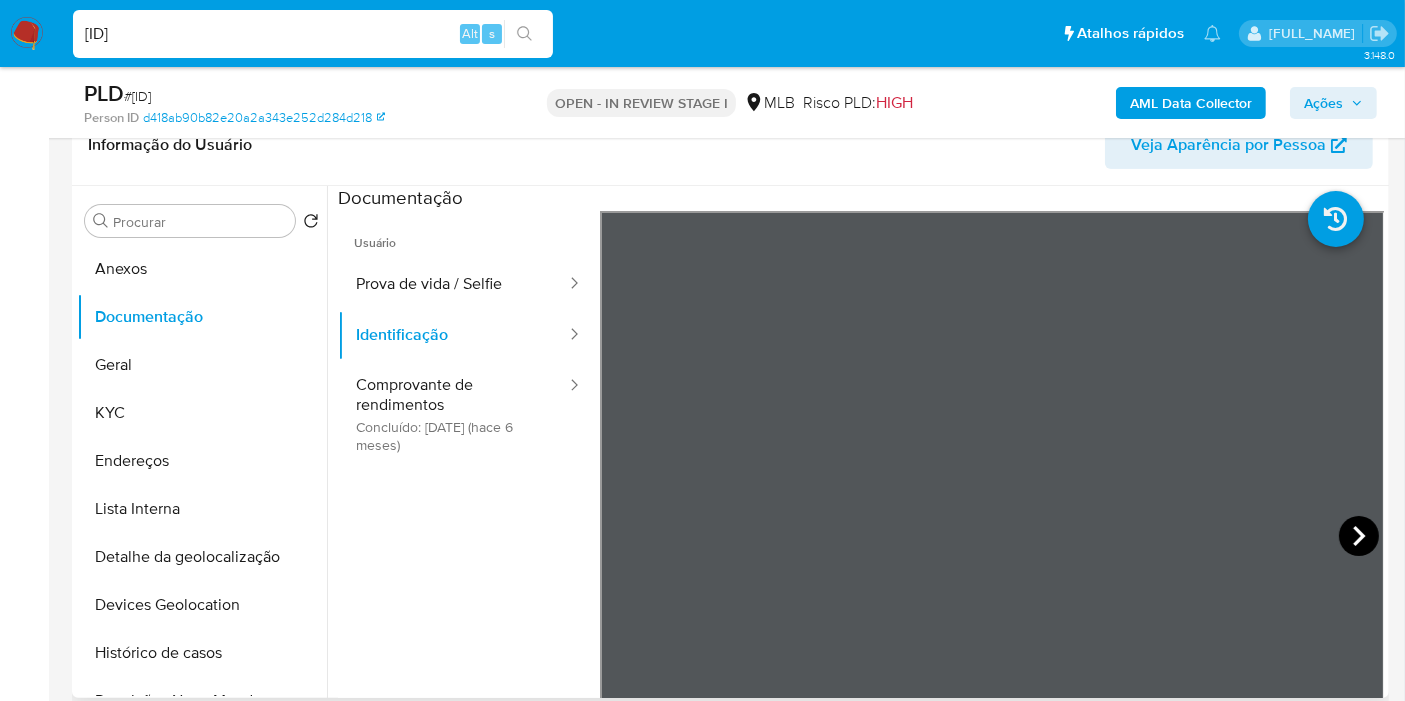 click 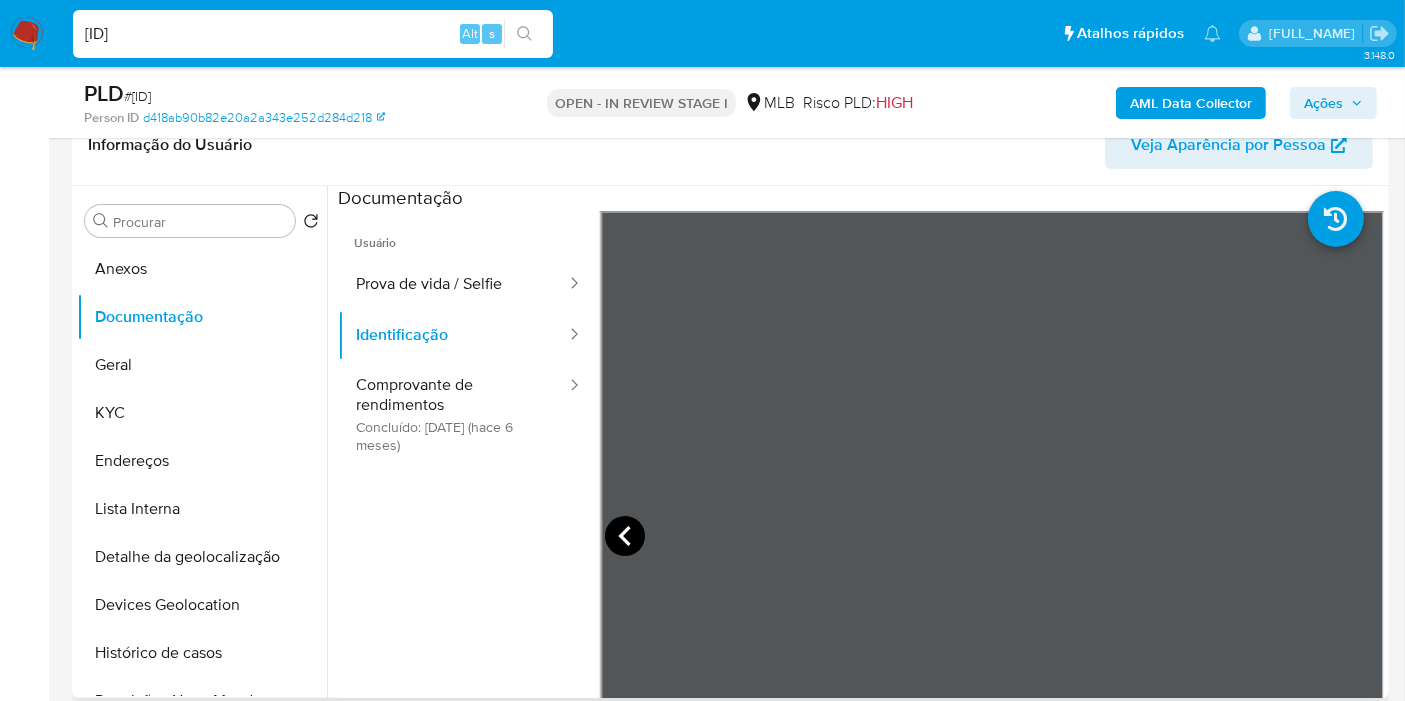 click 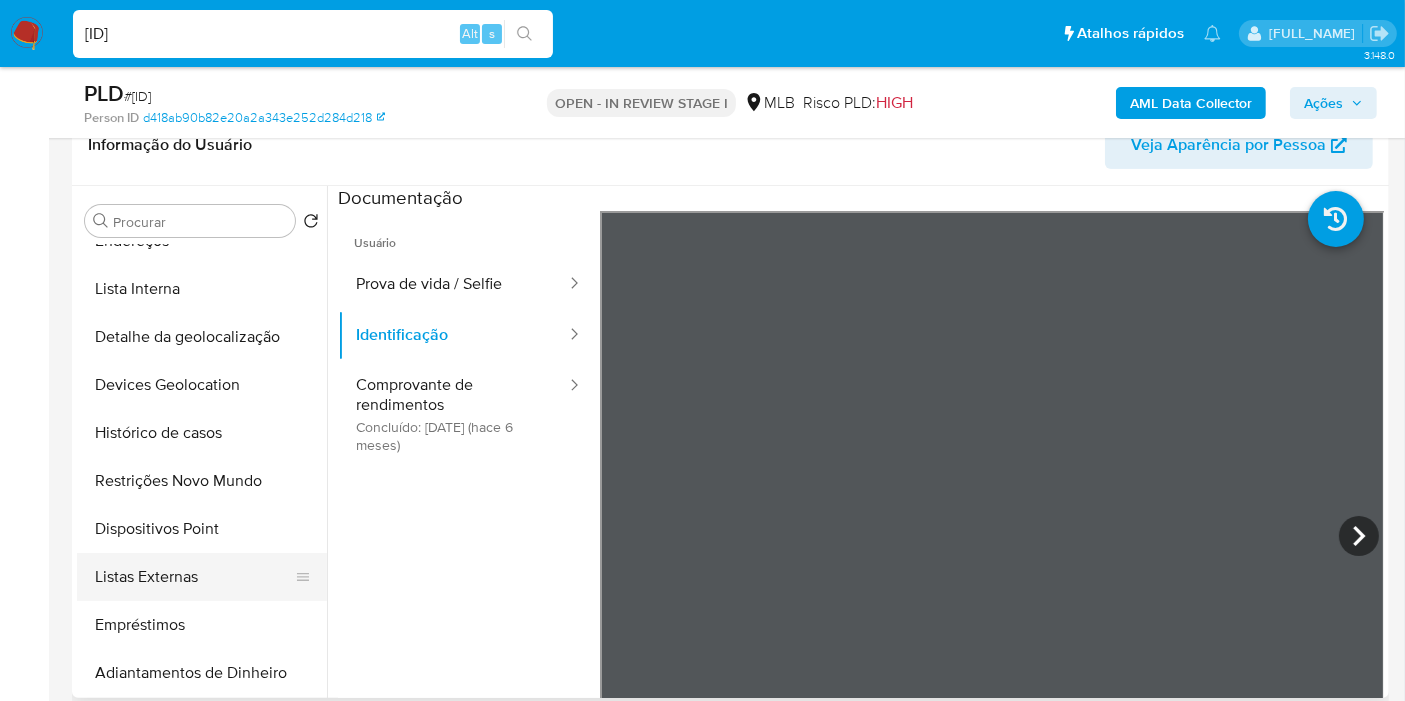 scroll, scrollTop: 222, scrollLeft: 0, axis: vertical 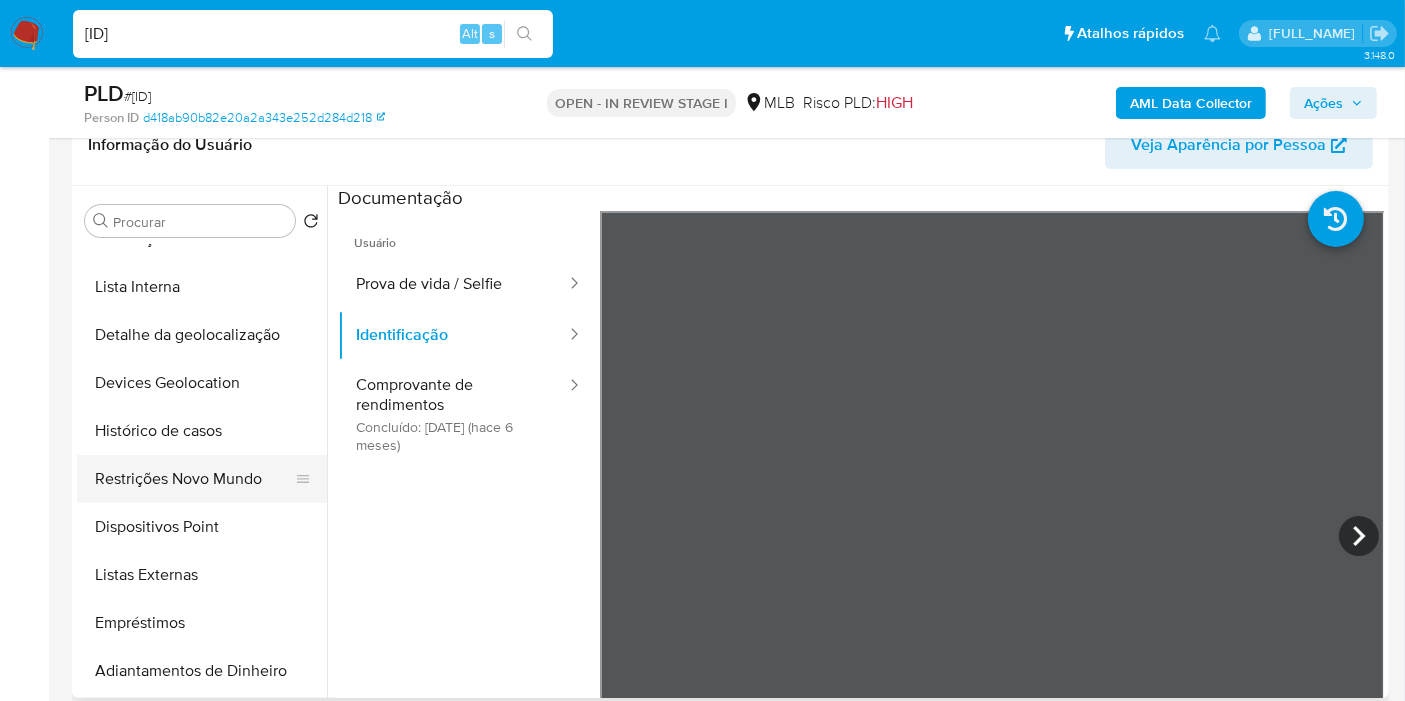 click on "Restrições Novo Mundo" at bounding box center (194, 479) 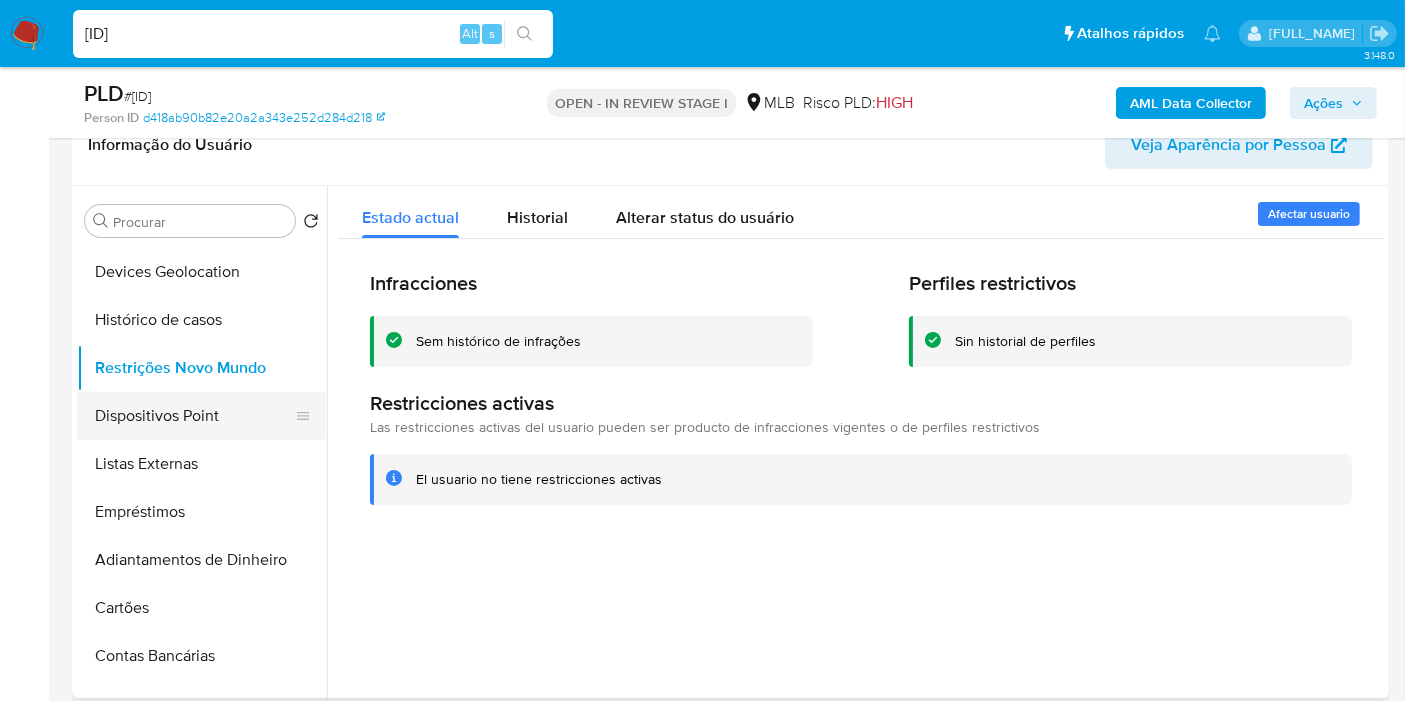 scroll, scrollTop: 222, scrollLeft: 0, axis: vertical 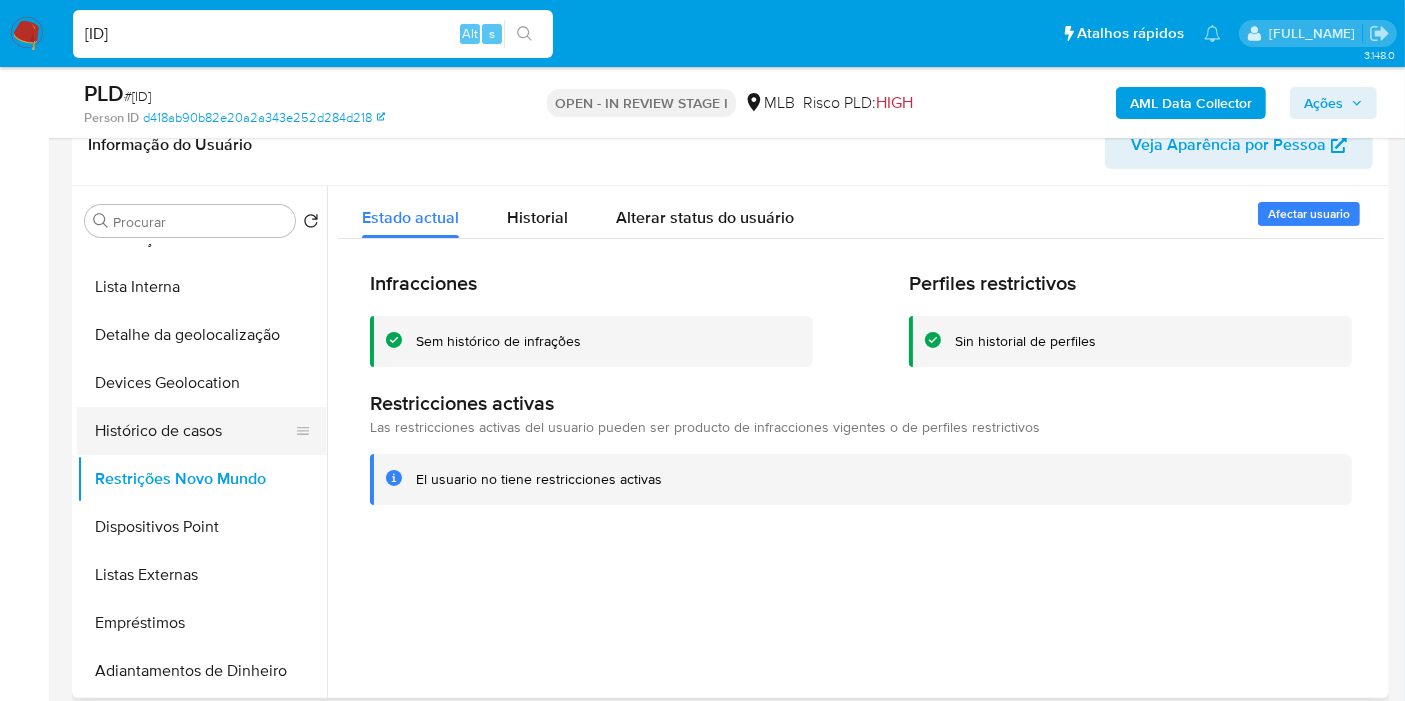 click on "Histórico de casos" at bounding box center [194, 431] 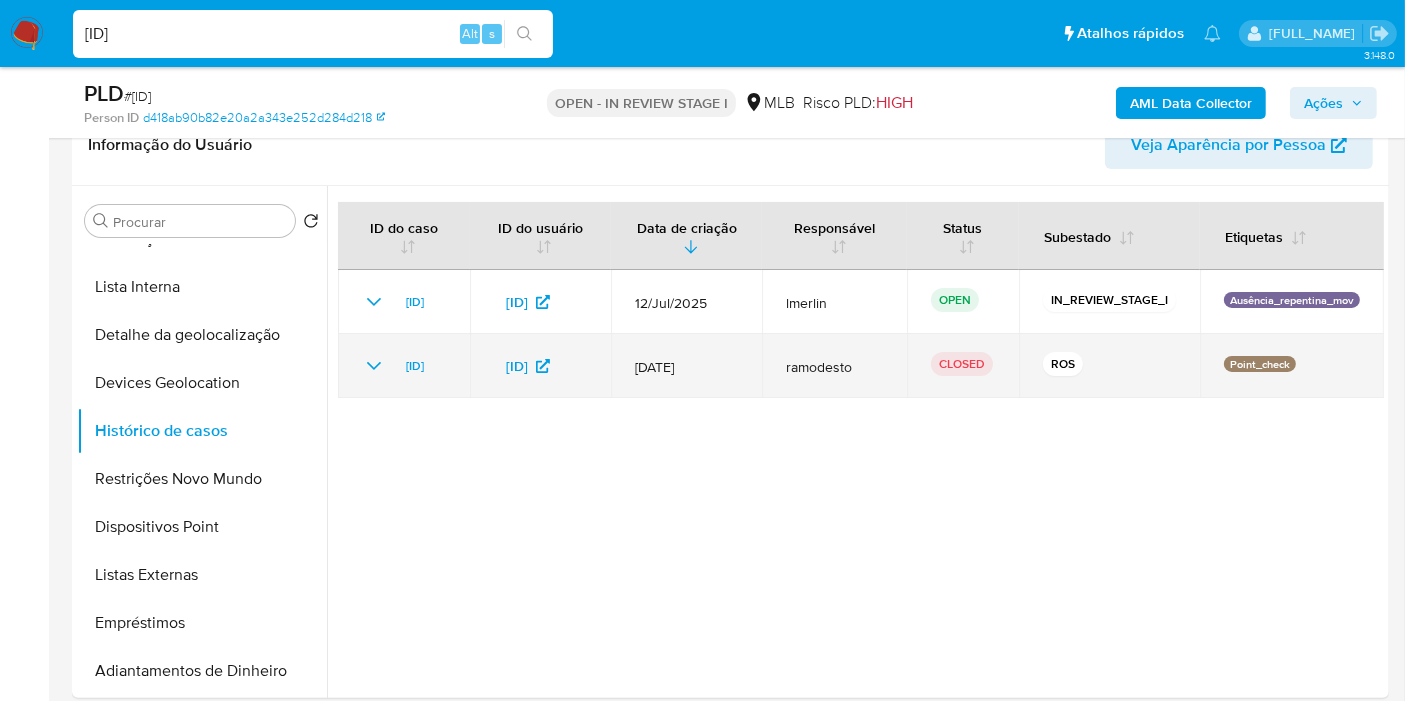 click 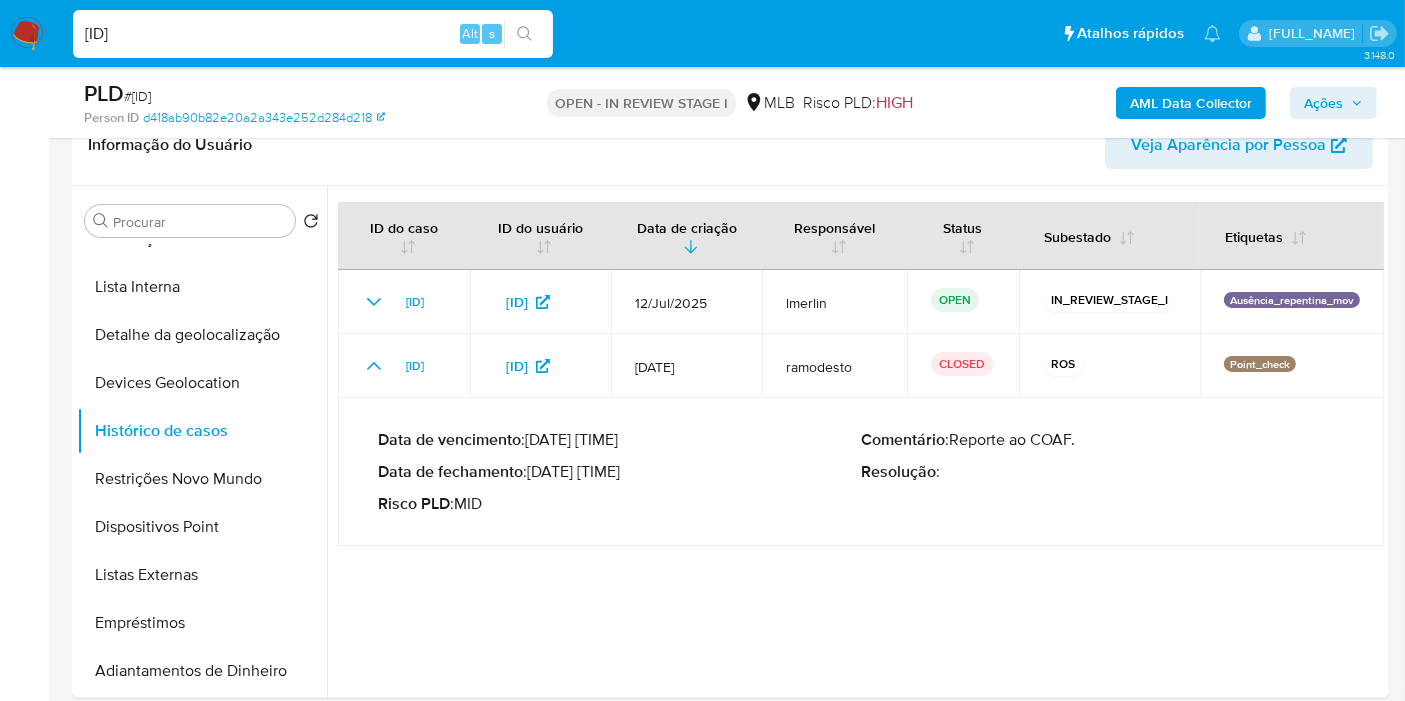 drag, startPoint x: 618, startPoint y: 467, endPoint x: 537, endPoint y: 467, distance: 81 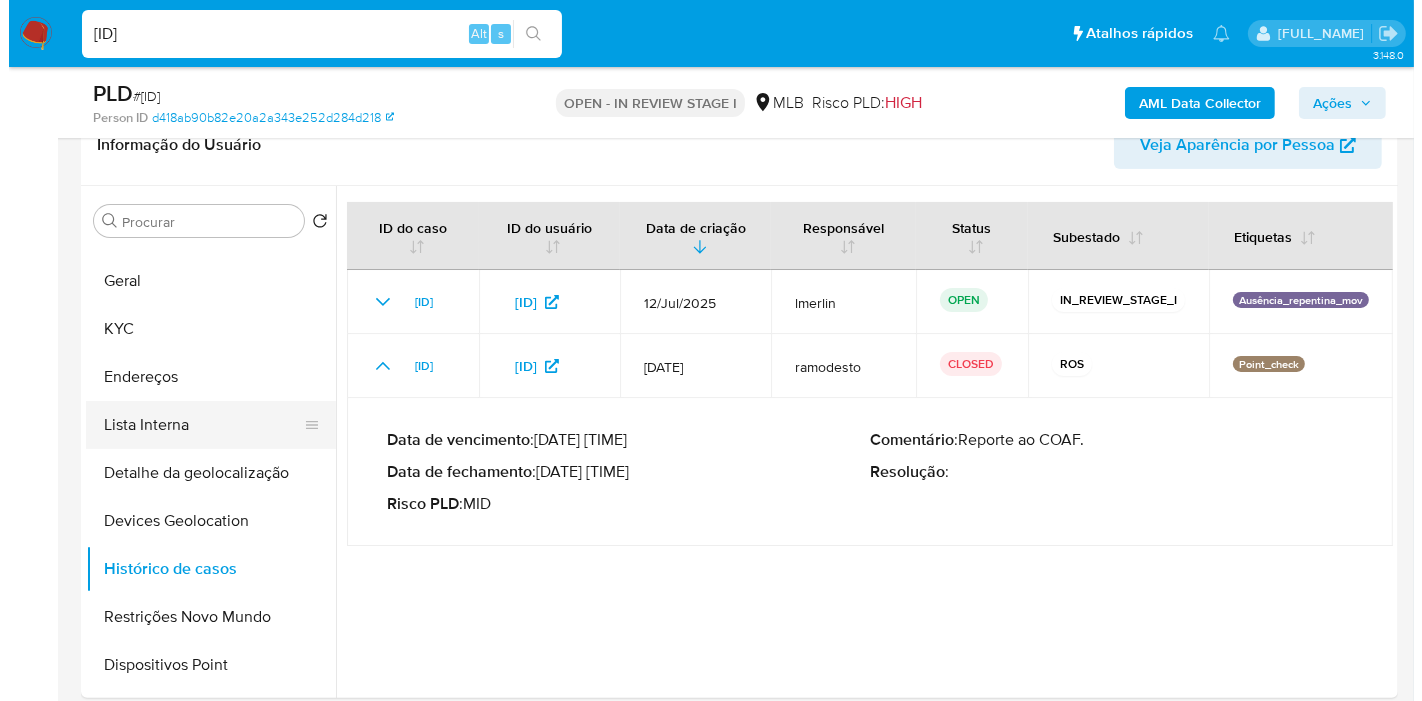 scroll, scrollTop: 0, scrollLeft: 0, axis: both 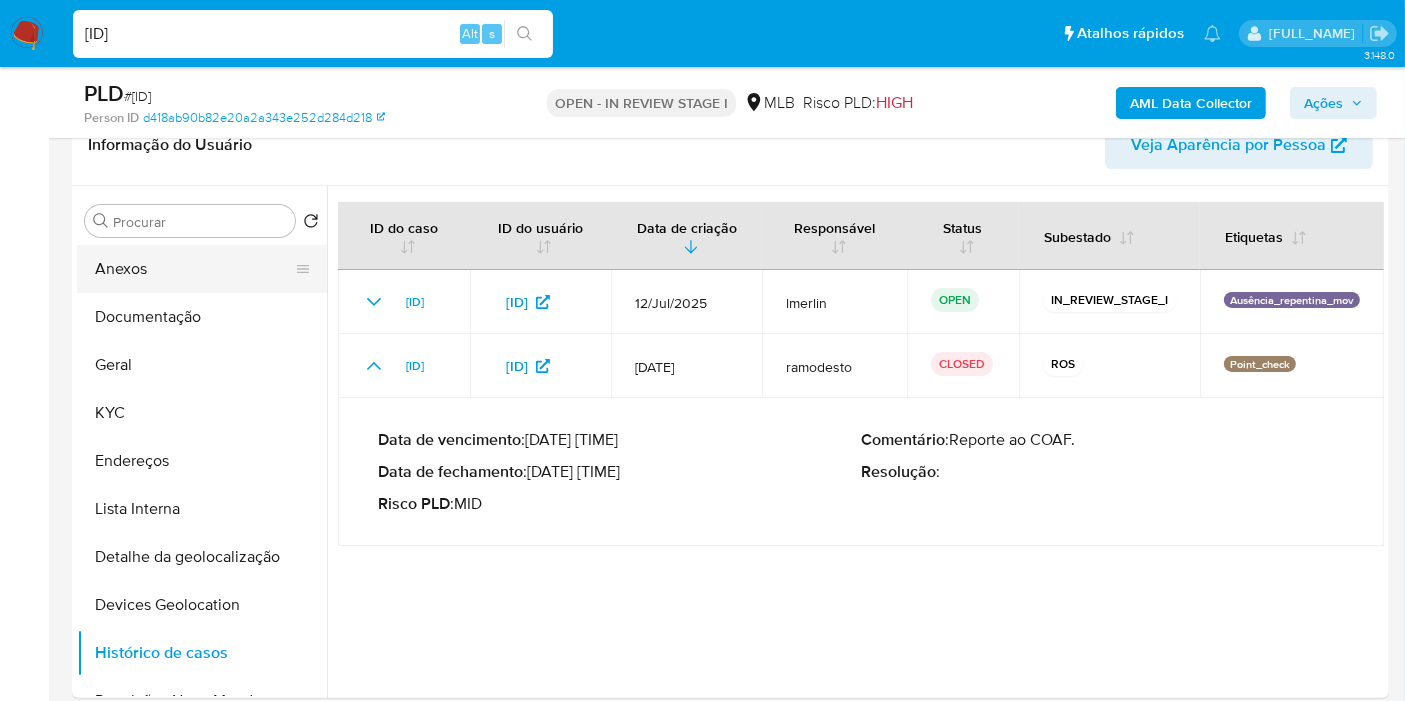 click on "Anexos" at bounding box center [194, 269] 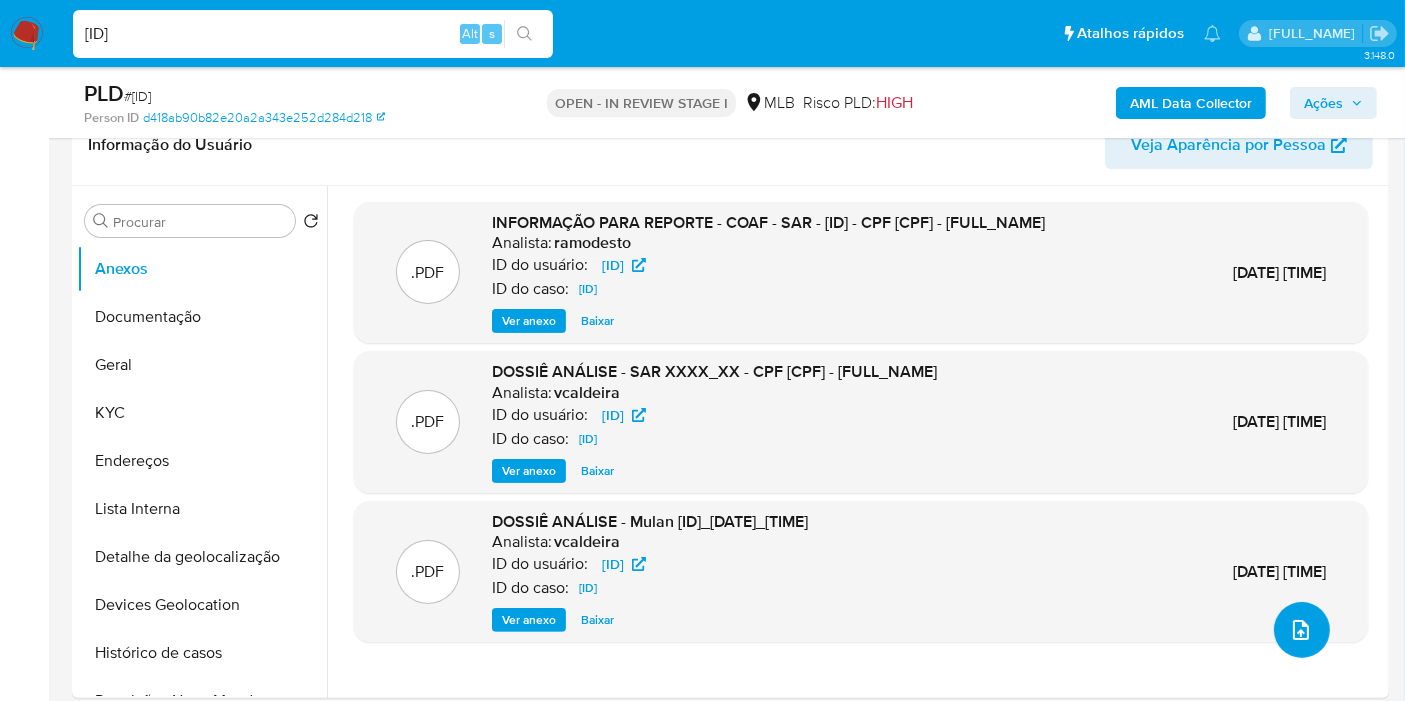 click at bounding box center [1301, 630] 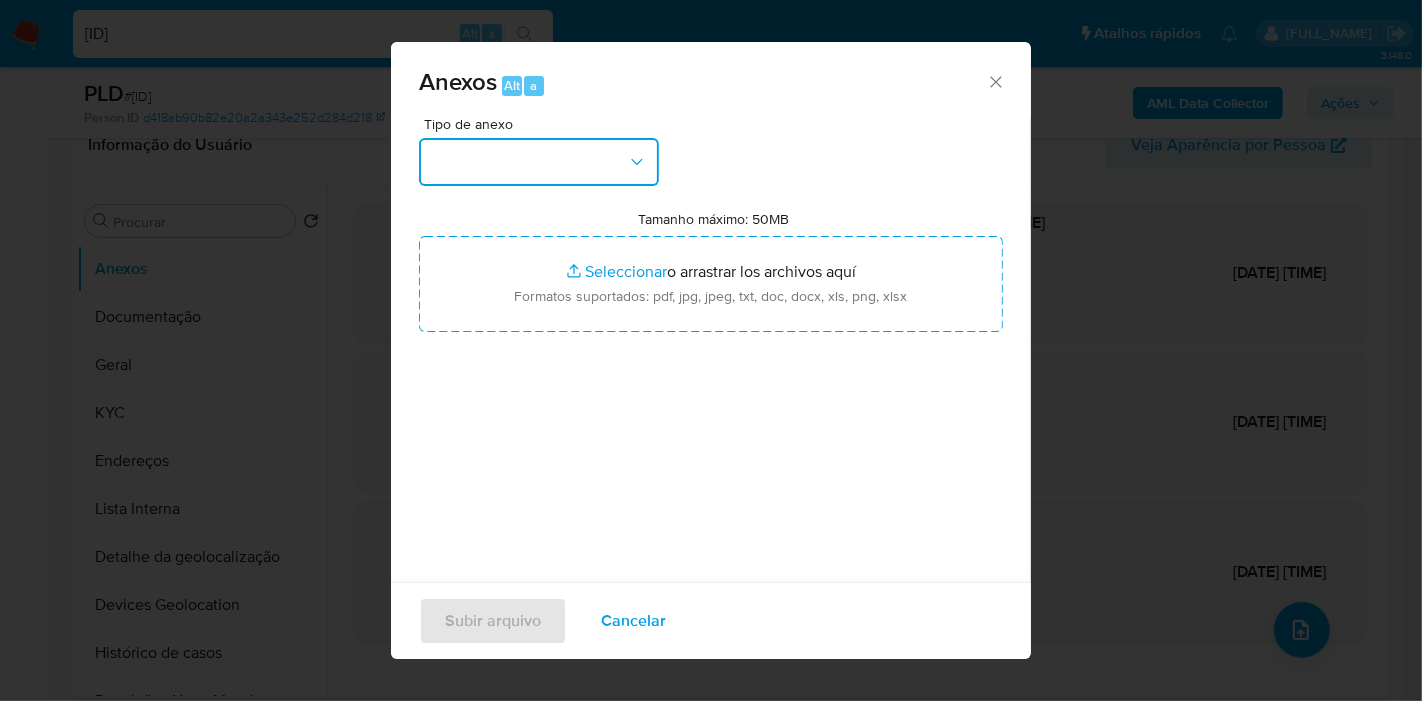 click at bounding box center [539, 162] 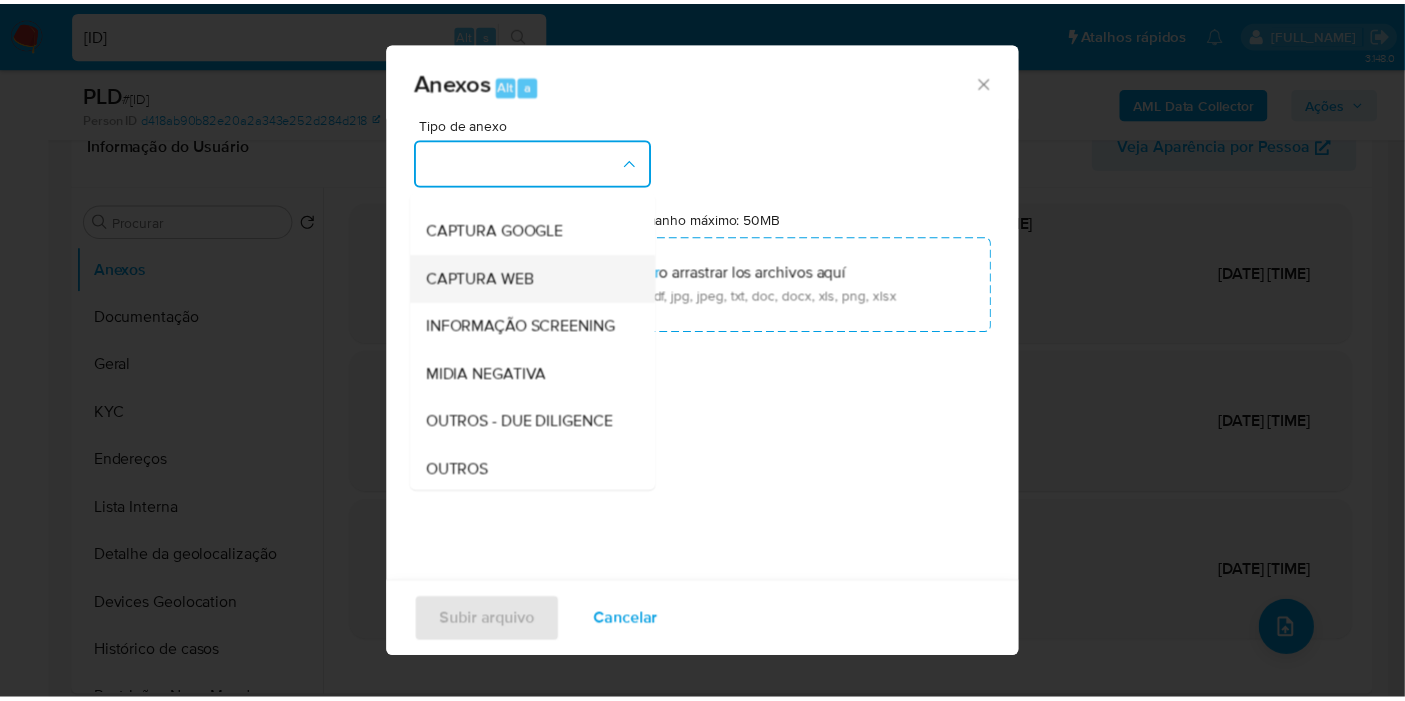 scroll, scrollTop: 222, scrollLeft: 0, axis: vertical 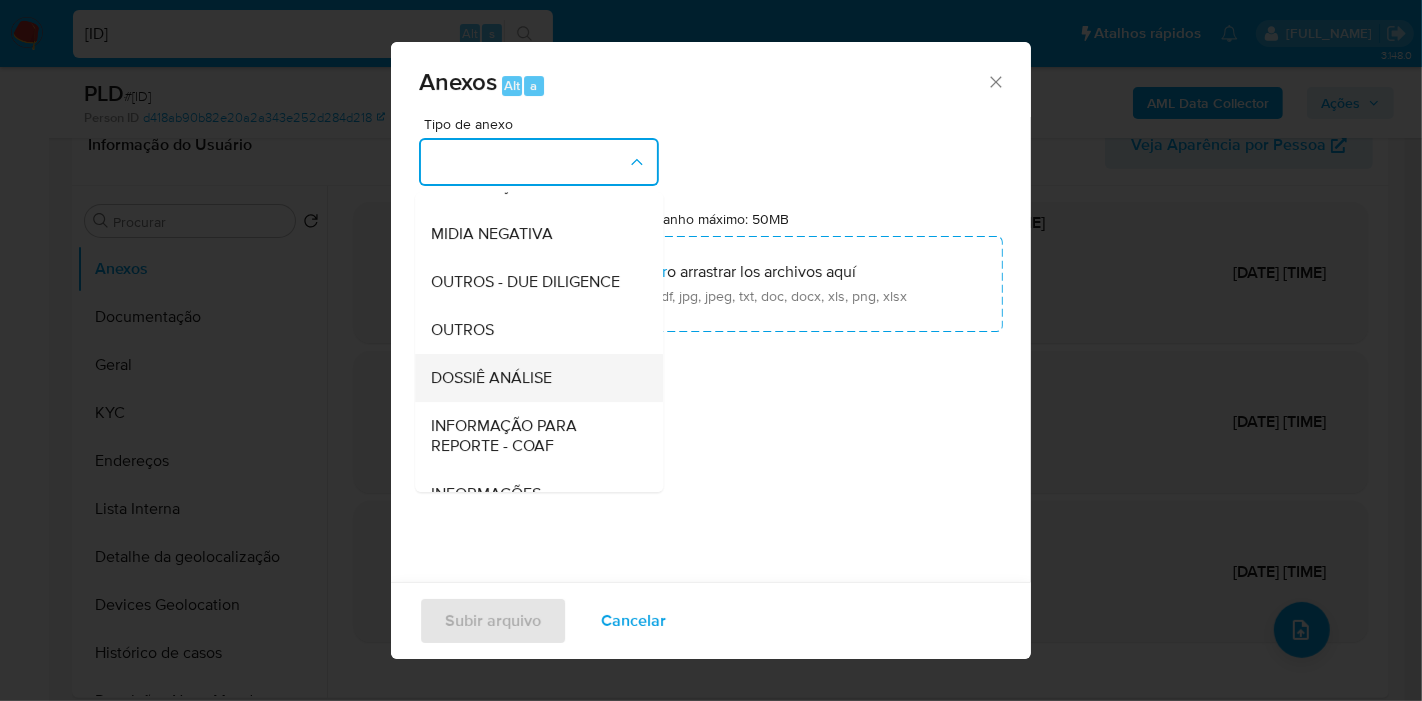 click on "DOSSIÊ ANÁLISE" at bounding box center (533, 378) 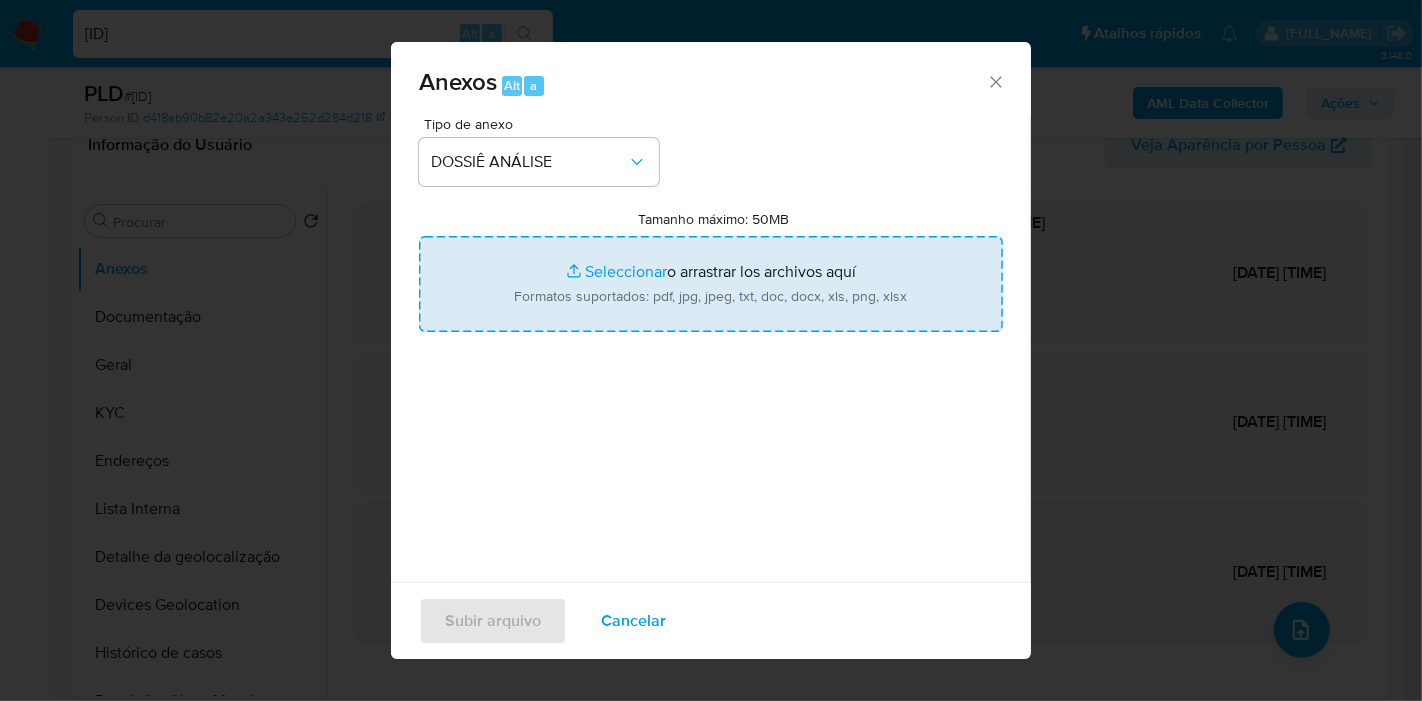 click on "Tamanho máximo: 50MB Seleccionar archivos" at bounding box center (711, 284) 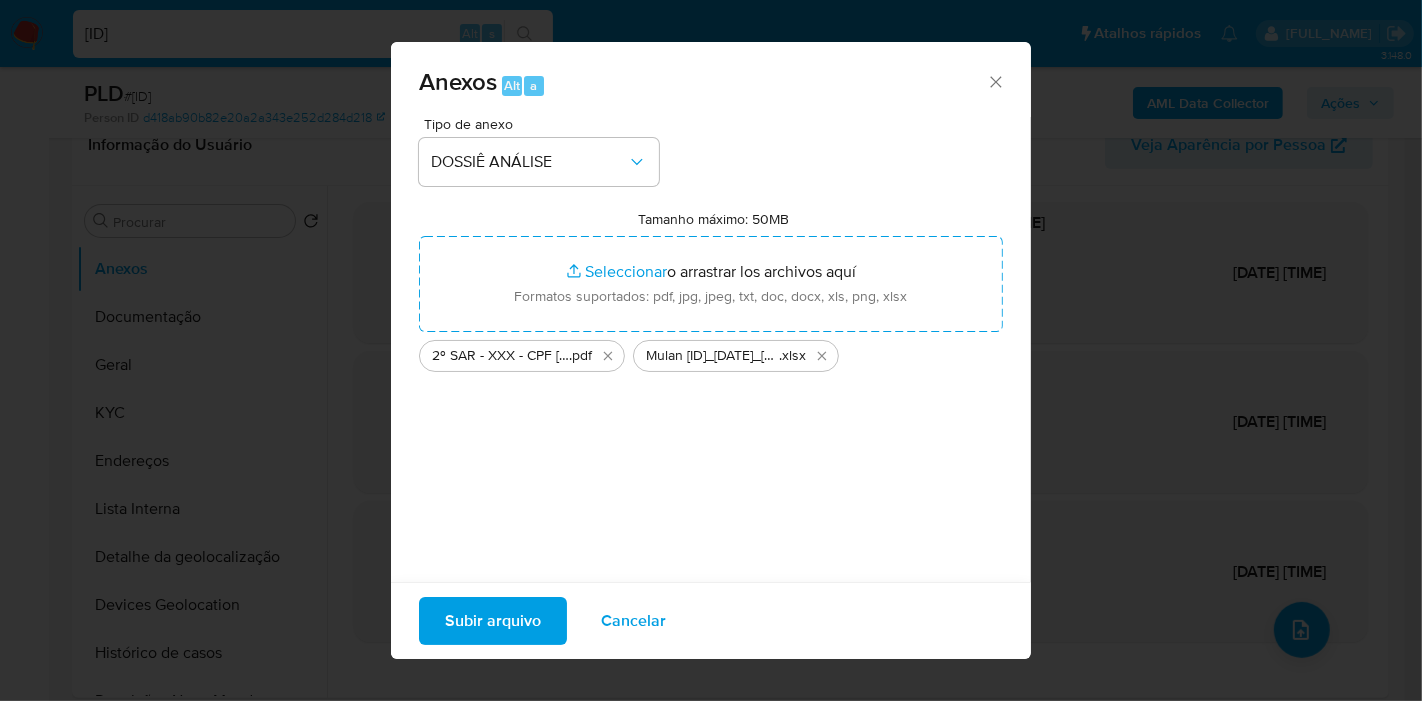click on "Subir arquivo" at bounding box center [493, 621] 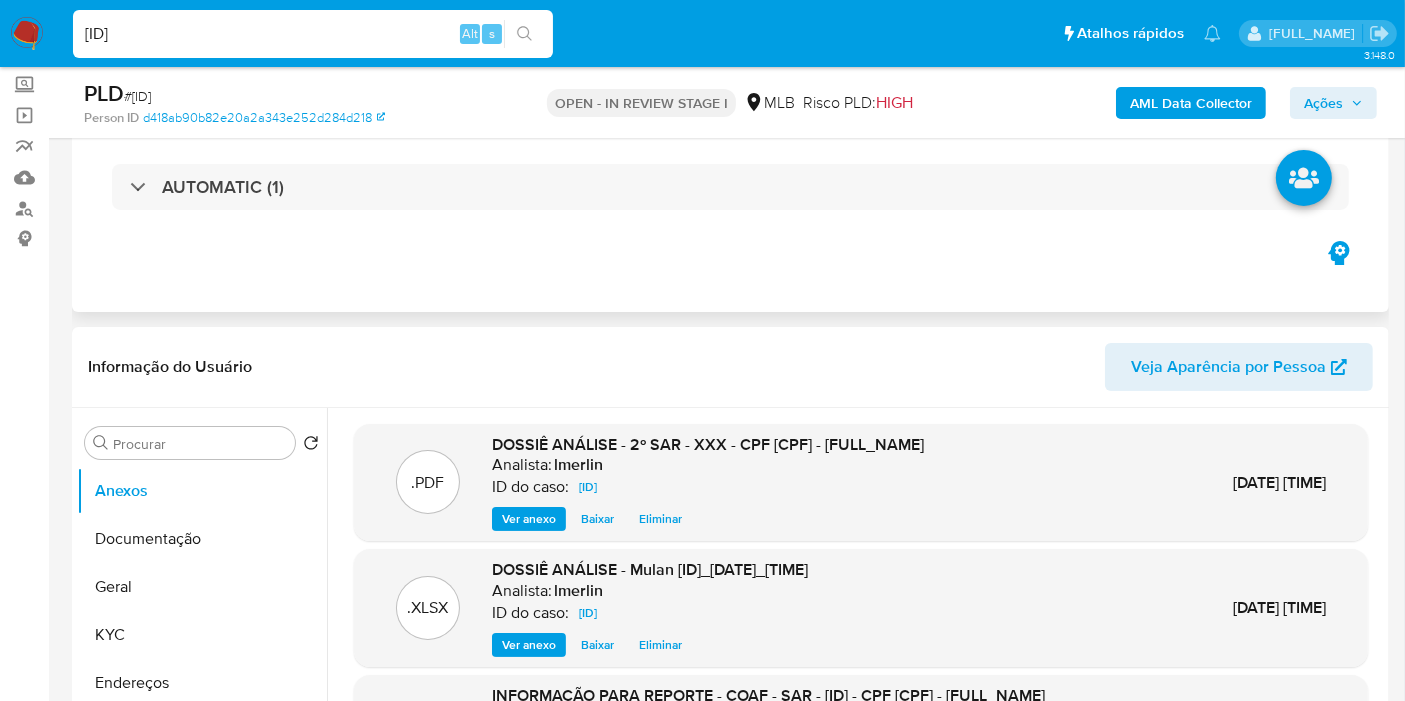 scroll, scrollTop: 0, scrollLeft: 0, axis: both 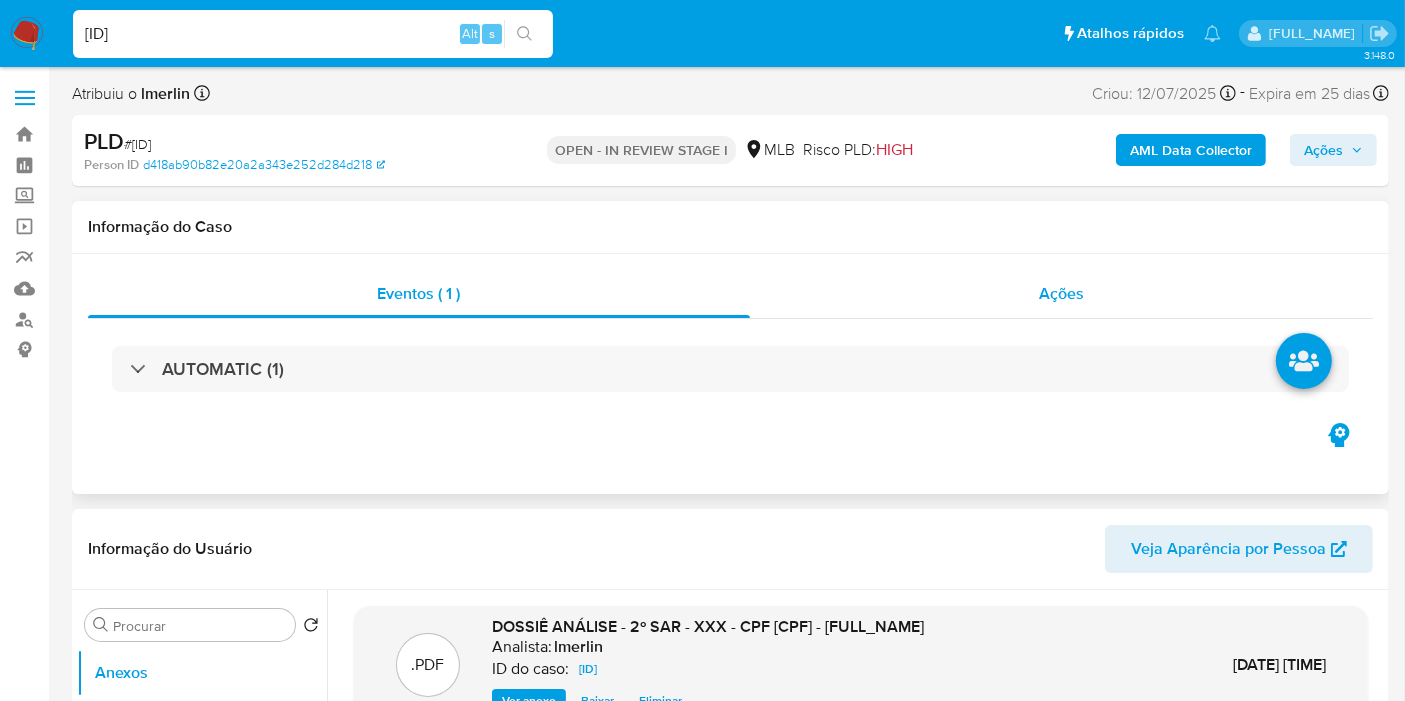 click on "Ações" at bounding box center (1061, 293) 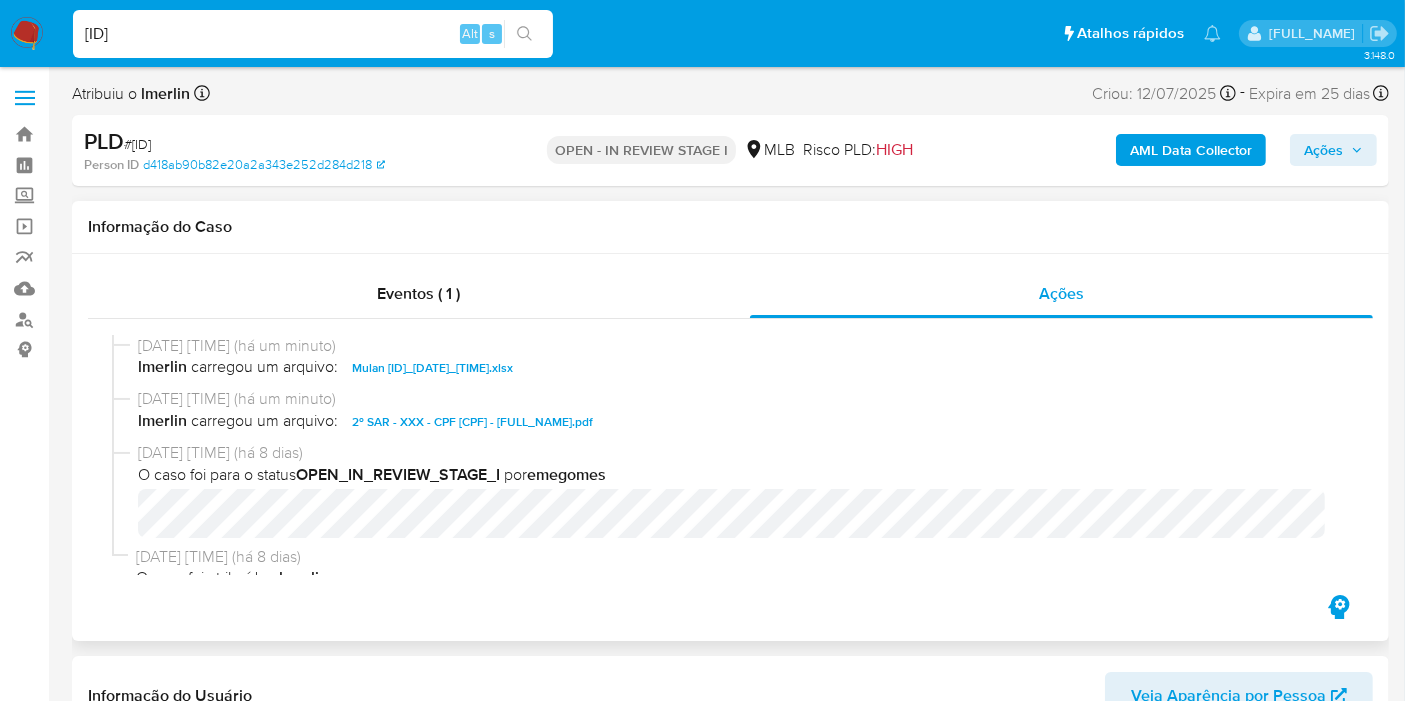 drag, startPoint x: 787, startPoint y: 654, endPoint x: 1091, endPoint y: 387, distance: 404.60474 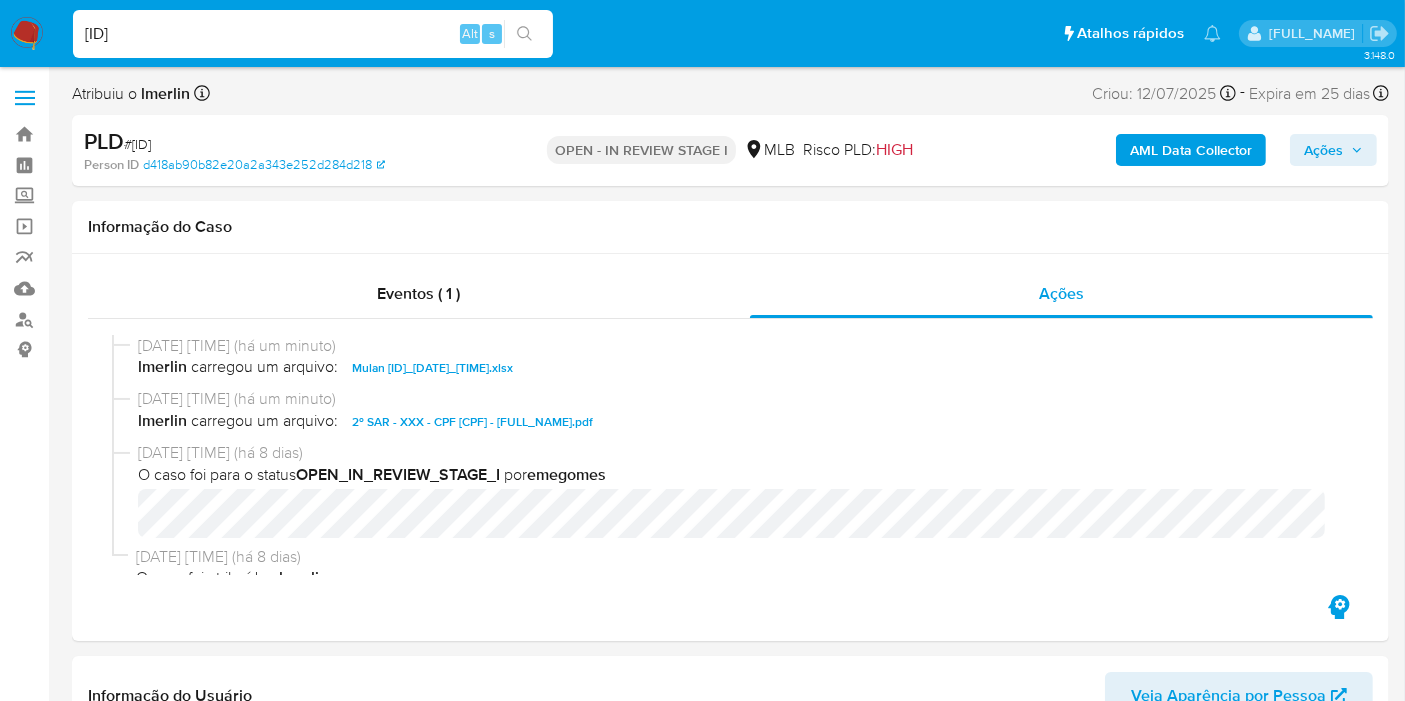 click on "Ações" at bounding box center [1333, 150] 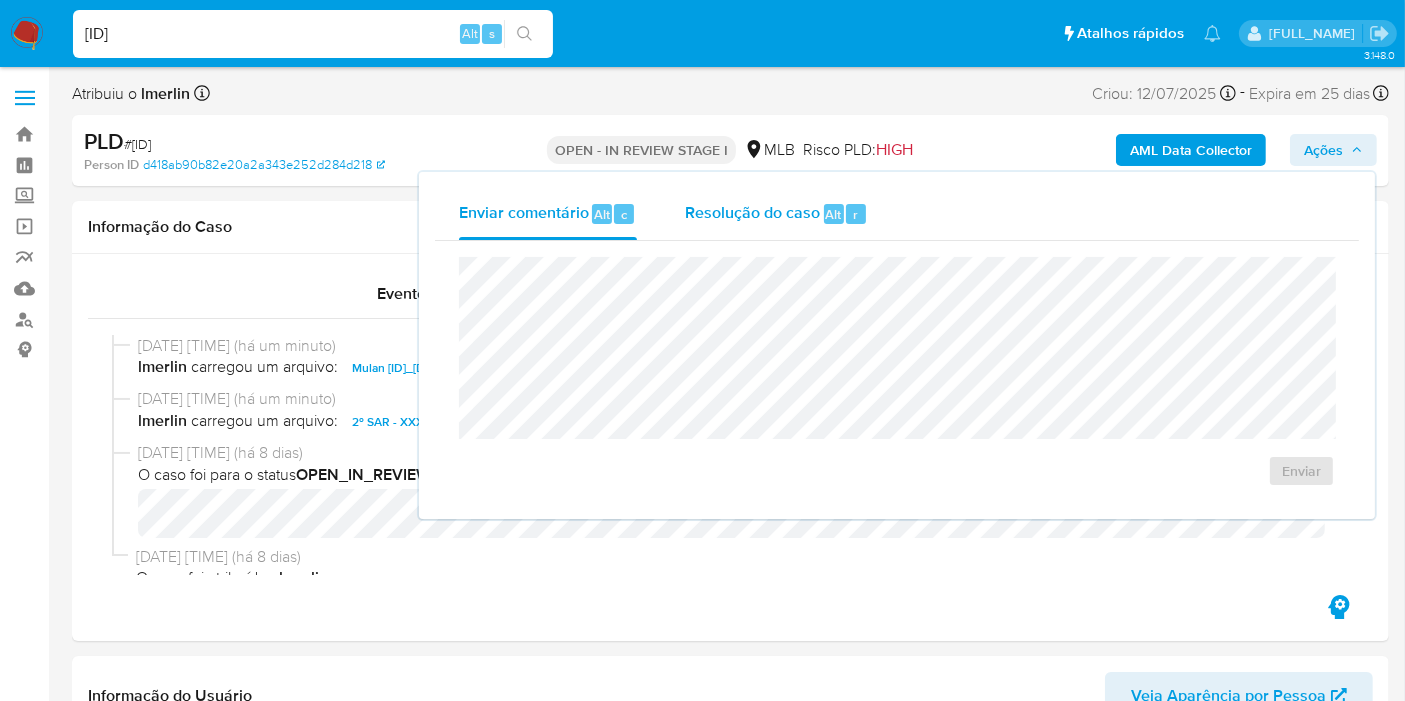 click on "Resolução do caso Alt r" at bounding box center (776, 214) 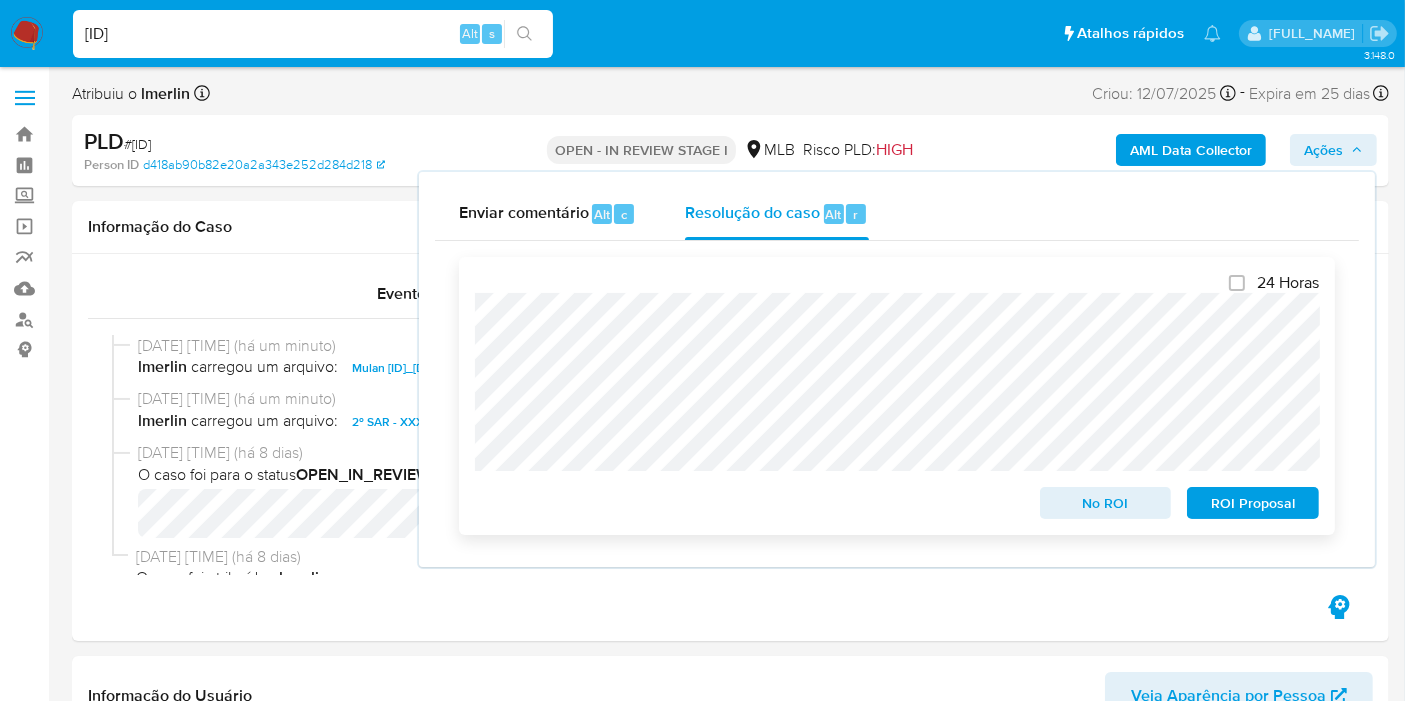 click on "ROI Proposal" at bounding box center (1253, 503) 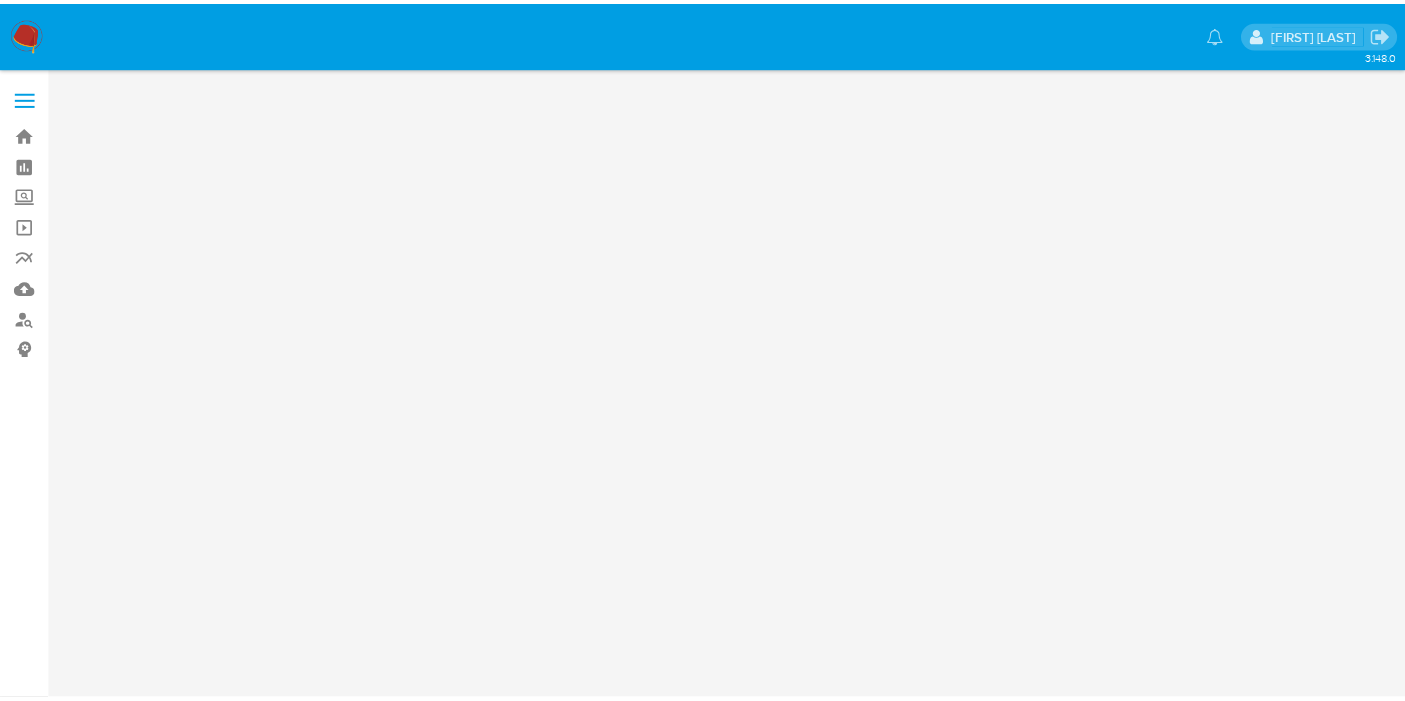 scroll, scrollTop: 0, scrollLeft: 0, axis: both 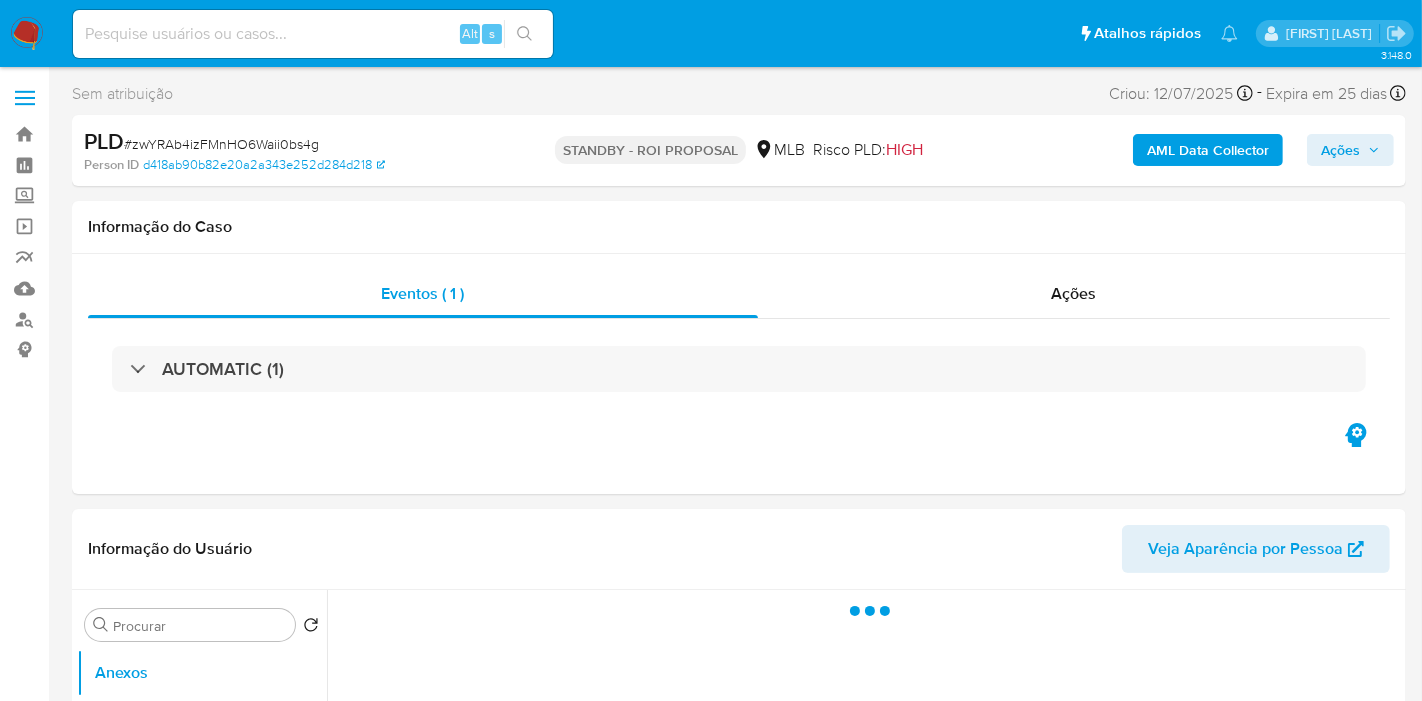 select on "10" 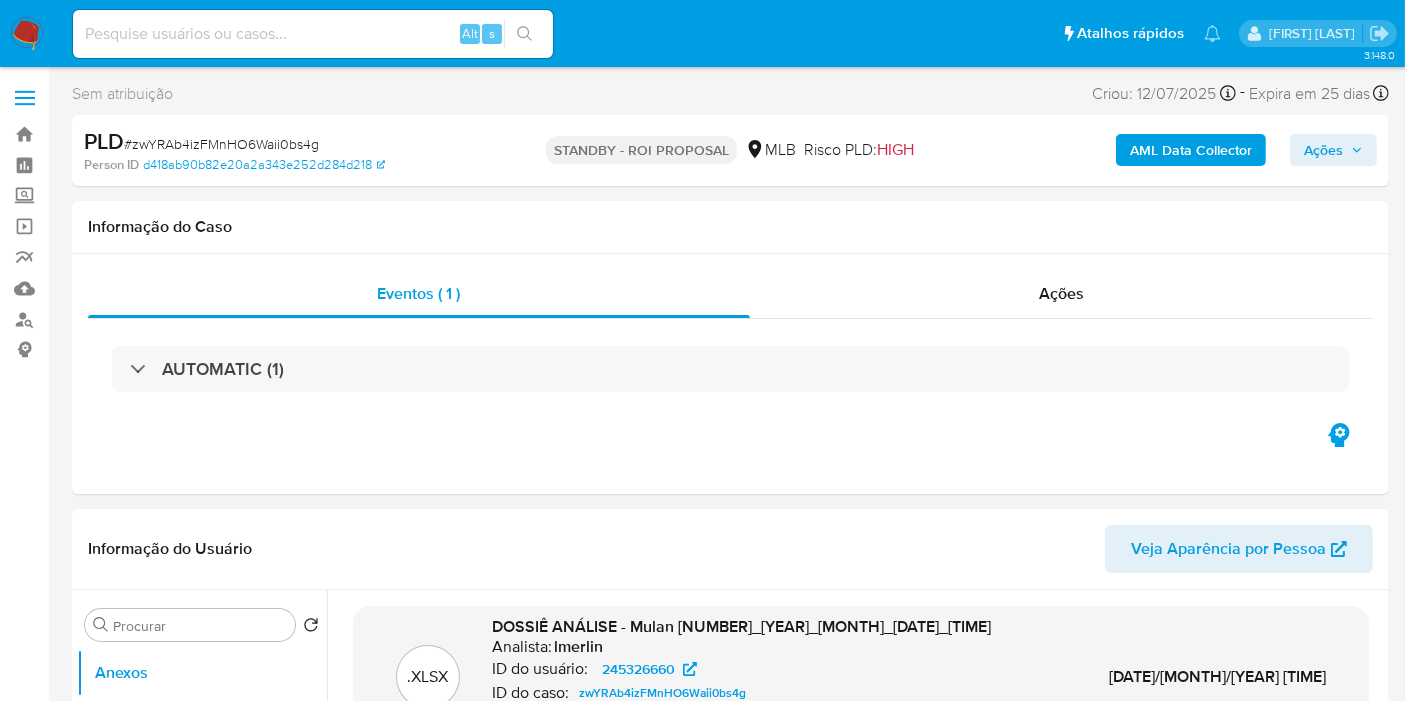 click at bounding box center (313, 34) 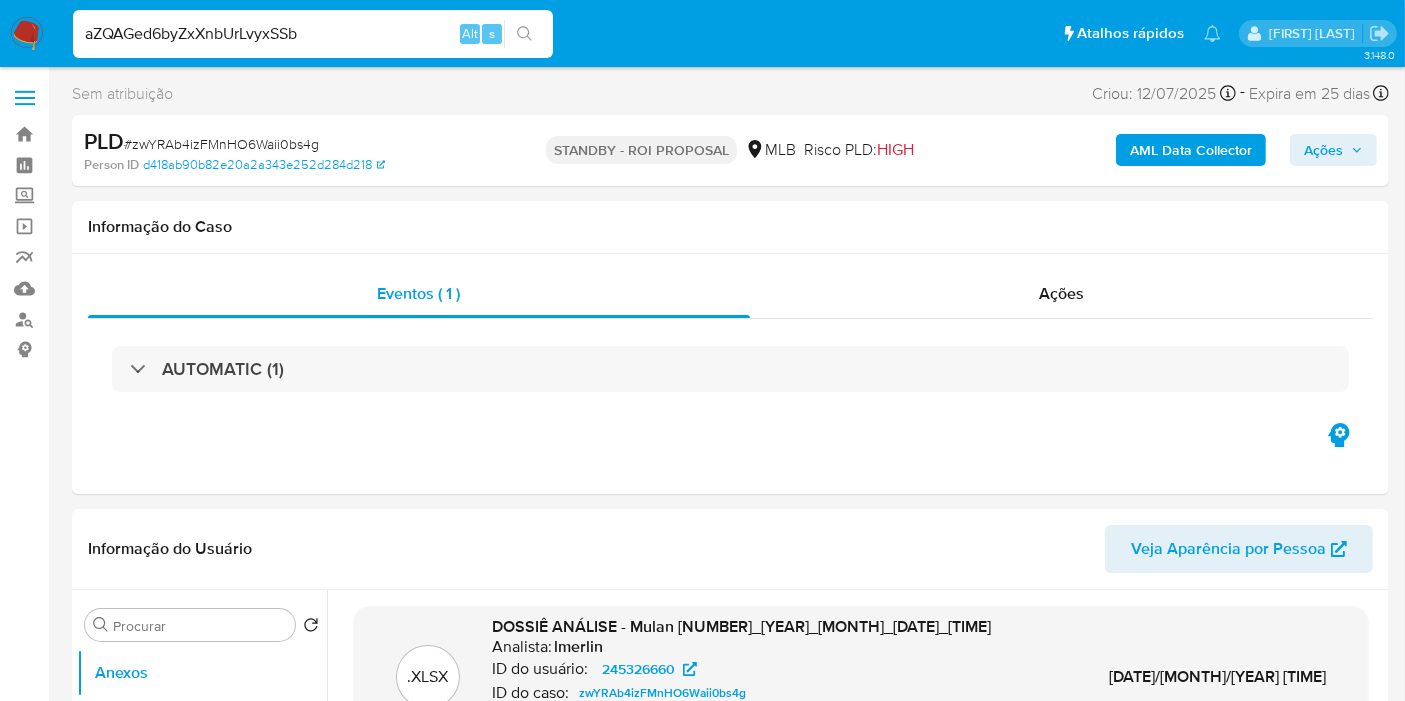 type on "aZQAGed6byZxXnbUrLvyxSSb" 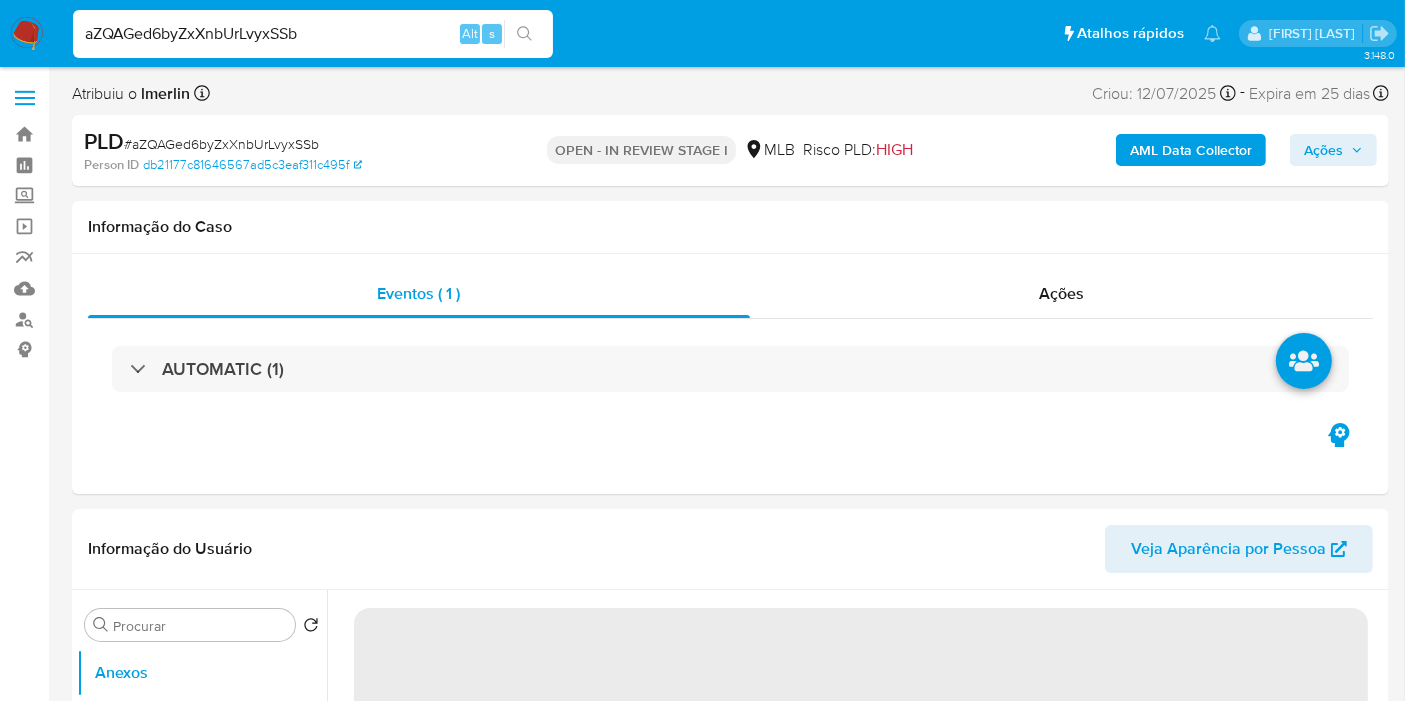 select on "10" 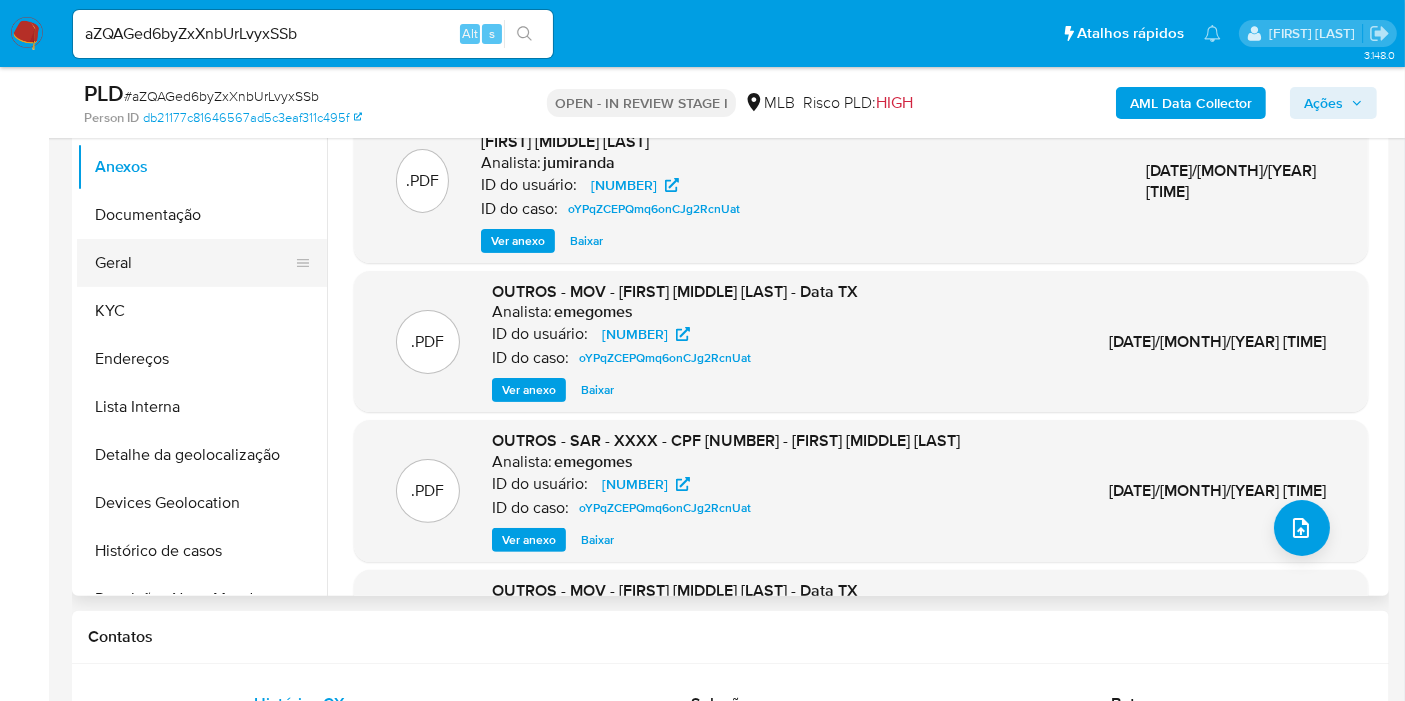 scroll, scrollTop: 444, scrollLeft: 0, axis: vertical 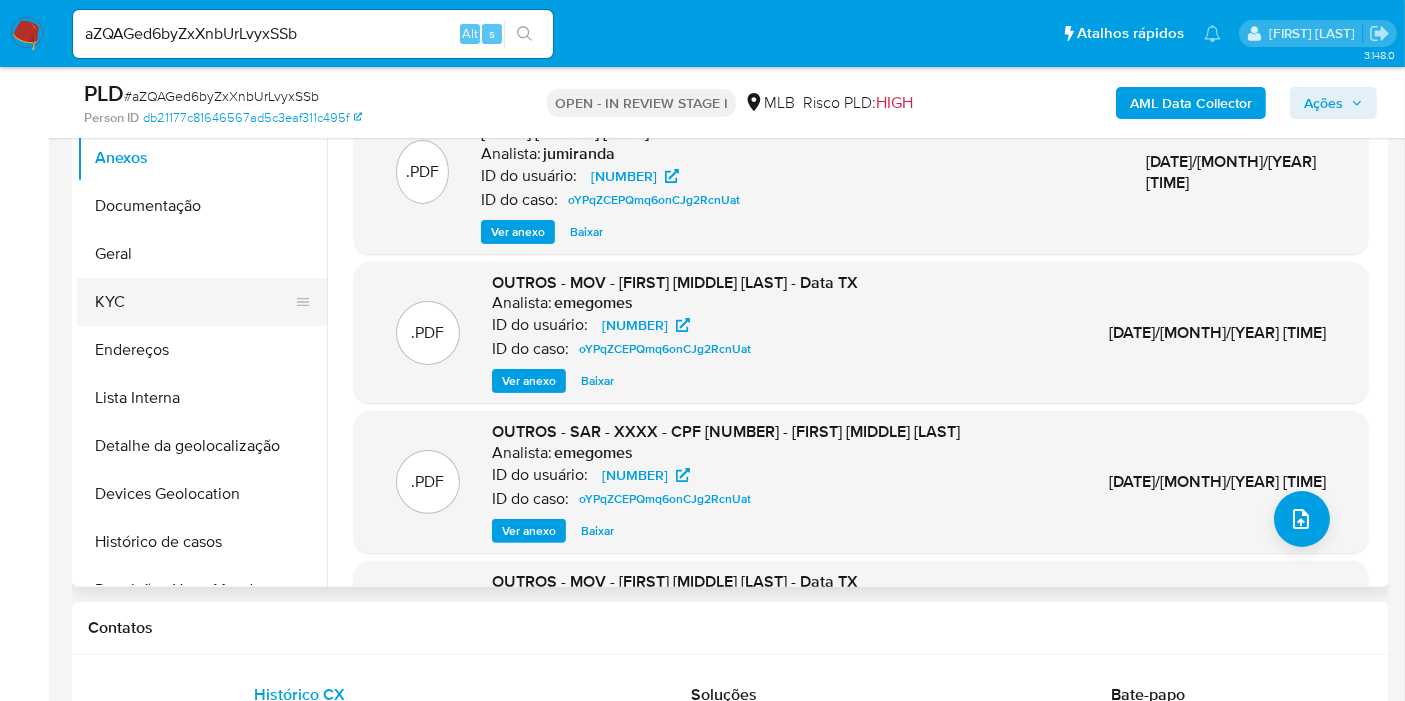 click on "KYC" at bounding box center [194, 302] 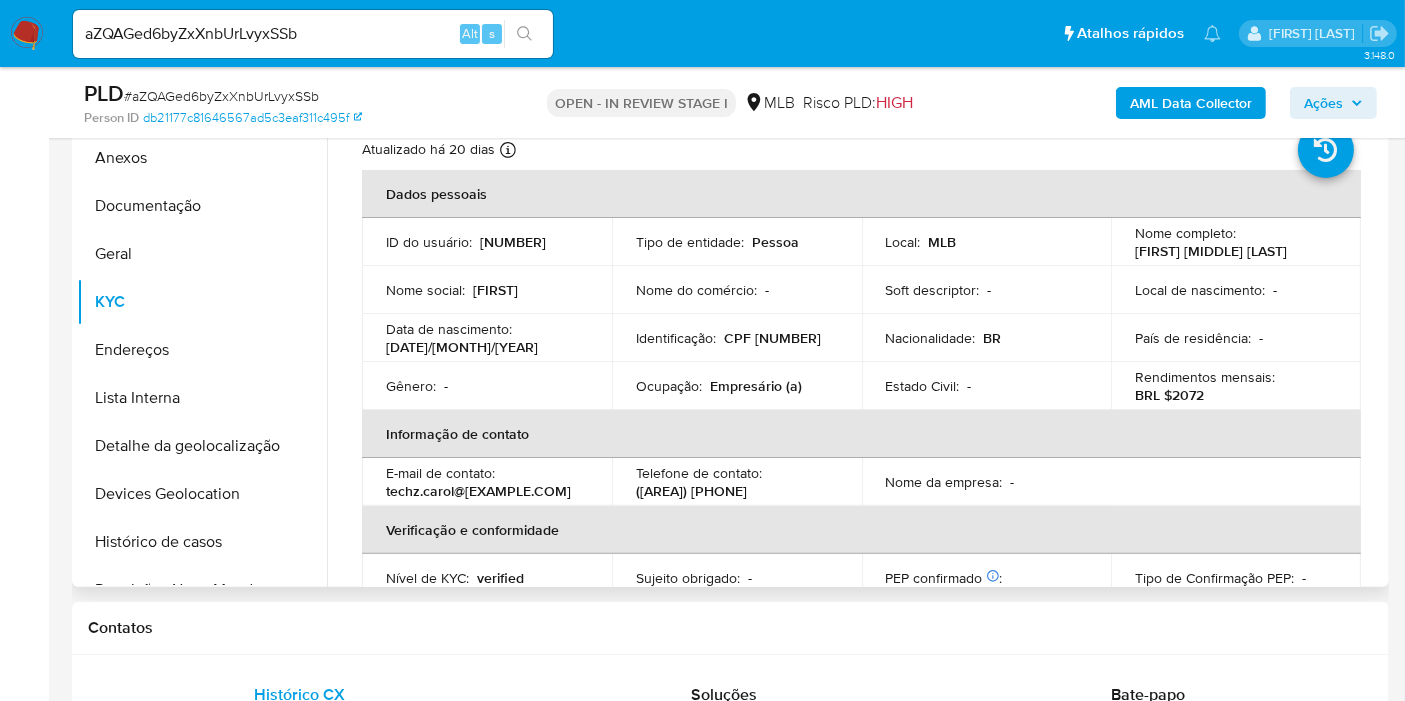 scroll, scrollTop: 333, scrollLeft: 0, axis: vertical 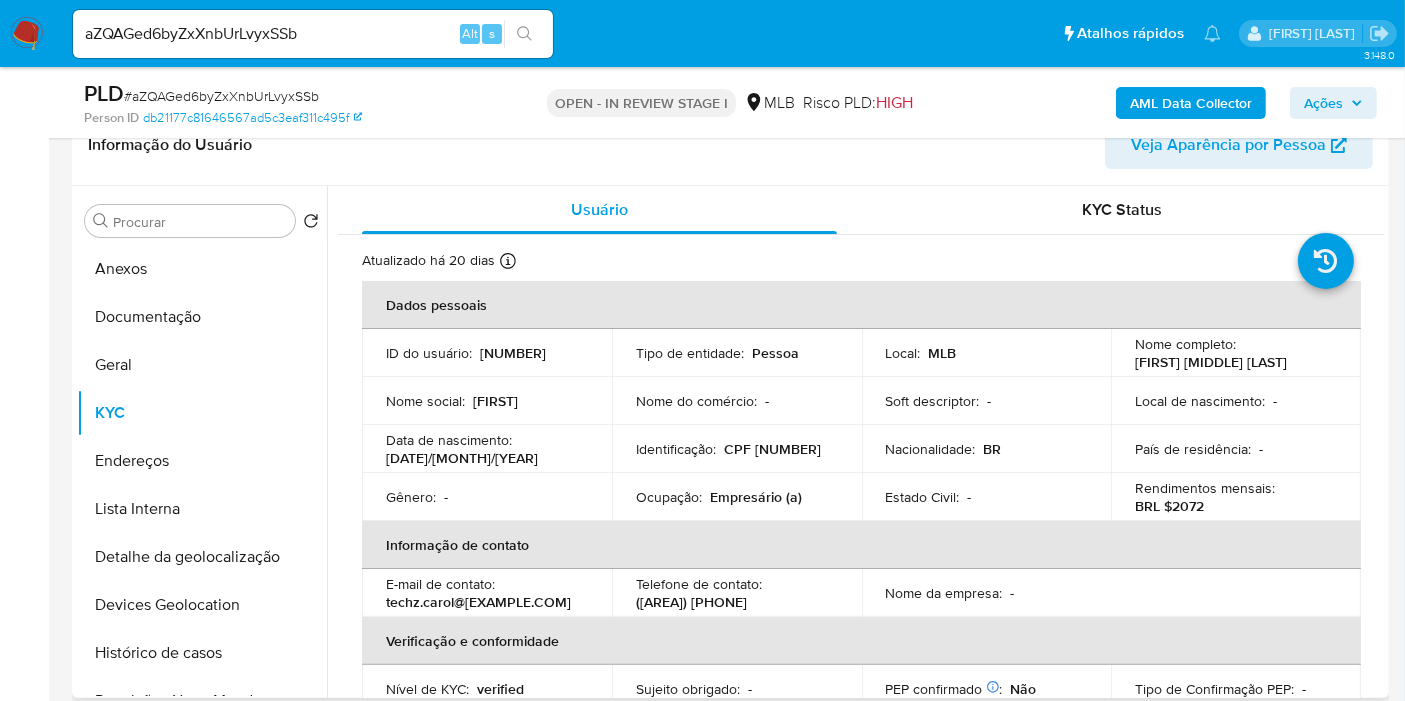 click on "CPF 06597622502" at bounding box center (772, 449) 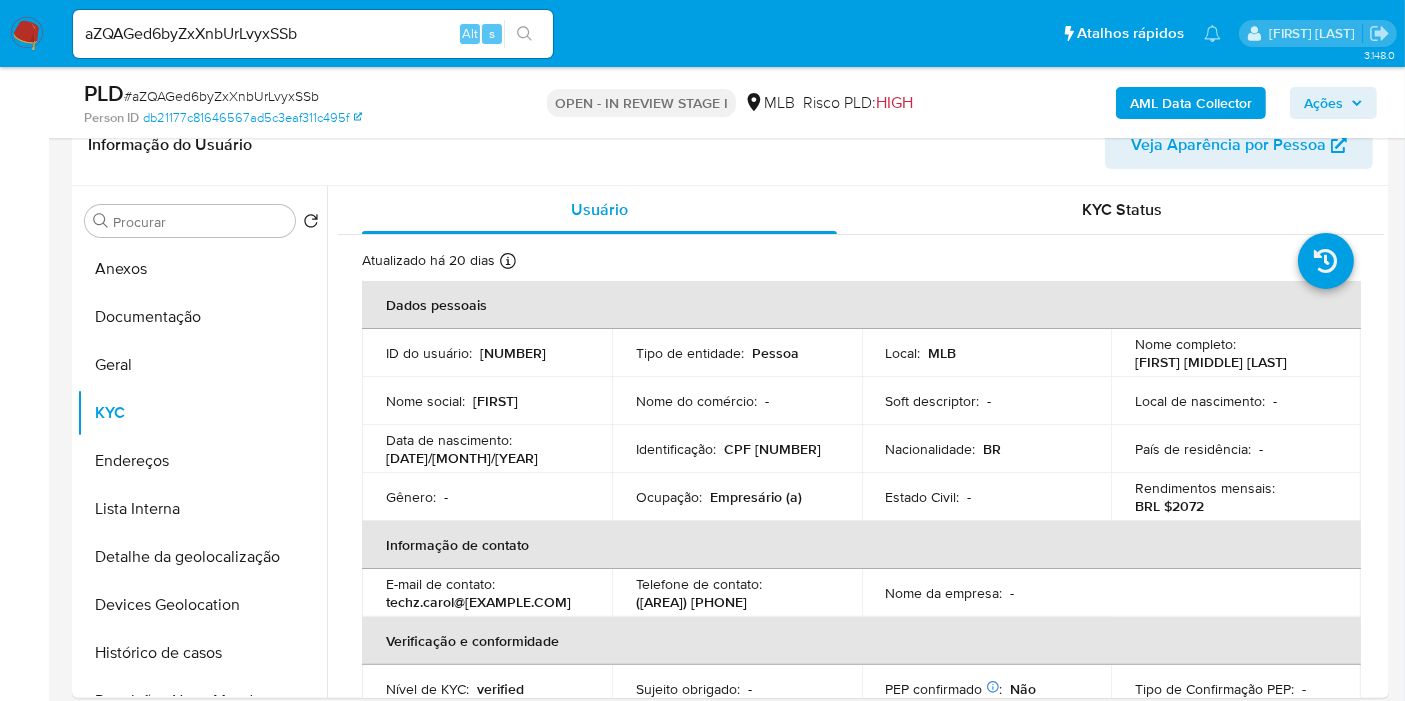 copy on "06597622502" 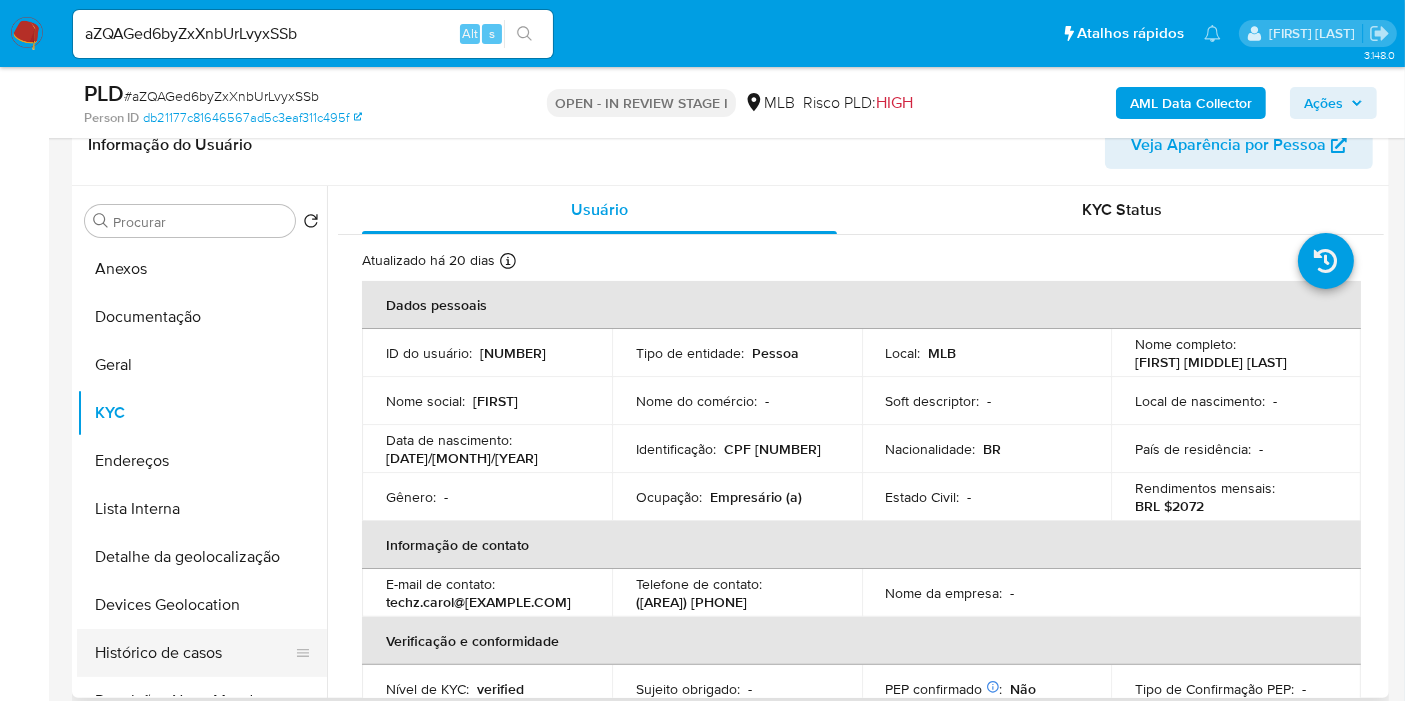 click on "Histórico de casos" at bounding box center (194, 653) 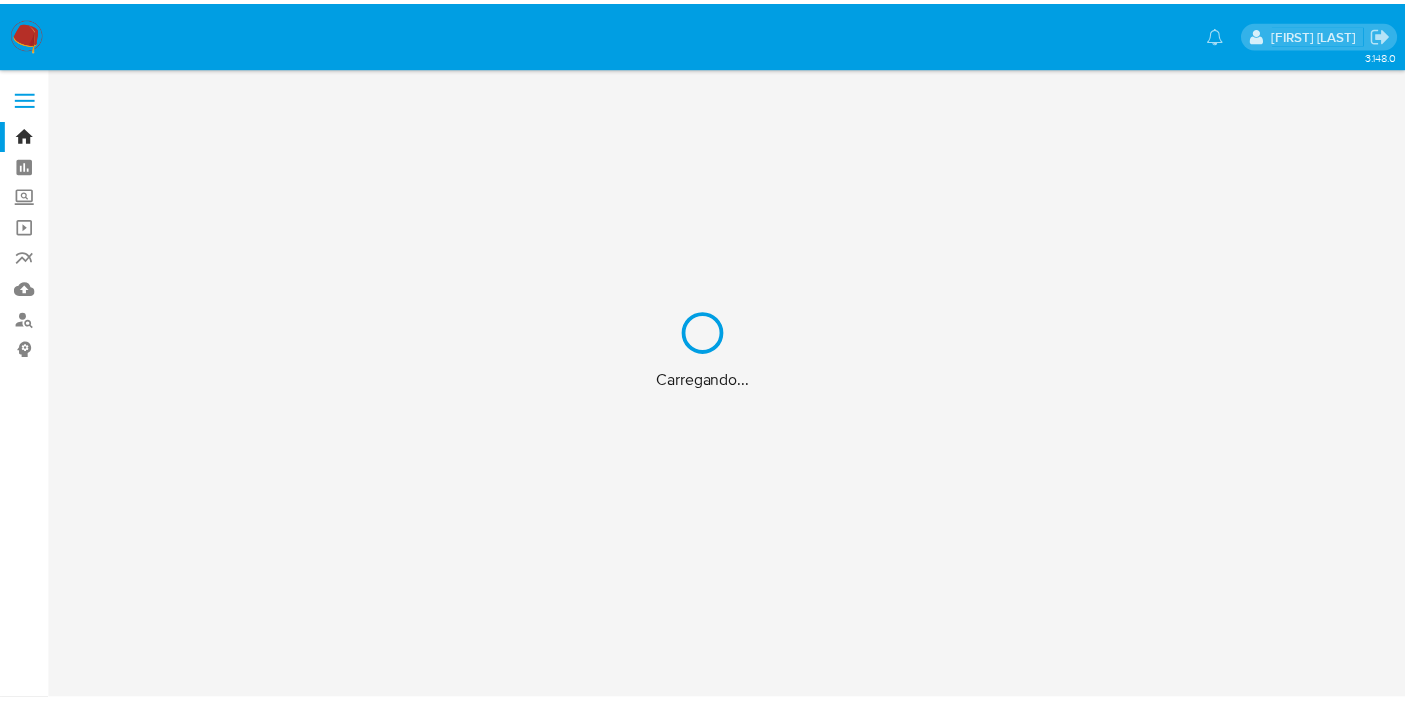 scroll, scrollTop: 0, scrollLeft: 0, axis: both 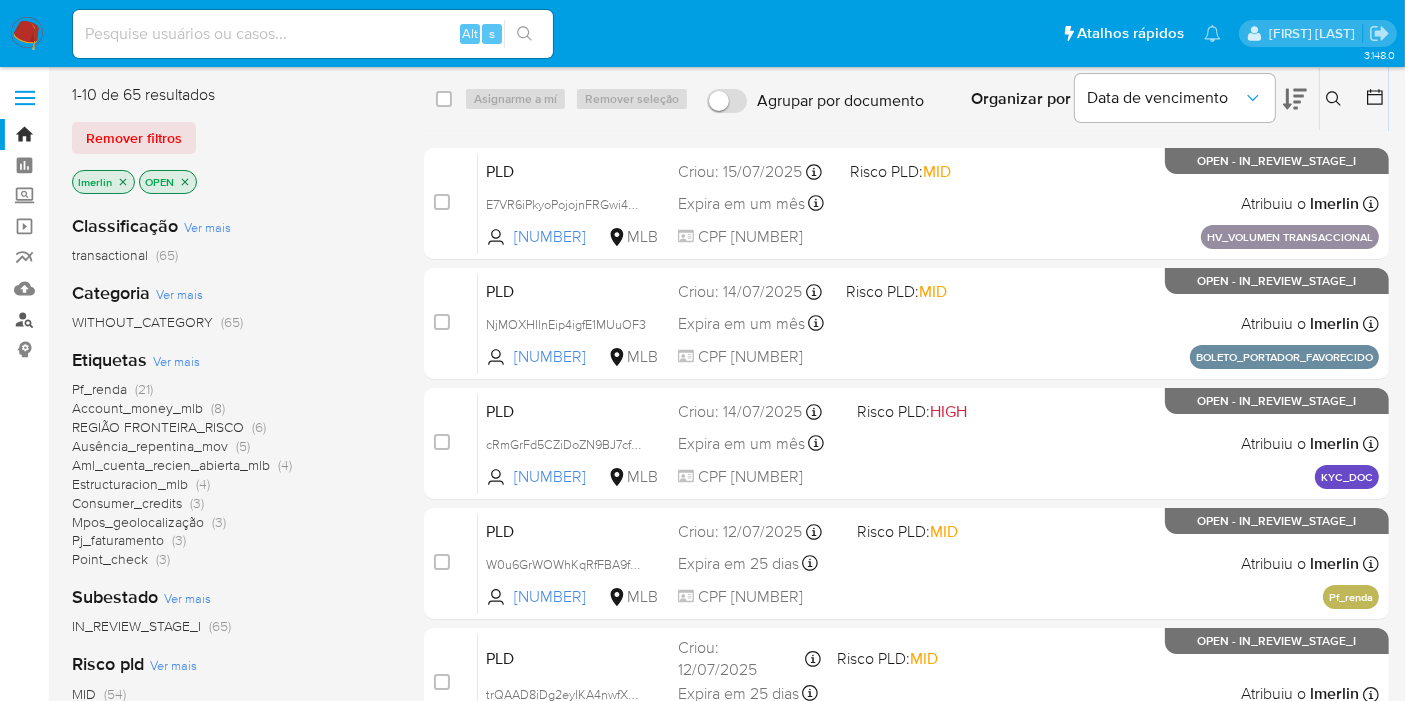 click on "Localizador de pessoas" at bounding box center [119, 319] 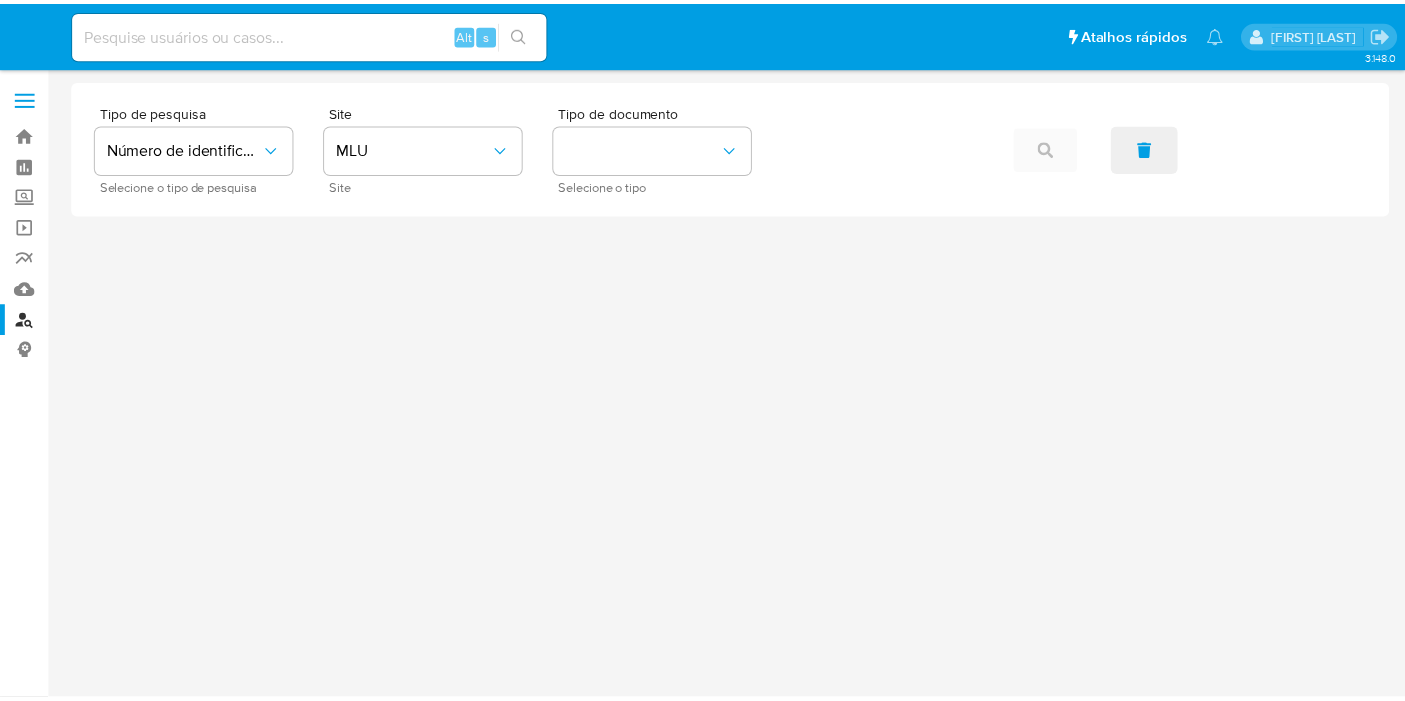 scroll, scrollTop: 0, scrollLeft: 0, axis: both 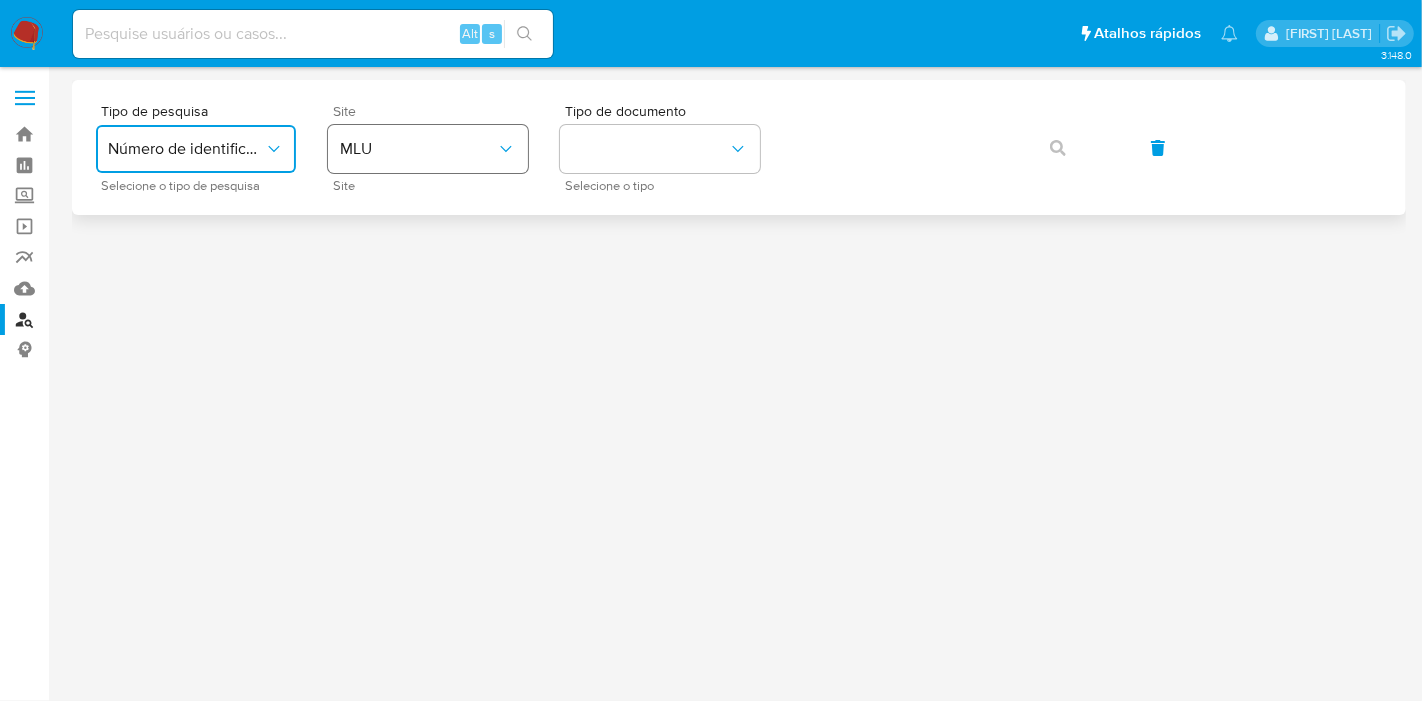 drag, startPoint x: 237, startPoint y: 151, endPoint x: 334, endPoint y: 148, distance: 97.04638 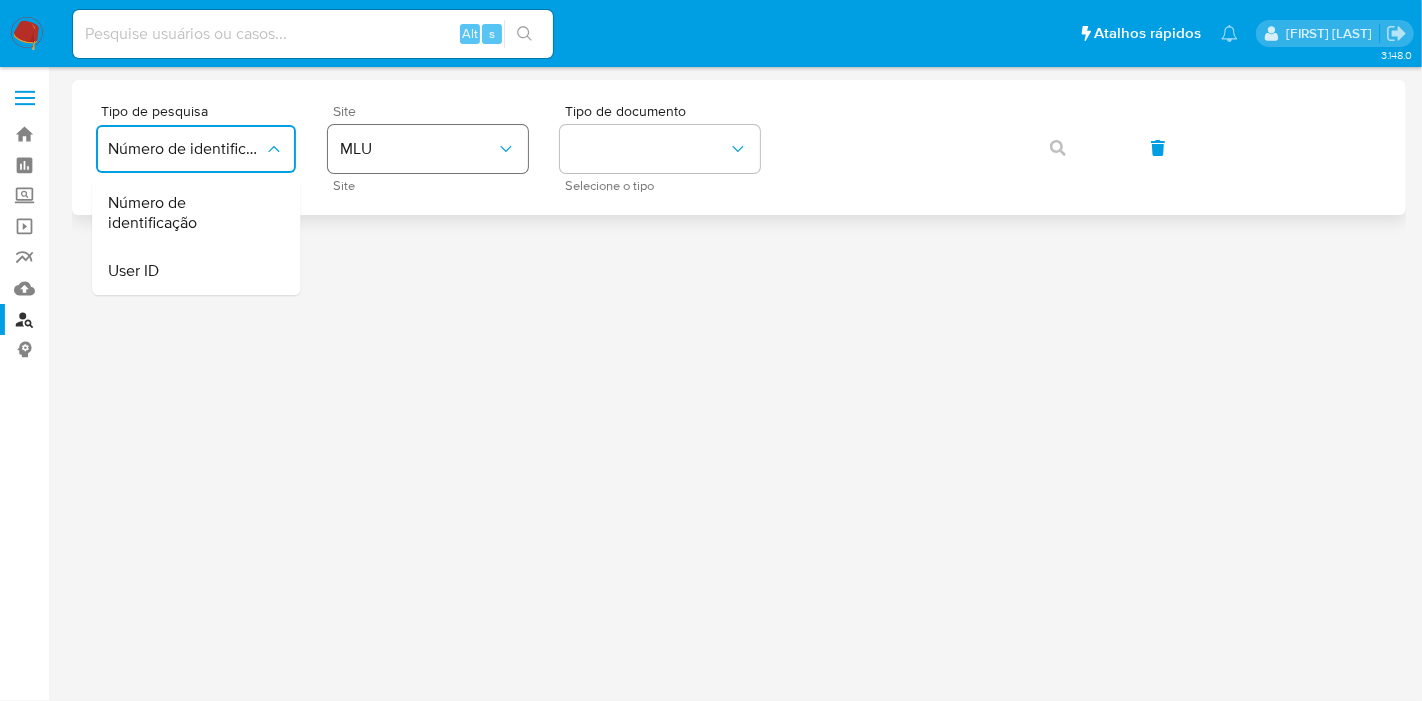 click on "MLU" at bounding box center [428, 149] 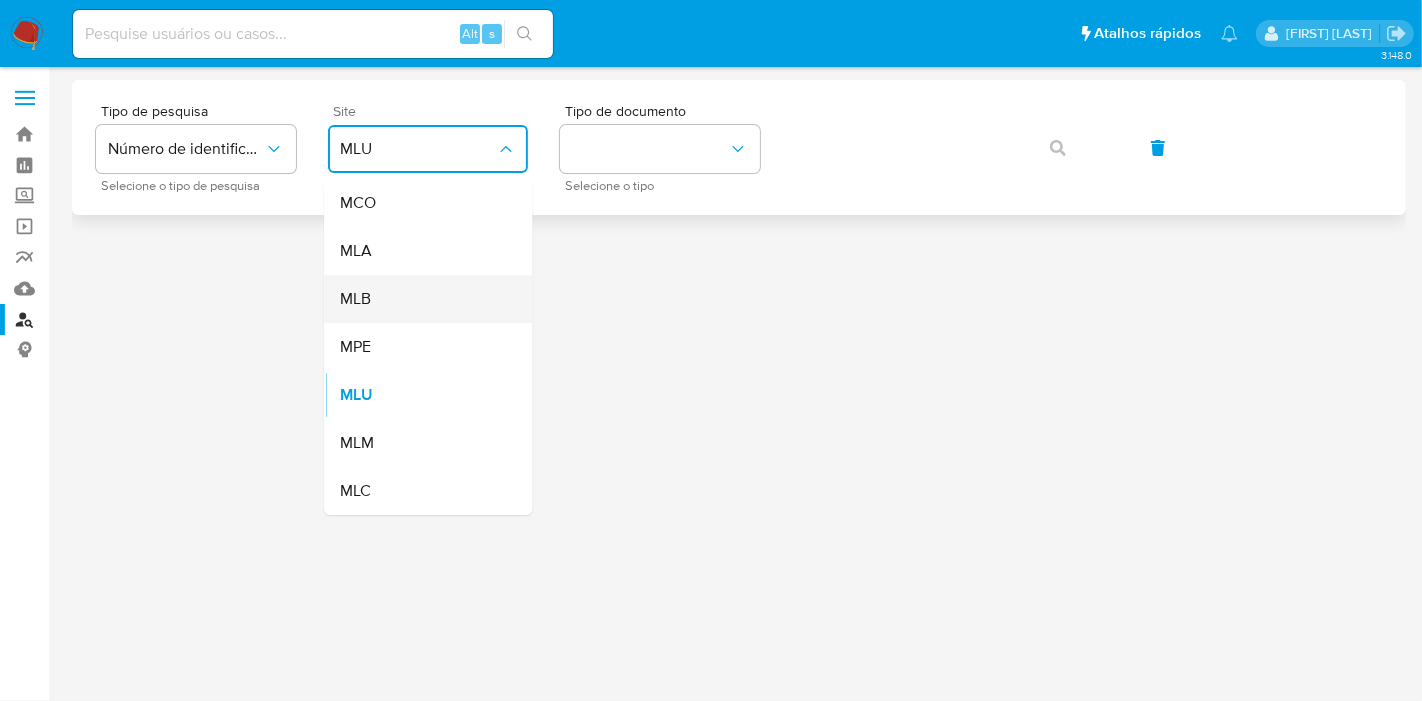 click on "MLB" at bounding box center (422, 299) 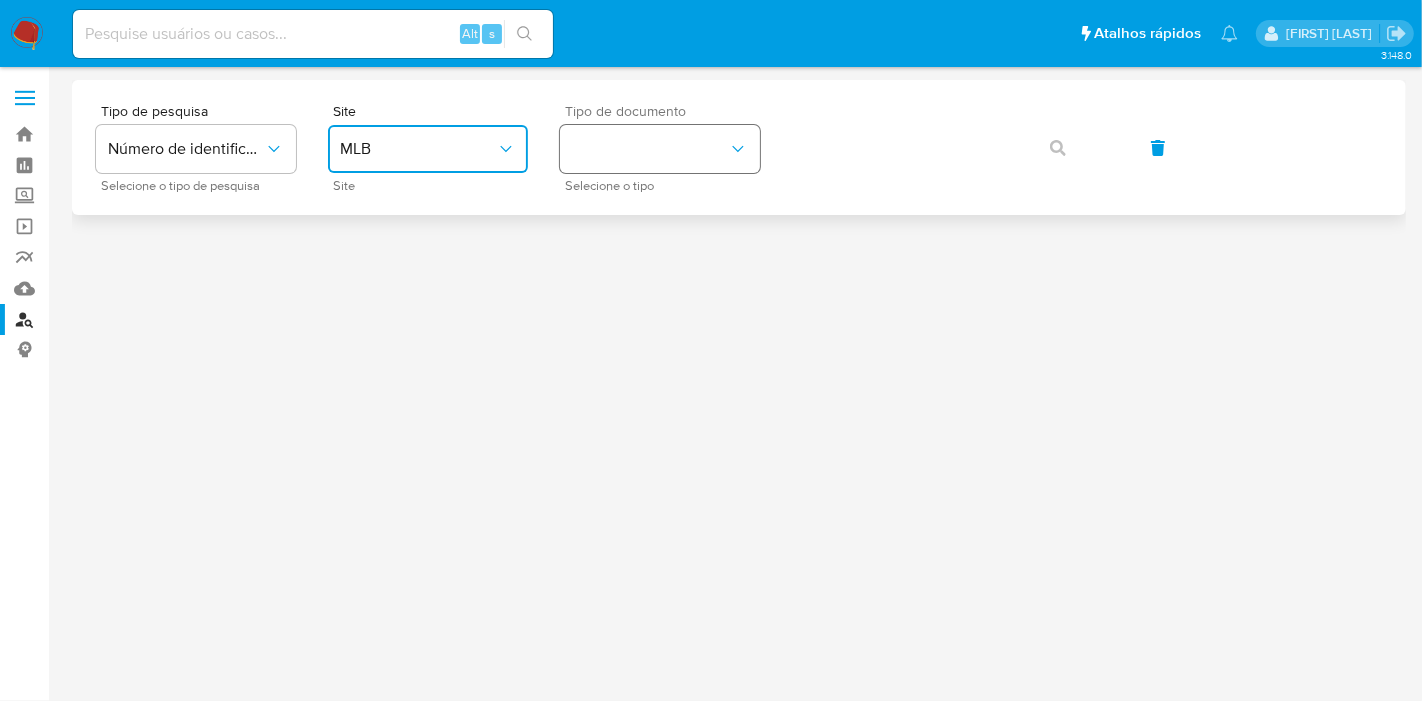click at bounding box center (660, 149) 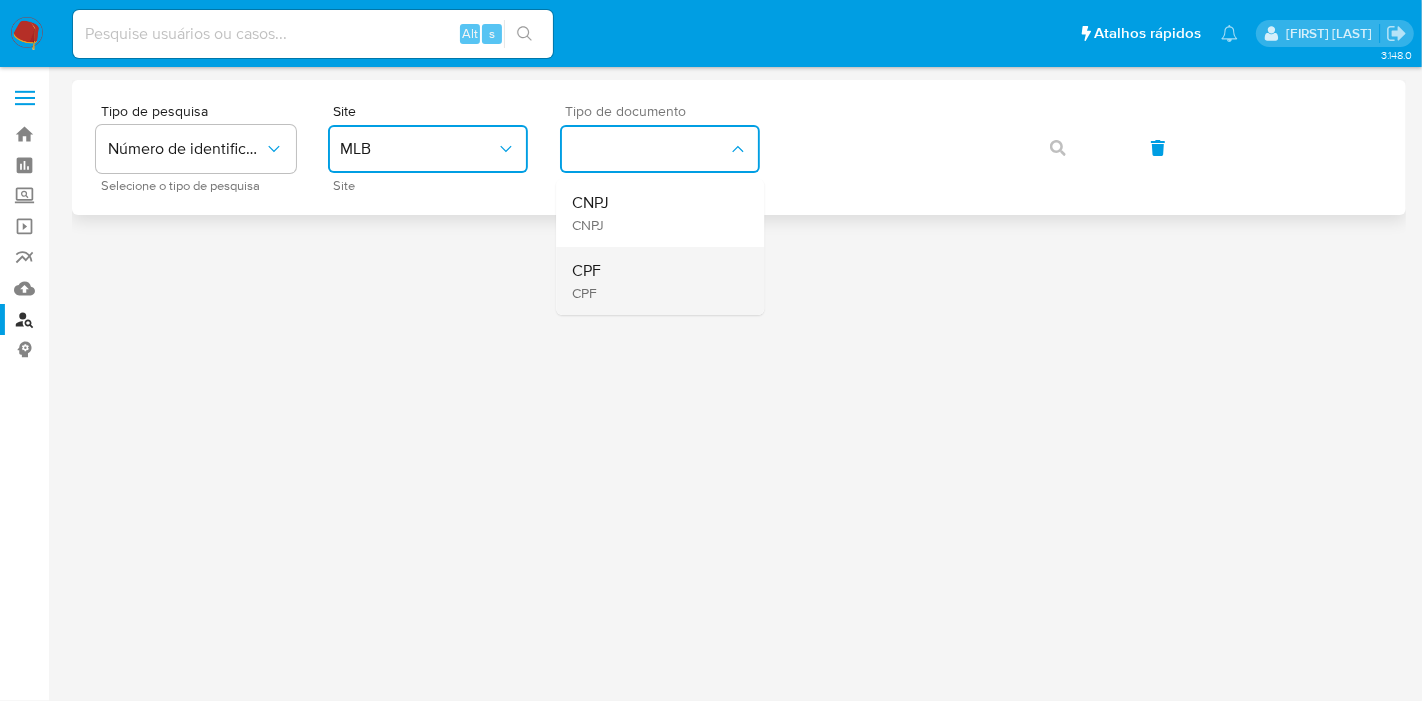 click on "CPF CPF" at bounding box center [654, 281] 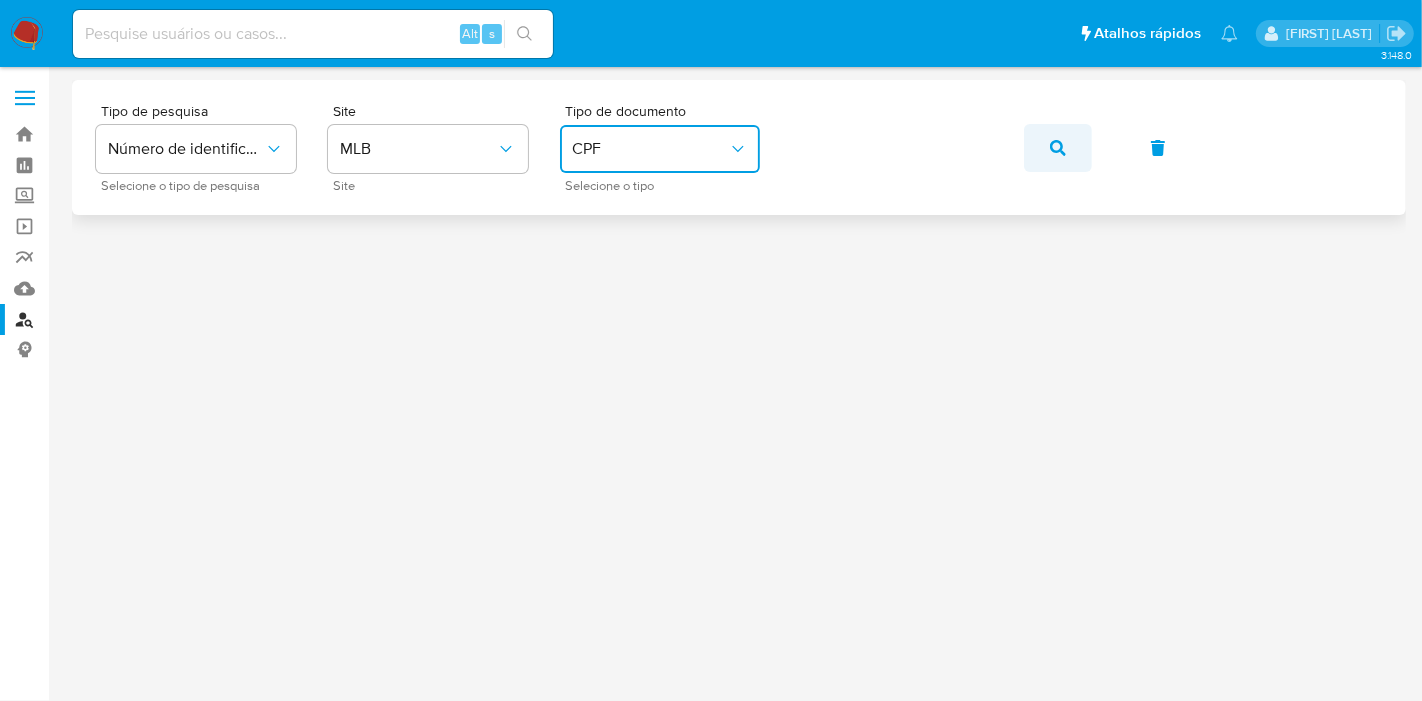 click 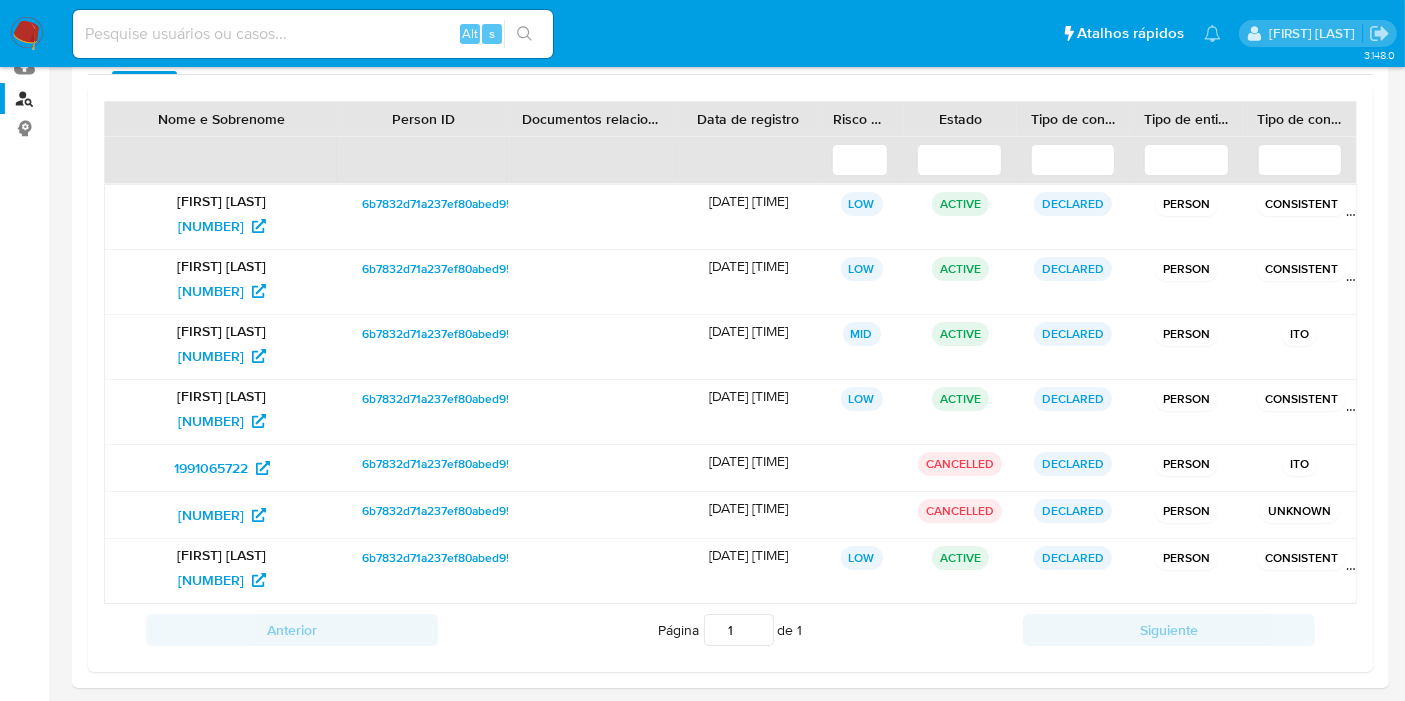 scroll, scrollTop: 222, scrollLeft: 0, axis: vertical 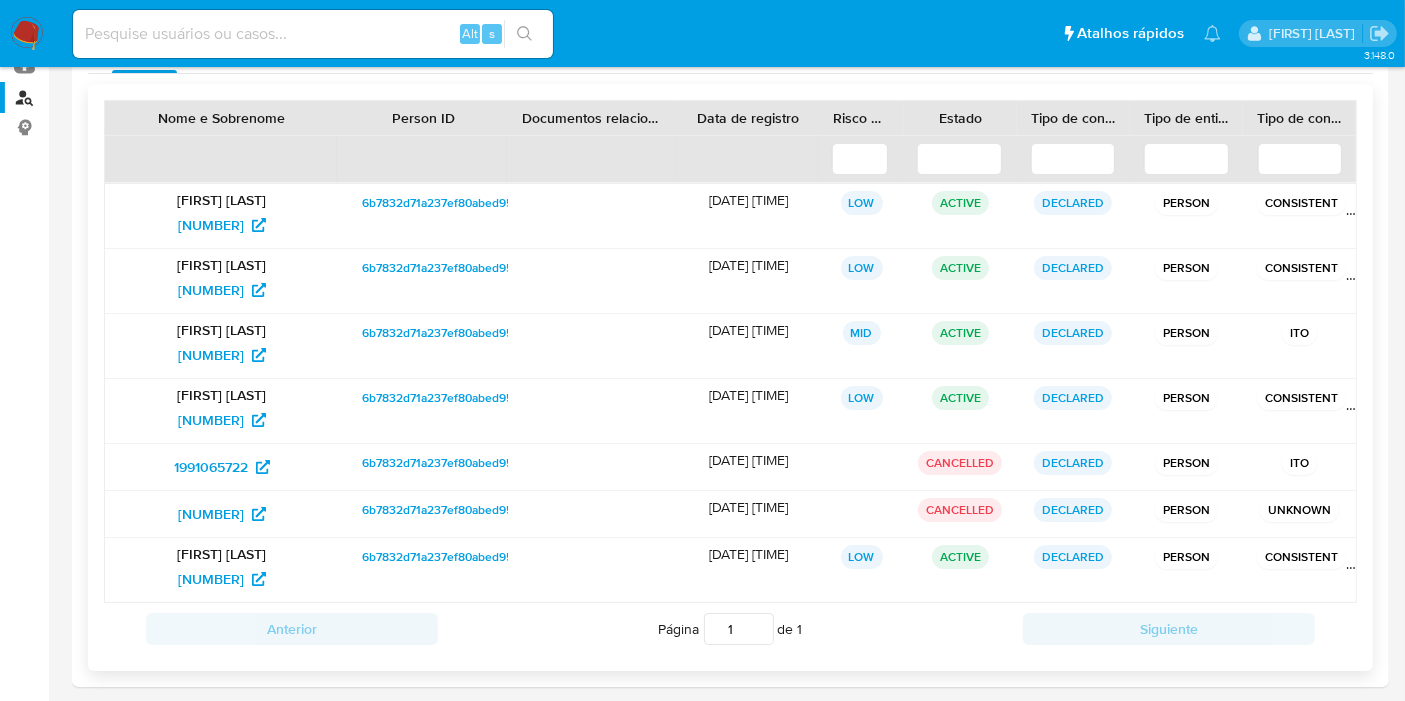 drag, startPoint x: 136, startPoint y: 223, endPoint x: 291, endPoint y: 230, distance: 155.15799 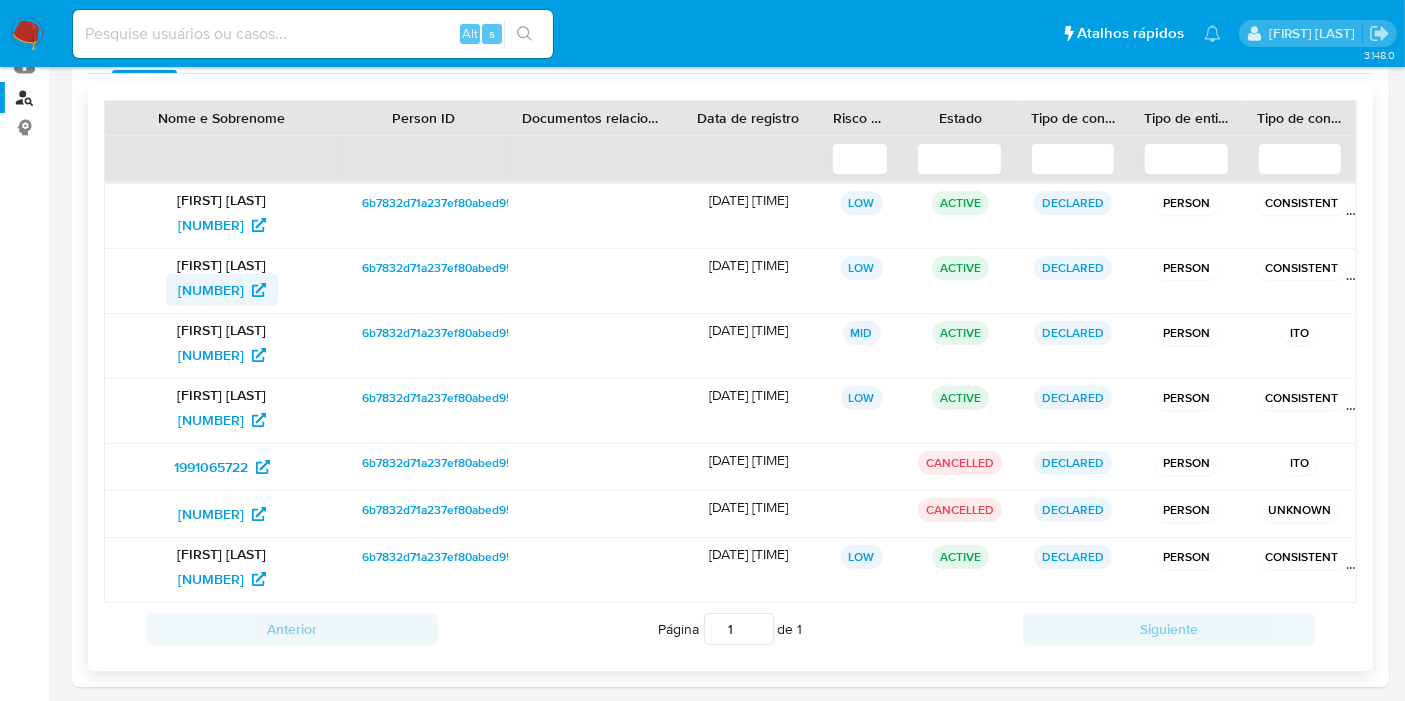 drag, startPoint x: 157, startPoint y: 272, endPoint x: 258, endPoint y: 284, distance: 101.71037 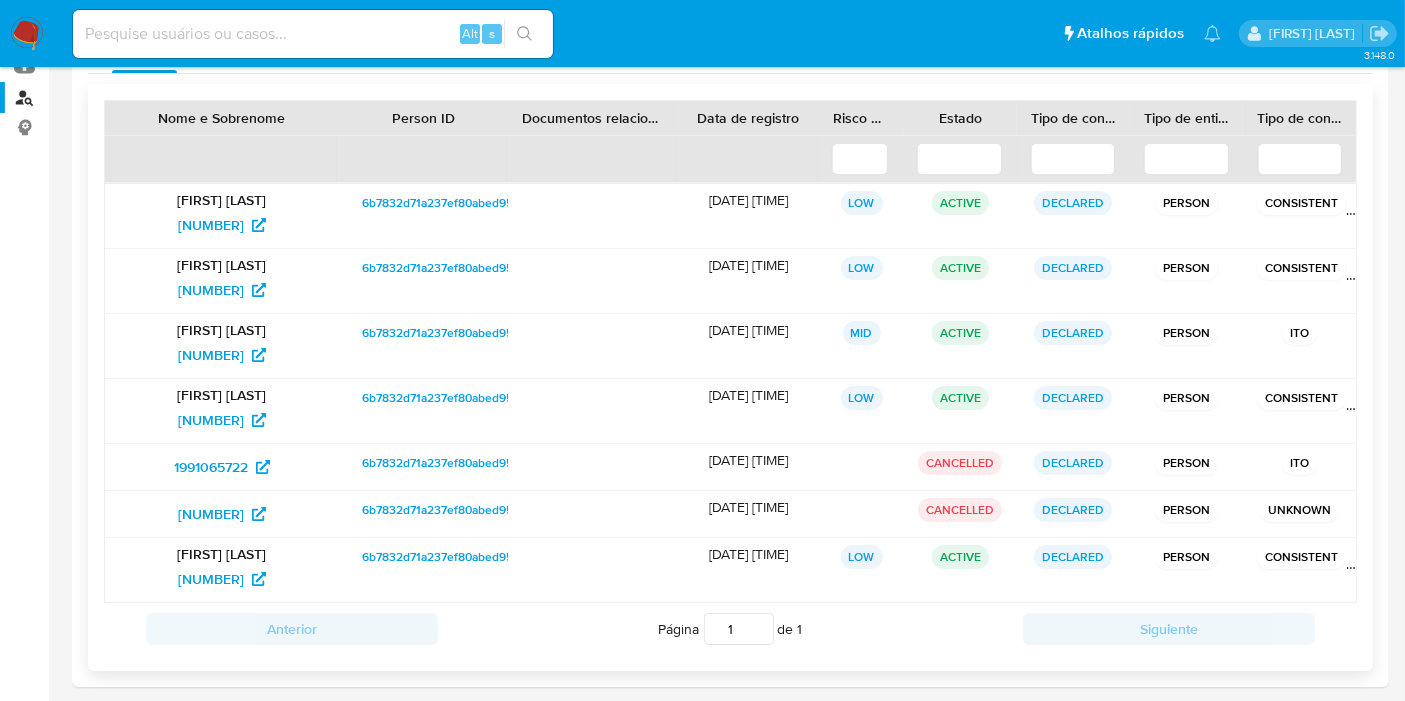 drag, startPoint x: 72, startPoint y: 324, endPoint x: 151, endPoint y: 292, distance: 85.23497 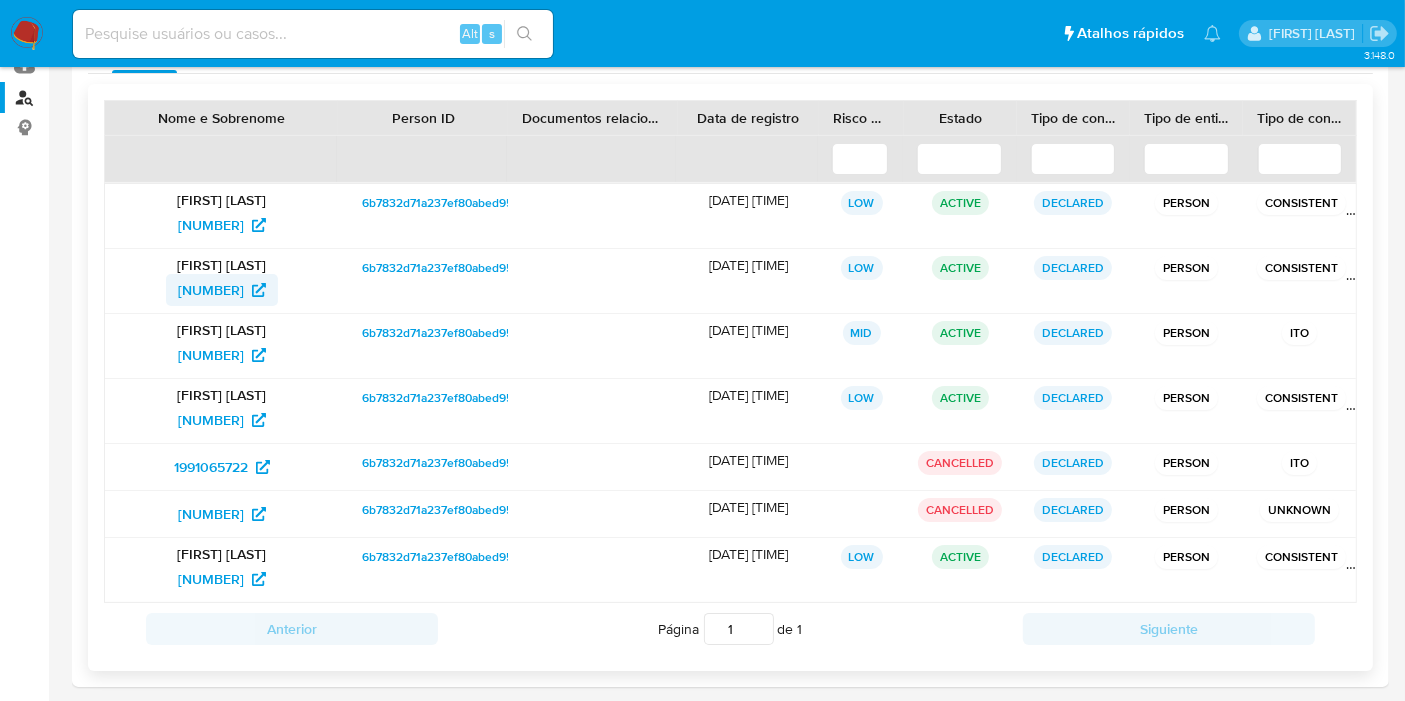 drag, startPoint x: 189, startPoint y: 289, endPoint x: 251, endPoint y: 292, distance: 62.072536 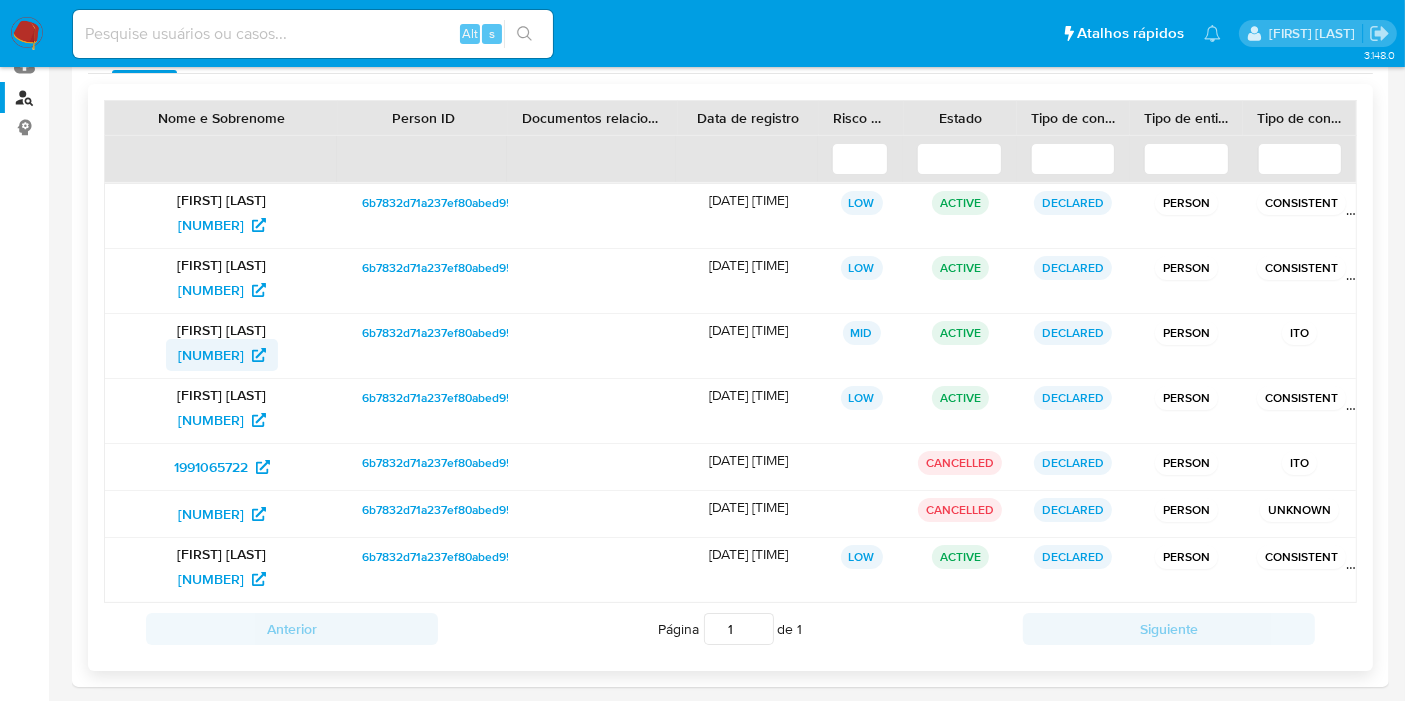 drag, startPoint x: 153, startPoint y: 347, endPoint x: 252, endPoint y: 355, distance: 99.32271 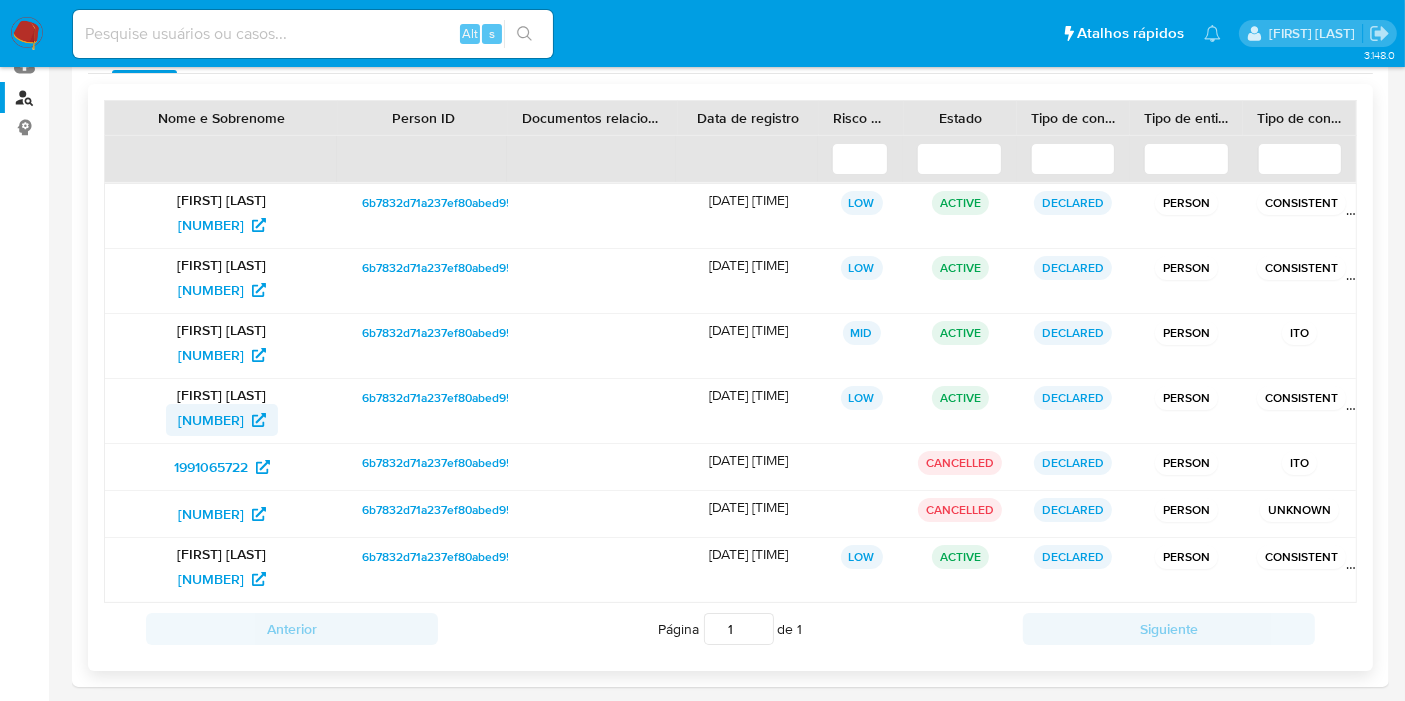 drag, startPoint x: 162, startPoint y: 413, endPoint x: 257, endPoint y: 407, distance: 95.189285 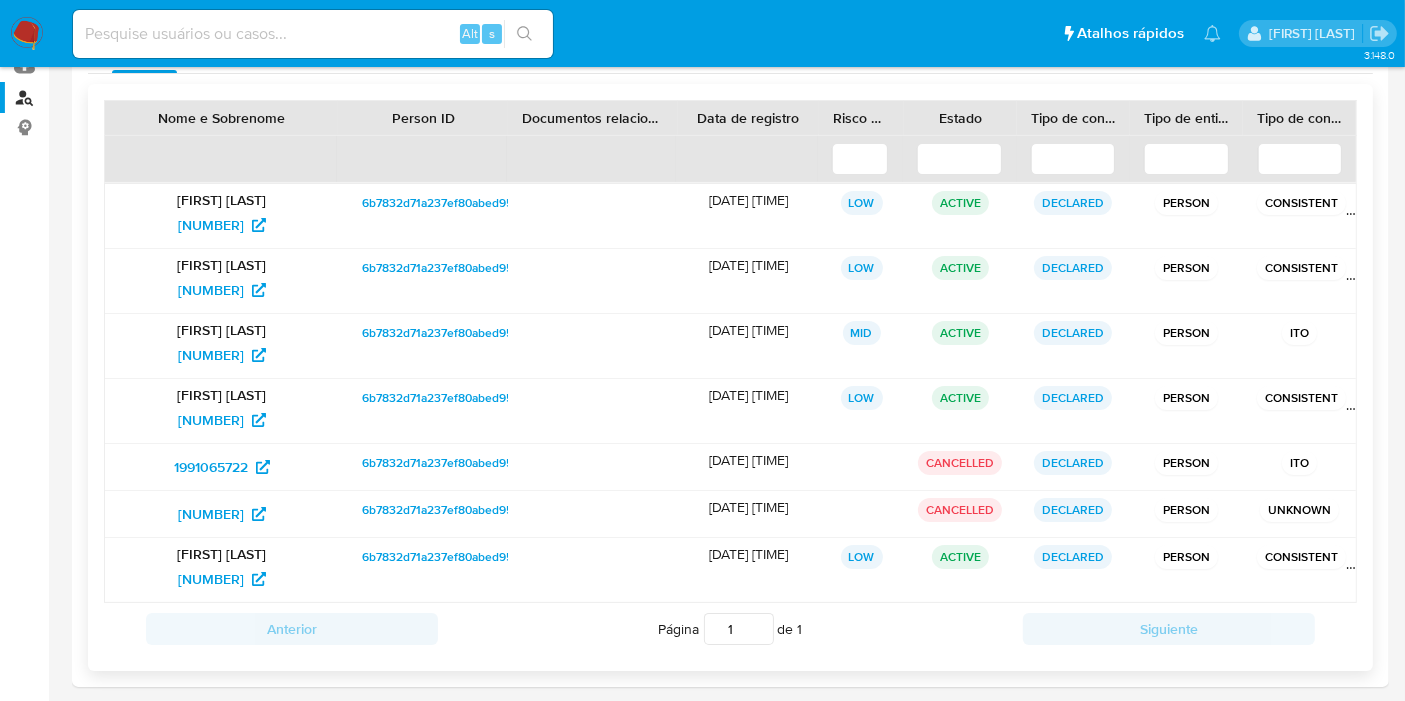 drag, startPoint x: 139, startPoint y: 459, endPoint x: 283, endPoint y: 458, distance: 144.00348 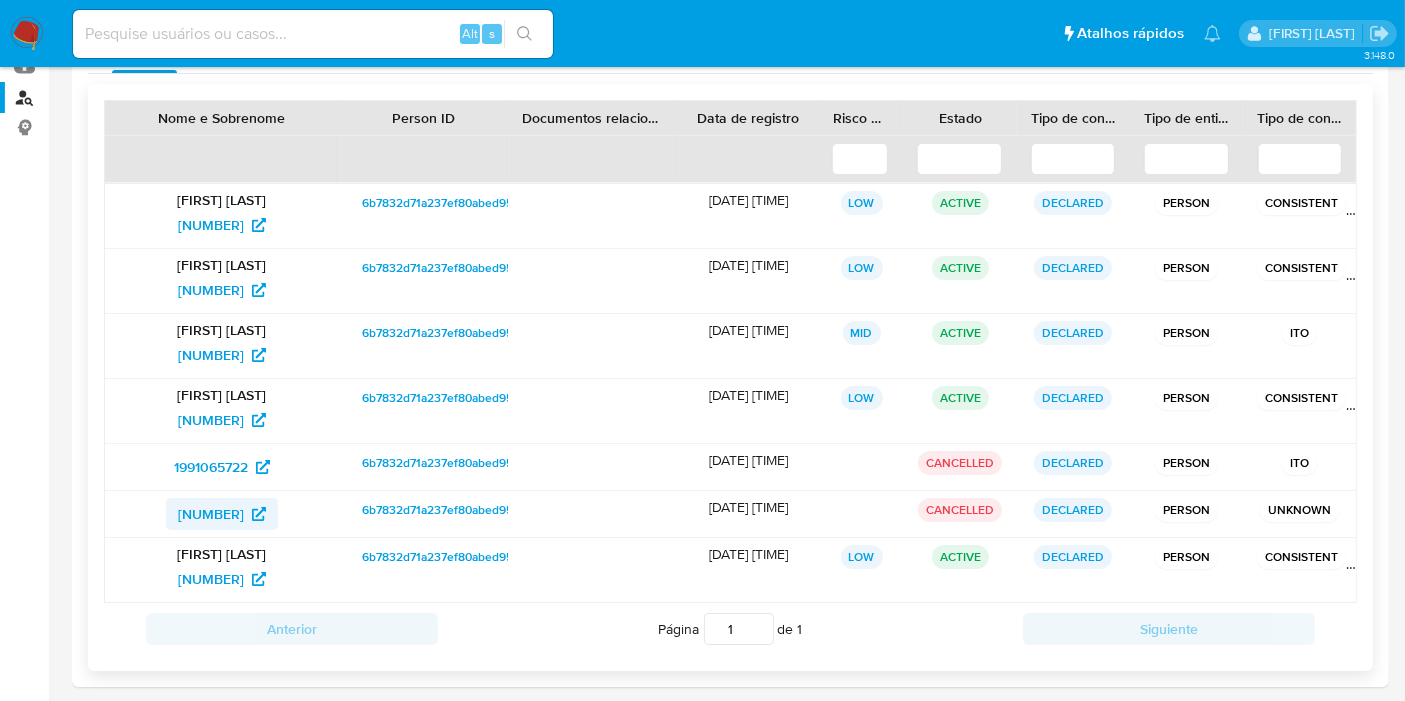 drag, startPoint x: 149, startPoint y: 513, endPoint x: 257, endPoint y: 507, distance: 108.16654 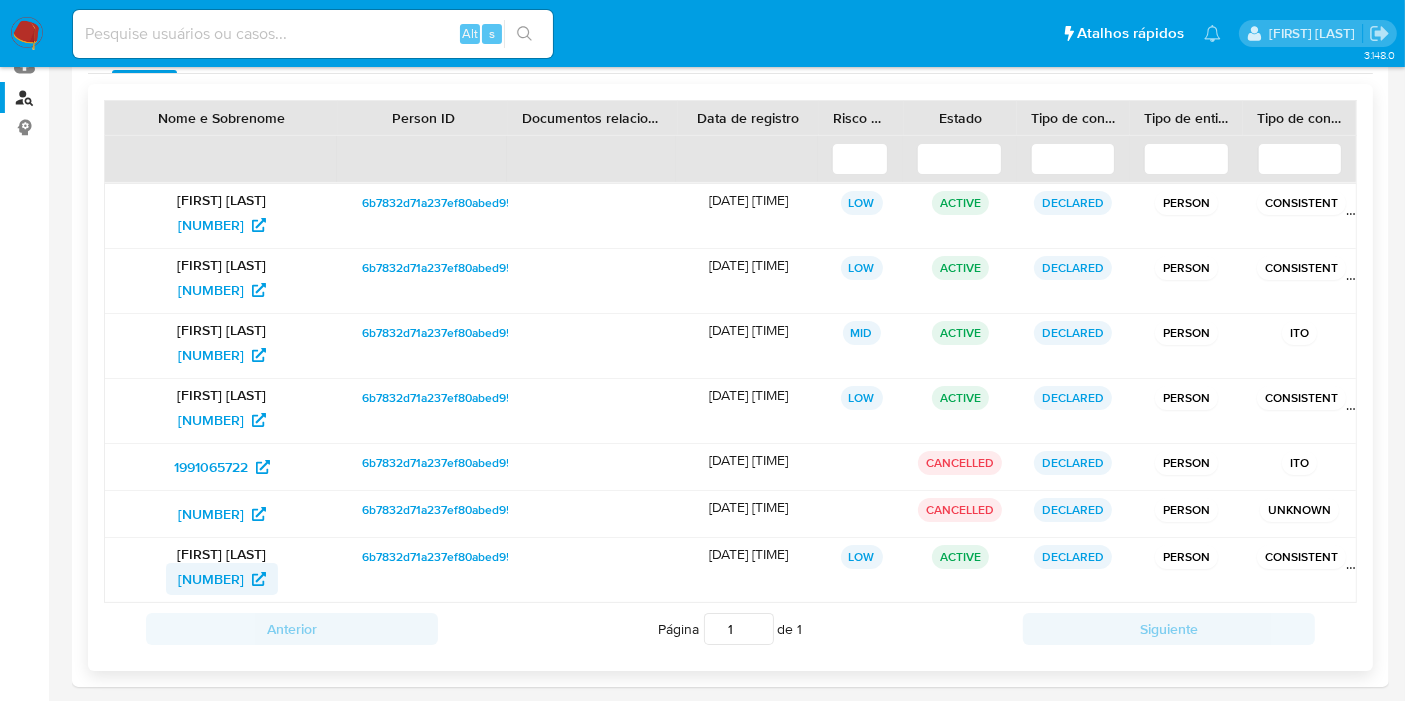 drag, startPoint x: 137, startPoint y: 569, endPoint x: 252, endPoint y: 570, distance: 115.00435 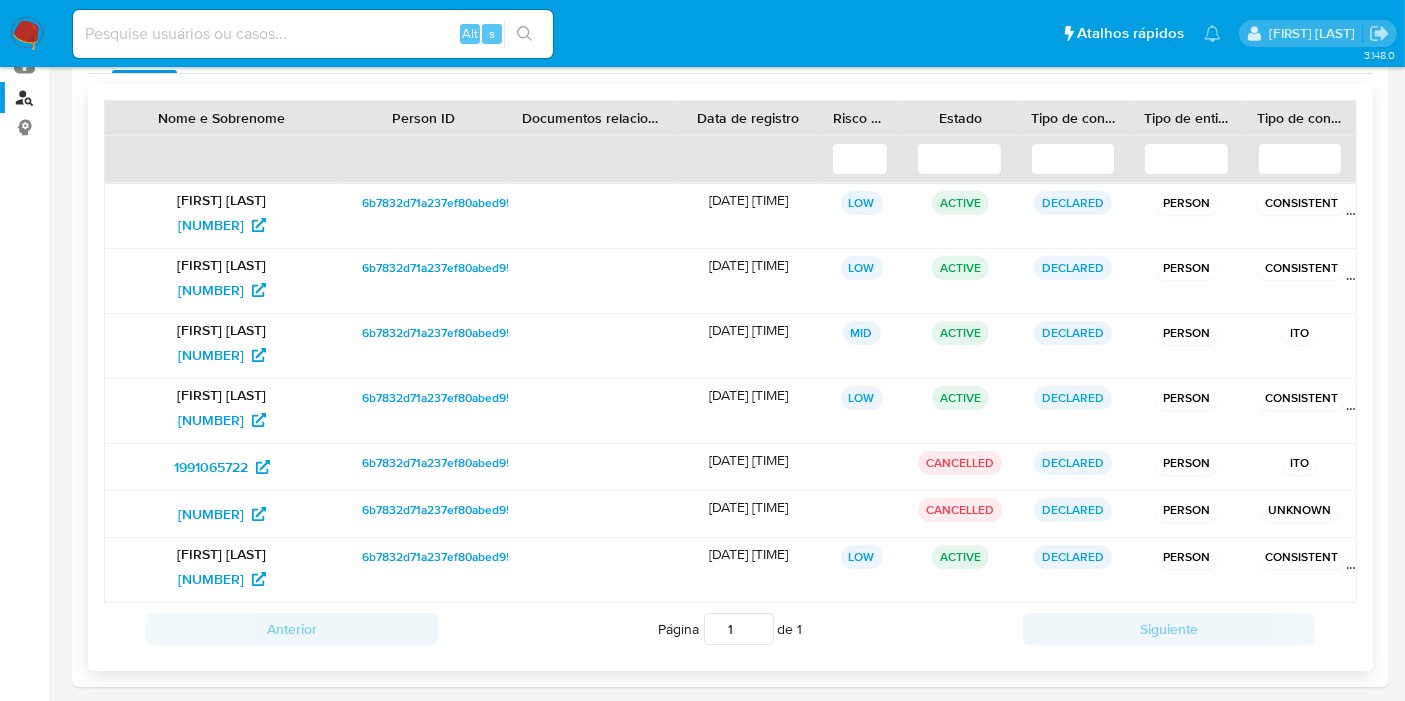 drag, startPoint x: 683, startPoint y: 332, endPoint x: 838, endPoint y: 332, distance: 155 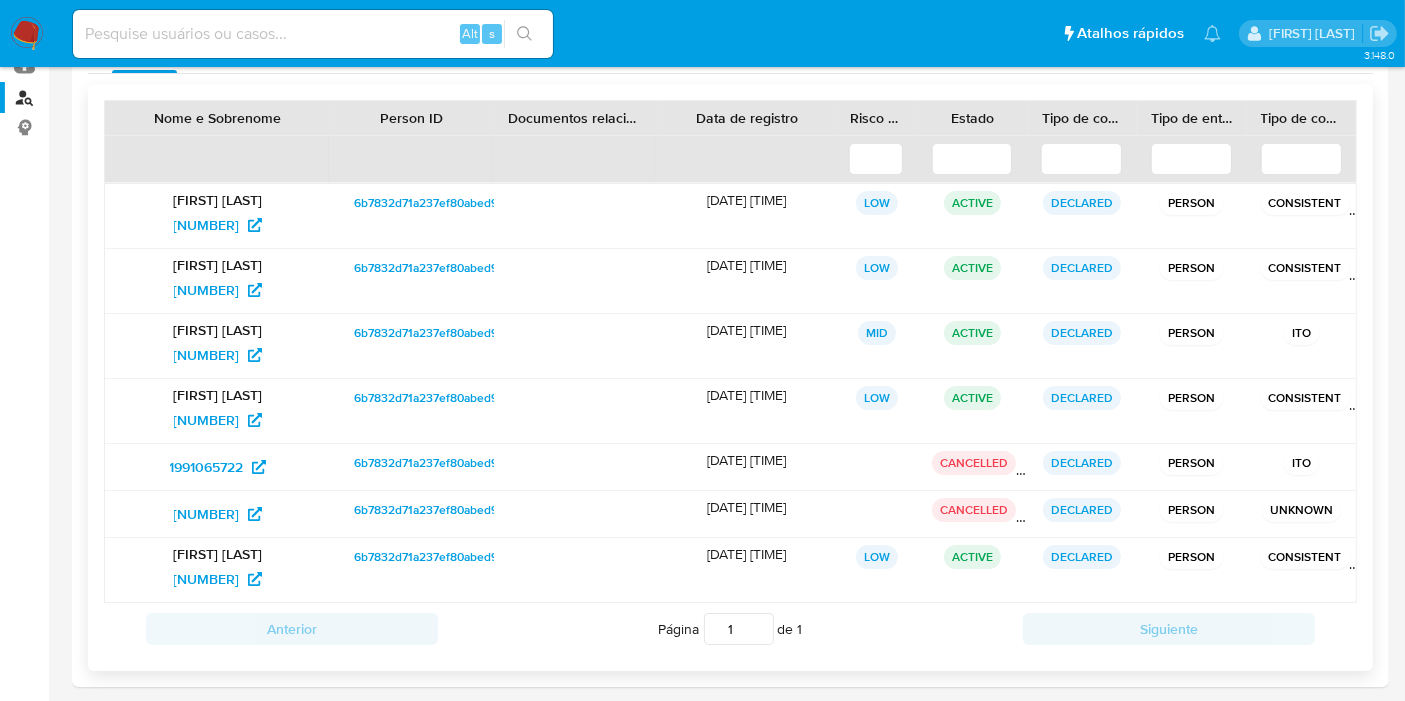 drag, startPoint x: 817, startPoint y: 112, endPoint x: 854, endPoint y: 111, distance: 37.01351 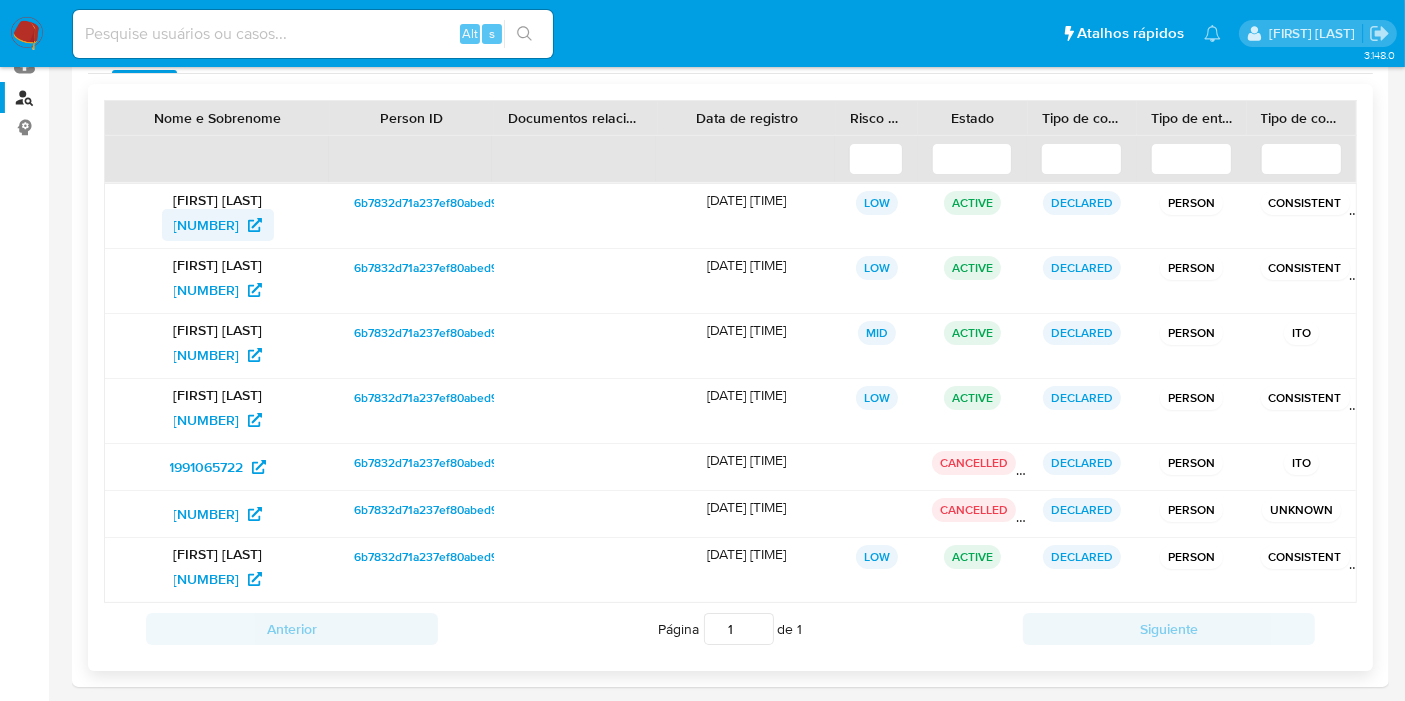 click on "1920852355" at bounding box center (207, 225) 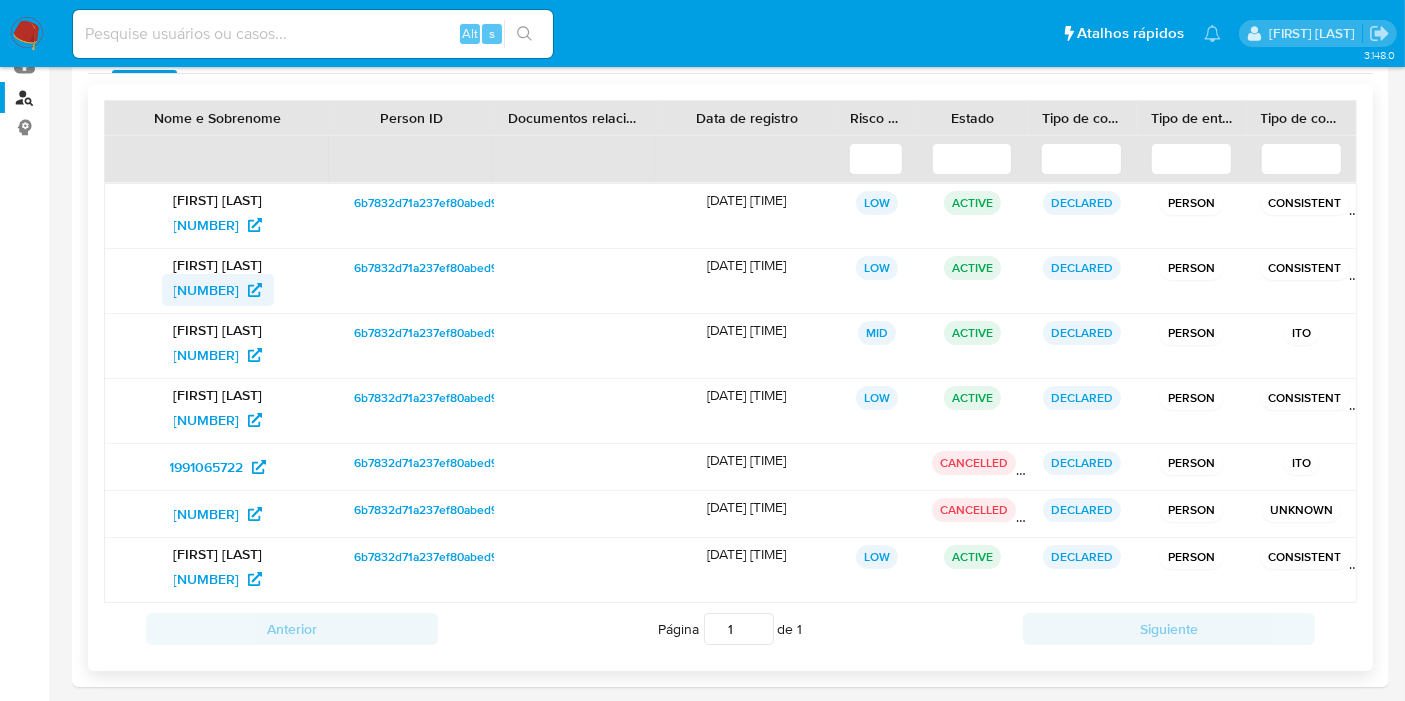 click on "1234100825" at bounding box center [207, 290] 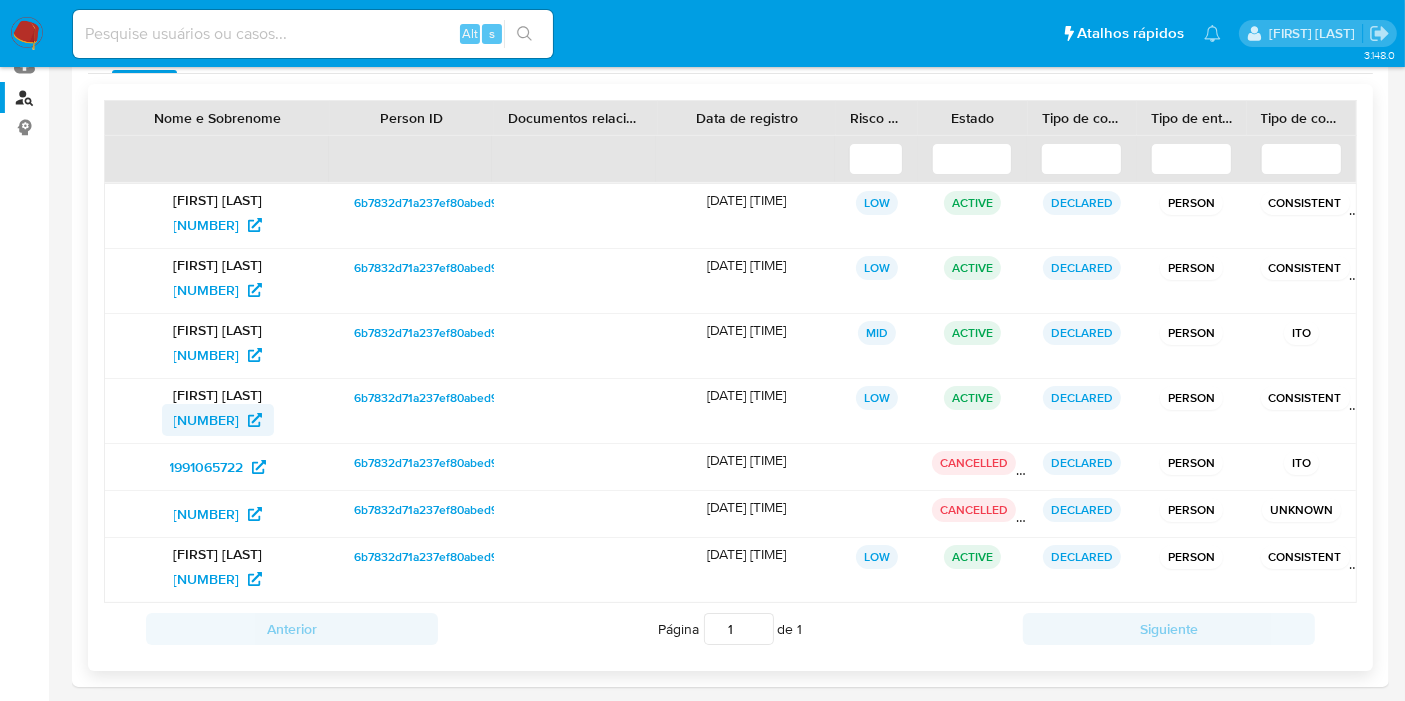 click on "699242728" at bounding box center (207, 420) 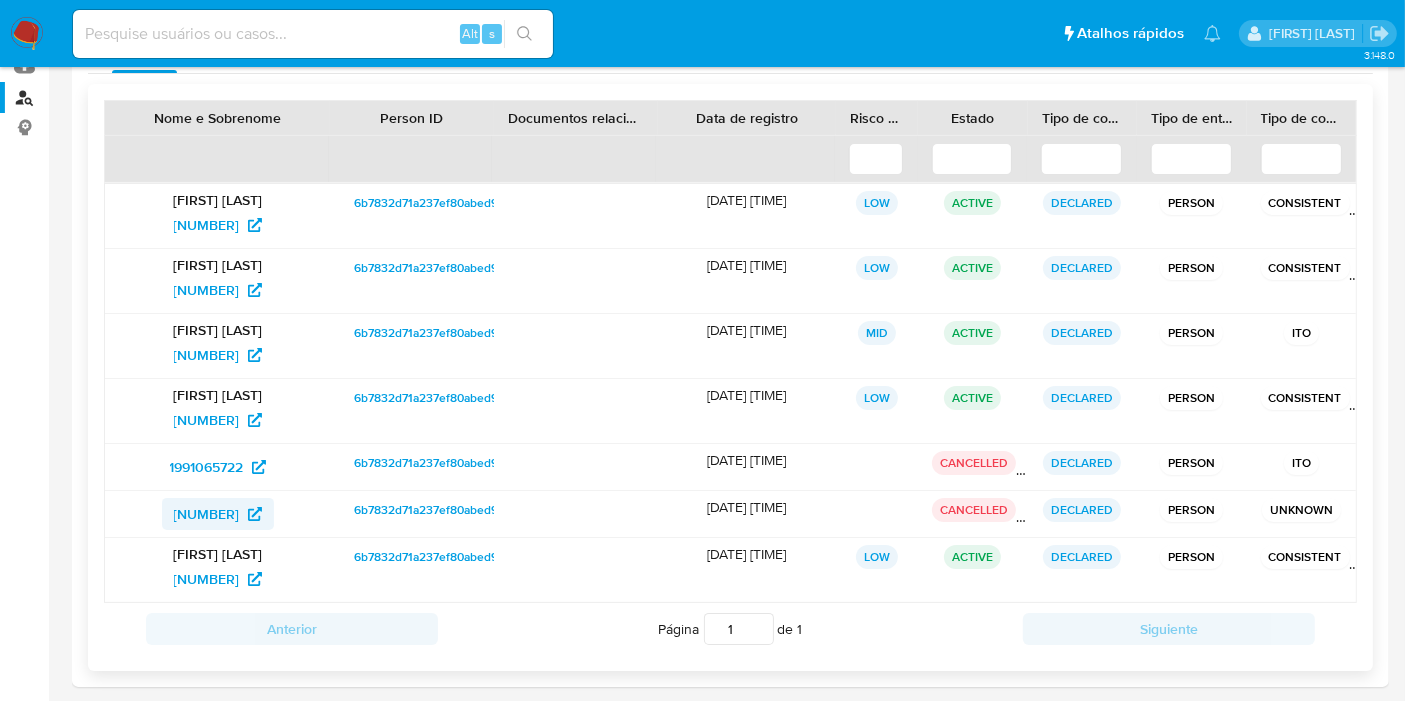 click on "1708701642" at bounding box center (207, 514) 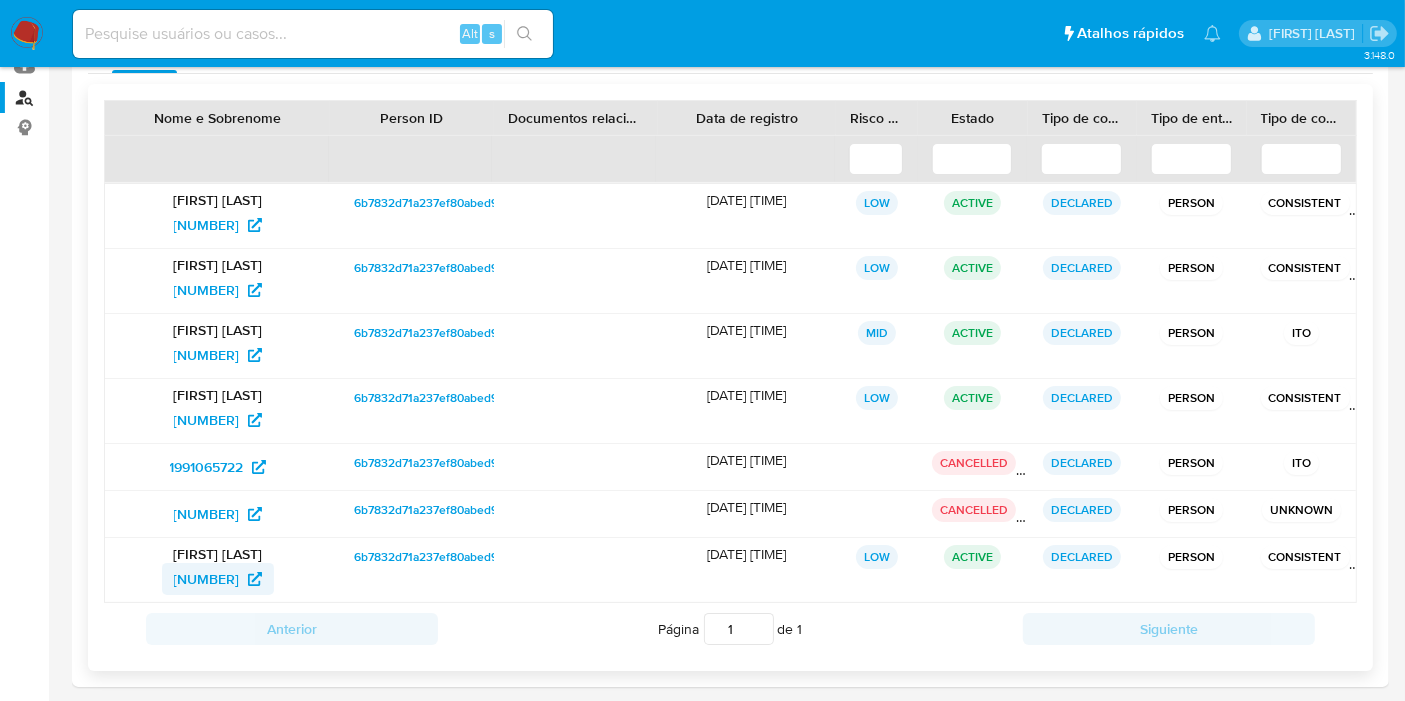 click on "1956326470" at bounding box center (207, 579) 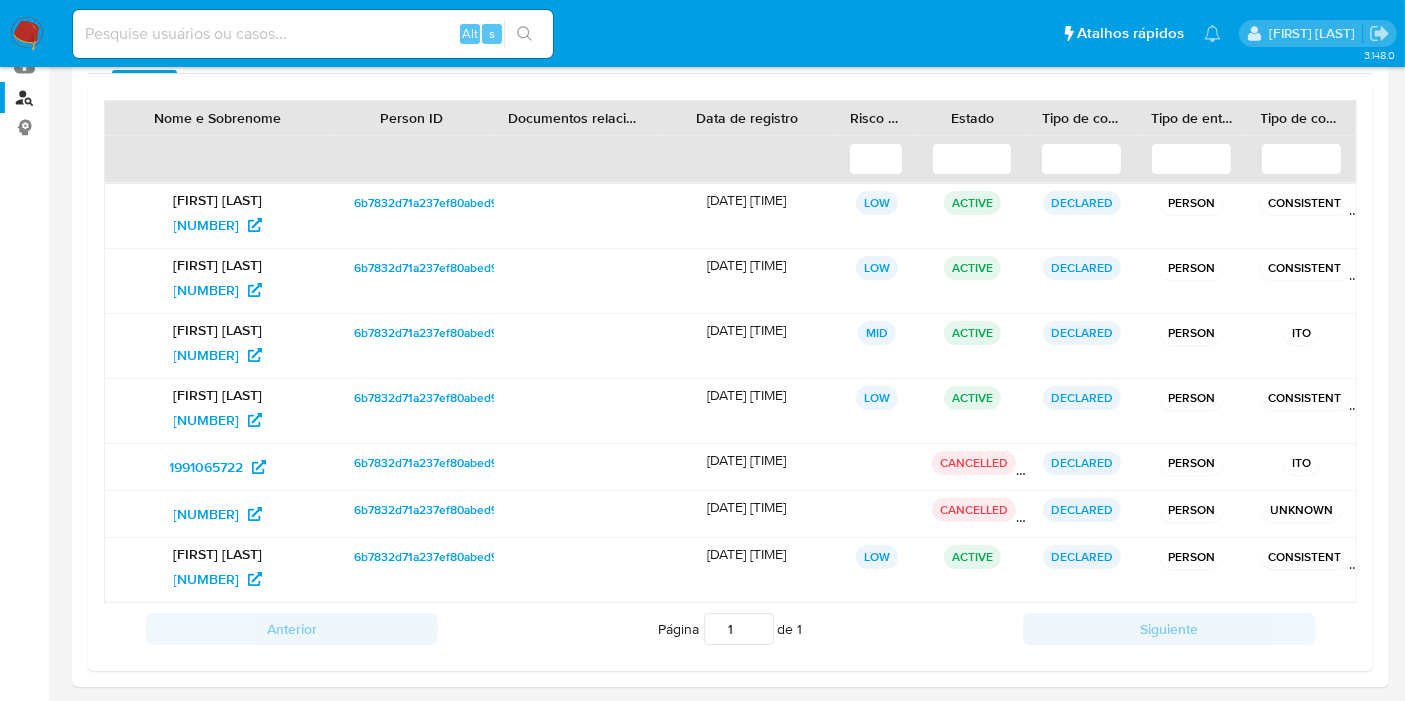 click at bounding box center [313, 34] 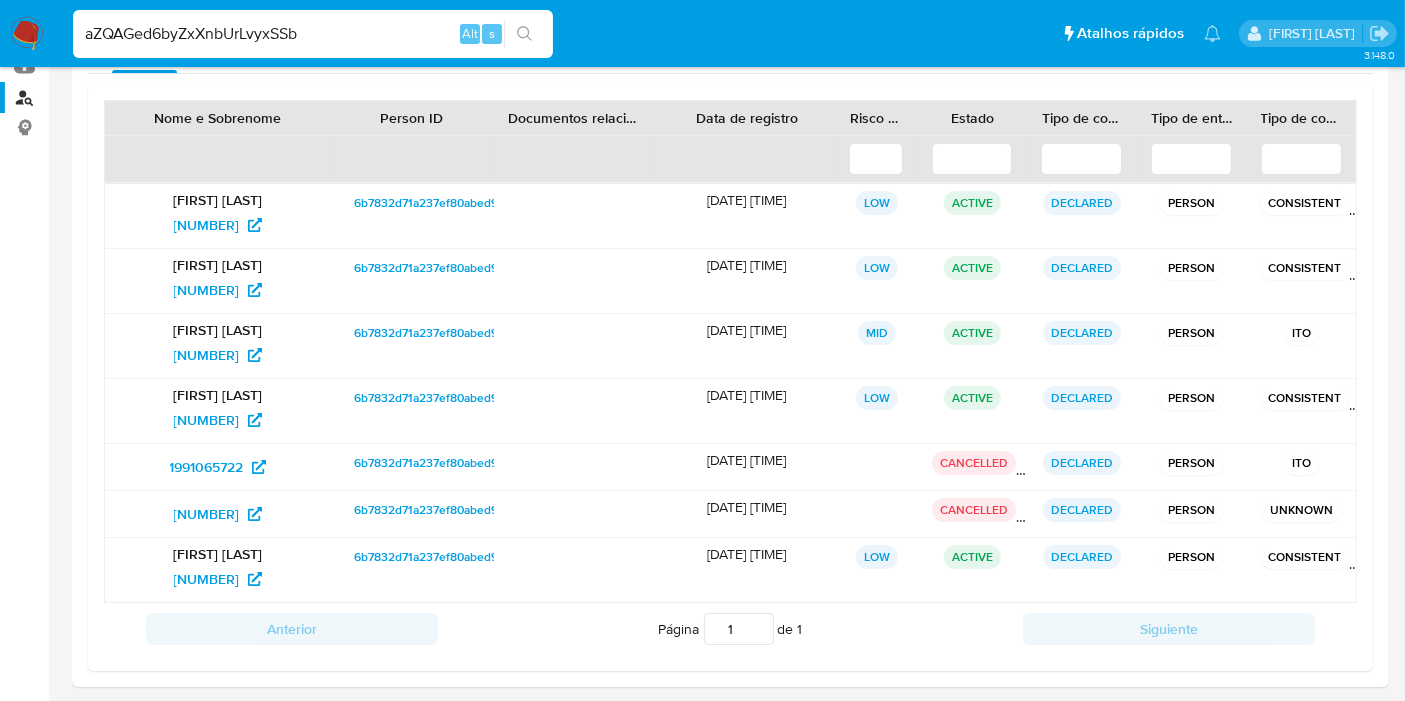 type on "aZQAGed6byZxXnbUrLvyxSSb" 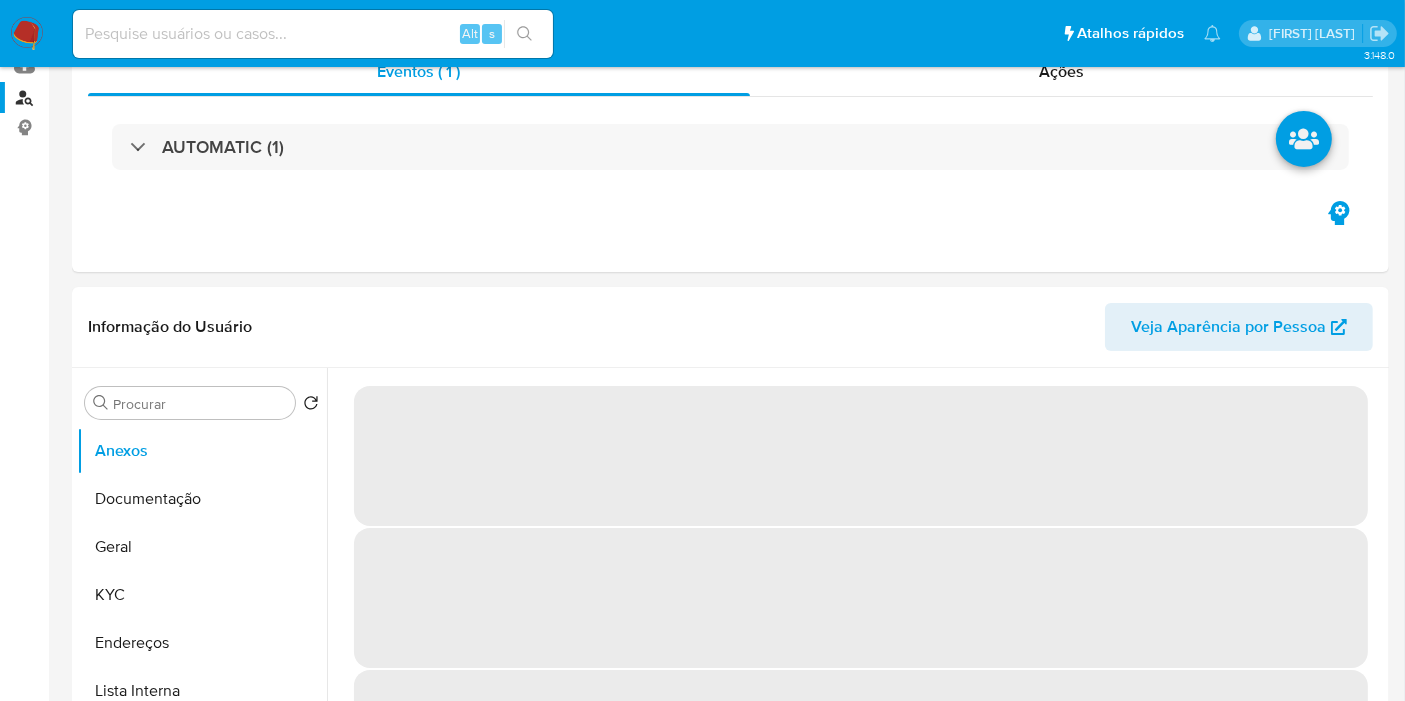 select on "10" 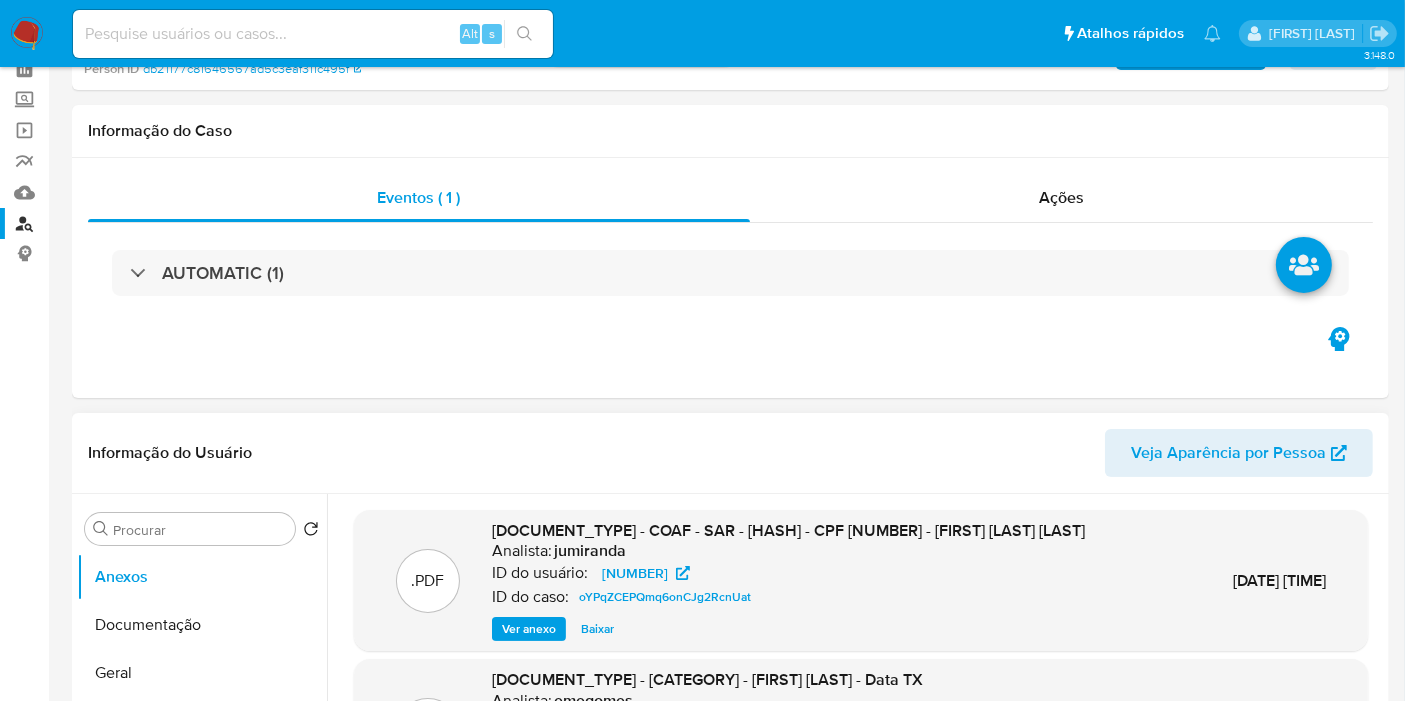 scroll, scrollTop: 333, scrollLeft: 0, axis: vertical 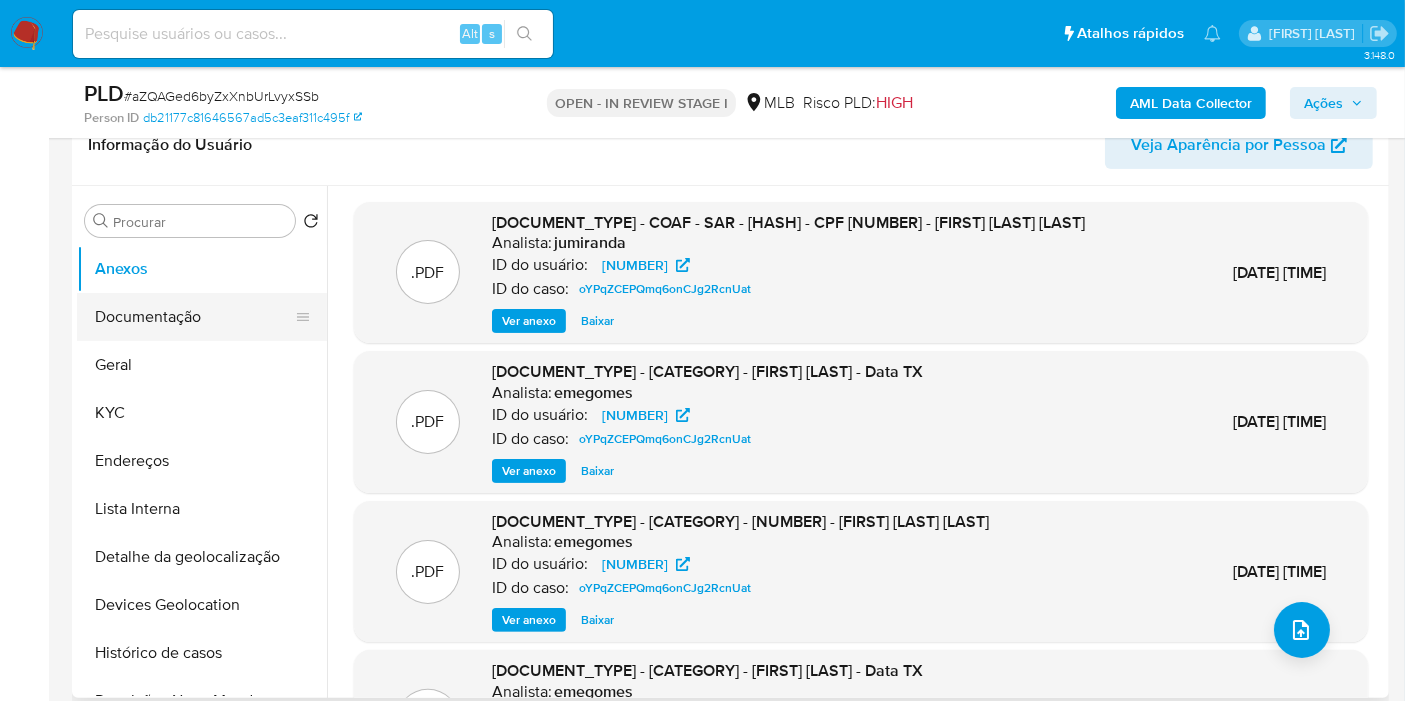 click on "Documentação" at bounding box center [194, 317] 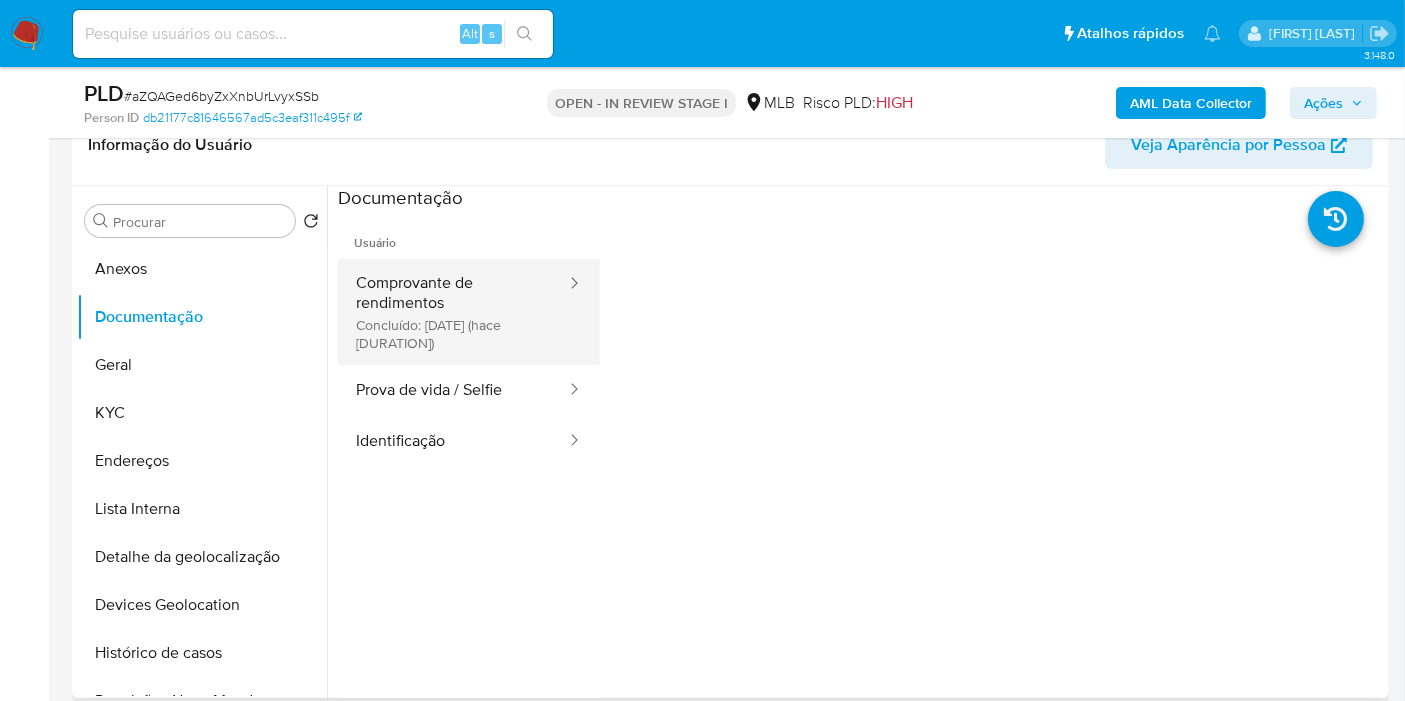 click on "Comprovante de rendimentos Concluído: 04/01/2024 (hace 2 años)" at bounding box center [453, 312] 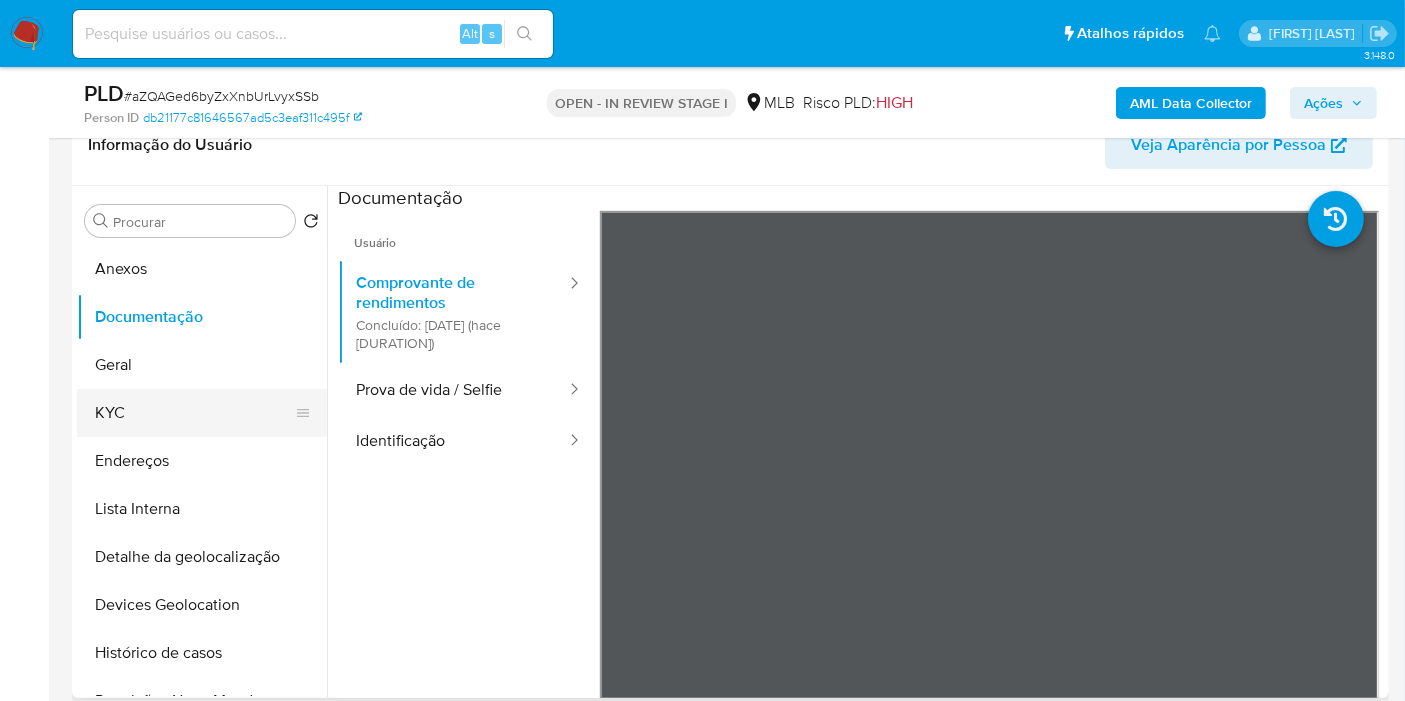 click on "KYC" at bounding box center [194, 413] 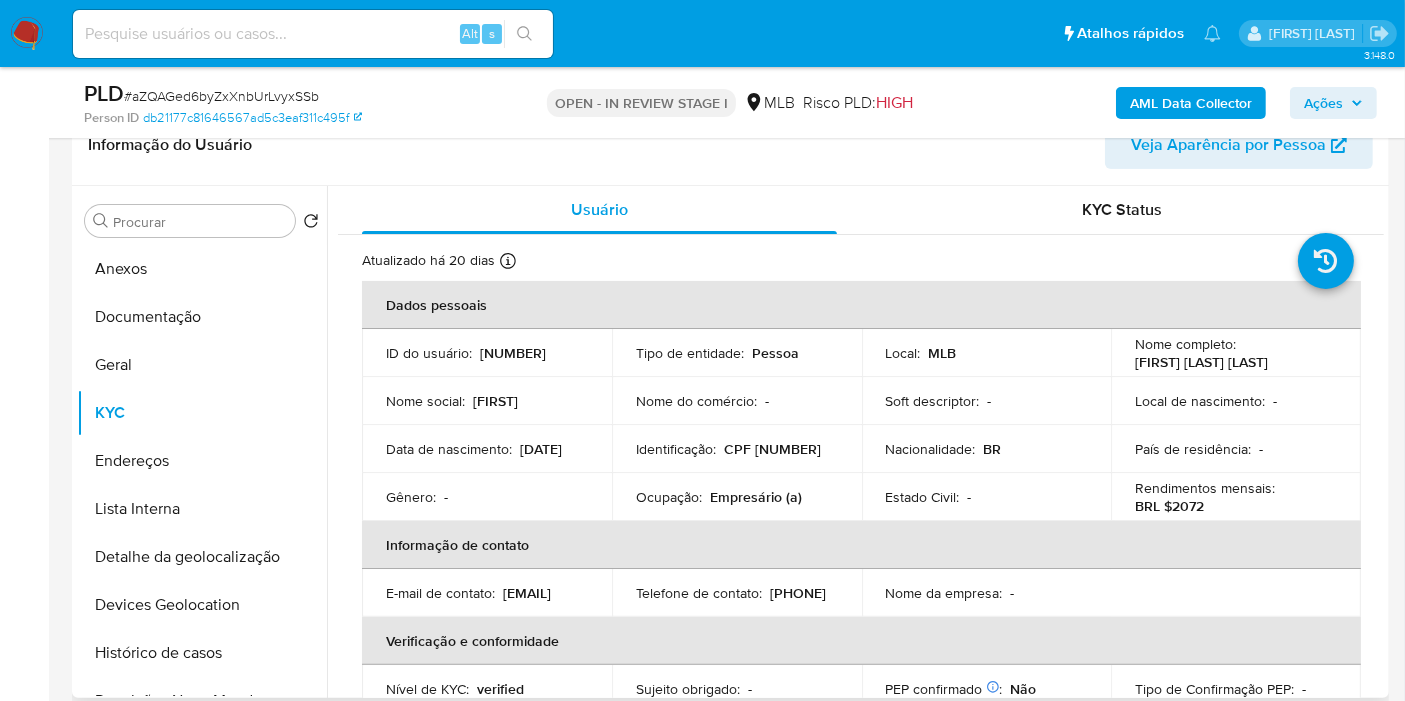 scroll, scrollTop: 111, scrollLeft: 0, axis: vertical 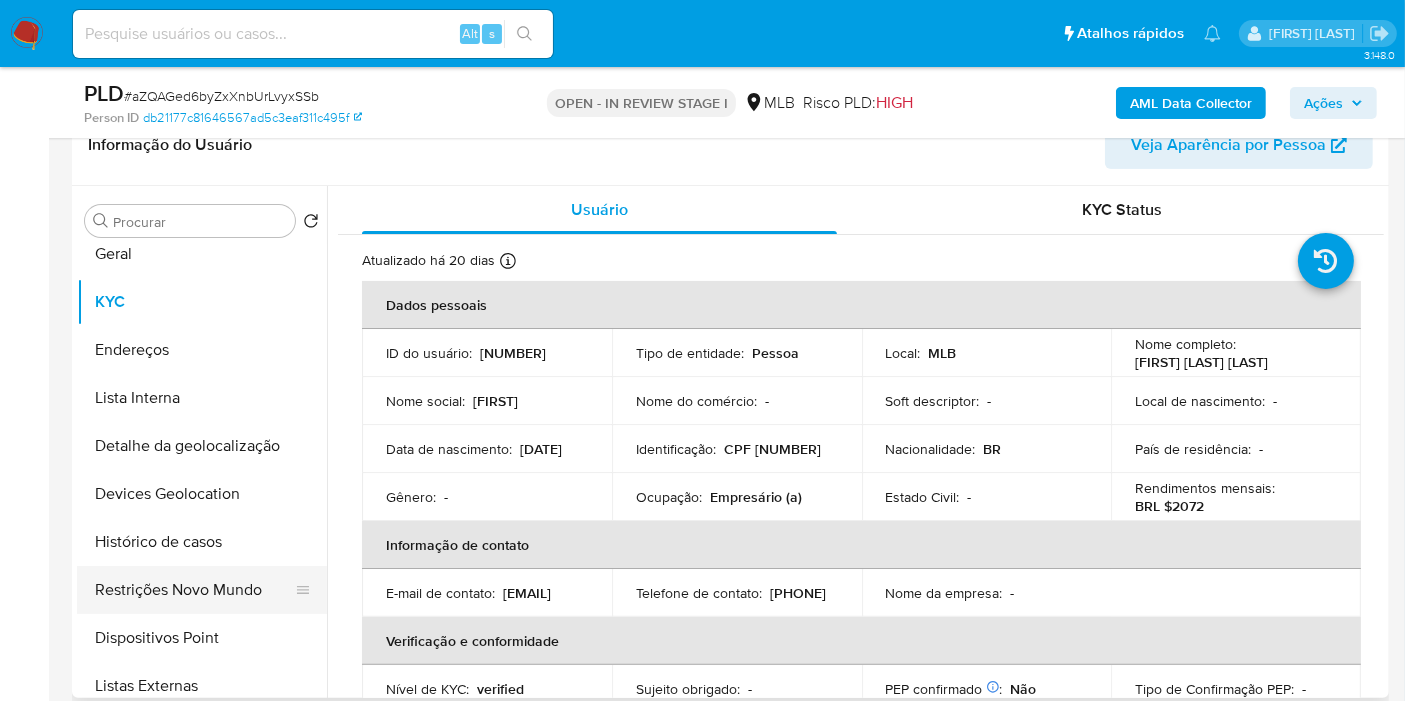 click on "Restrições Novo Mundo" at bounding box center [194, 590] 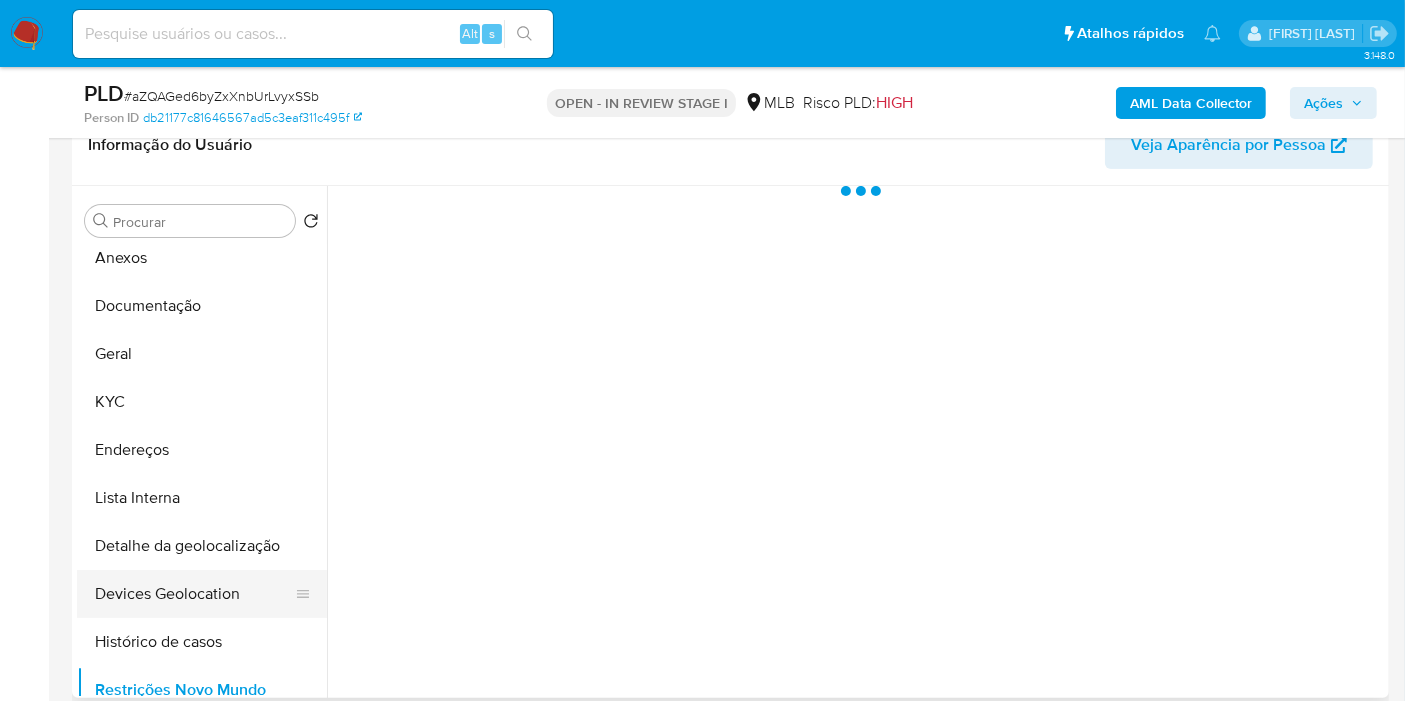 scroll, scrollTop: 0, scrollLeft: 0, axis: both 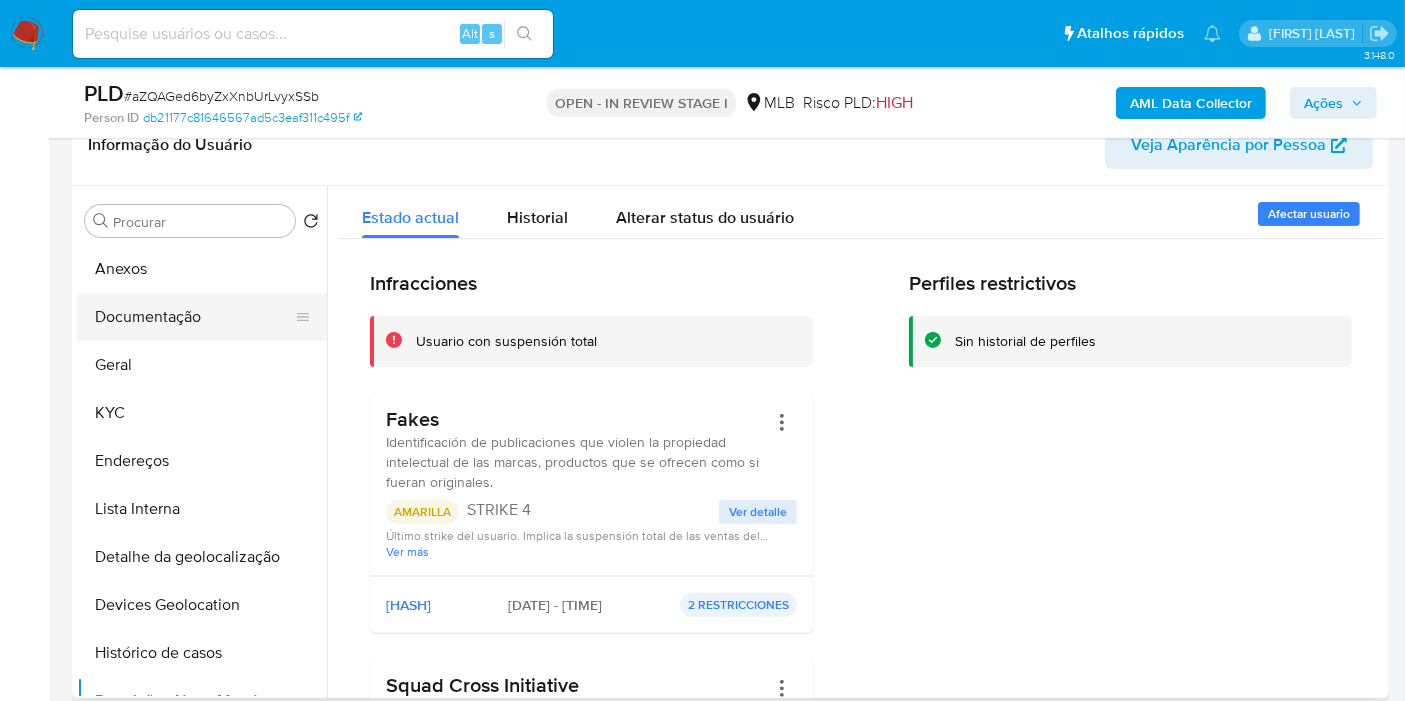 click on "Documentação" at bounding box center (194, 317) 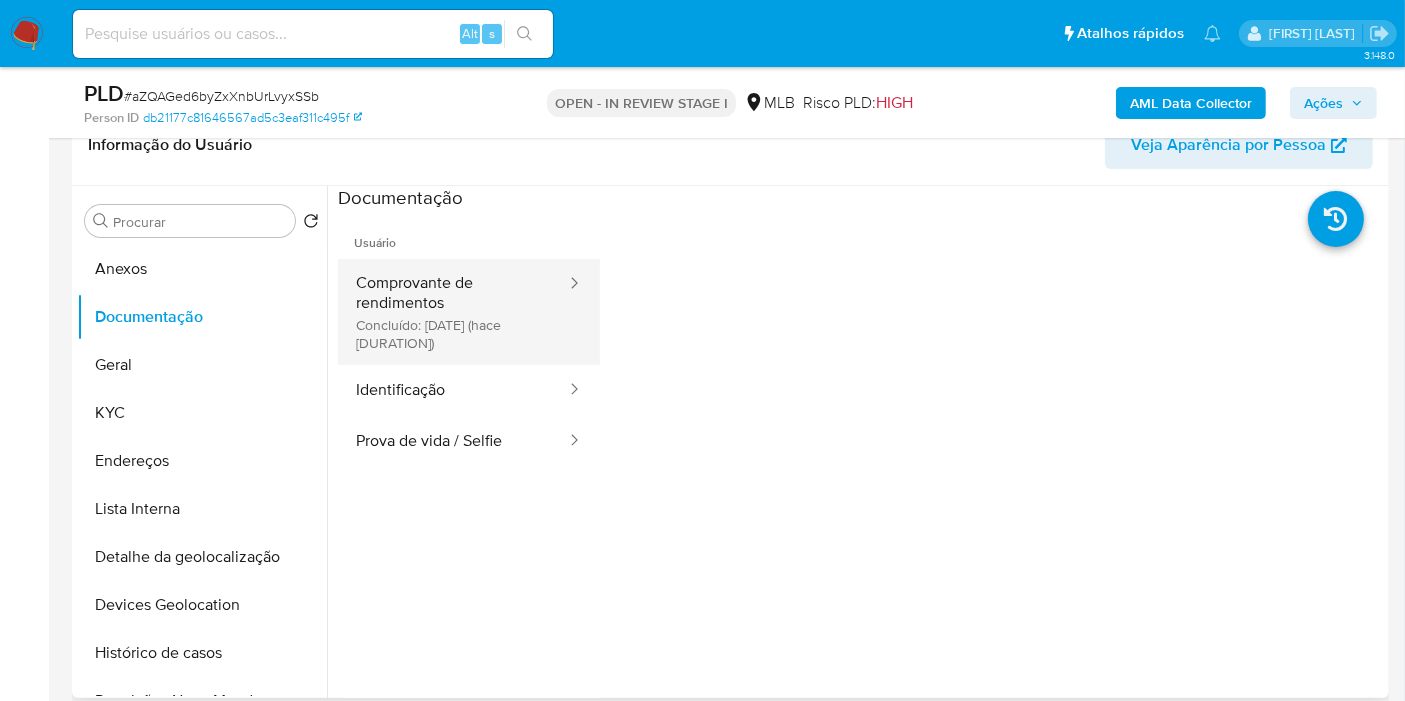 click on "Comprovante de rendimentos Concluído: 04/01/2024 (hace 2 años)" at bounding box center [453, 312] 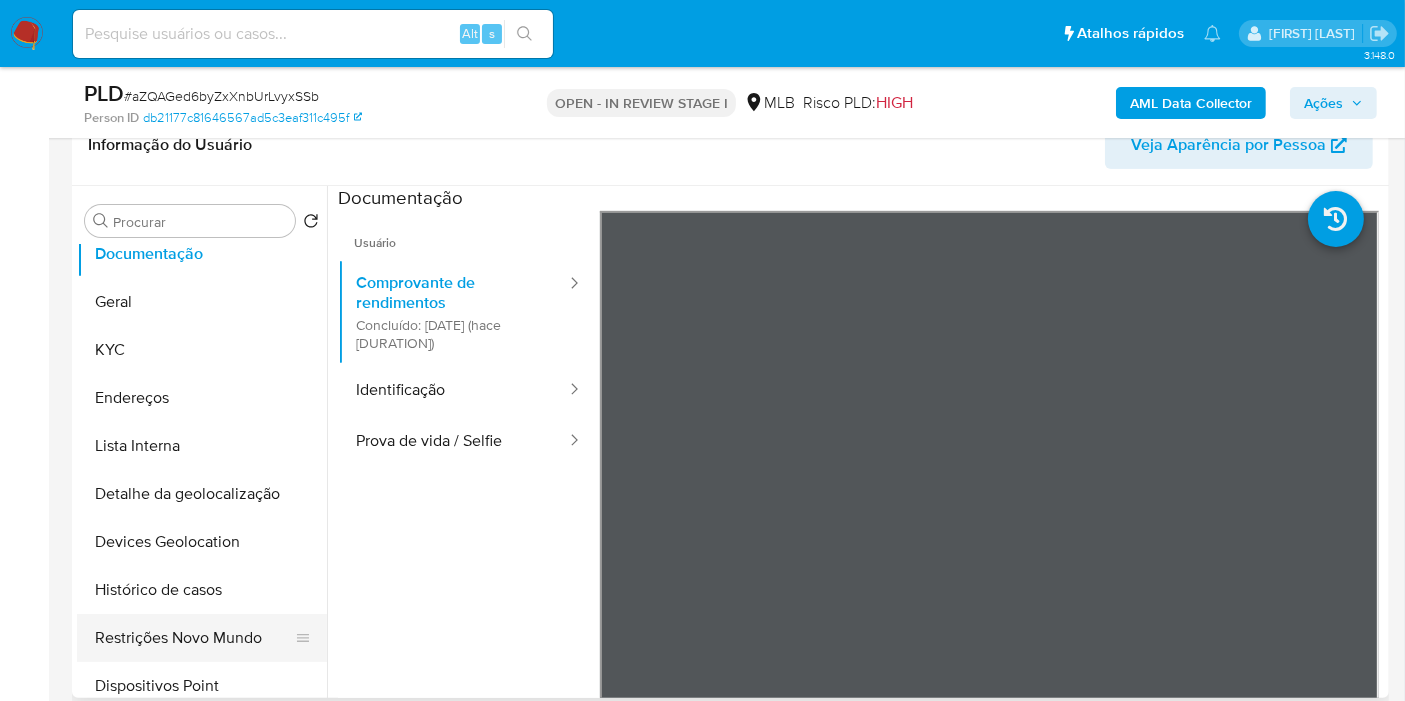 scroll, scrollTop: 111, scrollLeft: 0, axis: vertical 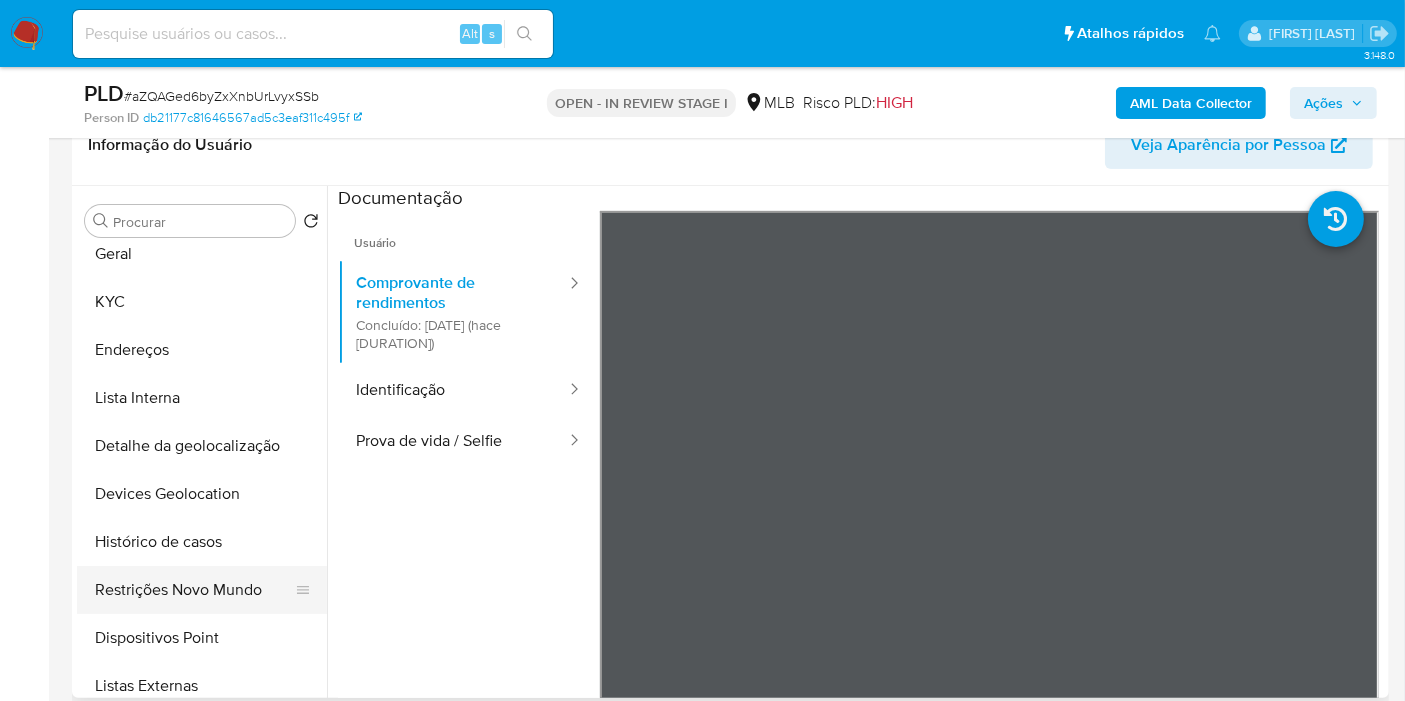 click on "Restrições Novo Mundo" at bounding box center (194, 590) 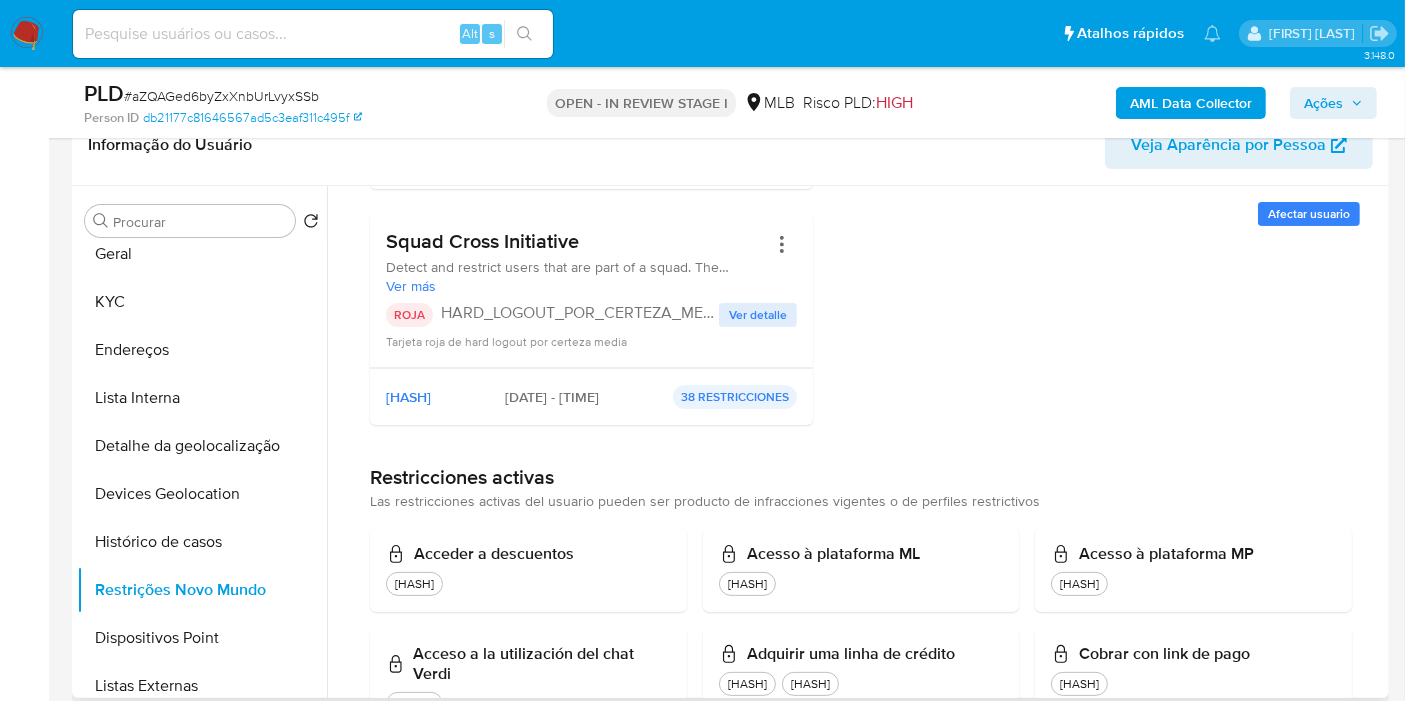 scroll, scrollTop: 333, scrollLeft: 0, axis: vertical 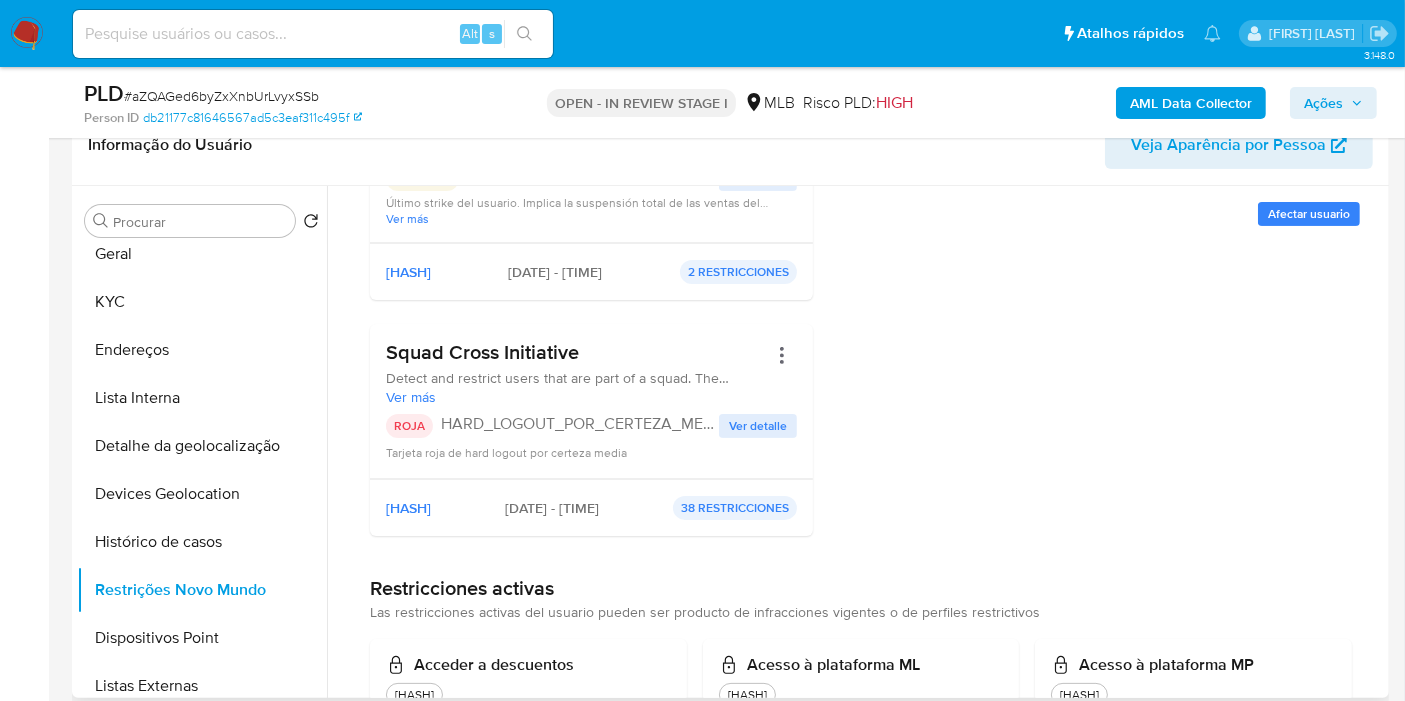 click on "Ver detalle" at bounding box center (758, 426) 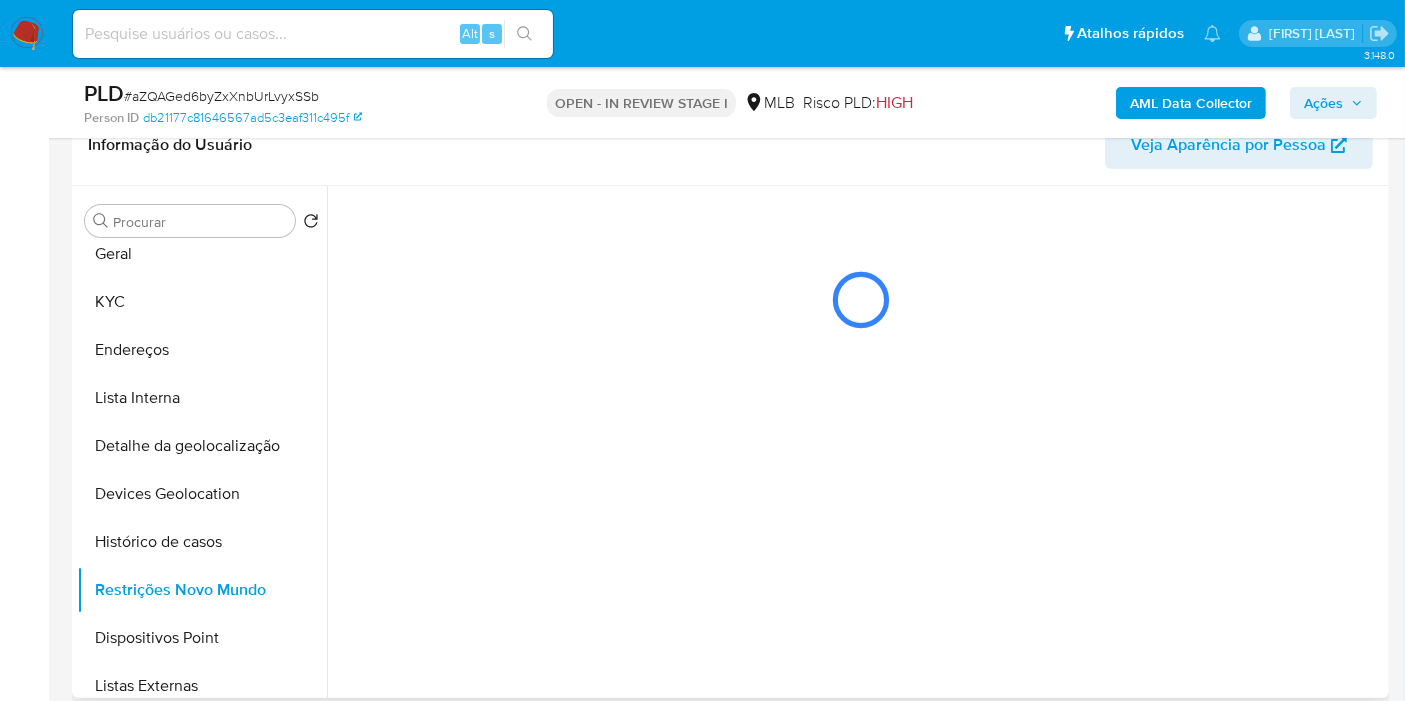 scroll, scrollTop: 0, scrollLeft: 0, axis: both 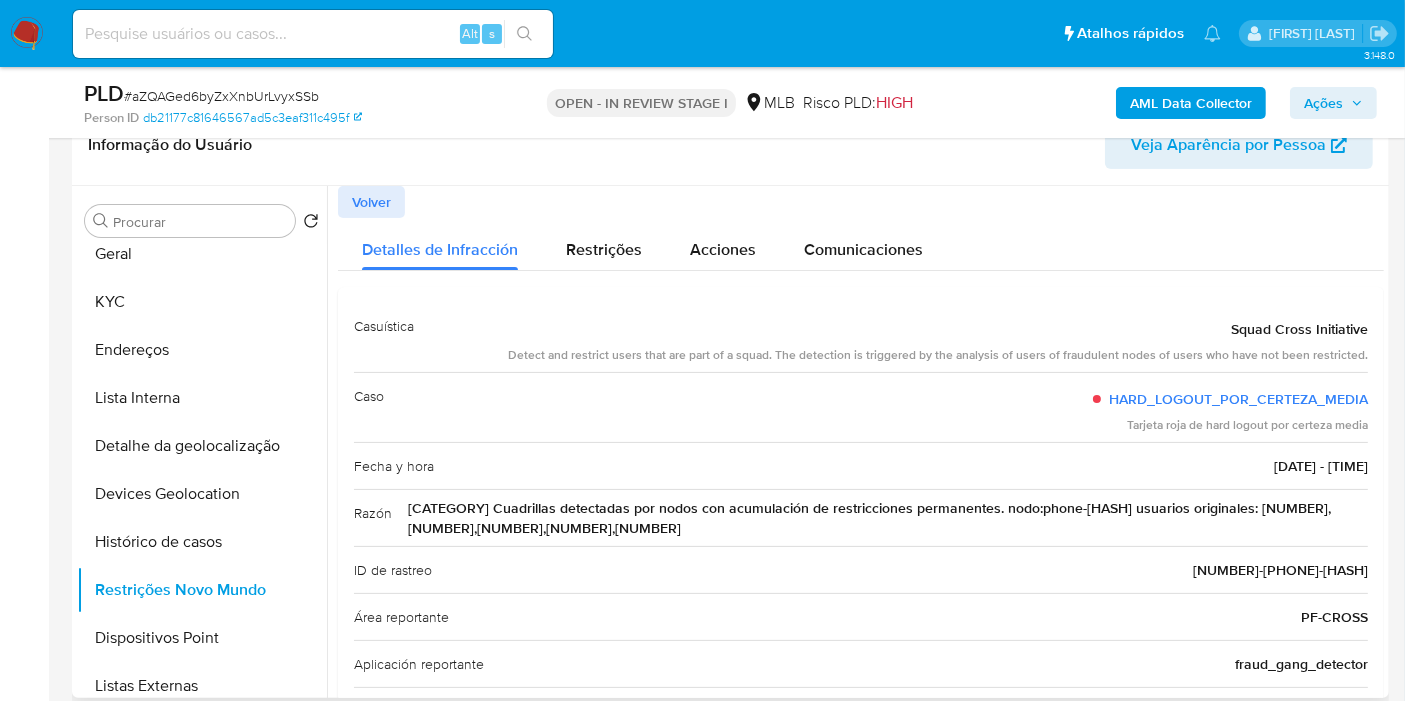 drag, startPoint x: 465, startPoint y: 503, endPoint x: 541, endPoint y: 504, distance: 76.00658 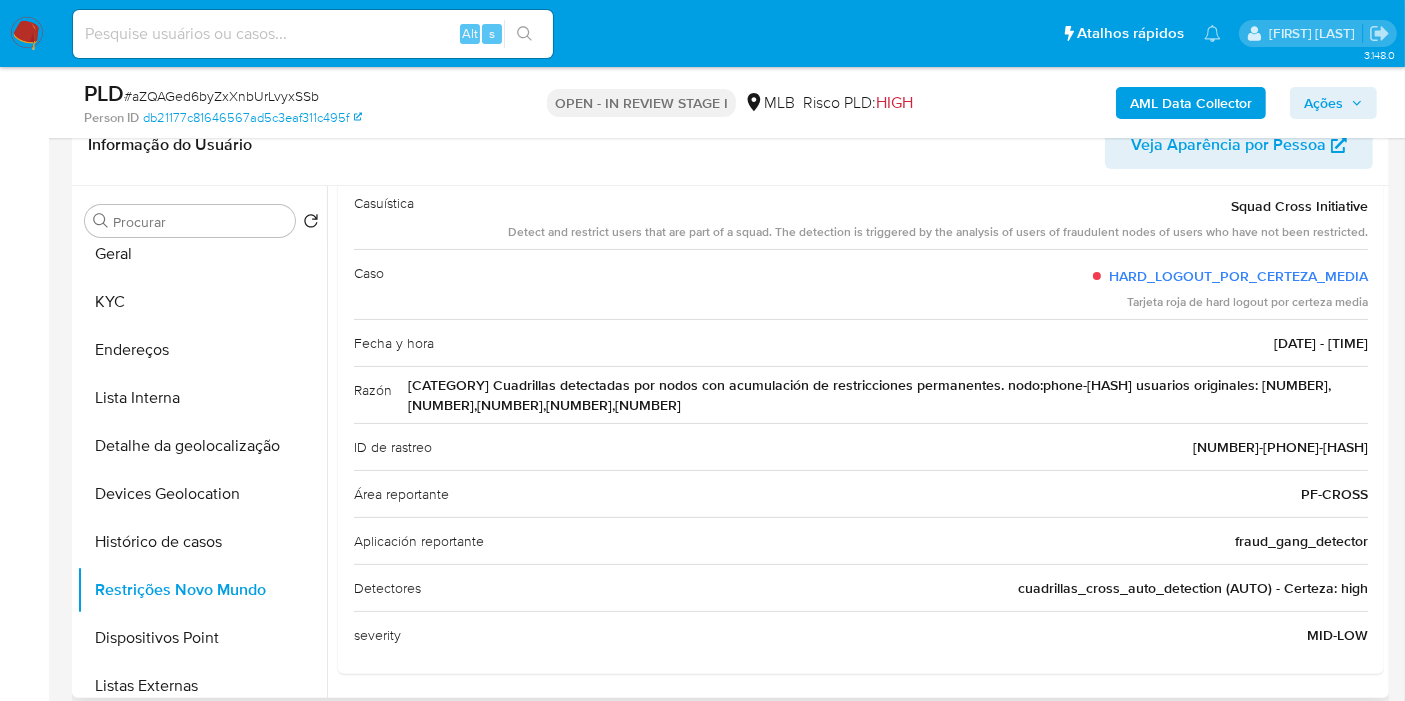 scroll, scrollTop: 0, scrollLeft: 0, axis: both 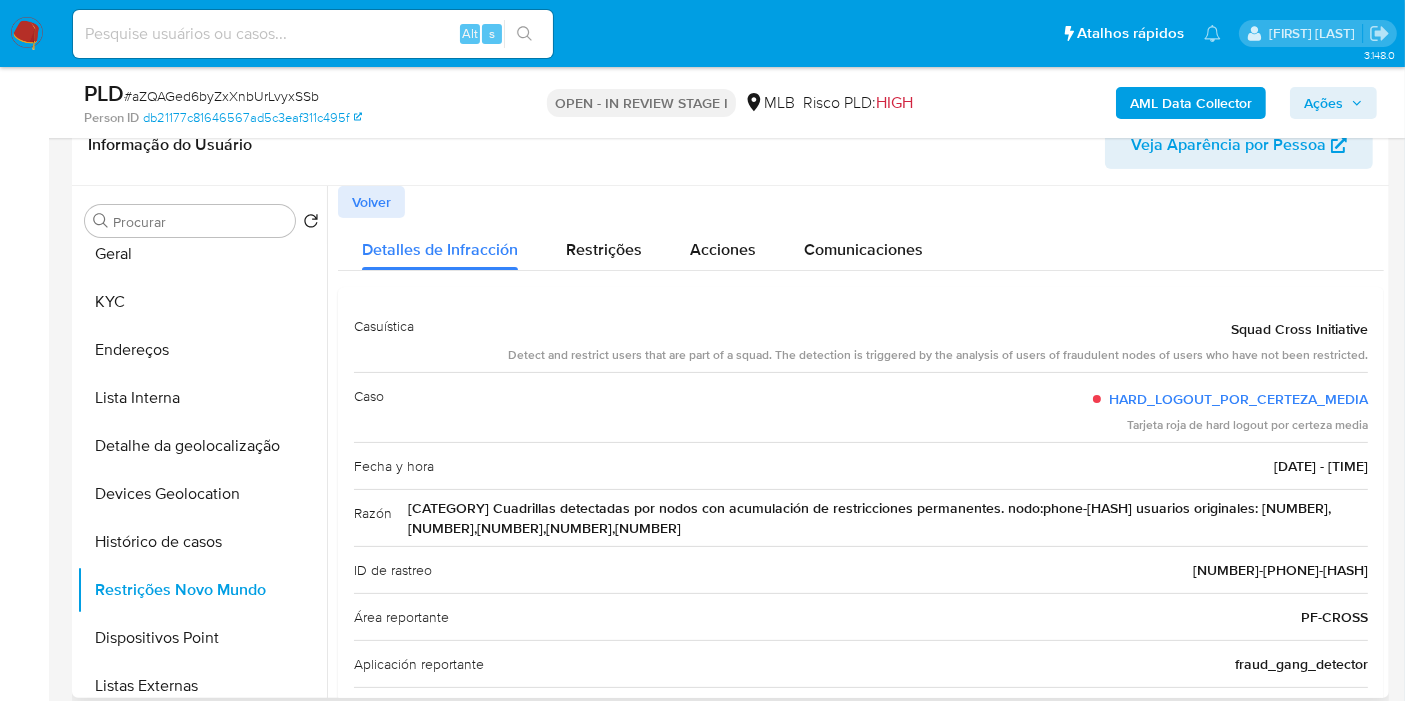 click on "[CUADRILLAS_CROSS] Cuadrillas detectadas por nodos con acumulación de restricciones permanentes. nodo:phone-53b20a4a7b1f4eb4341de73ba9119bae  usuarios originales: 353742099,345928414,780801722,766555665,1316320792" at bounding box center (888, 518) 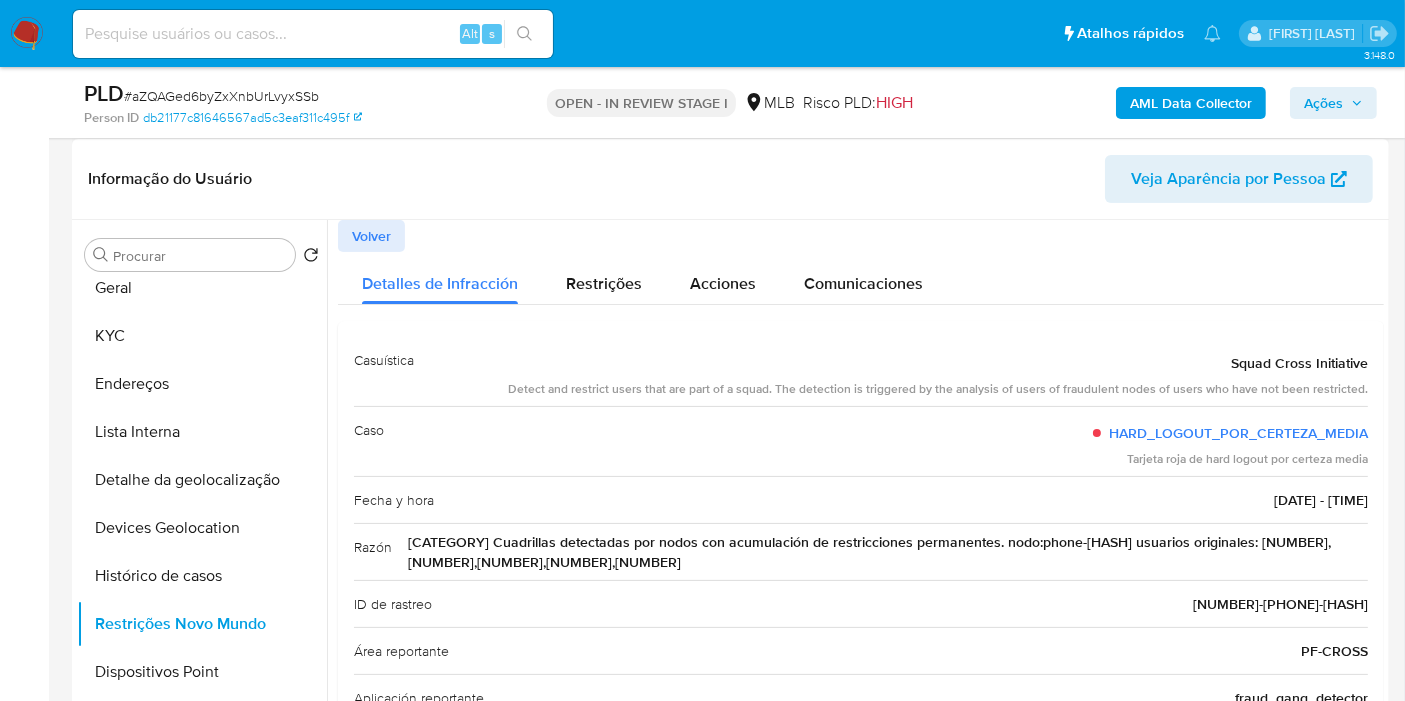 scroll, scrollTop: 333, scrollLeft: 0, axis: vertical 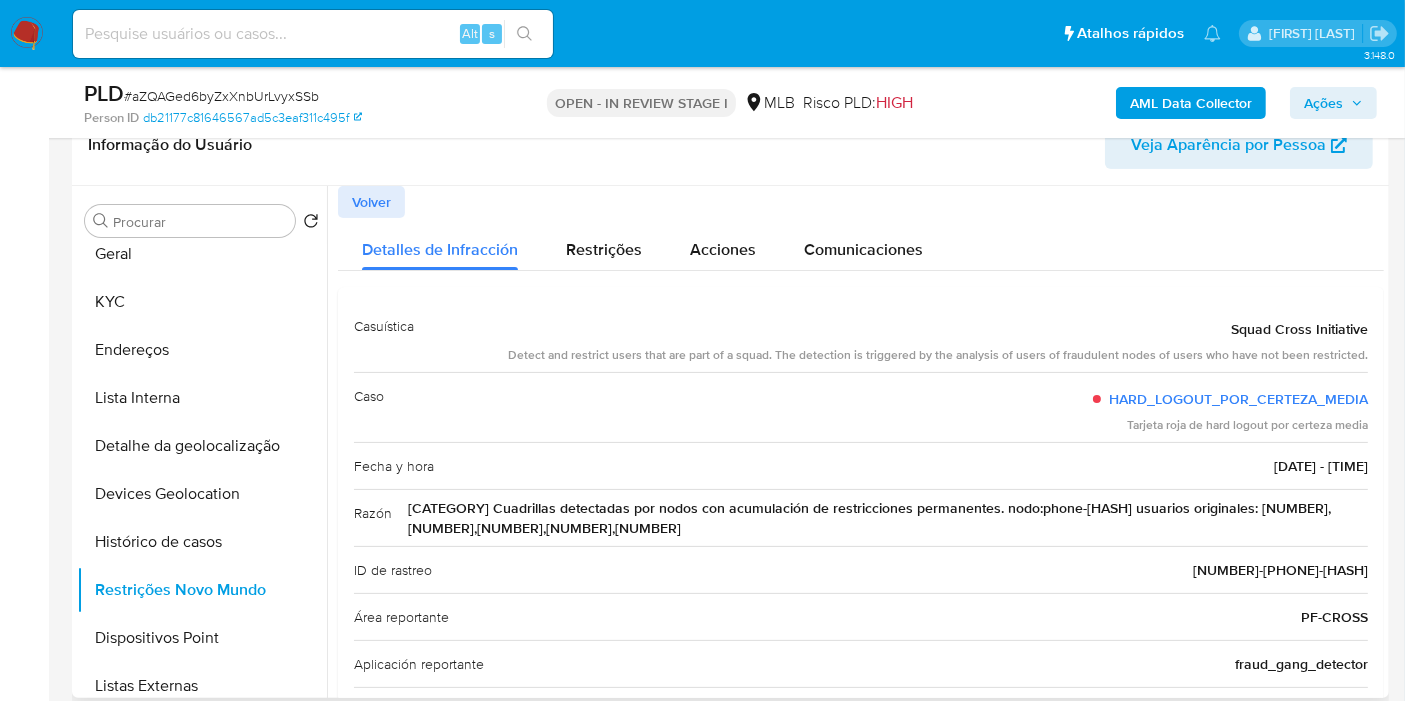 click on "Squad Cross Initiative" at bounding box center (1299, 329) 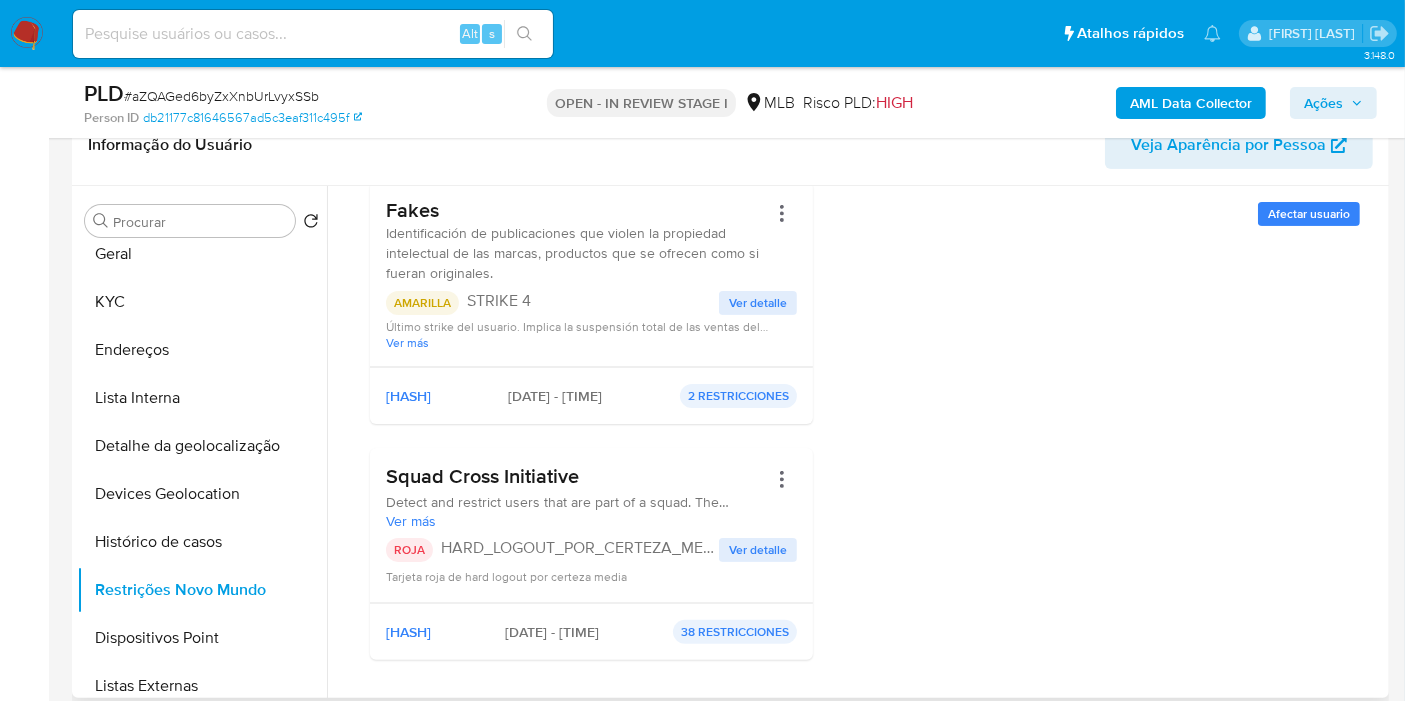scroll, scrollTop: 222, scrollLeft: 0, axis: vertical 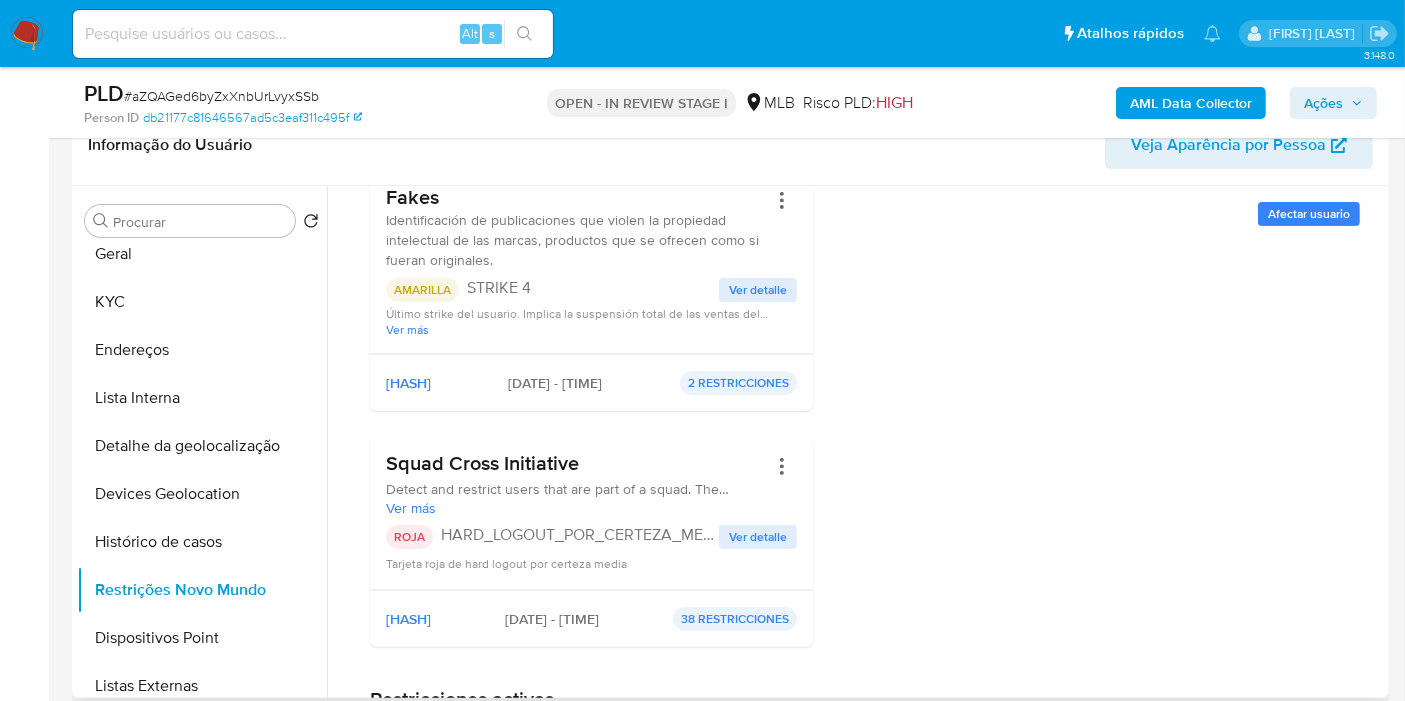 click on "Ver más" at bounding box center (576, 508) 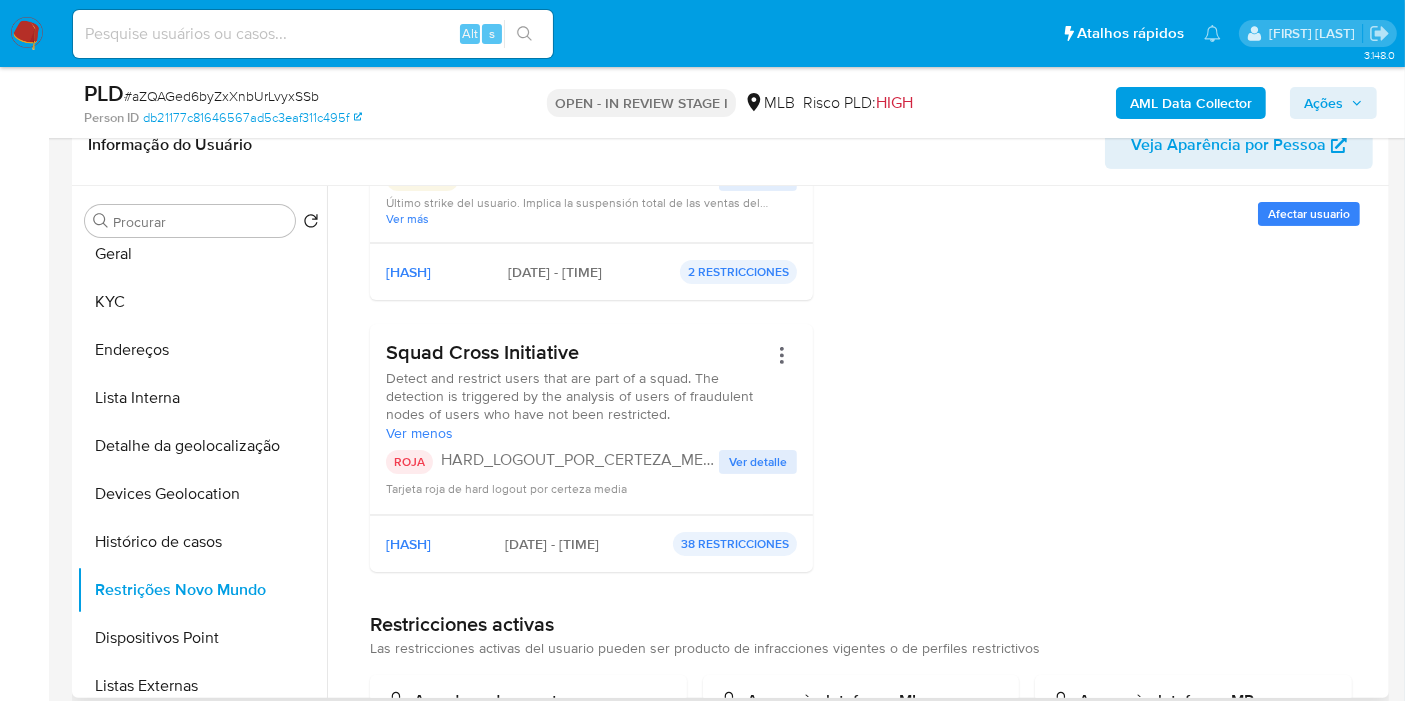 scroll, scrollTop: 222, scrollLeft: 0, axis: vertical 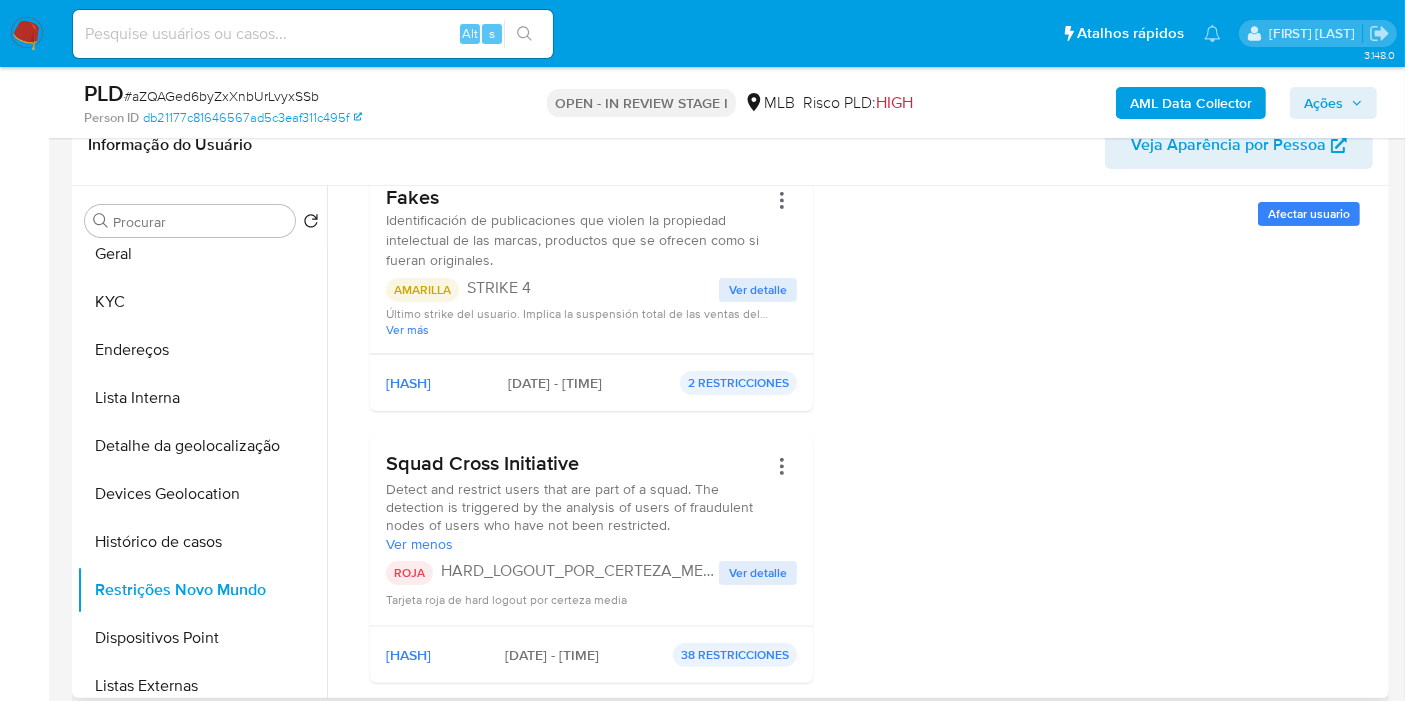 click on "Detect and restrict users that are part of a squad. The detection is triggered by the analysis of users of fraudulent nodes of users who have not been restricted." at bounding box center [576, 507] 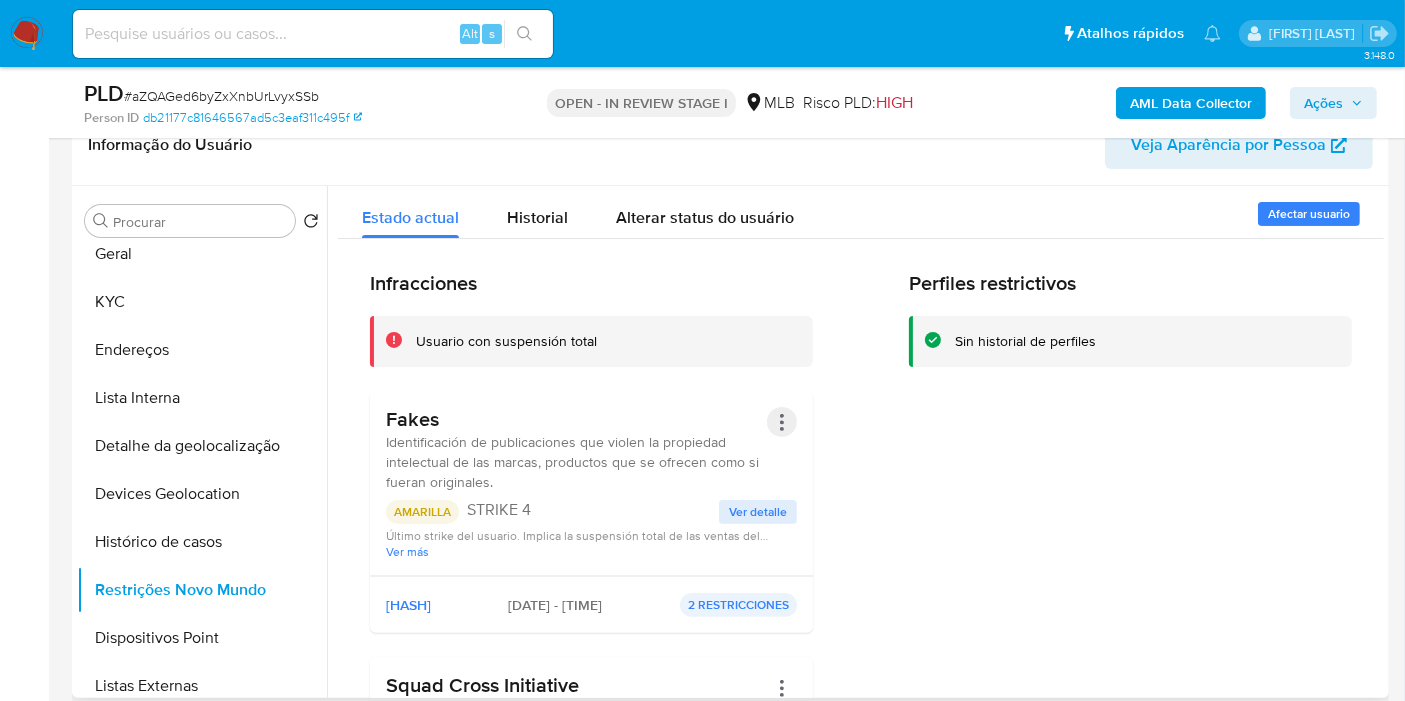 scroll, scrollTop: 444, scrollLeft: 0, axis: vertical 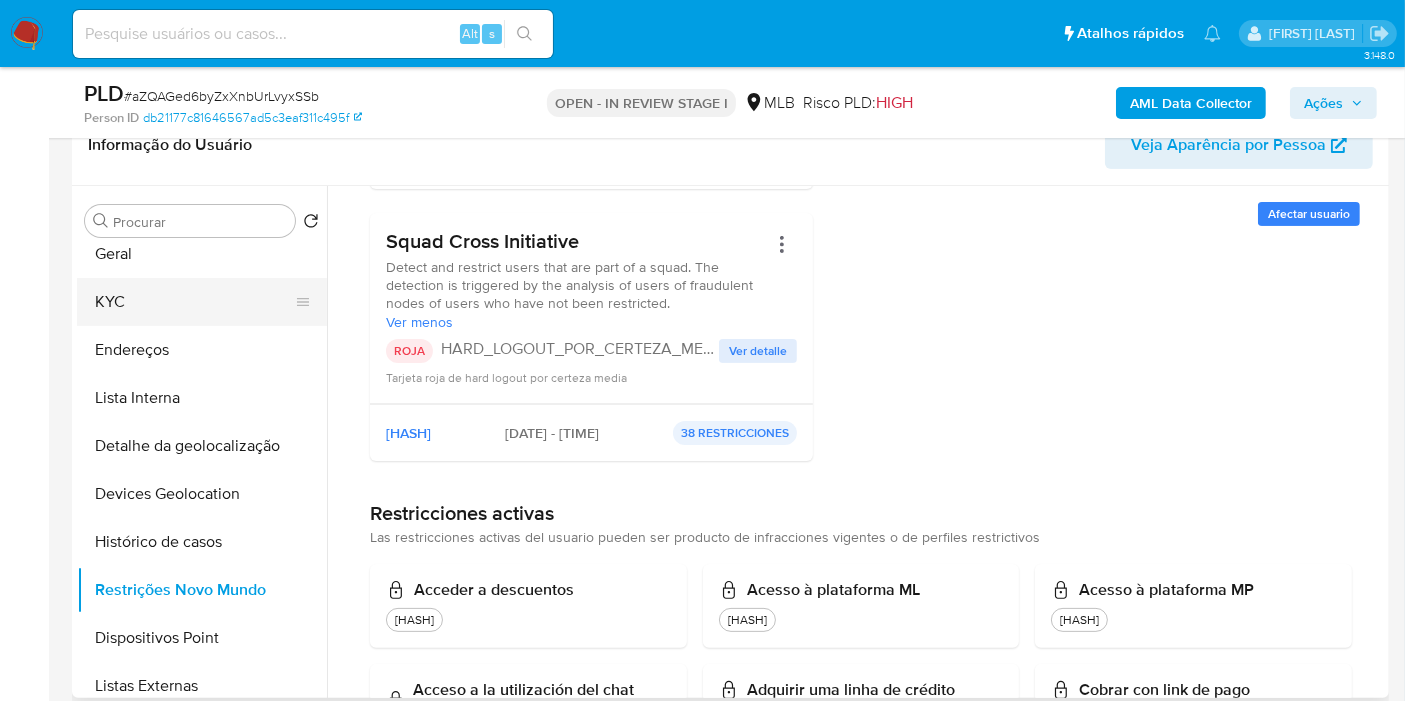 click on "KYC" at bounding box center (194, 302) 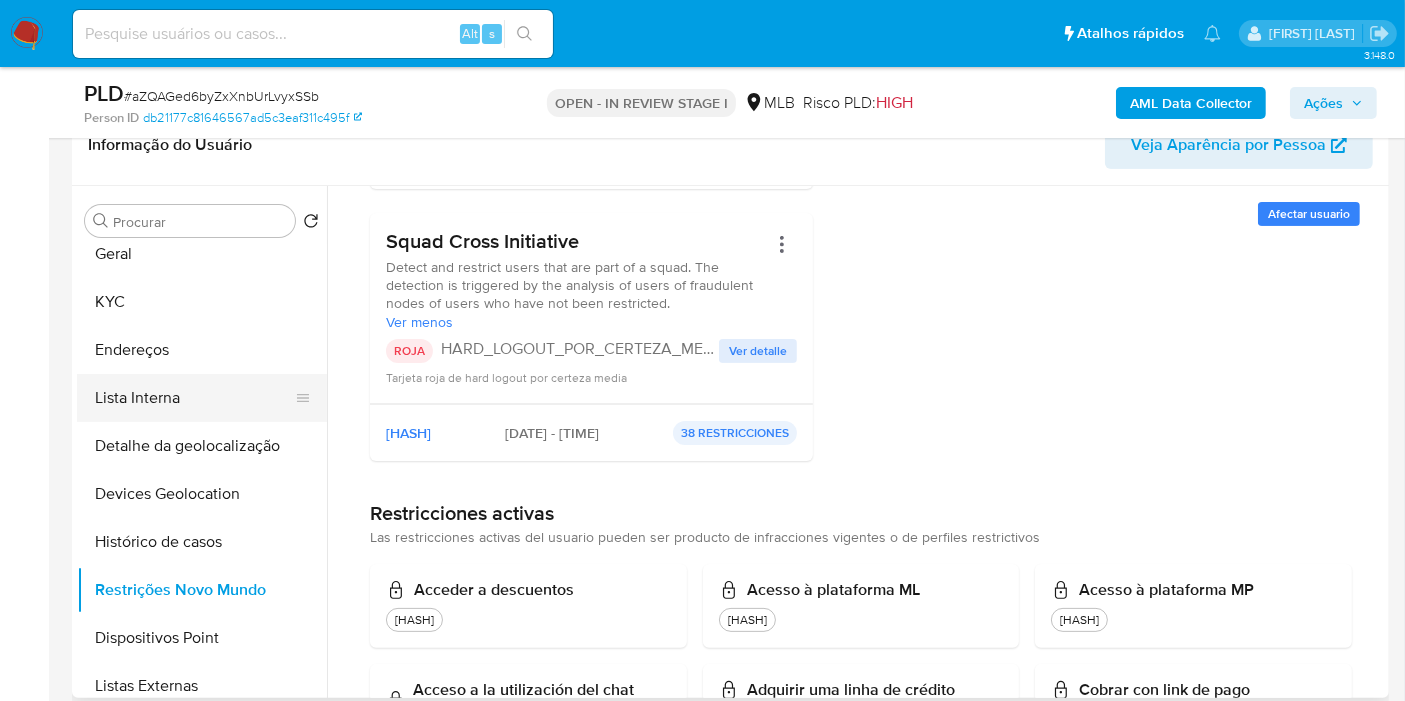 scroll, scrollTop: 0, scrollLeft: 0, axis: both 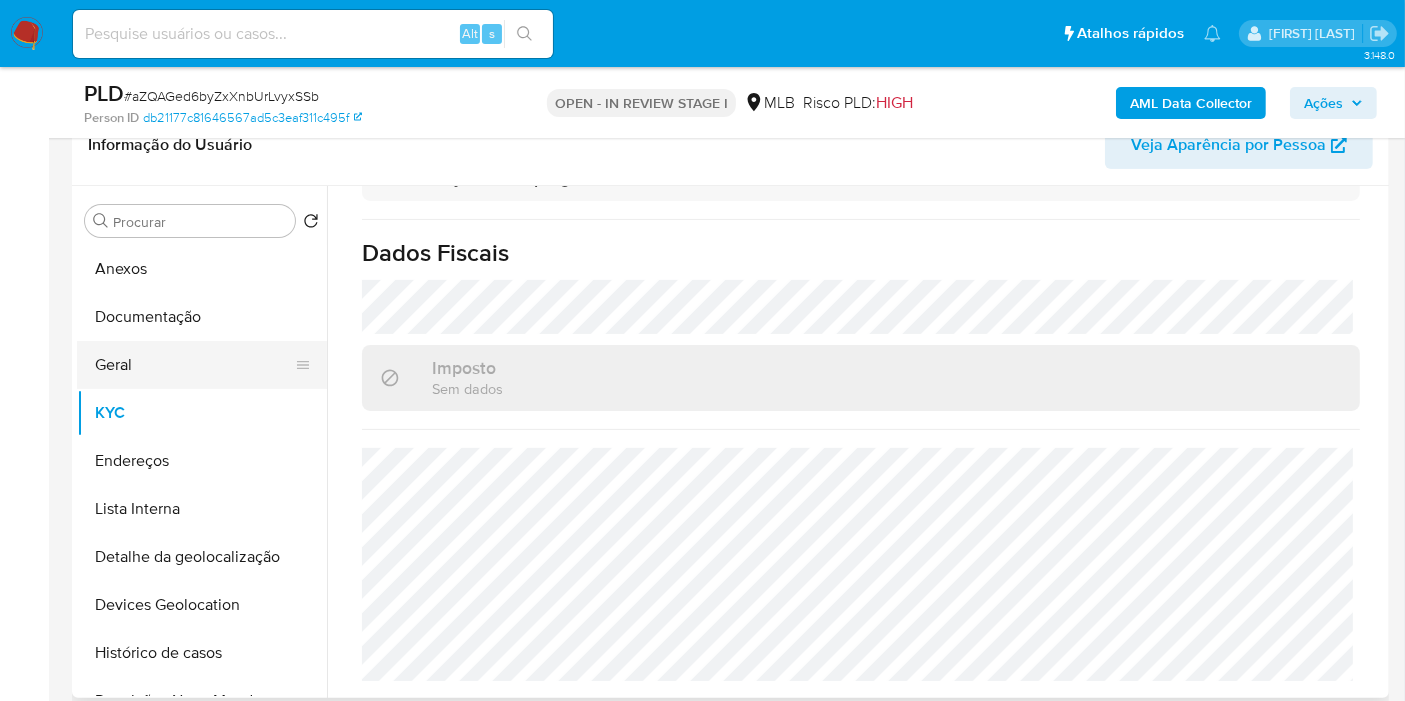 click on "Geral" at bounding box center (194, 365) 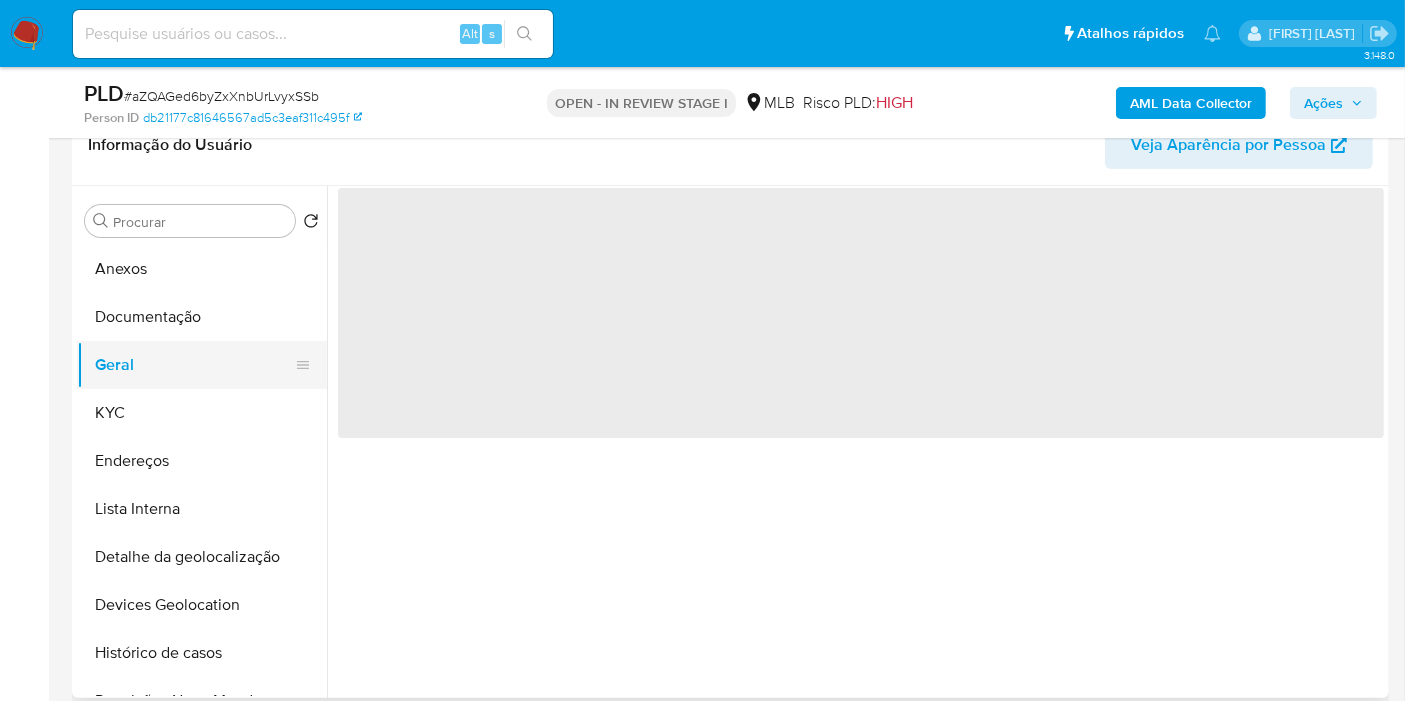 scroll, scrollTop: 0, scrollLeft: 0, axis: both 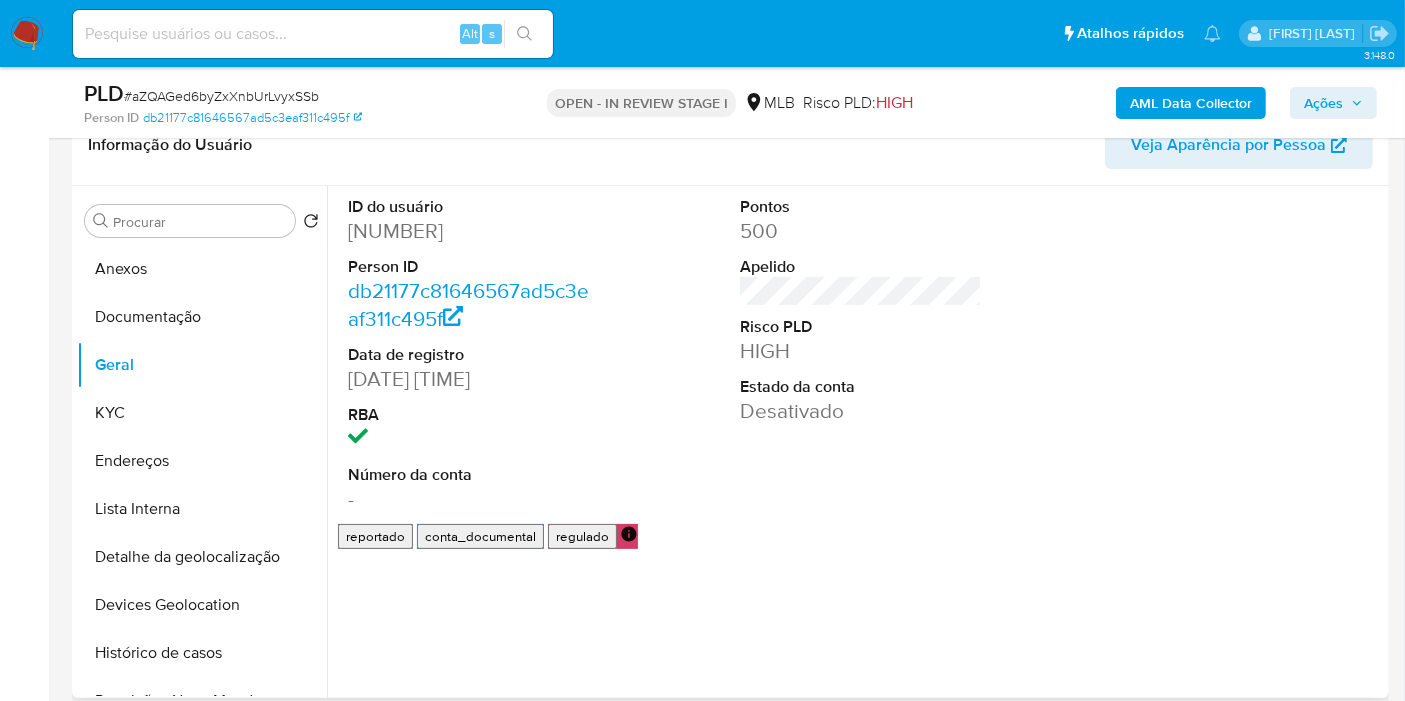 type 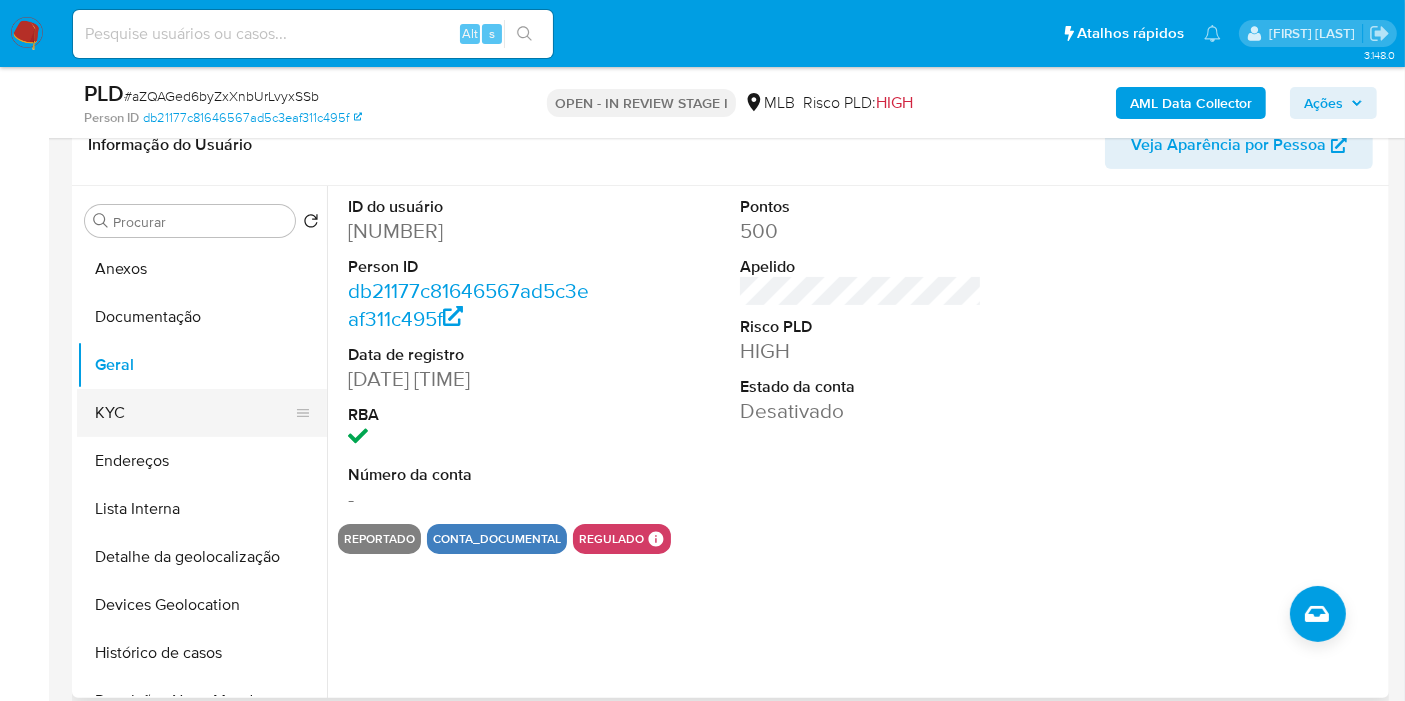 click on "KYC" at bounding box center (194, 413) 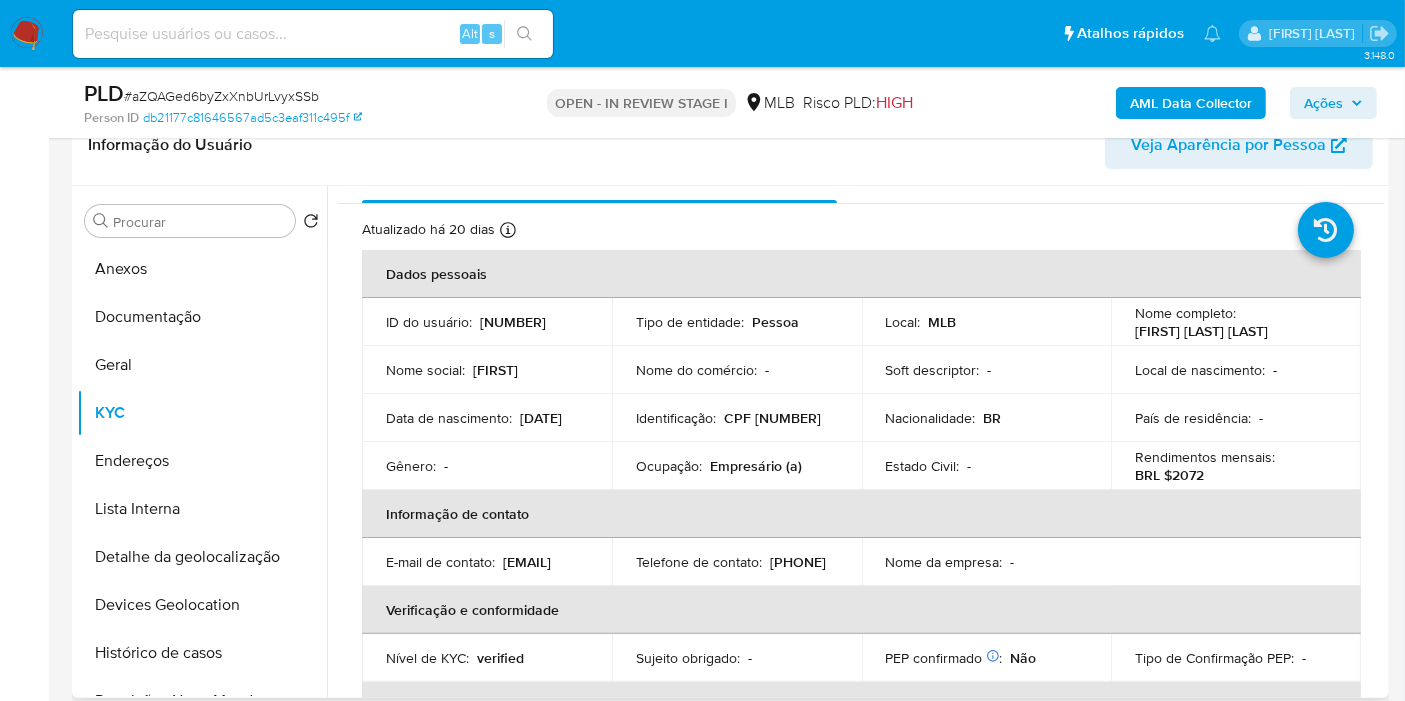 scroll, scrollTop: 18, scrollLeft: 0, axis: vertical 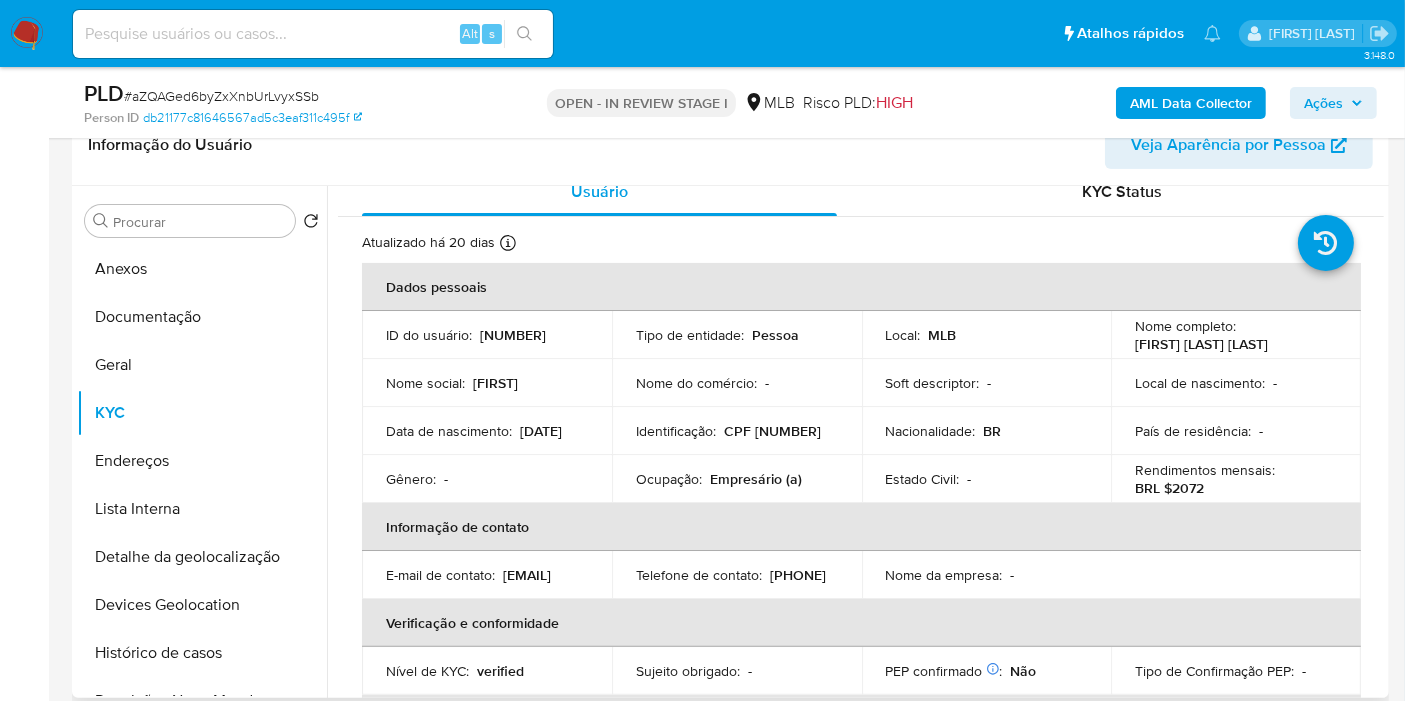 type 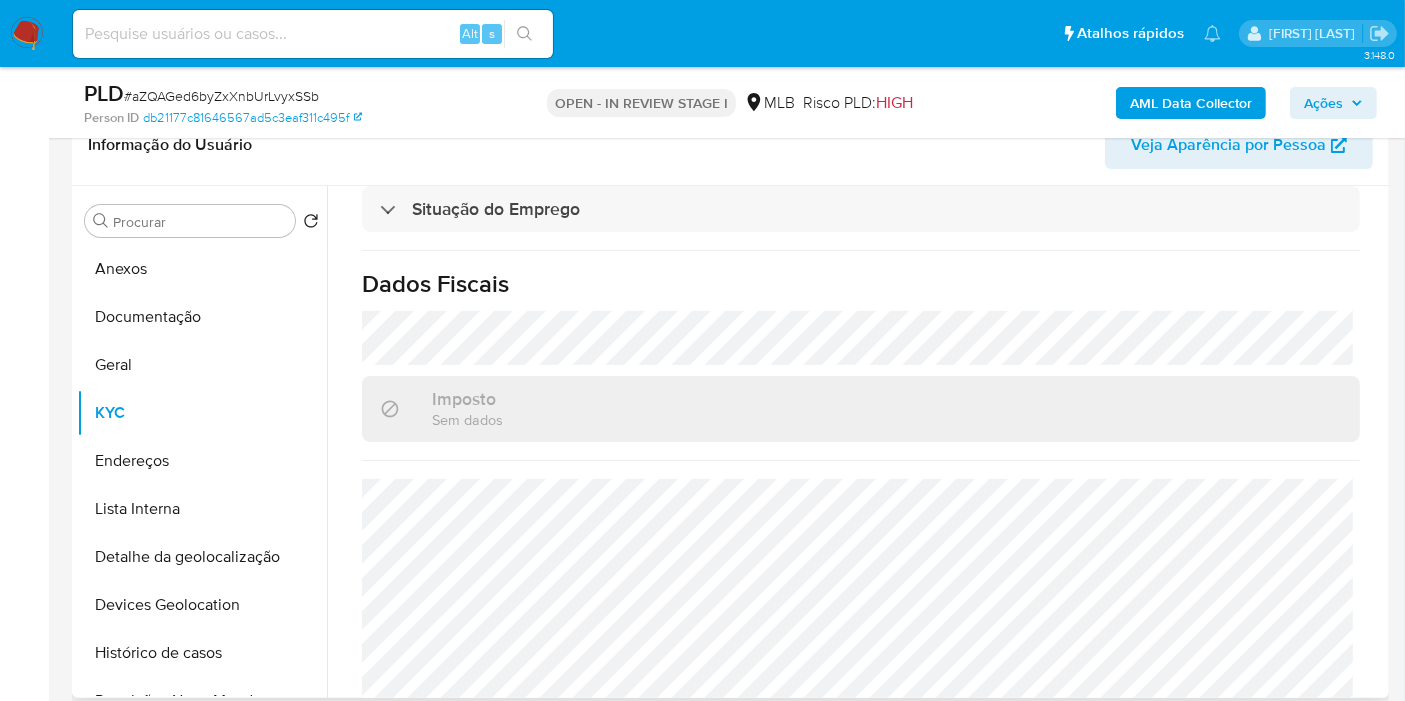 scroll, scrollTop: 907, scrollLeft: 0, axis: vertical 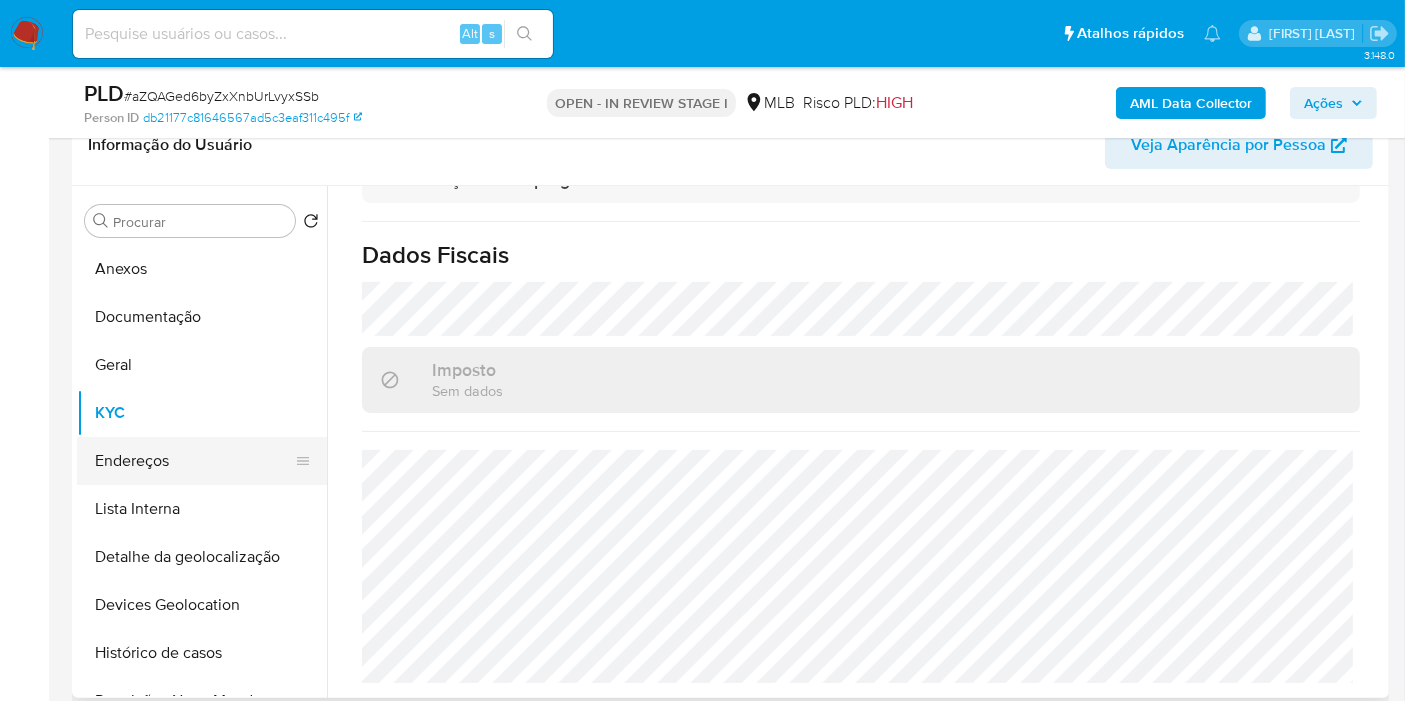 click on "Endereços" at bounding box center (194, 461) 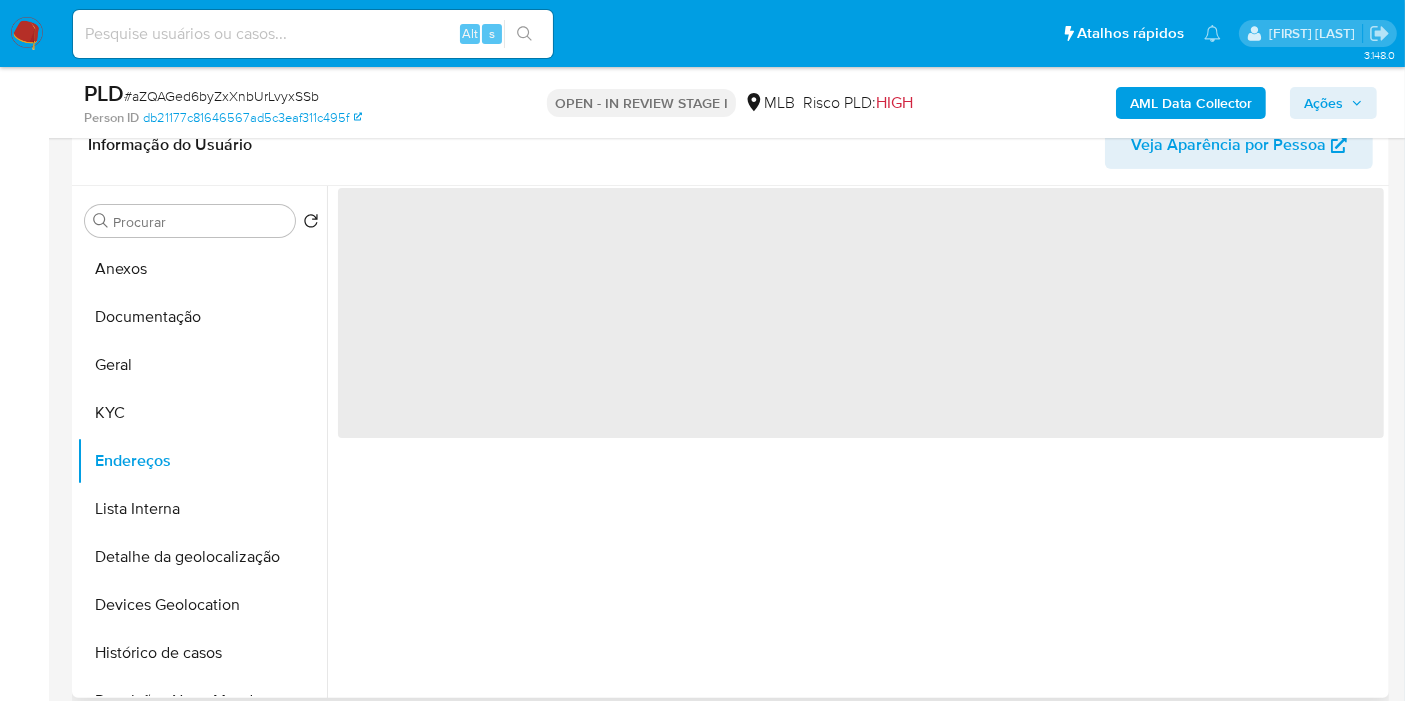 scroll, scrollTop: 0, scrollLeft: 0, axis: both 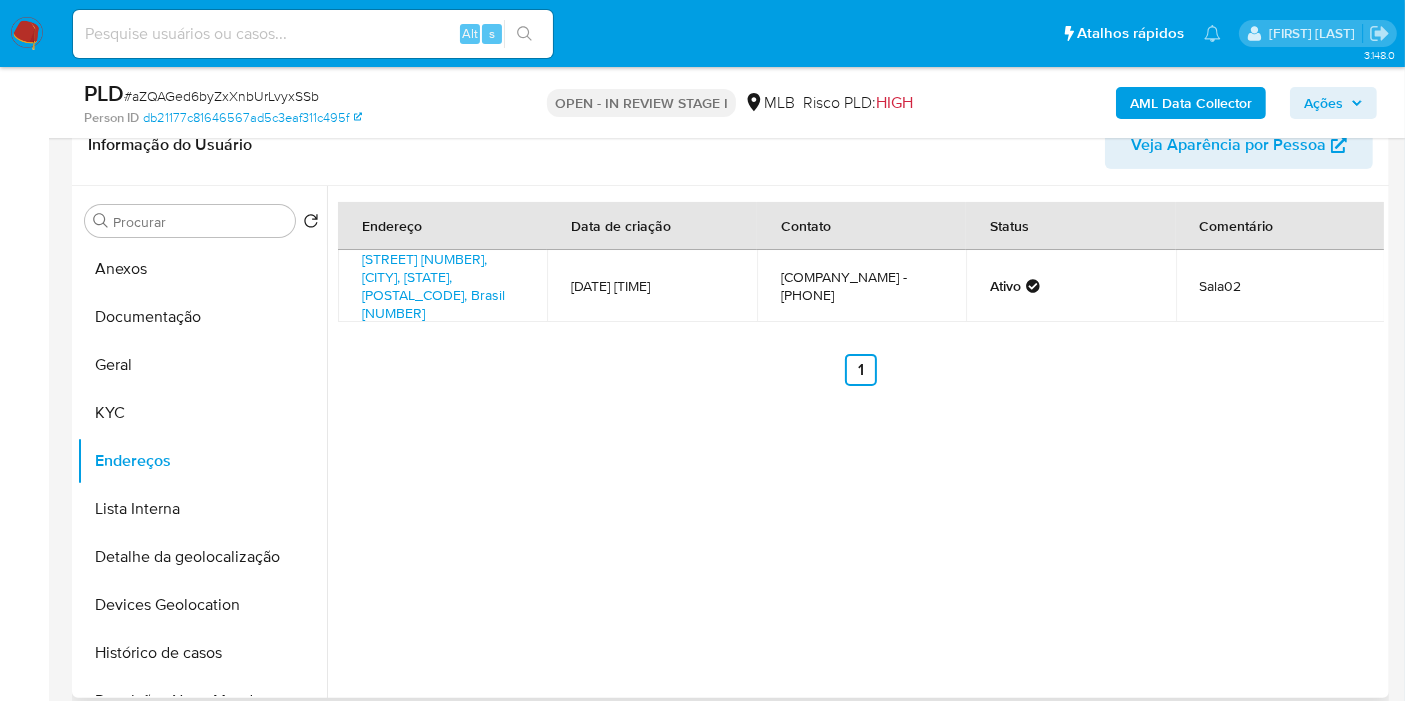 type 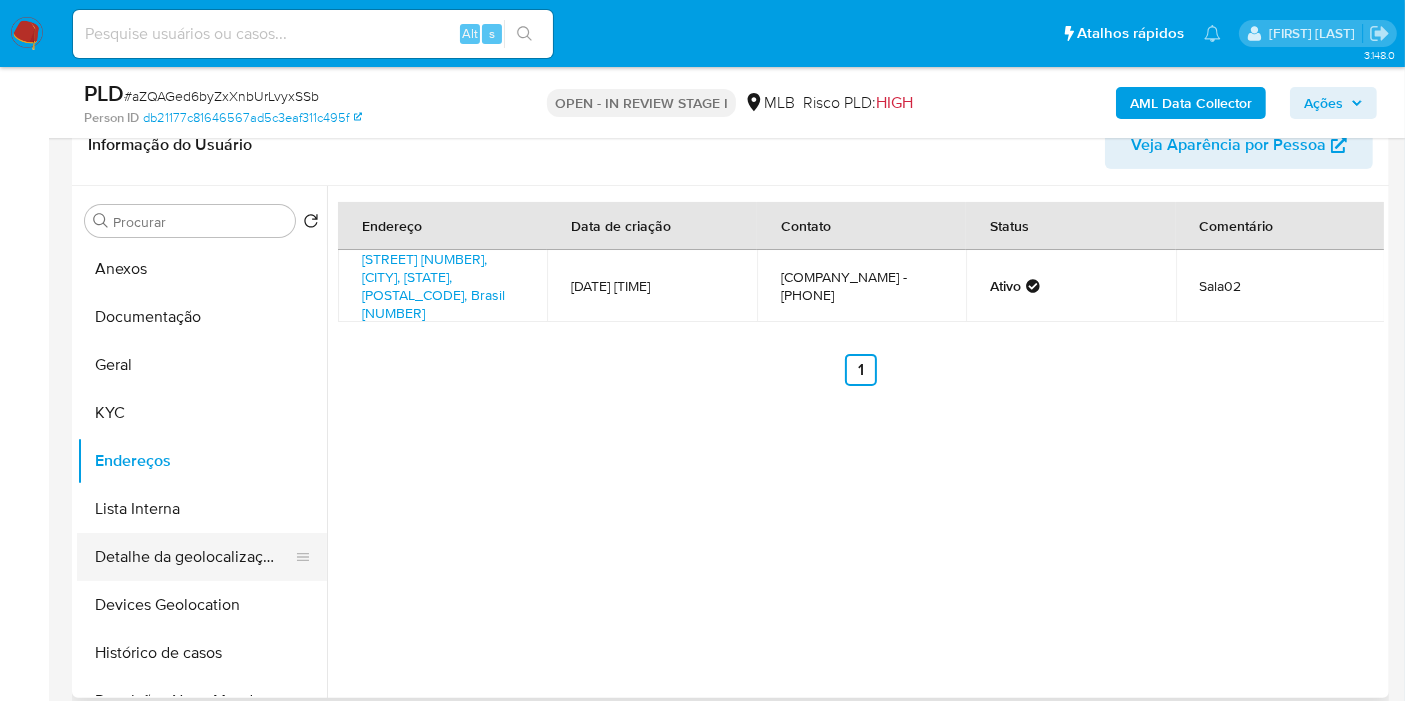 click on "Detalhe da geolocalização" at bounding box center [194, 557] 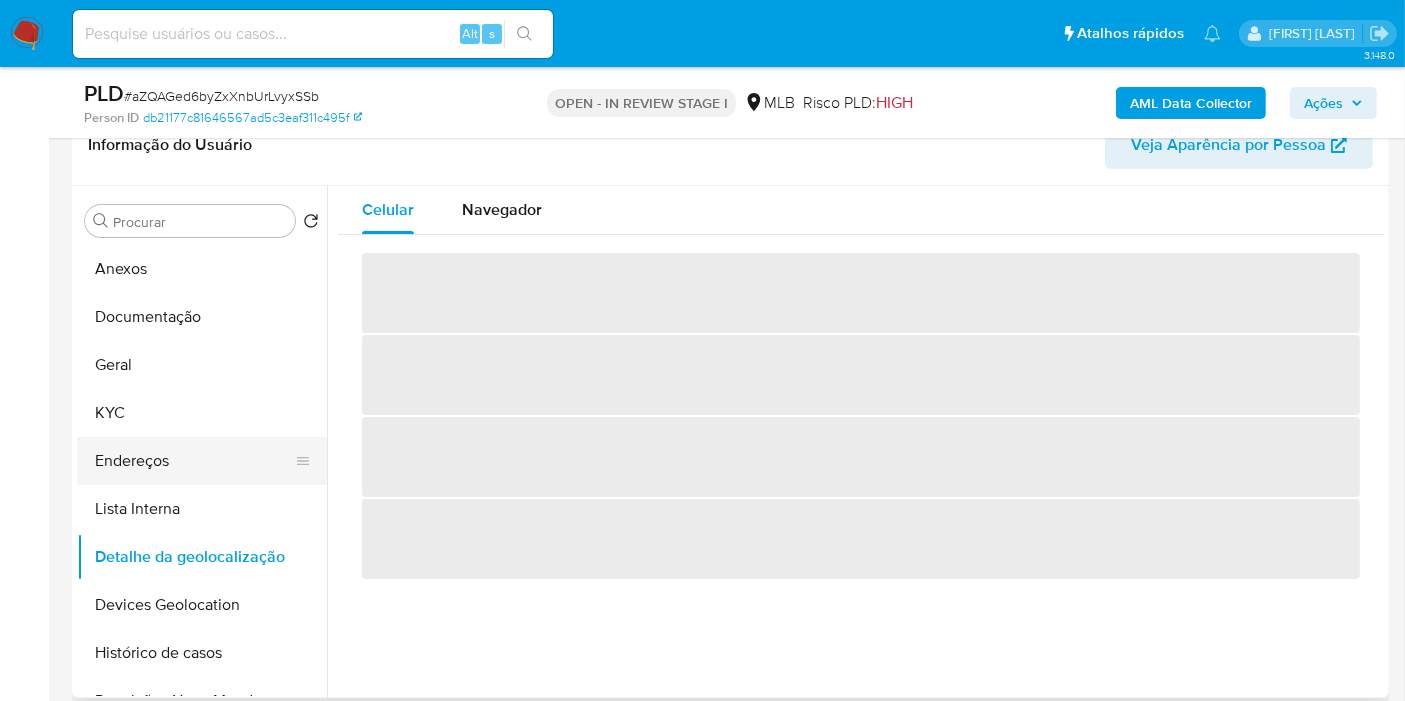 scroll, scrollTop: 111, scrollLeft: 0, axis: vertical 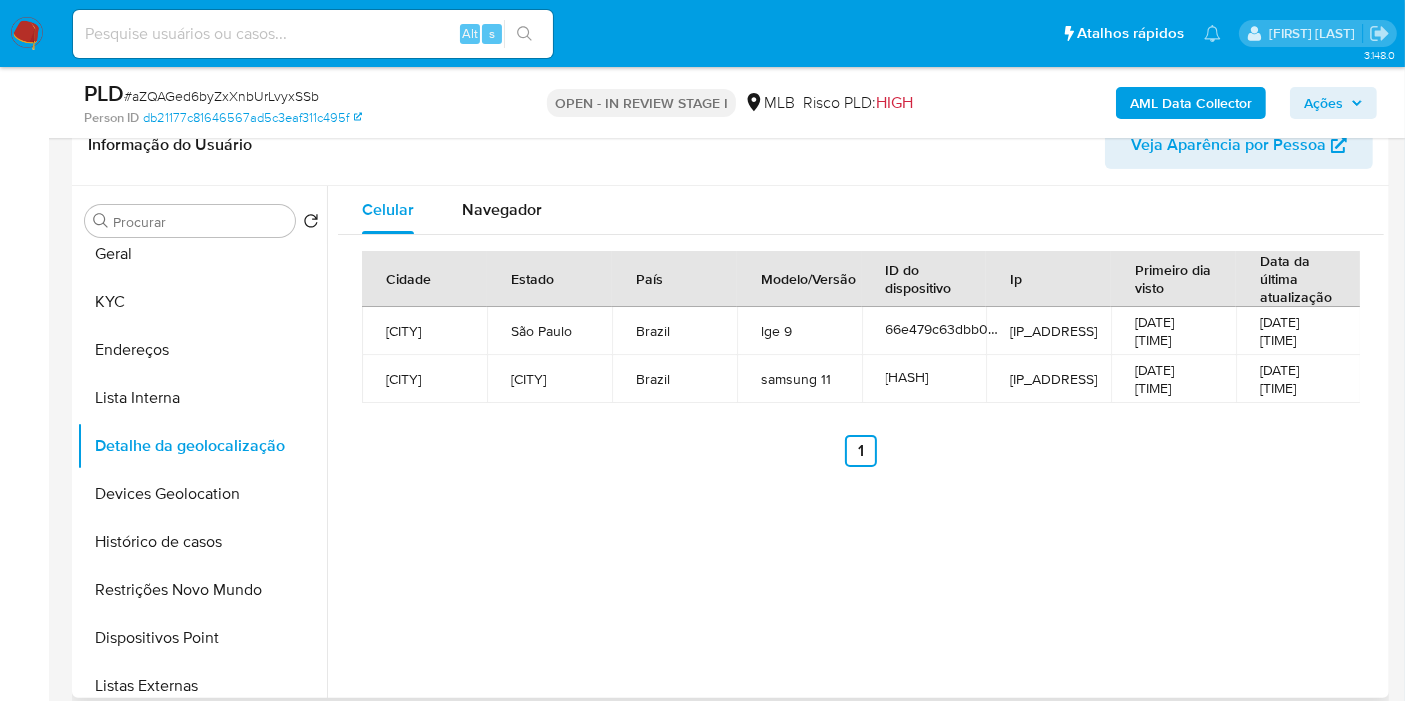 type 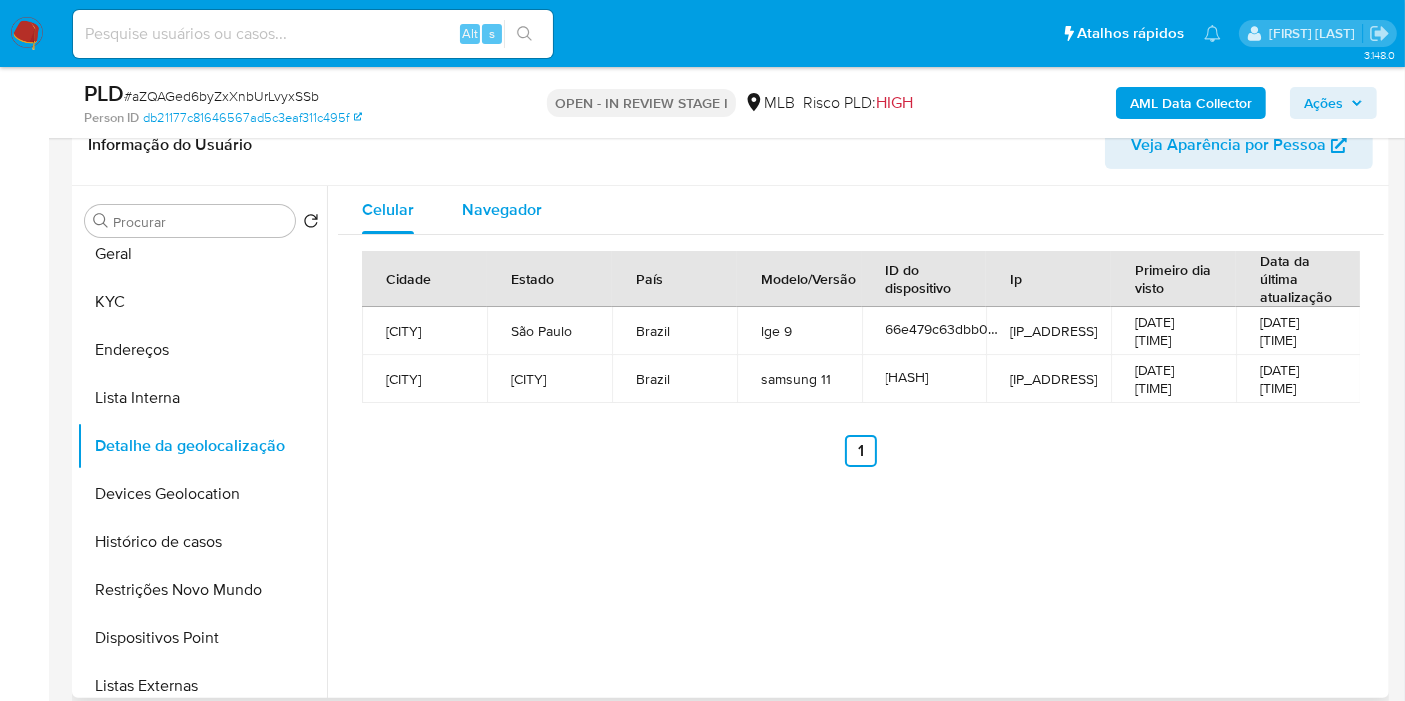 click on "Navegador" at bounding box center (502, 210) 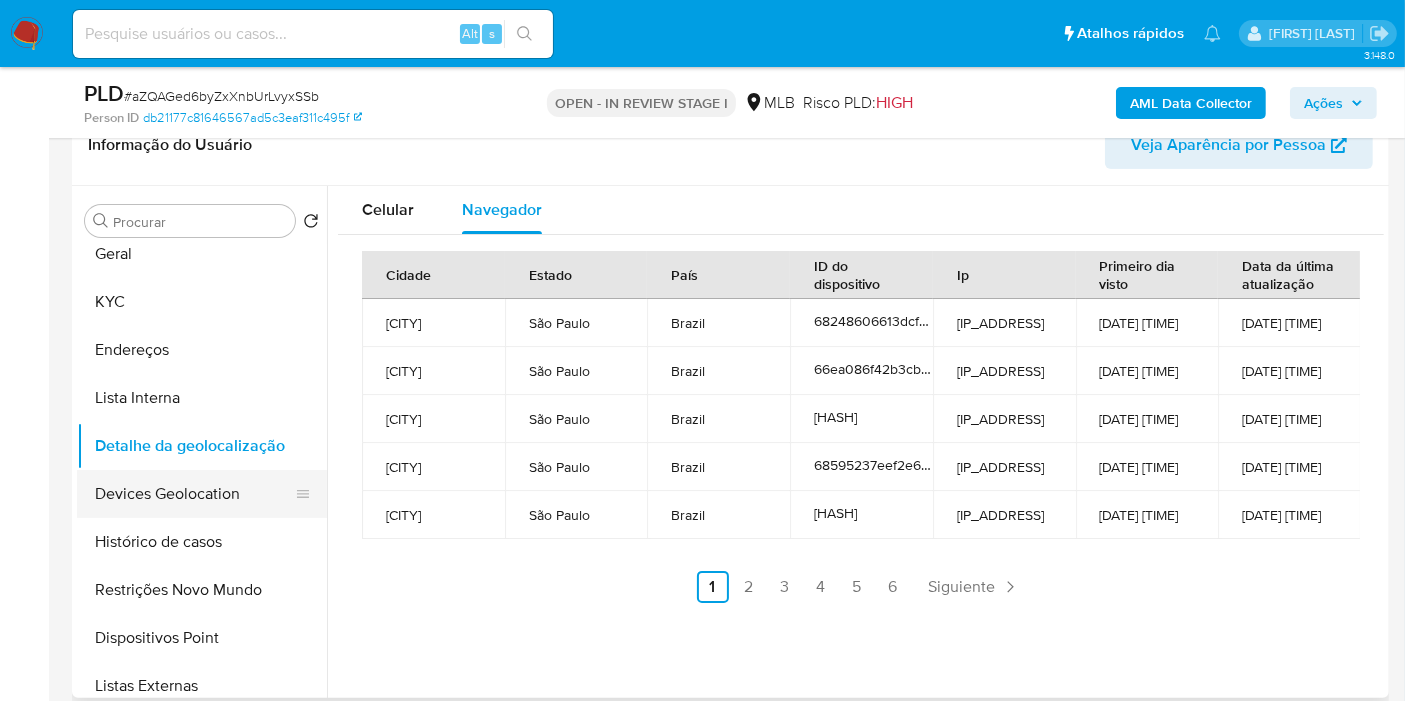 click on "Devices Geolocation" at bounding box center [194, 494] 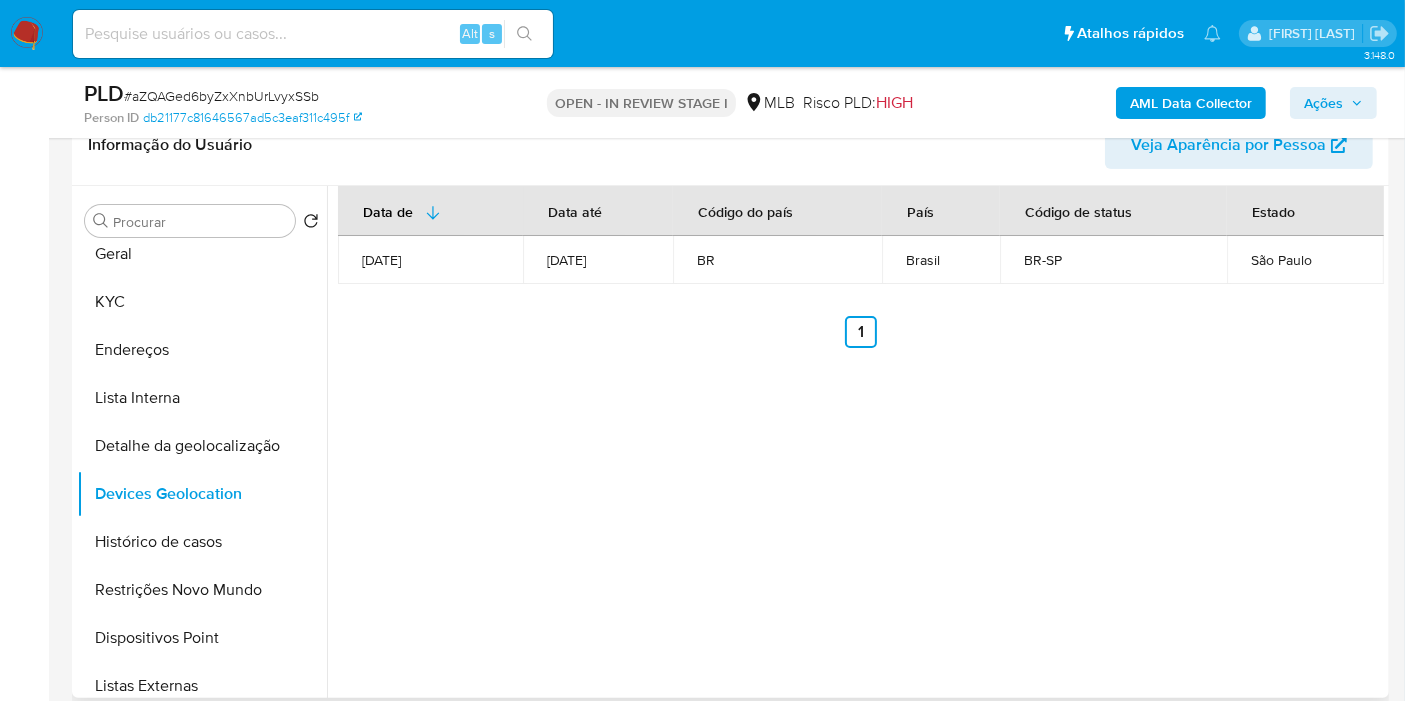 type 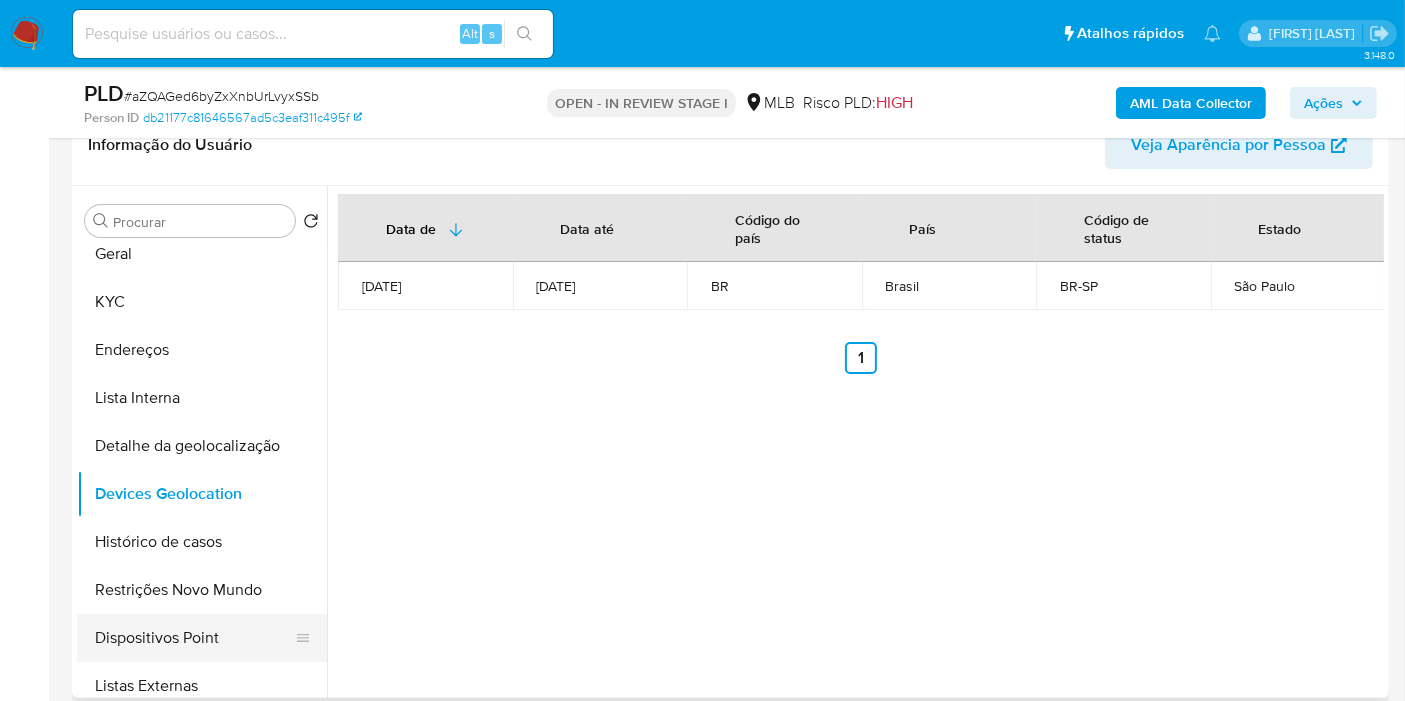 click on "Dispositivos Point" at bounding box center (194, 638) 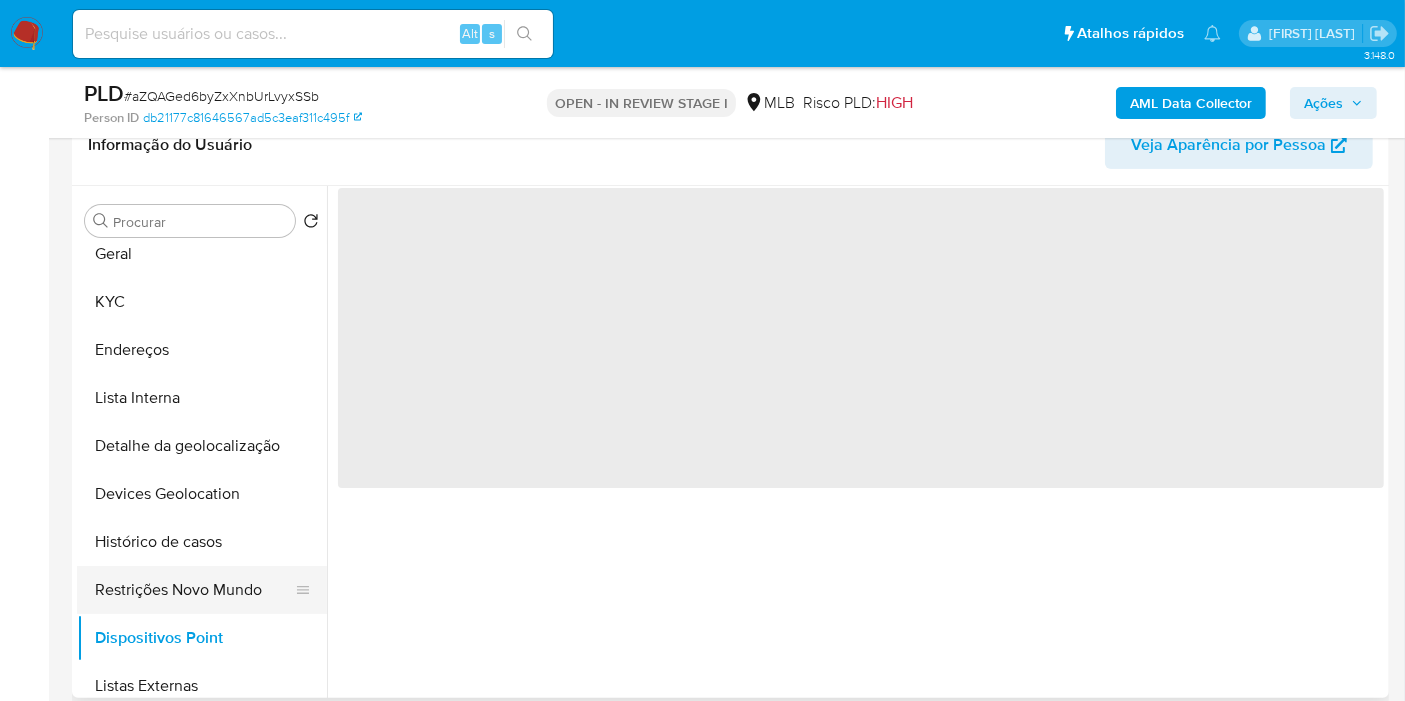 click on "Restrições Novo Mundo" at bounding box center (194, 590) 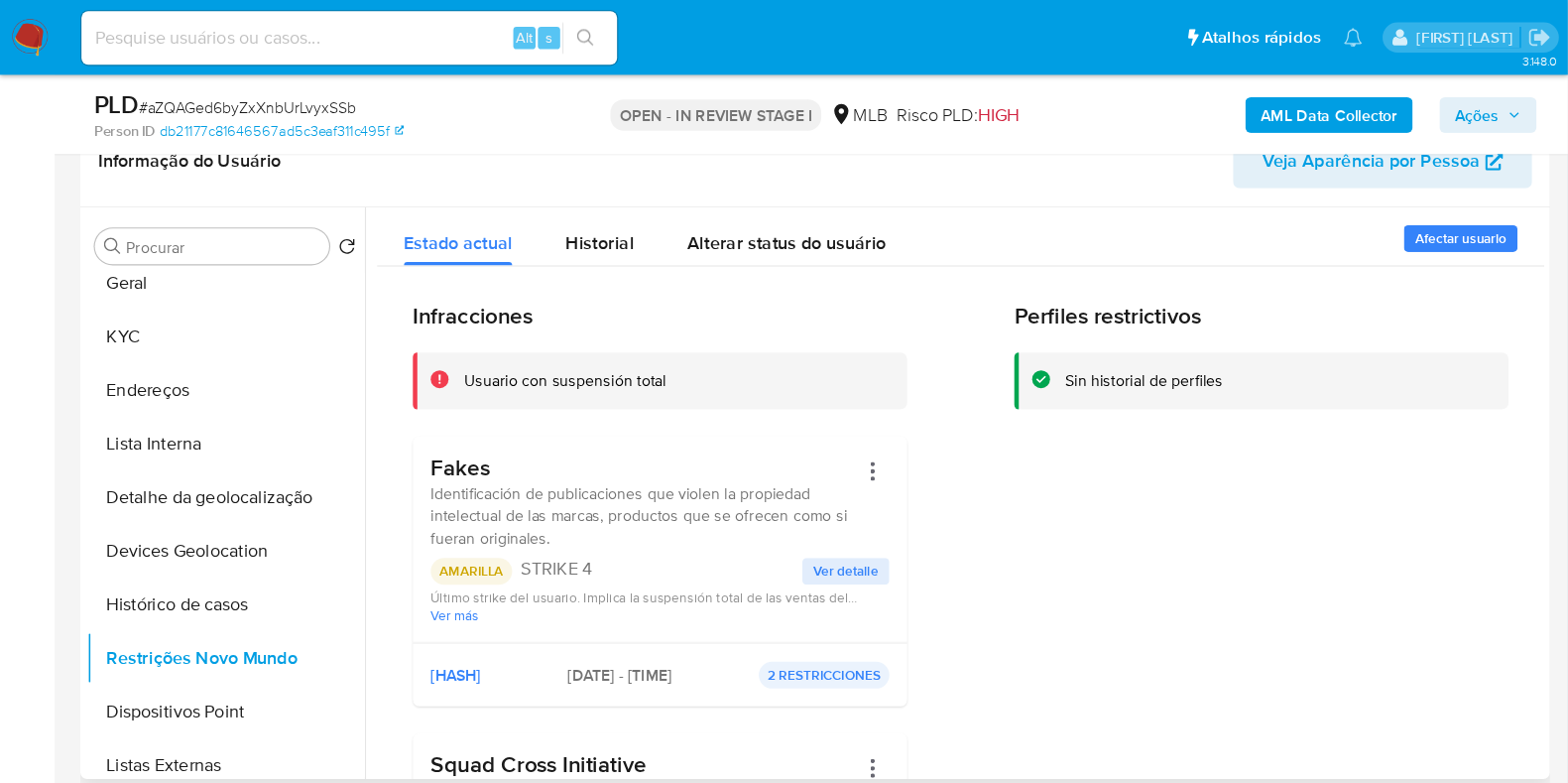 scroll, scrollTop: 330, scrollLeft: 0, axis: vertical 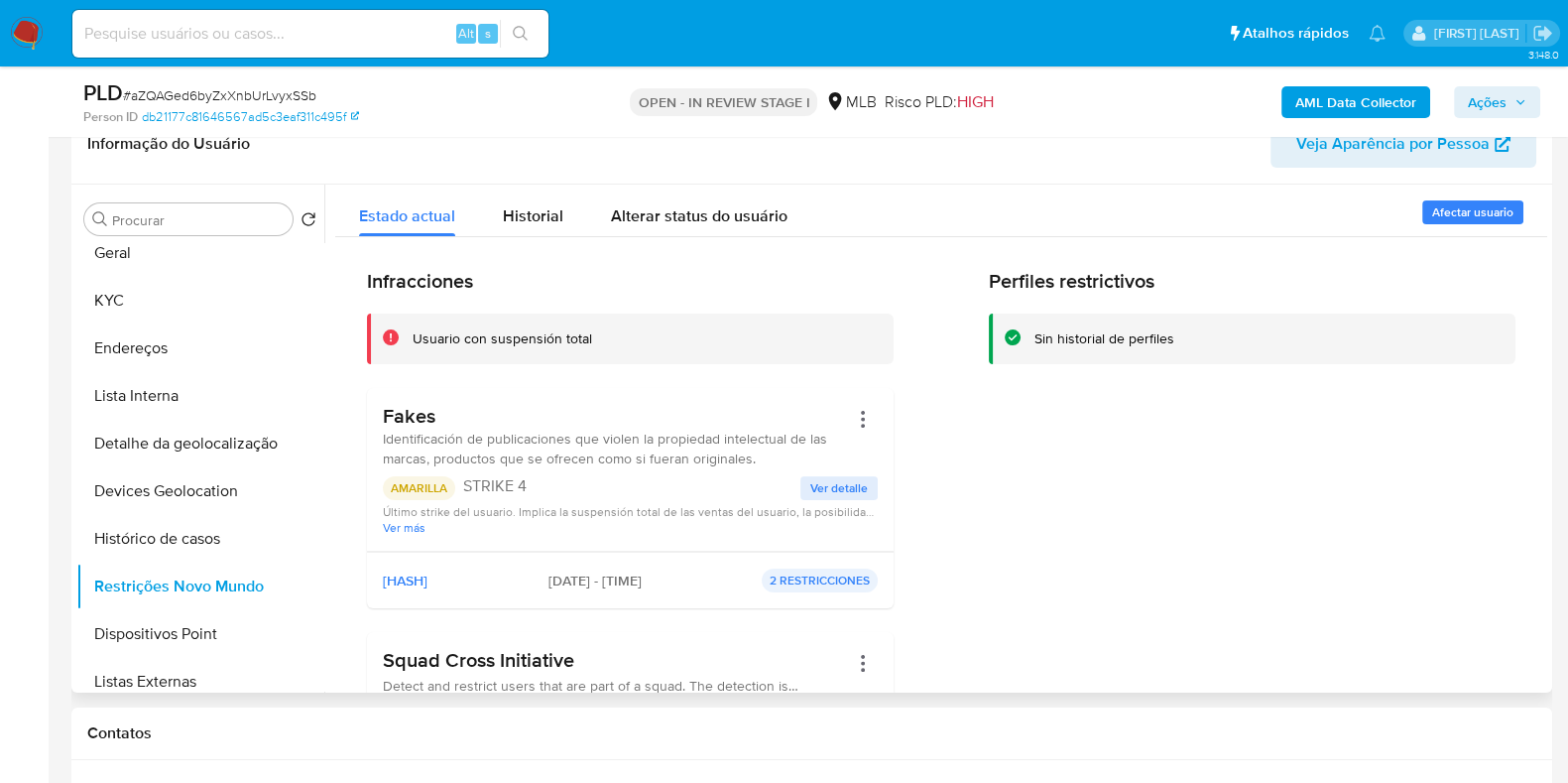 drag, startPoint x: 1229, startPoint y: 21, endPoint x: 1007, endPoint y: 434, distance: 468.88485 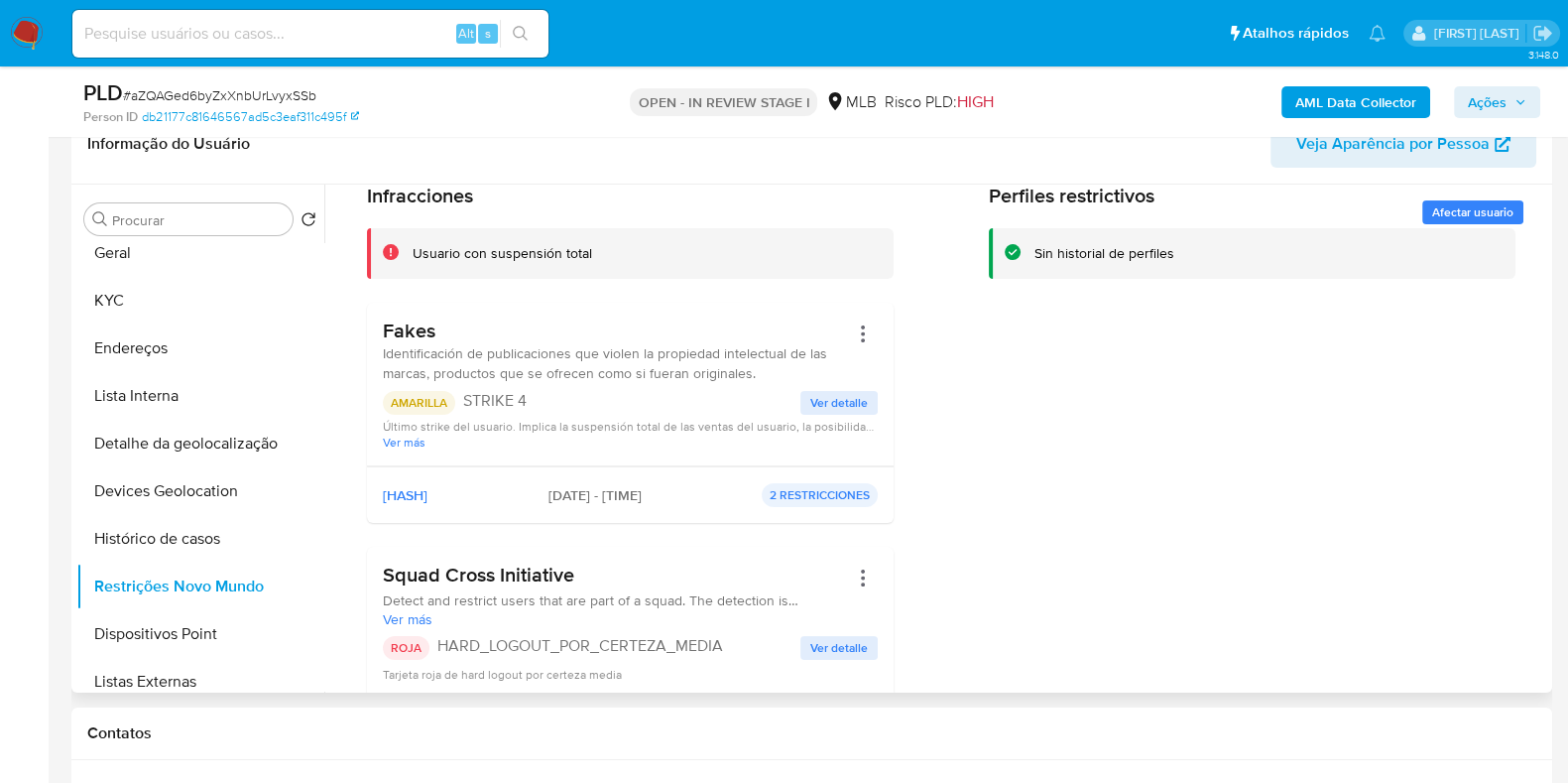 scroll, scrollTop: 123, scrollLeft: 0, axis: vertical 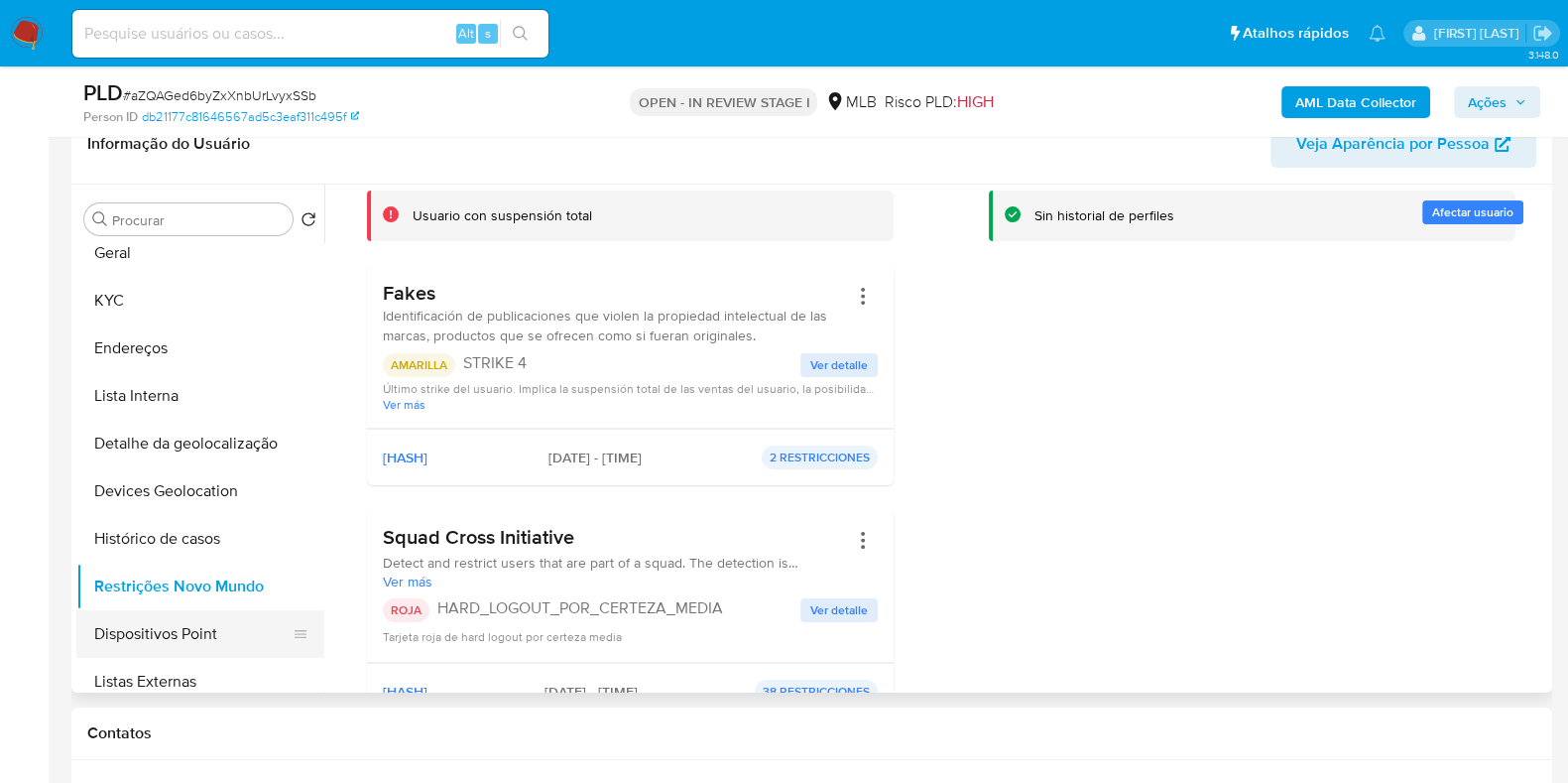 click on "Dispositivos Point" at bounding box center (192, 634) 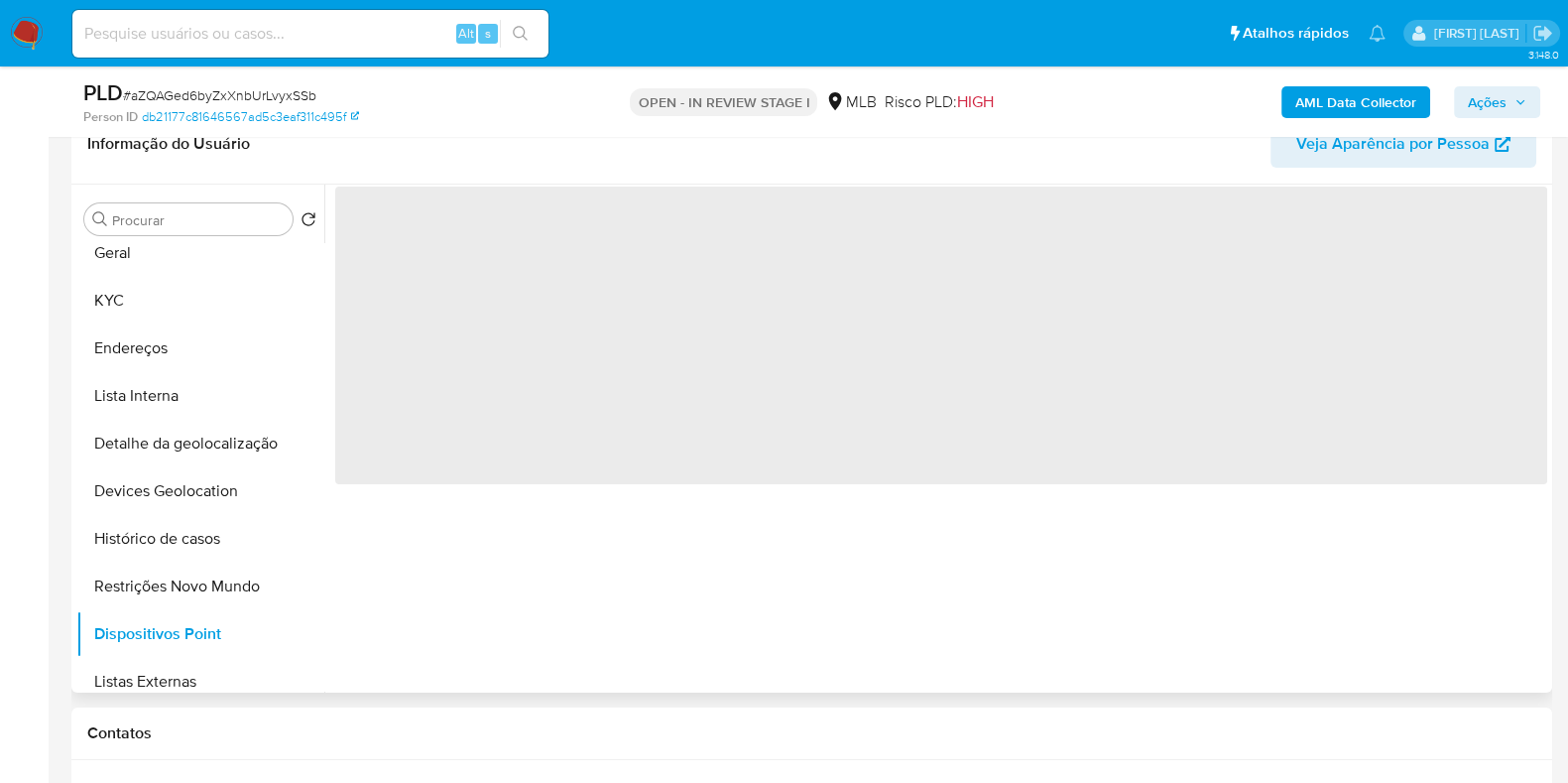 scroll, scrollTop: 0, scrollLeft: 0, axis: both 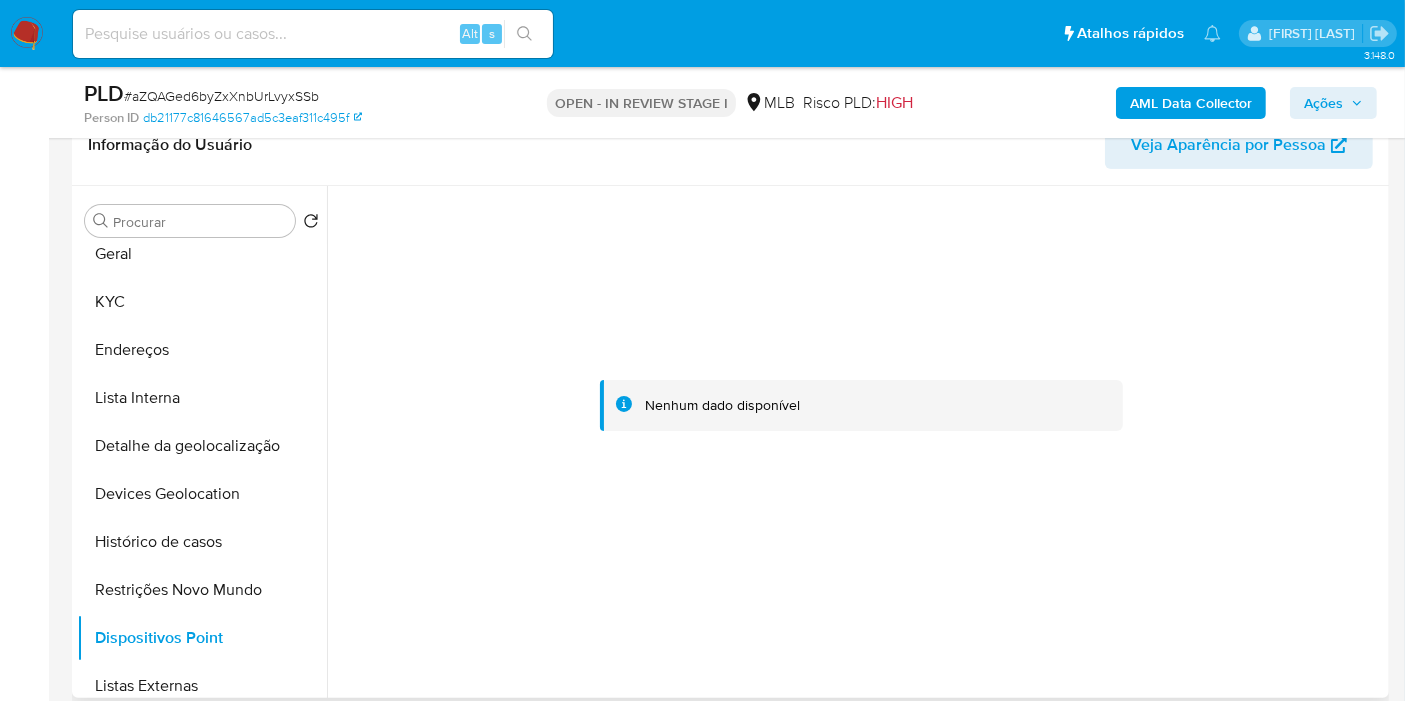 drag, startPoint x: 1545, startPoint y: 51, endPoint x: 866, endPoint y: 361, distance: 746.41876 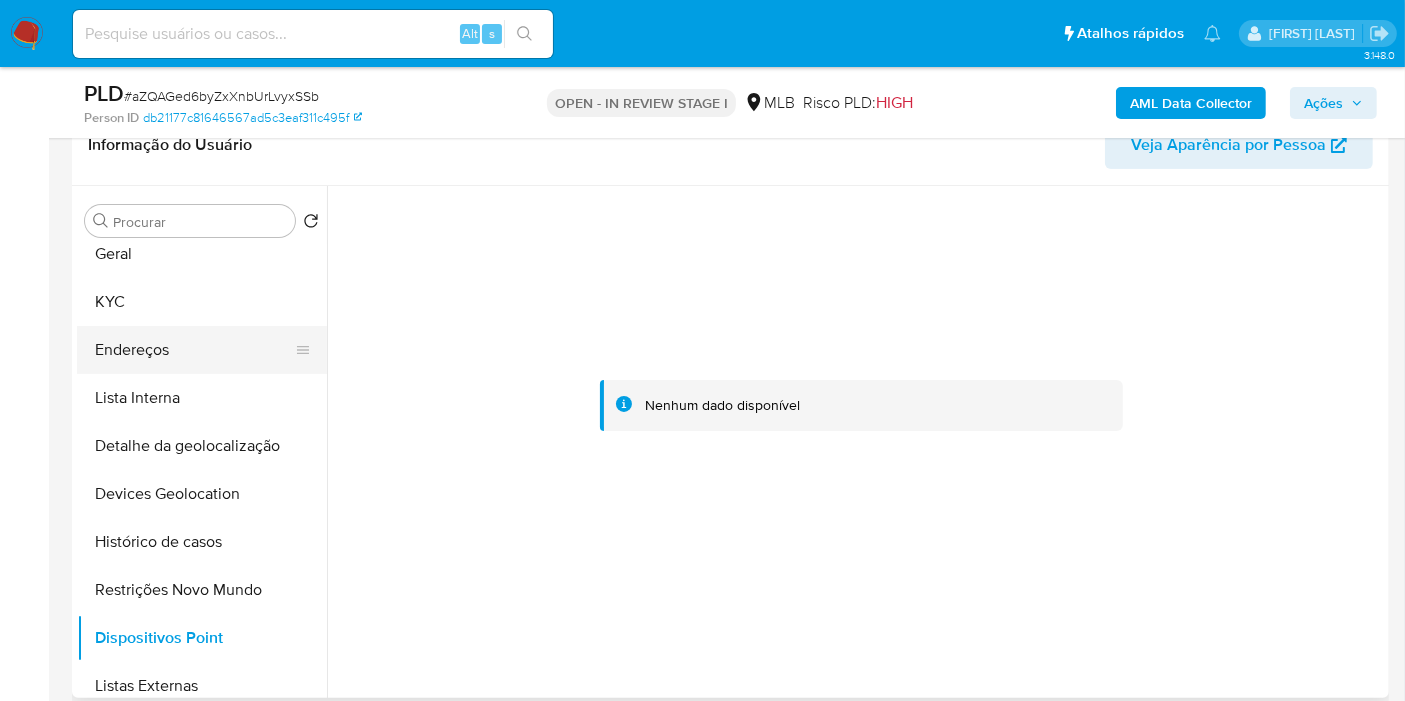 click on "Endereços" at bounding box center [194, 350] 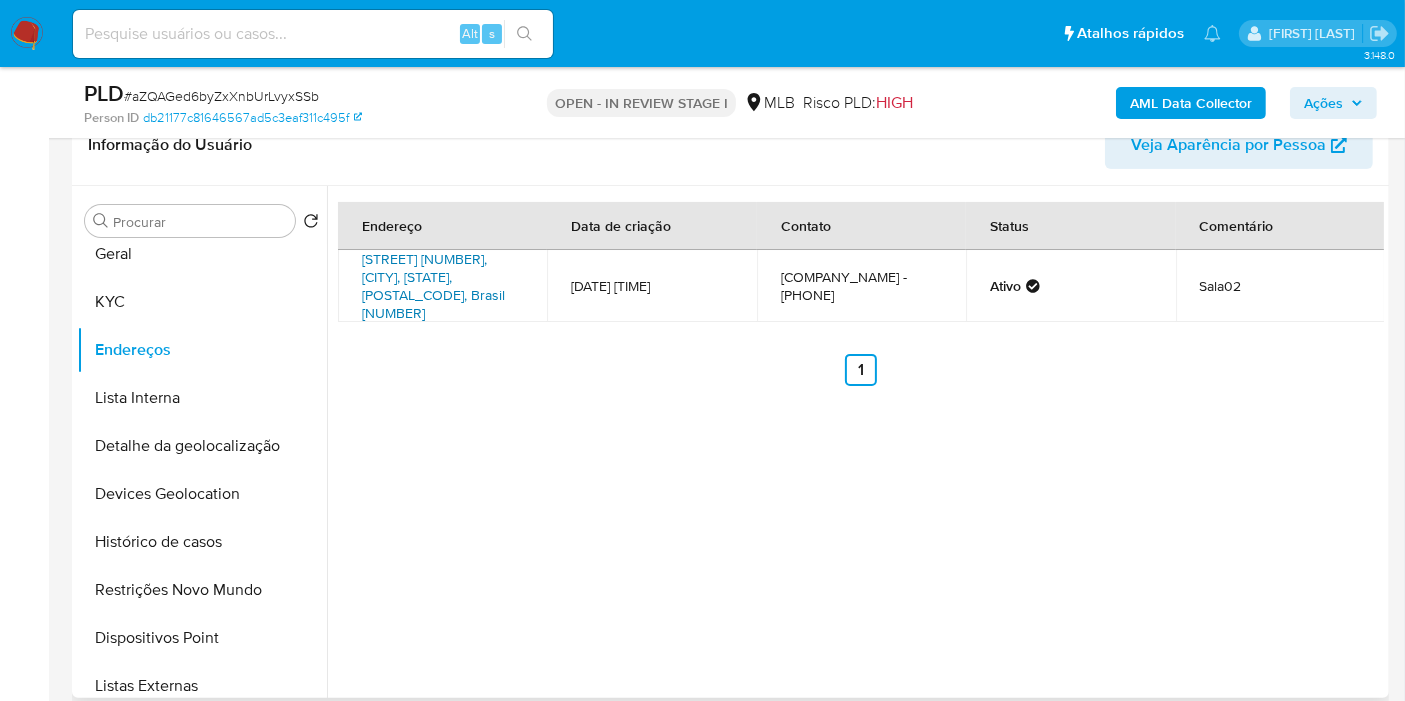 click on "Rua Fortunata Isaura Salvador 175, Americana, São Paulo, 13468863, Brasil 175" at bounding box center (433, 286) 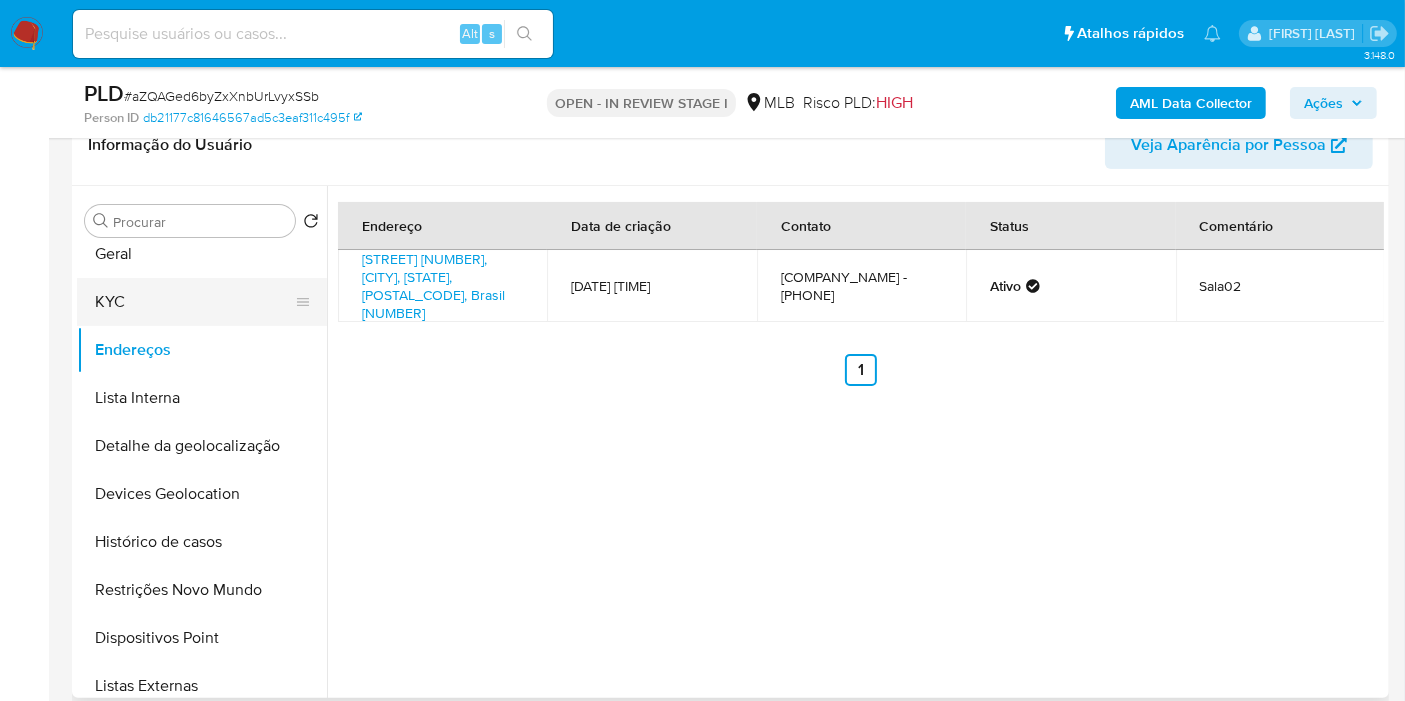 click on "KYC" at bounding box center [194, 302] 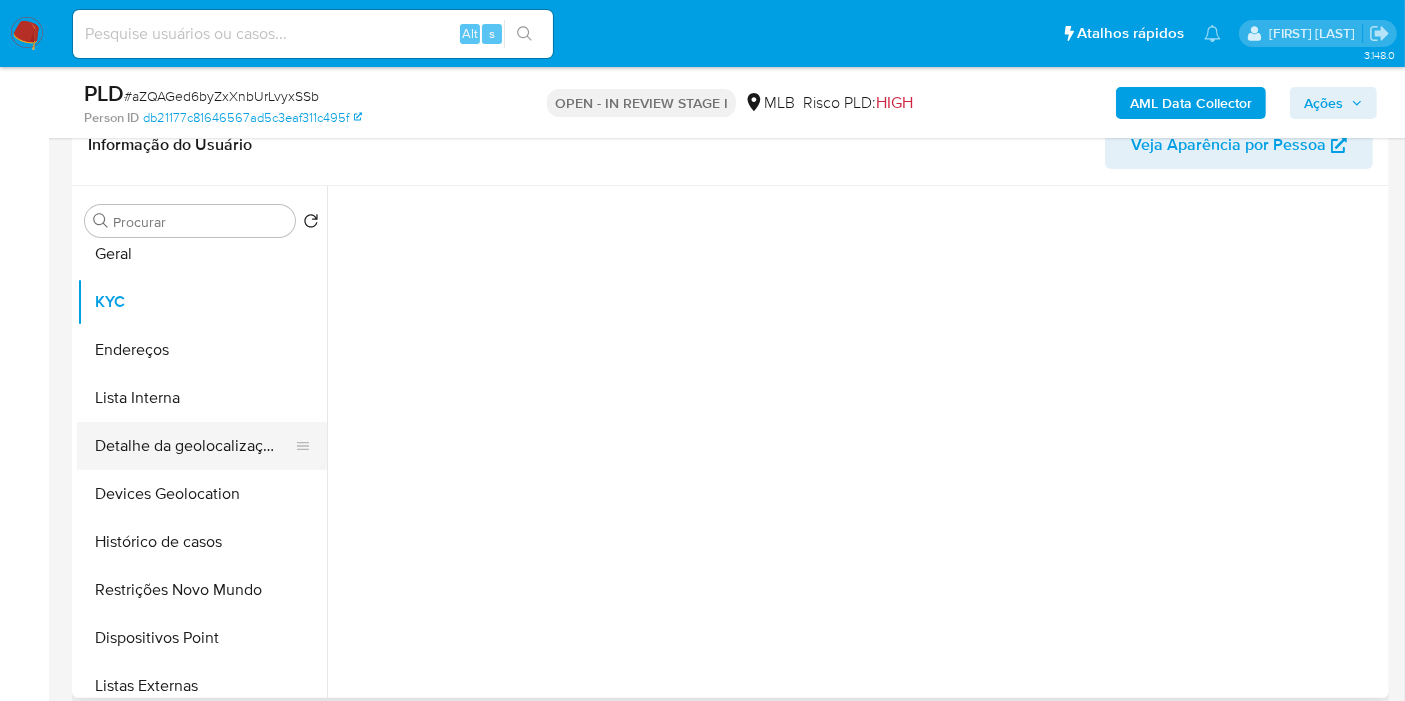 scroll, scrollTop: 0, scrollLeft: 0, axis: both 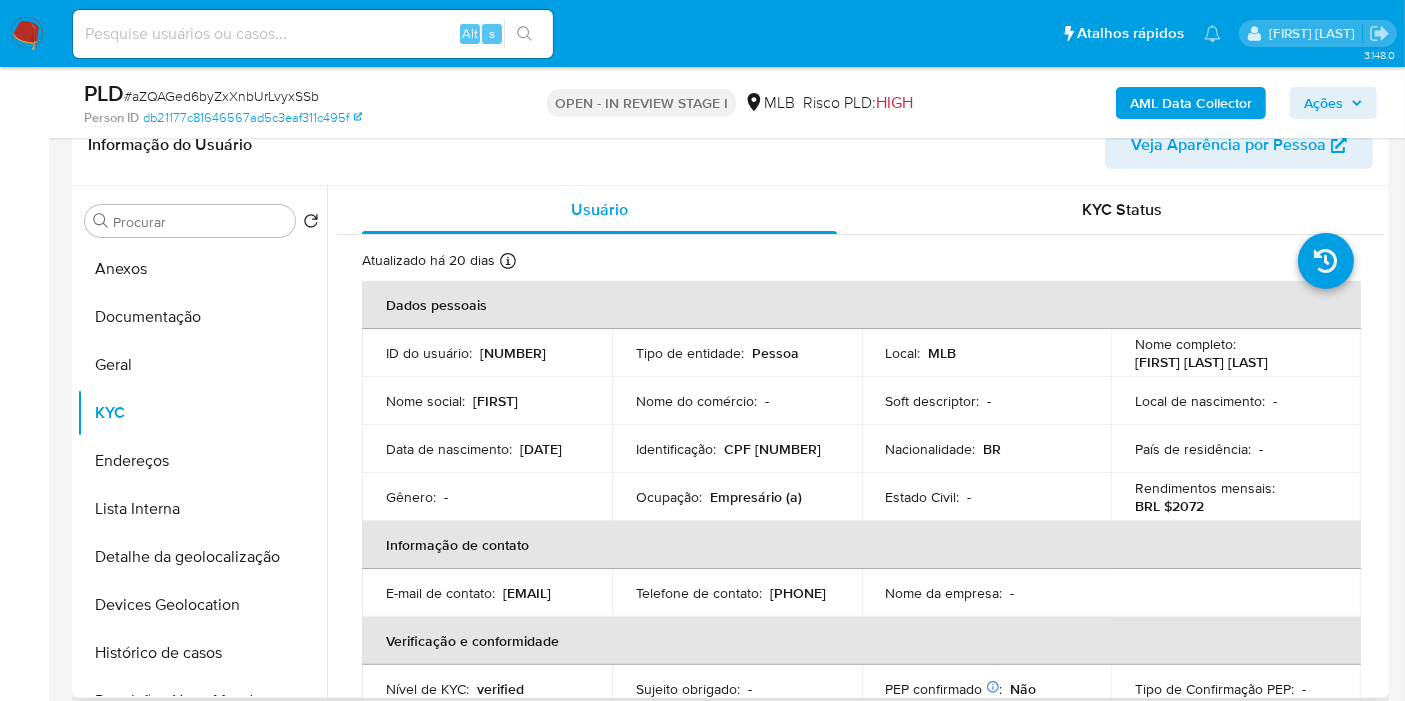 click on "CPF 06597622502" at bounding box center (772, 449) 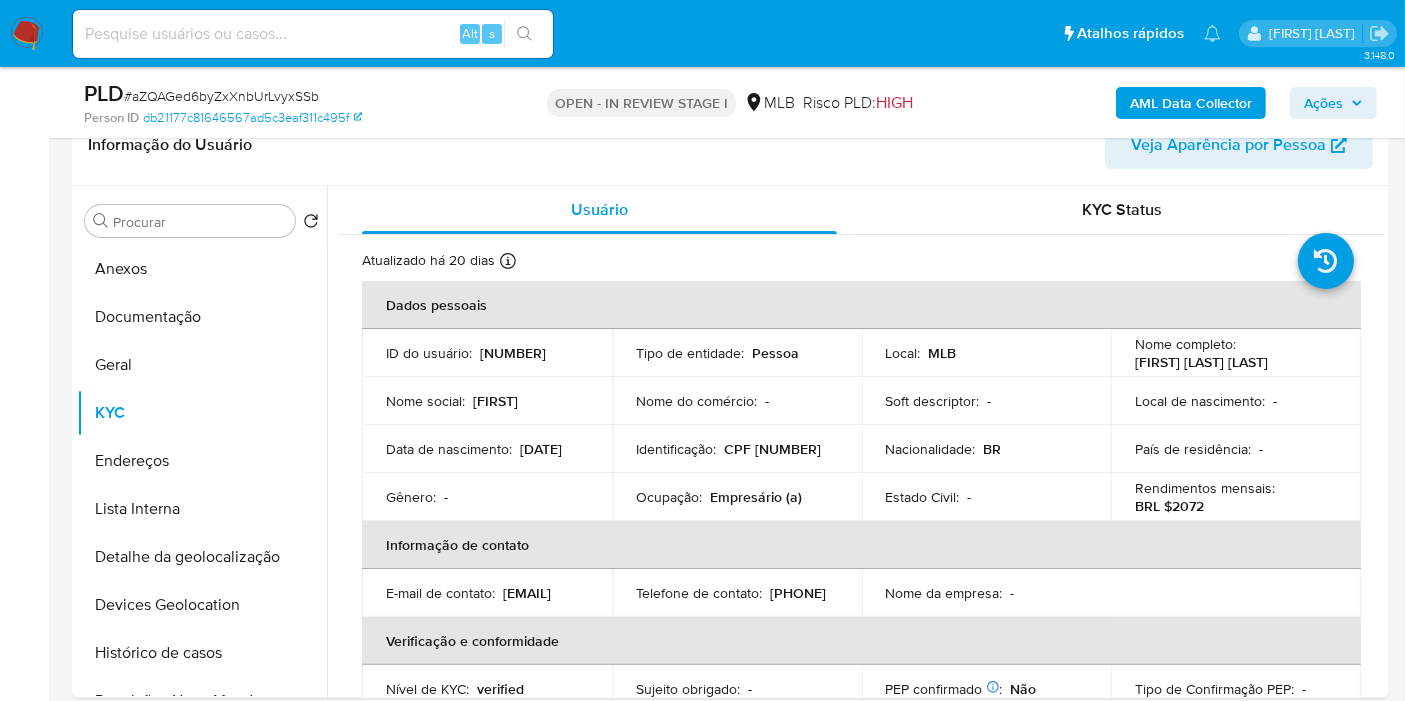 copy on "06597622502" 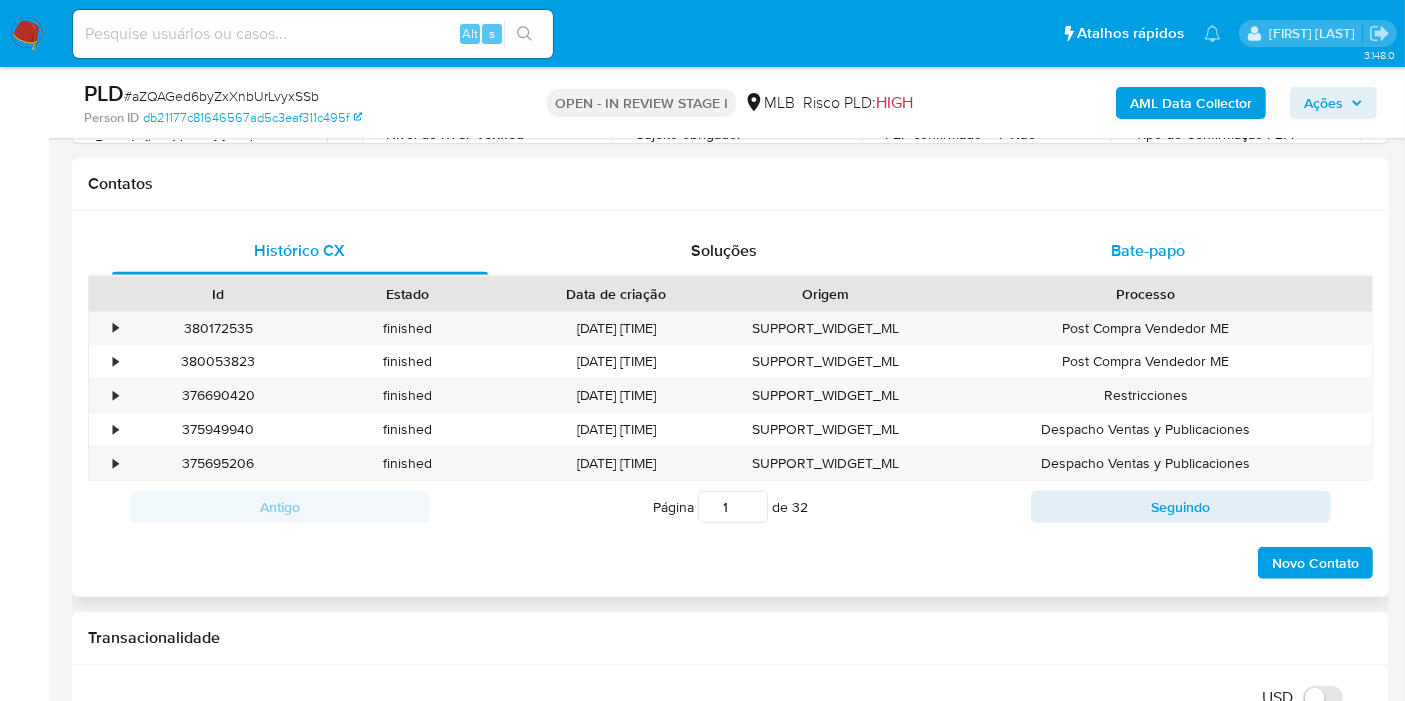 click on "Bate-papo" at bounding box center [1148, 251] 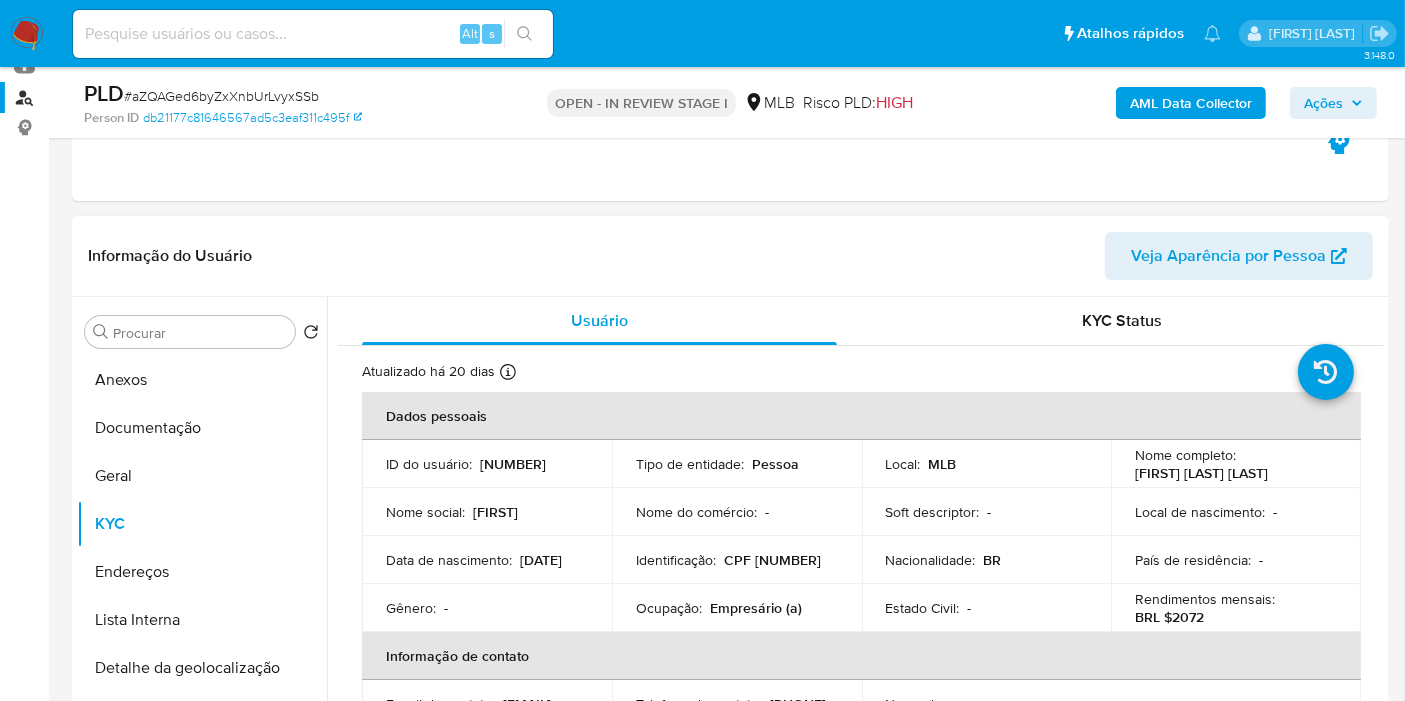 scroll, scrollTop: 333, scrollLeft: 0, axis: vertical 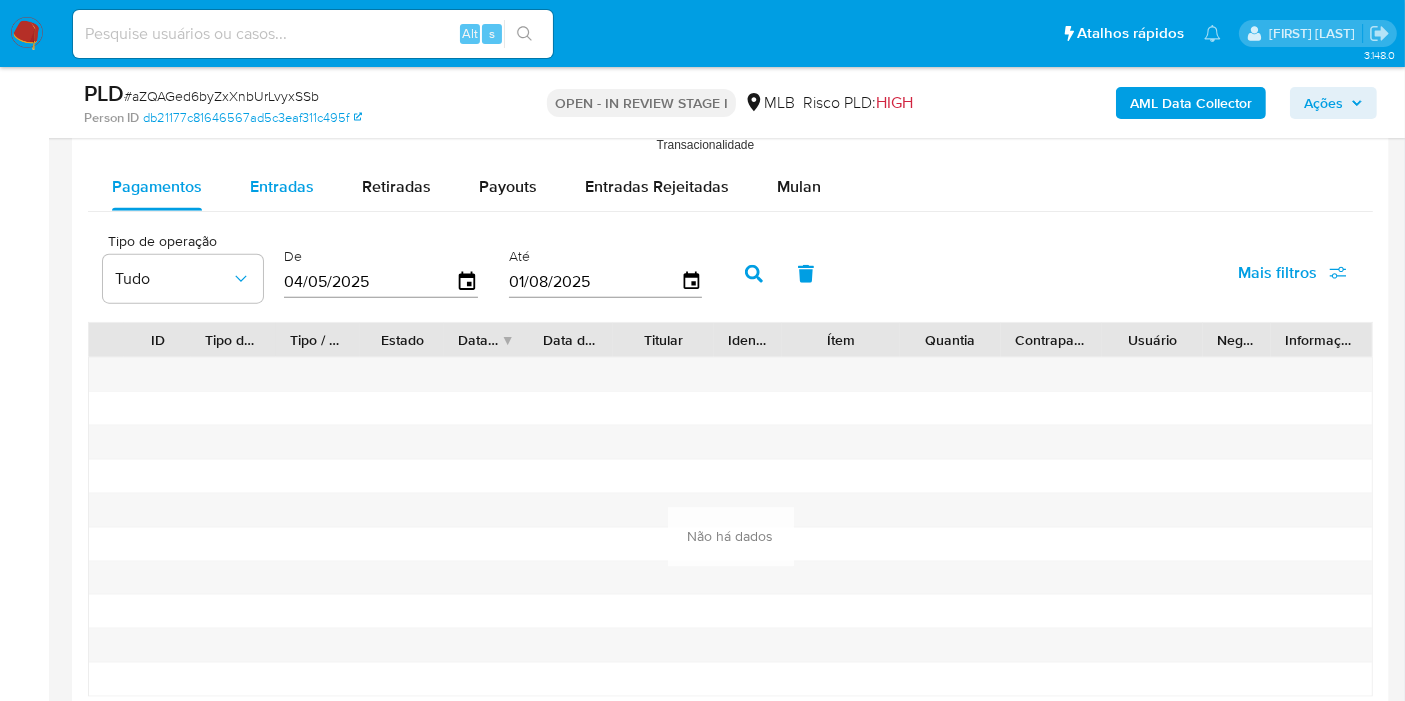 click on "Entradas" at bounding box center [282, 186] 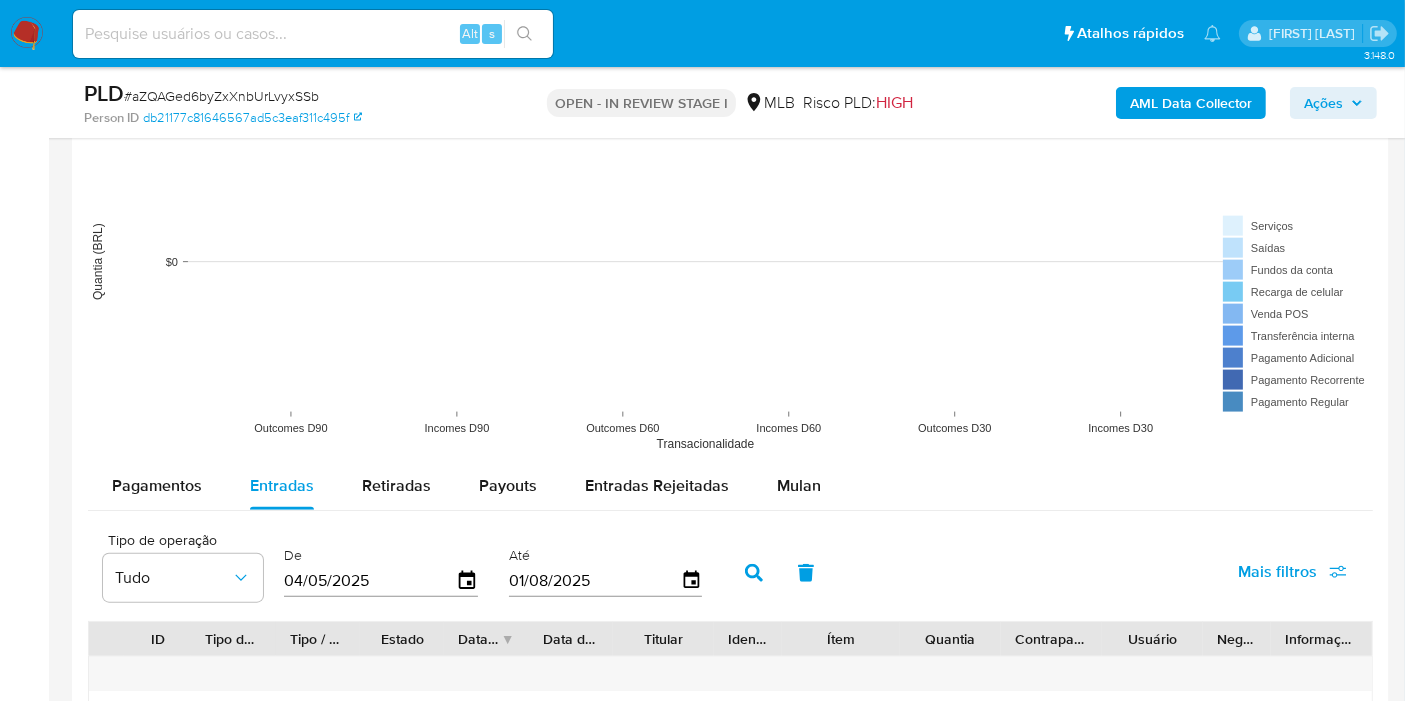 scroll, scrollTop: 2111, scrollLeft: 0, axis: vertical 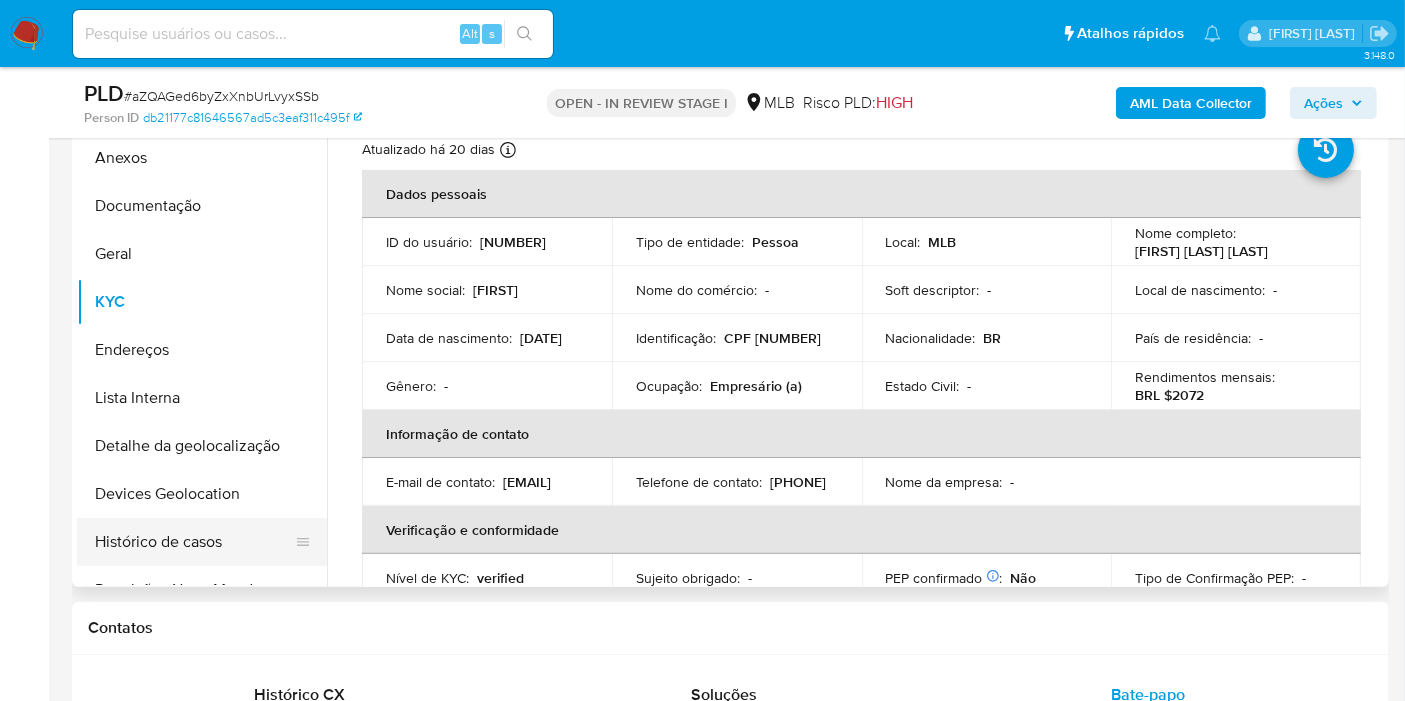 click on "Histórico de casos" at bounding box center (194, 542) 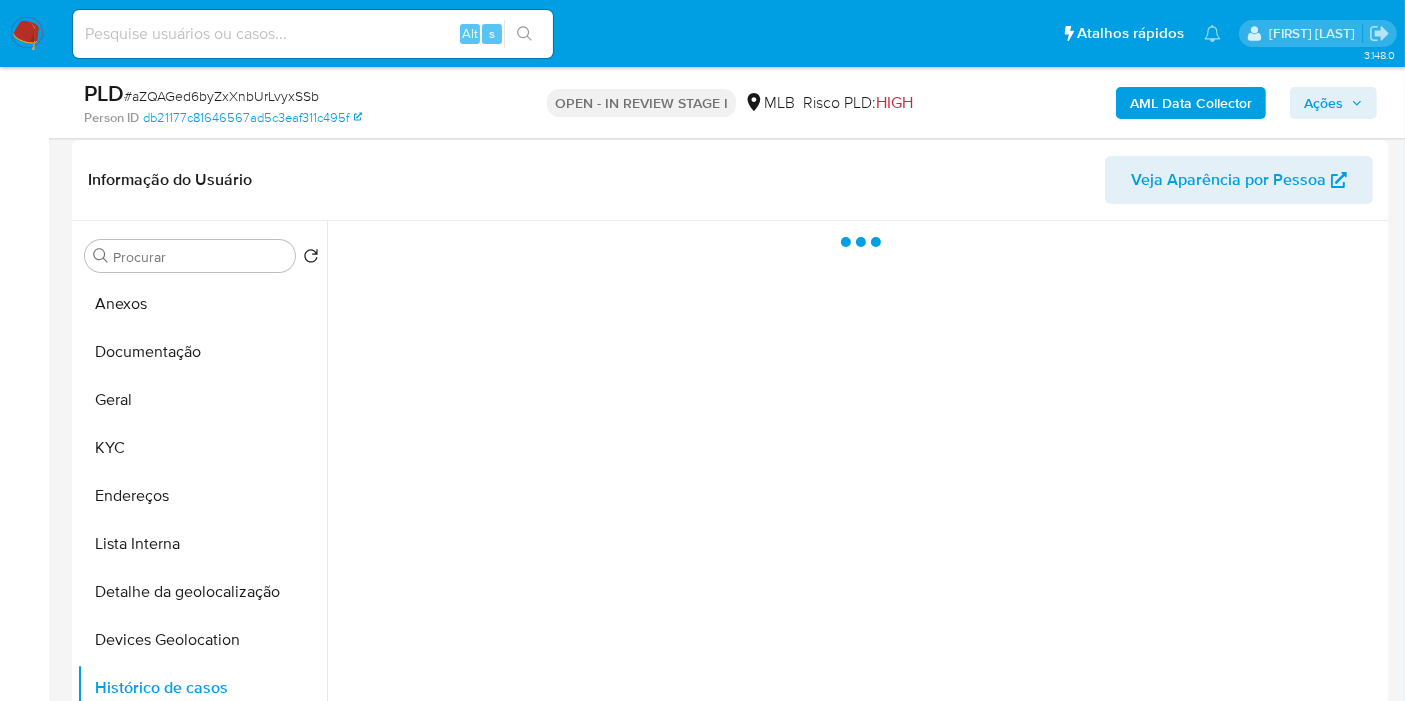 scroll, scrollTop: 333, scrollLeft: 0, axis: vertical 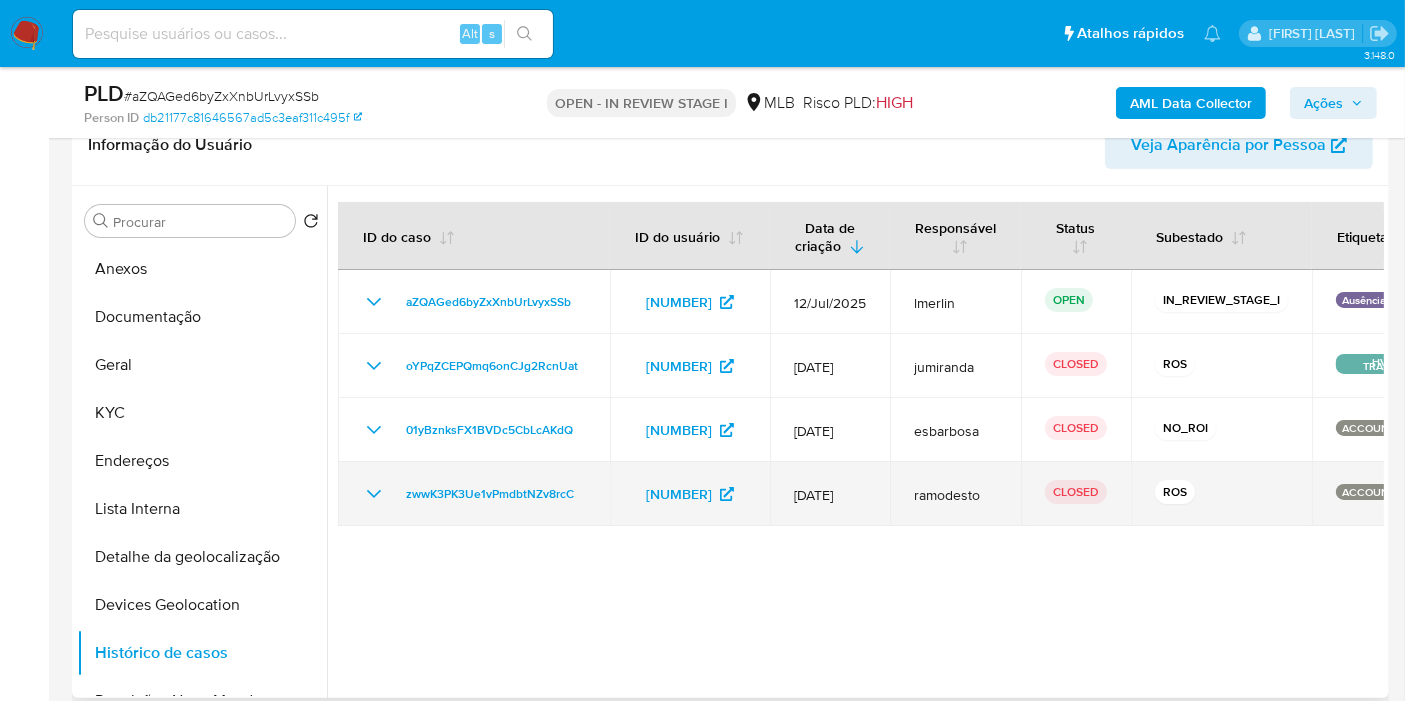 click 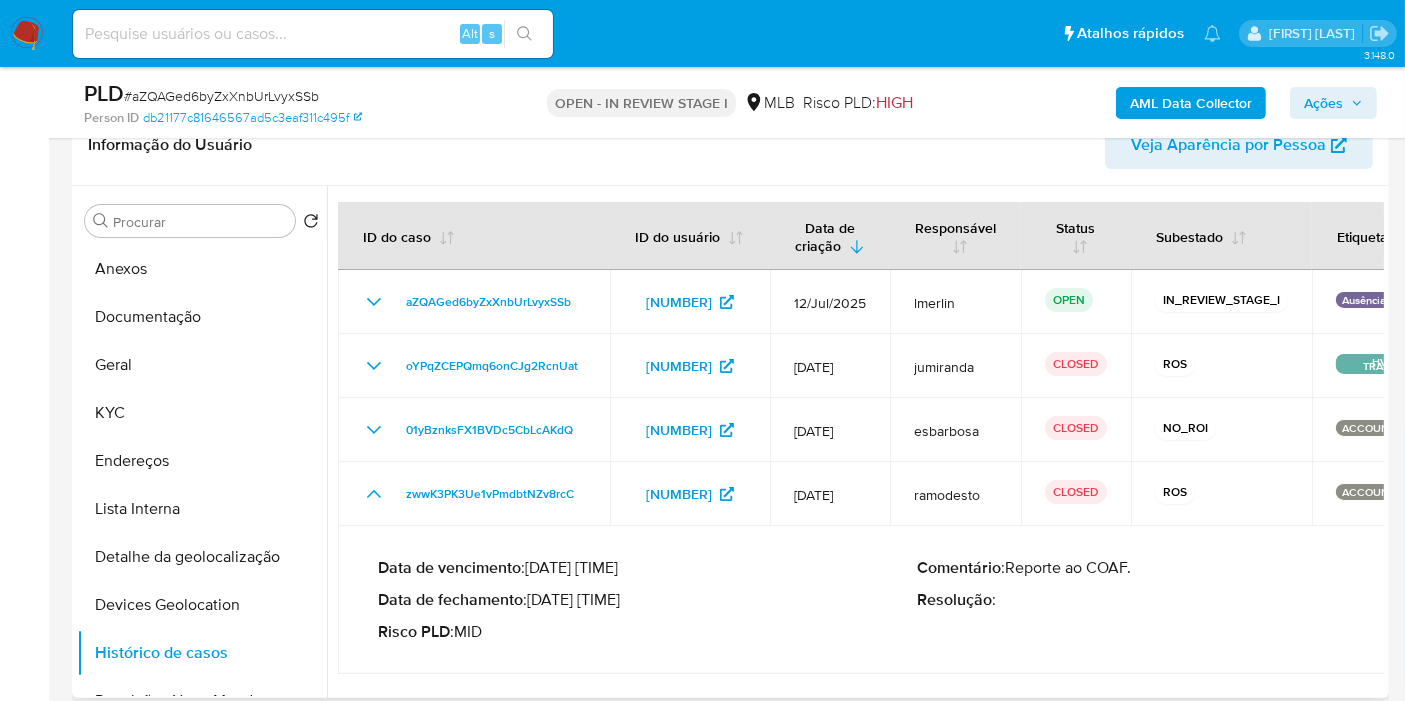 drag, startPoint x: 538, startPoint y: 598, endPoint x: 613, endPoint y: 599, distance: 75.00667 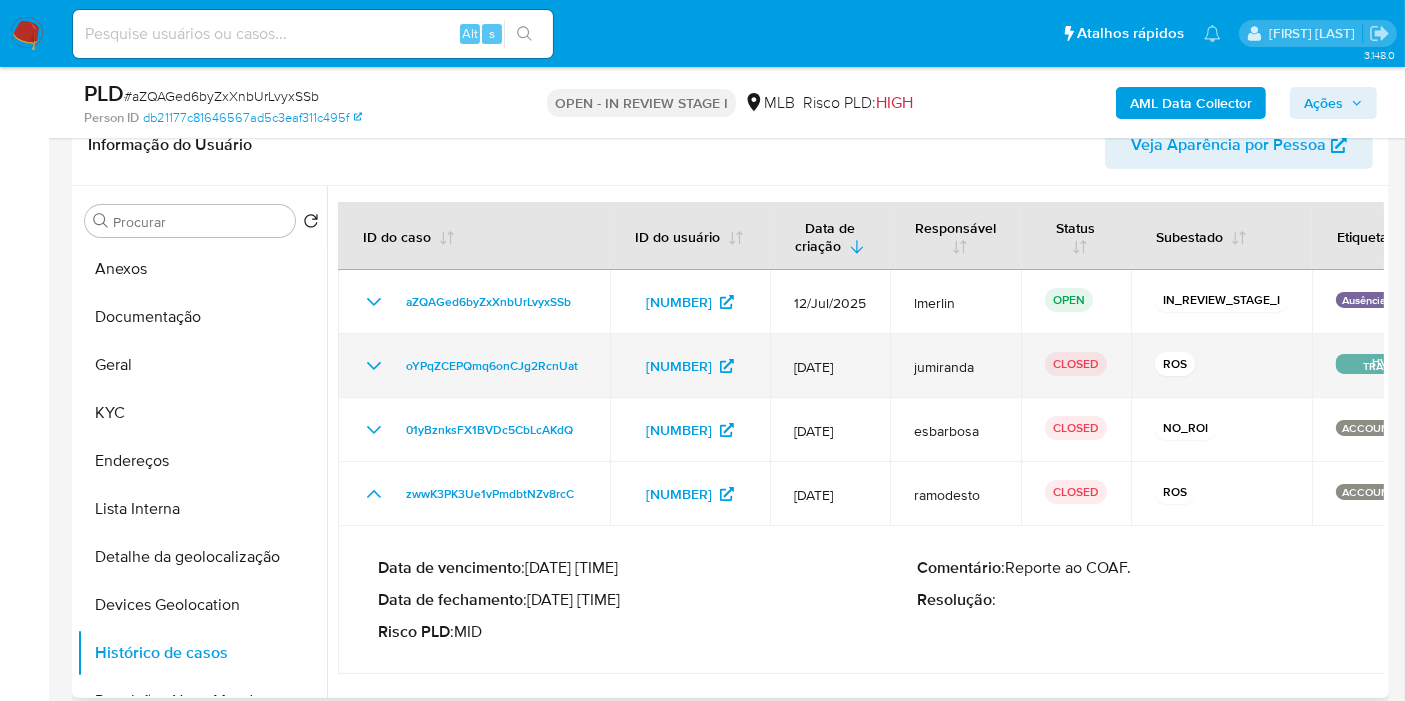 click 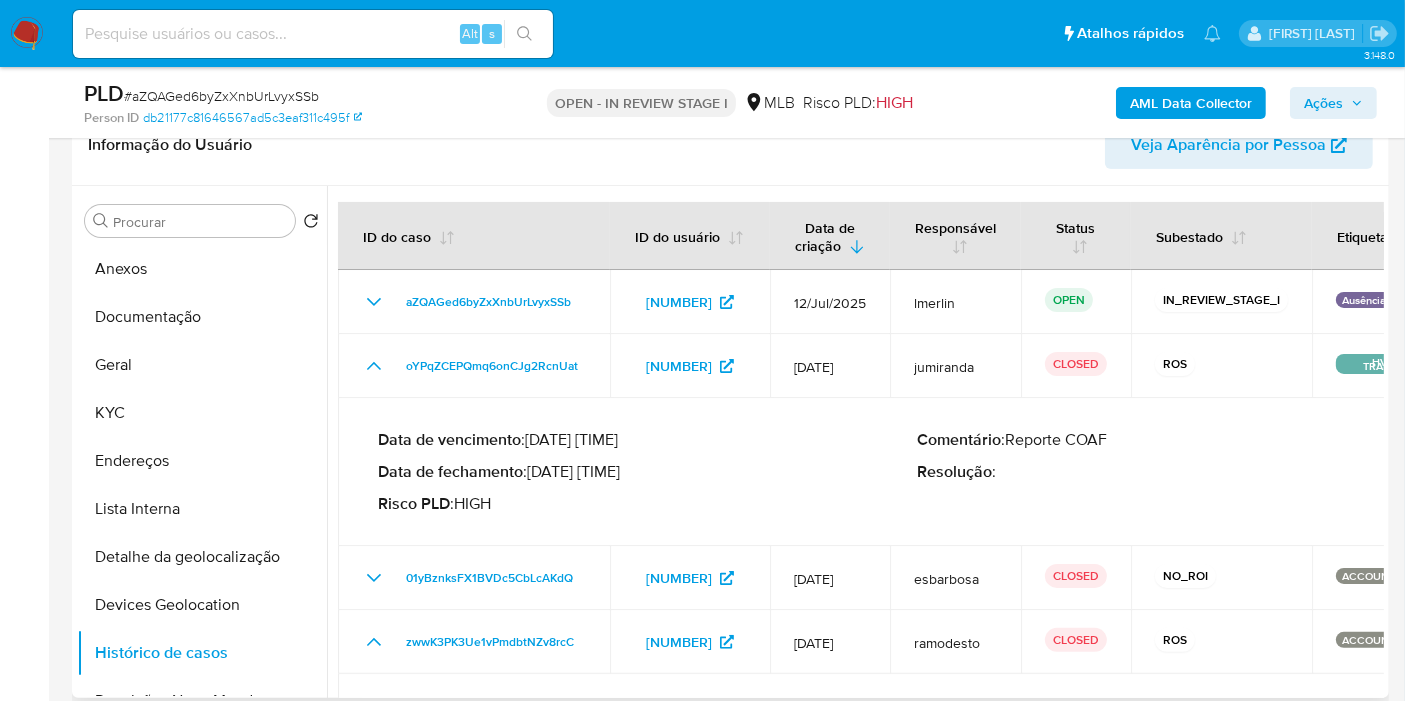 drag, startPoint x: 534, startPoint y: 468, endPoint x: 611, endPoint y: 472, distance: 77.10383 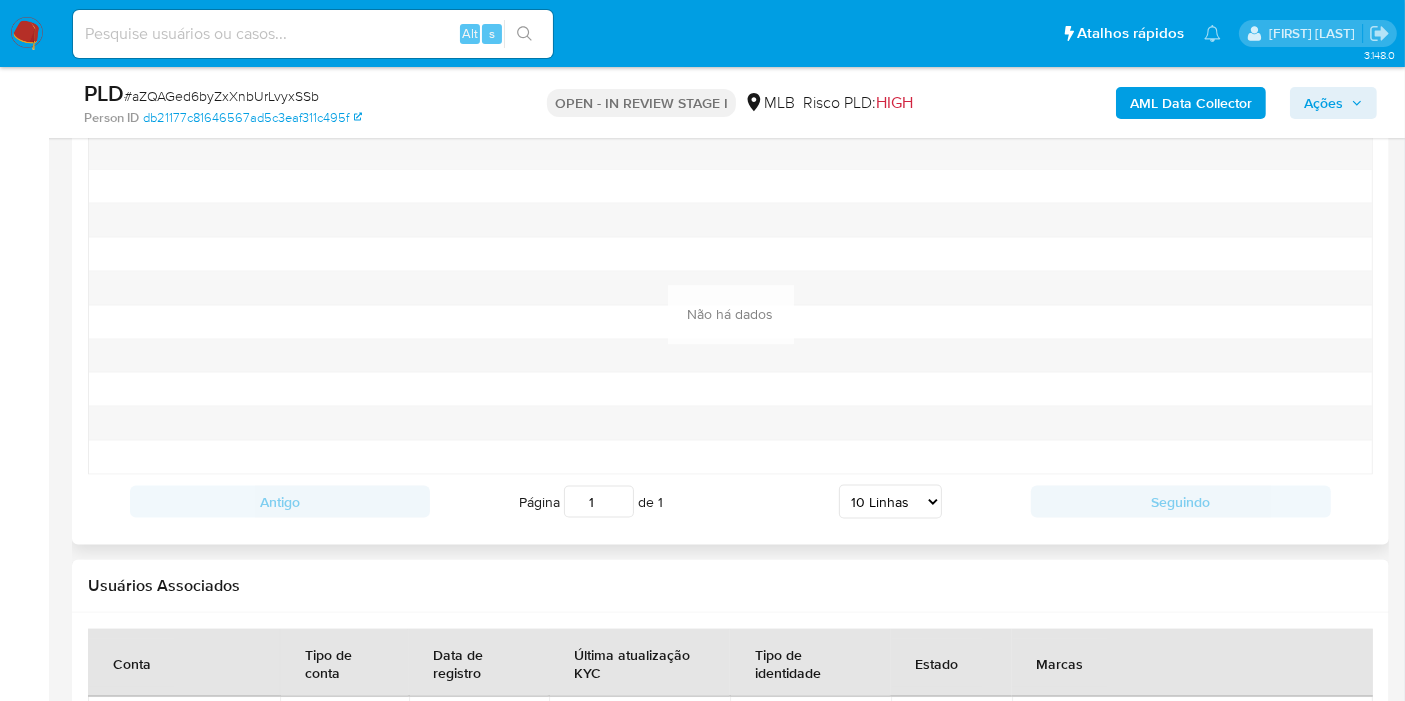 scroll, scrollTop: 2333, scrollLeft: 0, axis: vertical 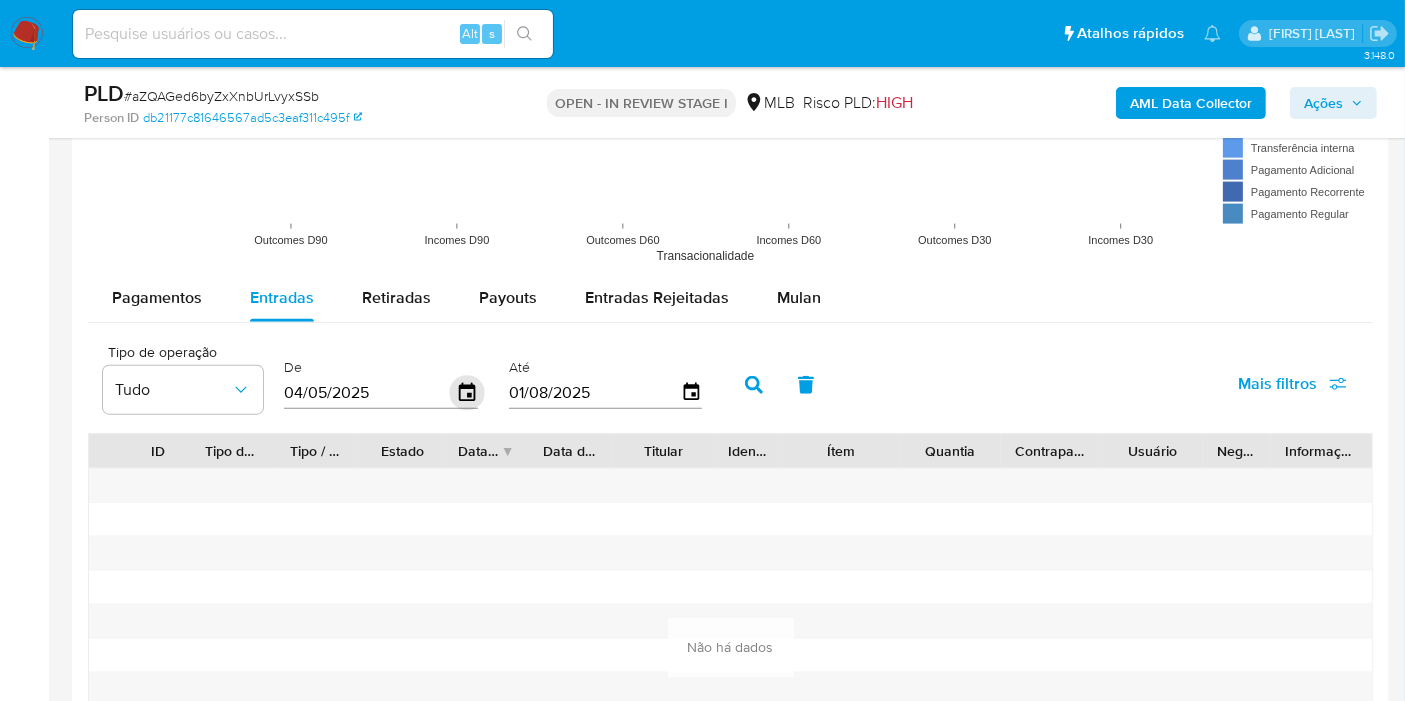 click 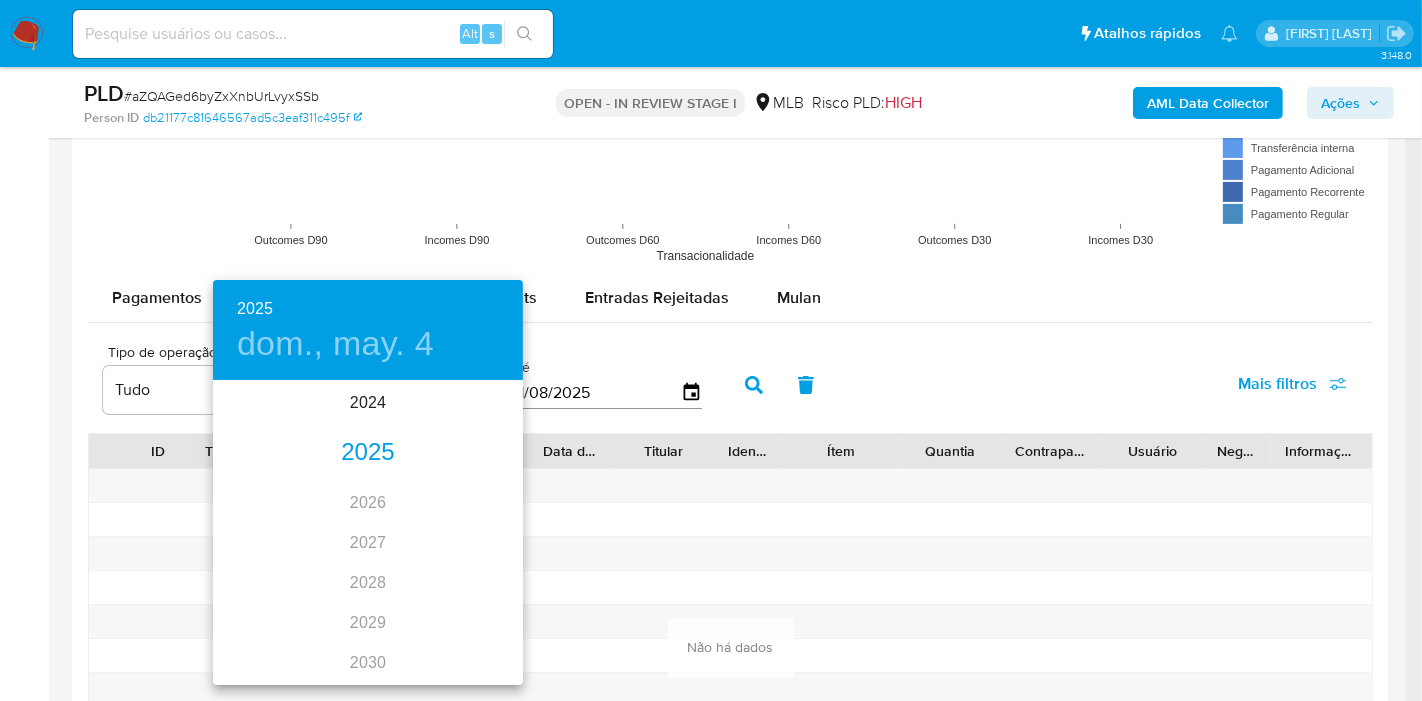 click on "2025" at bounding box center (368, 453) 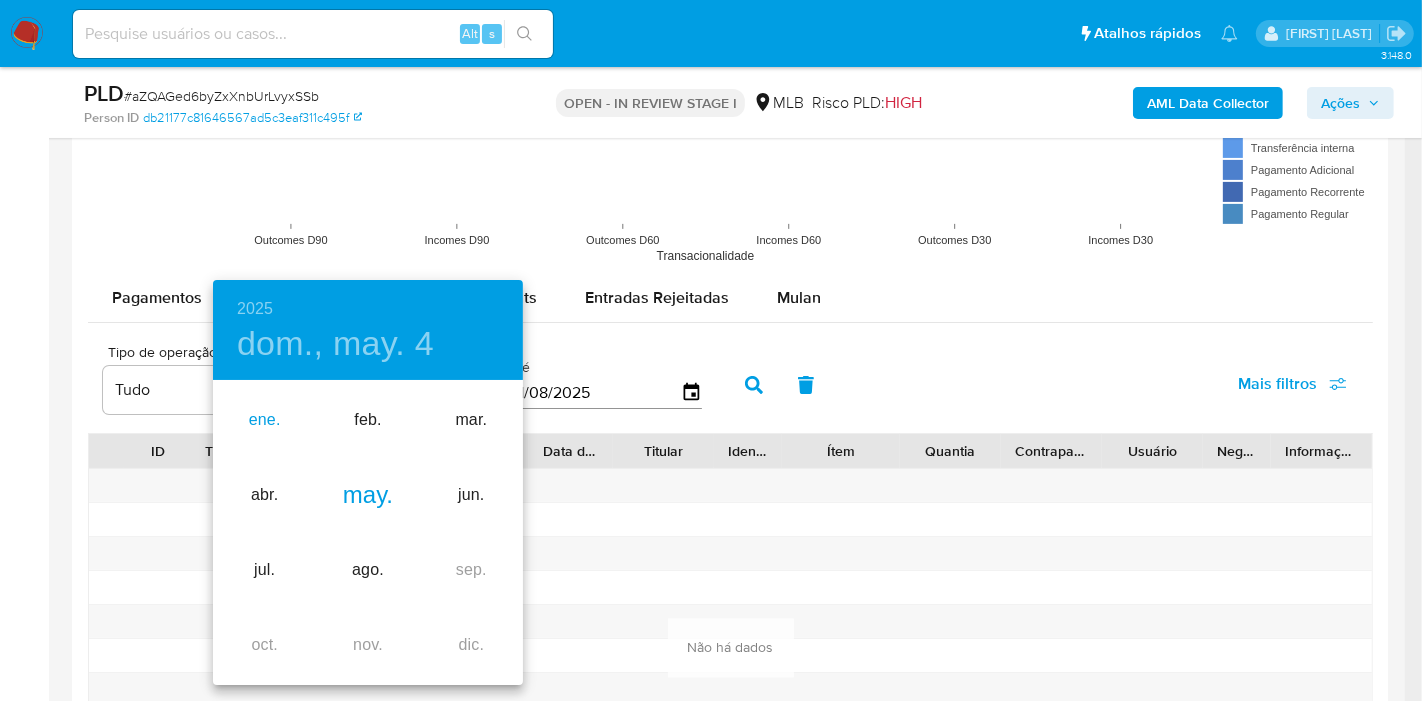 click on "ene." at bounding box center (264, 420) 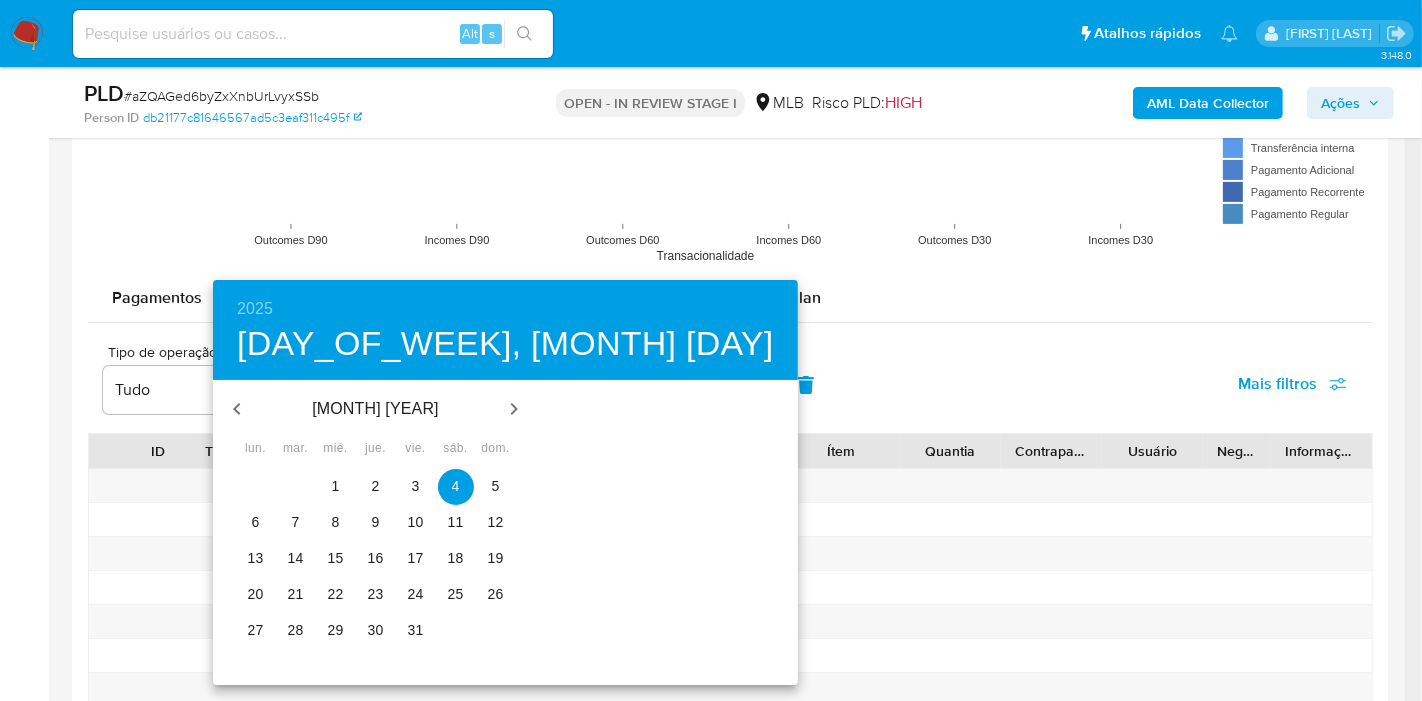 click on "1" at bounding box center [336, 487] 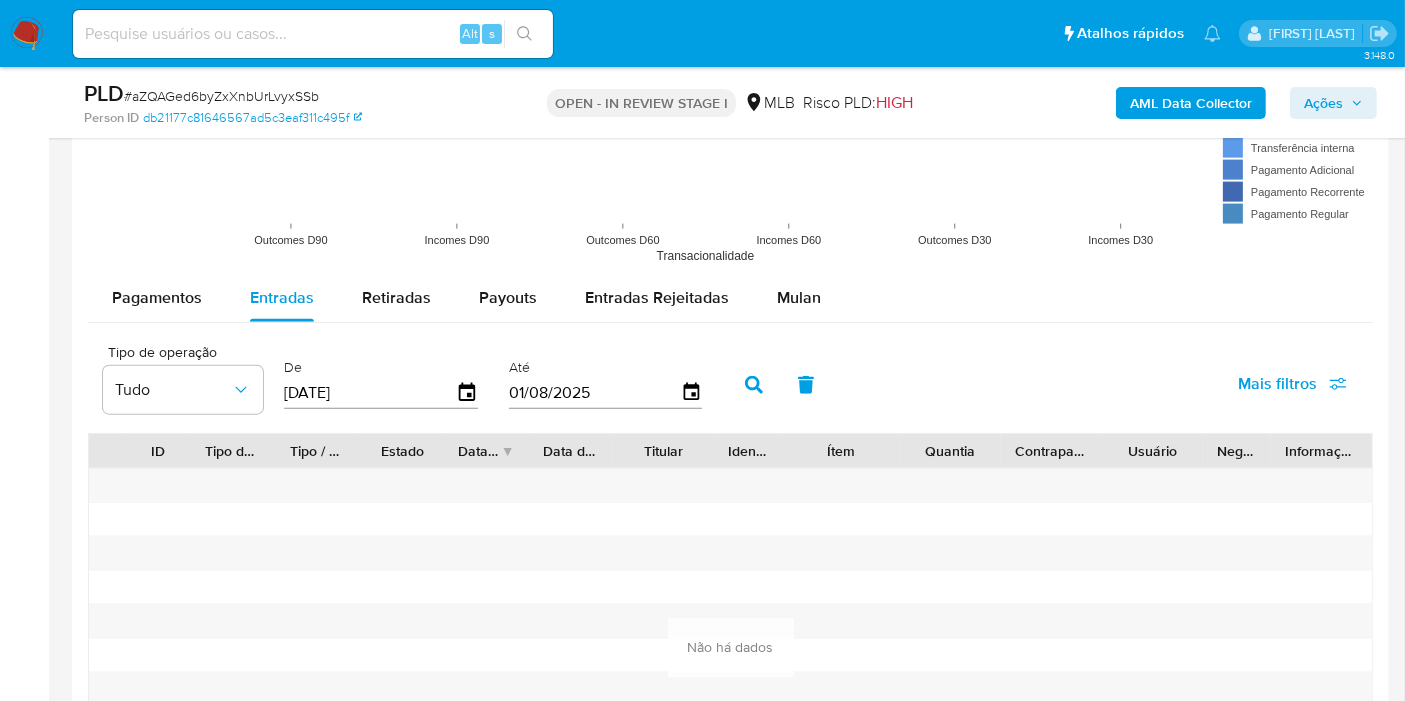 click 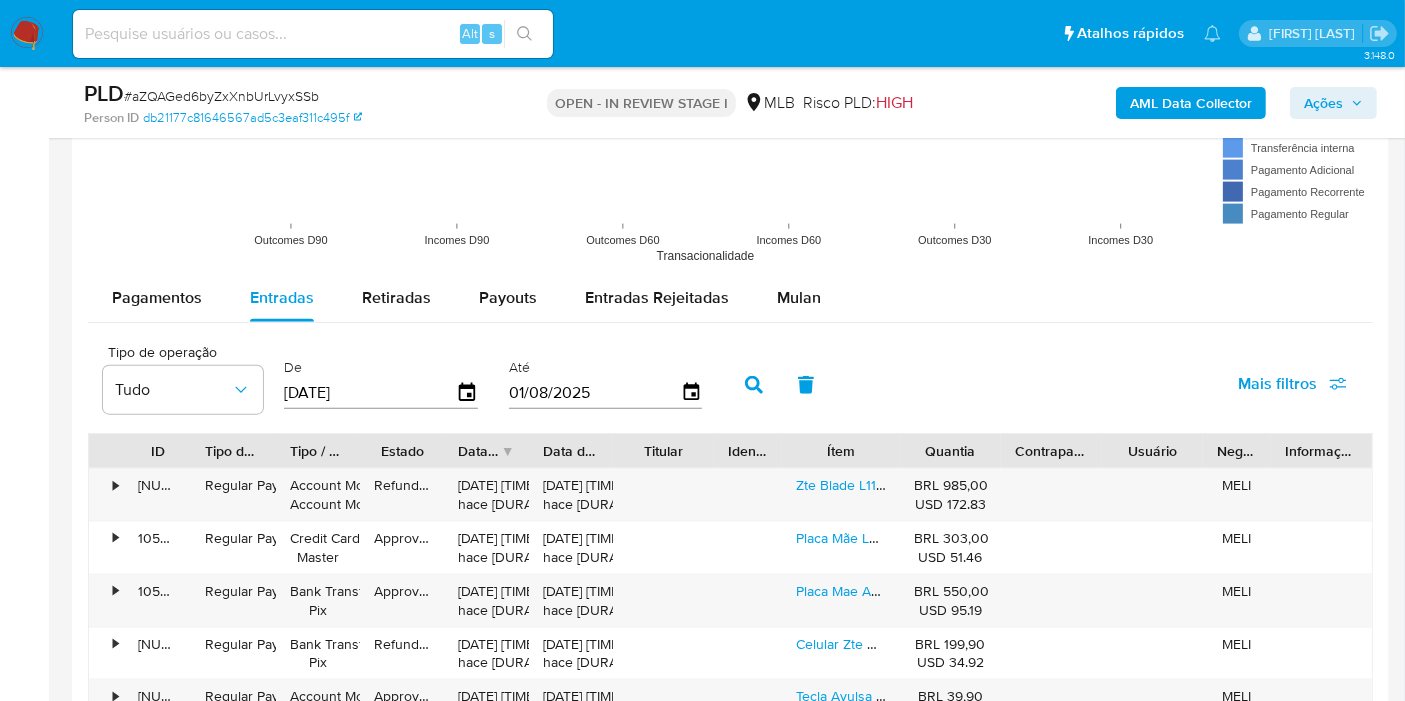 scroll, scrollTop: 2444, scrollLeft: 0, axis: vertical 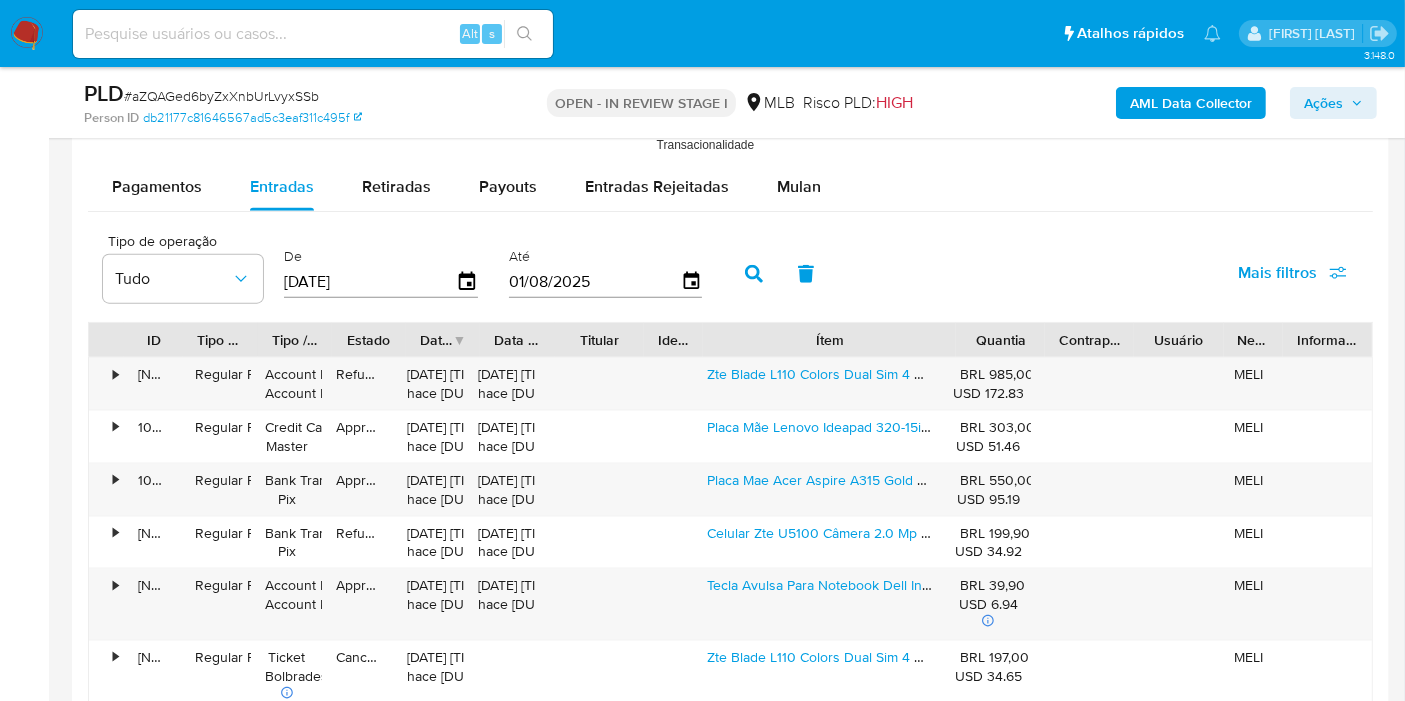 drag, startPoint x: 897, startPoint y: 332, endPoint x: 1041, endPoint y: 323, distance: 144.28098 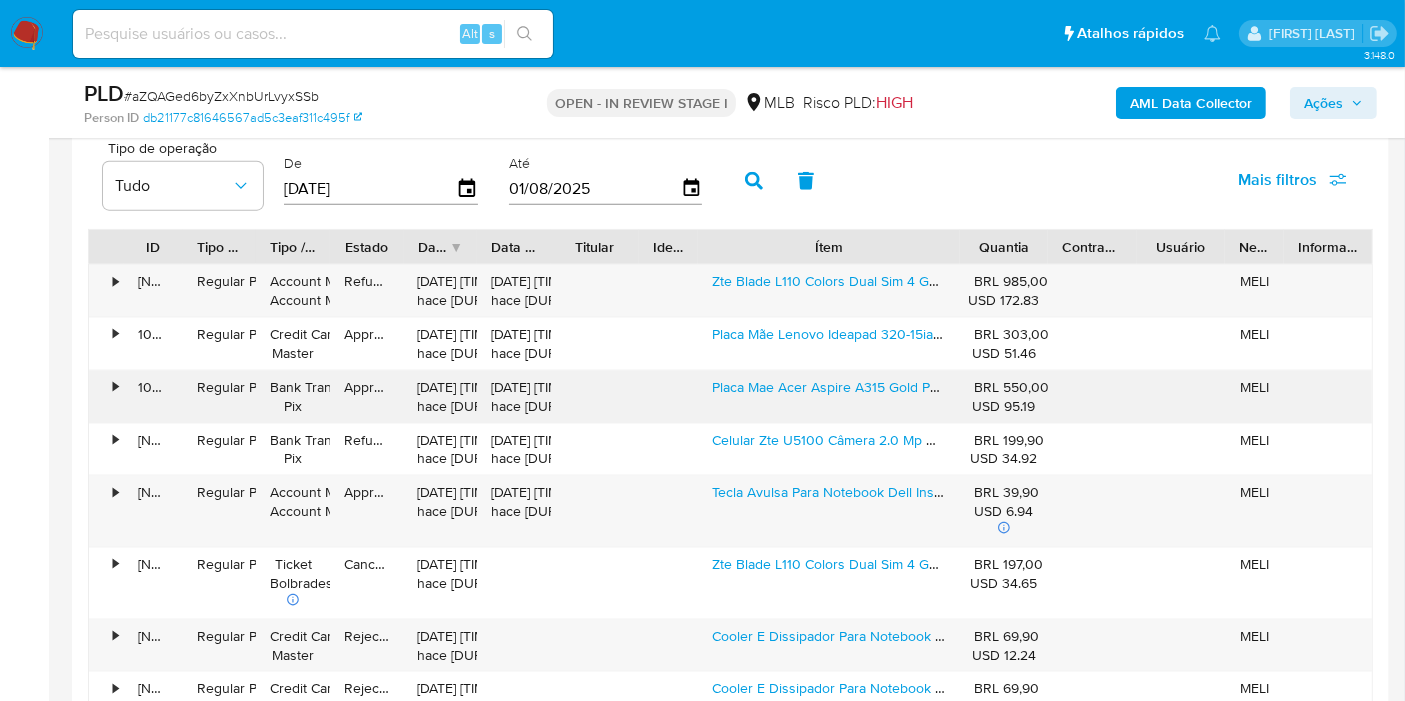 scroll, scrollTop: 2666, scrollLeft: 0, axis: vertical 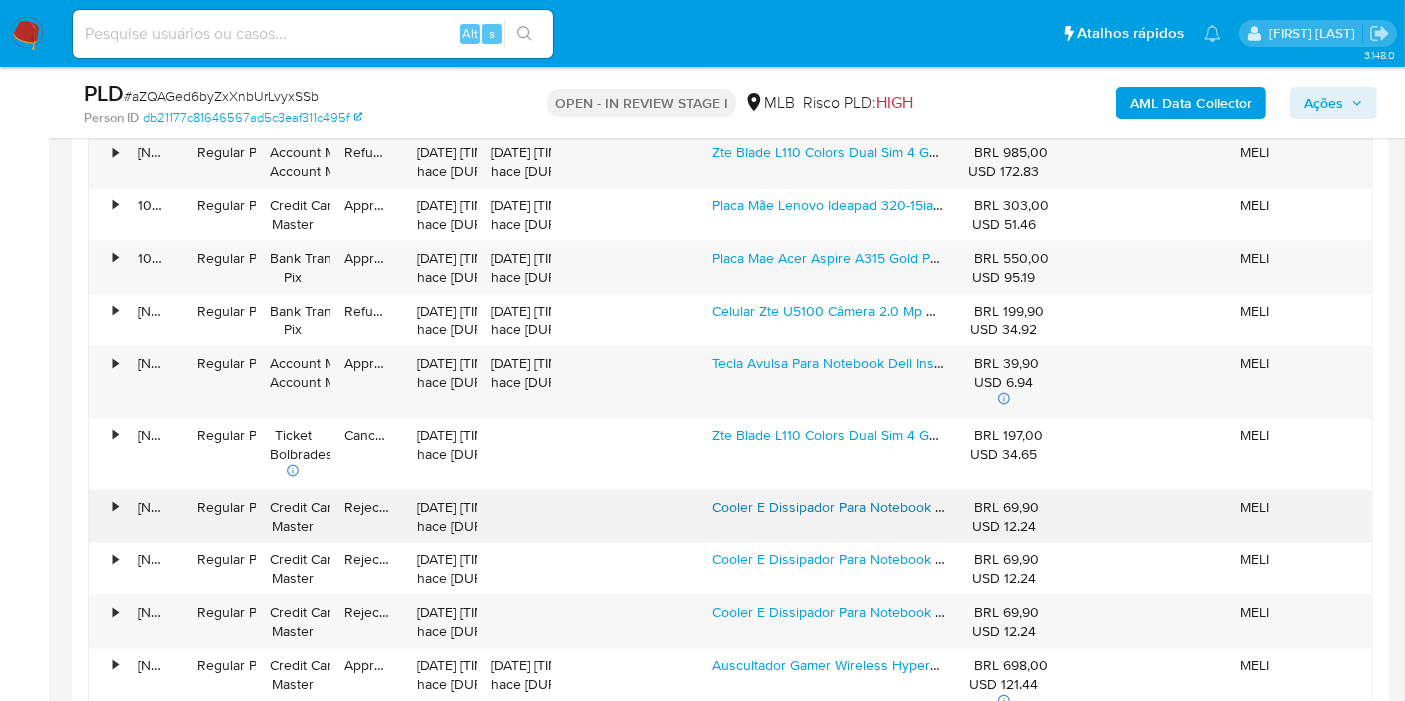 click on "Cooler E Dissipador Para Notebook Positivo Unique S1991" at bounding box center (891, 507) 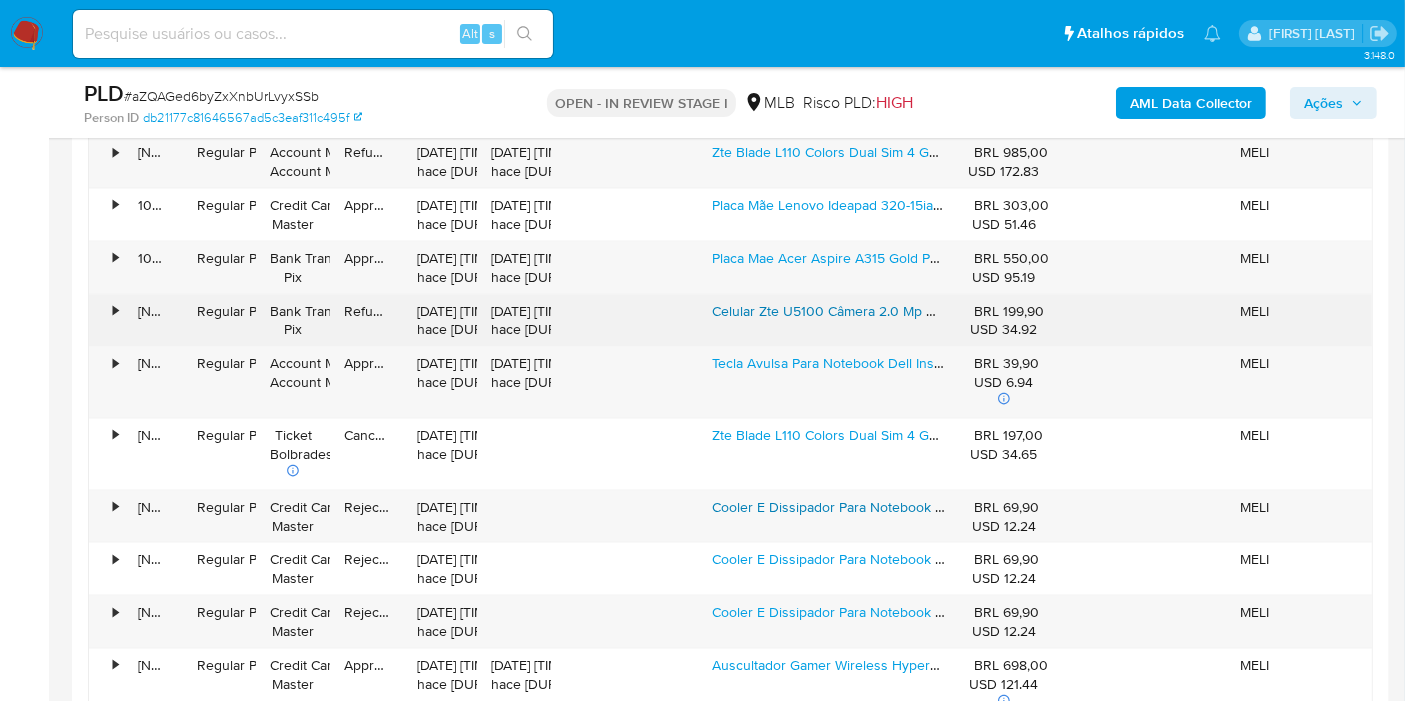 click on "Celular Zte U5100 Câmera 2.0 Mp Mp3 Player Vivo" at bounding box center (869, 311) 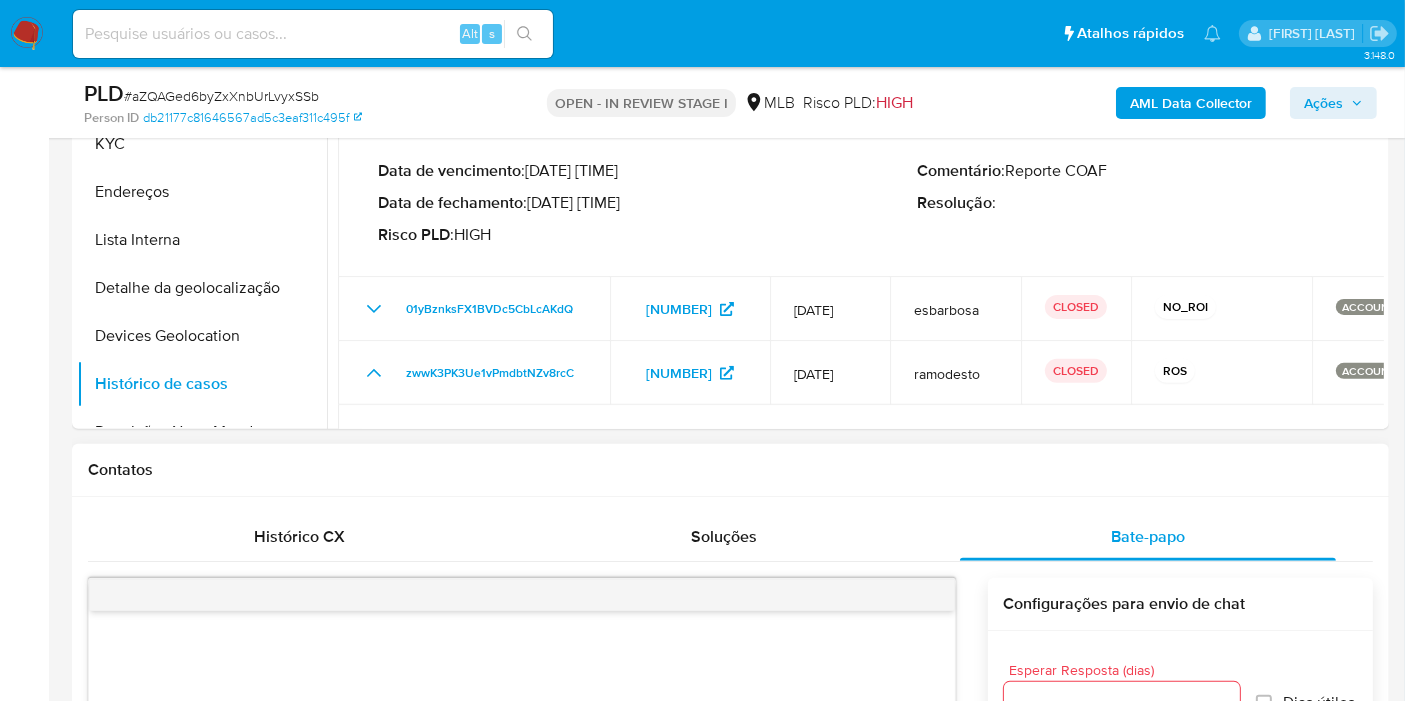 scroll, scrollTop: 444, scrollLeft: 0, axis: vertical 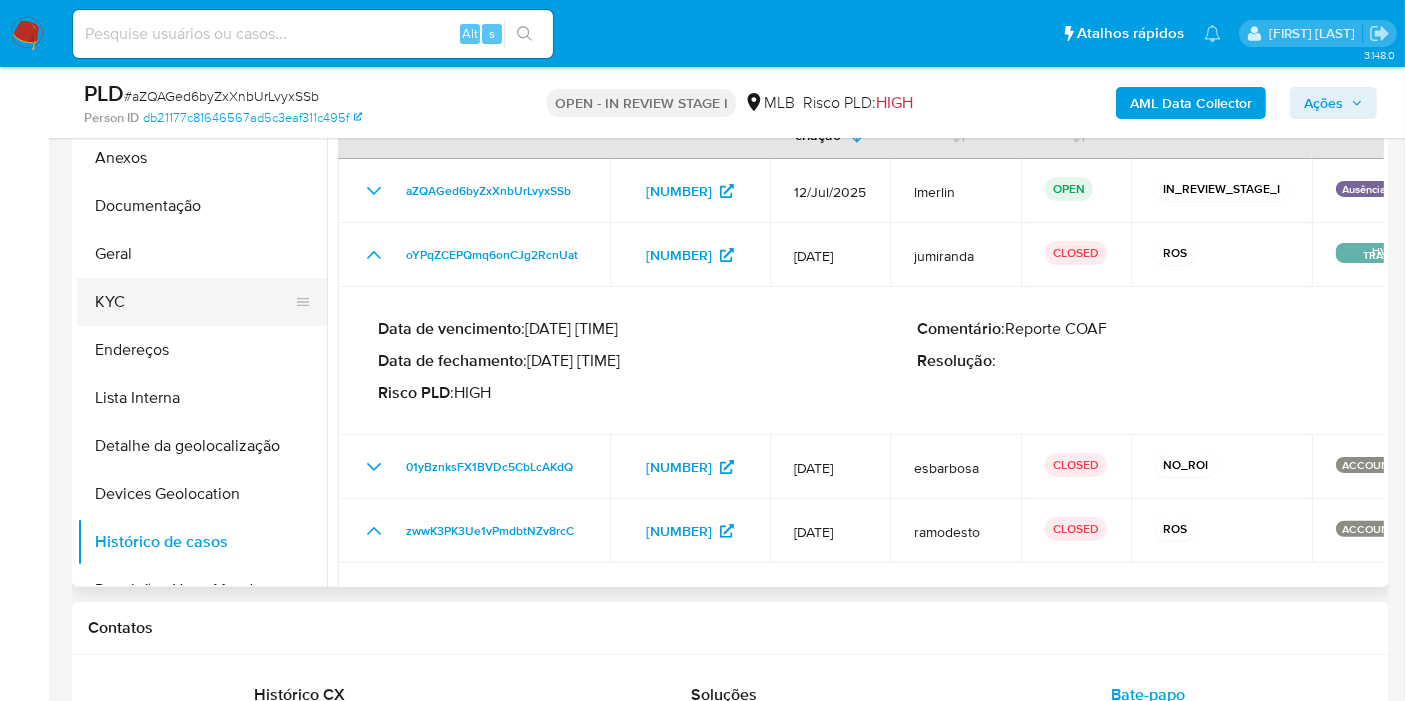 click on "KYC" at bounding box center [194, 302] 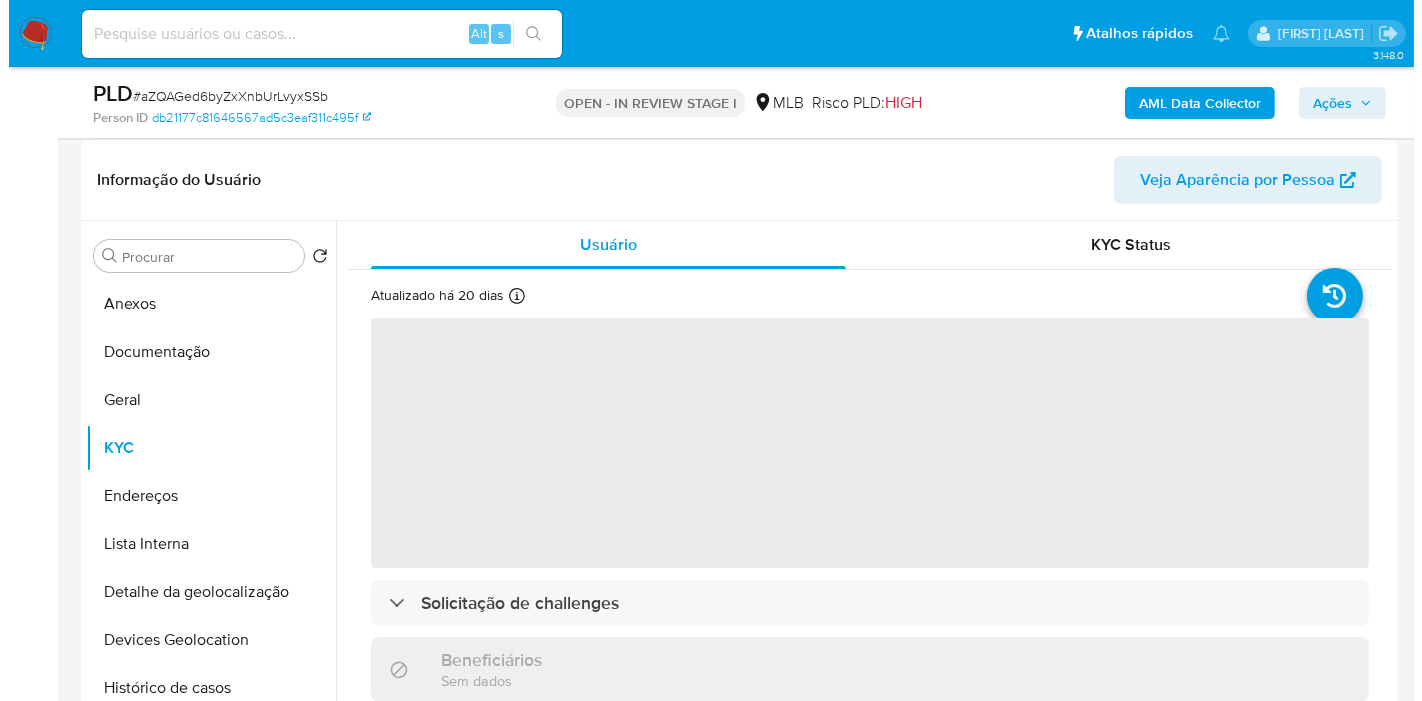 scroll, scrollTop: 333, scrollLeft: 0, axis: vertical 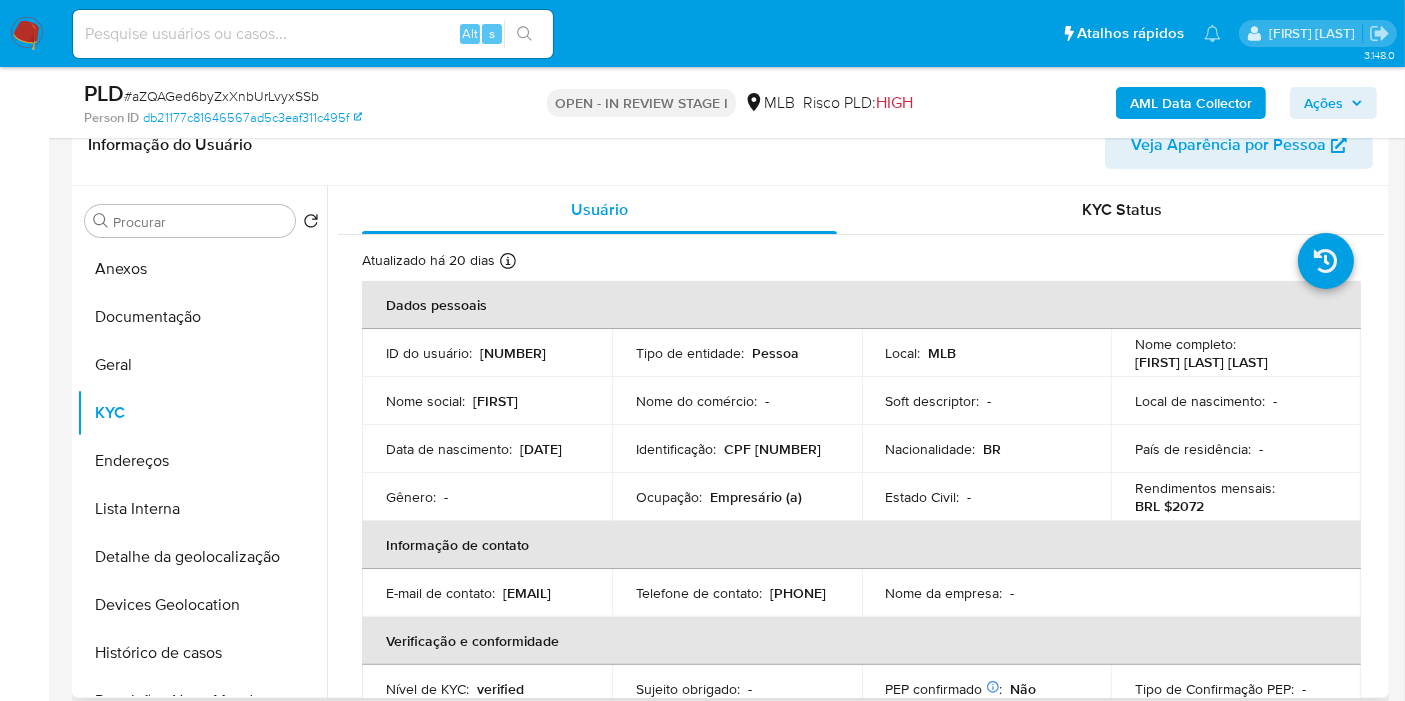 click on "1316320792" at bounding box center (513, 353) 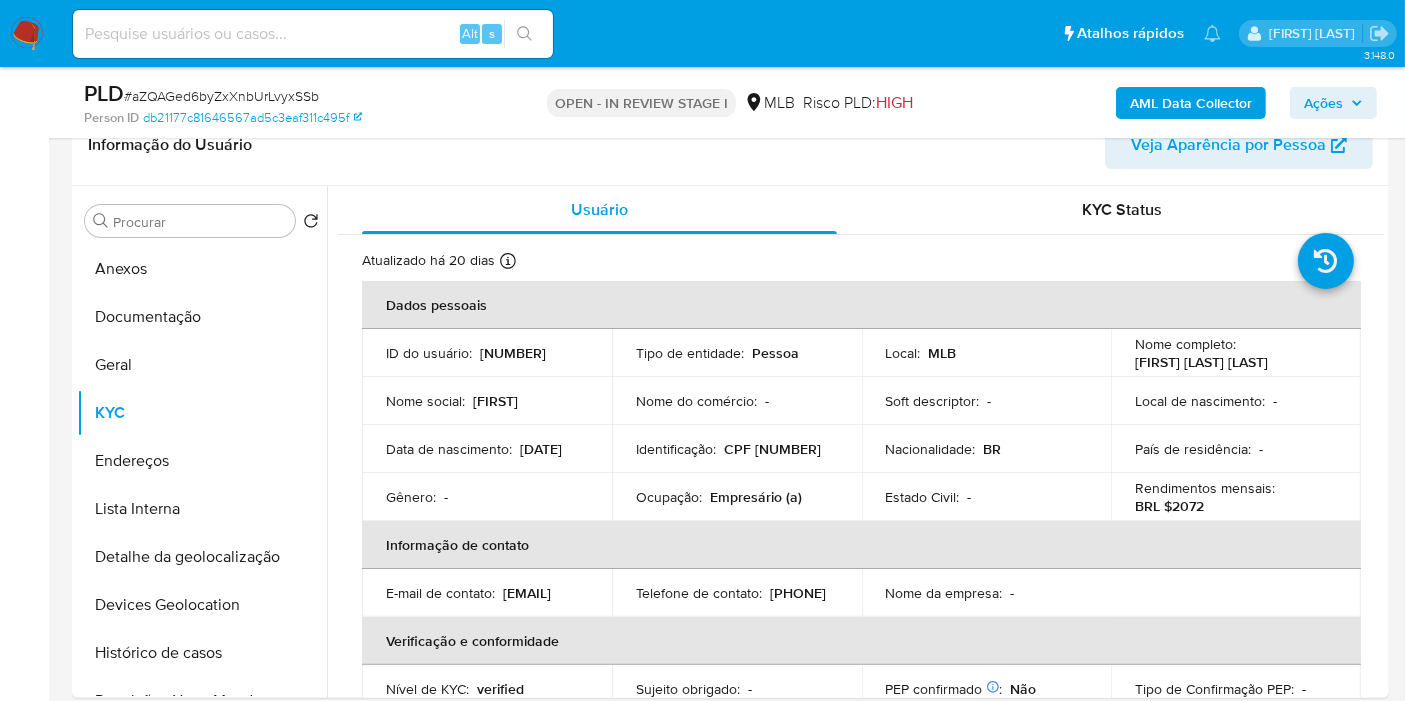 copy on "1316320792" 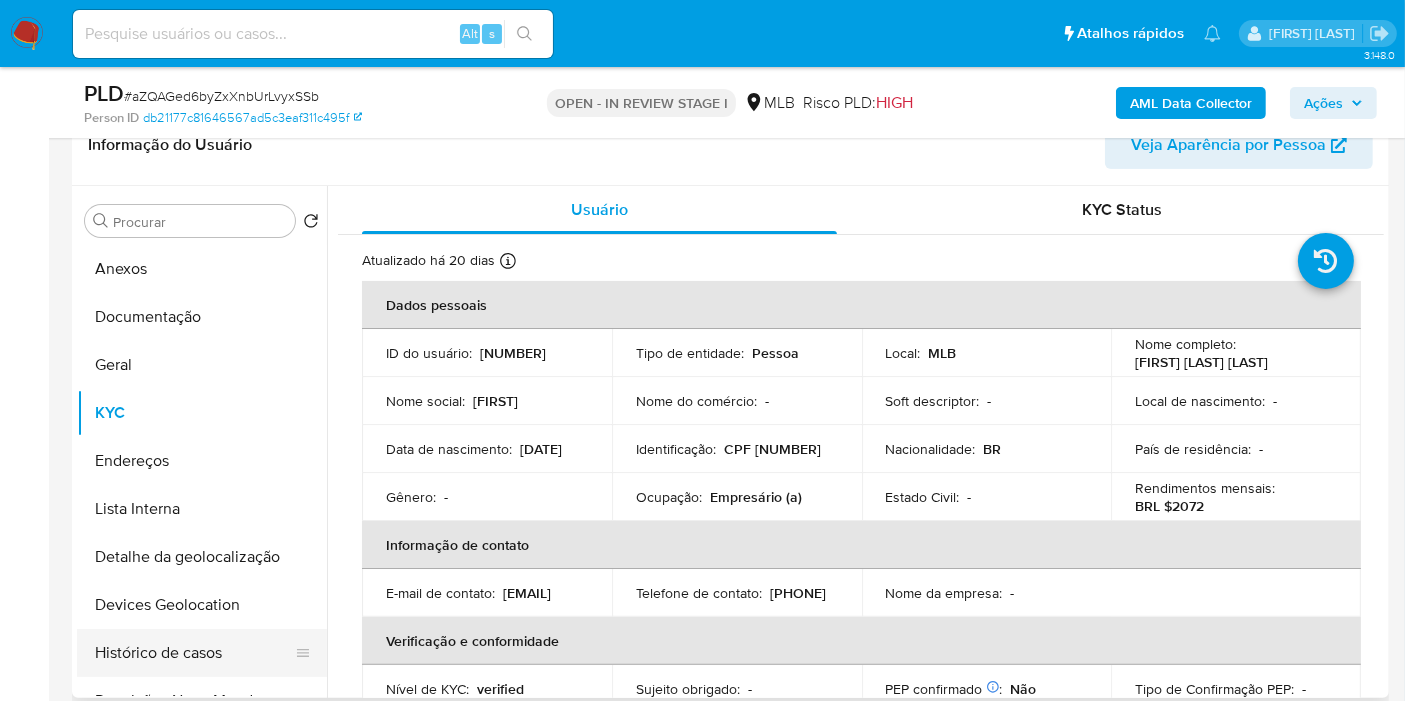 click on "Histórico de casos" at bounding box center [194, 653] 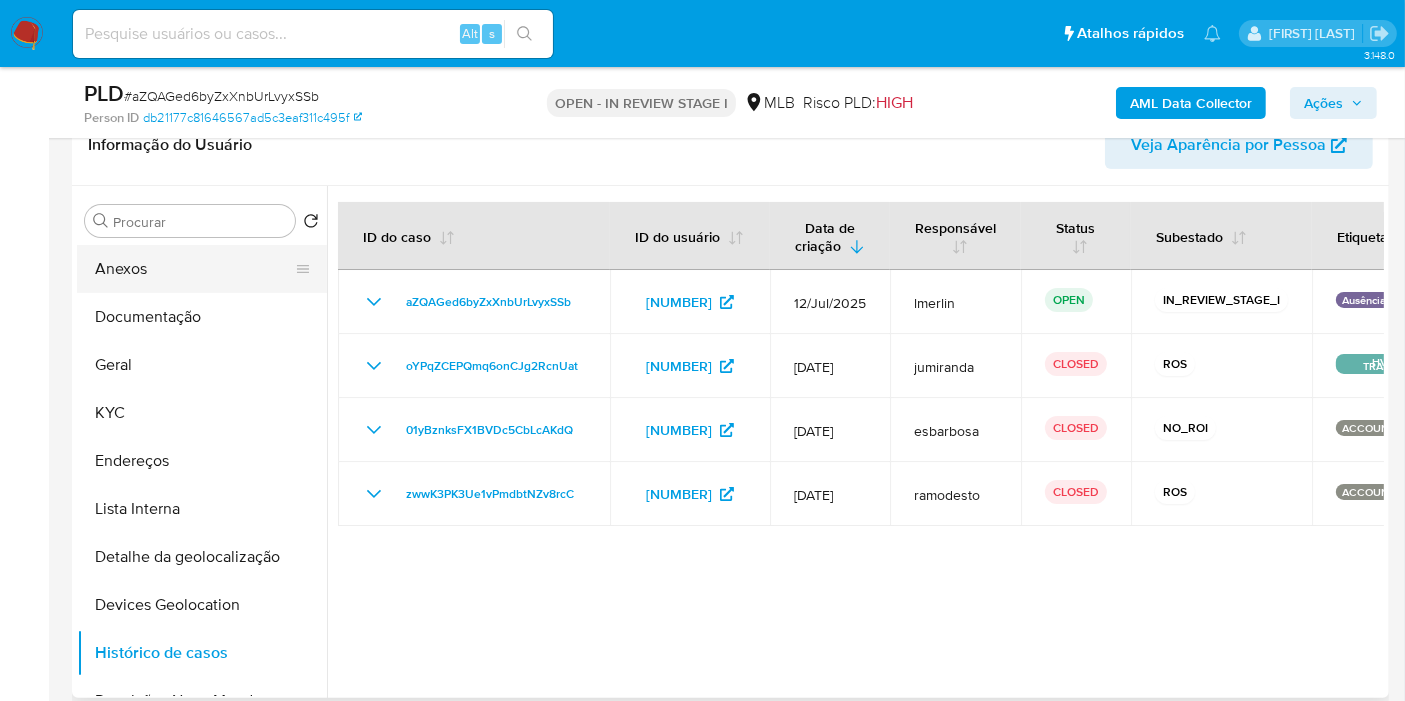 click on "Anexos" at bounding box center [194, 269] 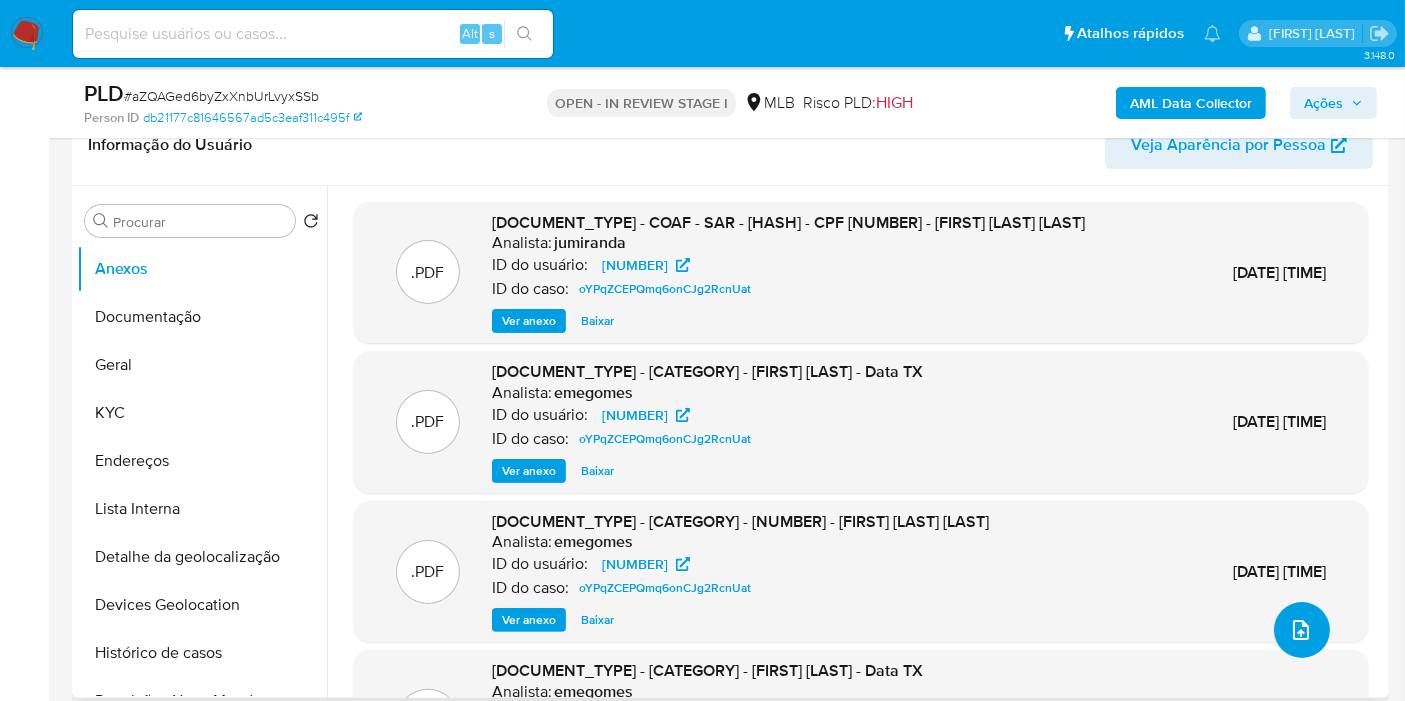 click 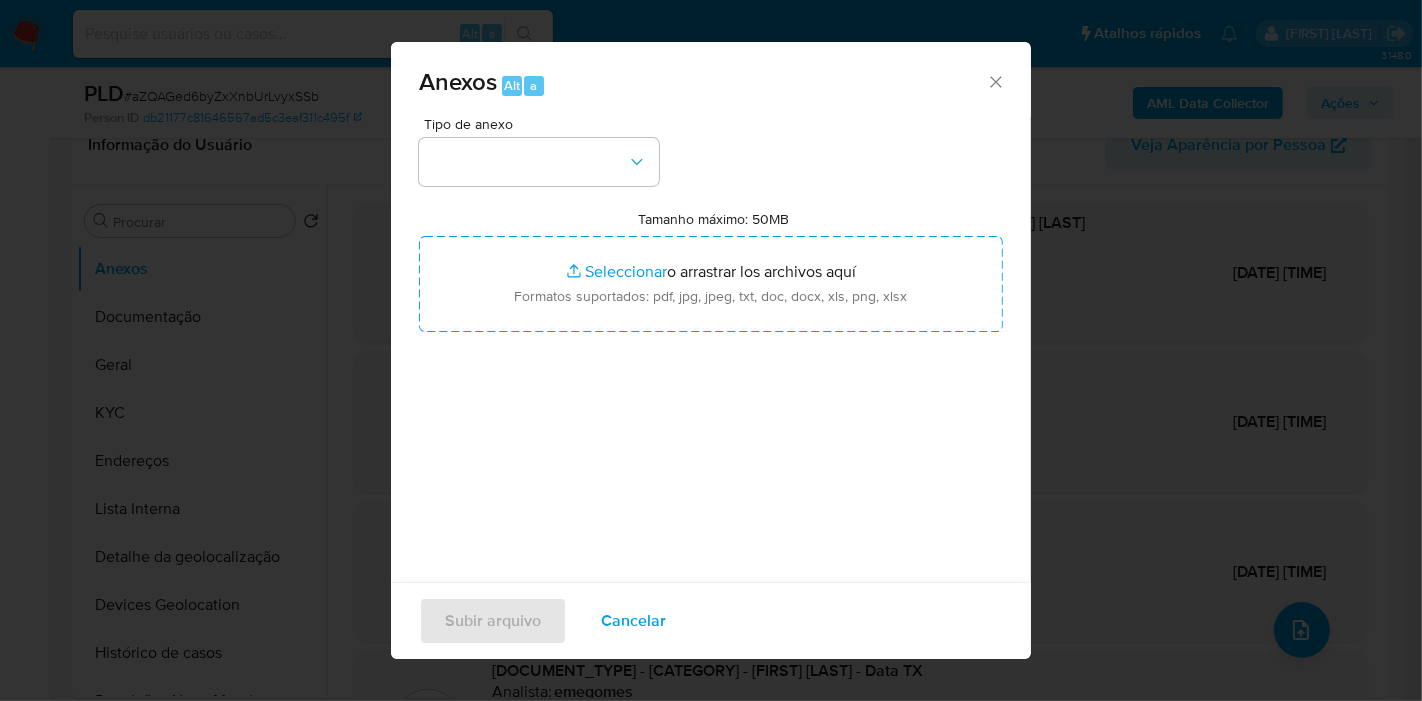 click on "Tipo de anexo" at bounding box center (539, 151) 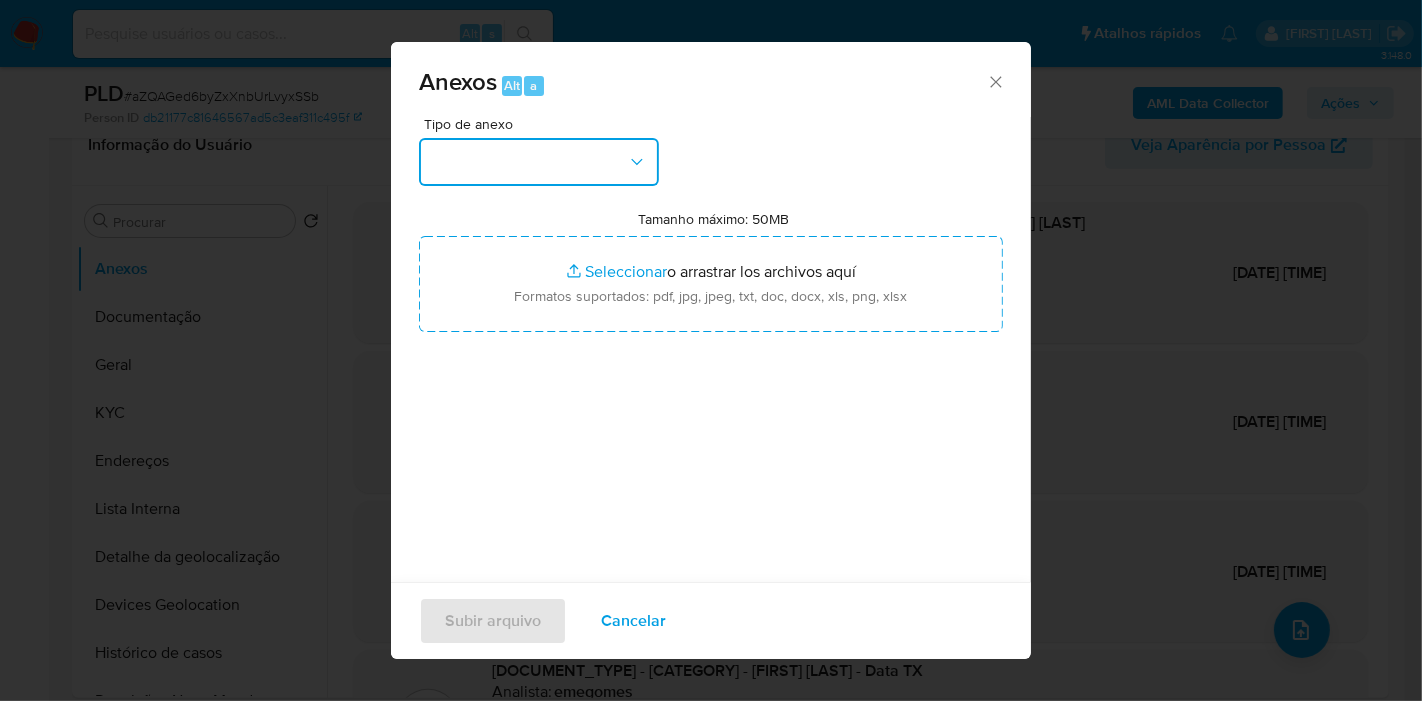 click at bounding box center [539, 162] 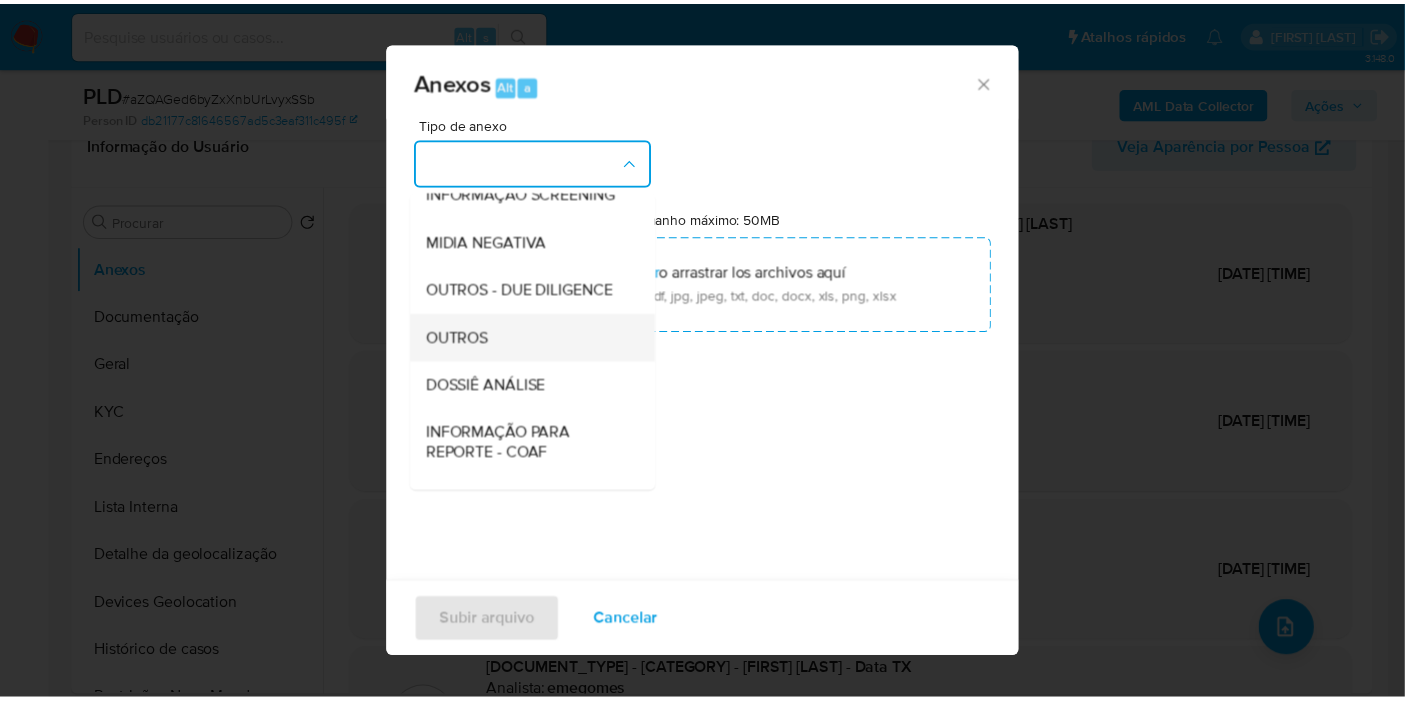 scroll, scrollTop: 222, scrollLeft: 0, axis: vertical 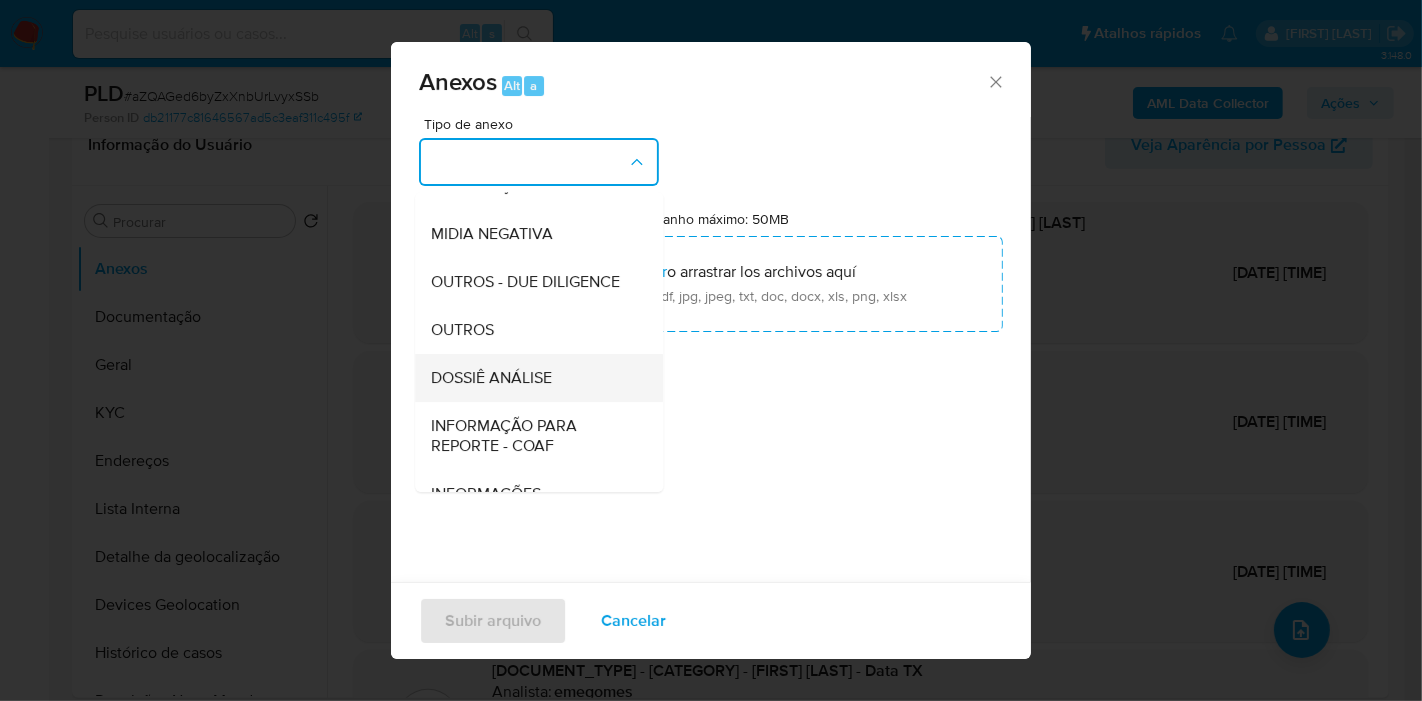click on "DOSSIÊ ANÁLISE" at bounding box center [533, 378] 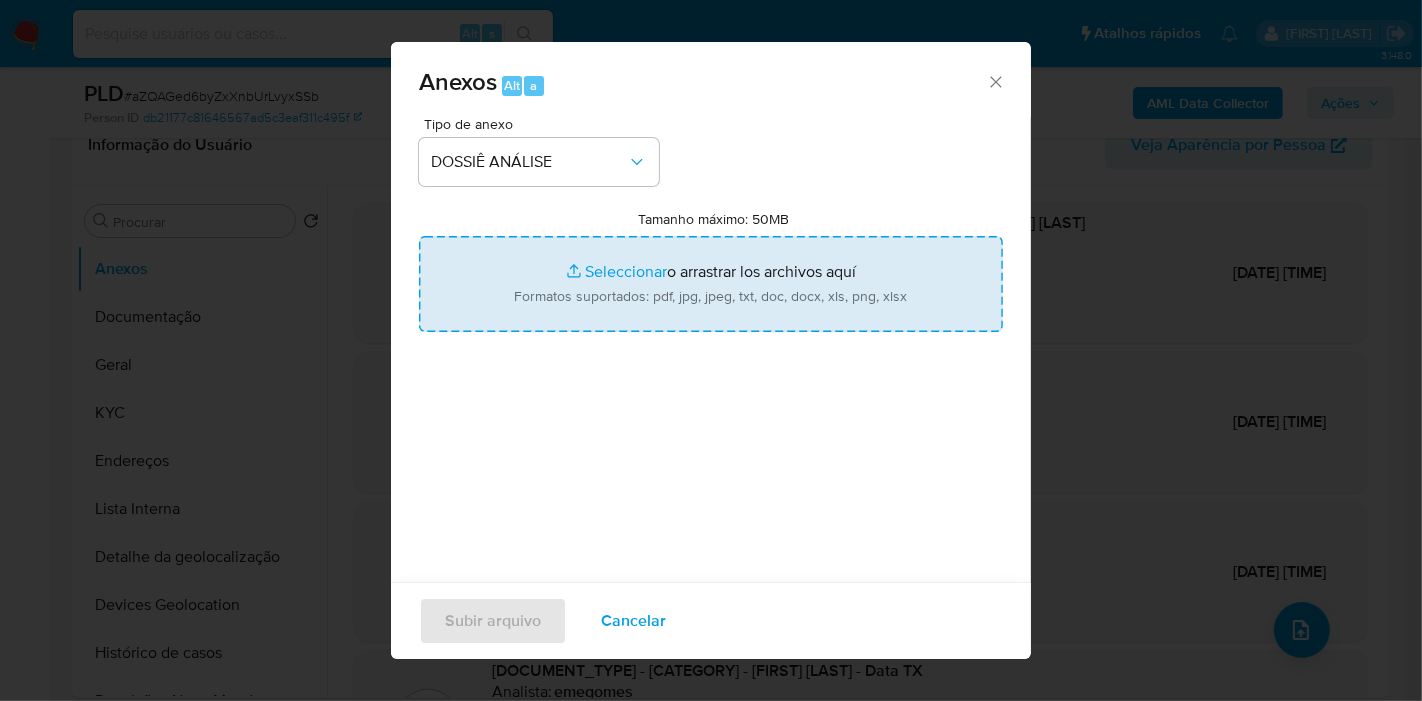 click on "Tamanho máximo: 50MB Seleccionar archivos" at bounding box center (711, 284) 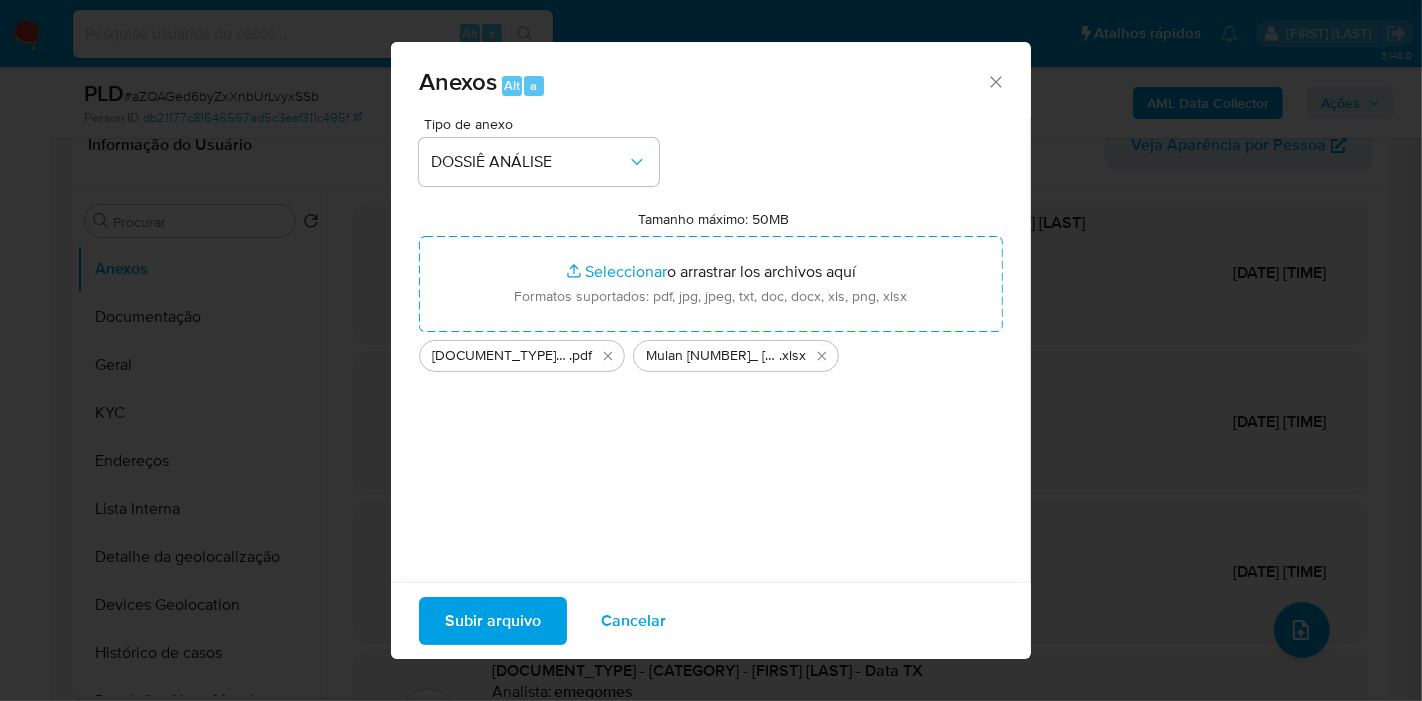 click on "Subir arquivo" at bounding box center [493, 621] 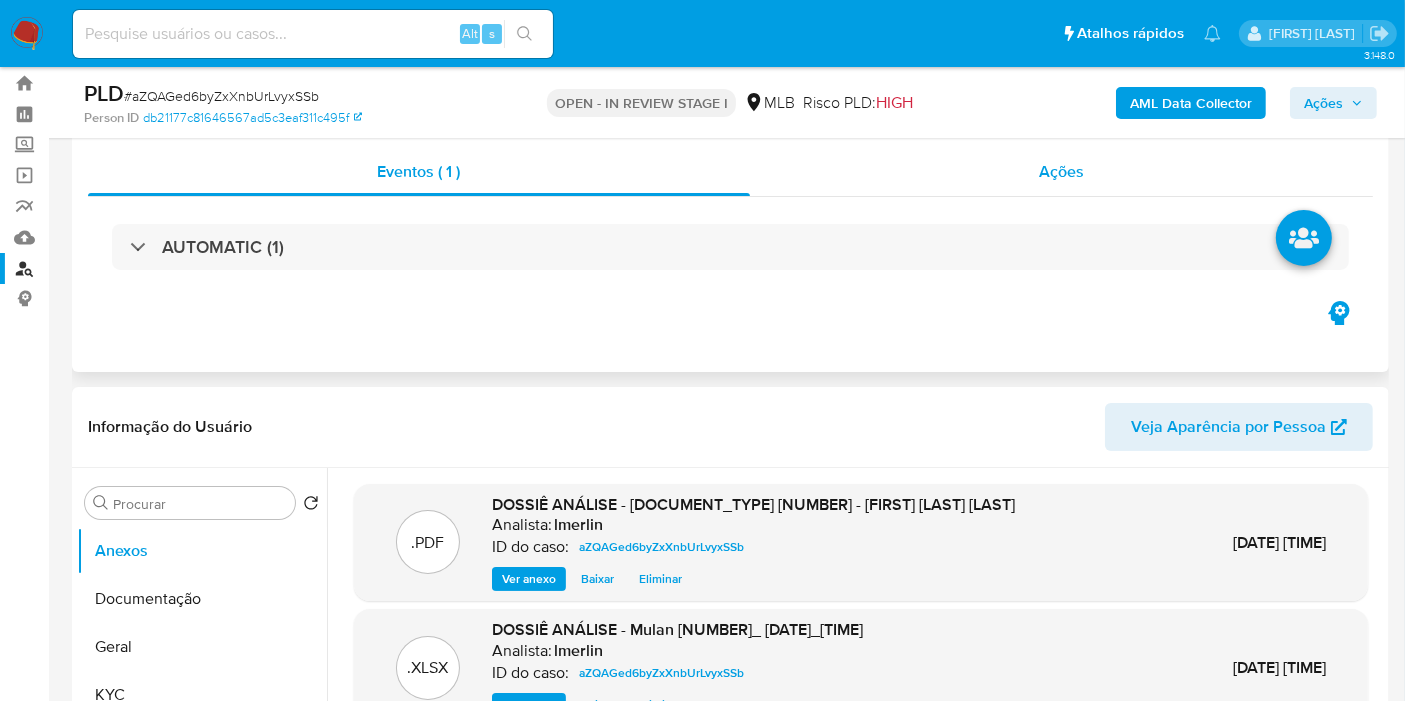 scroll, scrollTop: 0, scrollLeft: 0, axis: both 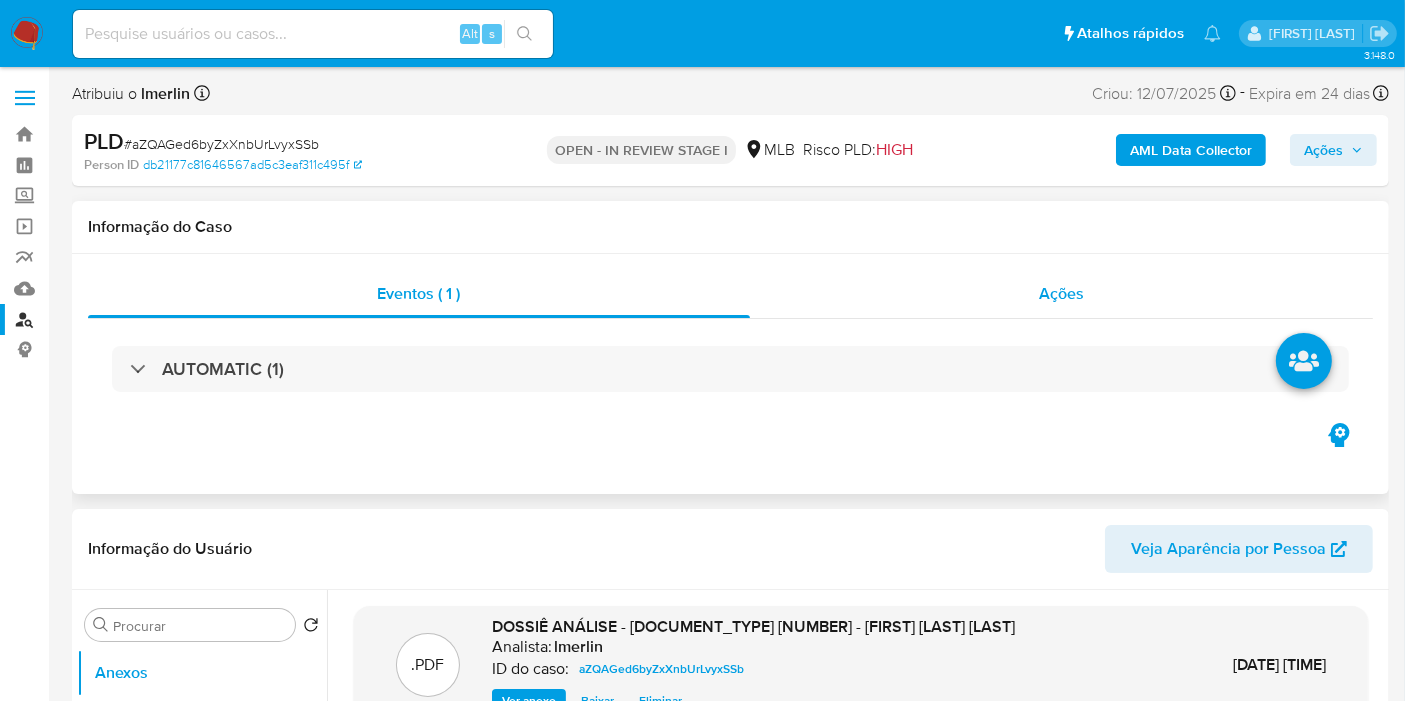 click on "Ações" at bounding box center (1061, 293) 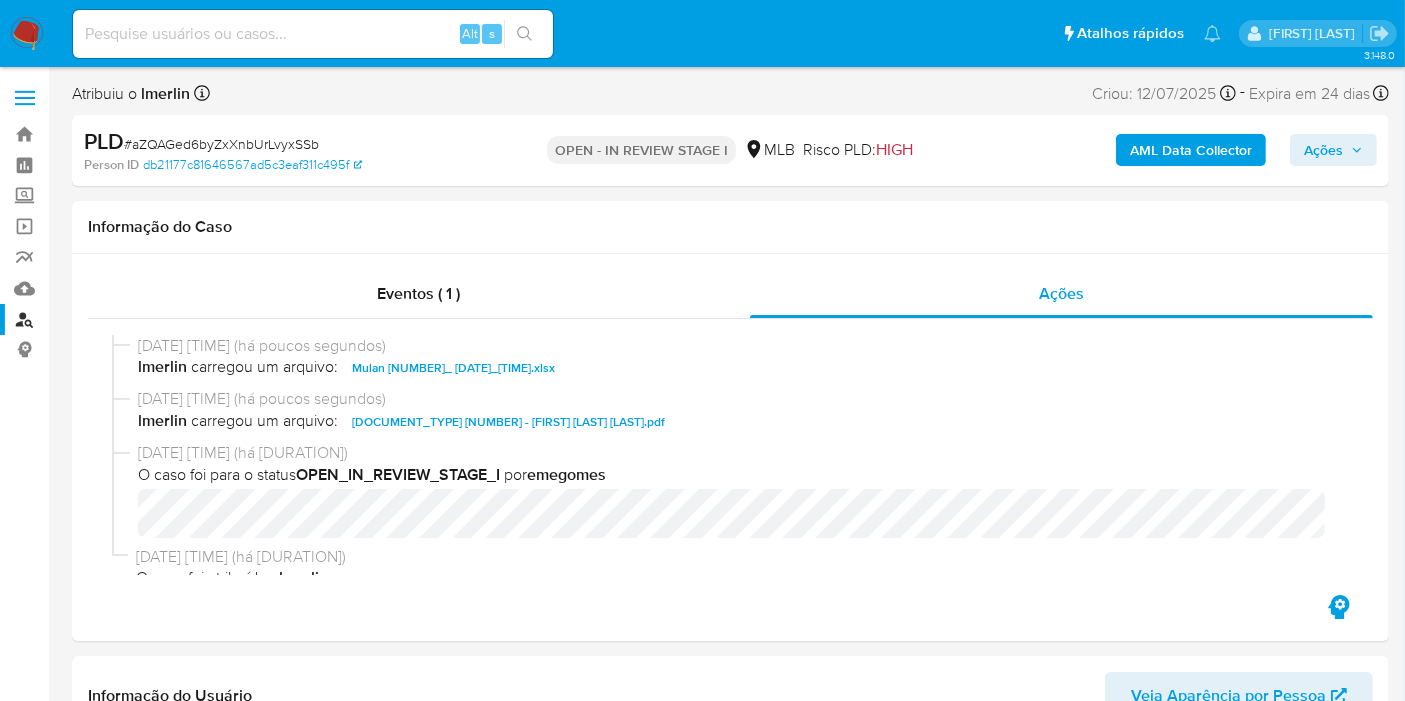 click on "Ações" at bounding box center (1323, 150) 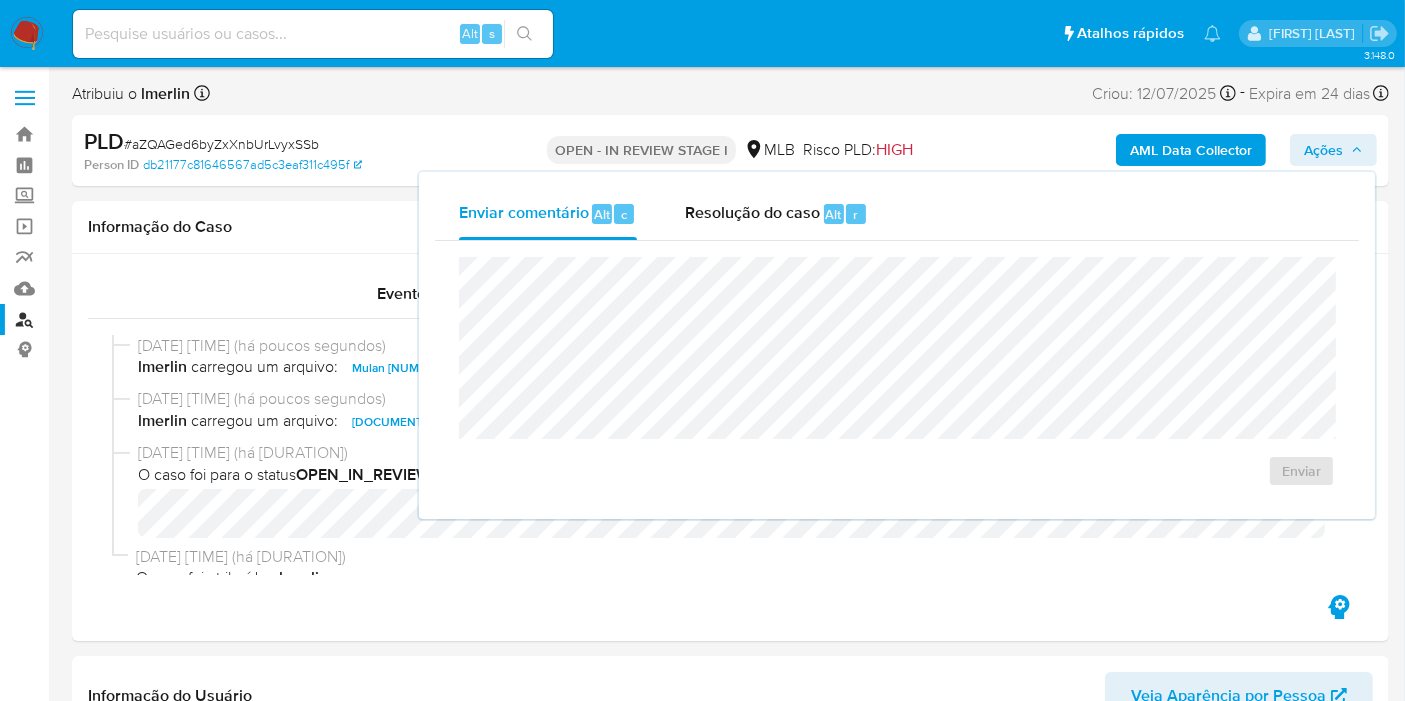 click on "Resolução do caso Alt r" at bounding box center (776, 214) 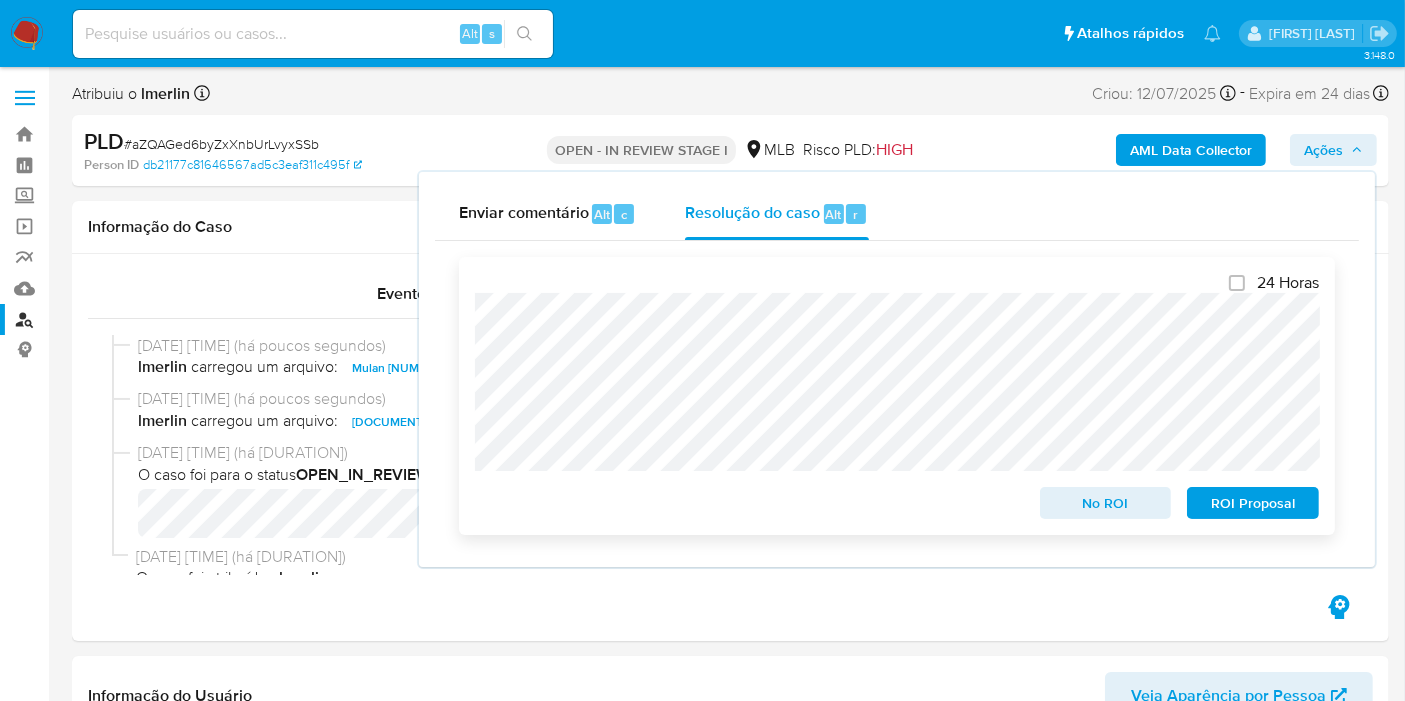 click on "ROI Proposal" at bounding box center (1253, 503) 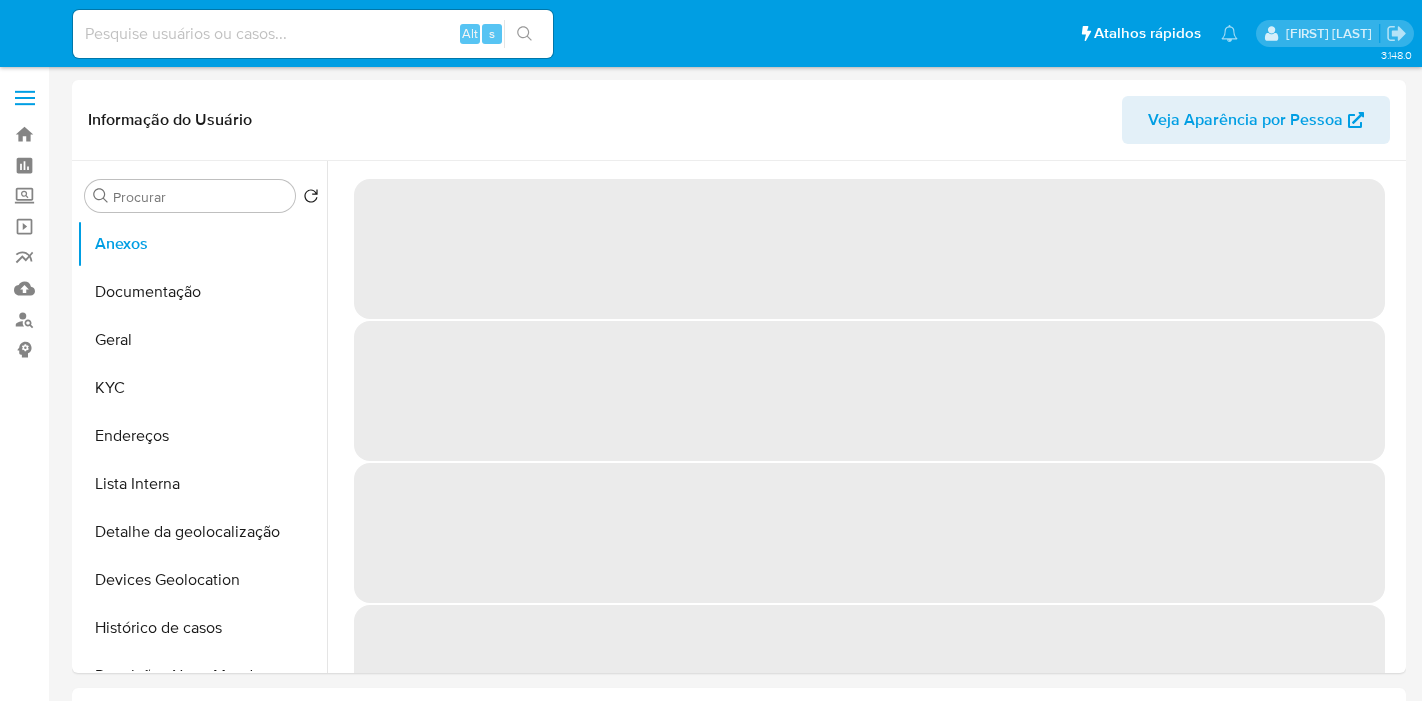 select on "10" 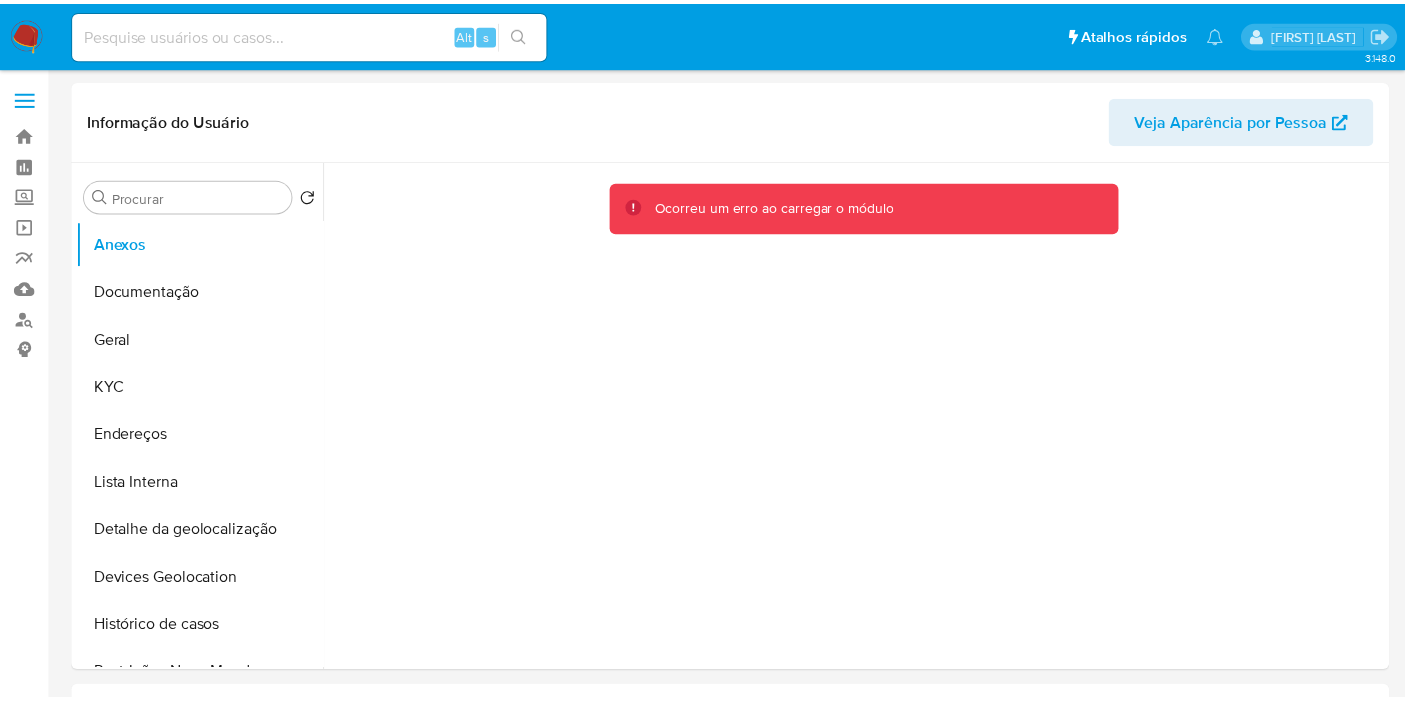 scroll, scrollTop: 0, scrollLeft: 0, axis: both 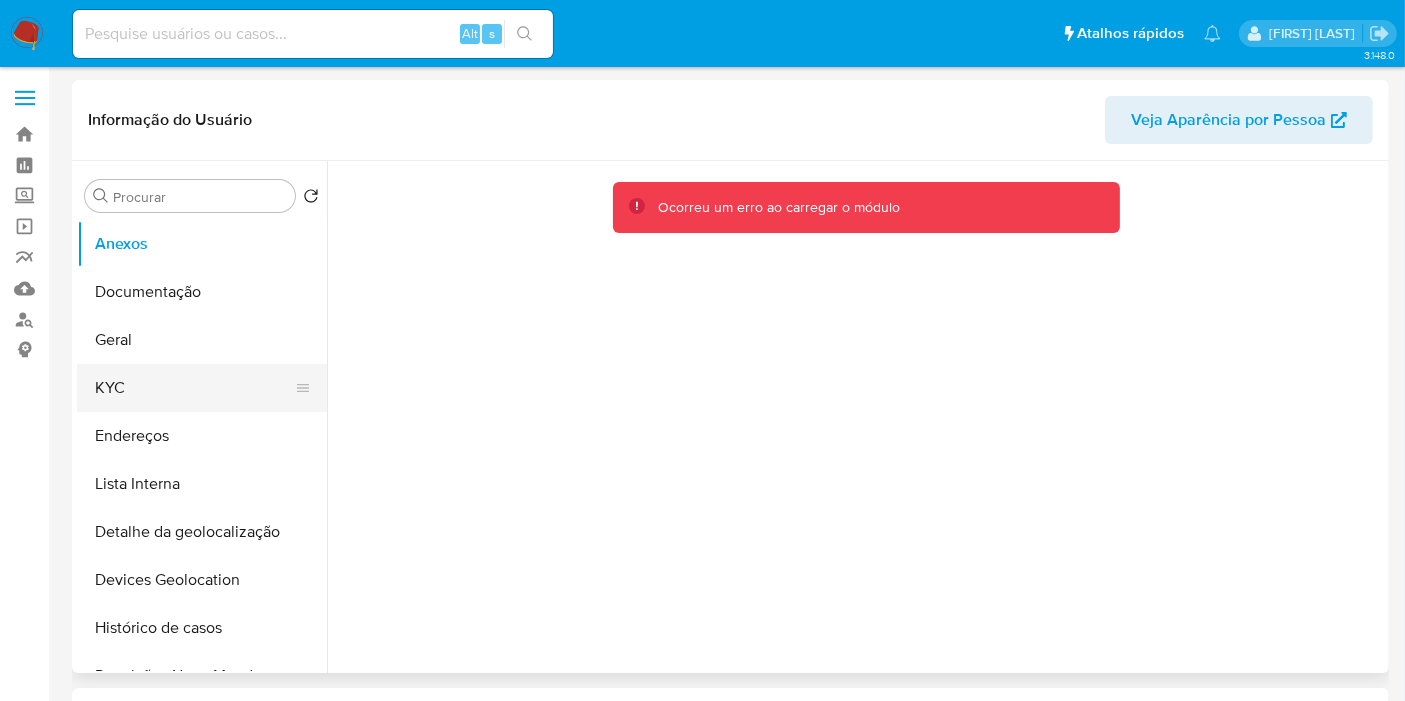click on "KYC" at bounding box center (194, 388) 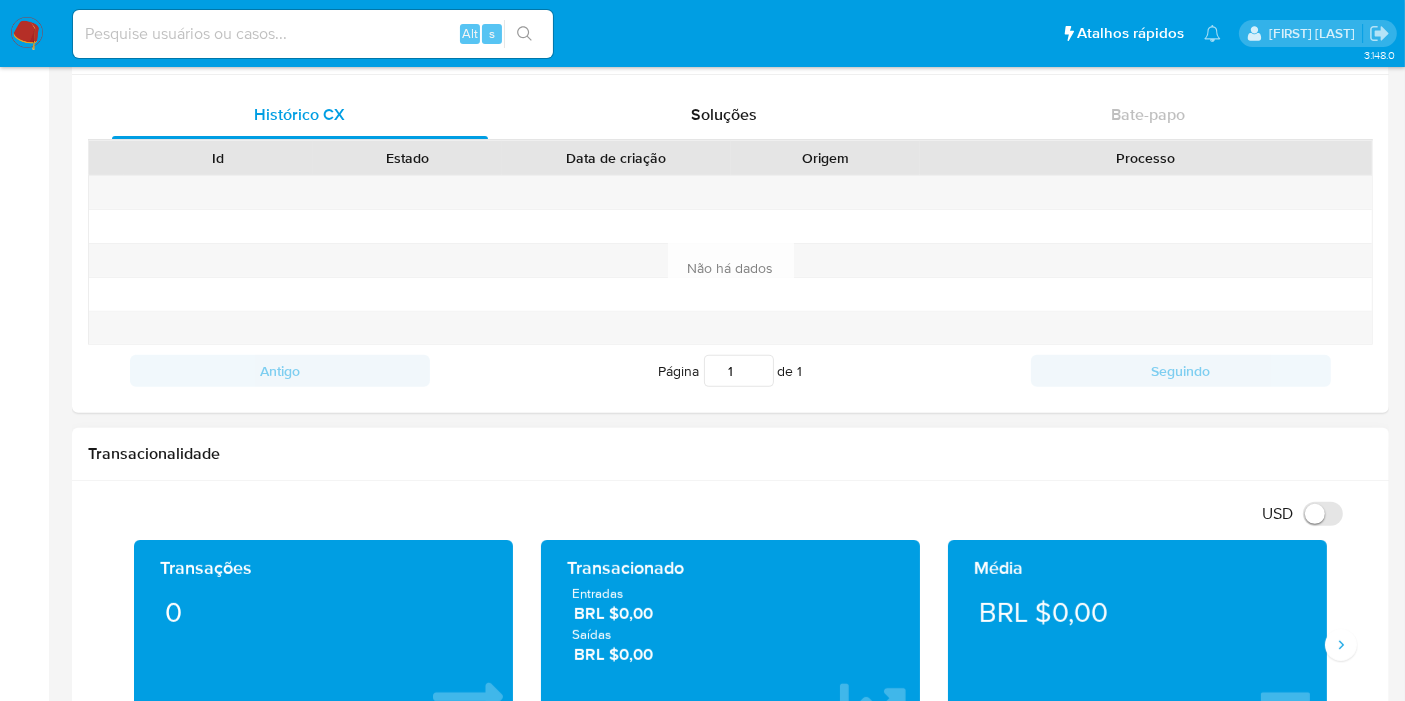 scroll, scrollTop: 1000, scrollLeft: 0, axis: vertical 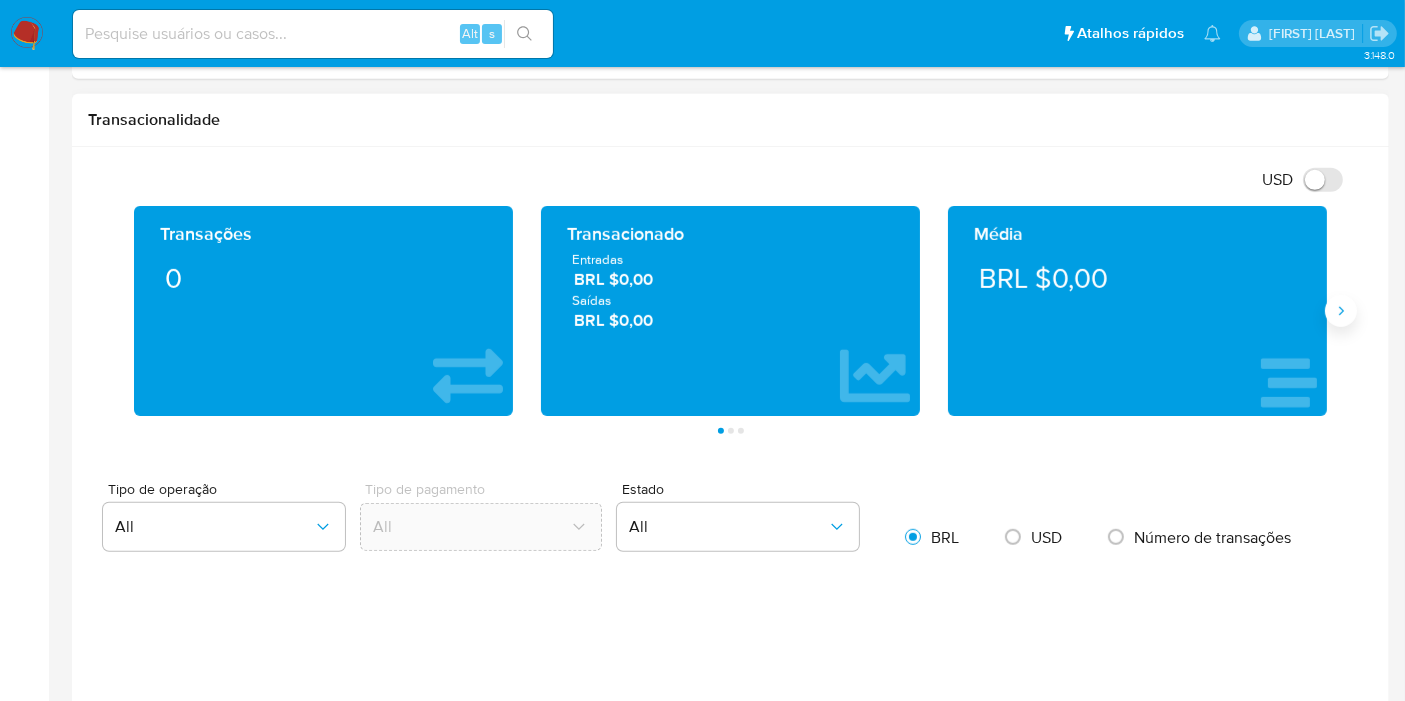 click 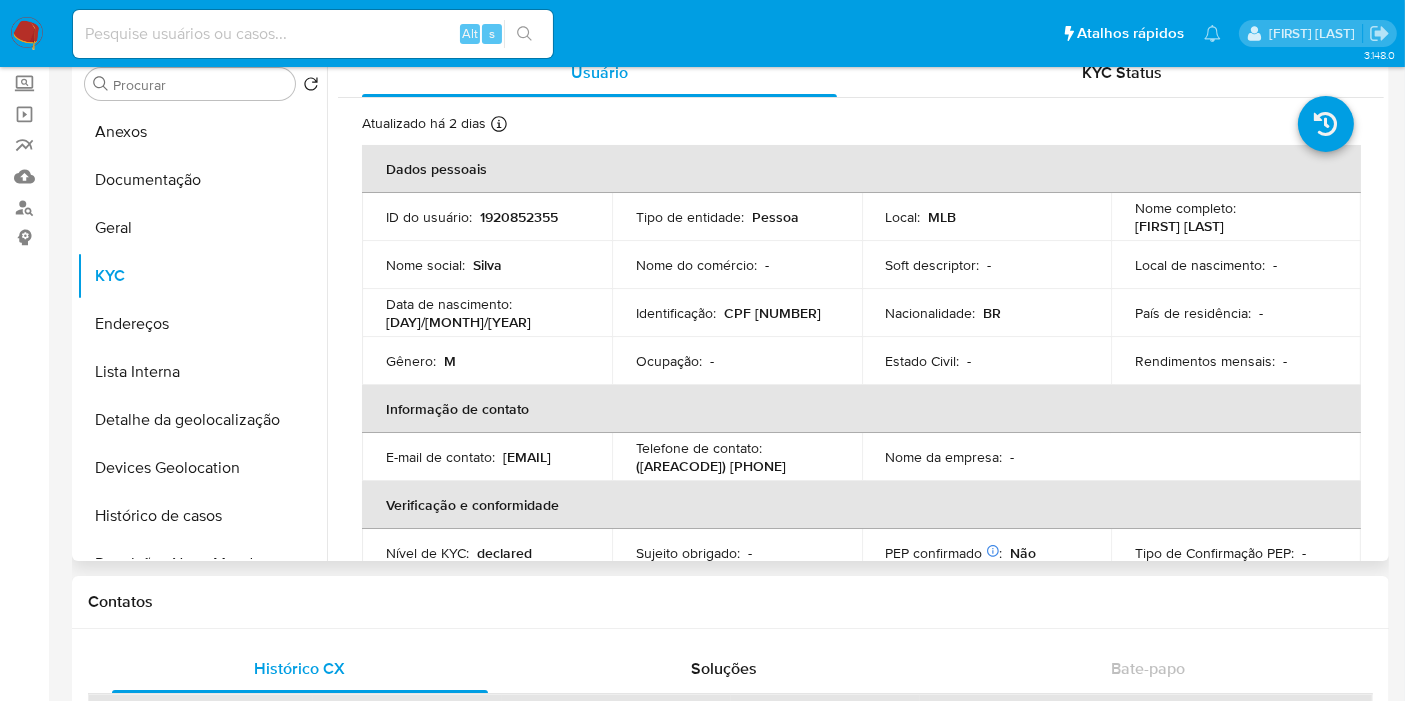 scroll, scrollTop: 111, scrollLeft: 0, axis: vertical 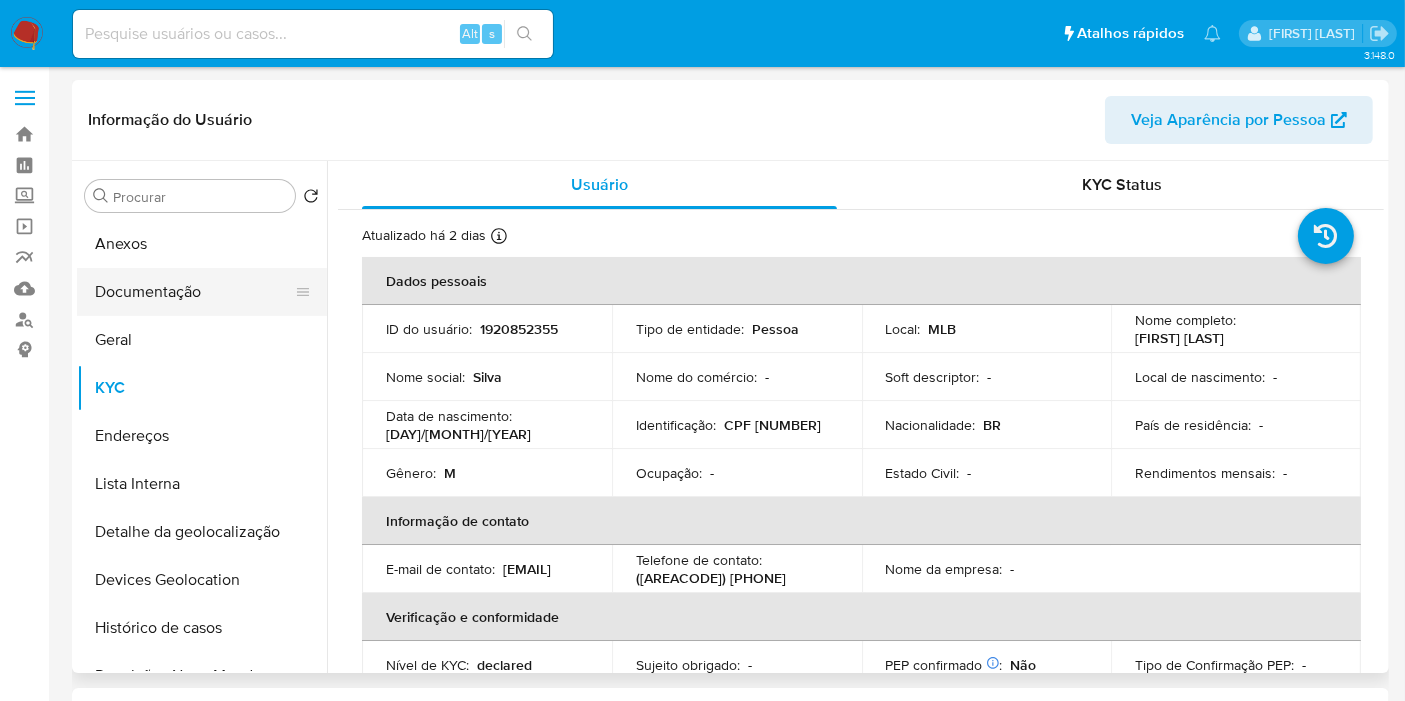 click on "Documentação" at bounding box center [194, 292] 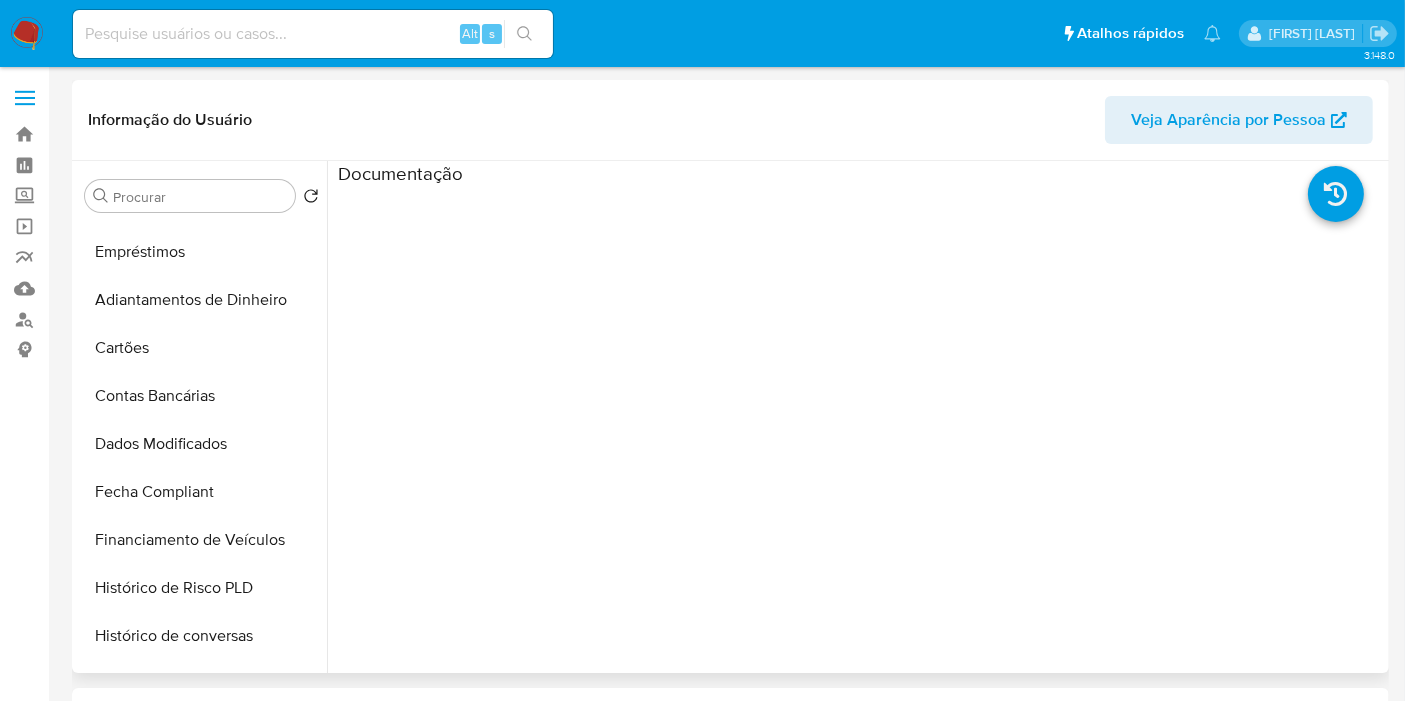 scroll, scrollTop: 844, scrollLeft: 0, axis: vertical 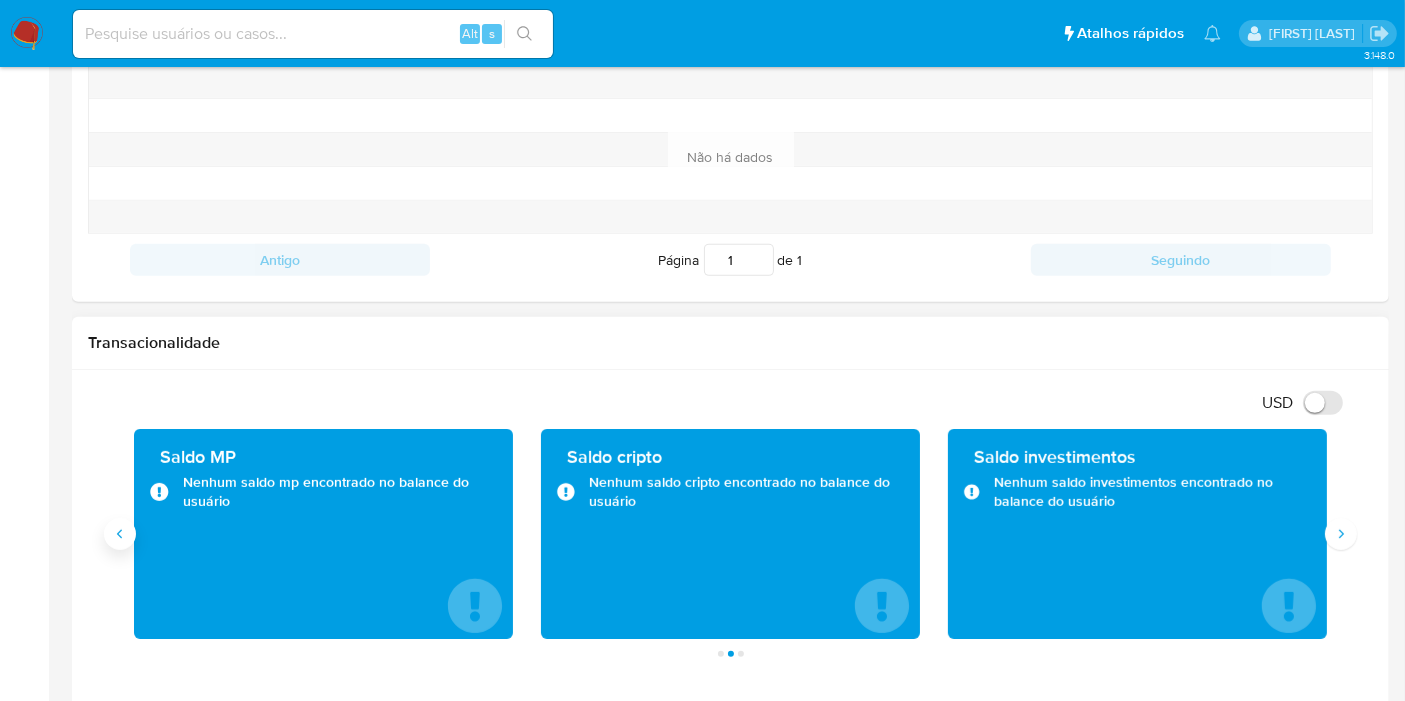 click at bounding box center [120, 534] 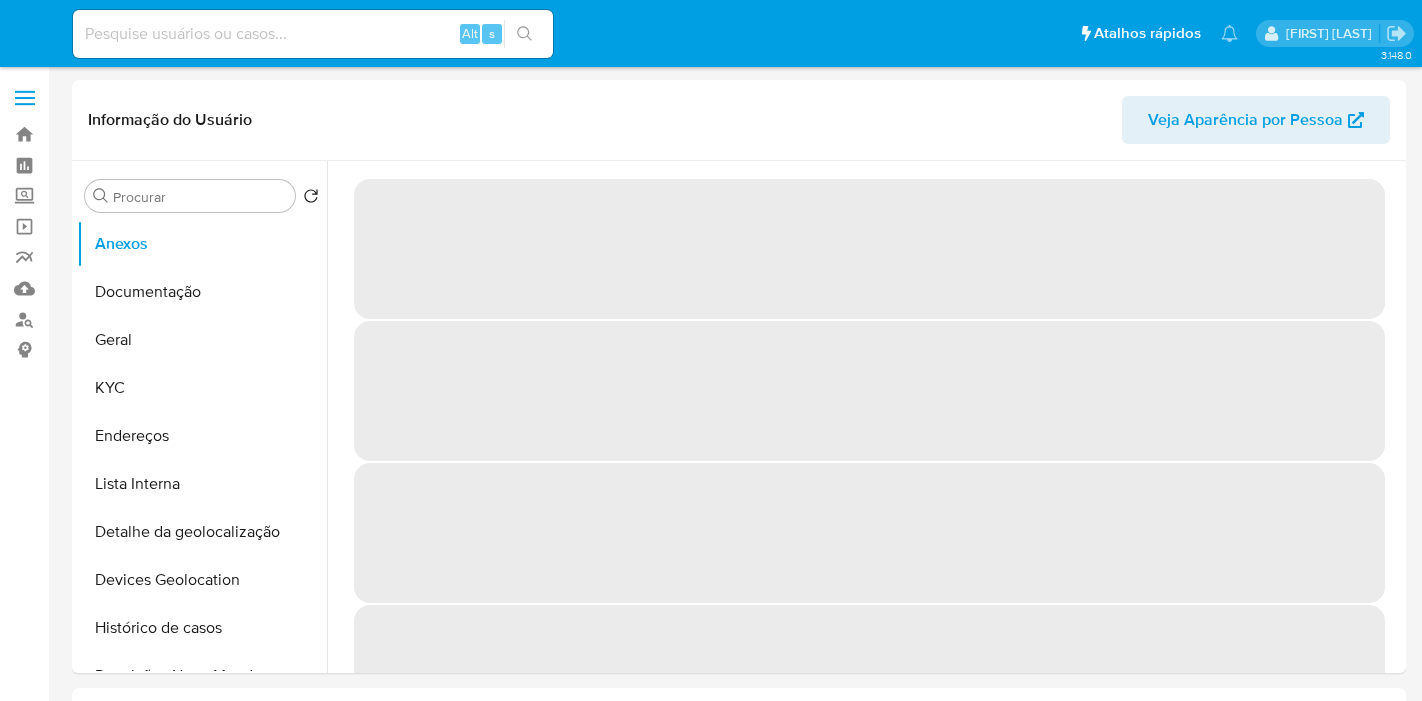 select on "10" 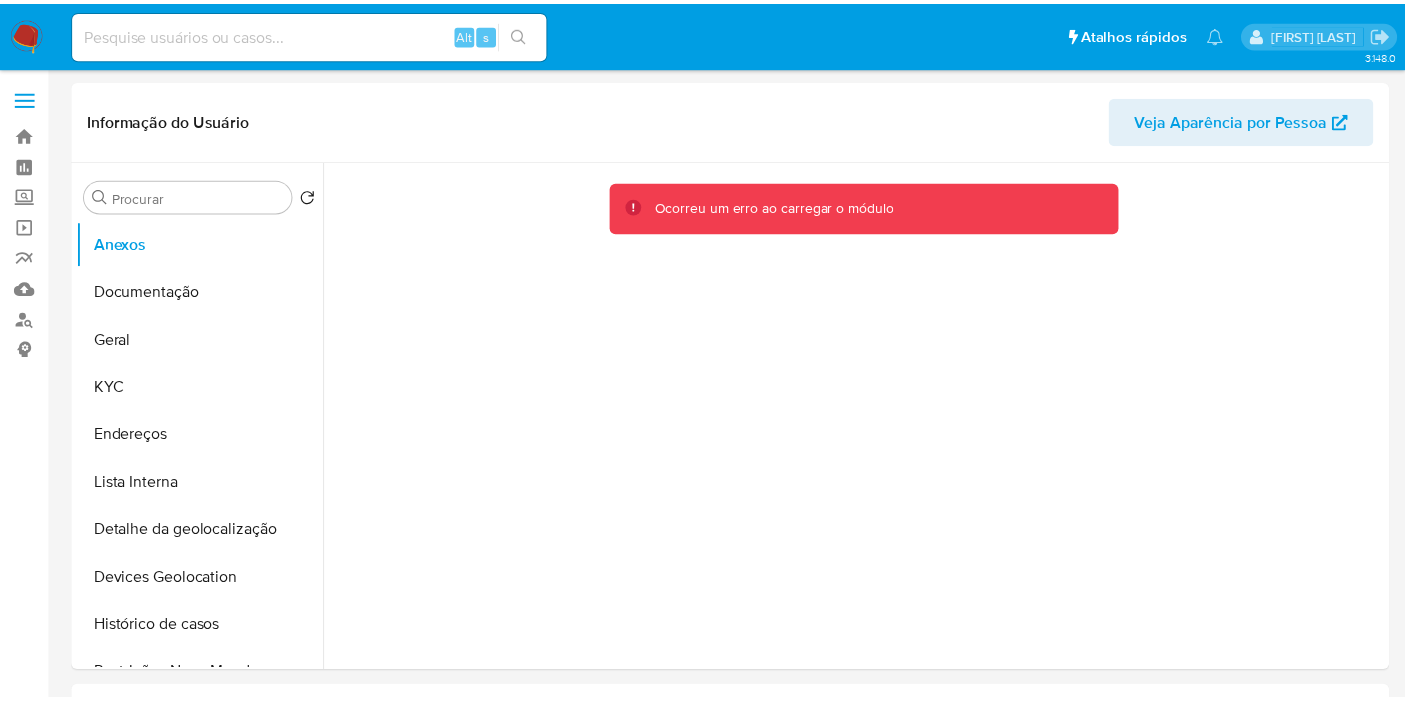 scroll, scrollTop: 0, scrollLeft: 0, axis: both 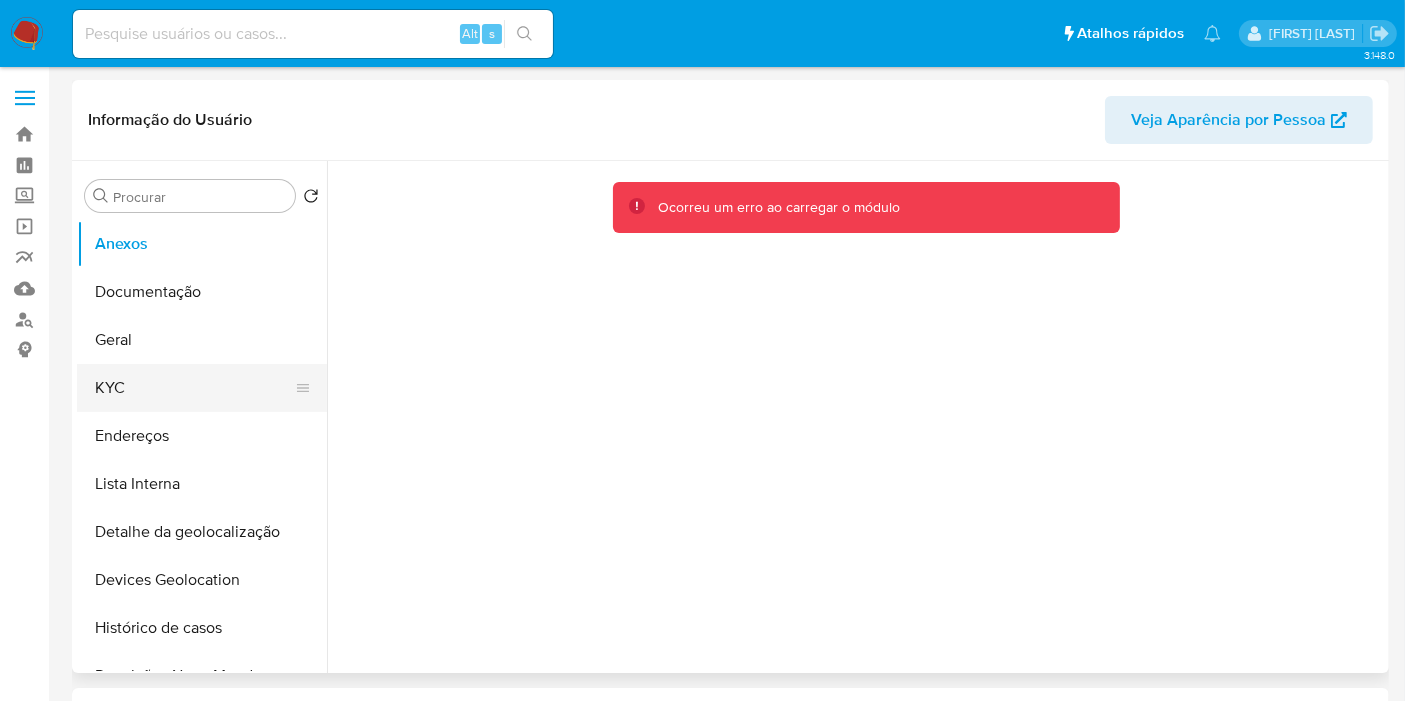 click on "KYC" at bounding box center (194, 388) 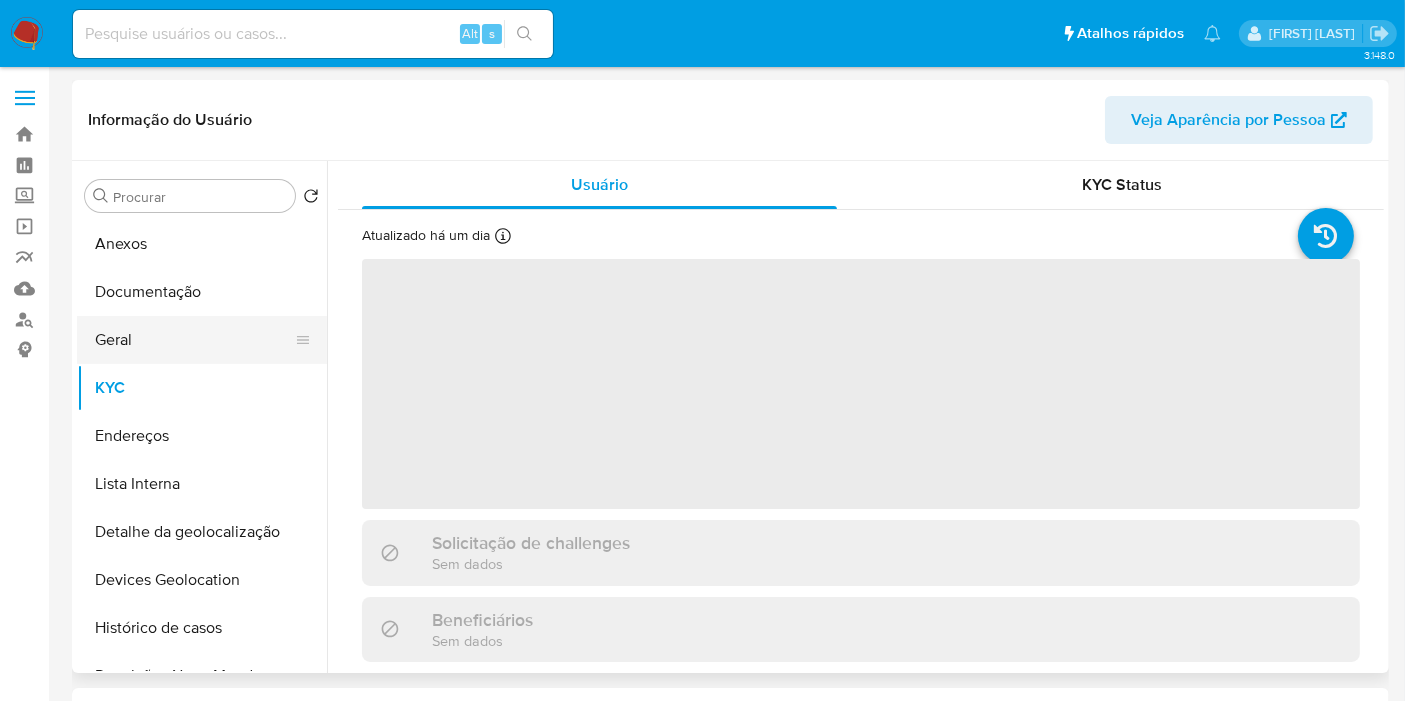 click on "Geral" at bounding box center (194, 340) 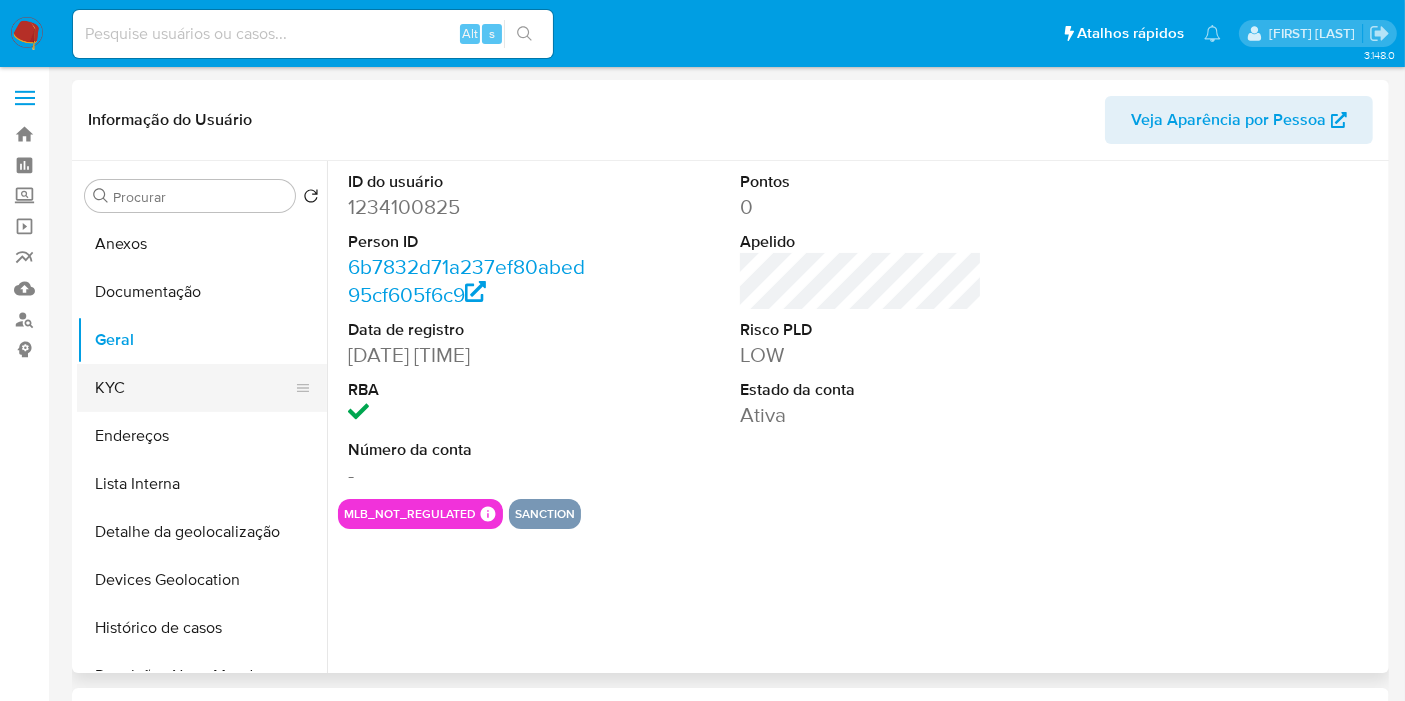 click on "KYC" at bounding box center (194, 388) 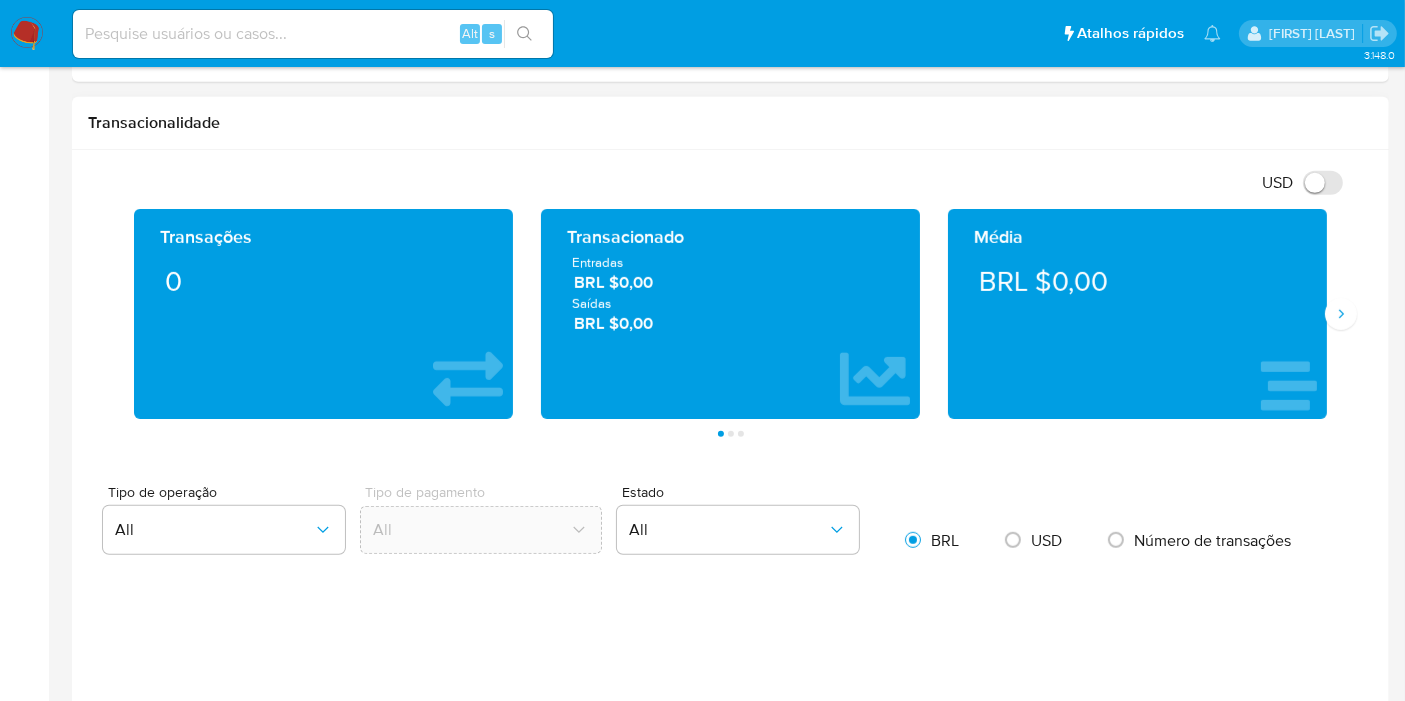 scroll, scrollTop: 1000, scrollLeft: 0, axis: vertical 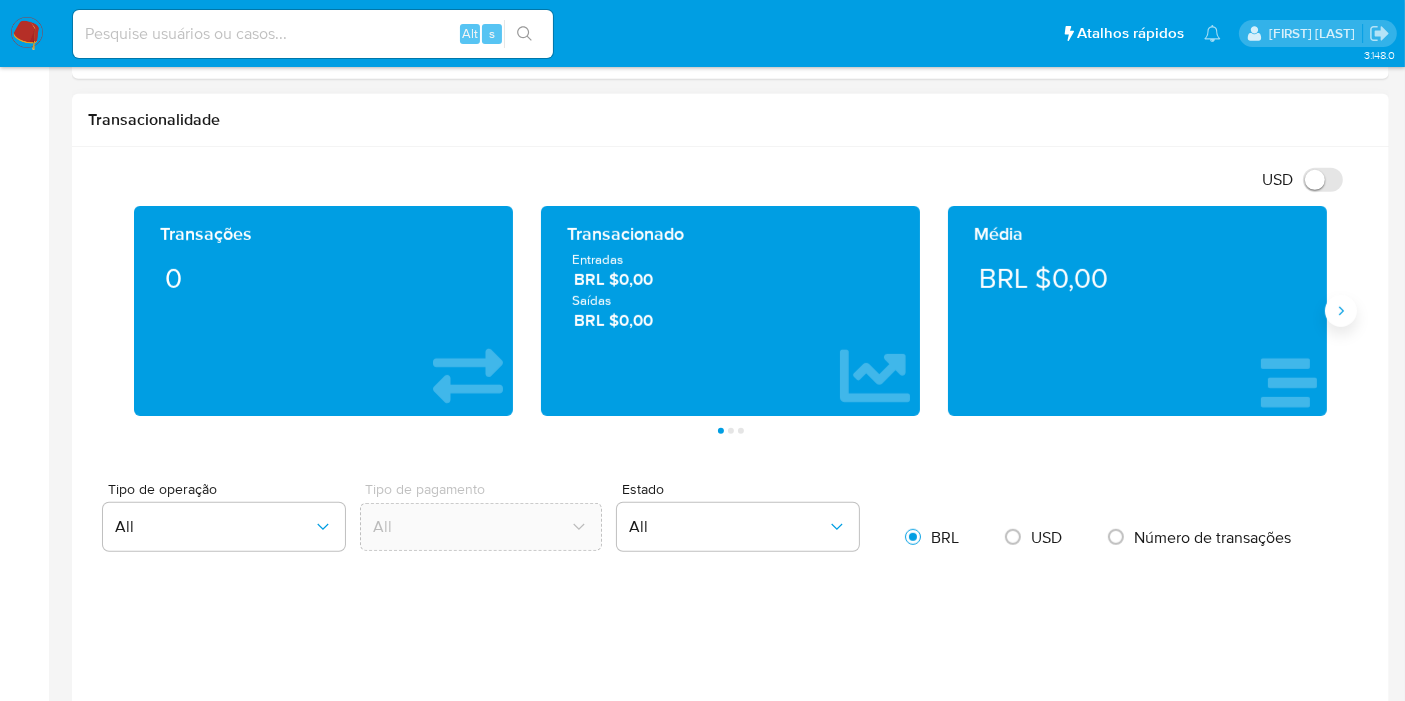 click at bounding box center [1341, 311] 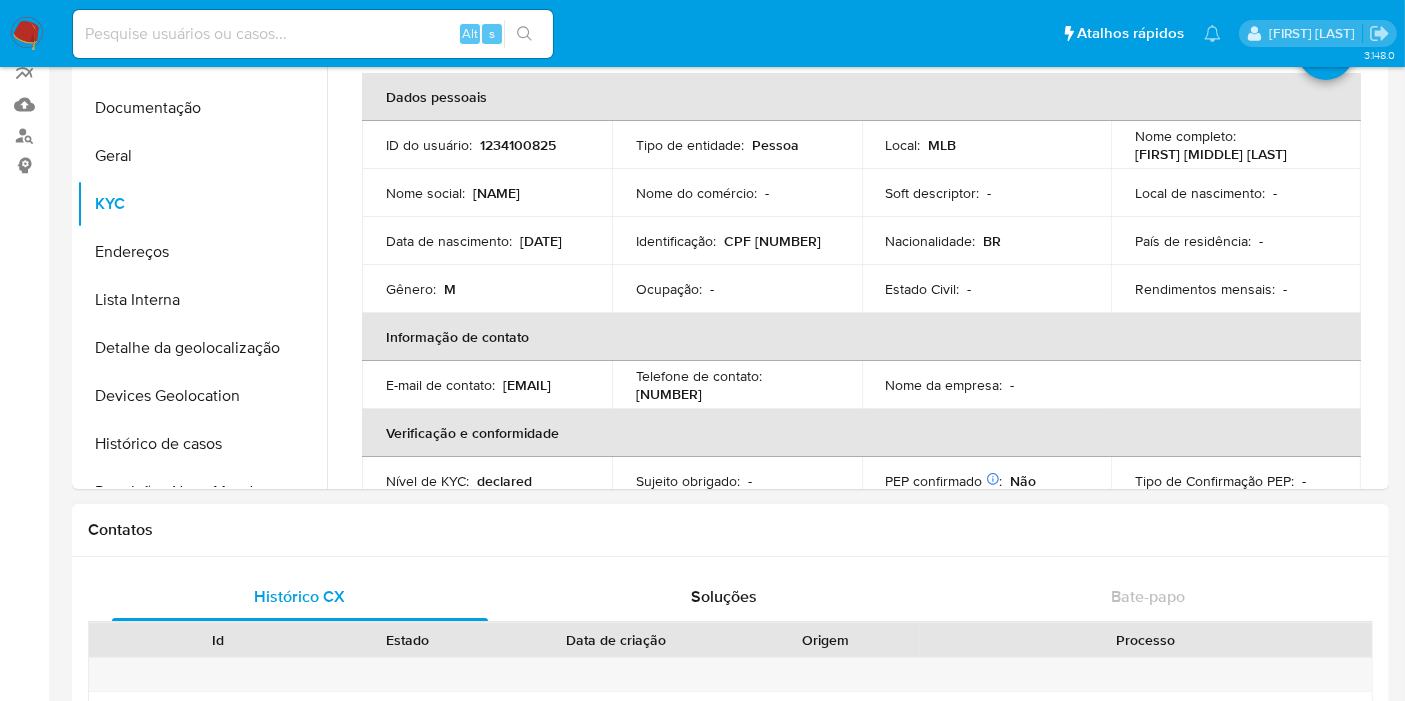 scroll, scrollTop: 0, scrollLeft: 0, axis: both 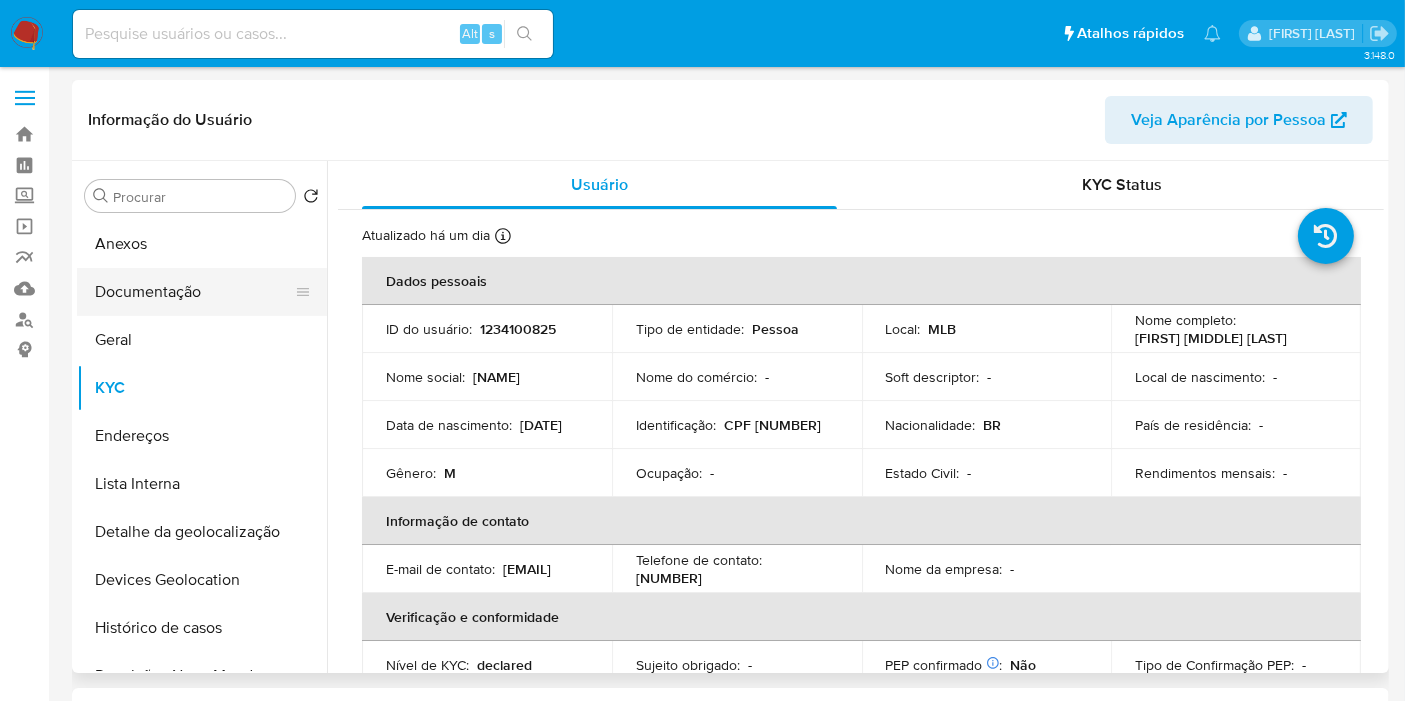 click on "Documentação" at bounding box center [194, 292] 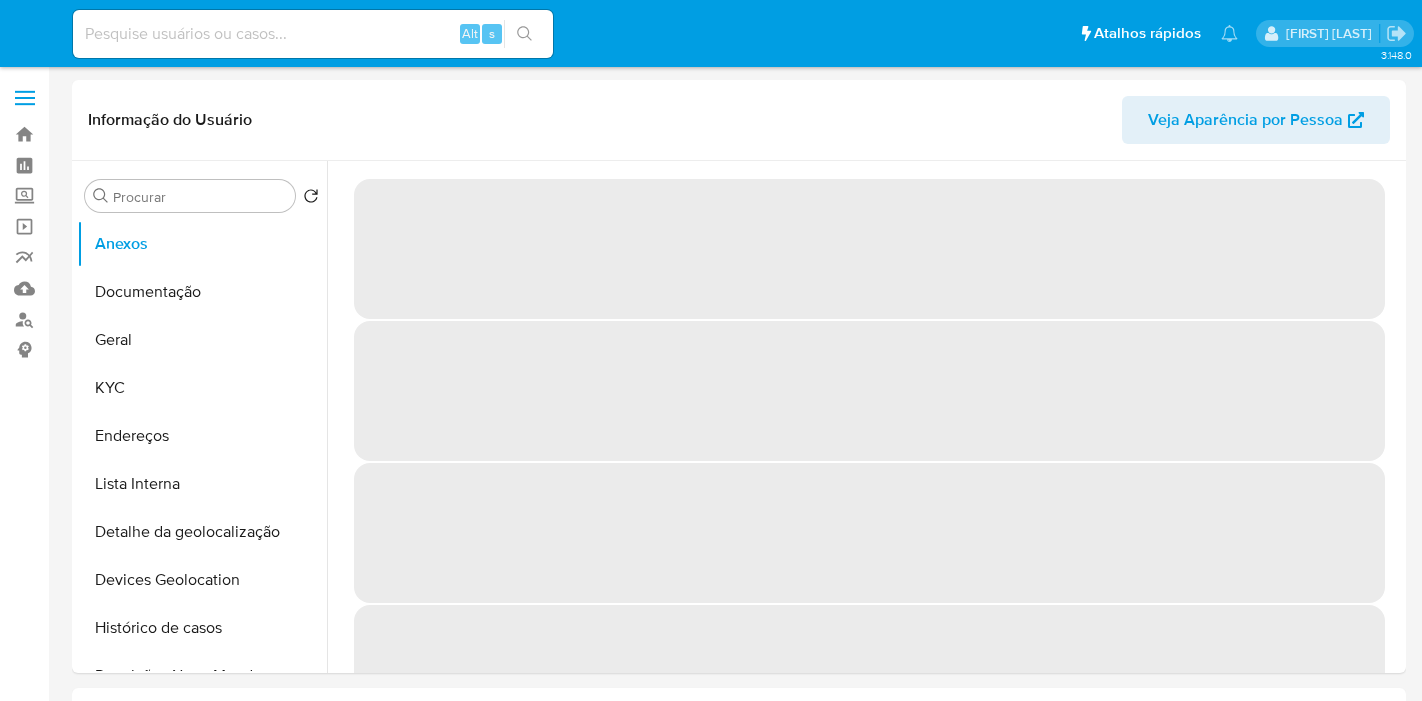 select on "10" 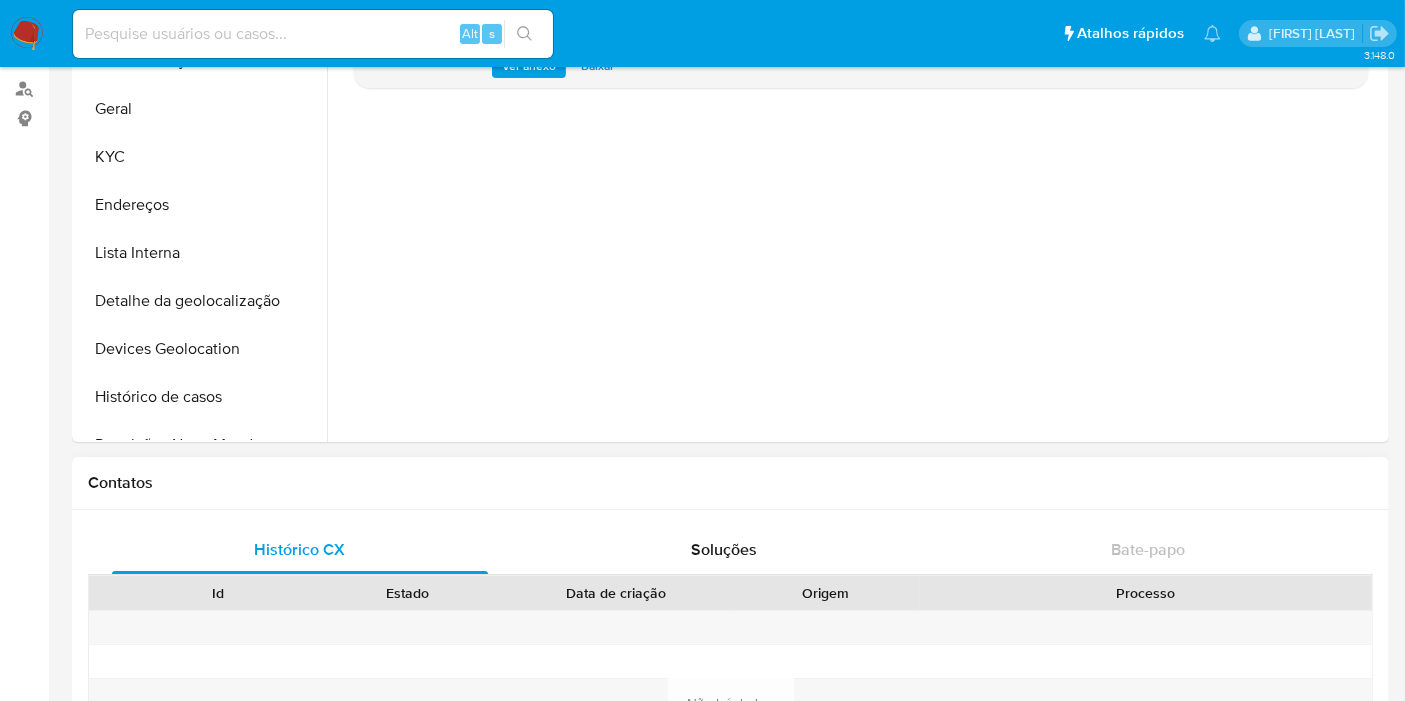 scroll, scrollTop: 111, scrollLeft: 0, axis: vertical 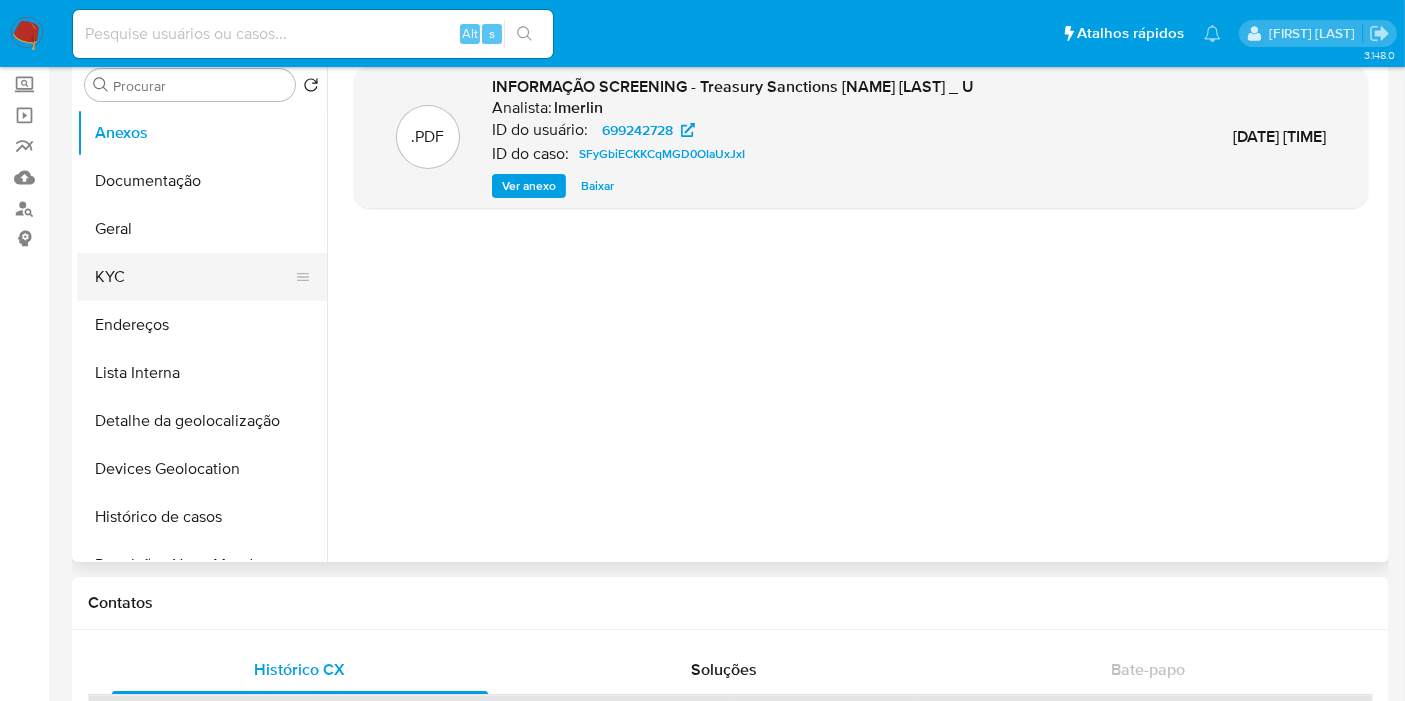 click on "KYC" at bounding box center (194, 277) 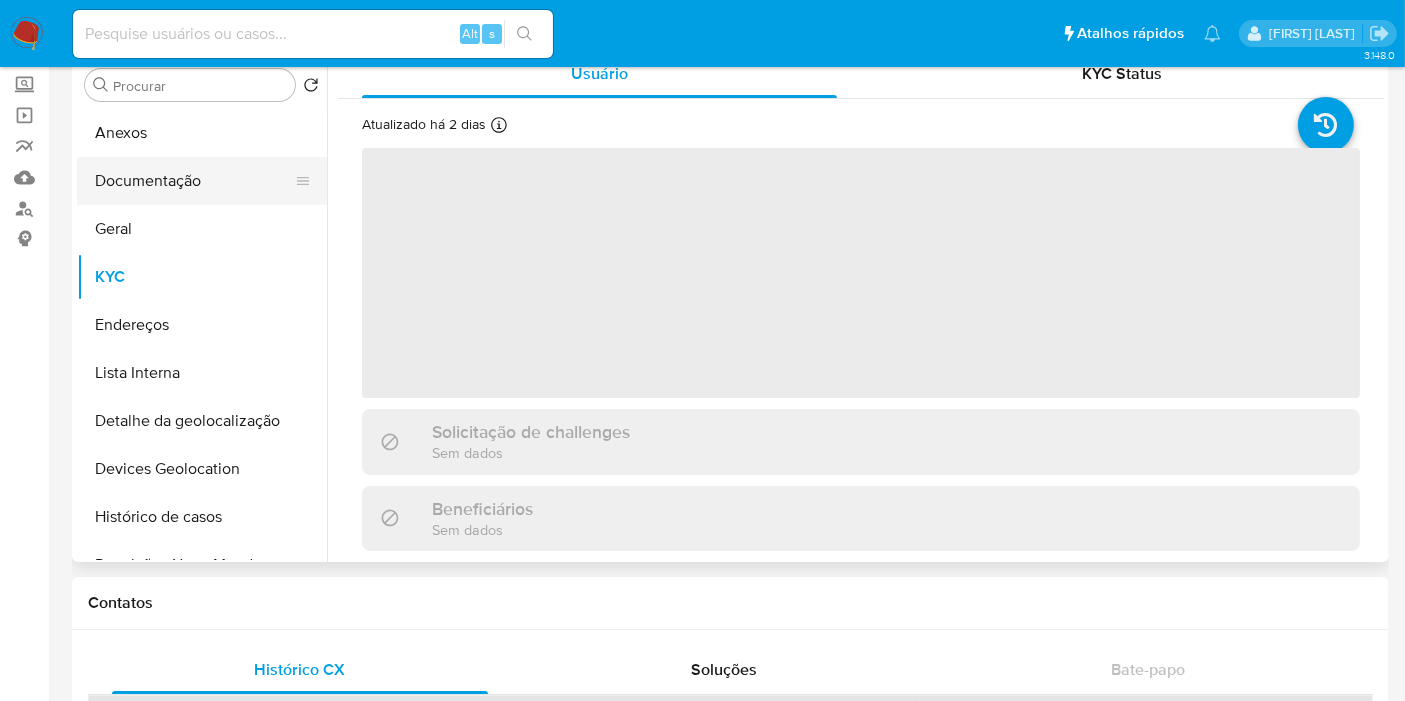 click on "Documentação" at bounding box center (194, 181) 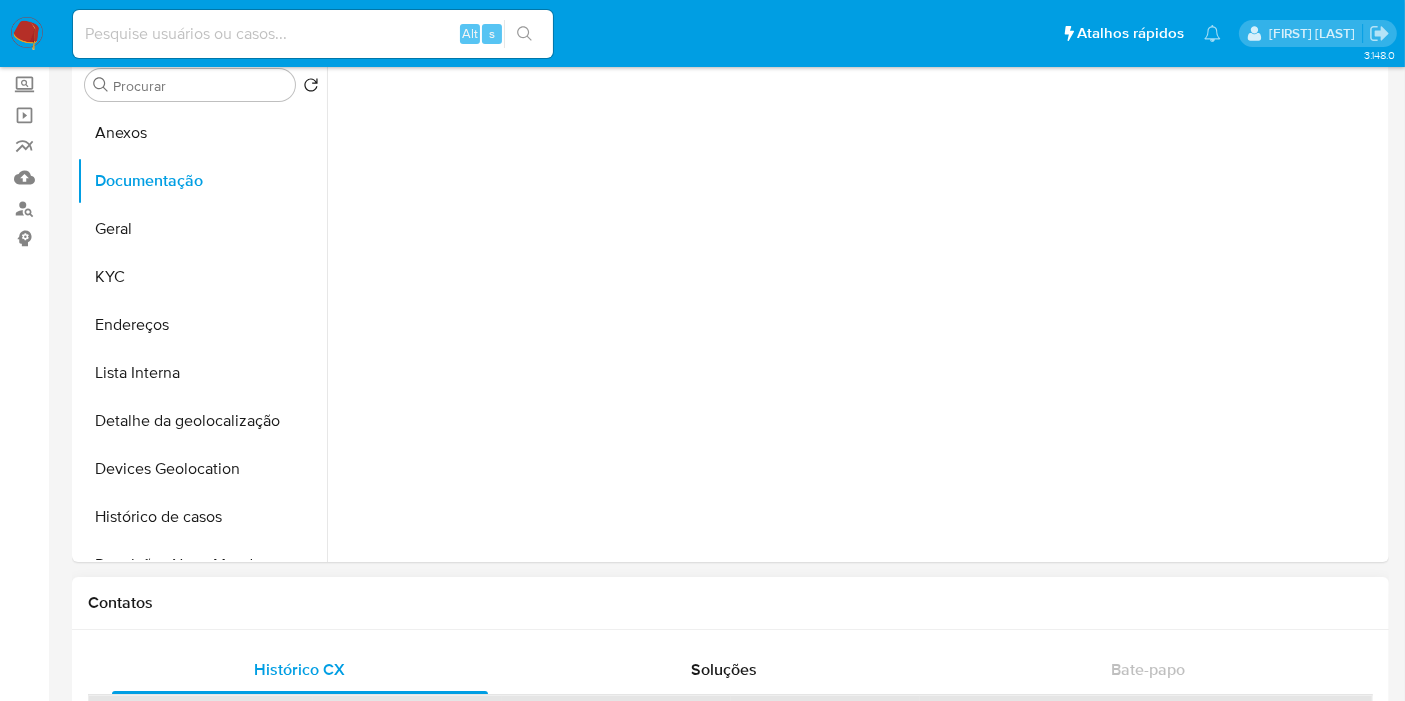 scroll, scrollTop: 0, scrollLeft: 0, axis: both 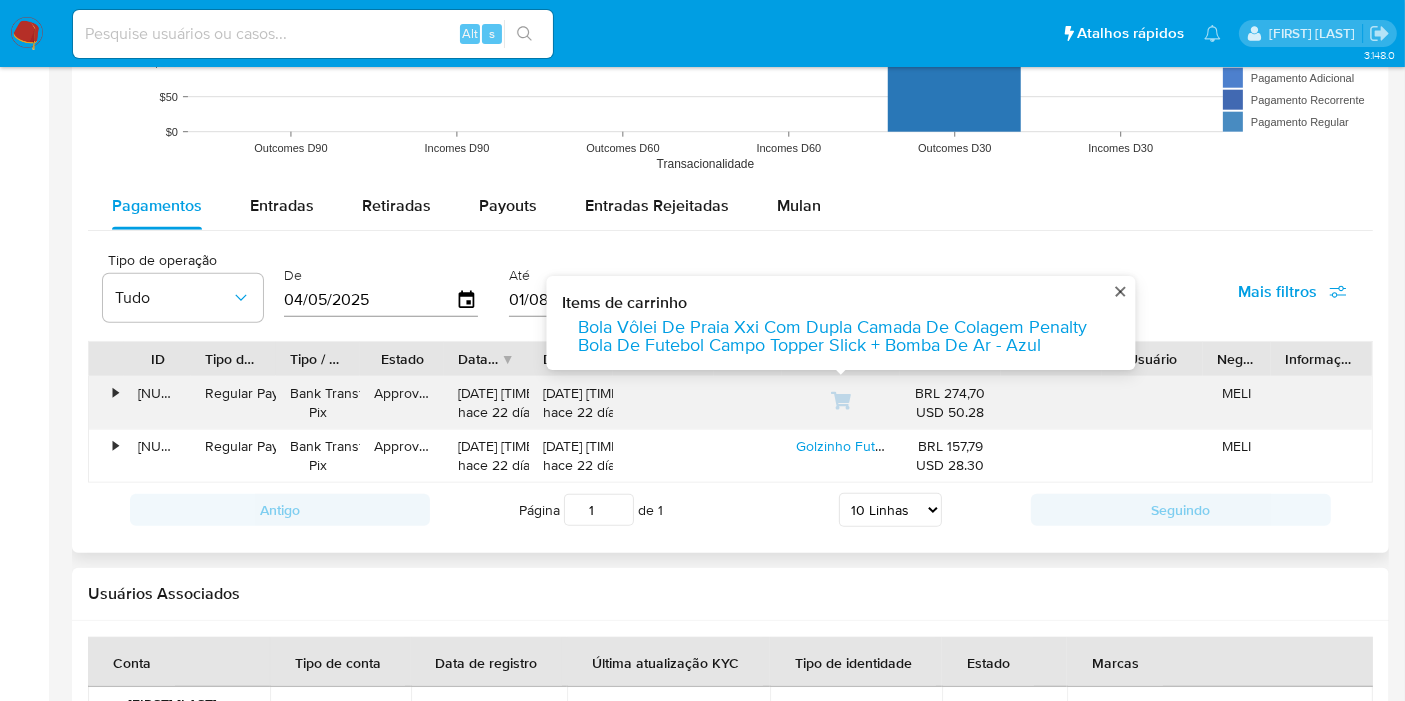 drag, startPoint x: 568, startPoint y: 315, endPoint x: 1085, endPoint y: 335, distance: 517.3867 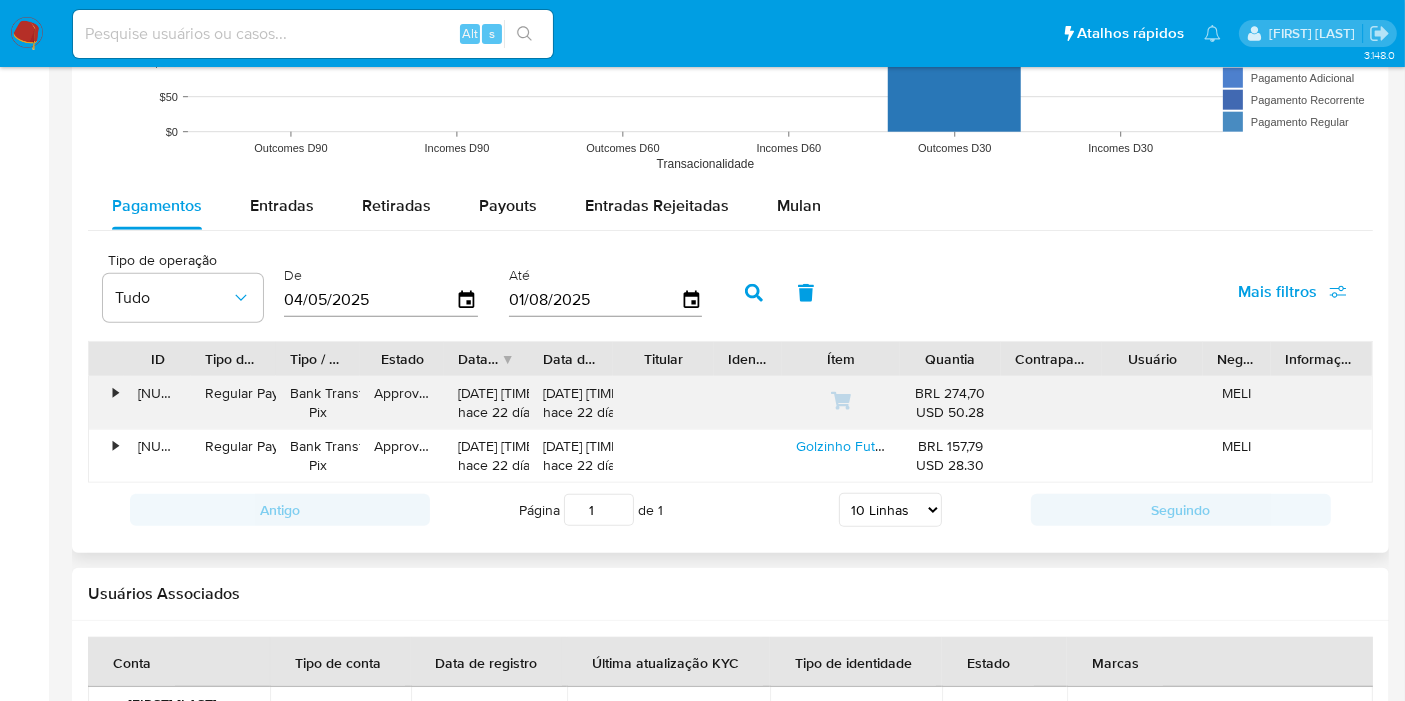 click on "BRL 274,70 USD 50.28" at bounding box center (950, 403) 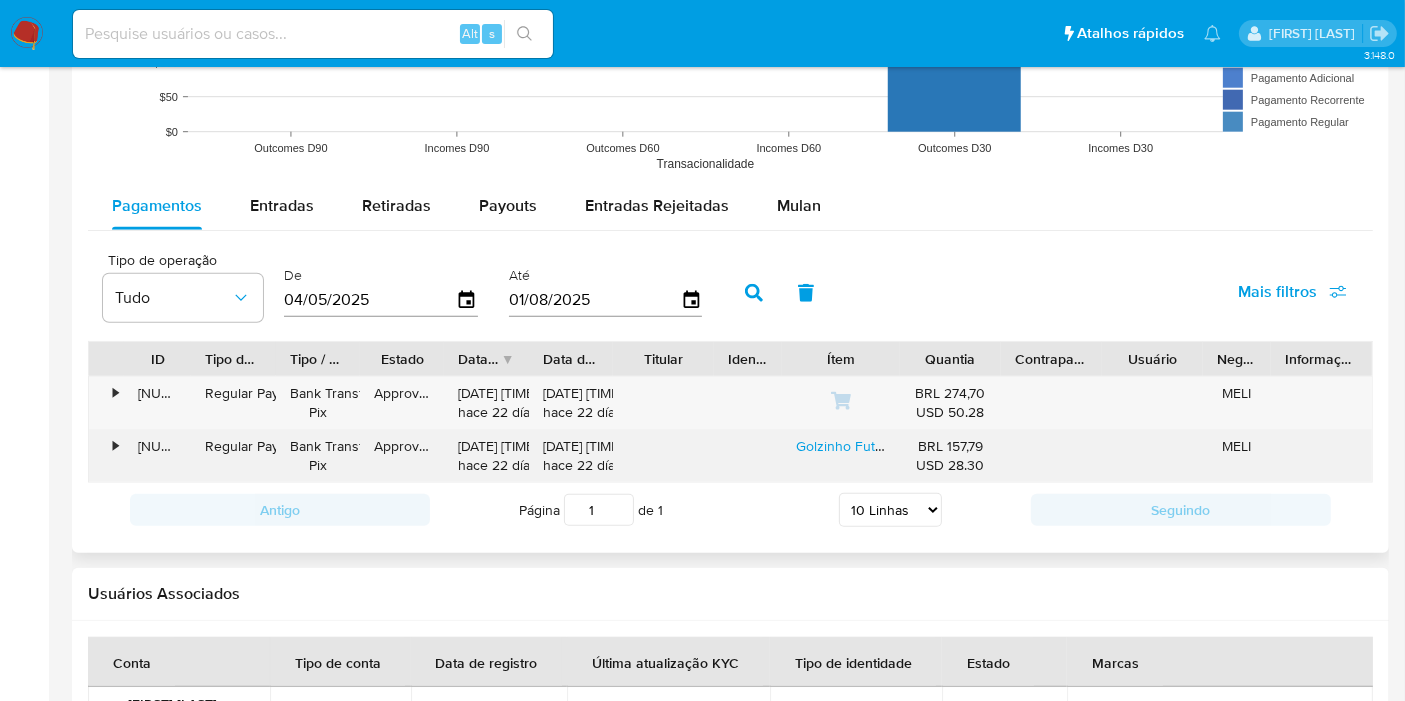 click on "BRL 157,79 USD 28.30" at bounding box center (950, 456) 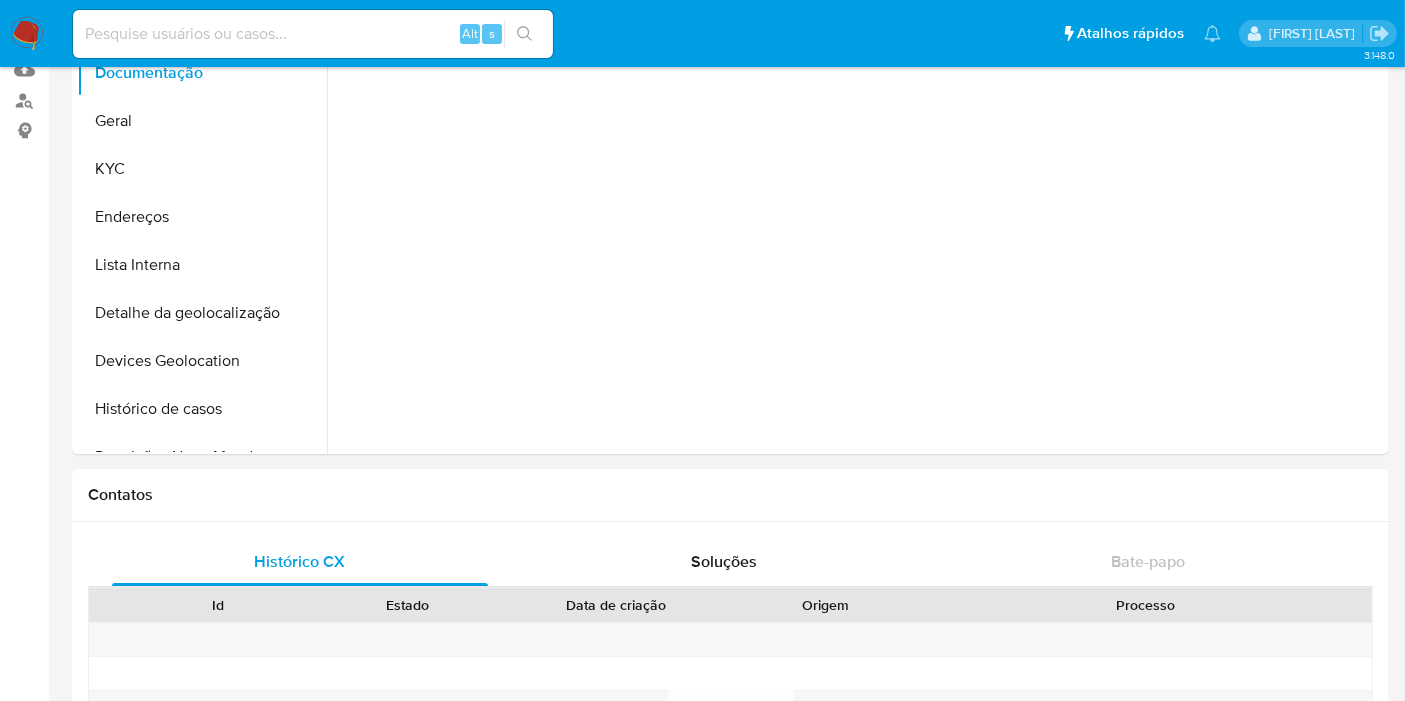 scroll, scrollTop: 0, scrollLeft: 0, axis: both 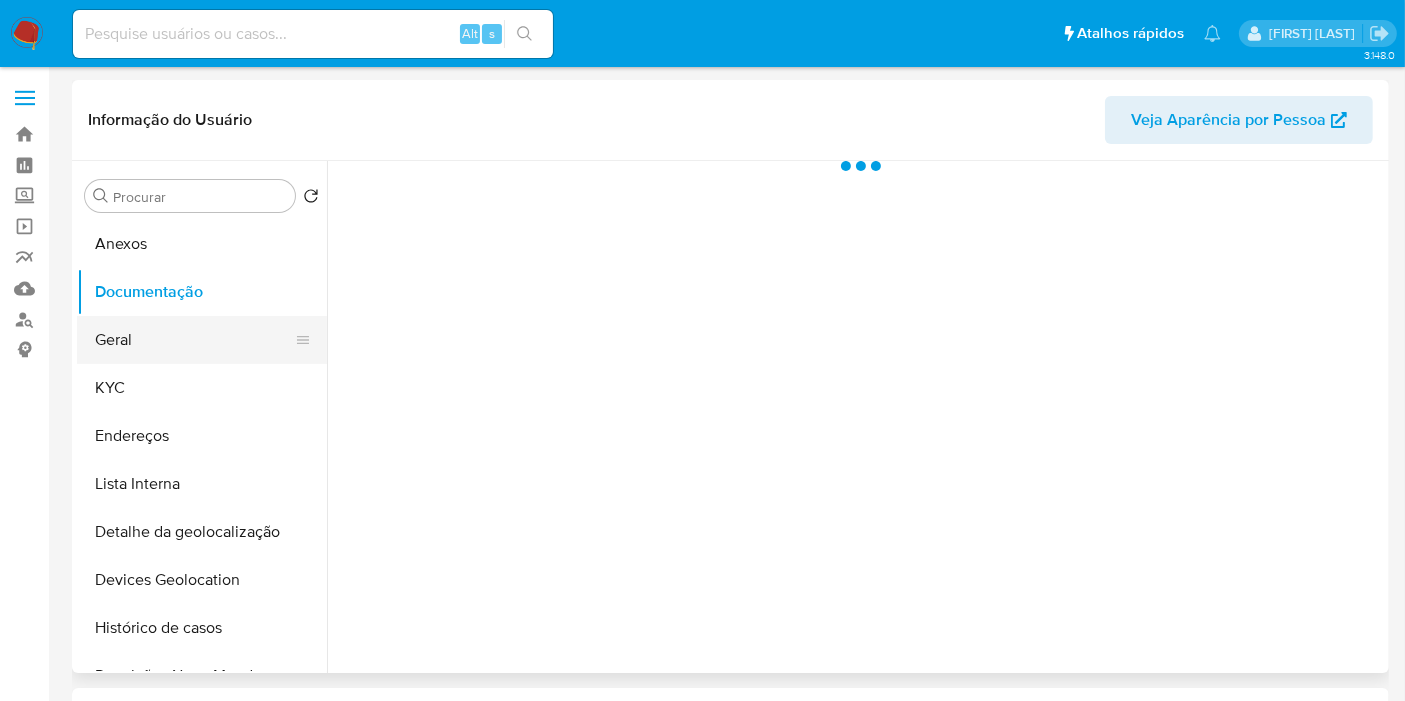 click on "Geral" at bounding box center [194, 340] 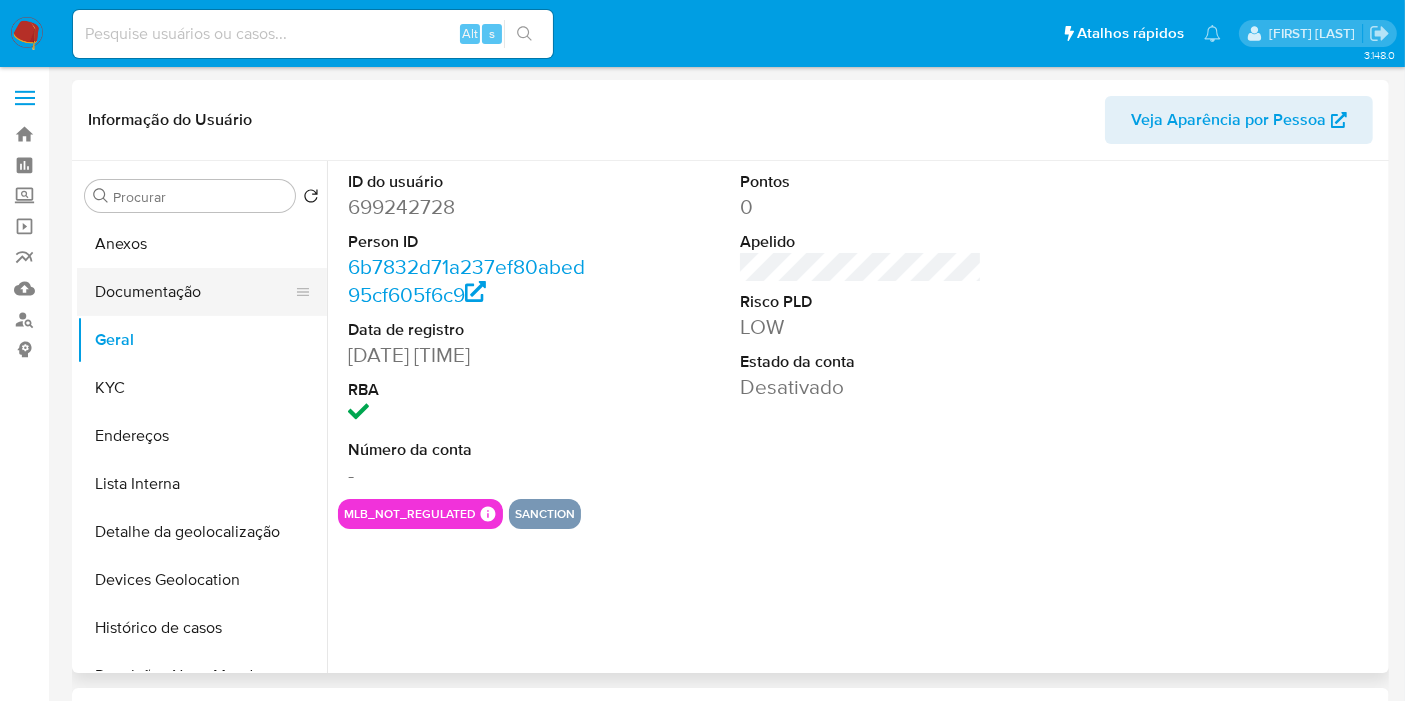 click on "Documentação" at bounding box center [194, 292] 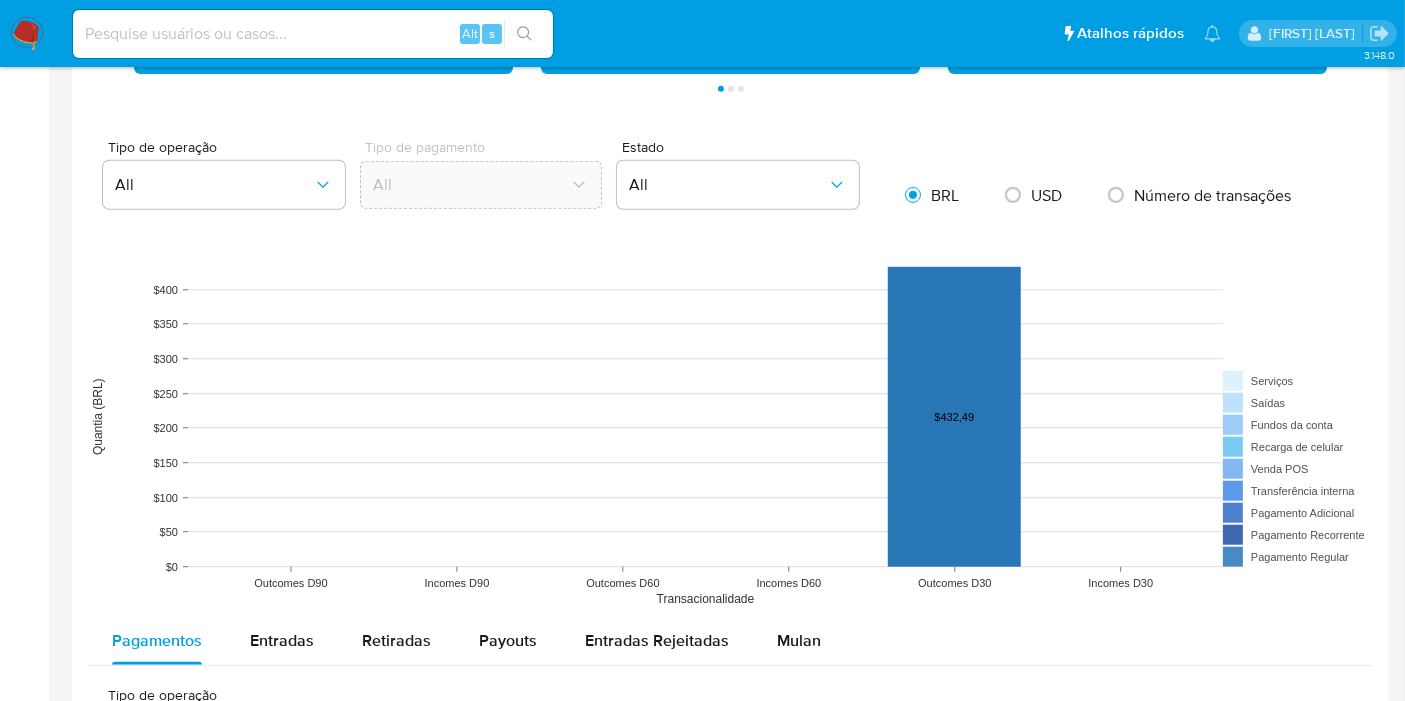 scroll, scrollTop: 1666, scrollLeft: 0, axis: vertical 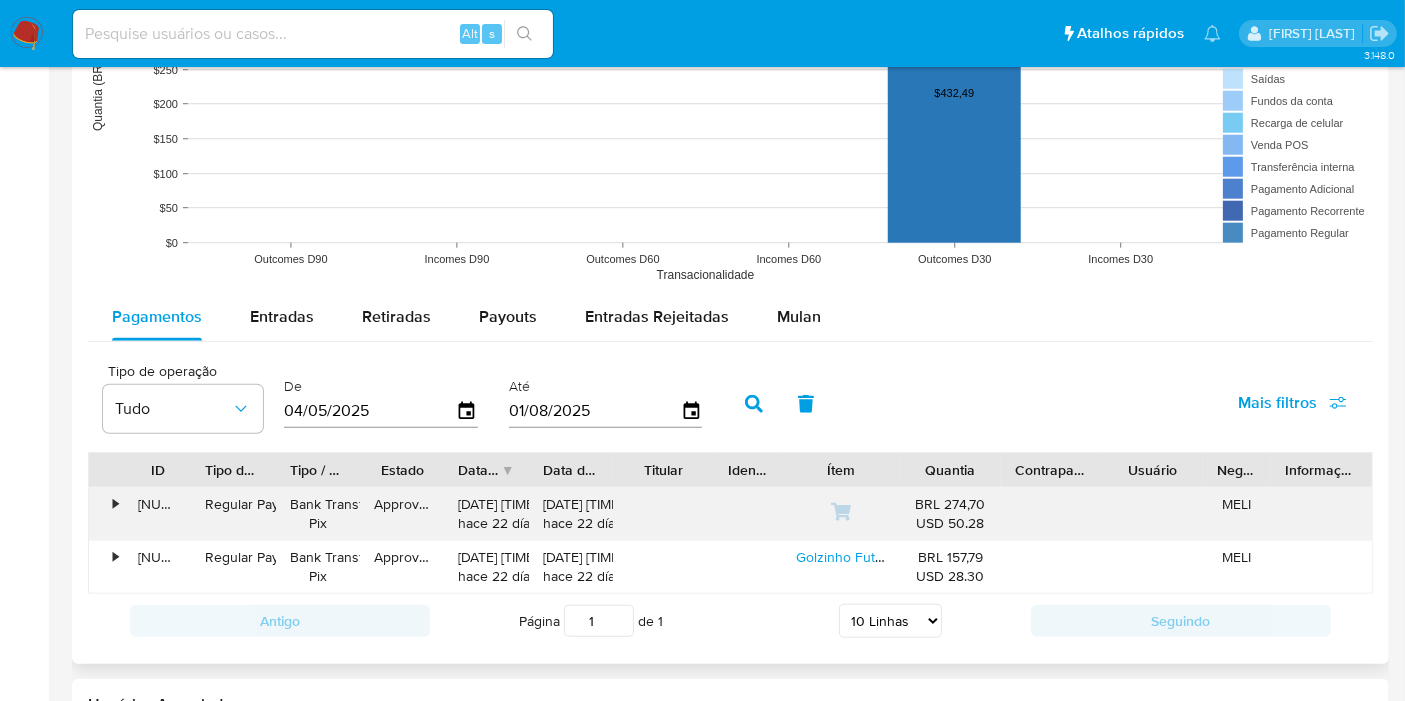 click on "118082904160" at bounding box center [157, 514] 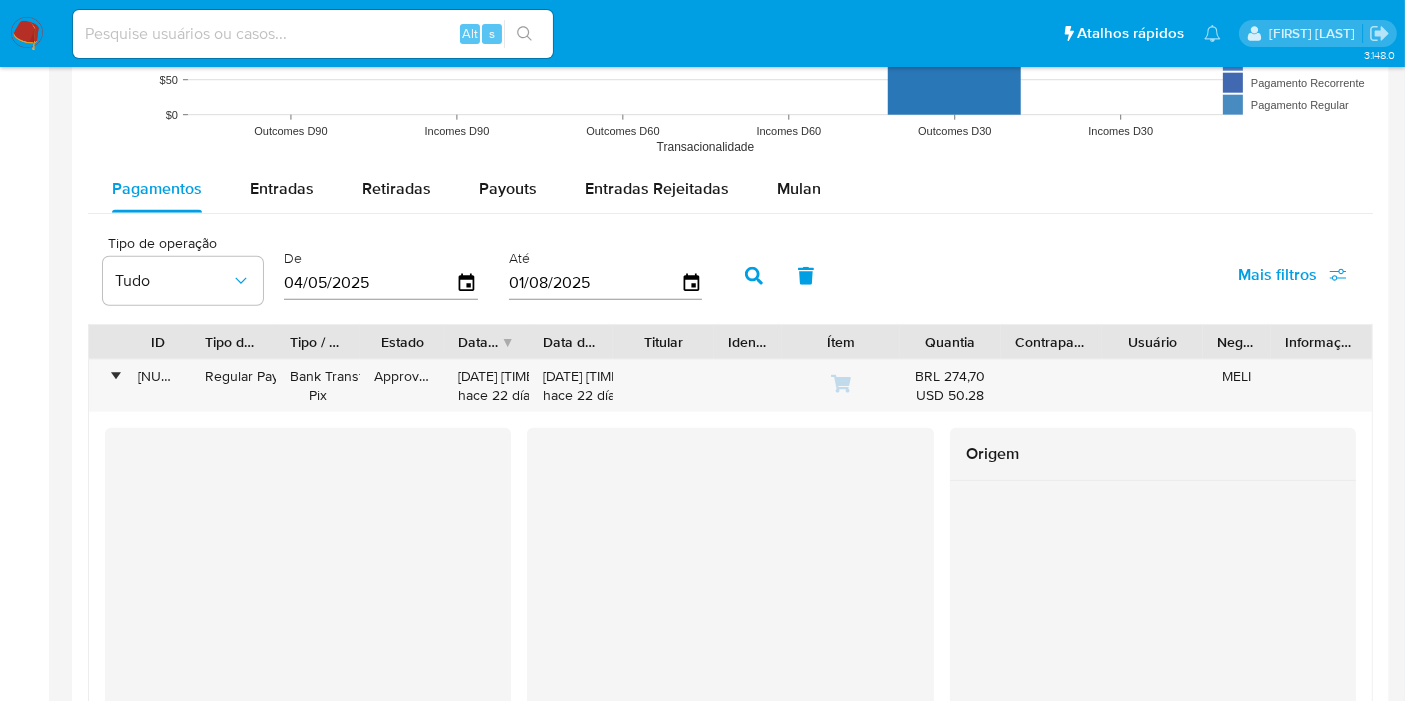 scroll, scrollTop: 2000, scrollLeft: 0, axis: vertical 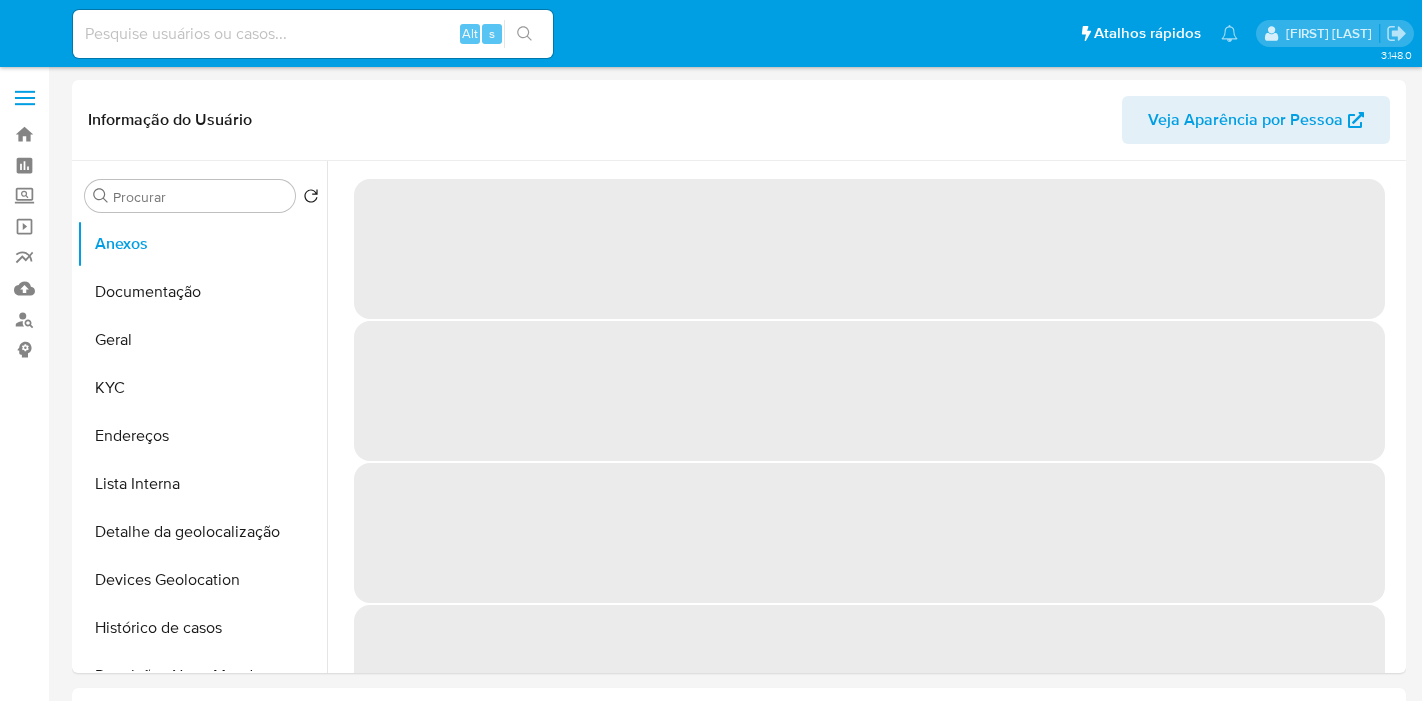 select on "10" 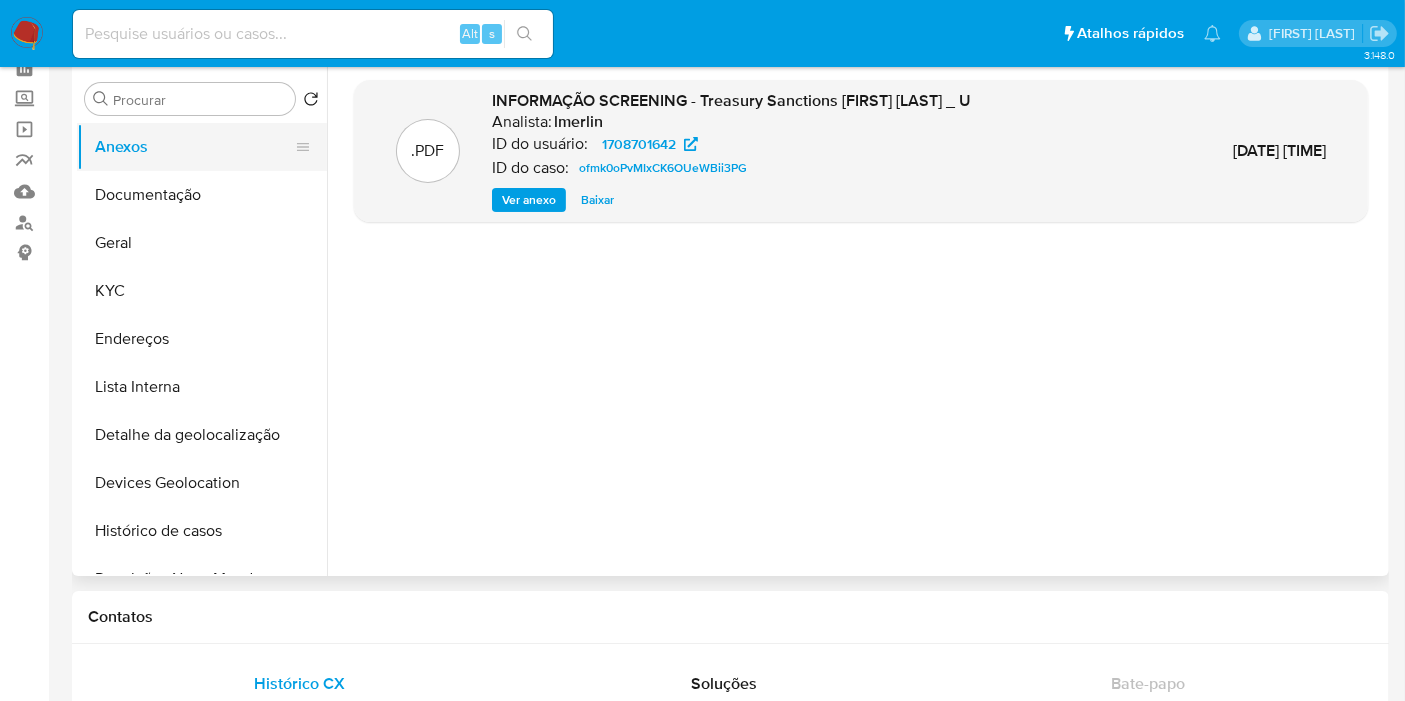scroll, scrollTop: 0, scrollLeft: 0, axis: both 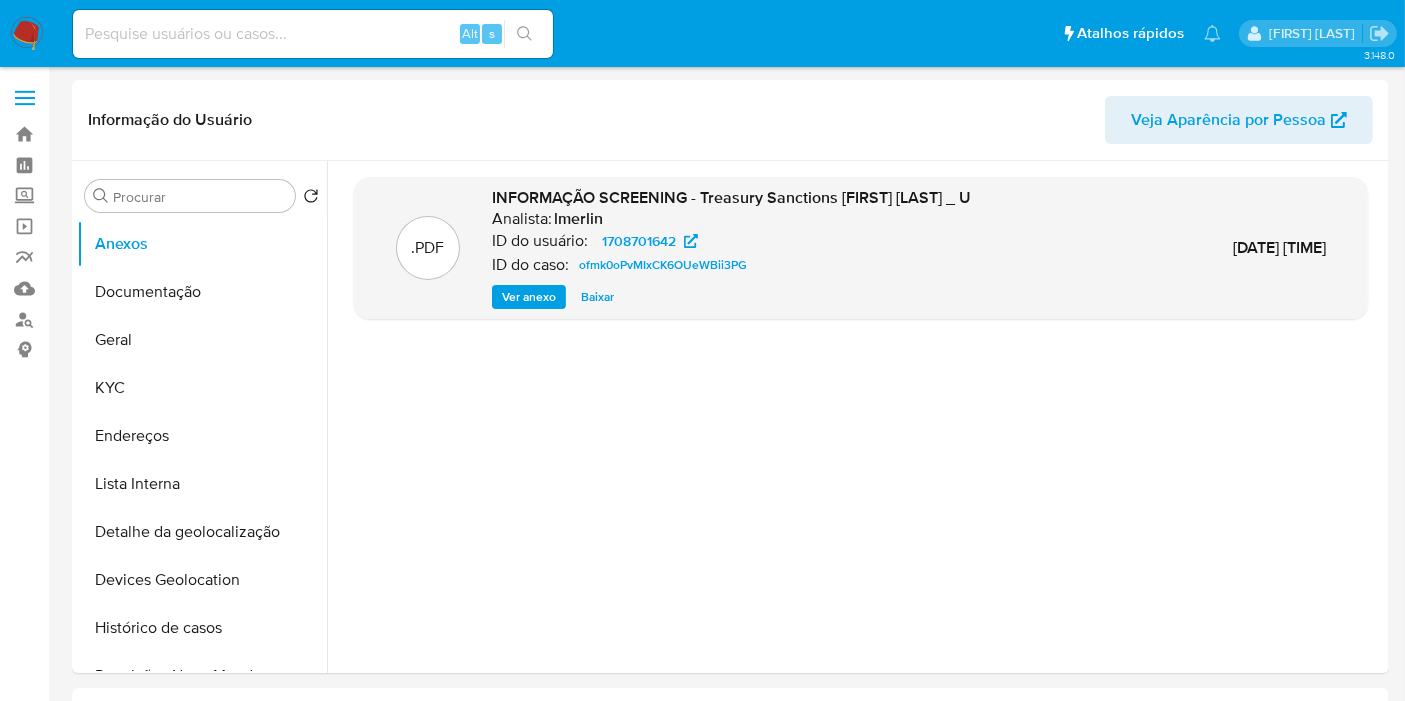 click on "Documentação" at bounding box center [202, 292] 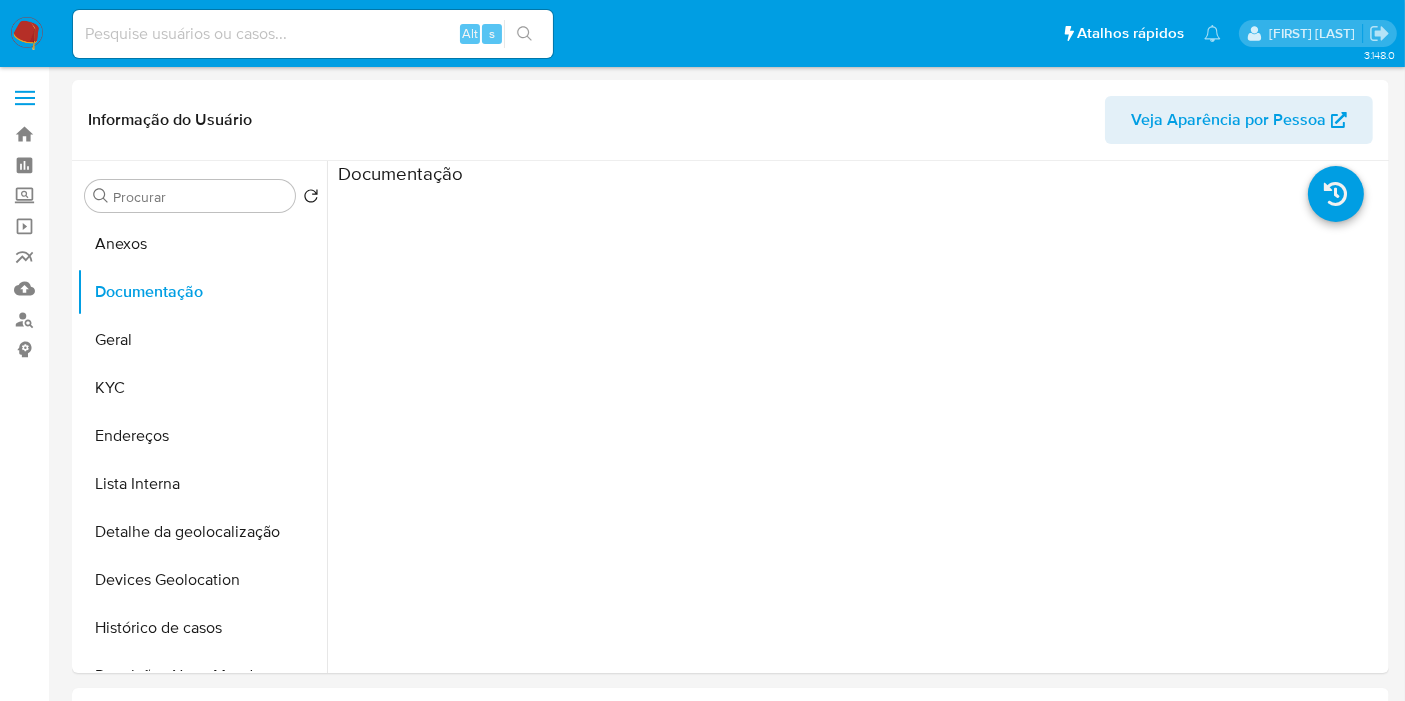 click at bounding box center (313, 34) 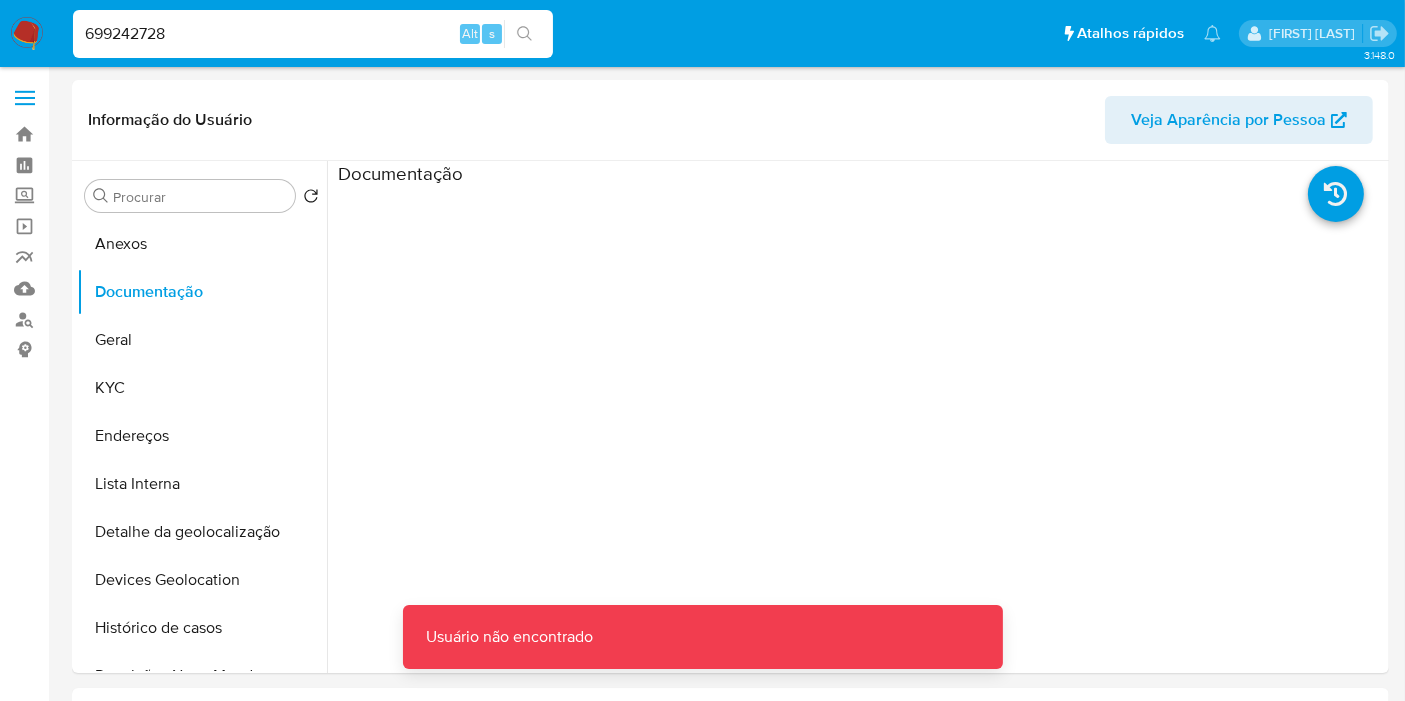 click on "699242728" at bounding box center [313, 34] 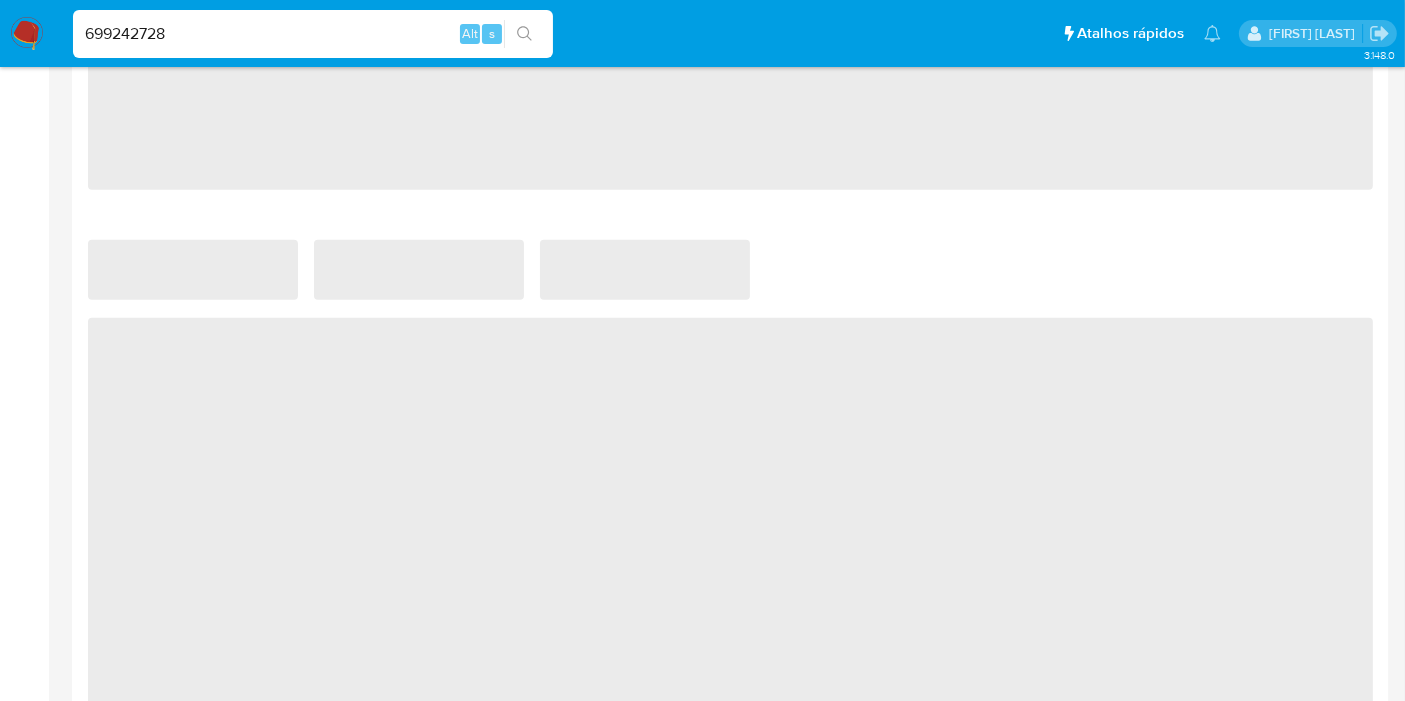 scroll, scrollTop: 1444, scrollLeft: 0, axis: vertical 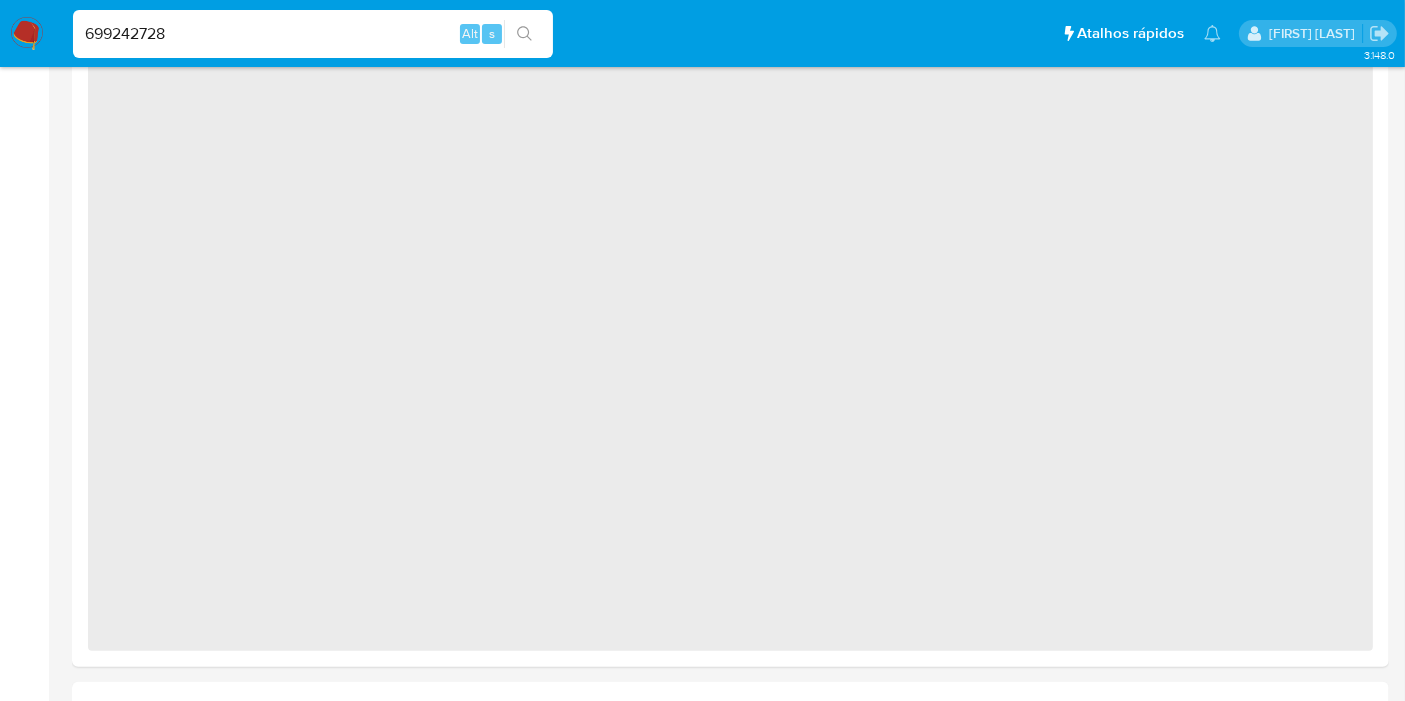 select on "10" 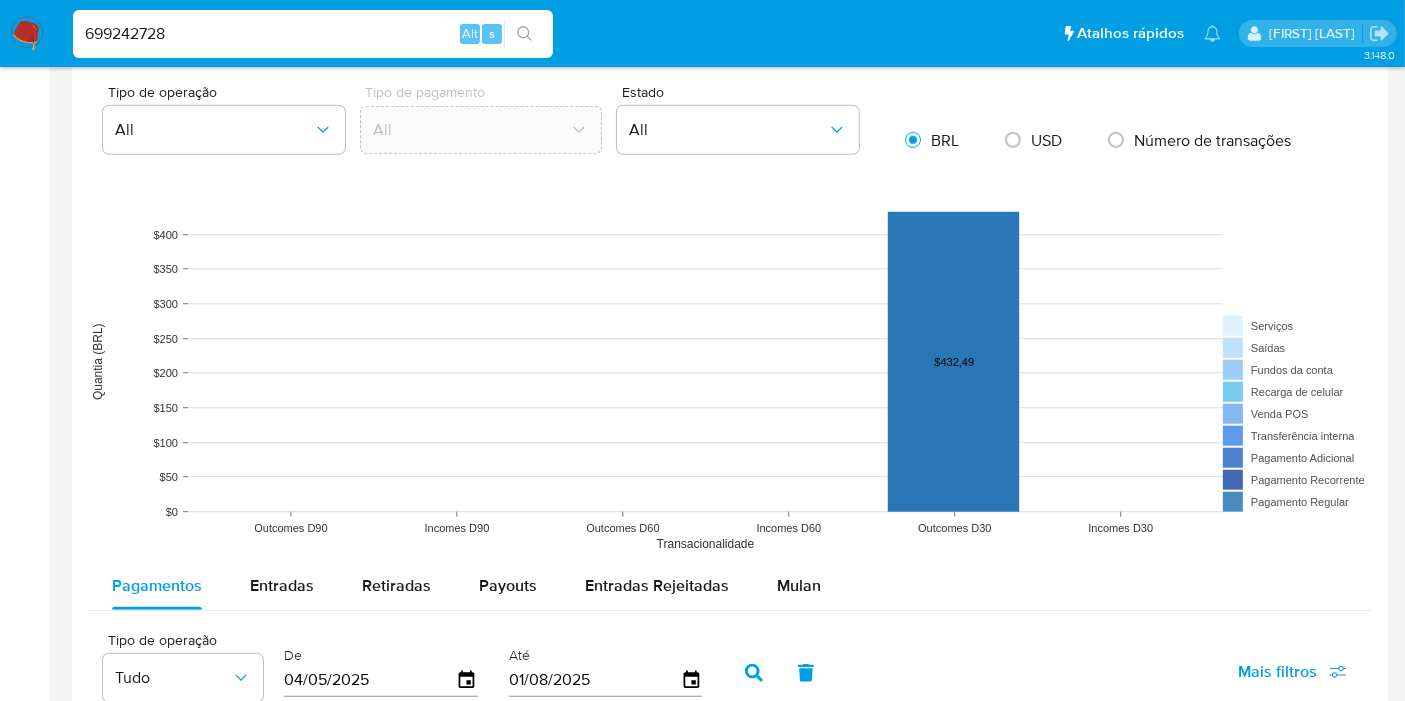 scroll, scrollTop: 1777, scrollLeft: 0, axis: vertical 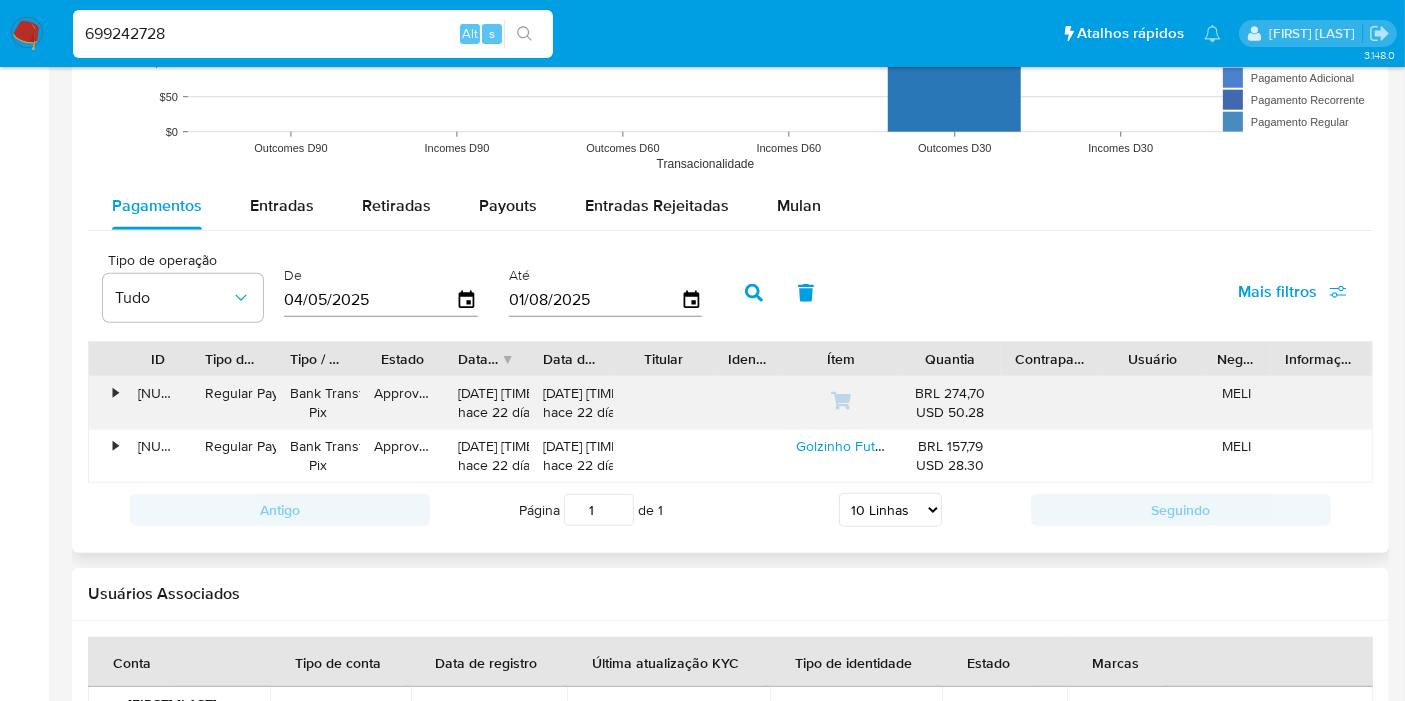 click on "[DATE] [TIME] hace [NUMBER] [WORD]" at bounding box center [486, 403] 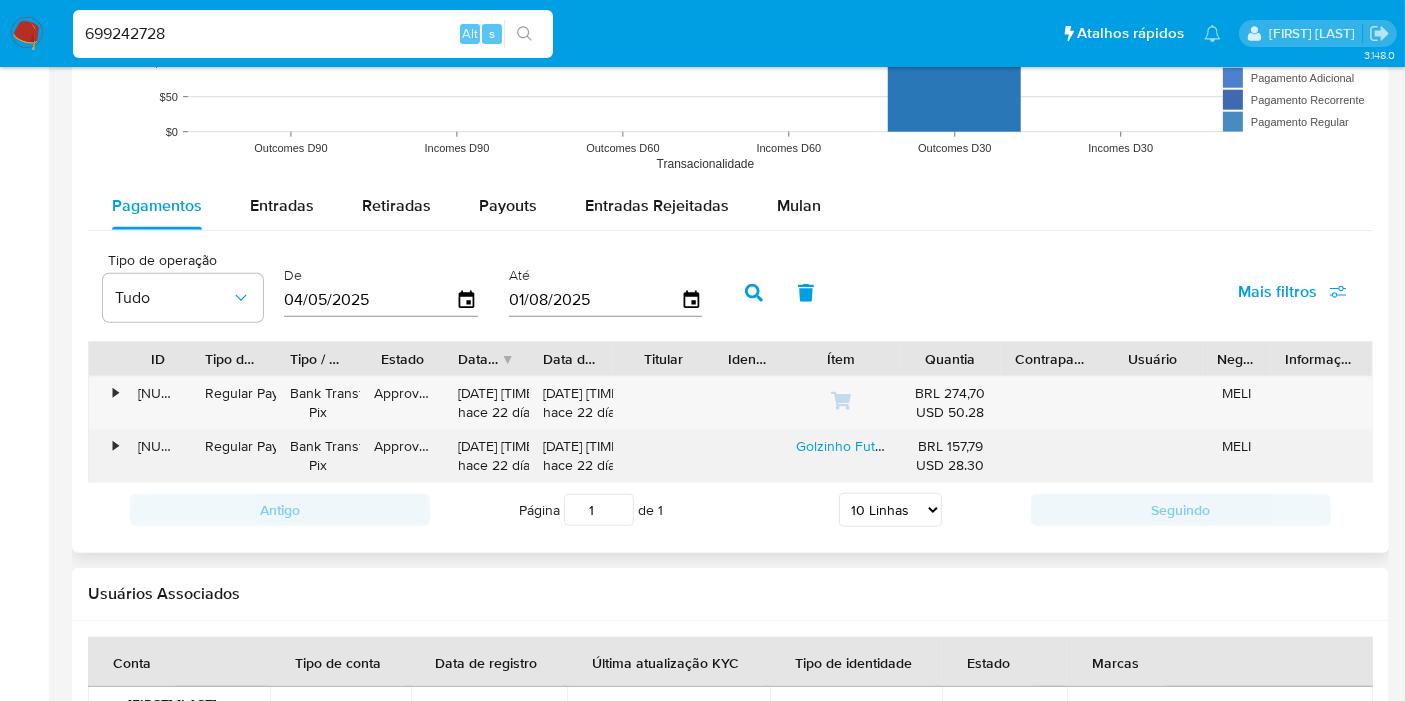 click on "[DATE] [TIME] hace [NUMBER] [WORD]" at bounding box center (486, 456) 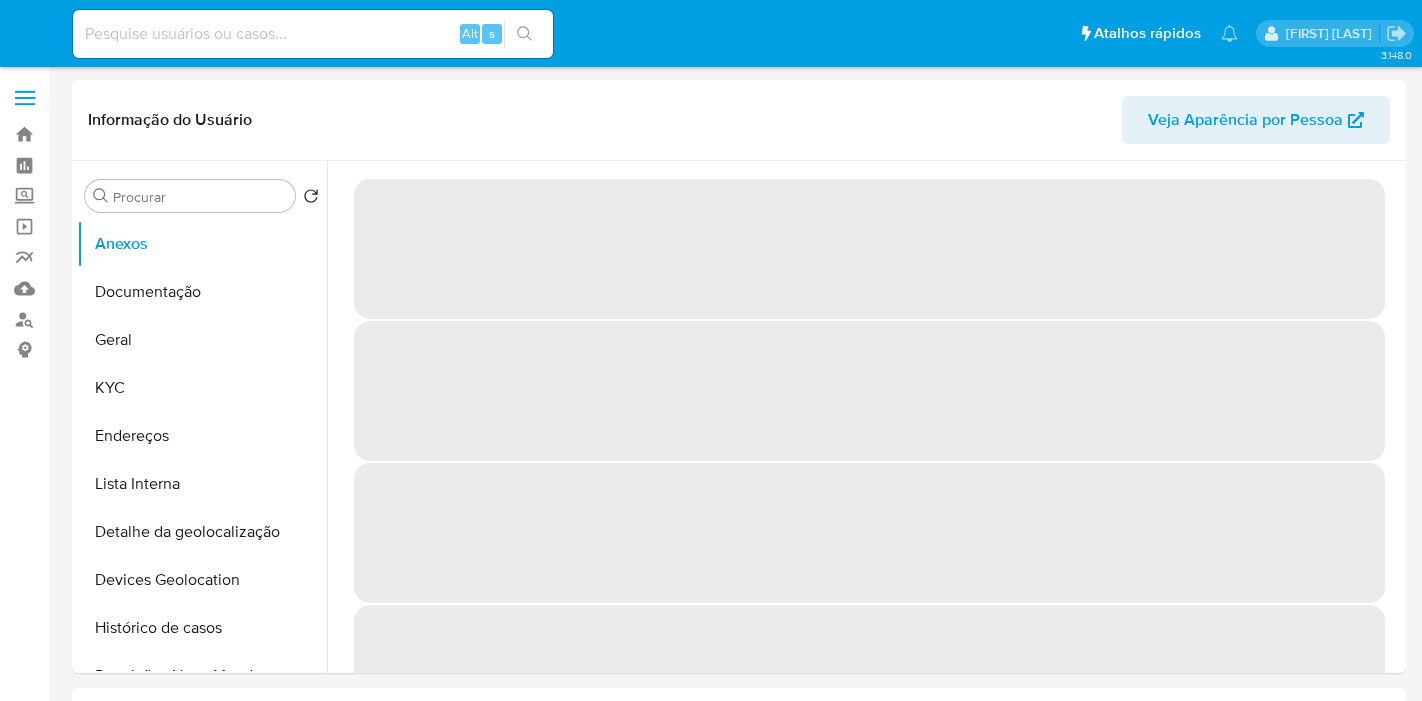 select on "10" 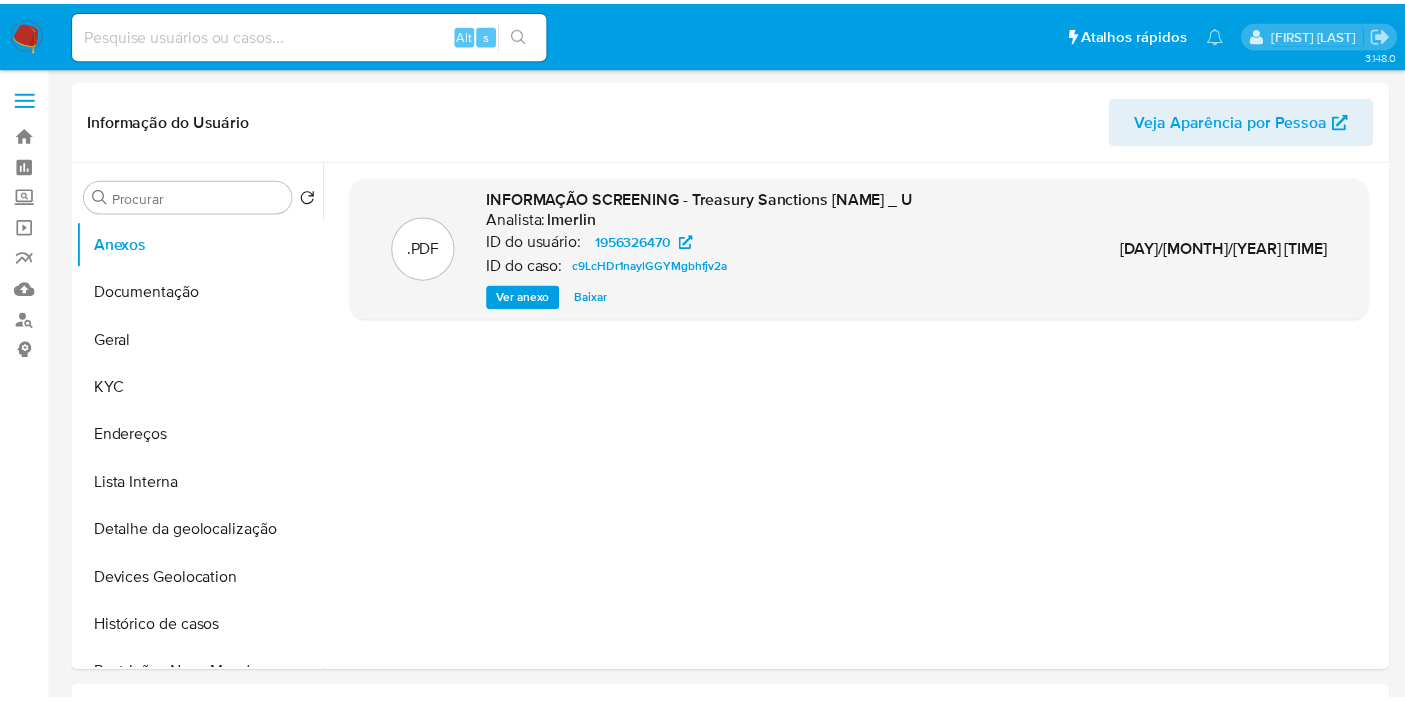 scroll, scrollTop: 0, scrollLeft: 0, axis: both 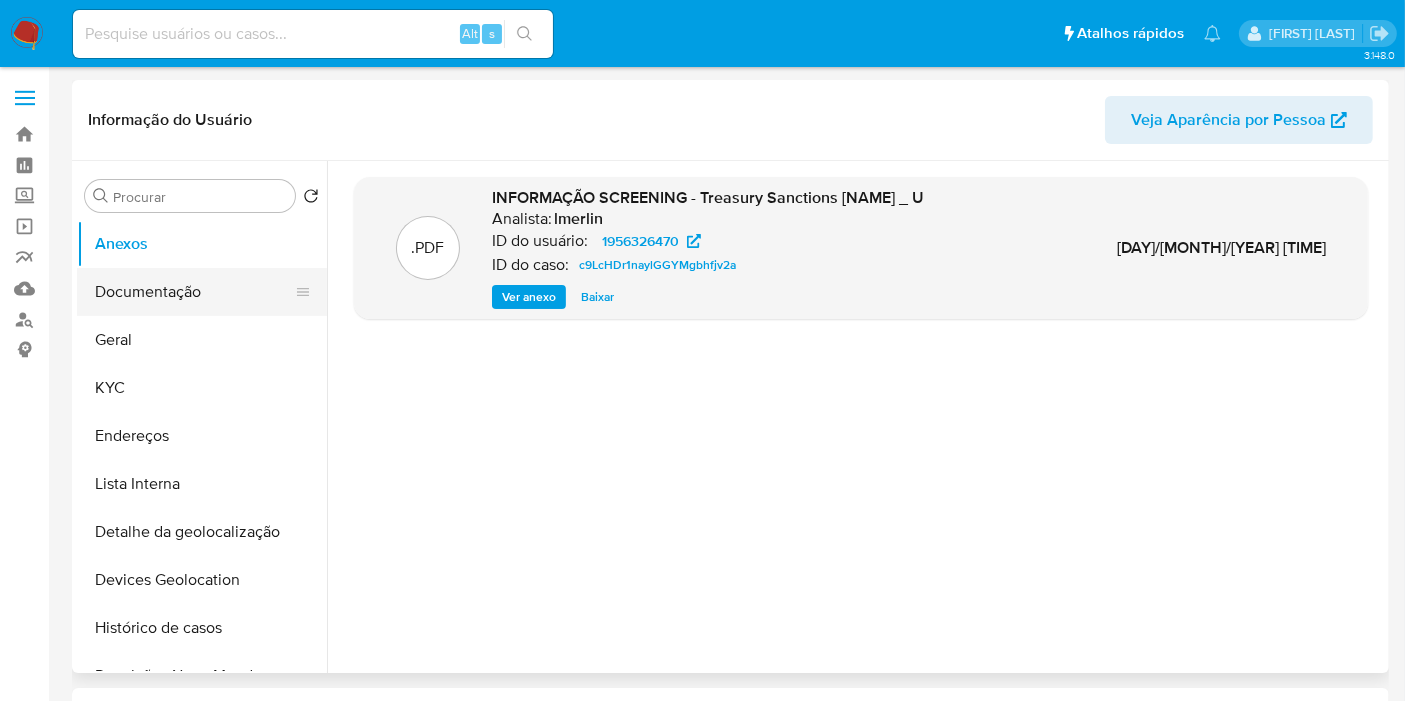 click on "Documentação" at bounding box center (194, 292) 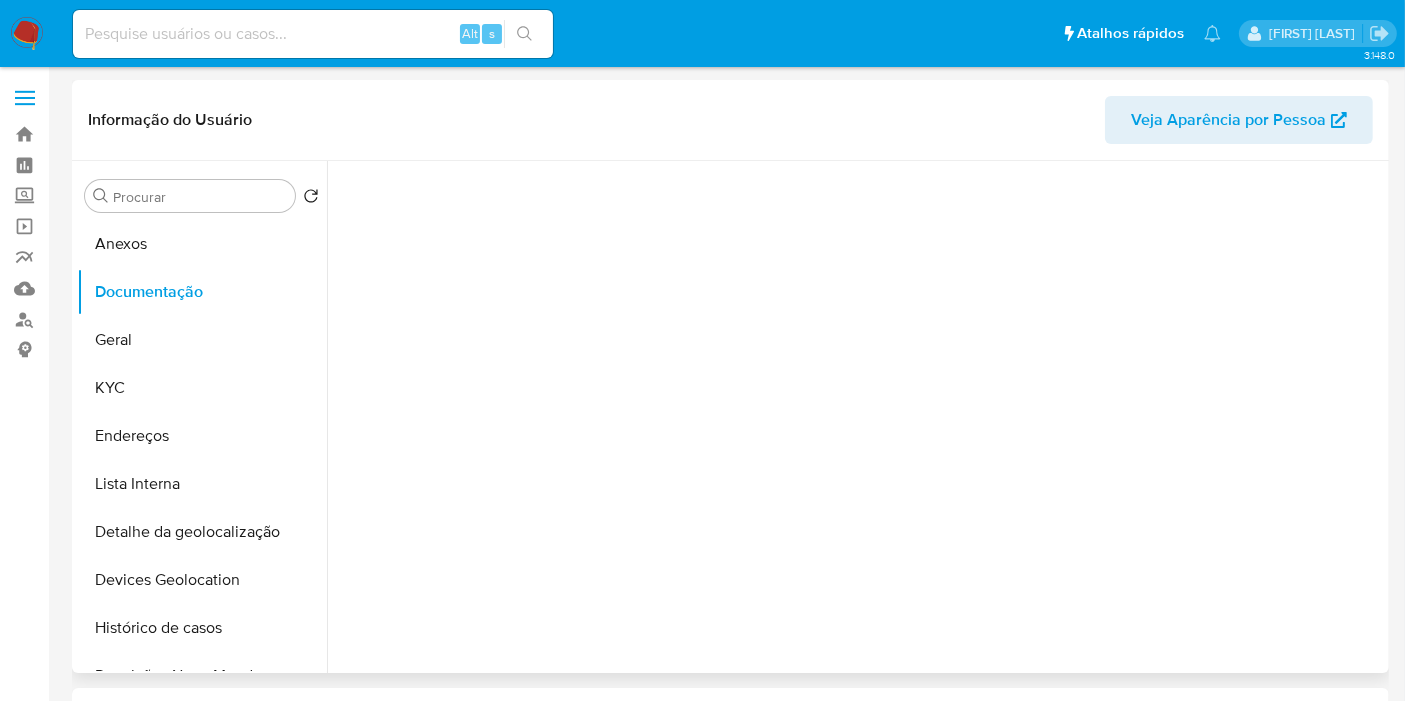 scroll, scrollTop: 162, scrollLeft: 0, axis: vertical 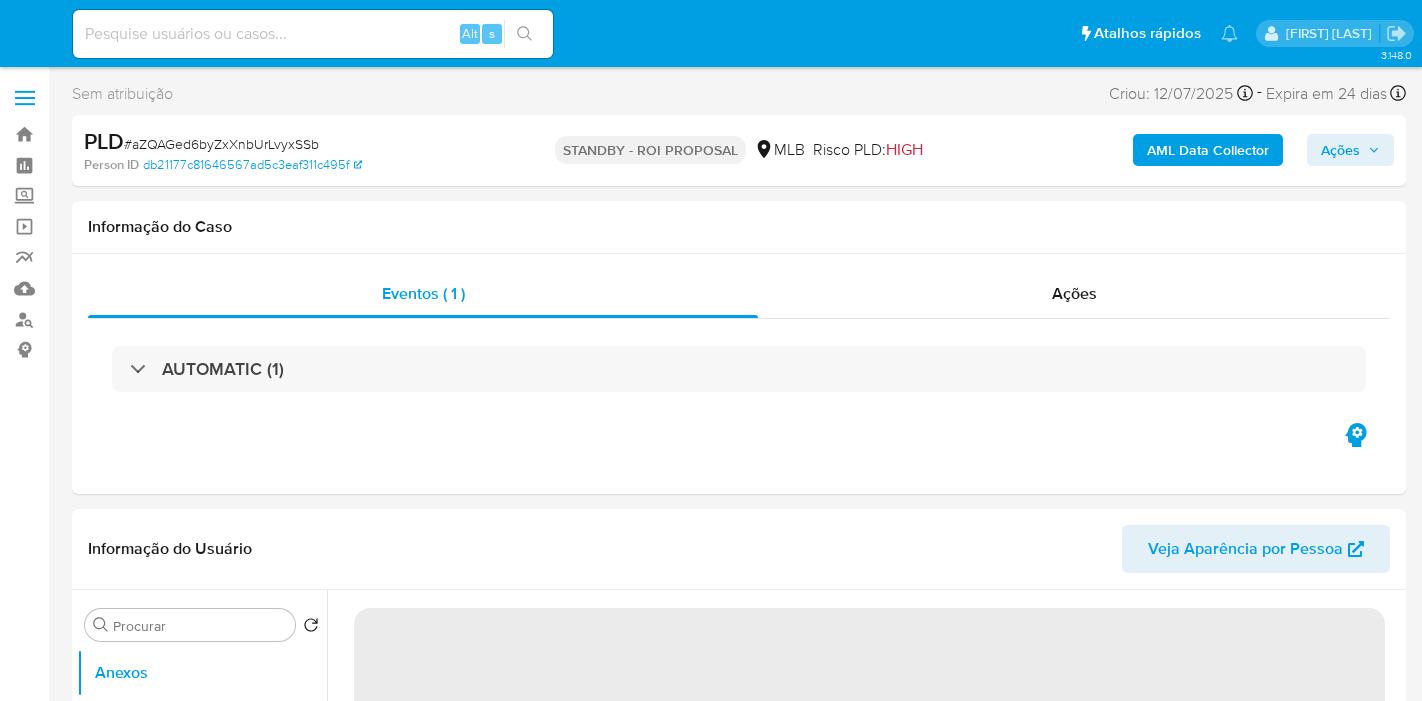 select on "10" 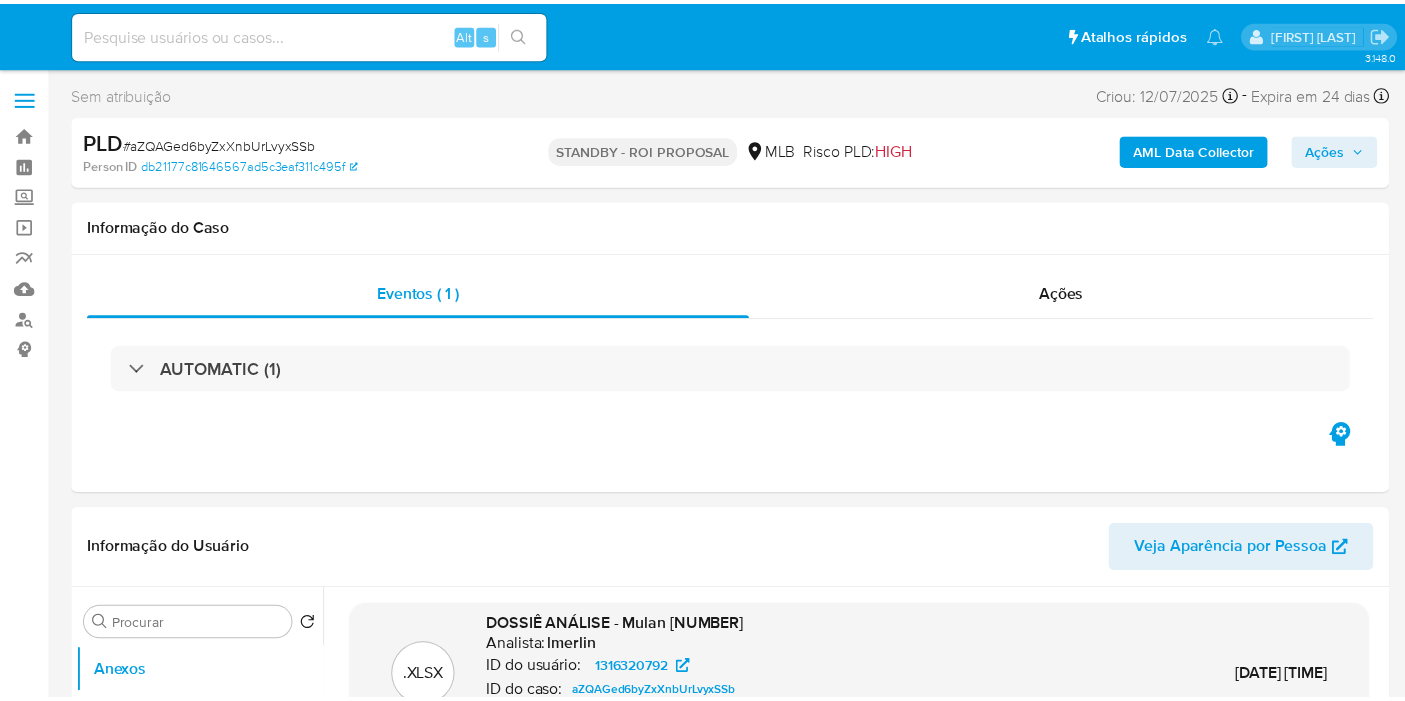 scroll, scrollTop: 0, scrollLeft: 0, axis: both 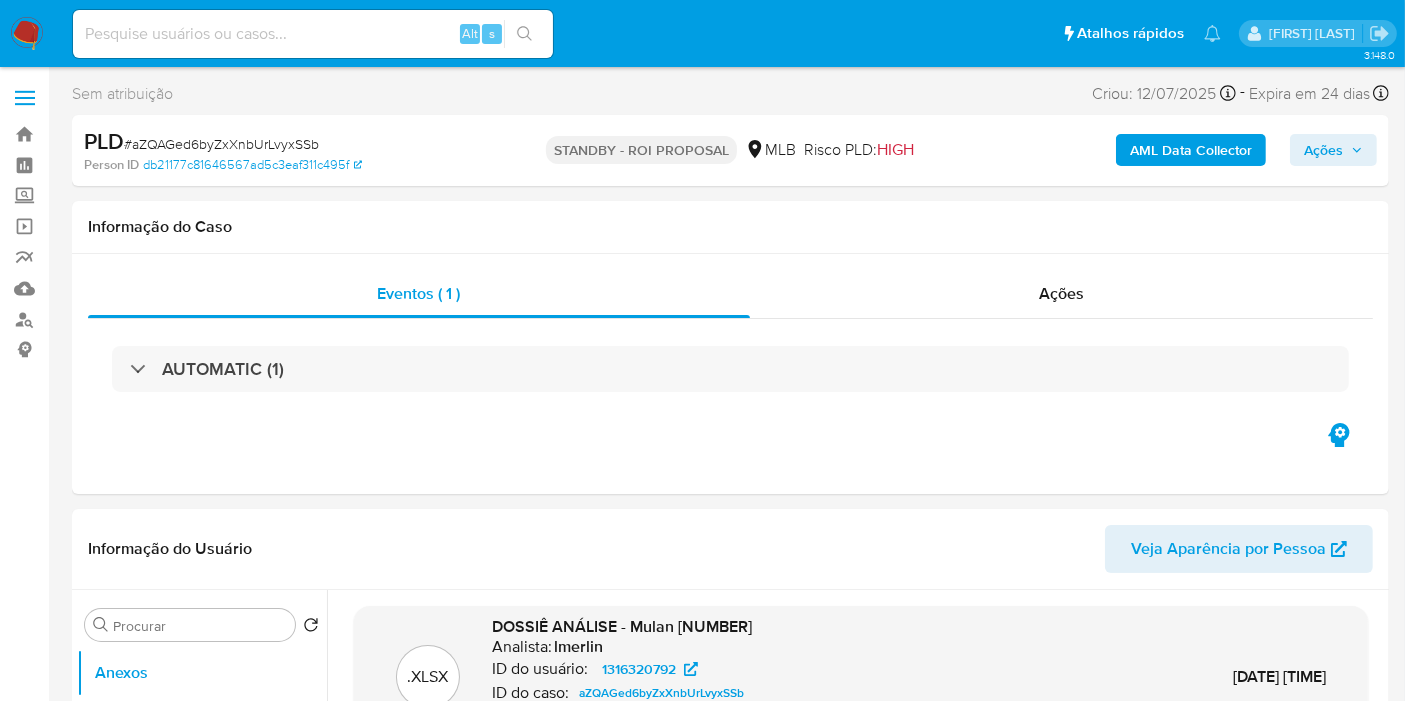 click at bounding box center [27, 34] 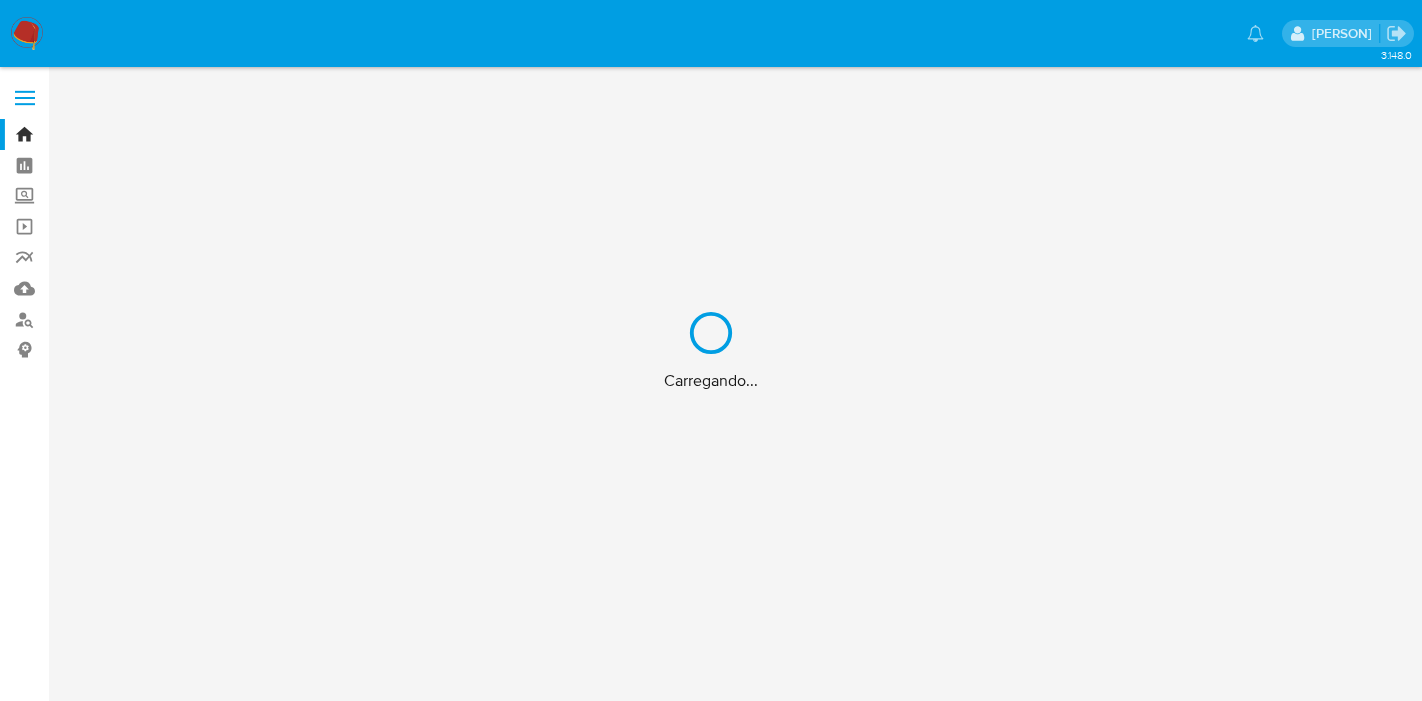 scroll, scrollTop: 0, scrollLeft: 0, axis: both 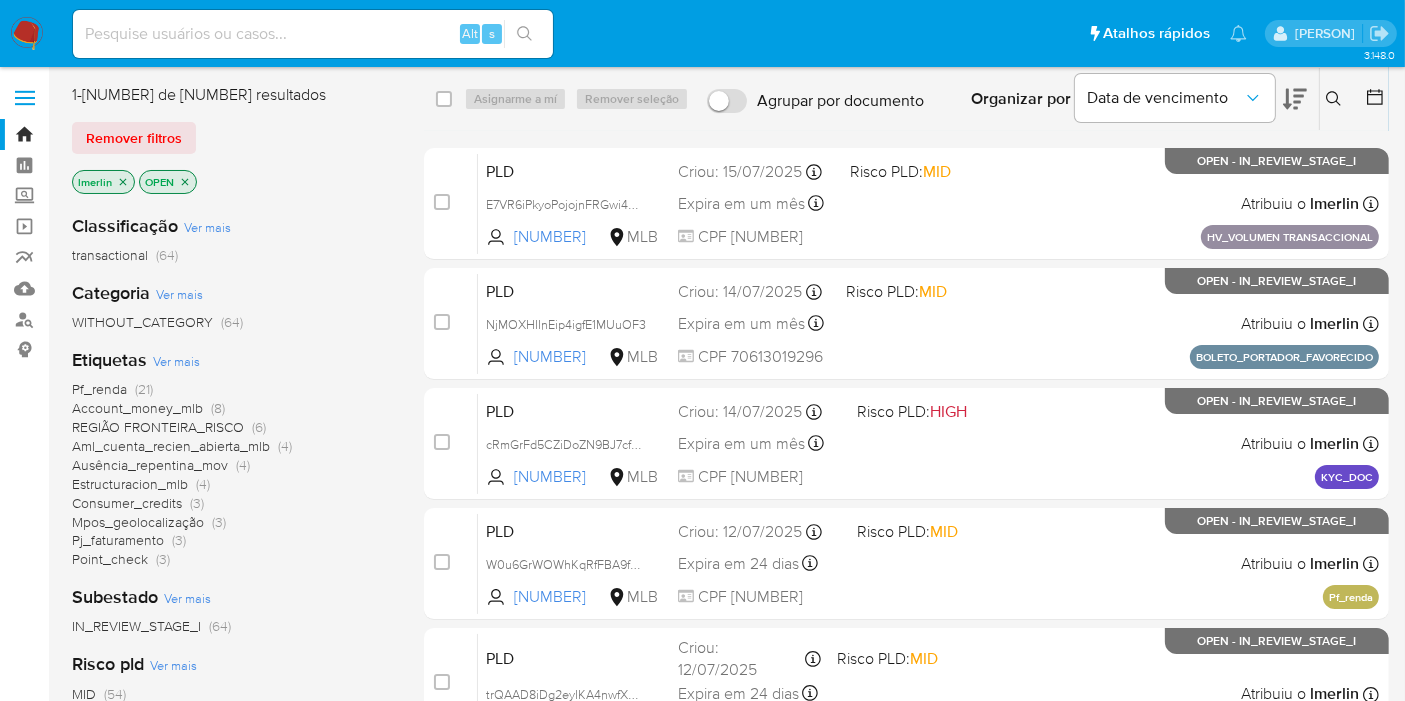 click 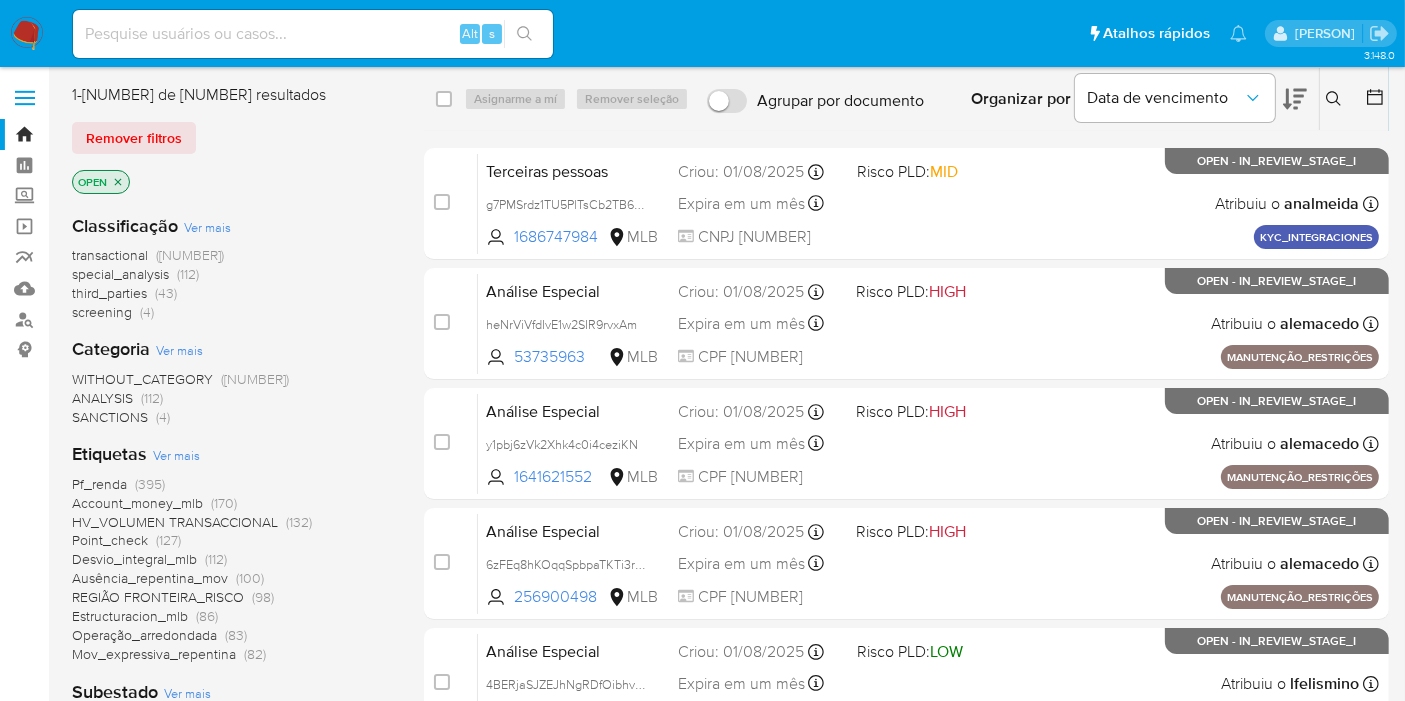 click on "(4)" at bounding box center (147, 312) 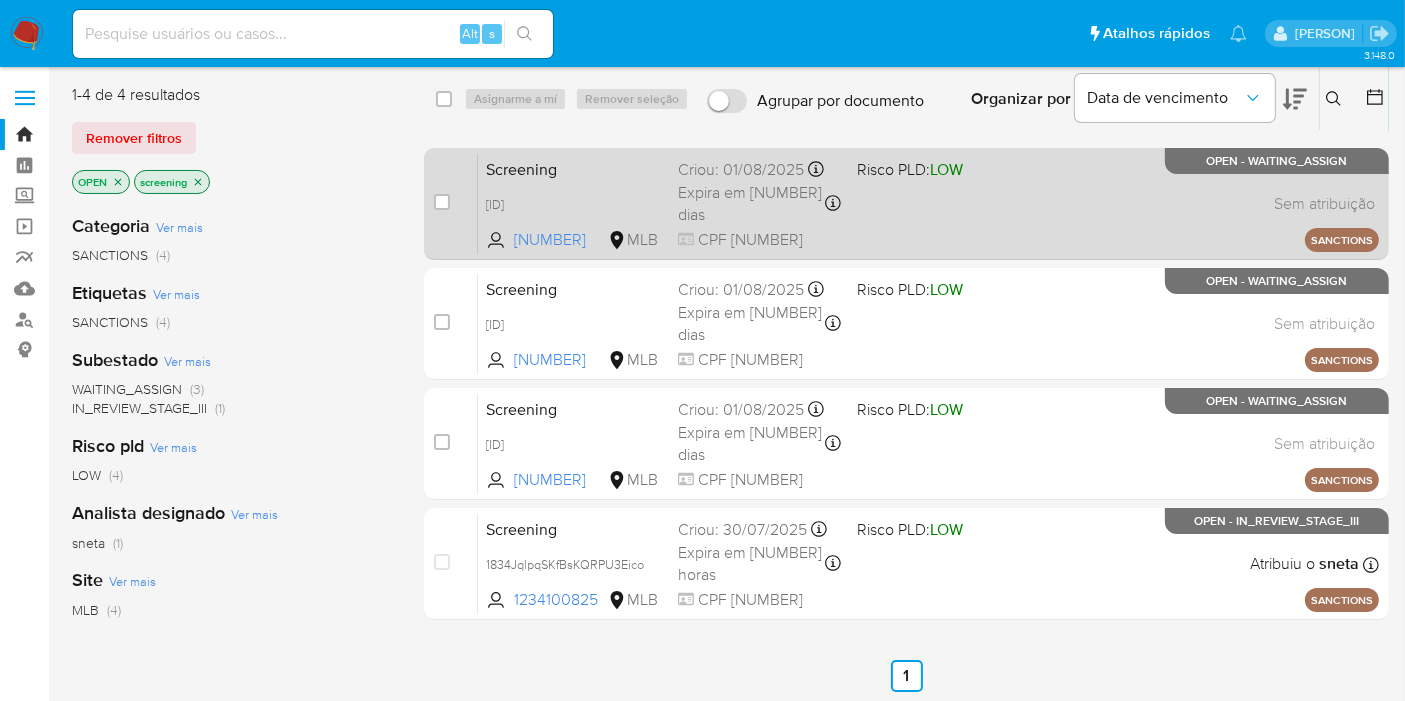 click on "Screening" at bounding box center [574, 168] 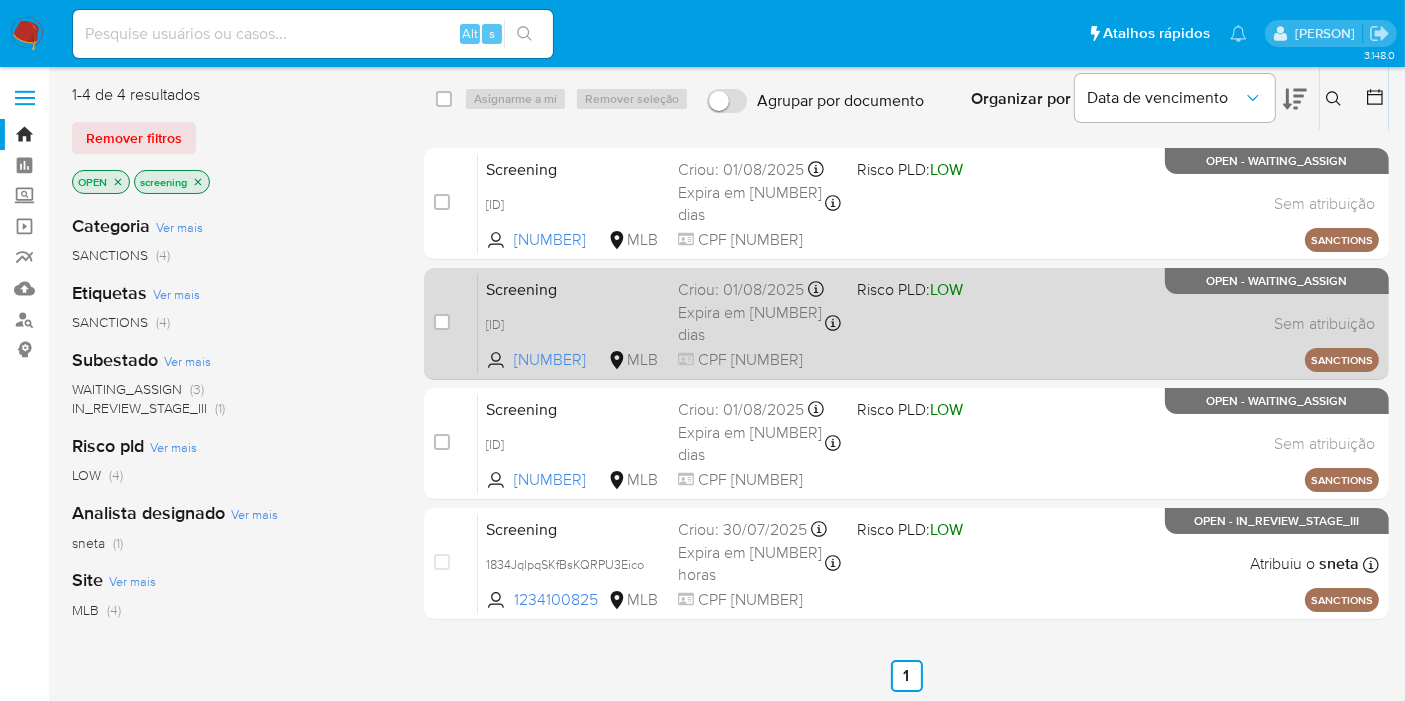 click on "Screening" at bounding box center (574, 288) 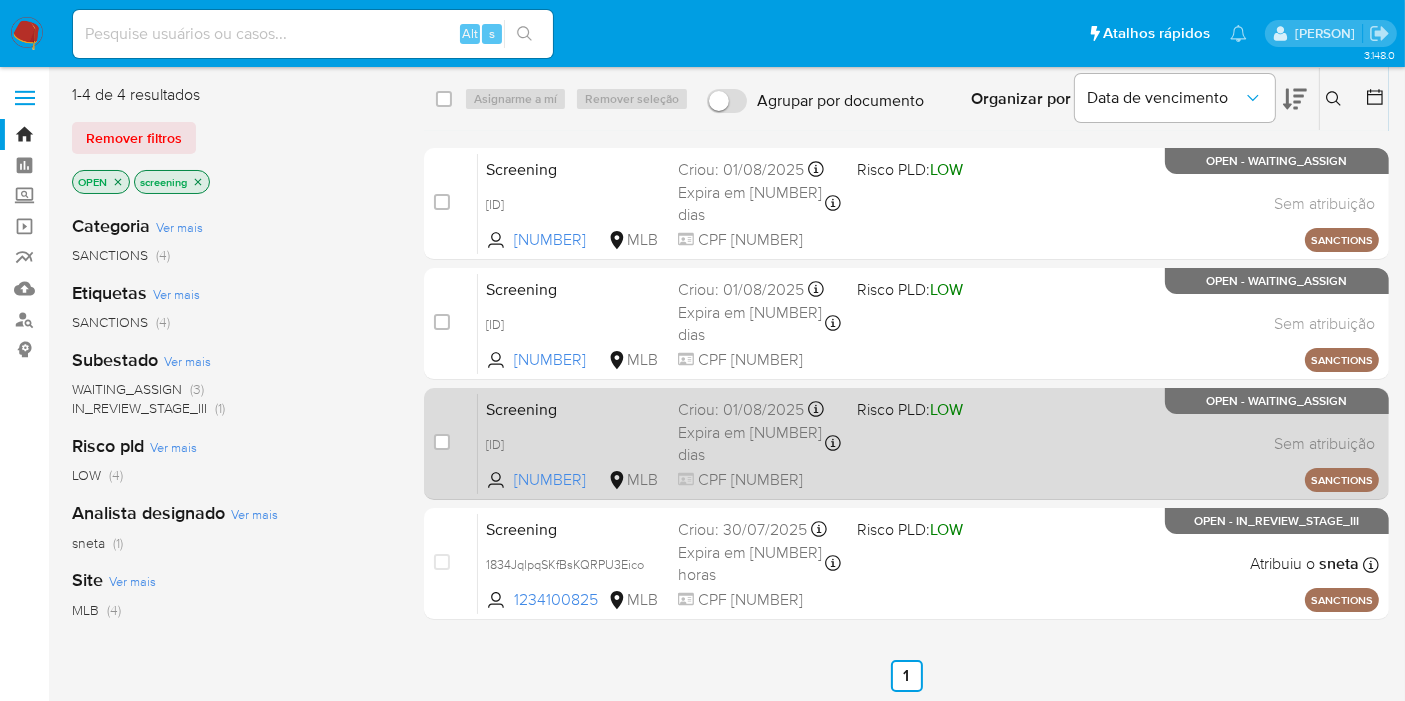 click on "Screening" at bounding box center (574, 408) 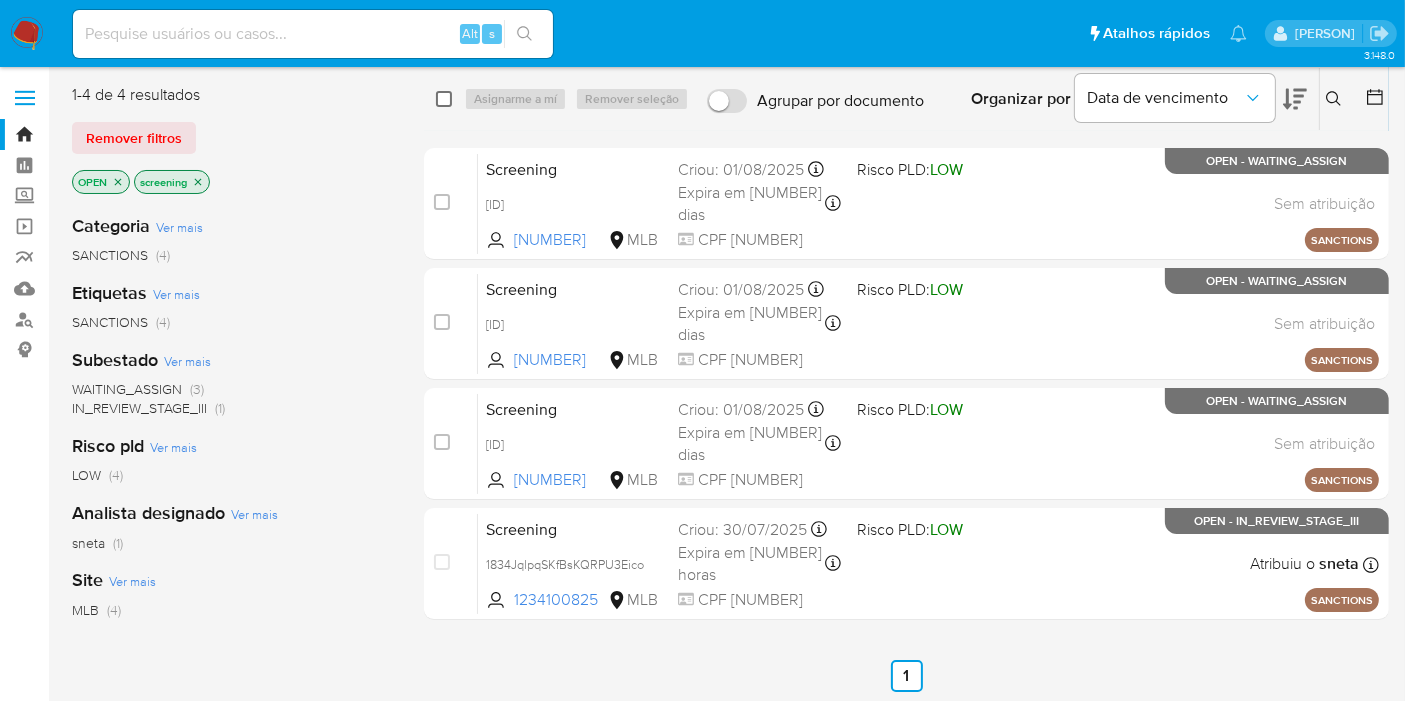 click at bounding box center [444, 99] 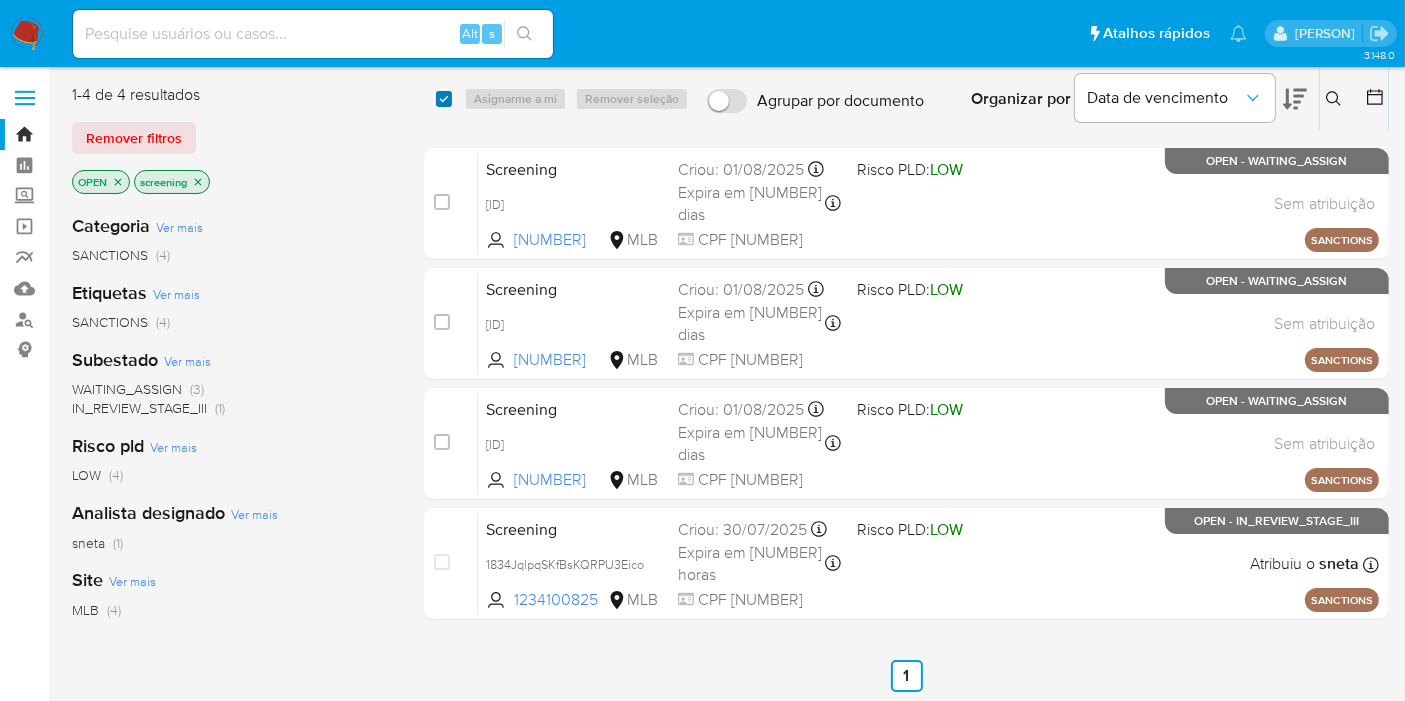 checkbox on "true" 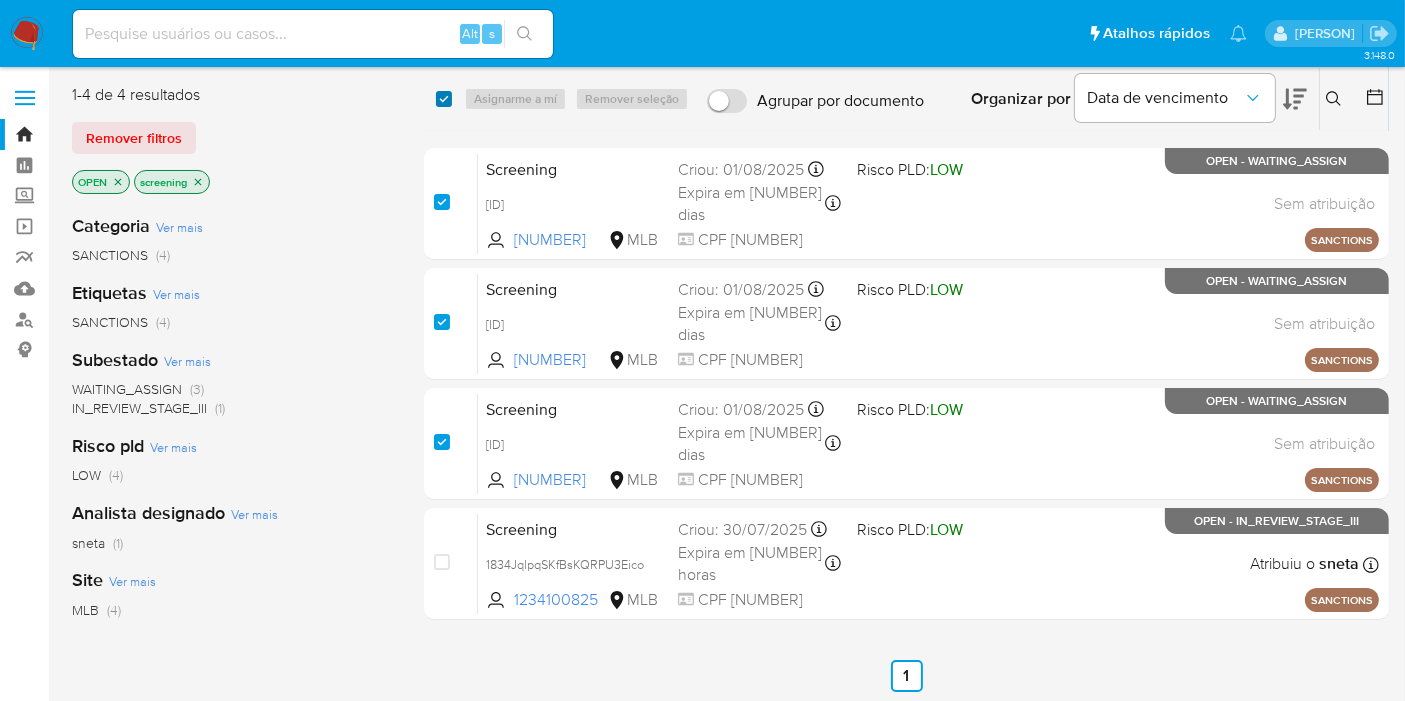 checkbox on "true" 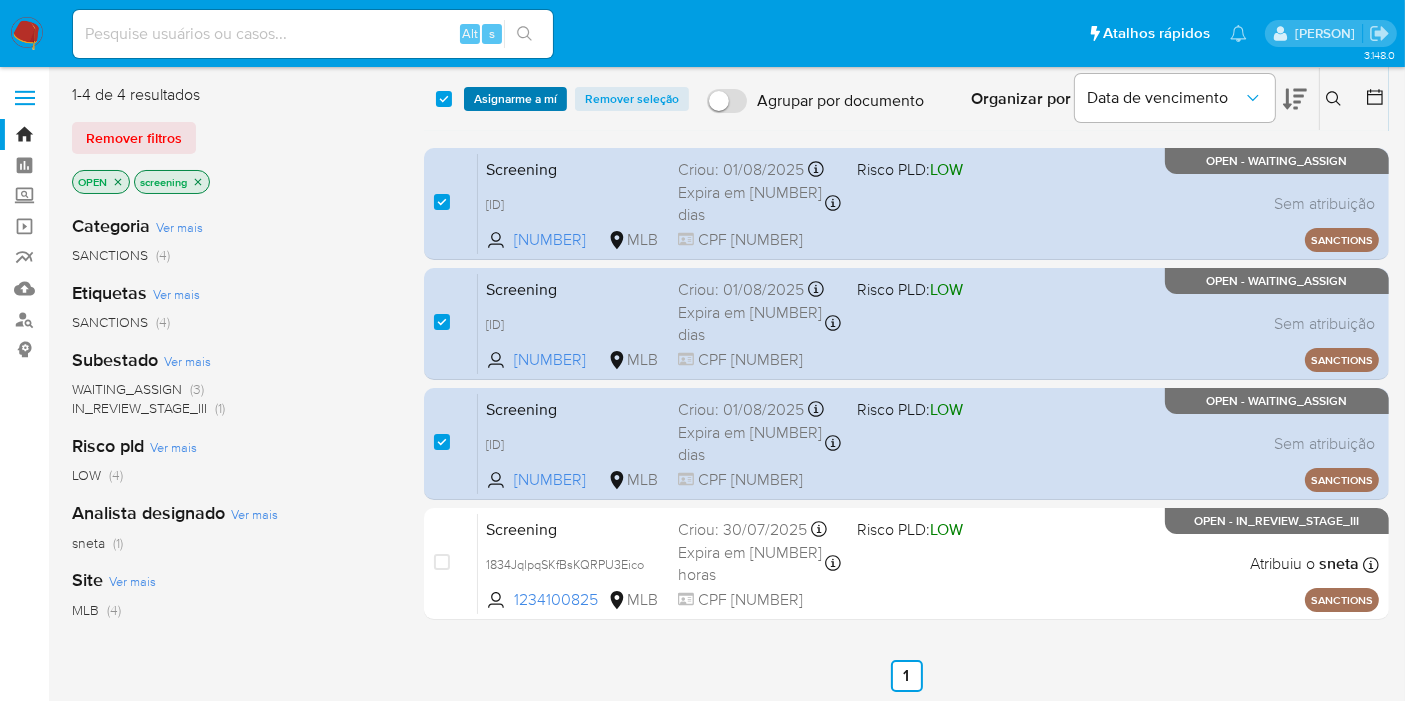 click on "Asignarme a mí" at bounding box center (515, 99) 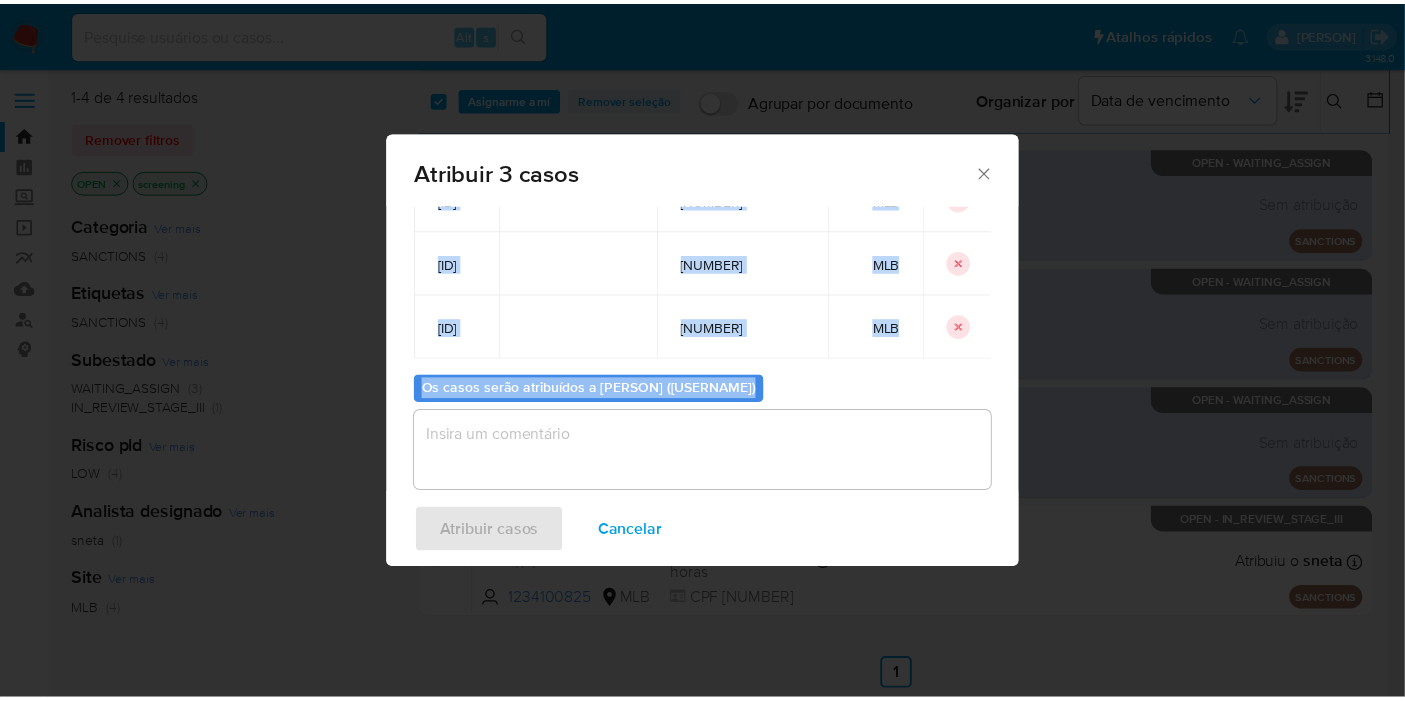 scroll, scrollTop: 178, scrollLeft: 0, axis: vertical 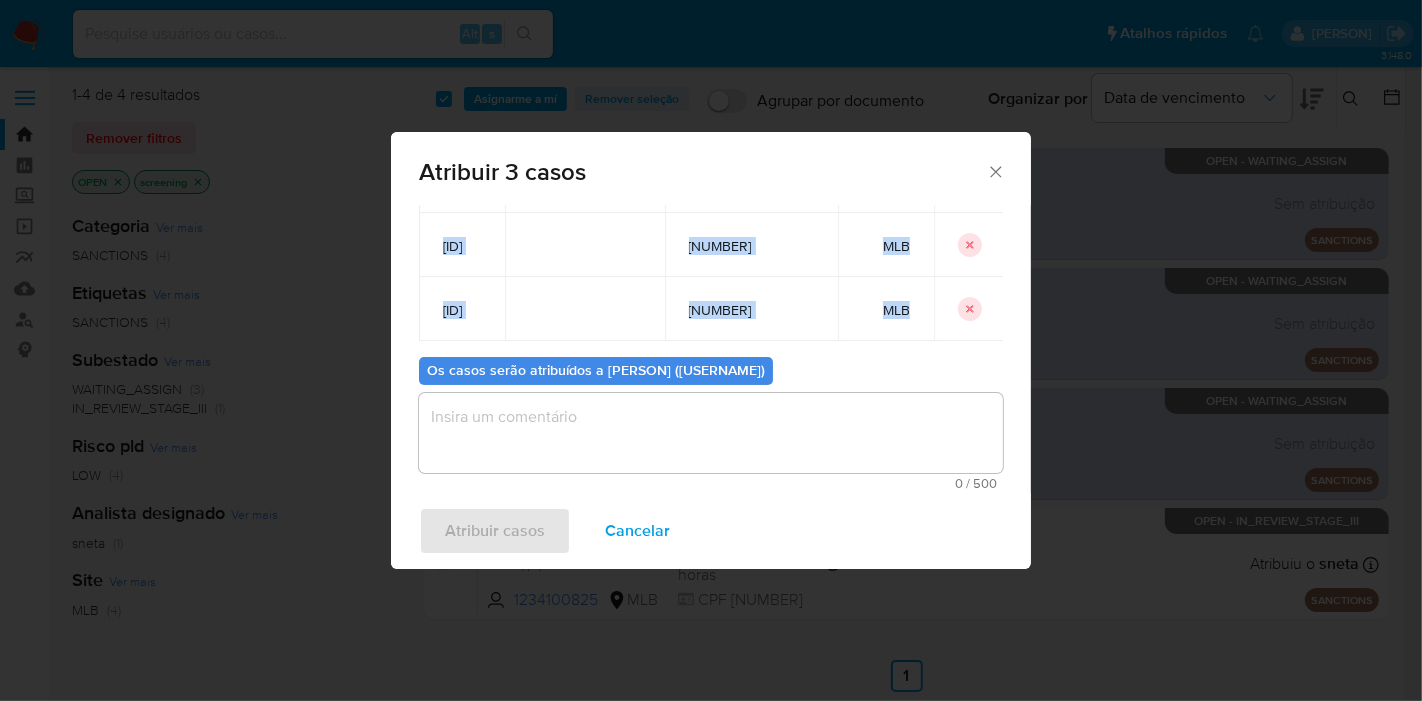 drag, startPoint x: 432, startPoint y: 342, endPoint x: 968, endPoint y: 301, distance: 537.5658 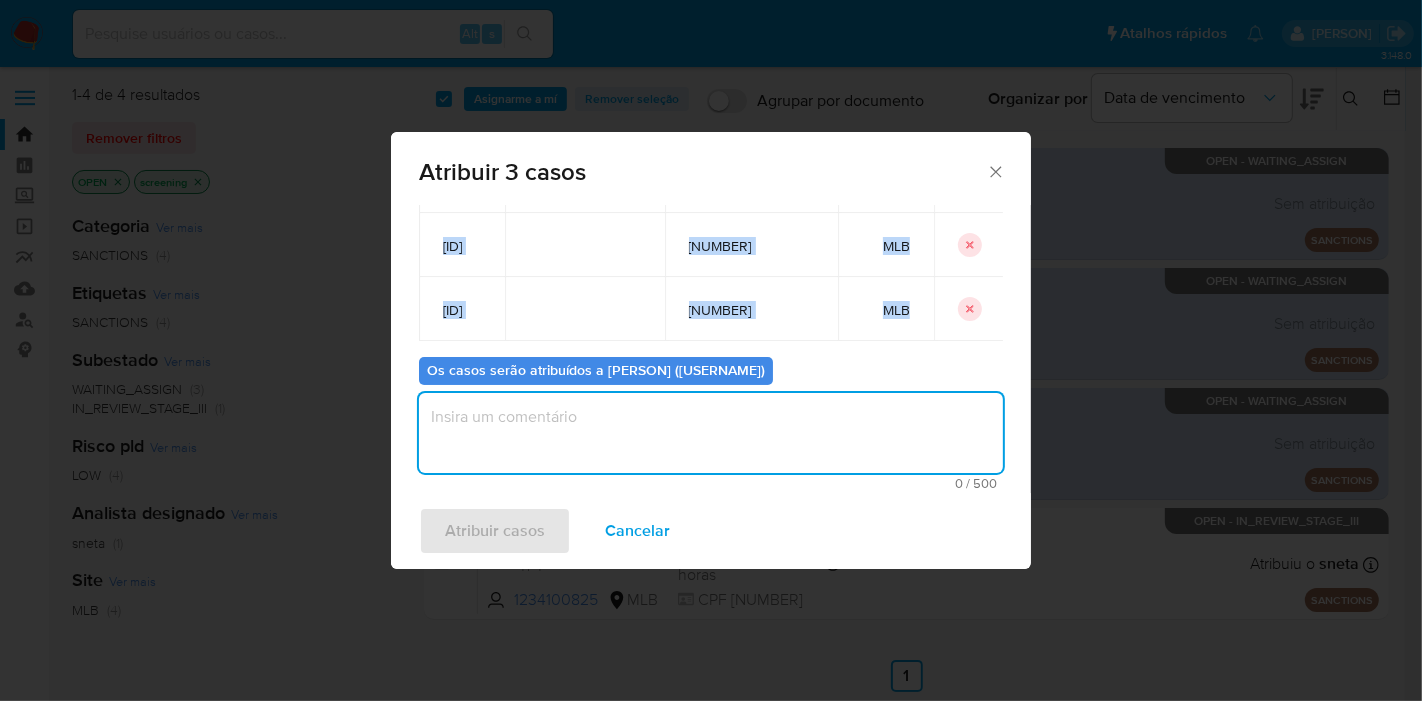 drag, startPoint x: 553, startPoint y: 438, endPoint x: 535, endPoint y: 481, distance: 46.615448 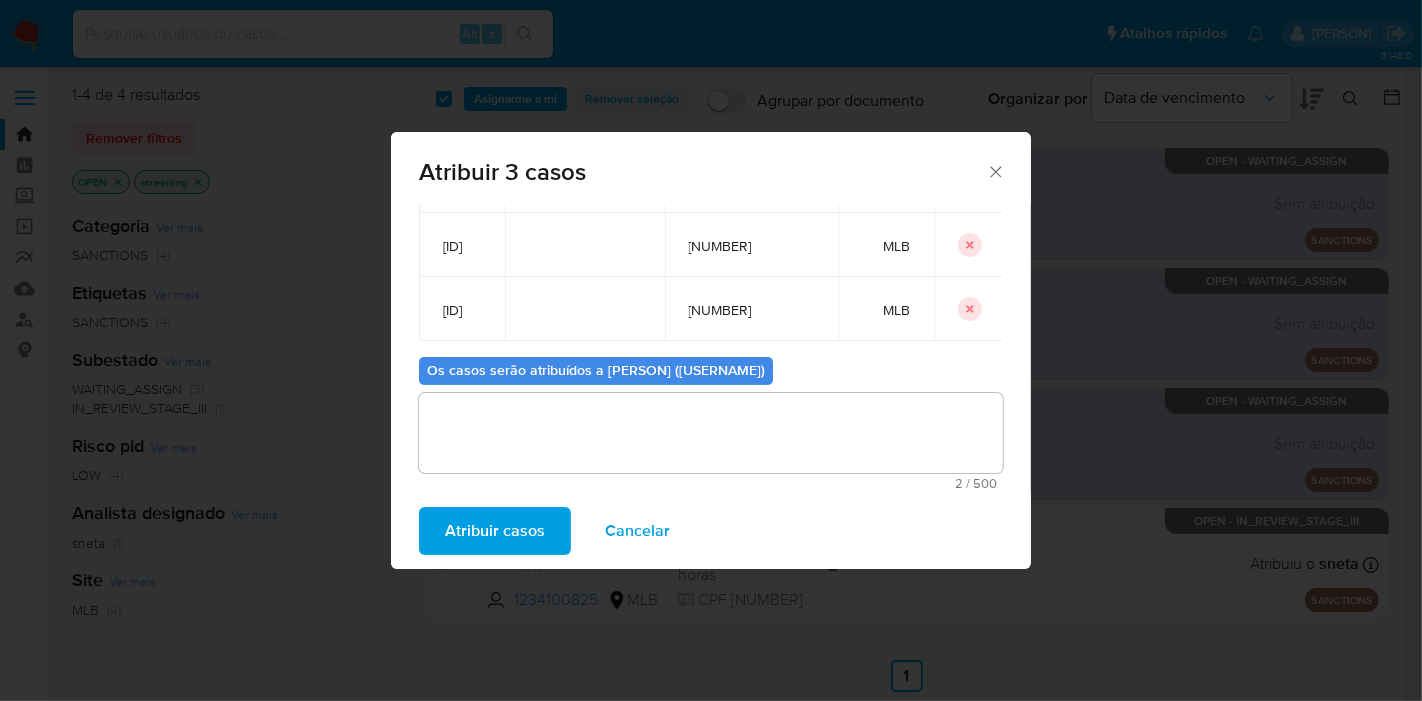 click on "Atribuir casos" at bounding box center (495, 531) 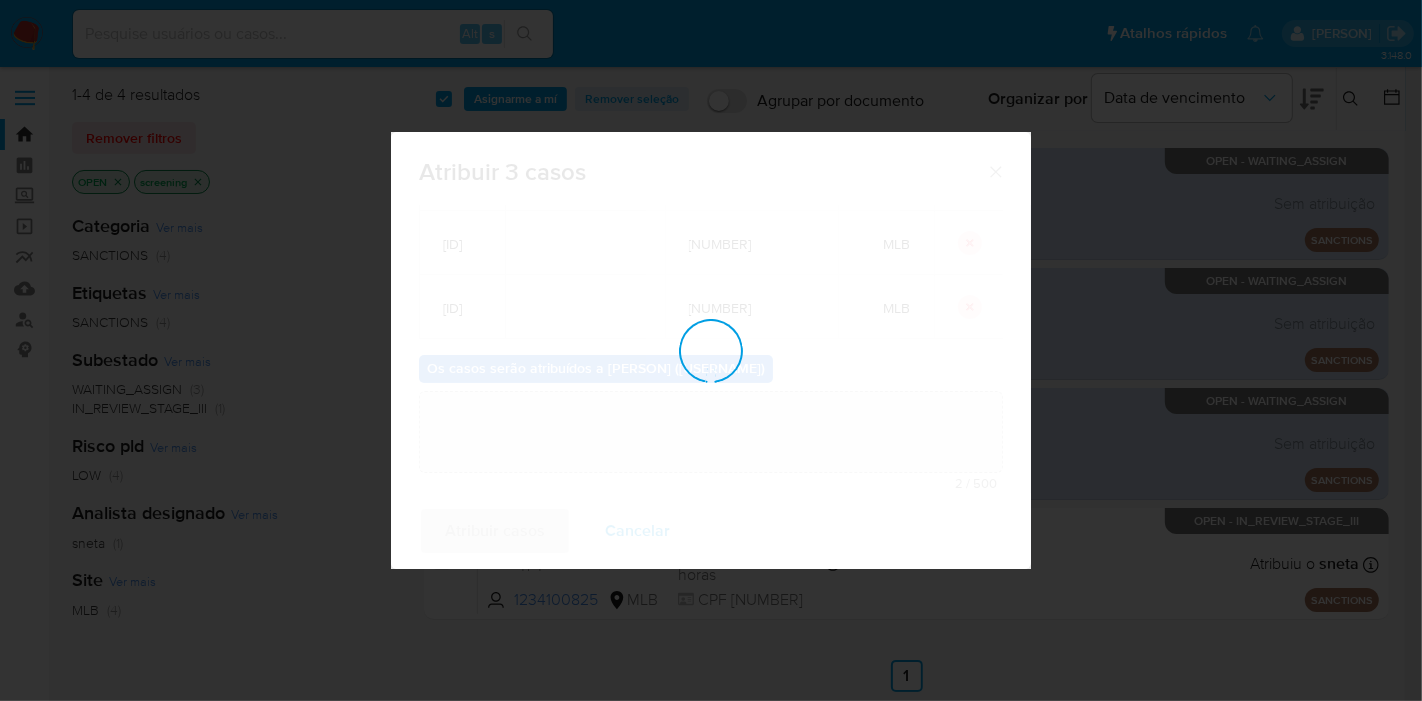 type 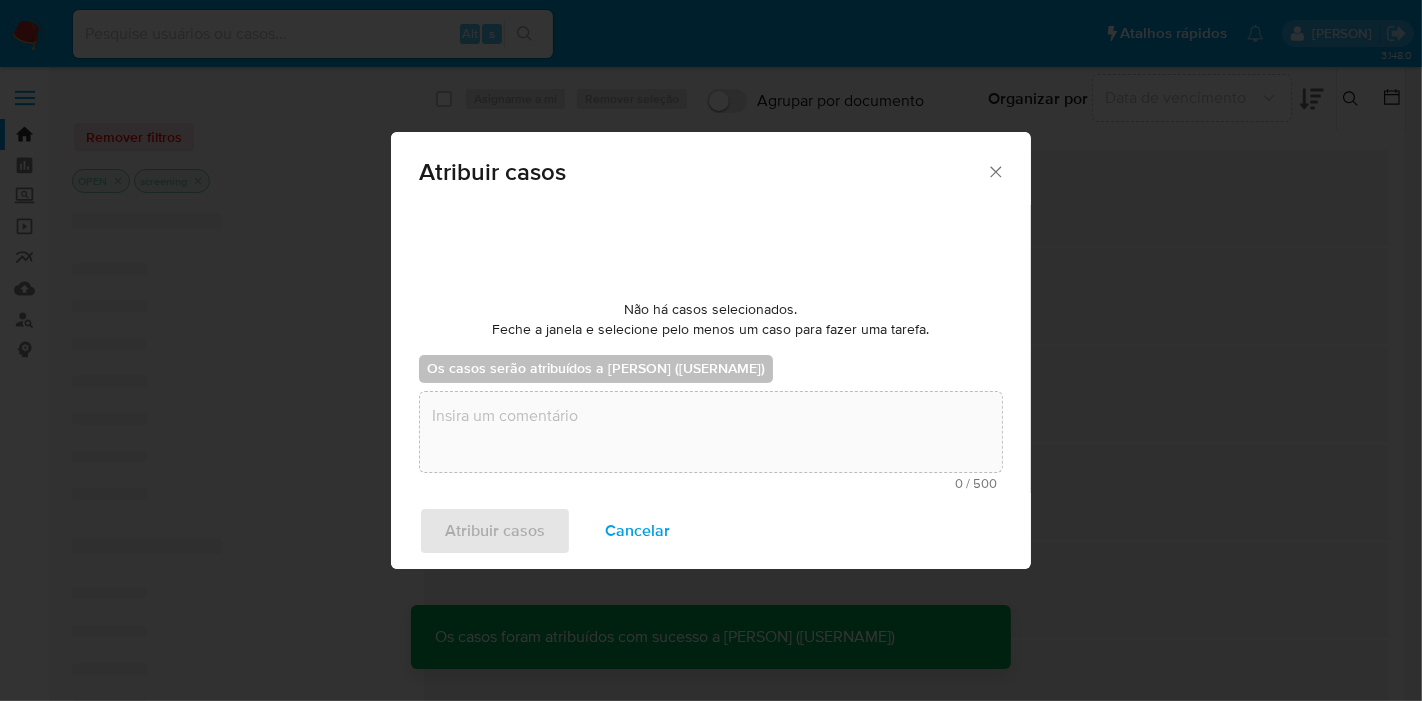 checkbox on "false" 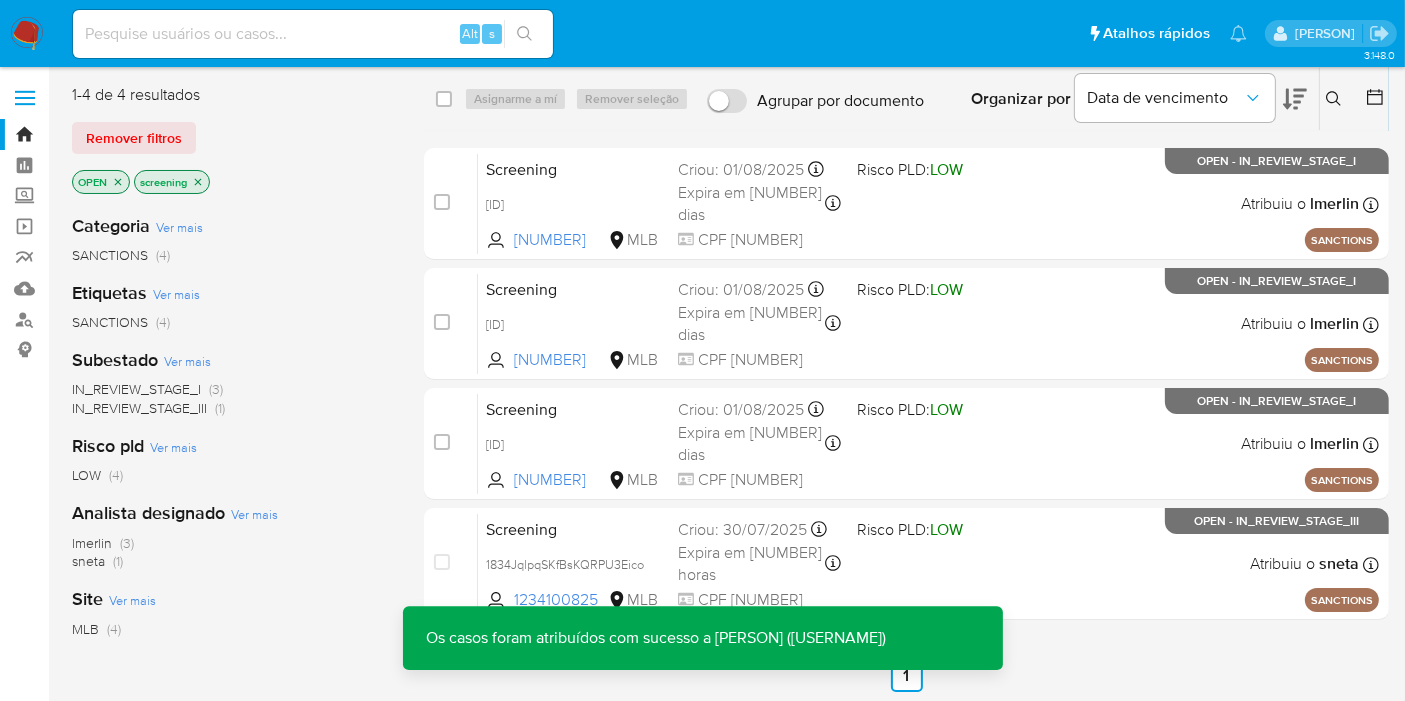 click at bounding box center (313, 34) 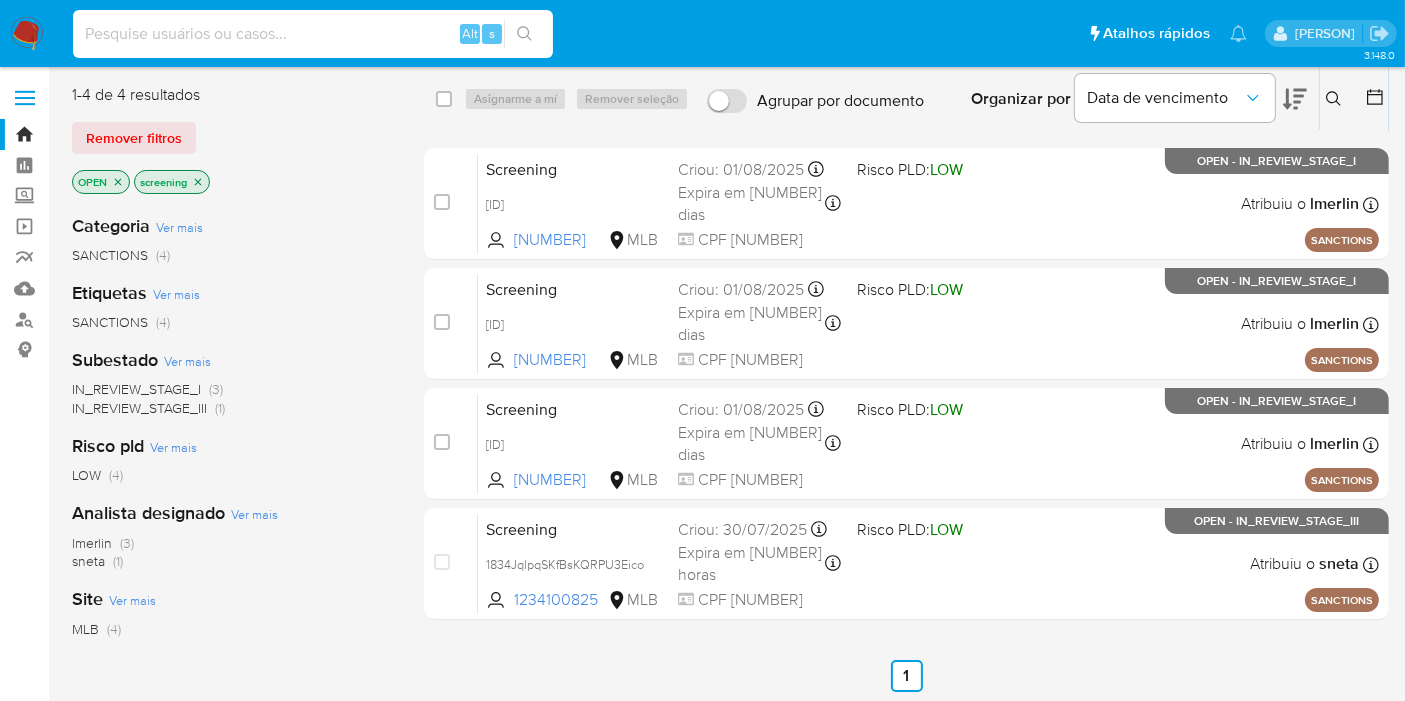 paste on "[HASH]" 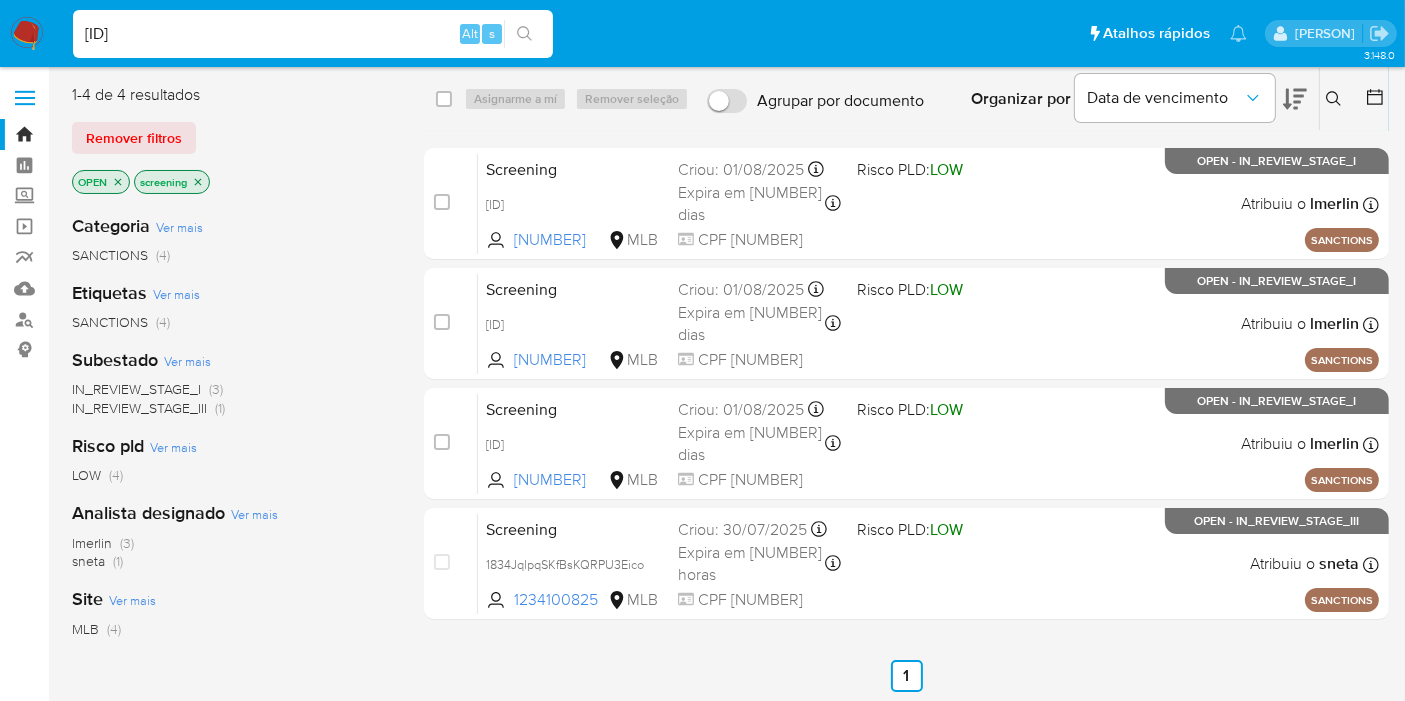 type on "[HASH]" 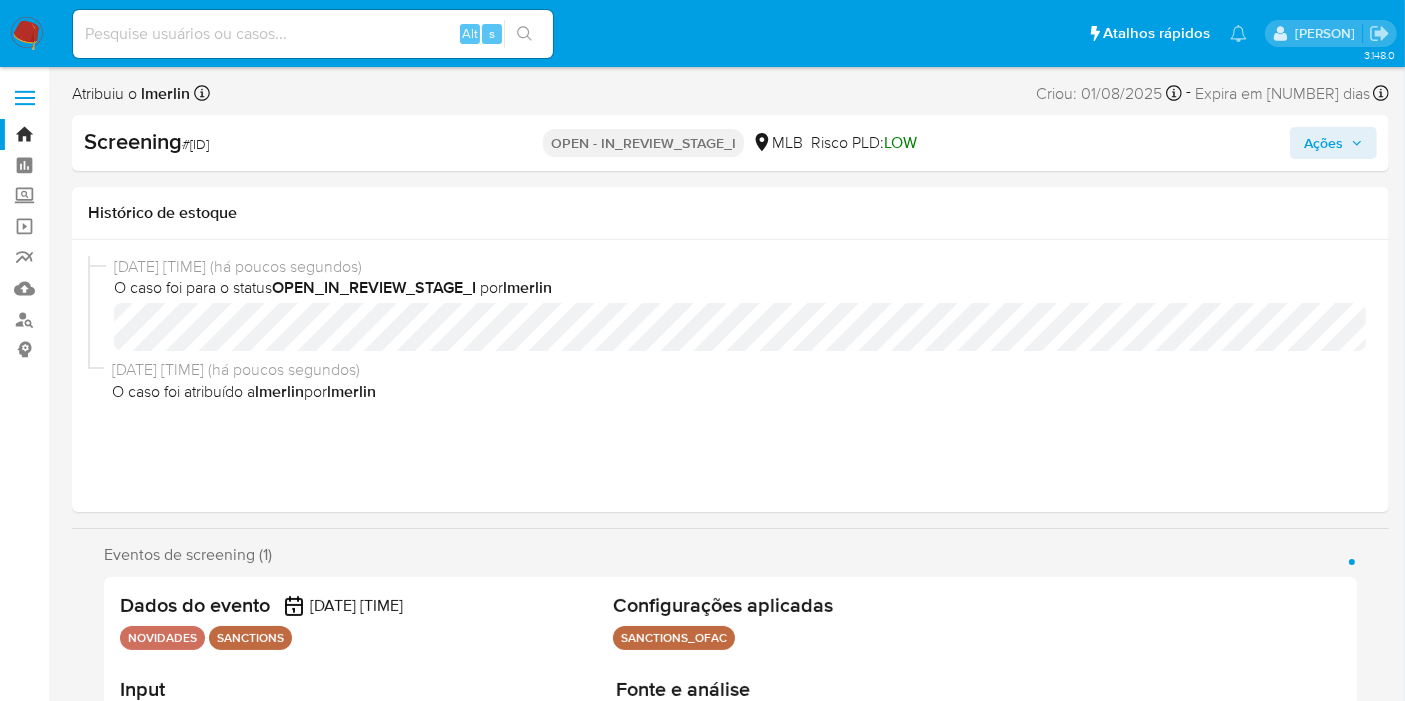 select on "10" 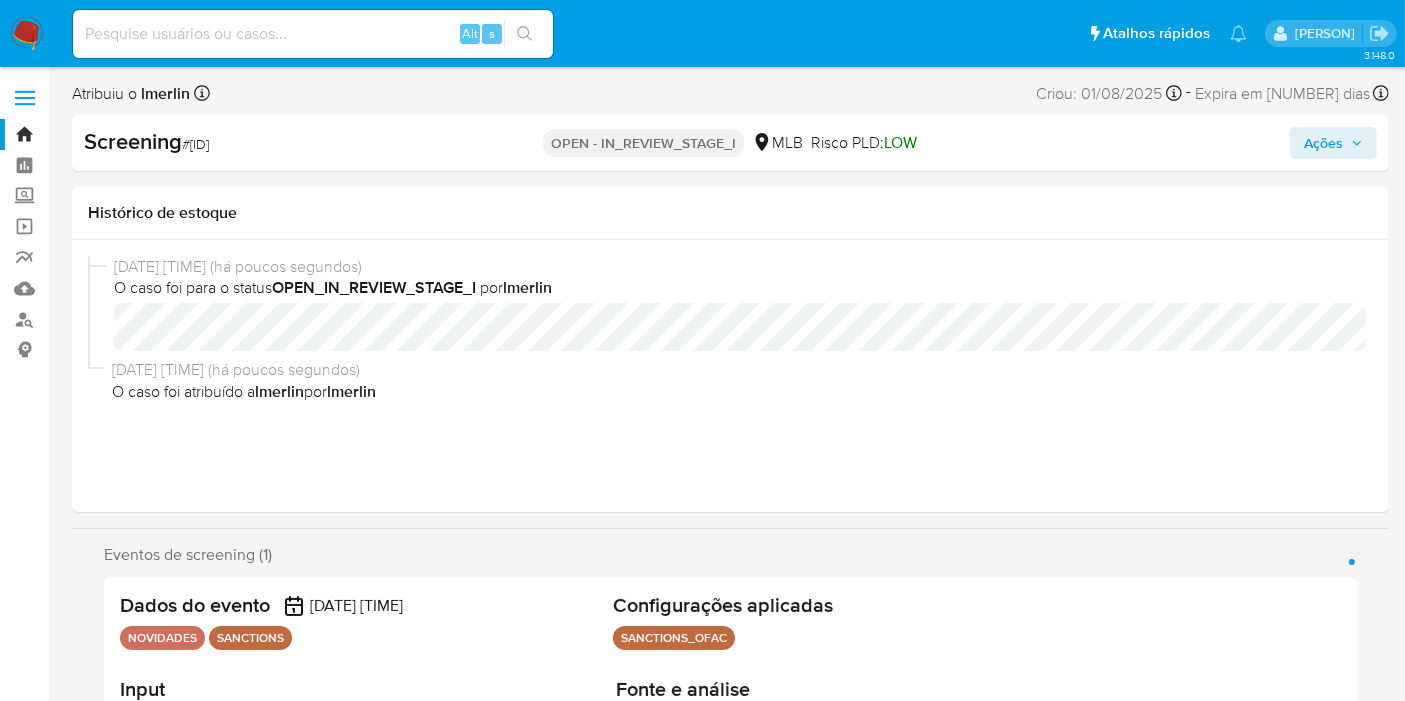 click on "Bandeja Painel Screening Pesquisa em Listas Watchlist Ferramentas Operações em massa relatórios Mulan Localizador de pessoas Consolidado" at bounding box center [24, 2198] 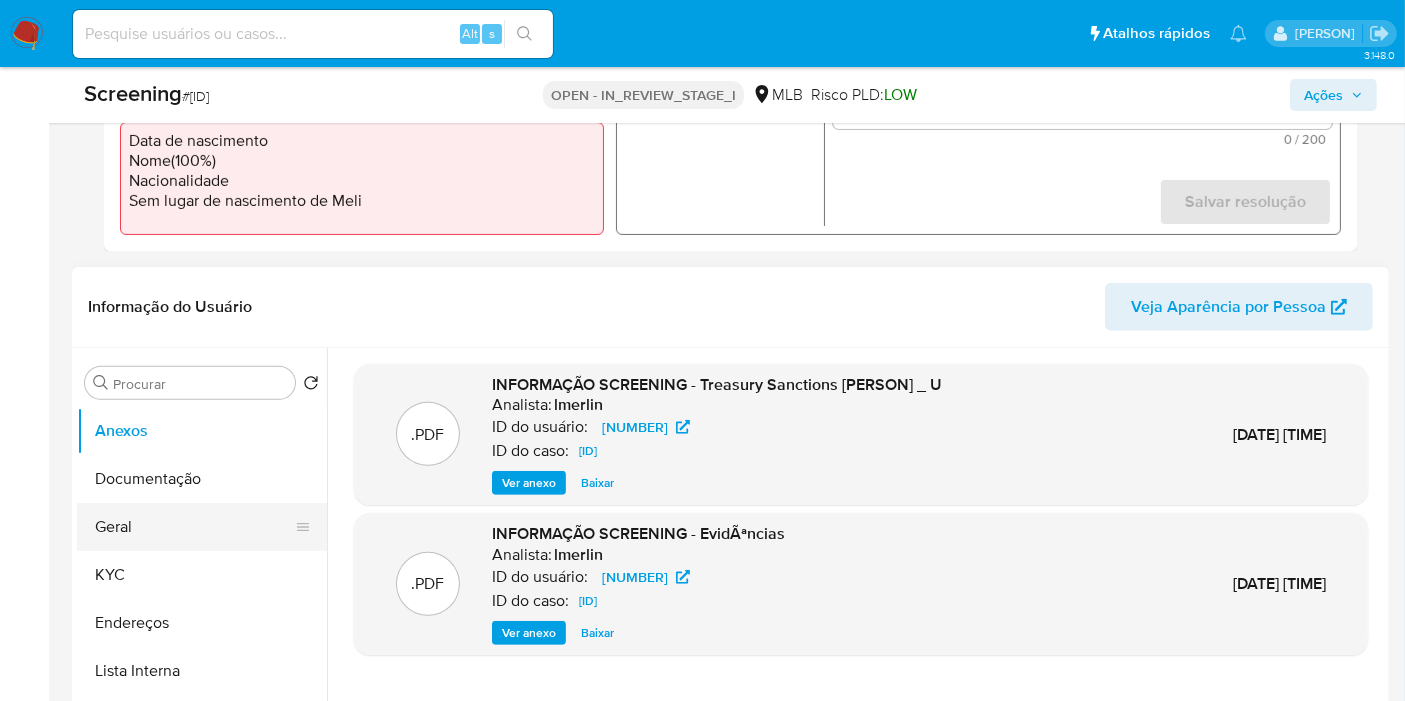 scroll, scrollTop: 777, scrollLeft: 0, axis: vertical 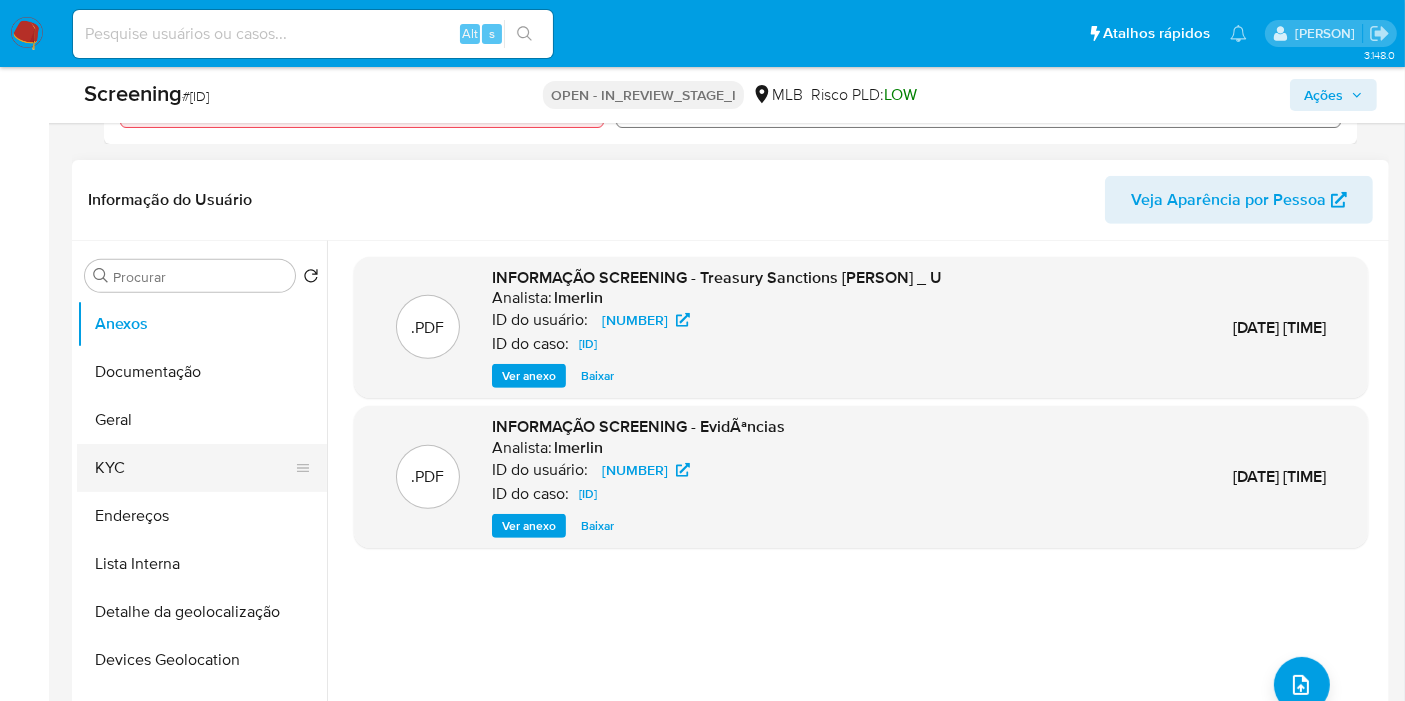 click on "KYC" at bounding box center (194, 468) 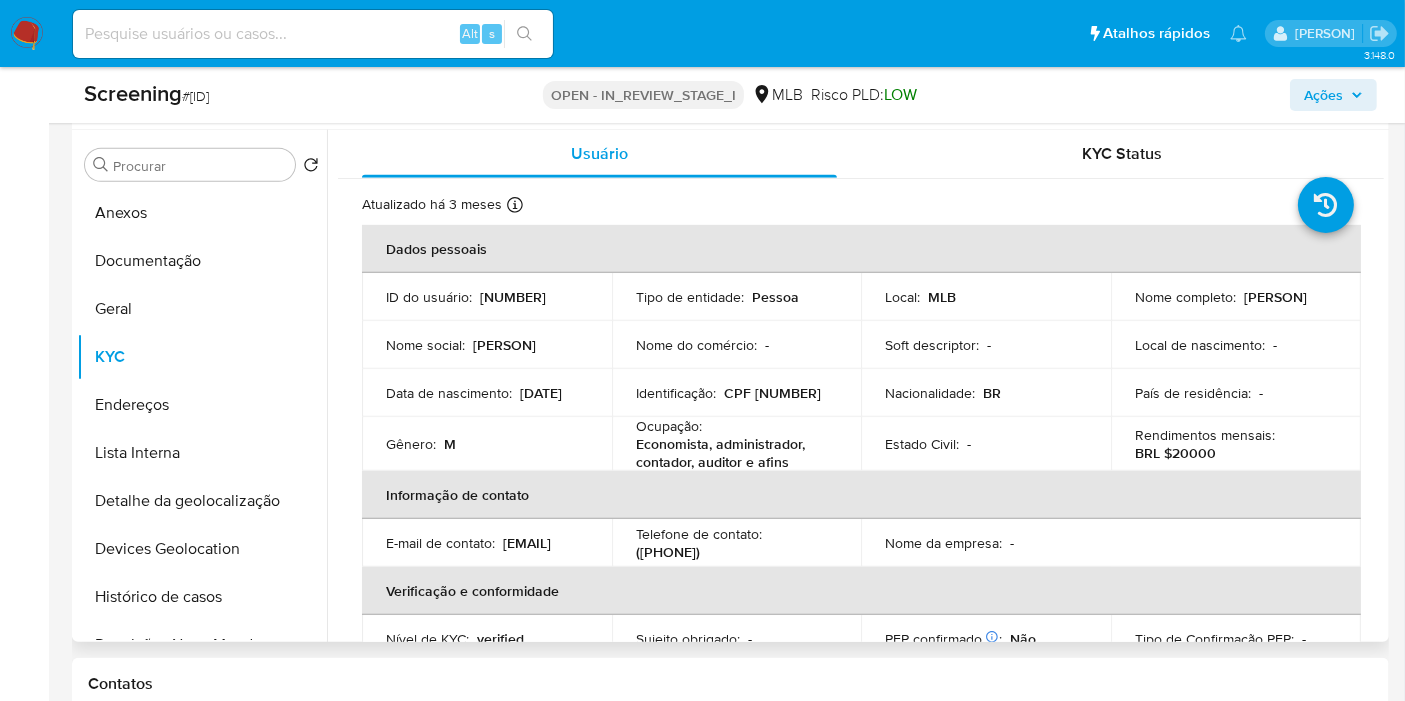 scroll, scrollTop: 888, scrollLeft: 0, axis: vertical 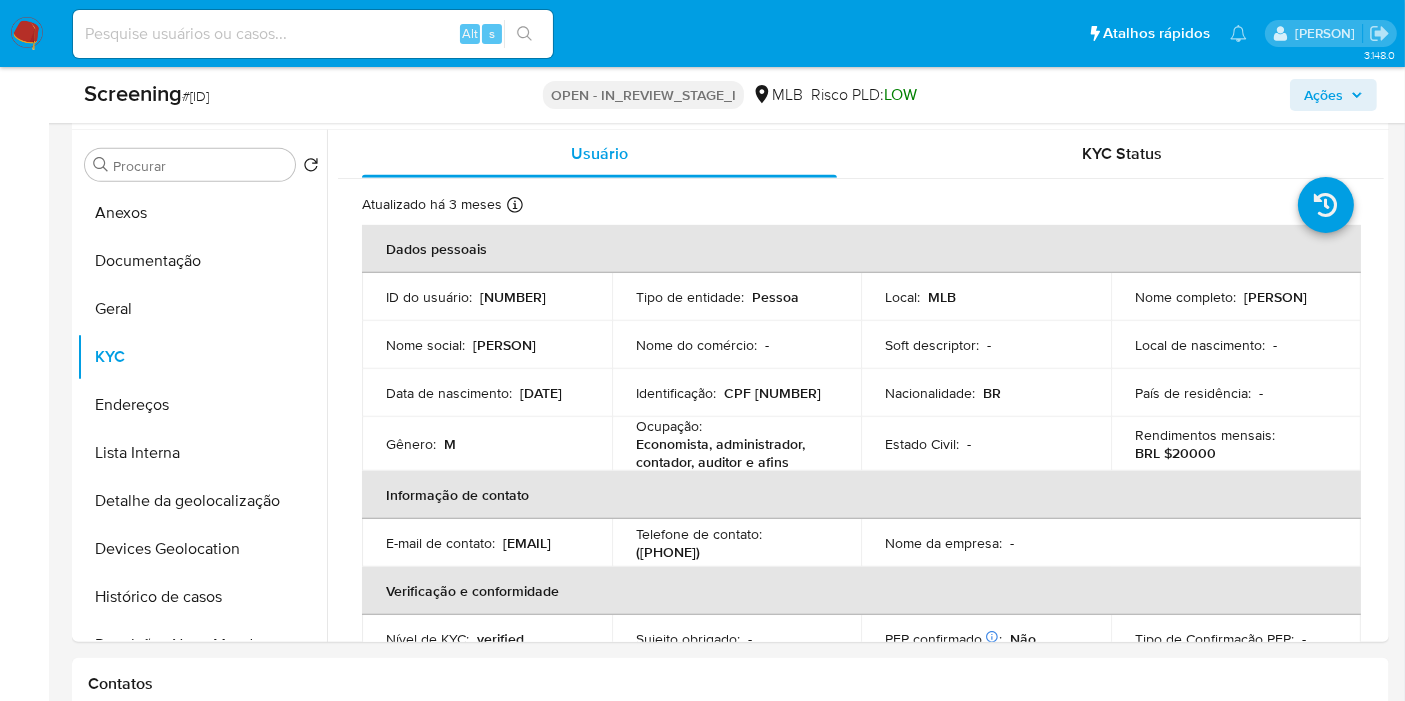 copy on "14466936862" 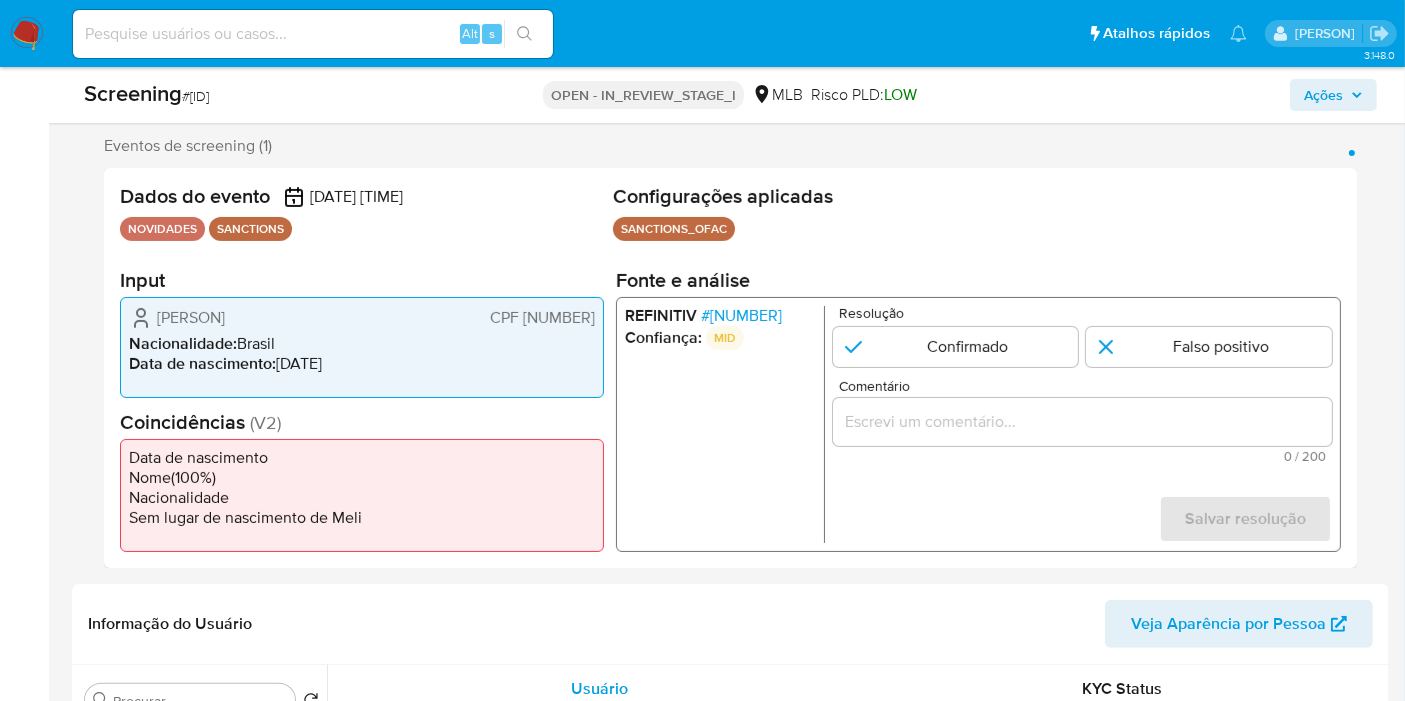 scroll, scrollTop: 333, scrollLeft: 0, axis: vertical 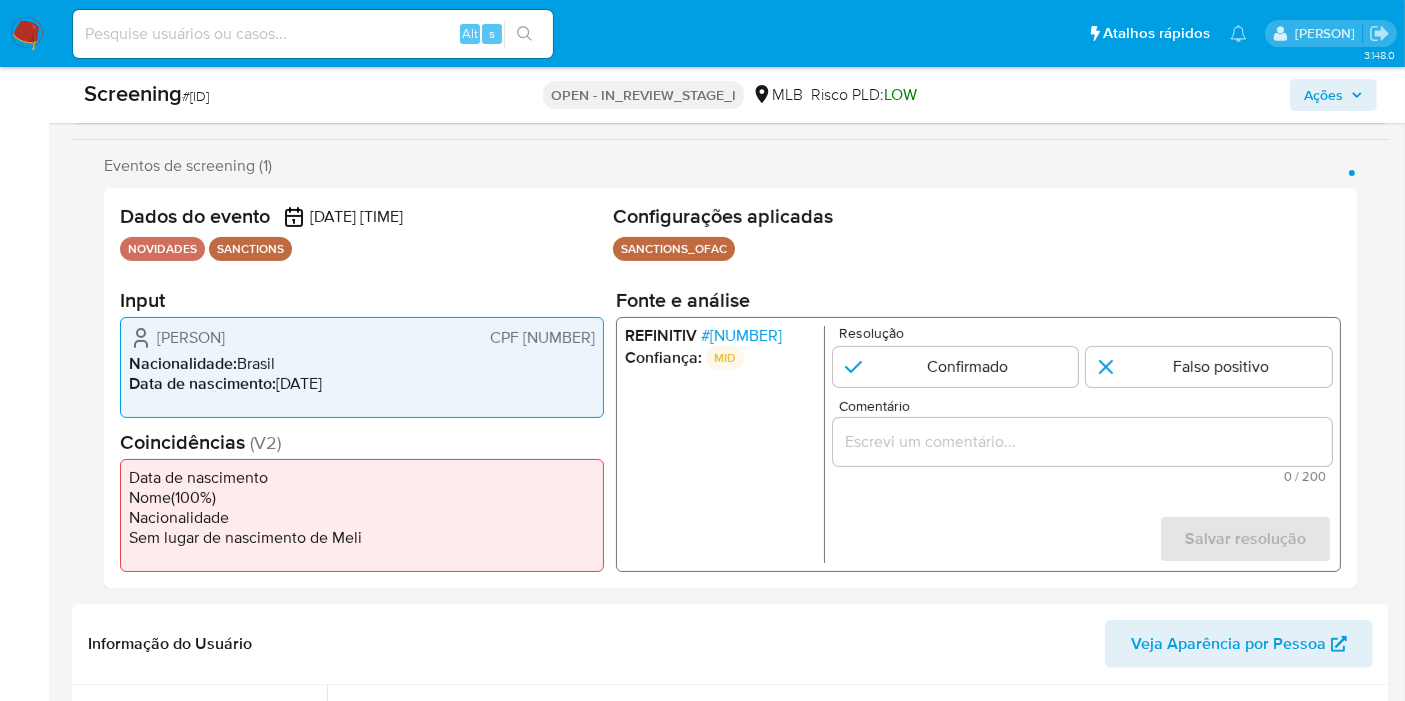 click on "NOVIDADES" at bounding box center (162, 249) 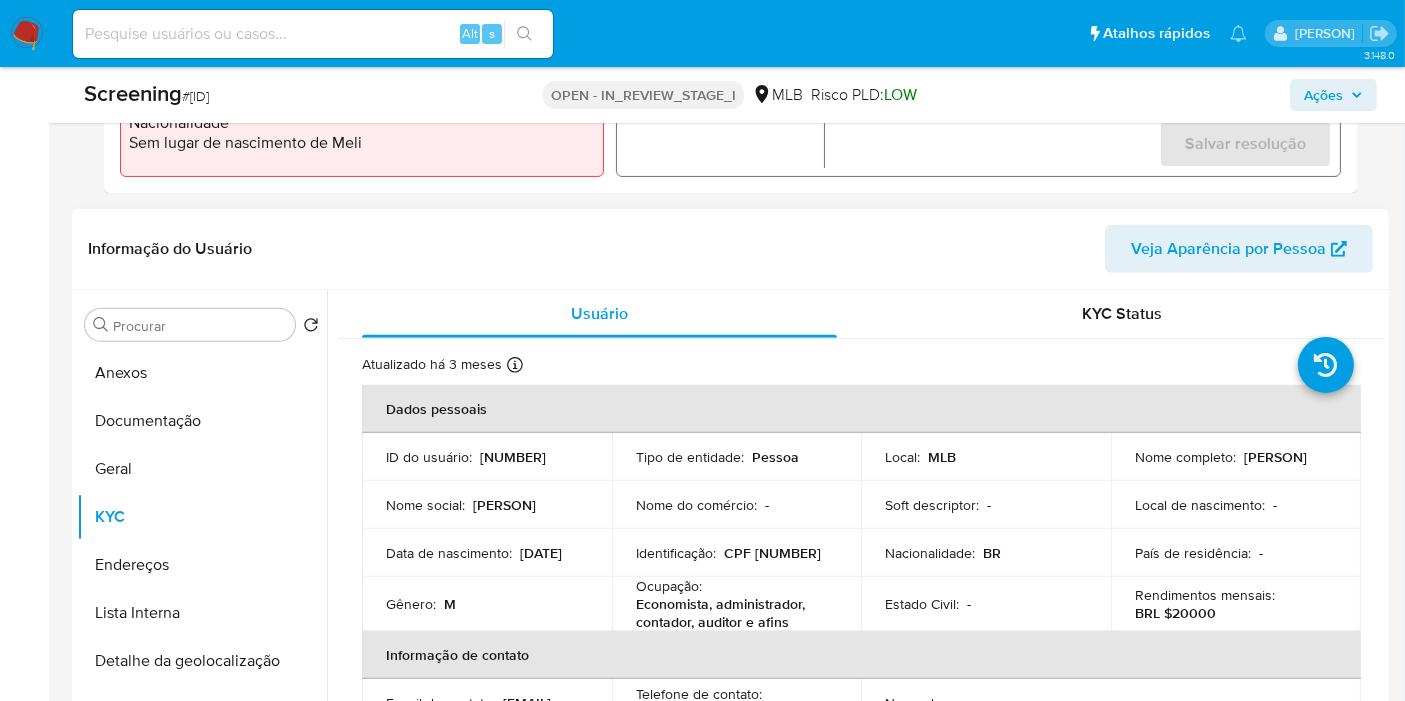 scroll, scrollTop: 777, scrollLeft: 0, axis: vertical 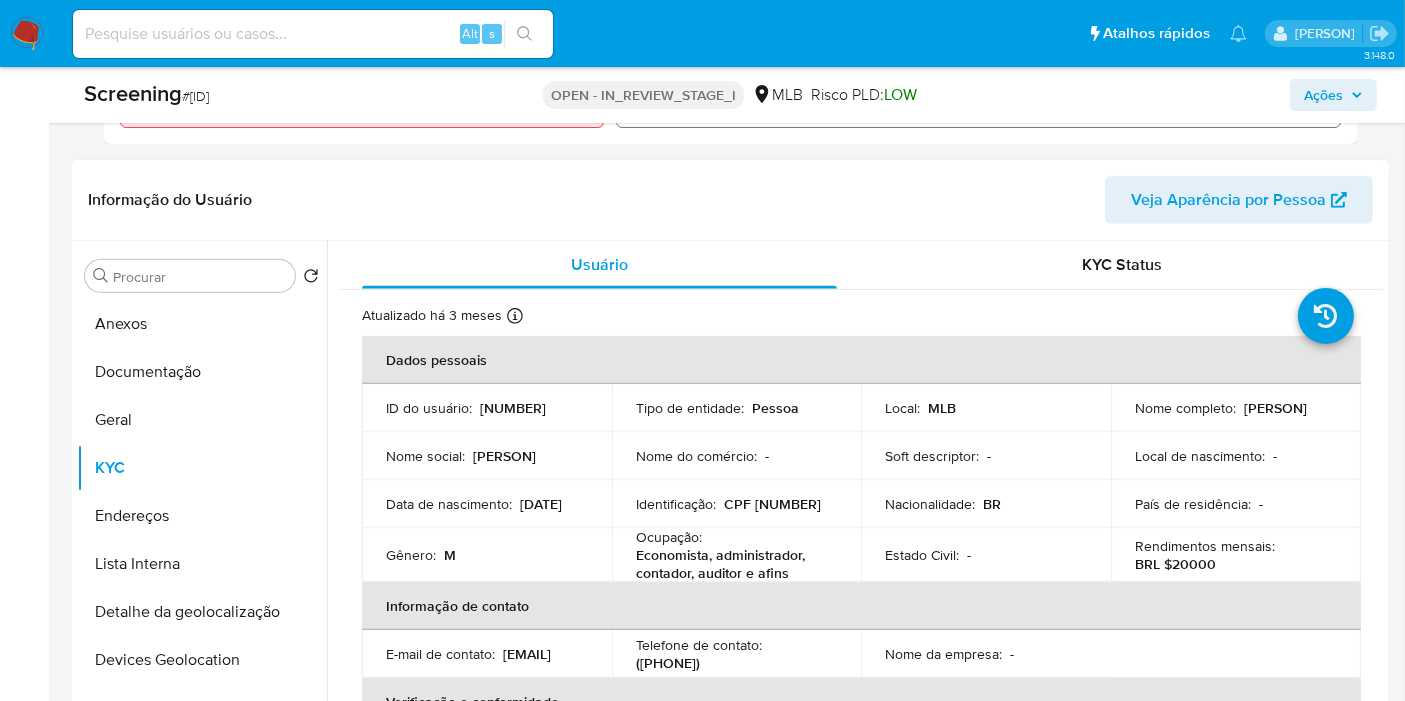 click on "CPF [NUMBER]" at bounding box center [772, 504] 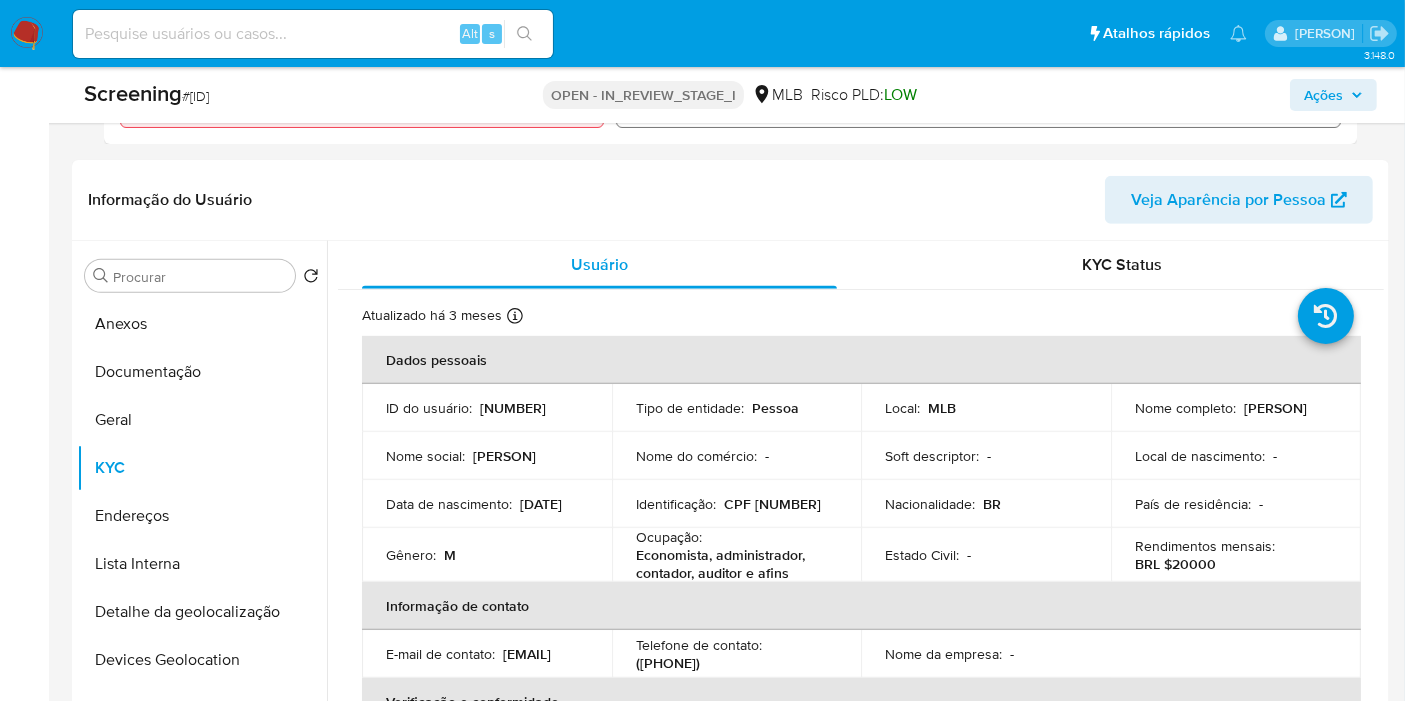 copy on "14466936862" 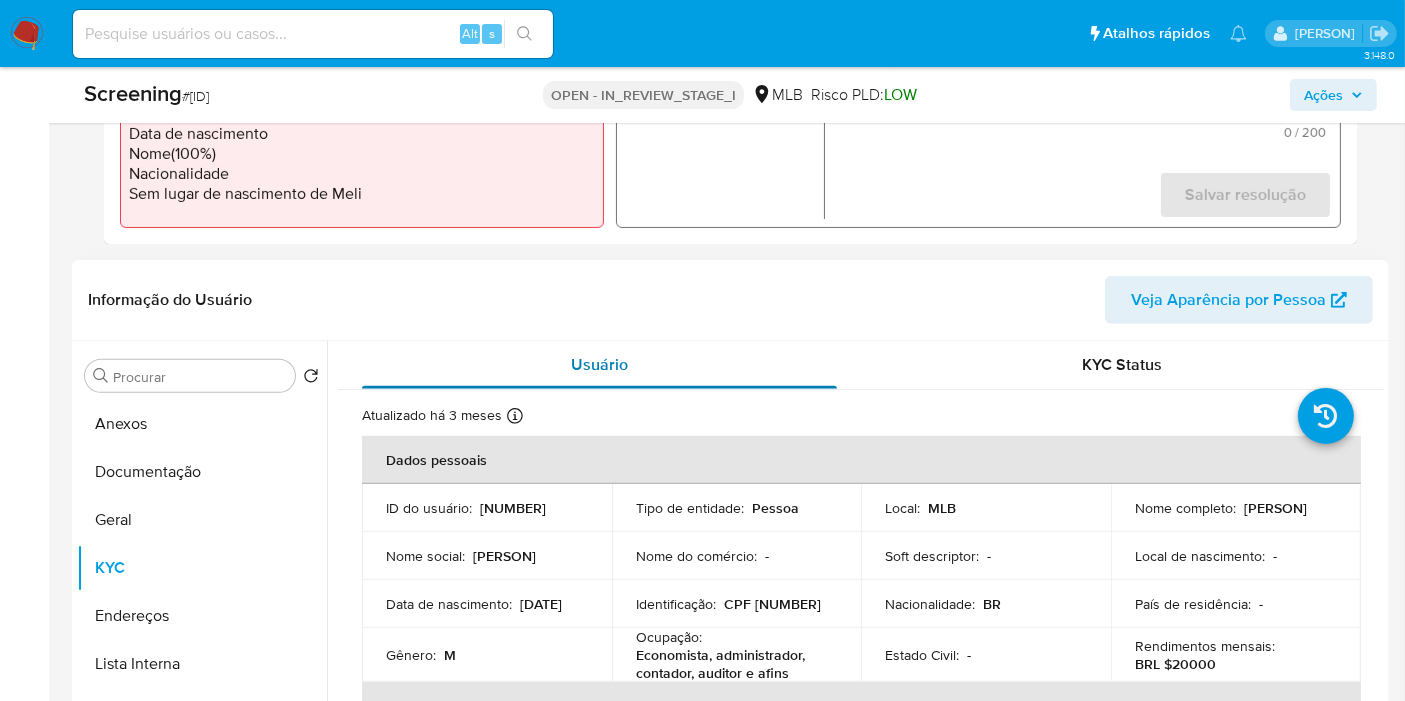 scroll, scrollTop: 444, scrollLeft: 0, axis: vertical 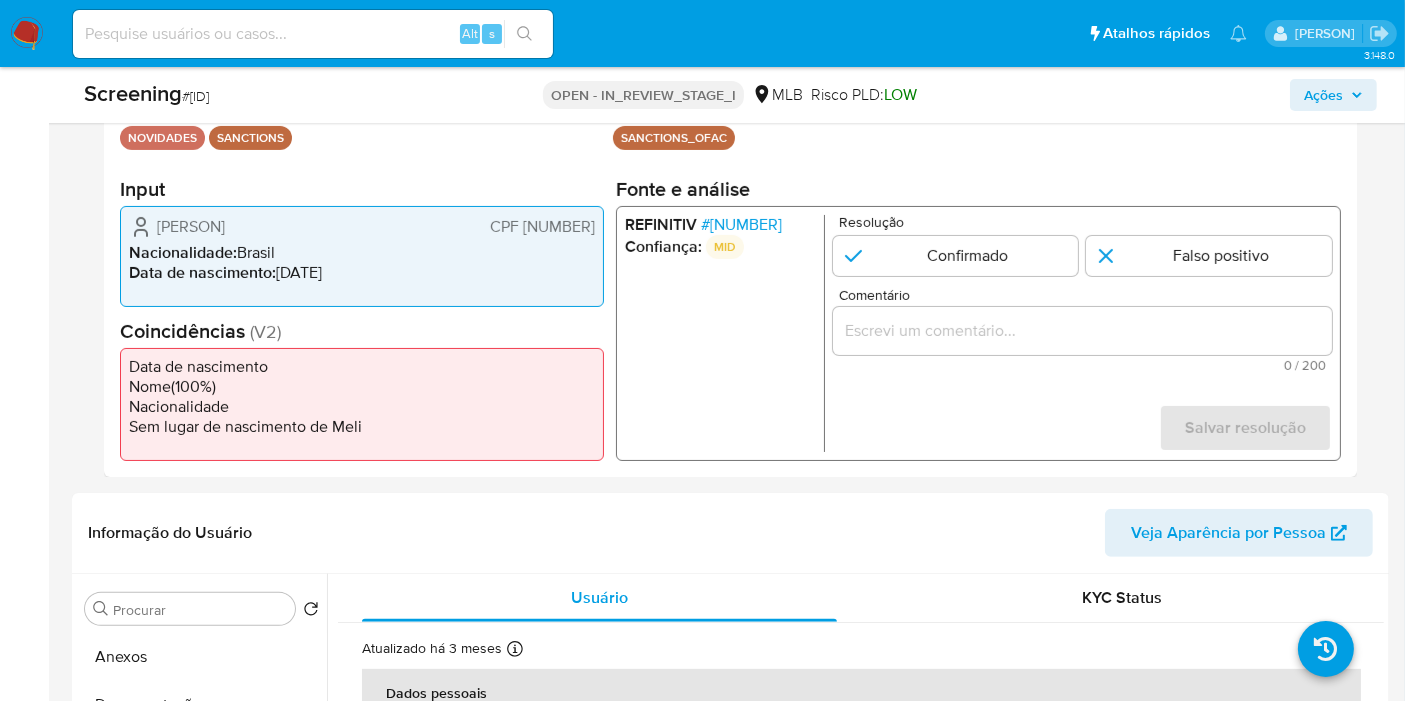 drag, startPoint x: 788, startPoint y: 224, endPoint x: 742, endPoint y: 267, distance: 62.968246 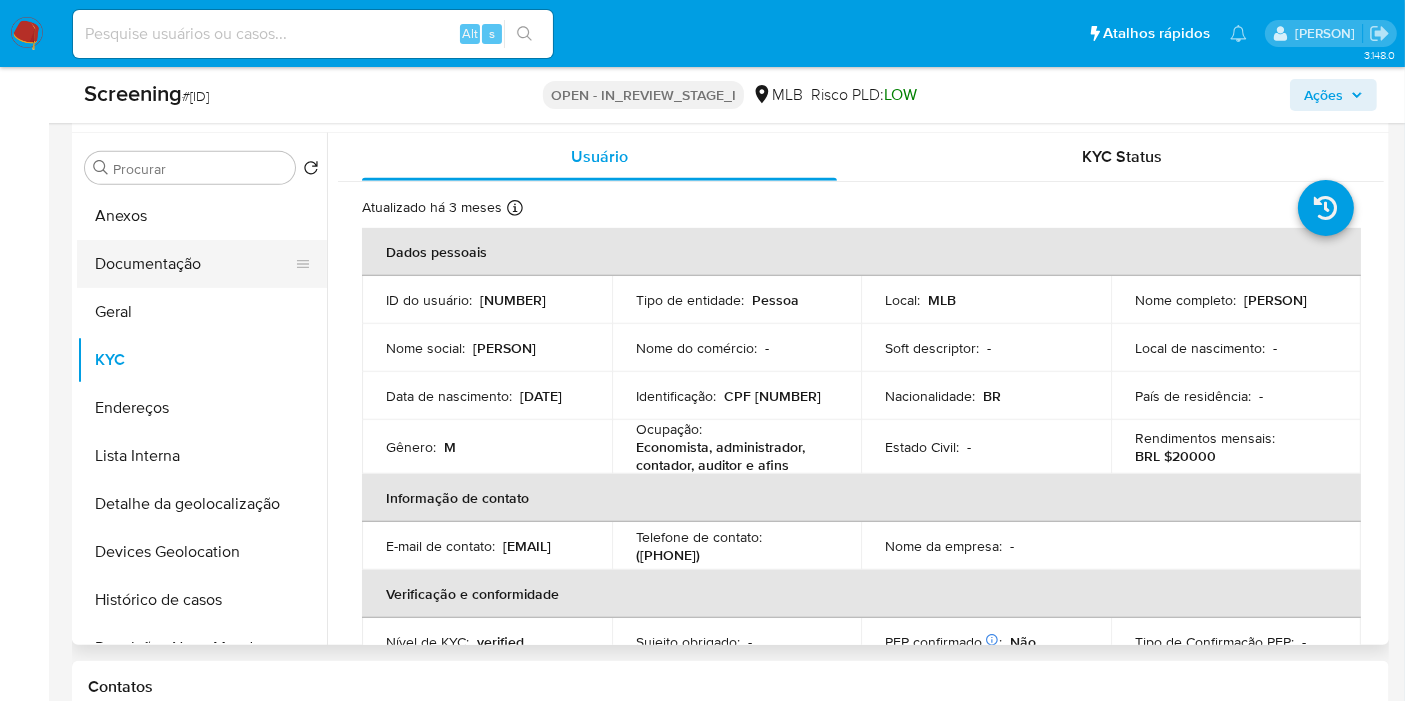scroll, scrollTop: 888, scrollLeft: 0, axis: vertical 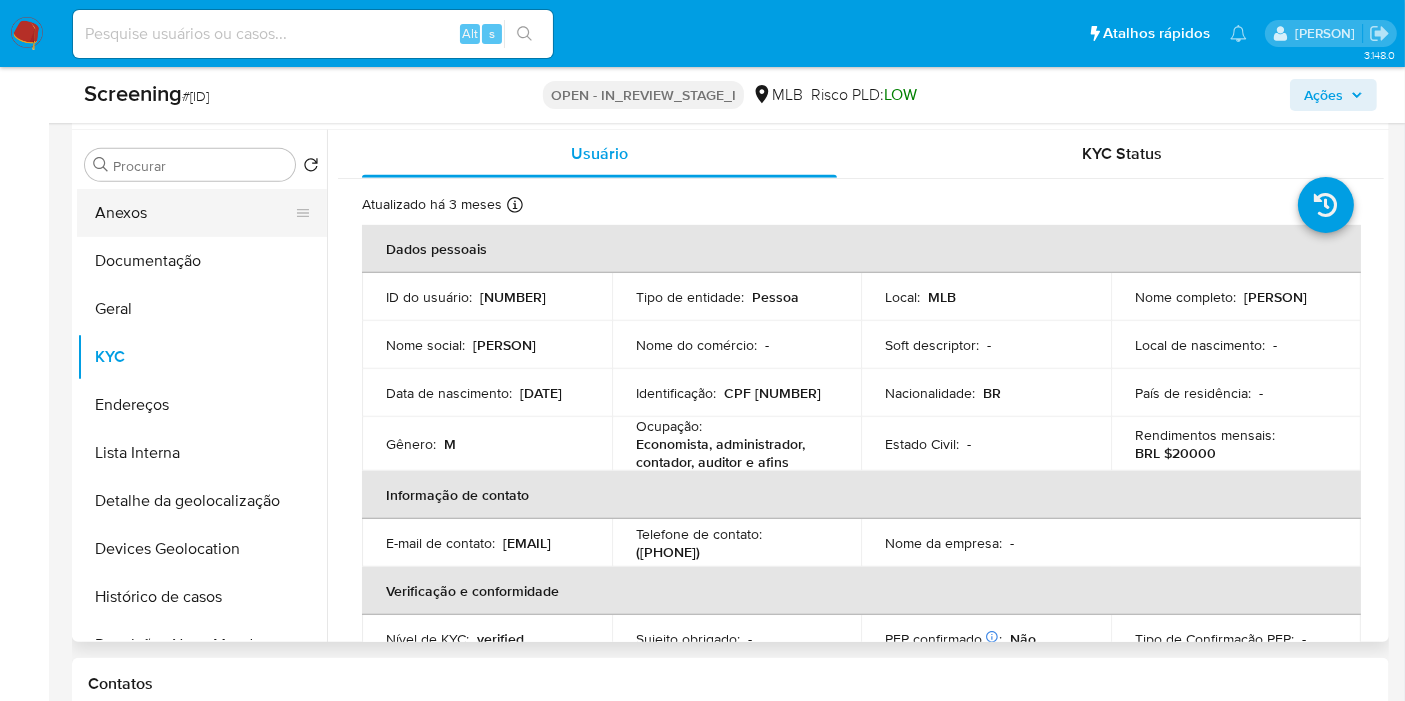 click on "Anexos" at bounding box center (194, 213) 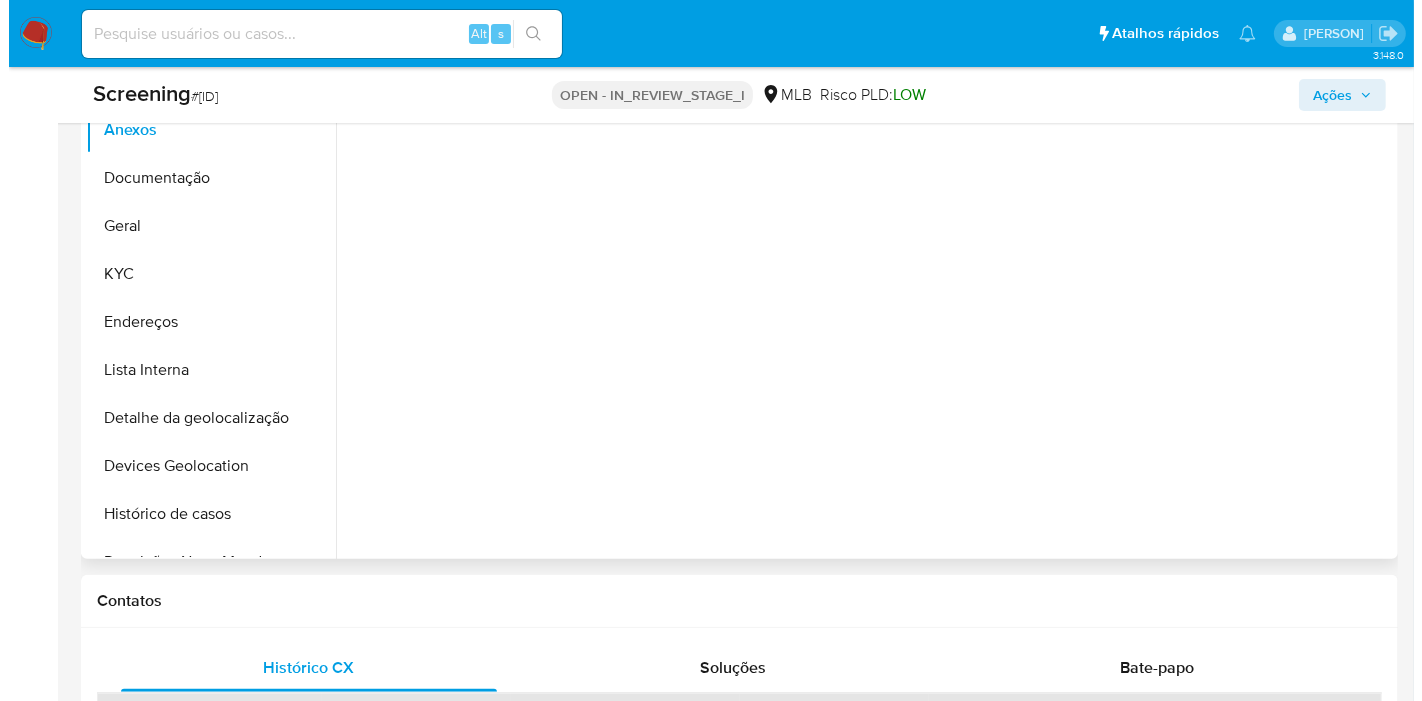 scroll, scrollTop: 888, scrollLeft: 0, axis: vertical 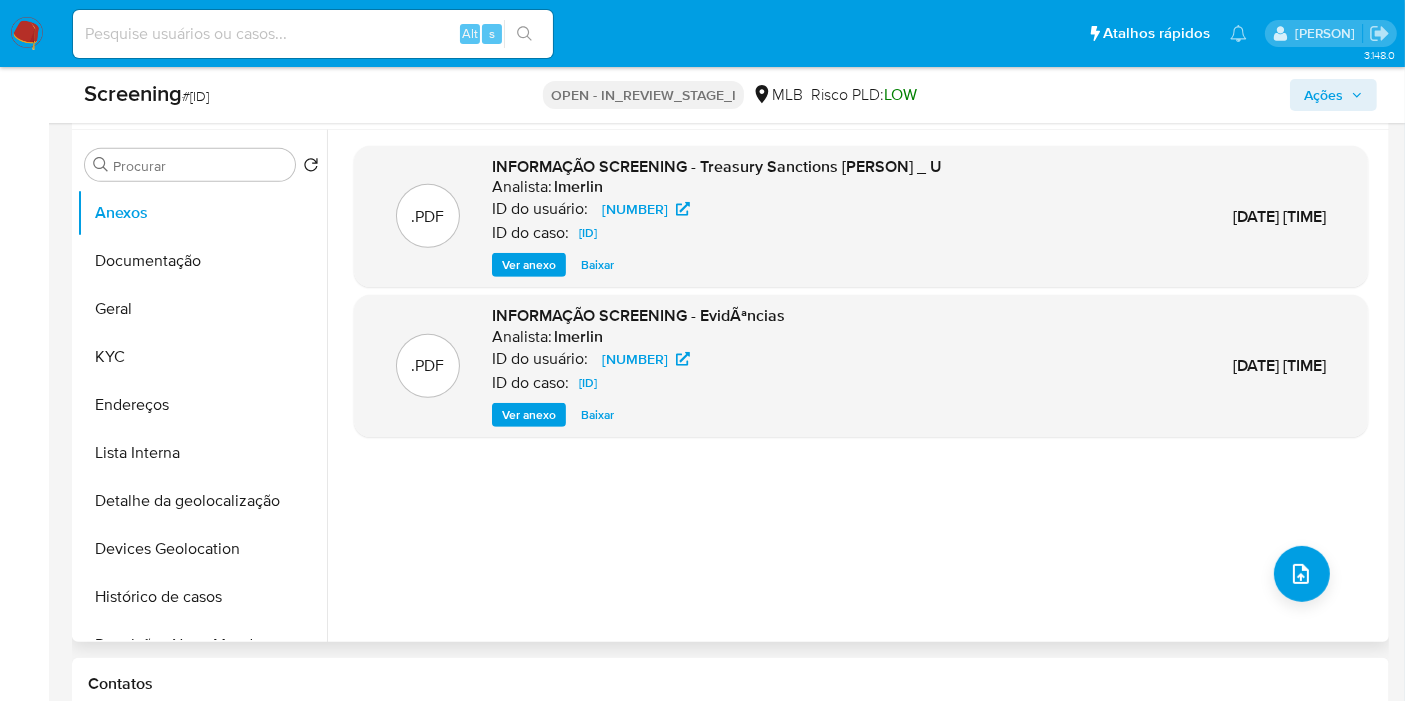 click on ".PDF INFORMAÇÃO SCREENING - Treasury Sanctions Alexandre de Moraes _ U Analista: lmerlin ID do usuário: 399252057 ID do caso: QgITjOlymDqrQQ88dfGNXXC4 Ver anexo Baixar 30/Jul/2025 16:49:09 .PDF INFORMAÇÃO SCREENING - EvidÃªncias Analista: lmerlin ID do usuário: 399252057 ID do caso: QgITjOlymDqrQQ88dfGNXXC4 Ver anexo Baixar 30/Jul/2025 16:49:08" at bounding box center (861, 386) 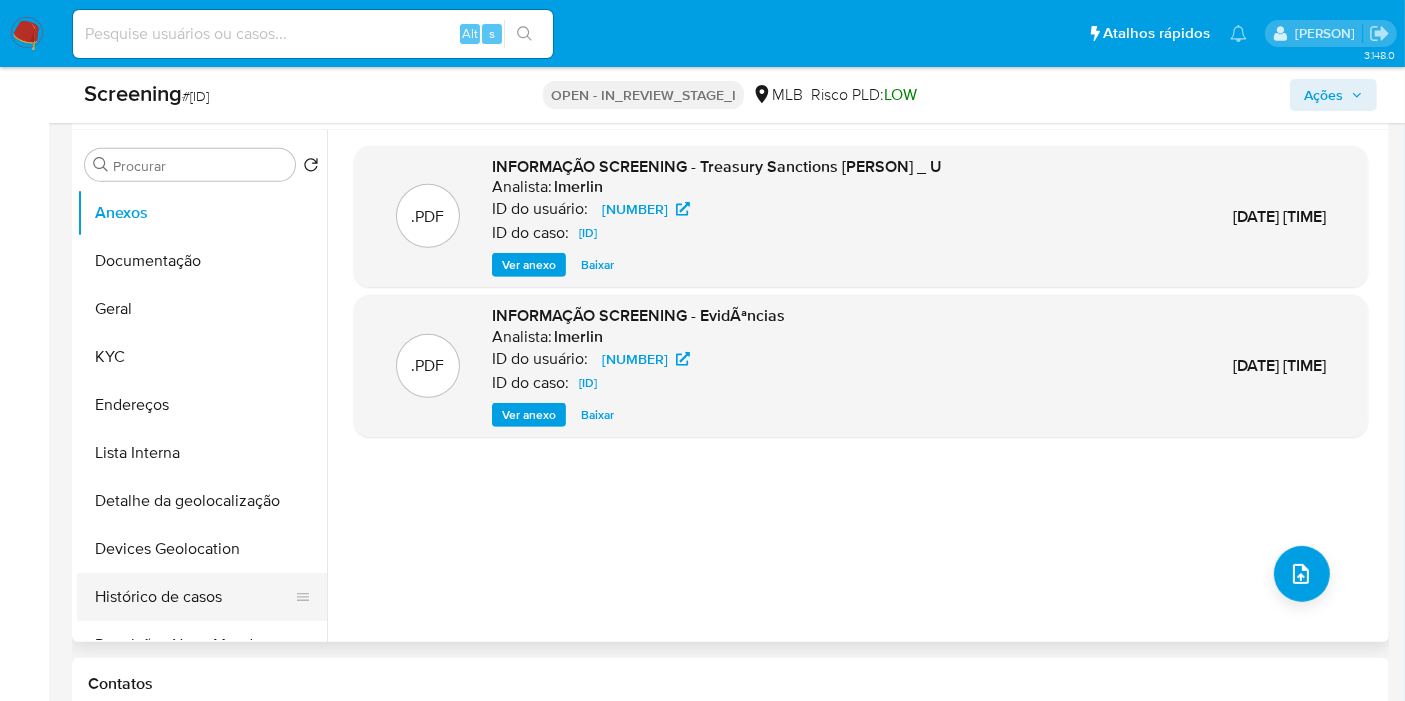 click on "Histórico de casos" at bounding box center [194, 597] 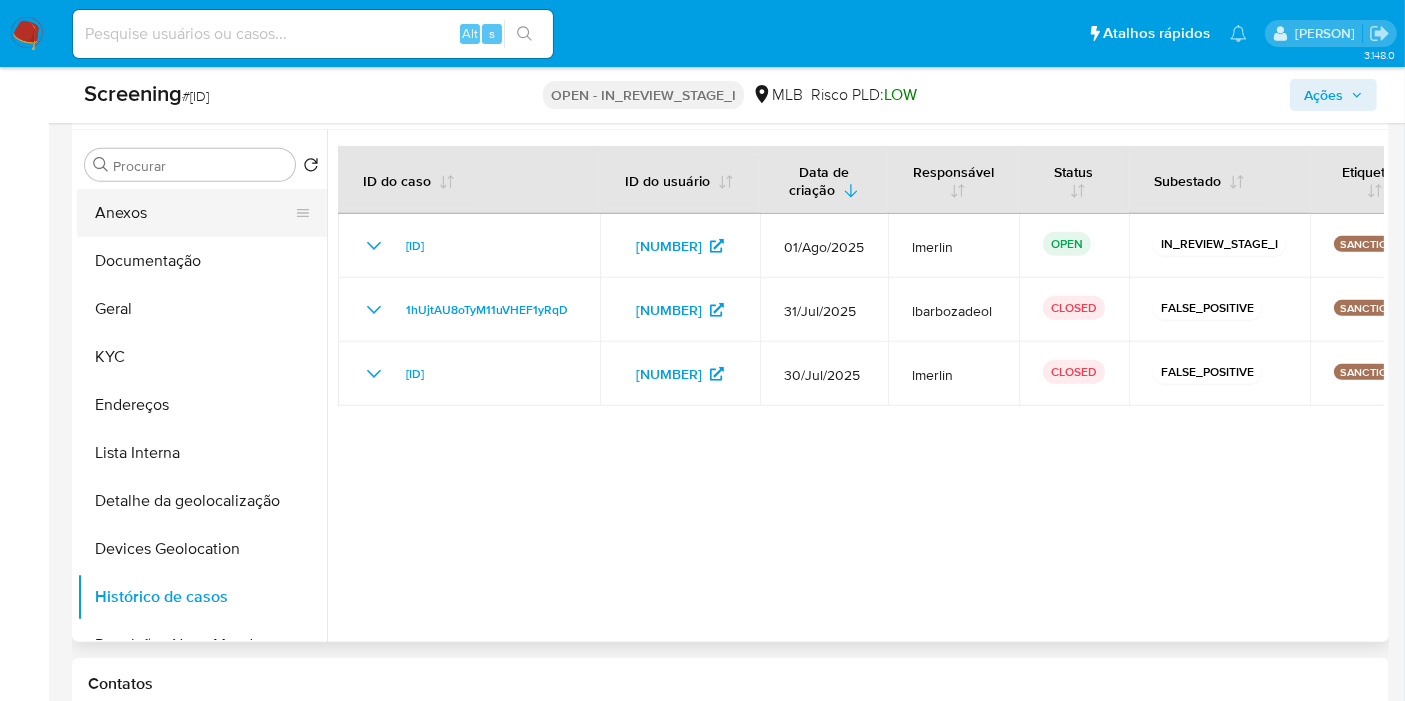 click on "Anexos" at bounding box center (194, 213) 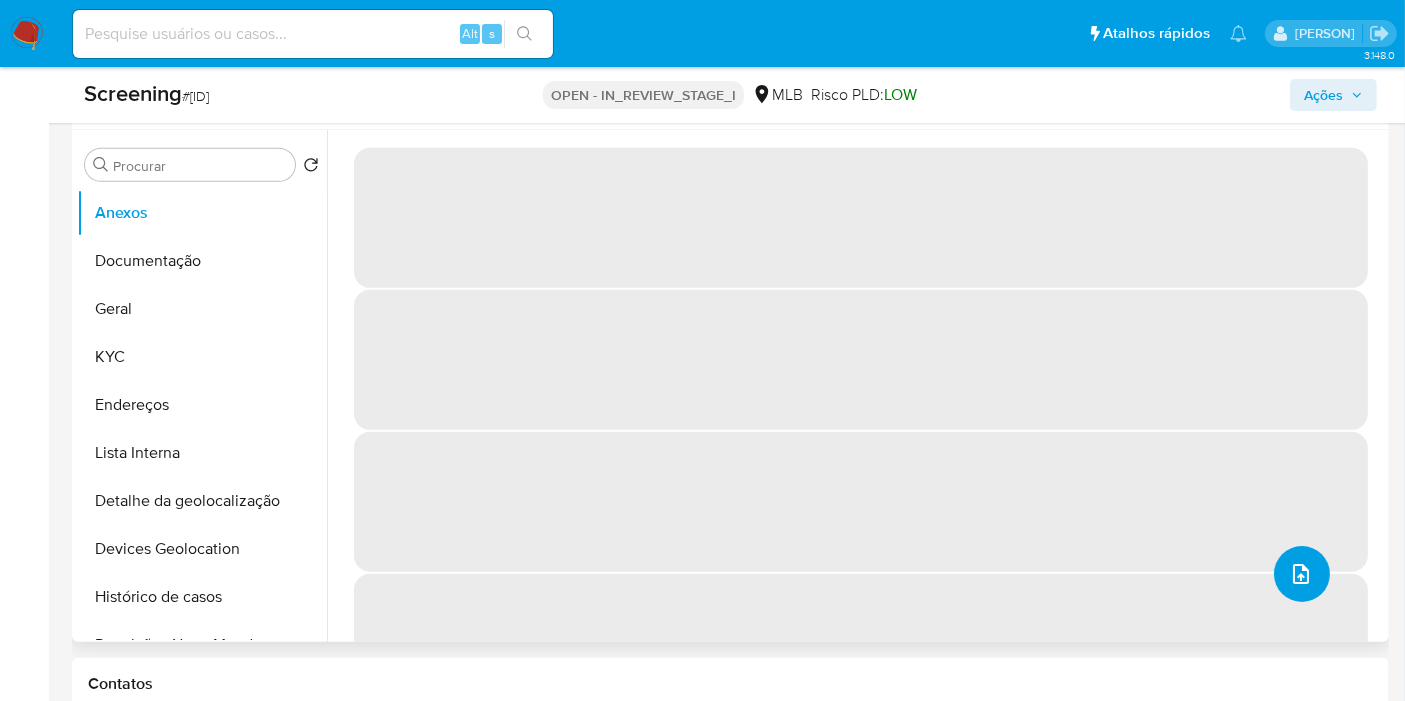 click 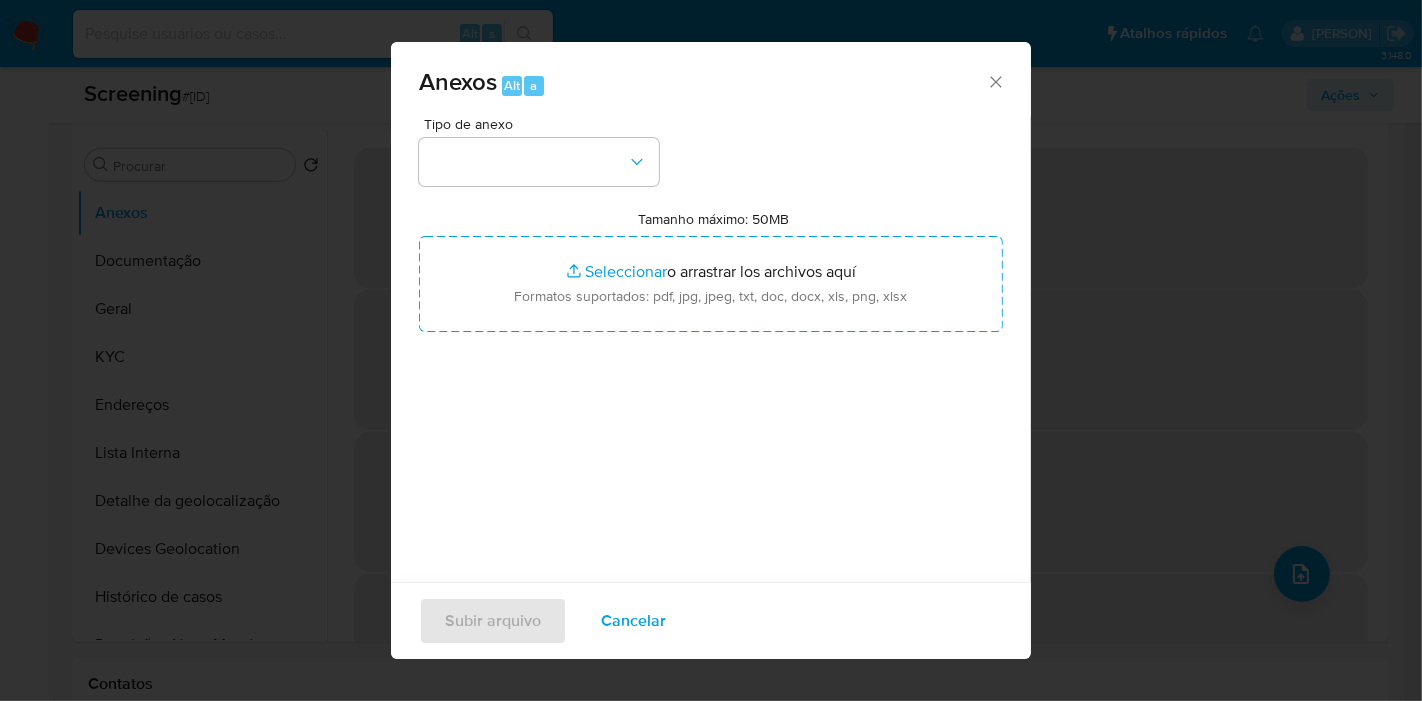 click on "Tipo de anexo" at bounding box center [539, 151] 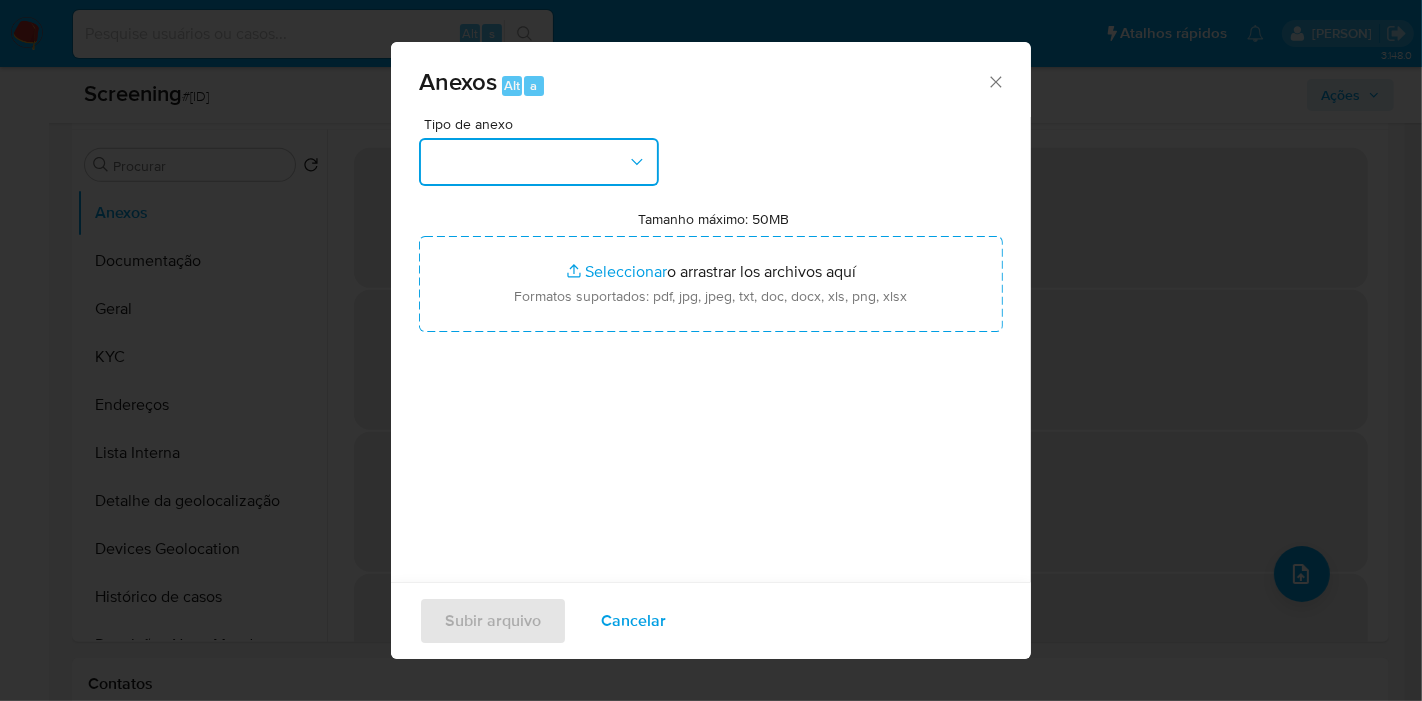 click at bounding box center (539, 162) 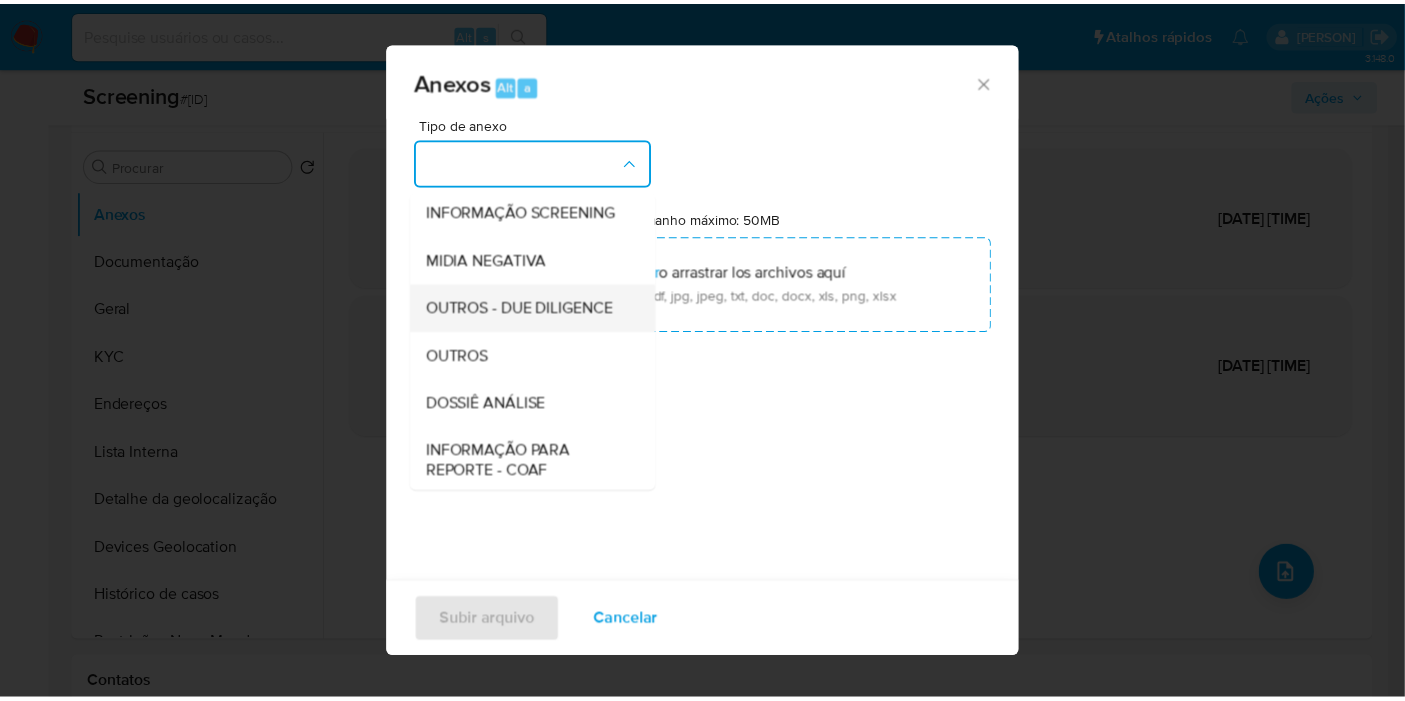 scroll, scrollTop: 85, scrollLeft: 0, axis: vertical 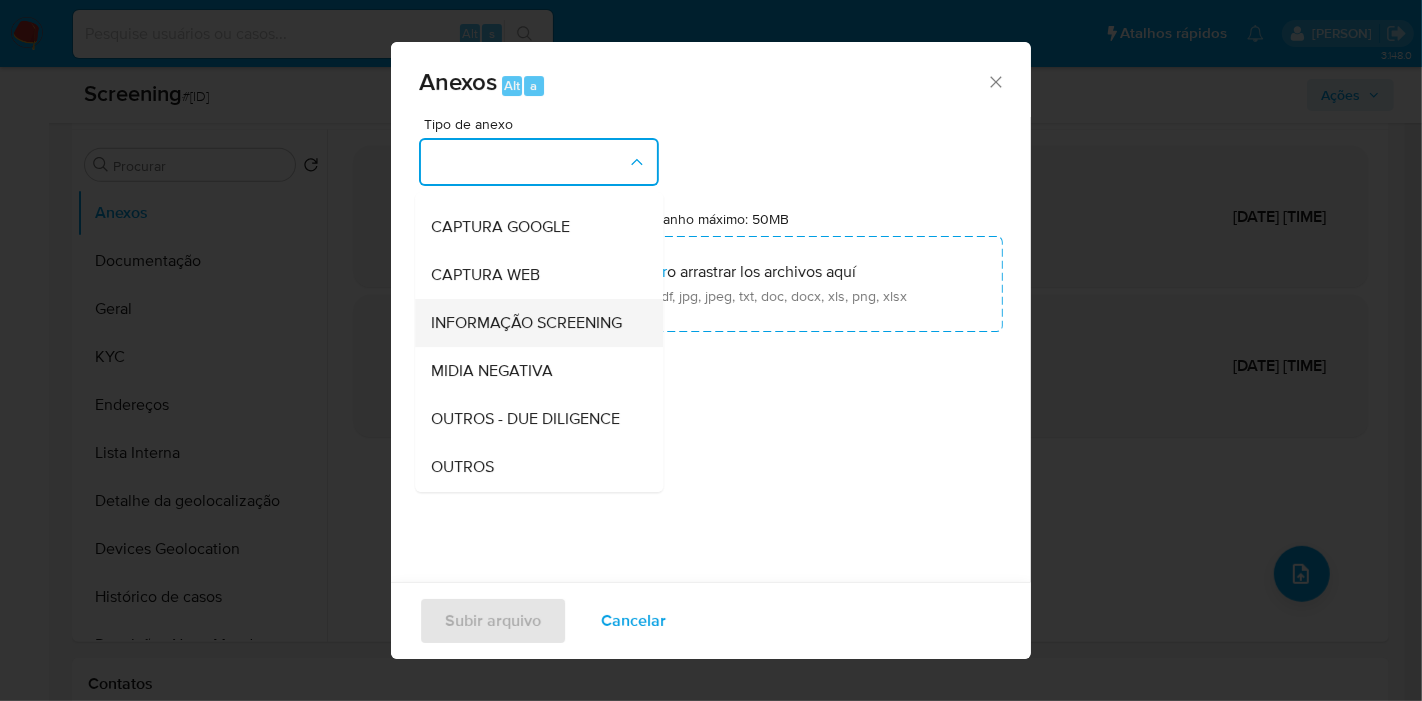 click on "INFORMAÇÃO SCREENING" at bounding box center (526, 323) 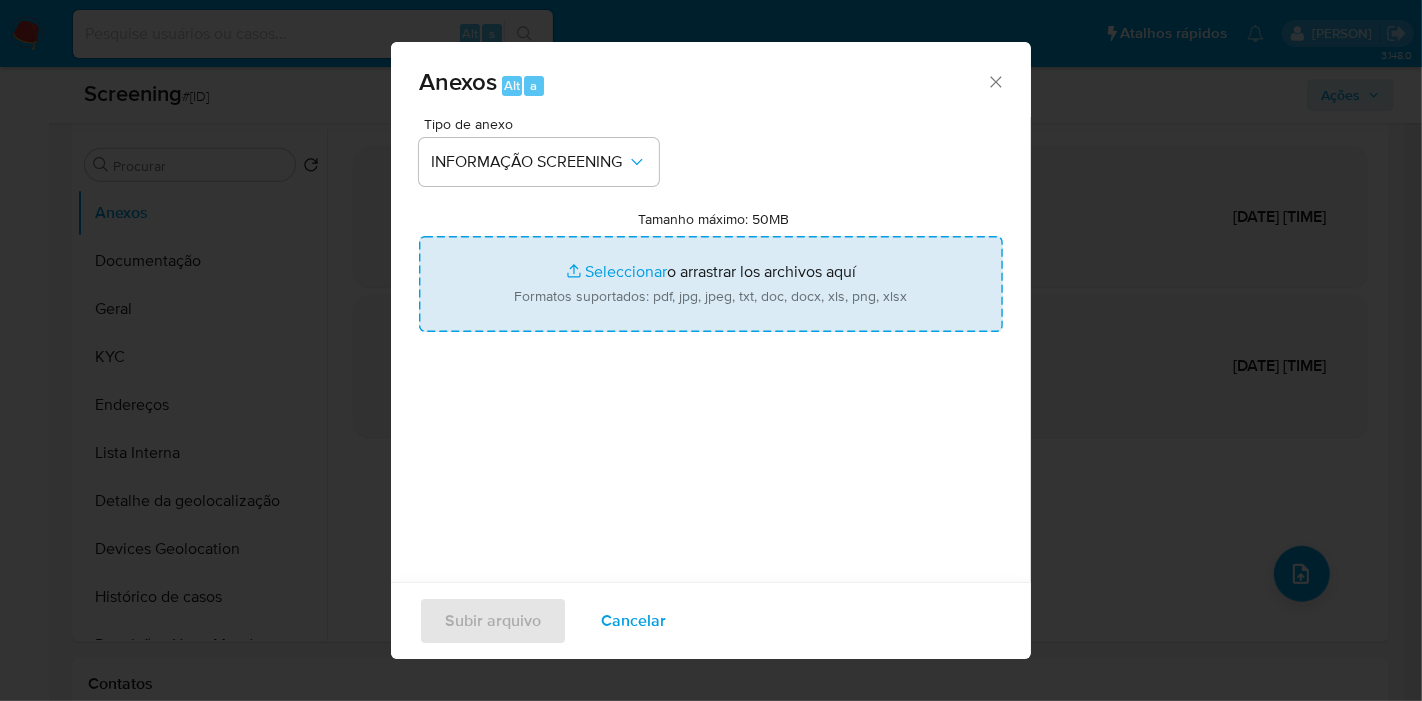 click on "Tamanho máximo: 50MB Seleccionar archivos" at bounding box center (711, 284) 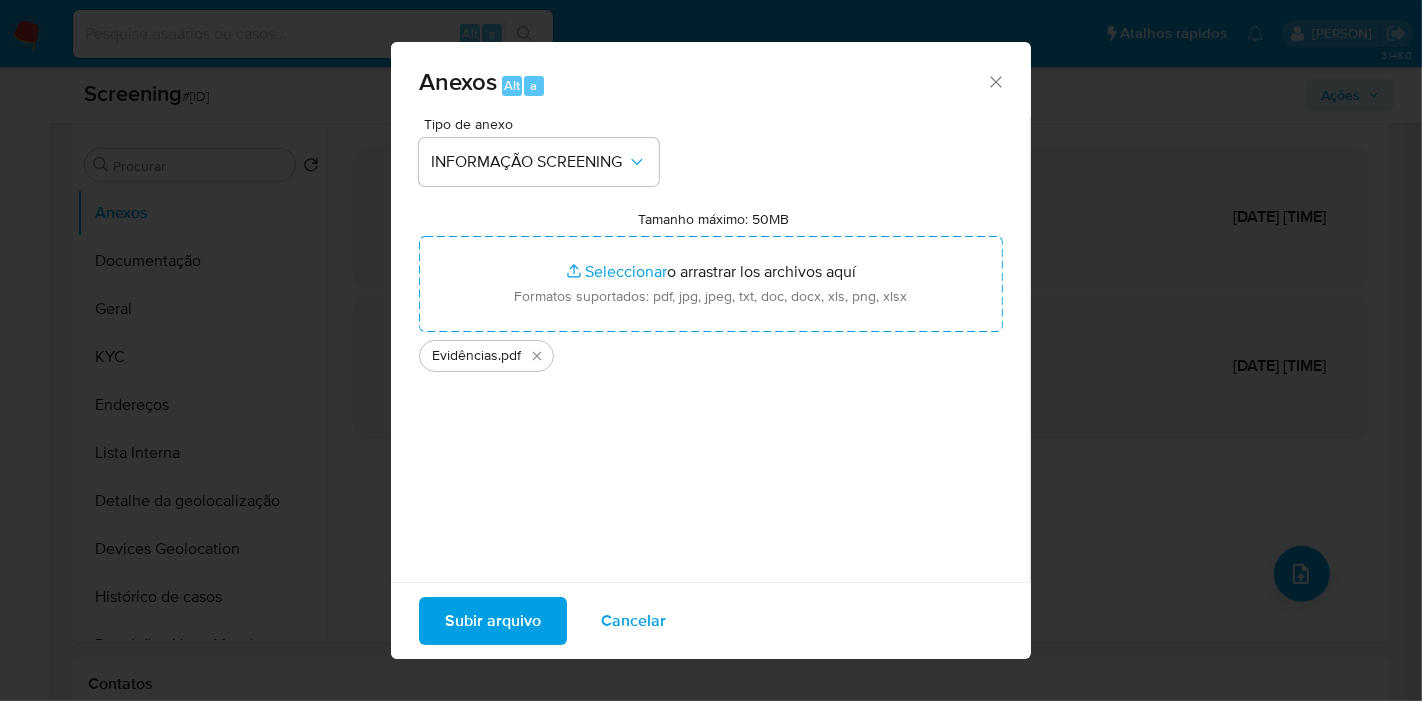 click on "Subir arquivo" at bounding box center [493, 621] 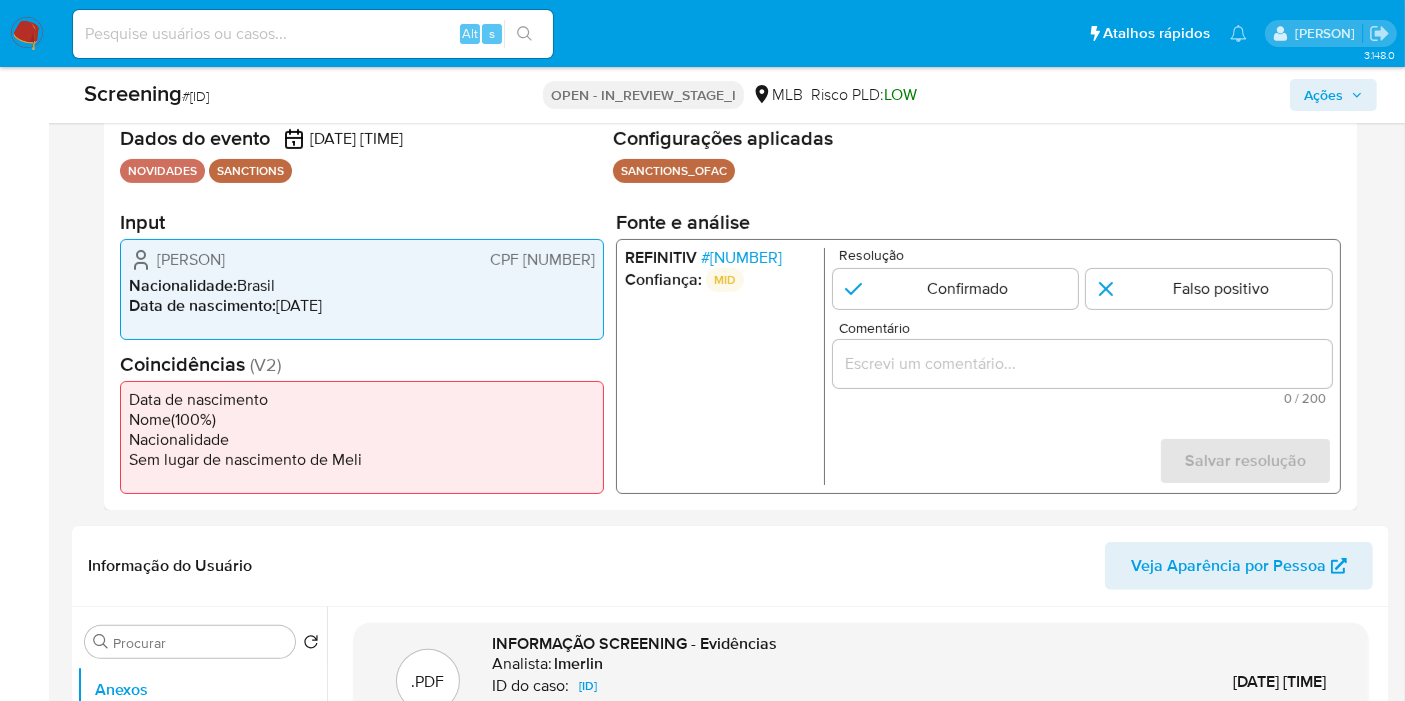 scroll, scrollTop: 333, scrollLeft: 0, axis: vertical 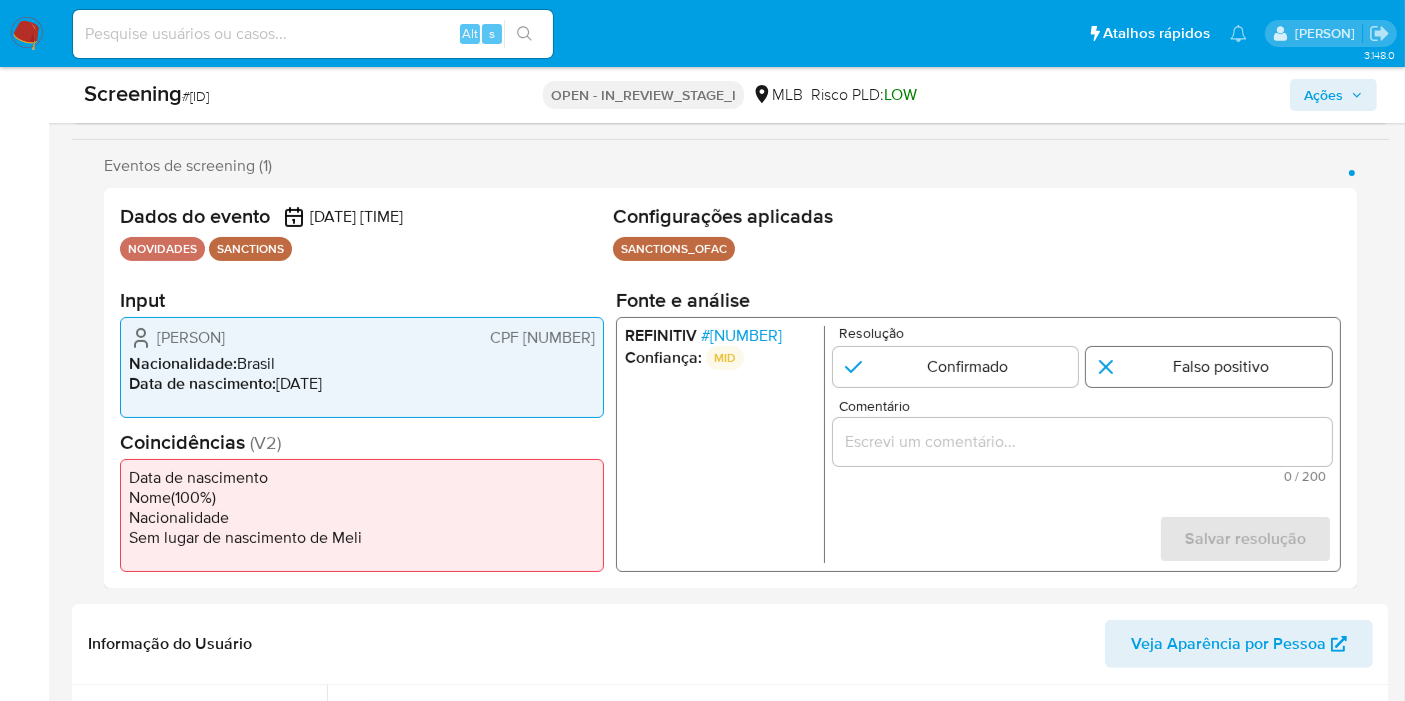 click at bounding box center [1209, 367] 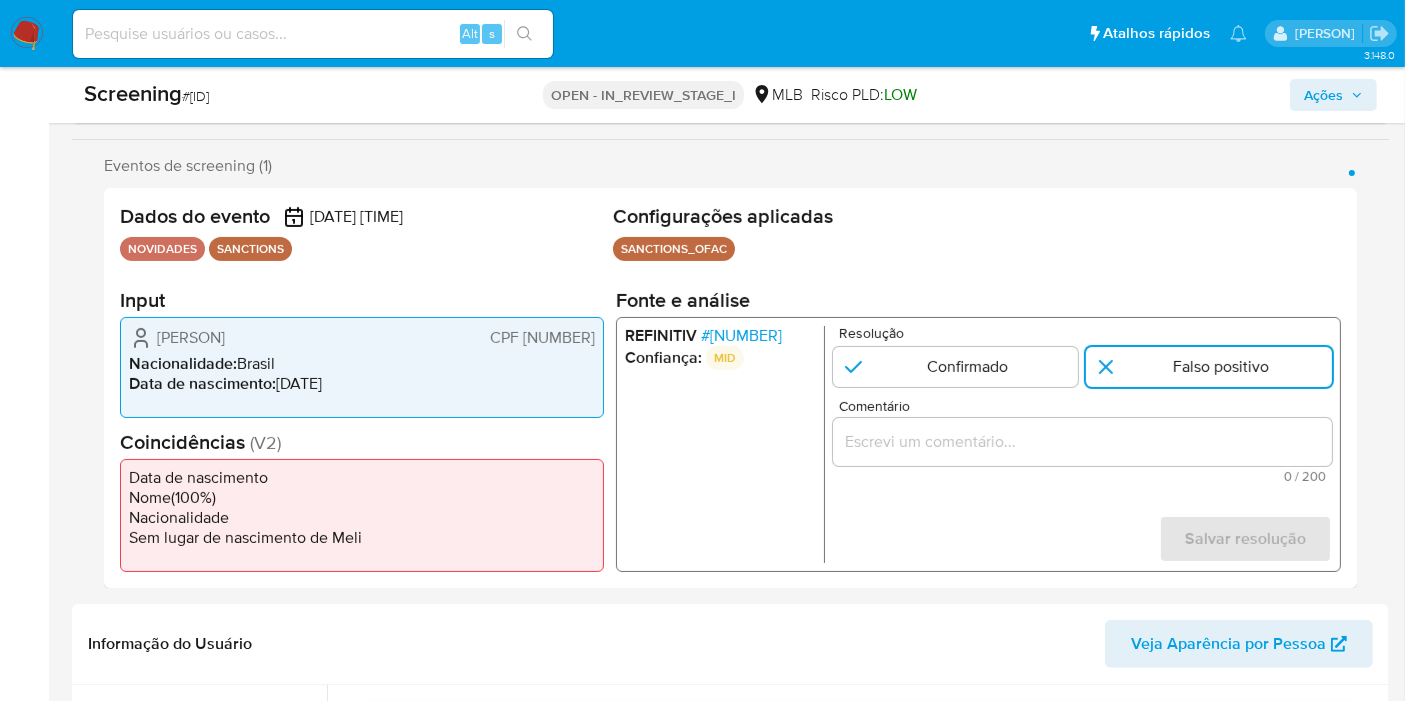 click at bounding box center (1082, 442) 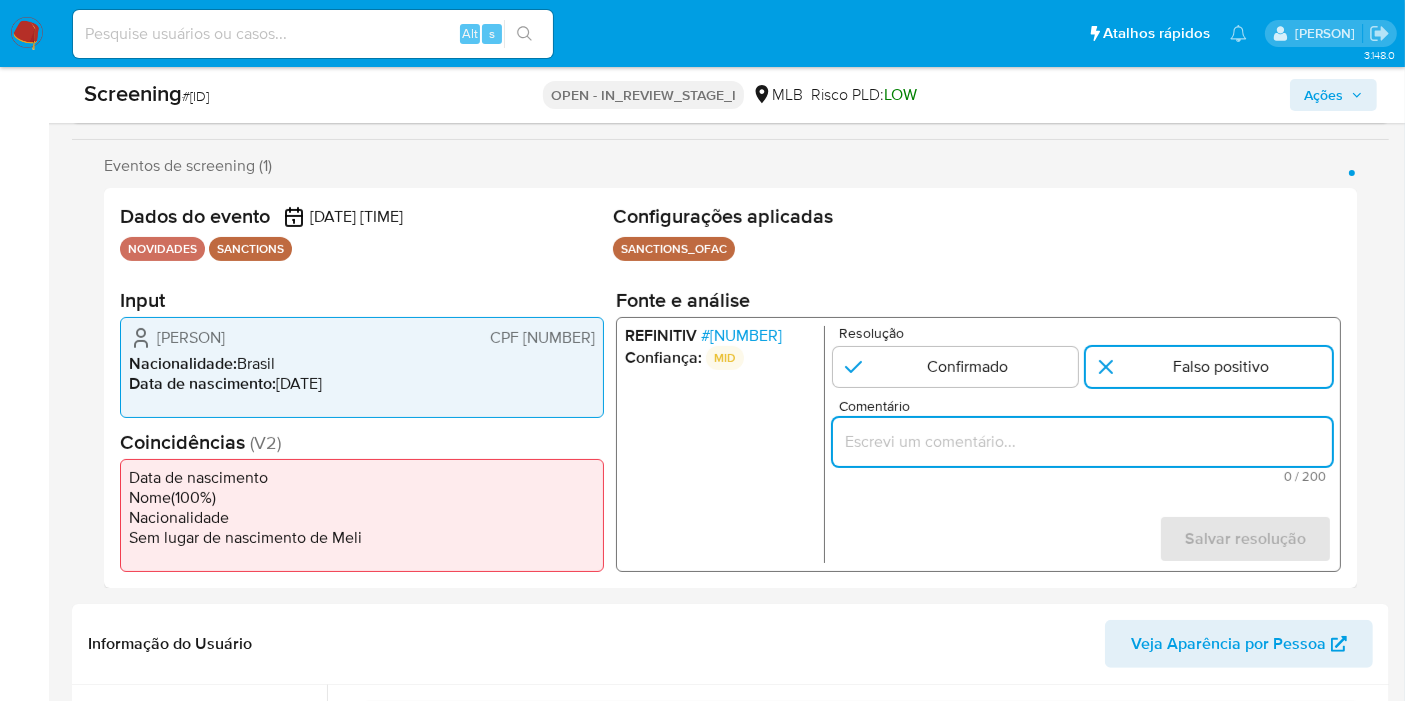 type on "Cliente nome ALEXANDRE DE MORAES, CPF 14466936862, gerou match com sancionado na lista OFAC, mas não há coincidências, o documento e data de nascimento completa são diferentes do nome encontrado na Re" 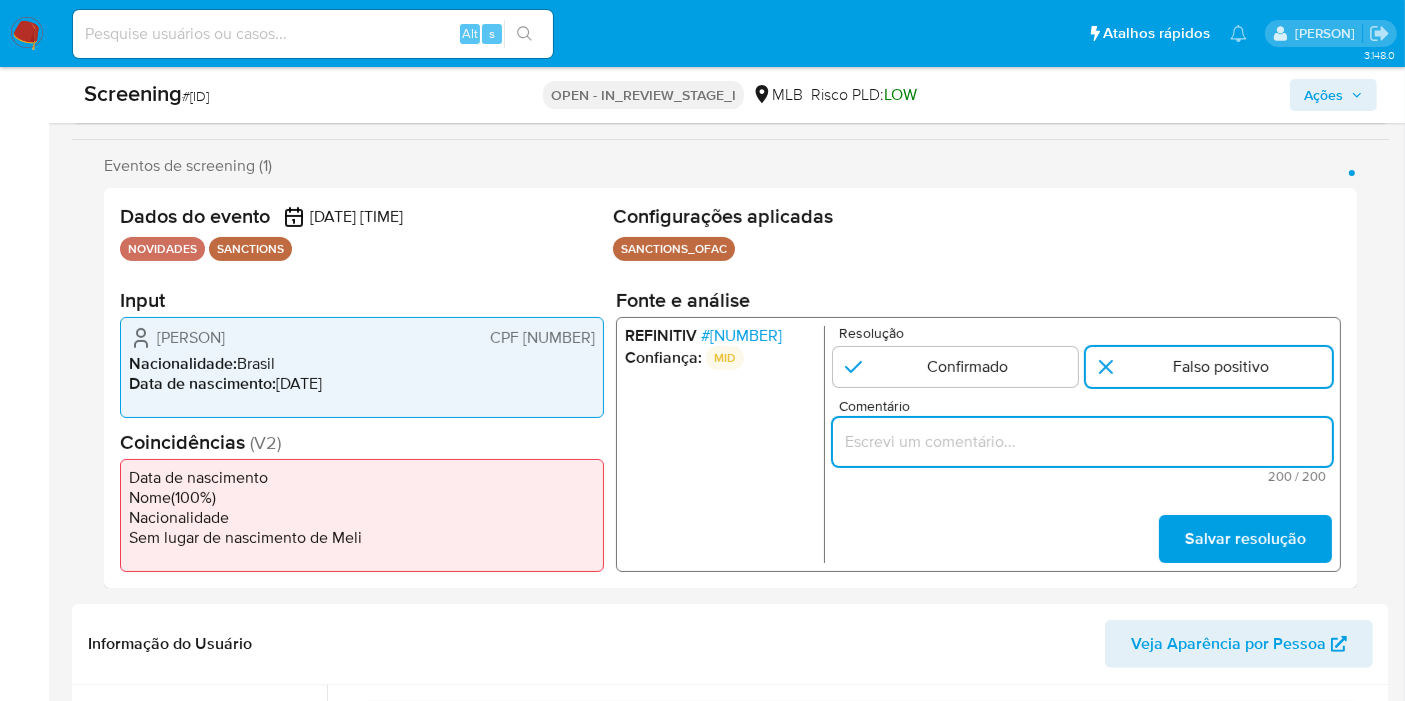 scroll, scrollTop: 0, scrollLeft: 0, axis: both 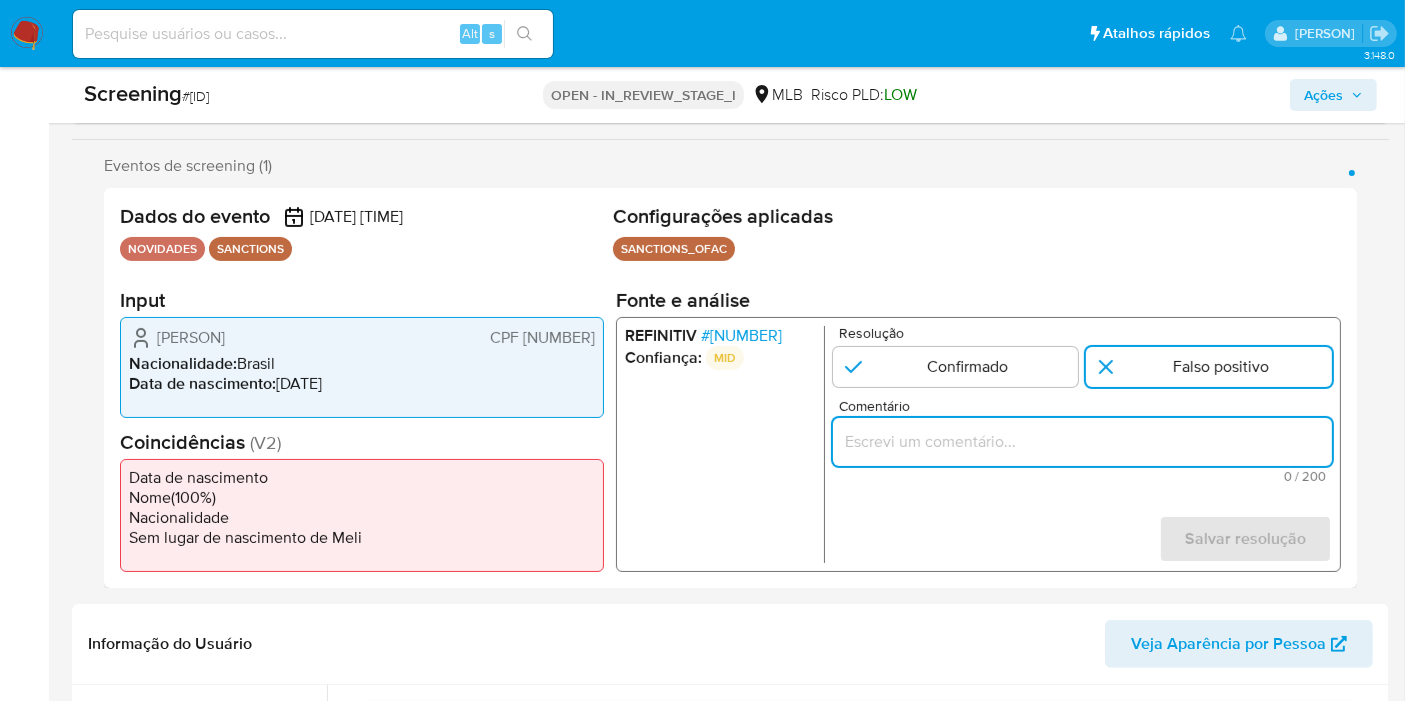 paste on "gerou match com sancionado na lista OFAC, mas não há coincidências, o documento e data de nascimento completa são diferentes do nome encontrado na Refinitiv." 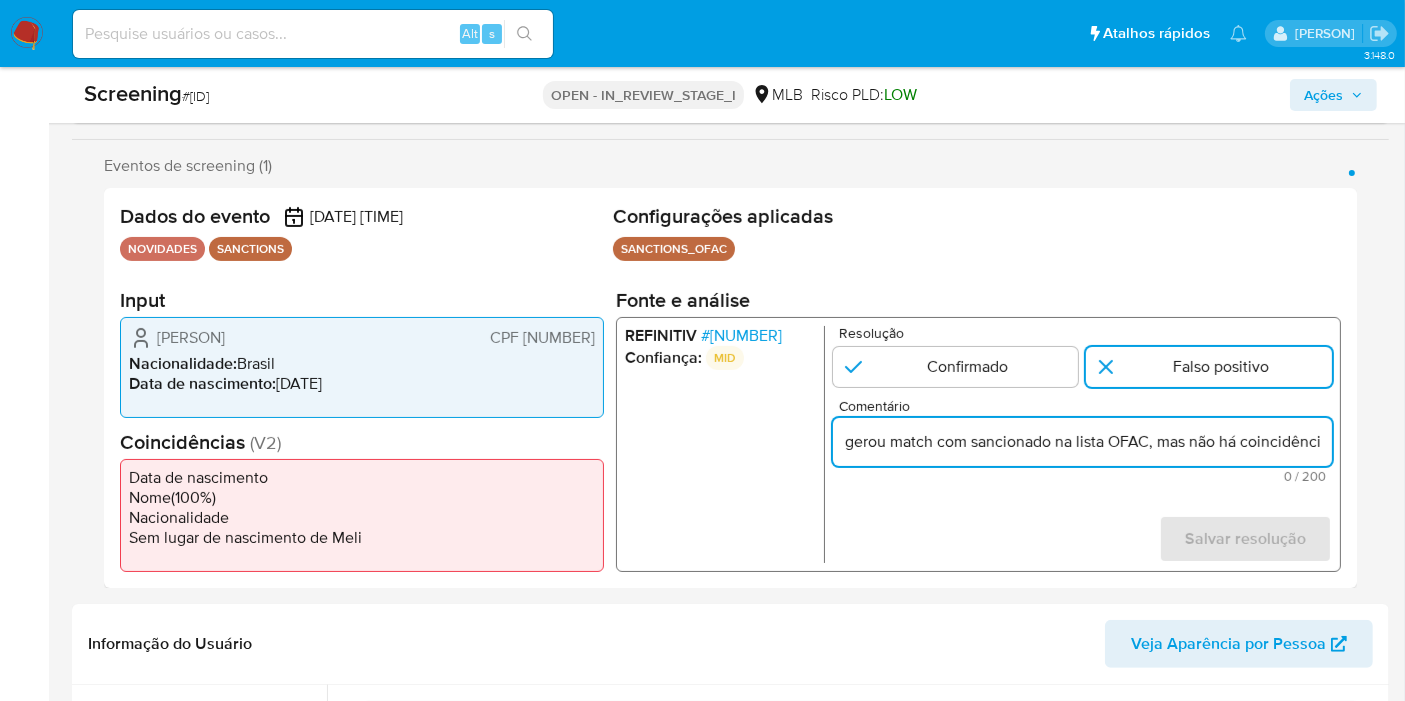 scroll, scrollTop: 0, scrollLeft: 685, axis: horizontal 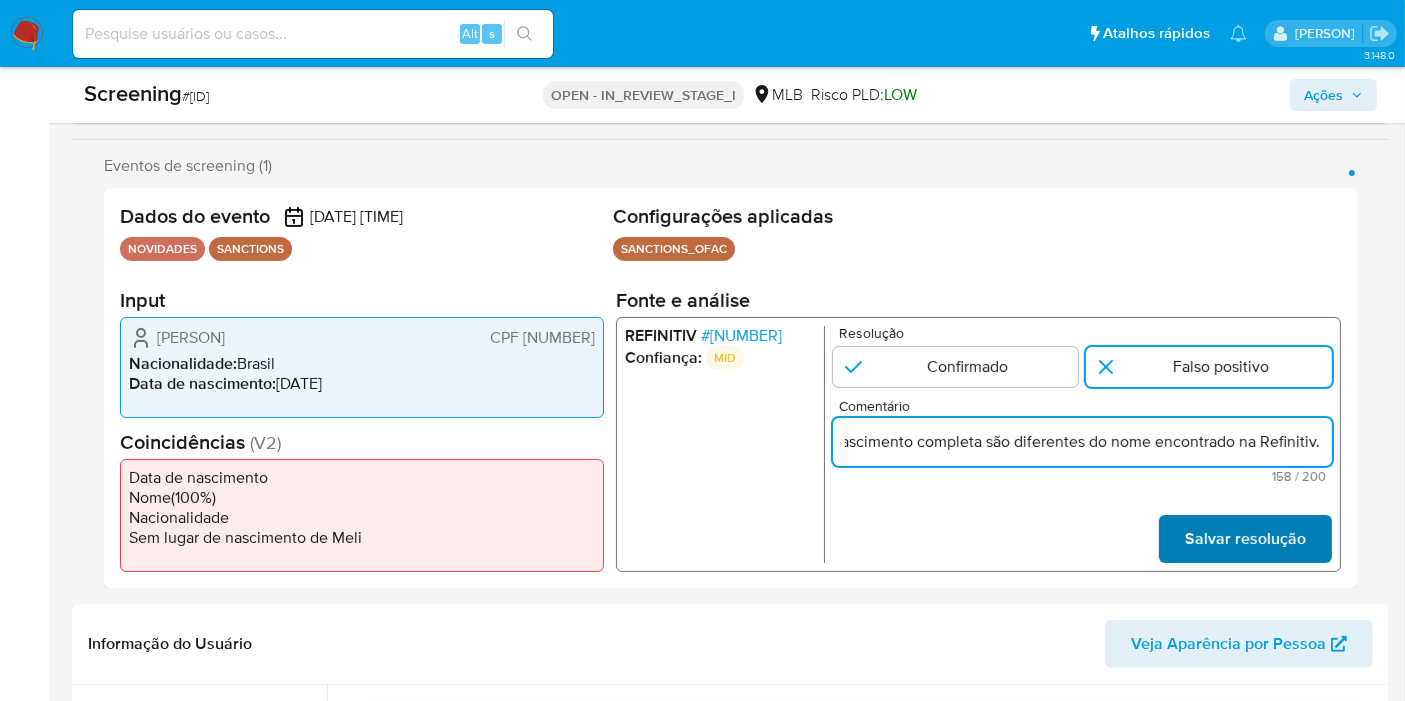 click on "Salvar resolução" at bounding box center [1245, 539] 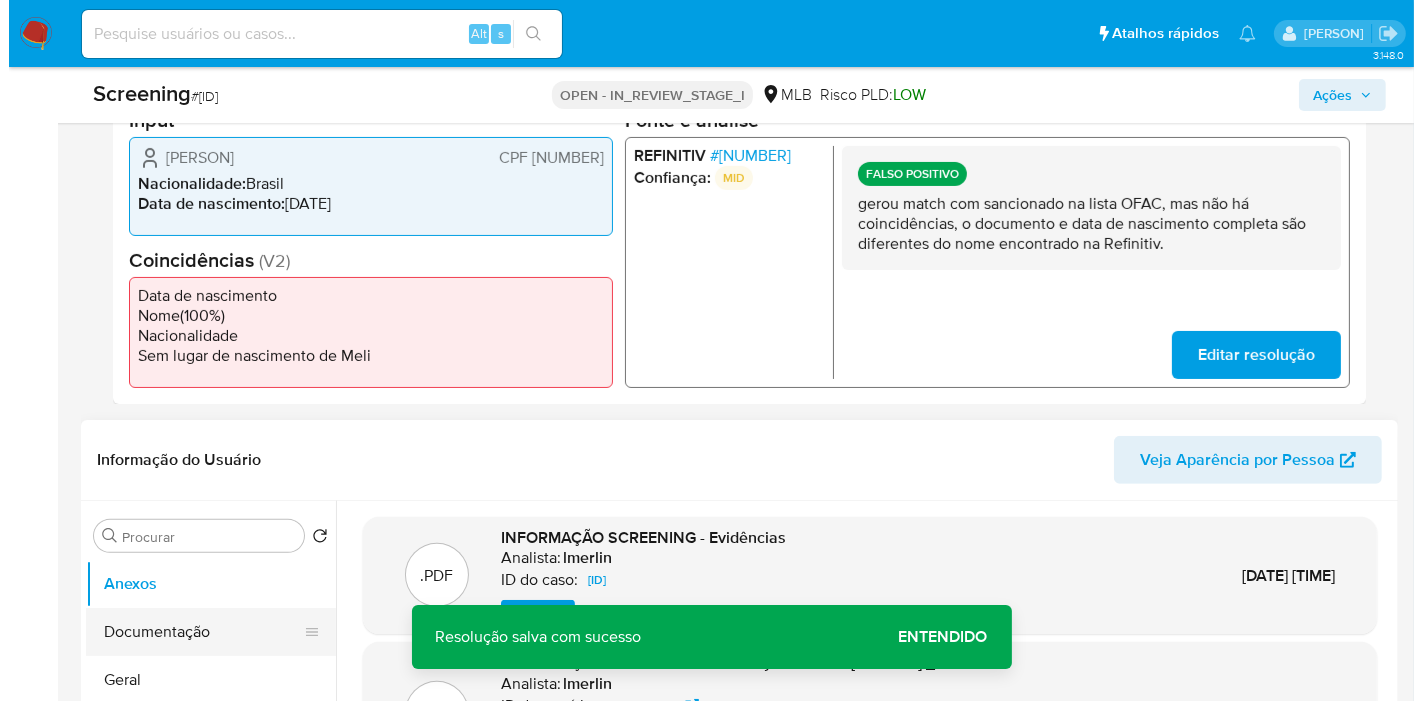 scroll, scrollTop: 777, scrollLeft: 0, axis: vertical 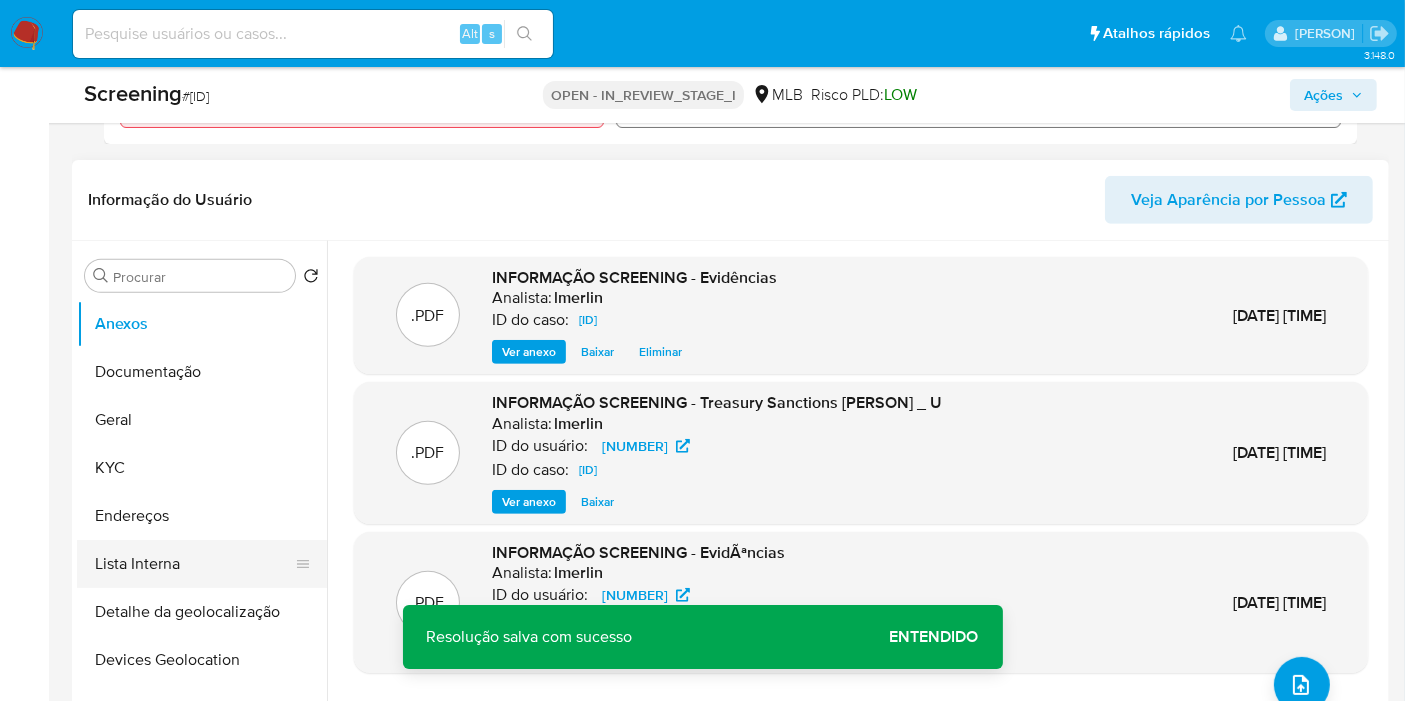 click on "Lista Interna" at bounding box center [194, 564] 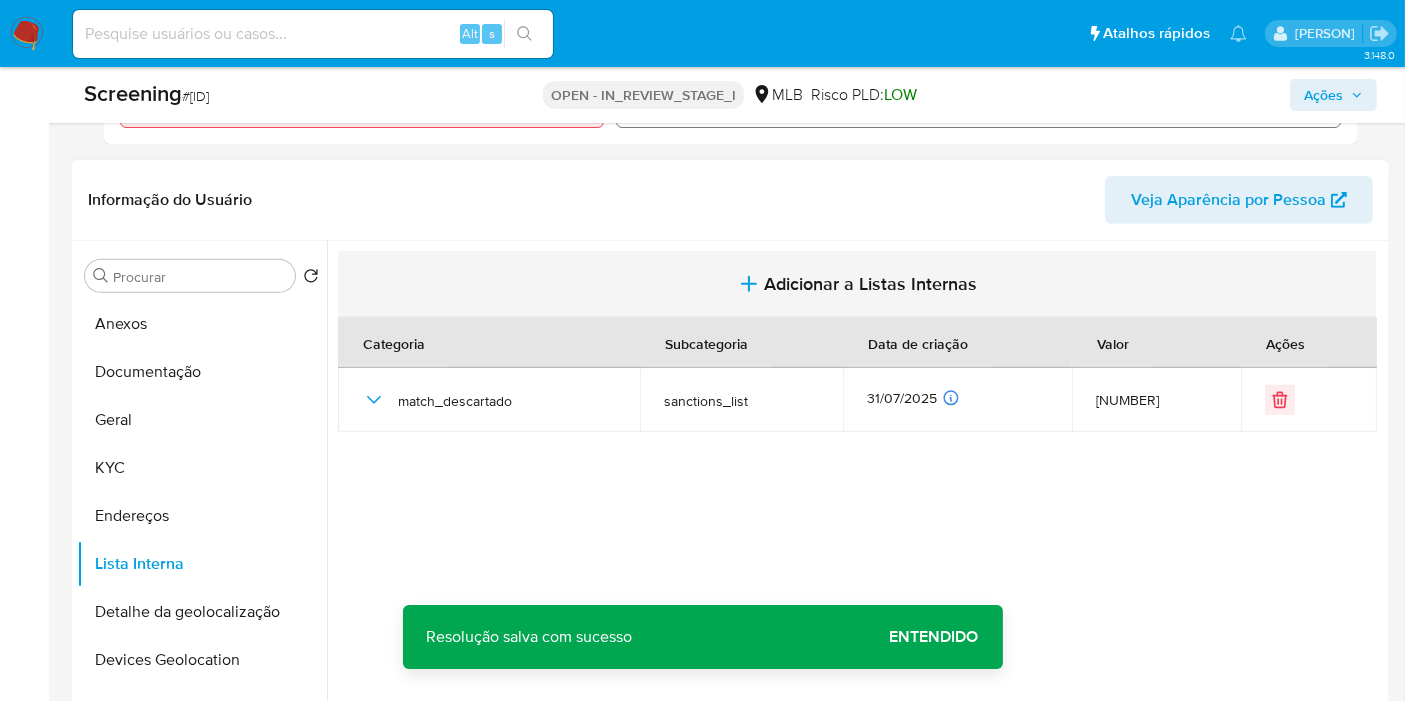 click on "Adicionar a Listas Internas" at bounding box center (871, 284) 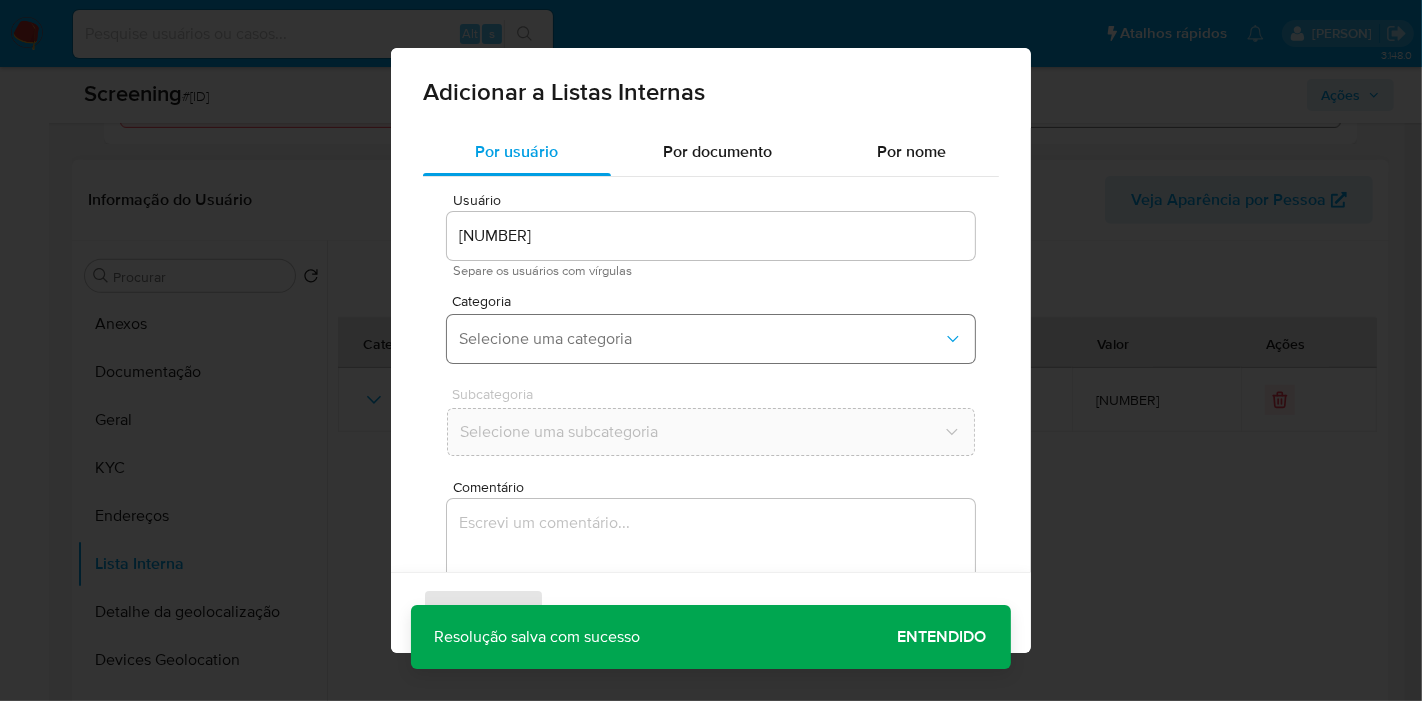 click on "Selecione uma categoria" at bounding box center [711, 339] 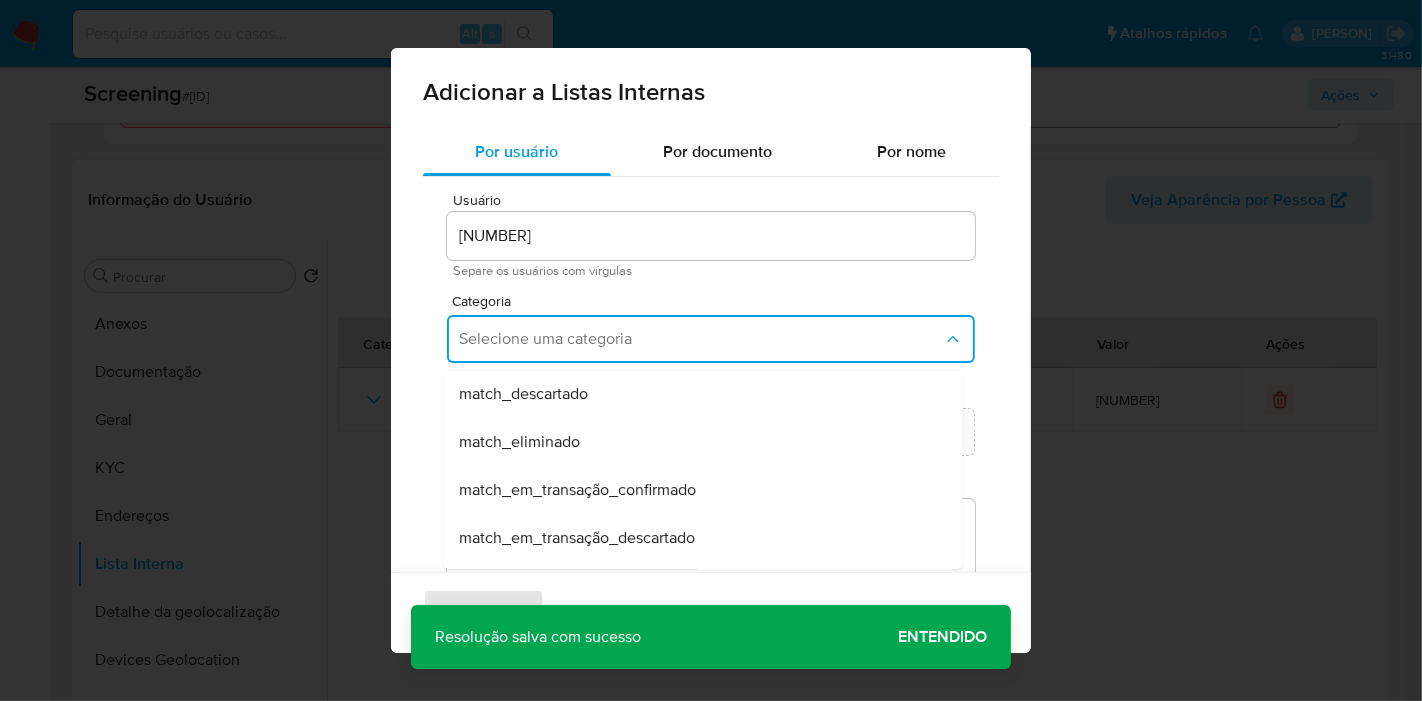 scroll, scrollTop: 111, scrollLeft: 0, axis: vertical 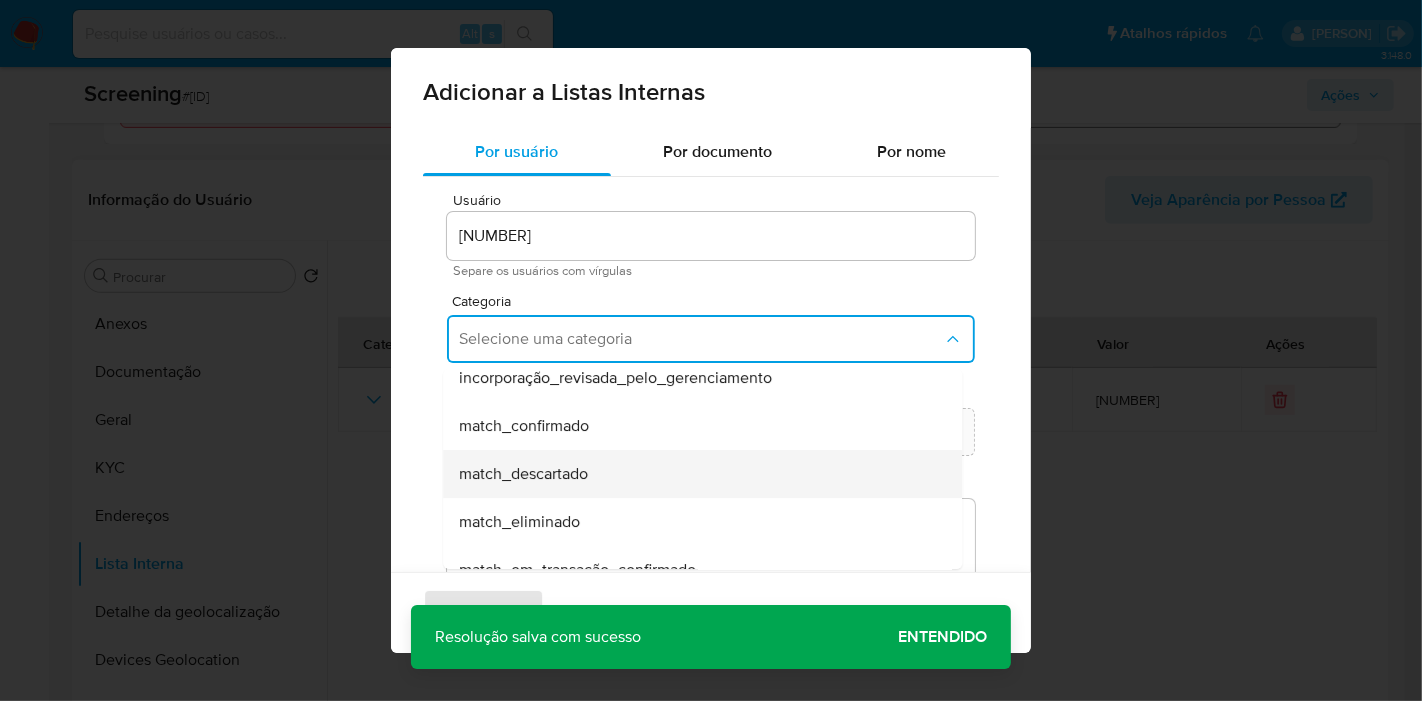 click on "match_descartado" at bounding box center (696, 474) 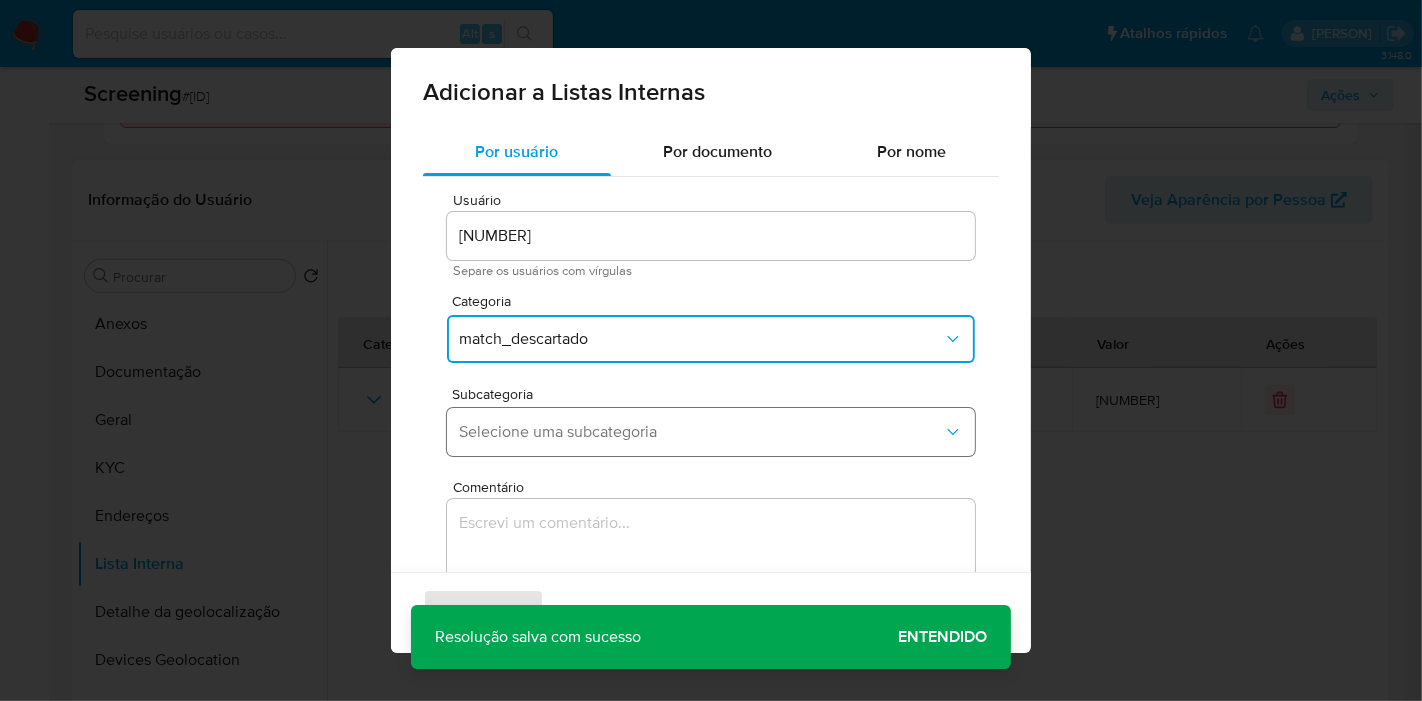 click on "Selecione uma subcategoria" at bounding box center [711, 432] 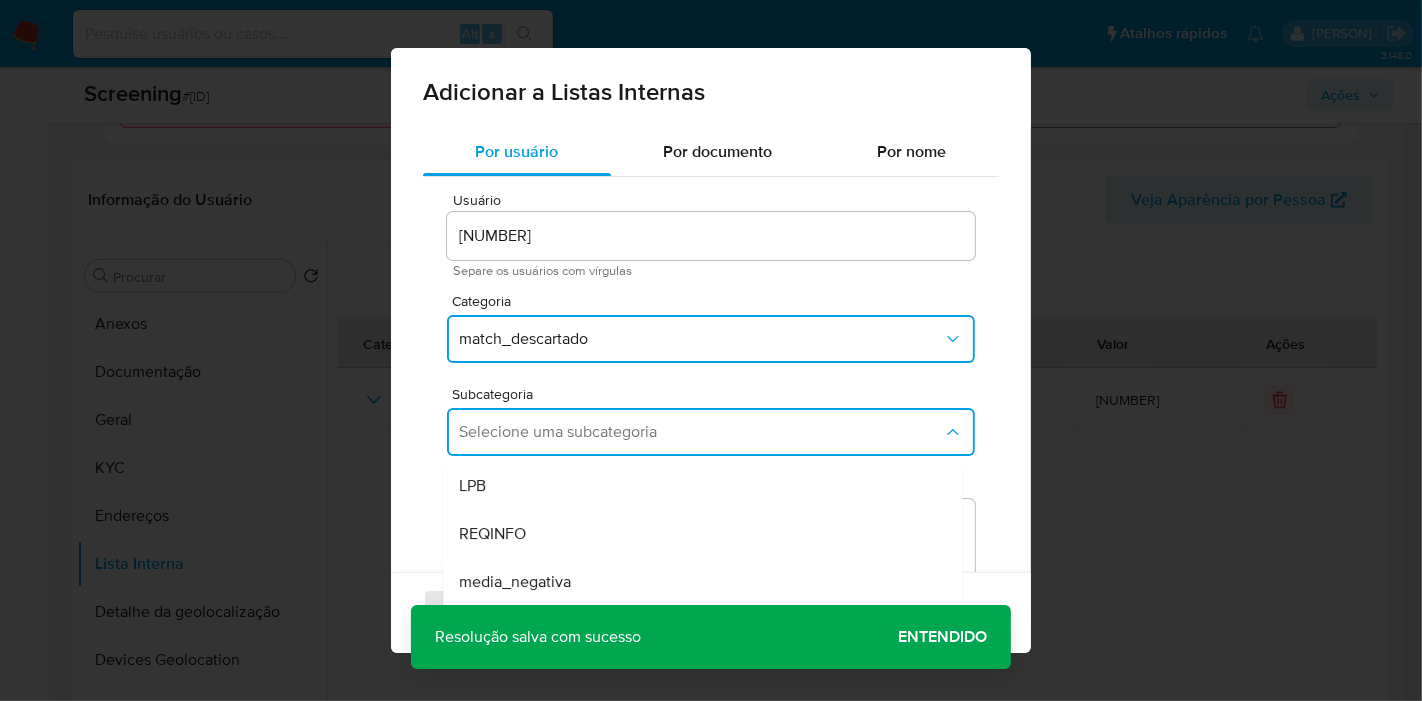 scroll, scrollTop: 151, scrollLeft: 0, axis: vertical 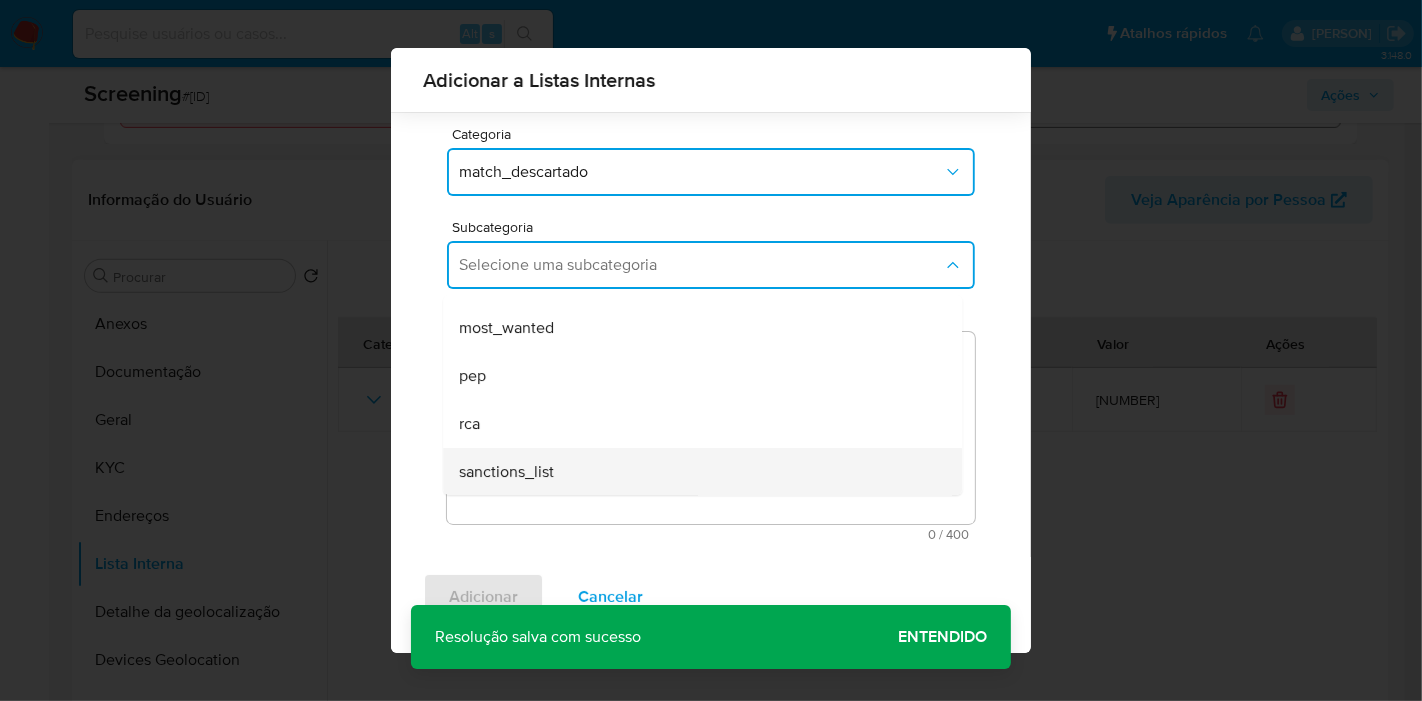click on "sanctions_list" at bounding box center (696, 472) 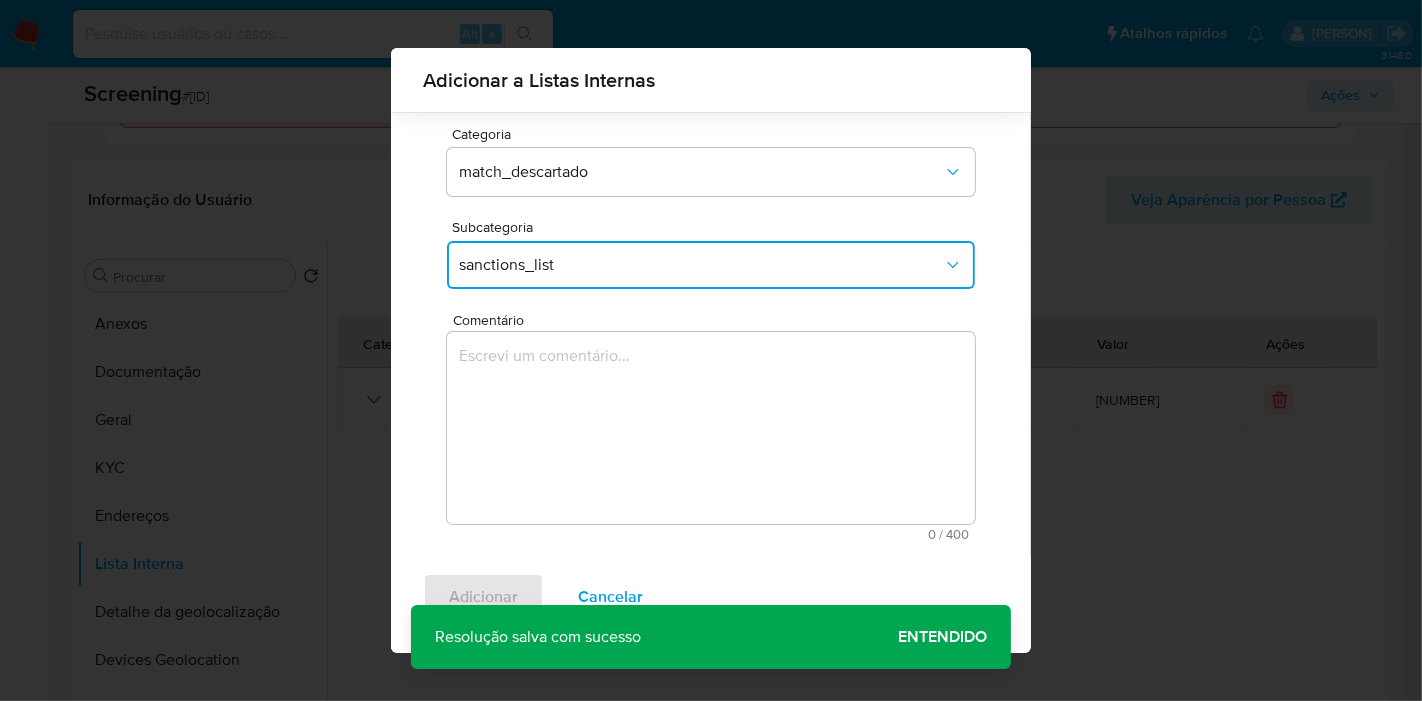 click at bounding box center (711, 428) 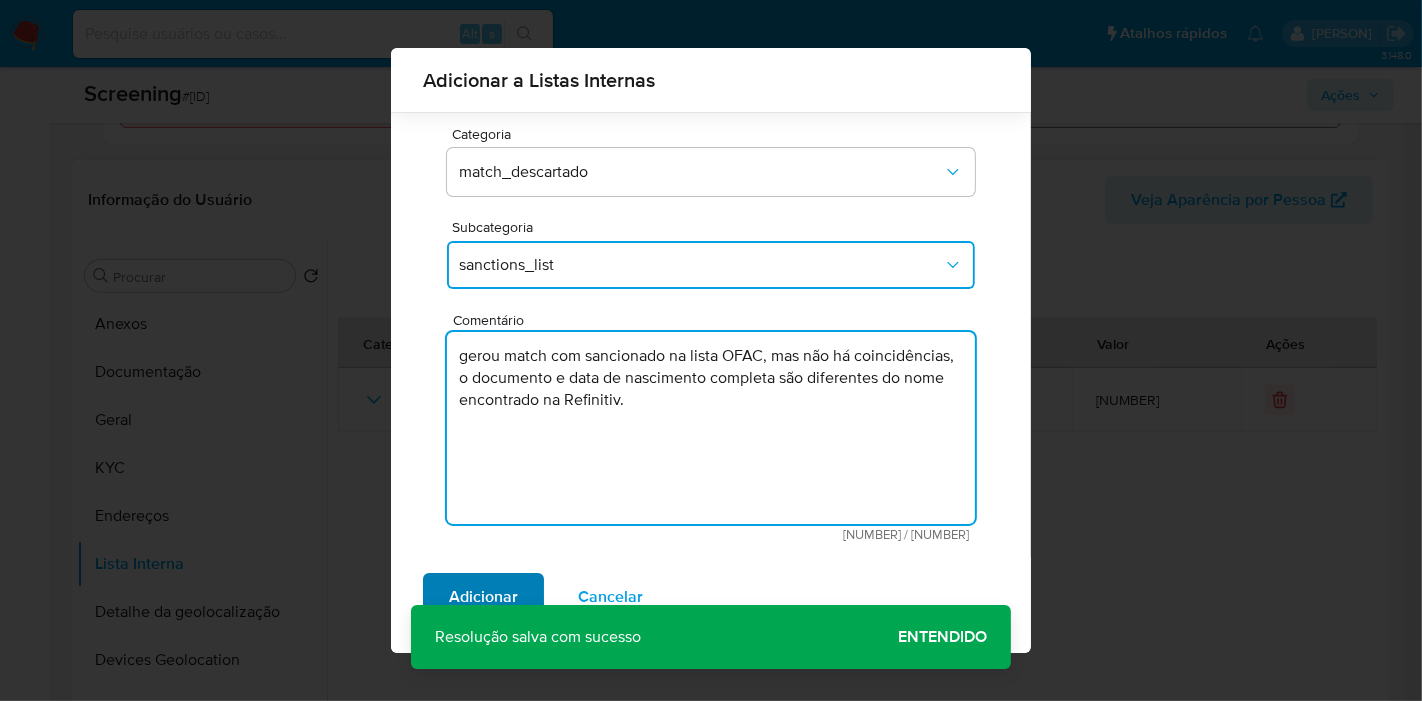 type on "gerou match com sancionado na lista OFAC, mas não há coincidências, o documento e data de nascimento completa são diferentes do nome encontrado na Refinitiv." 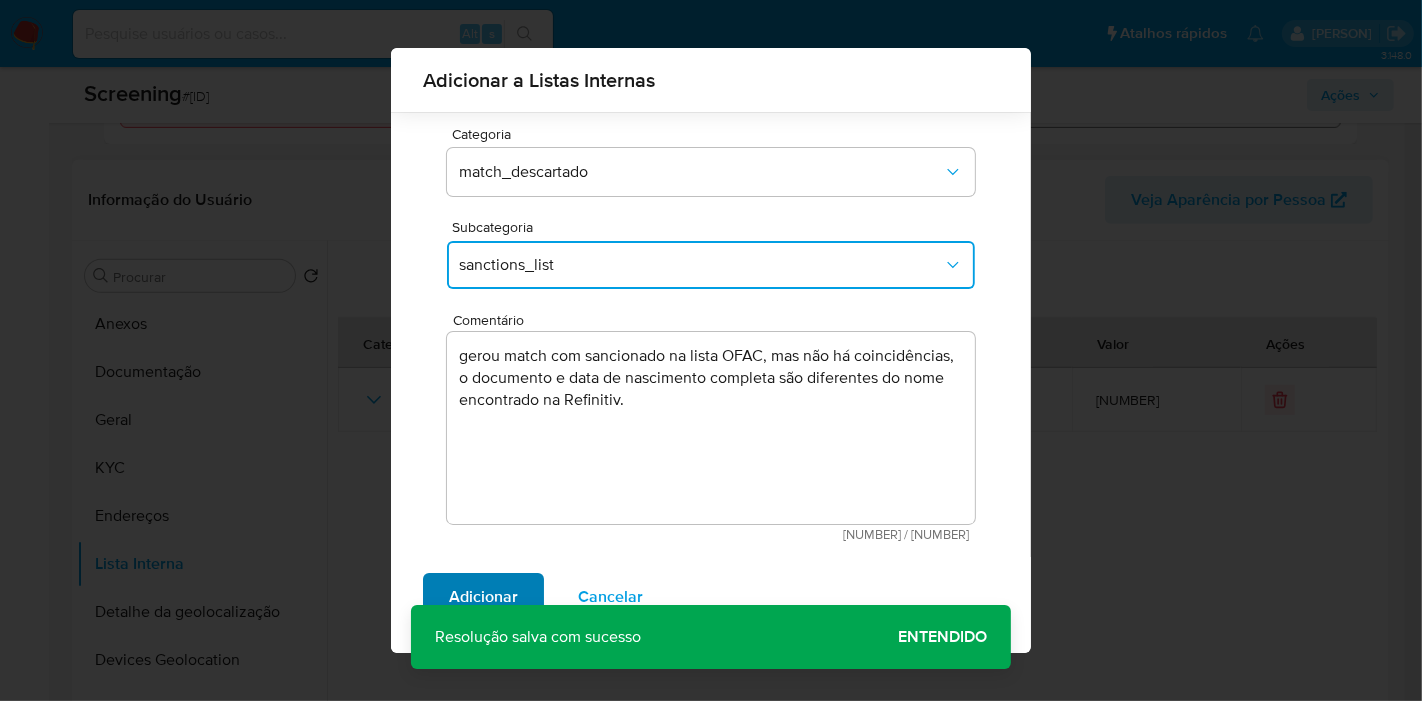 click on "Adicionar" at bounding box center (483, 597) 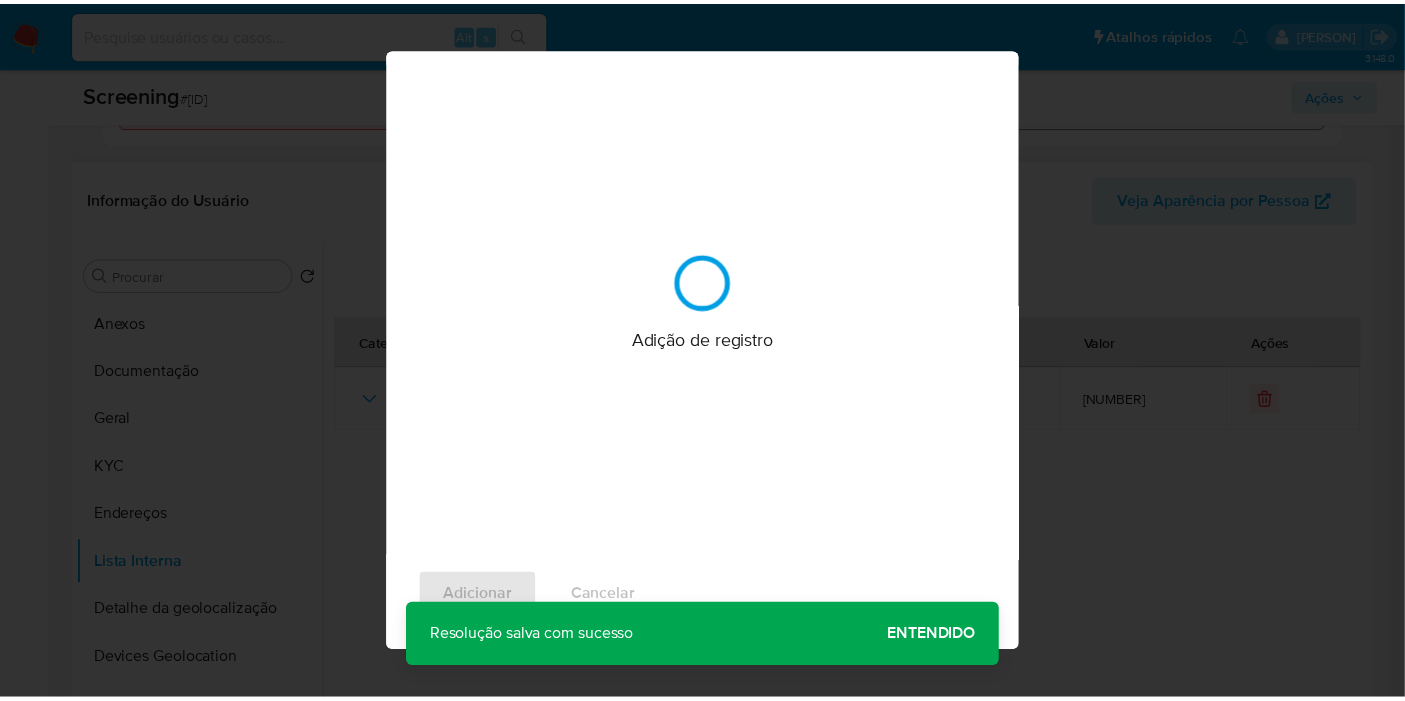 scroll, scrollTop: 0, scrollLeft: 0, axis: both 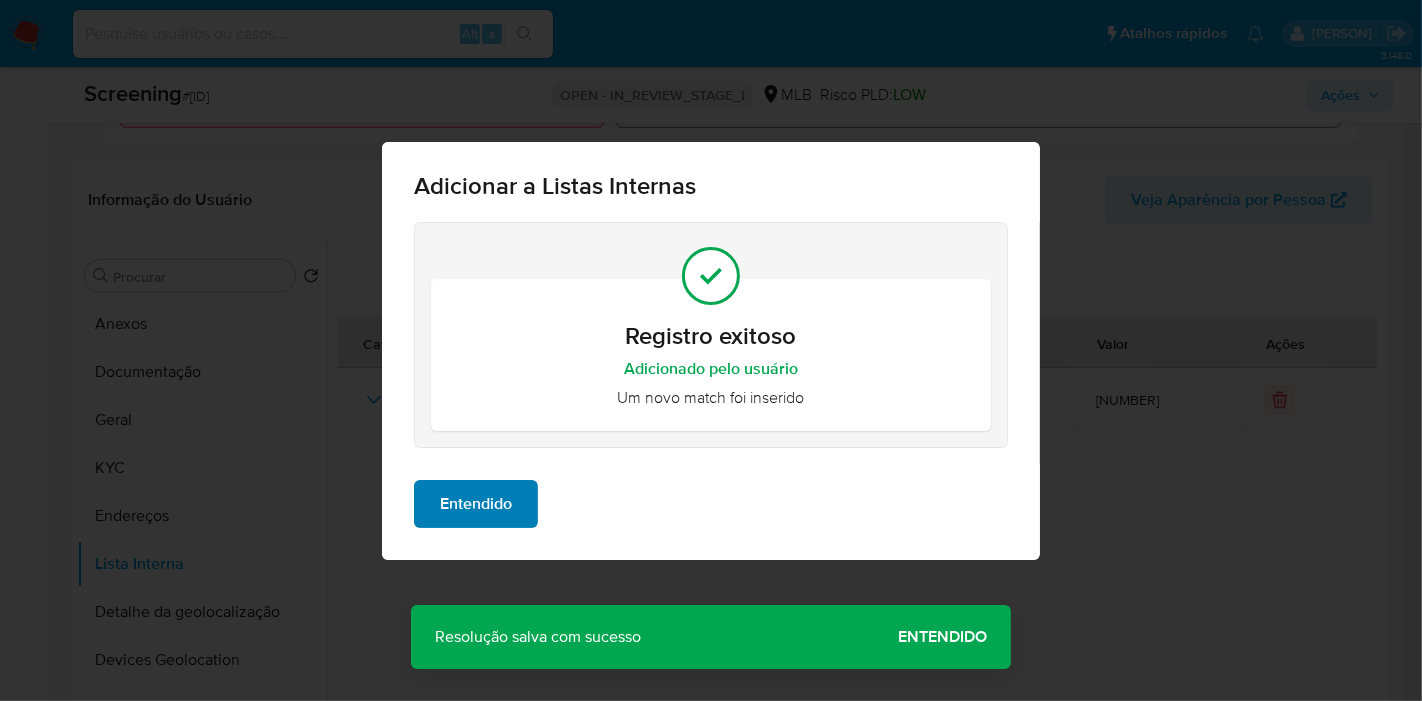 click on "Entendido" at bounding box center [711, 512] 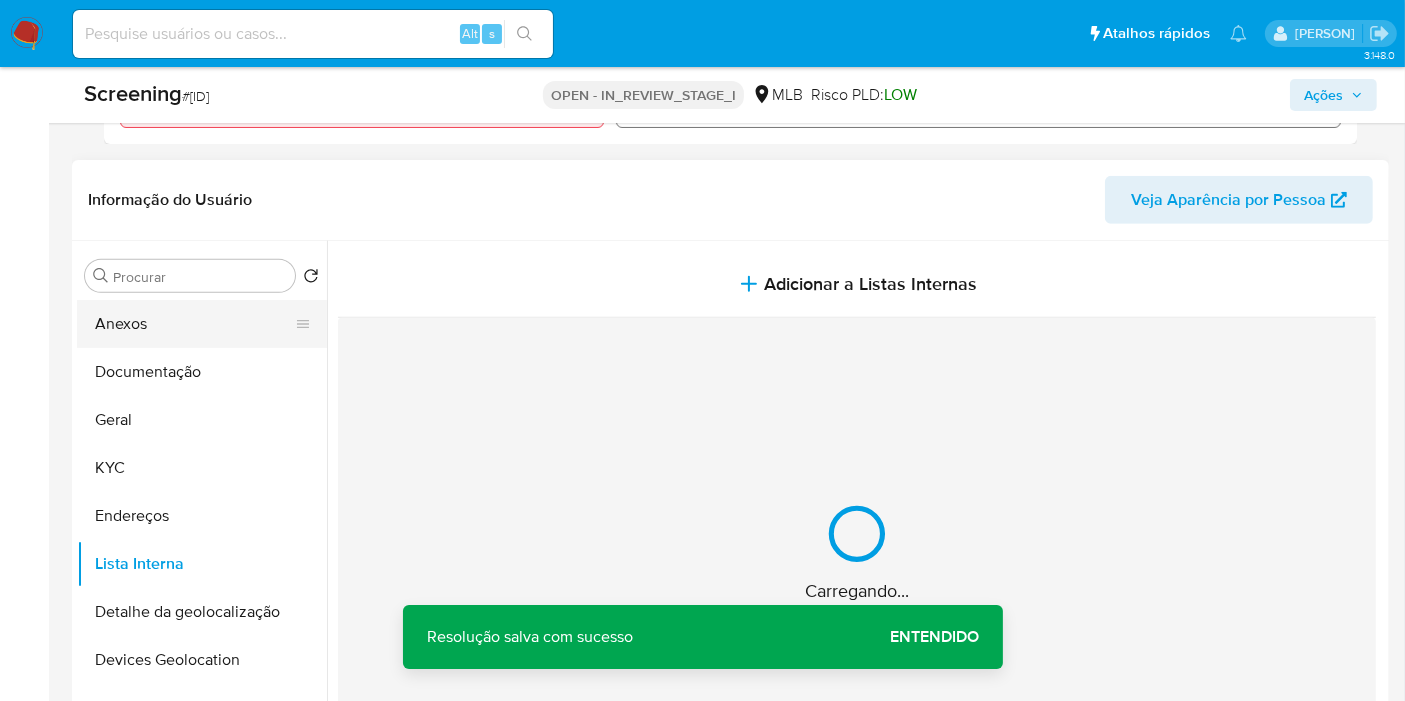 click on "Anexos" at bounding box center [194, 324] 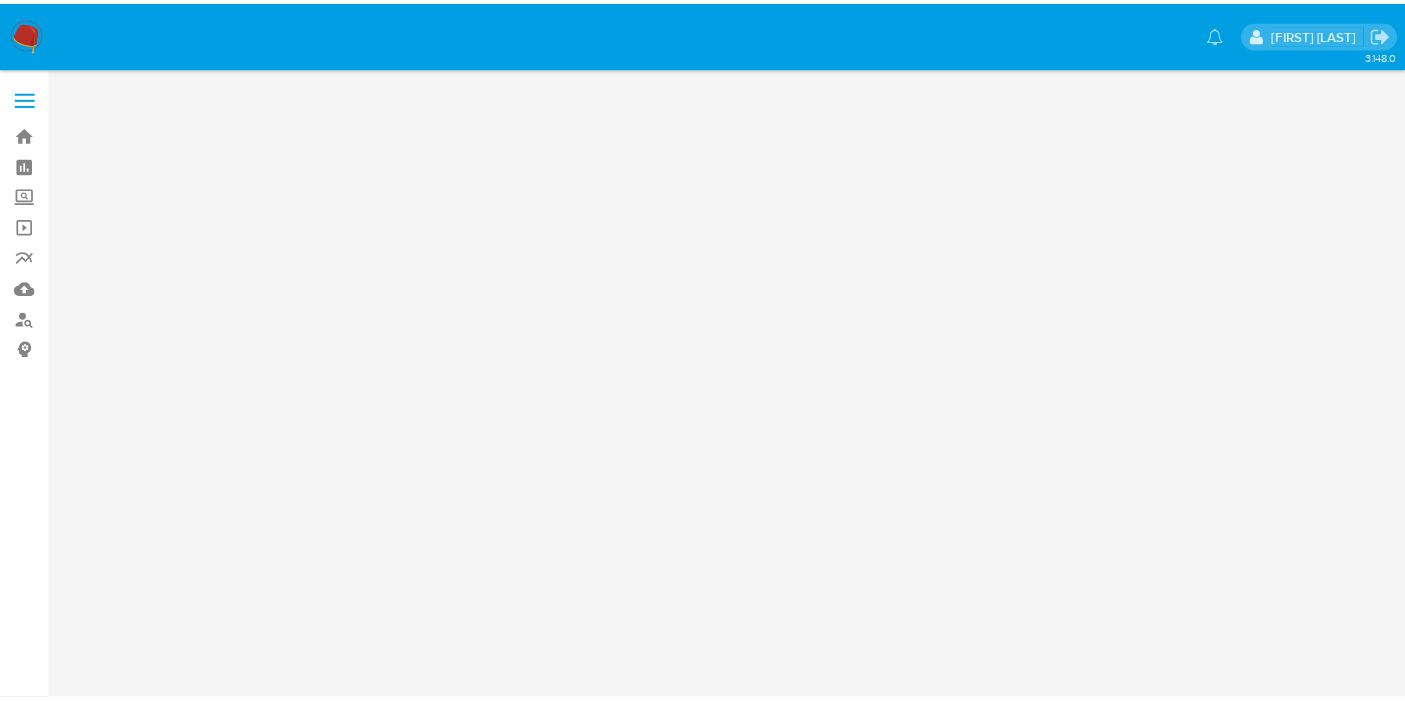 scroll, scrollTop: 0, scrollLeft: 0, axis: both 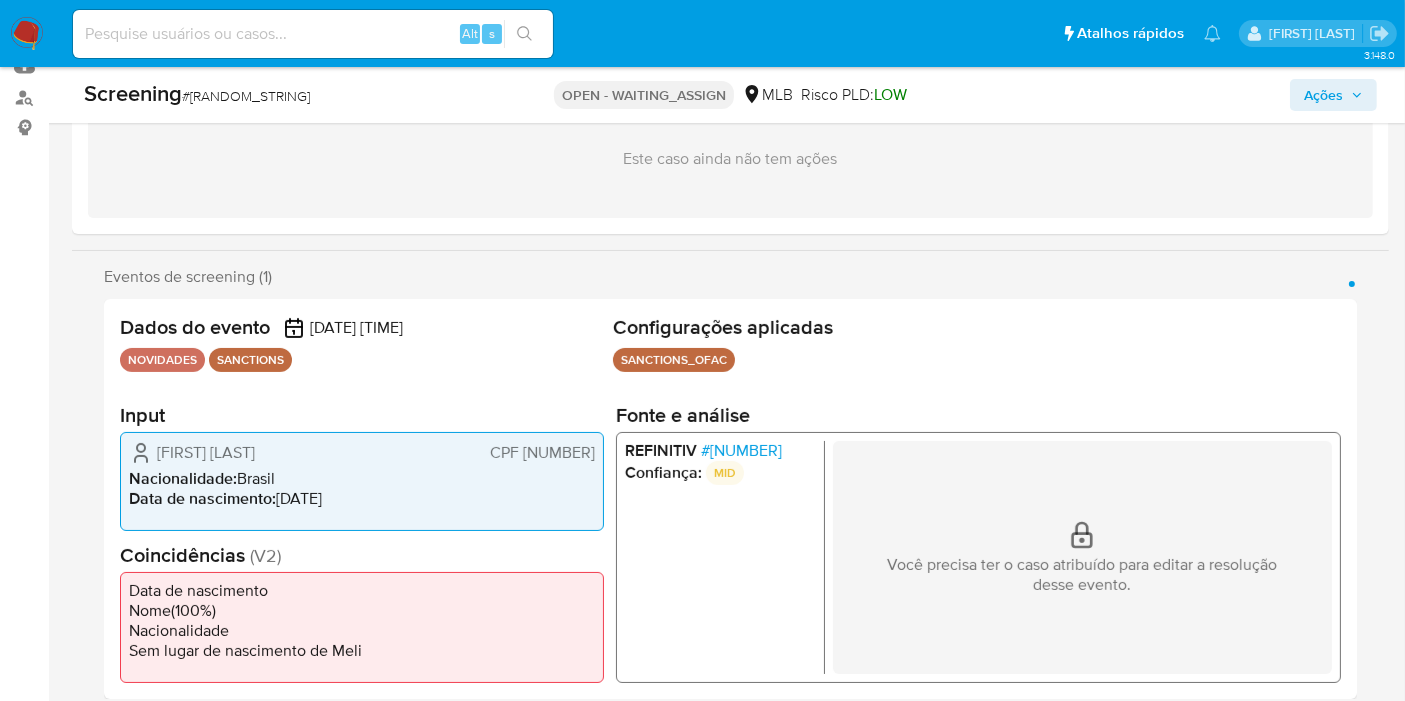 select on "10" 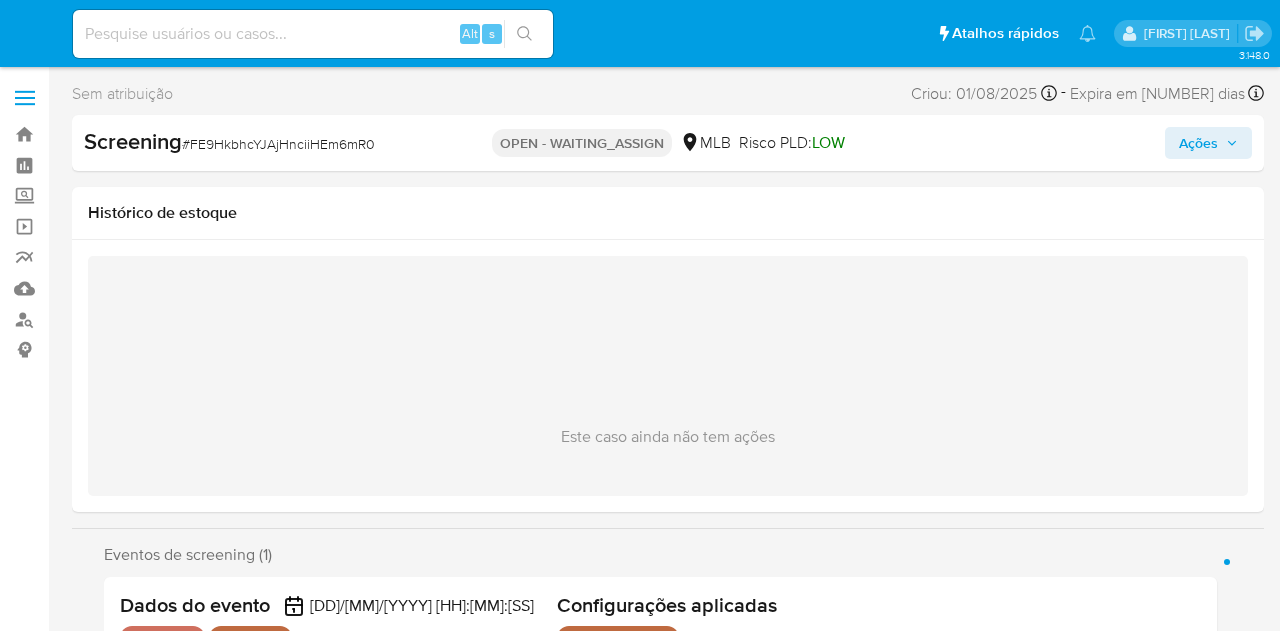 select on "10" 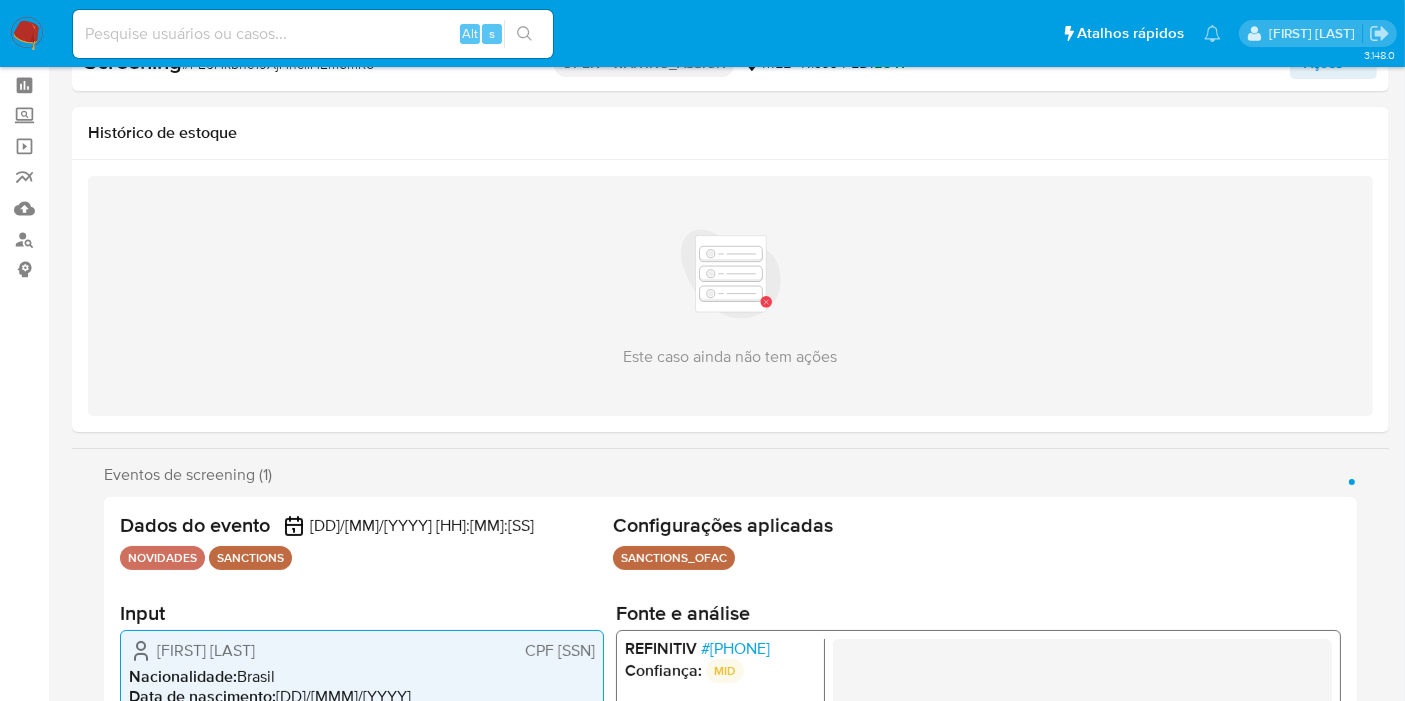 scroll, scrollTop: 222, scrollLeft: 0, axis: vertical 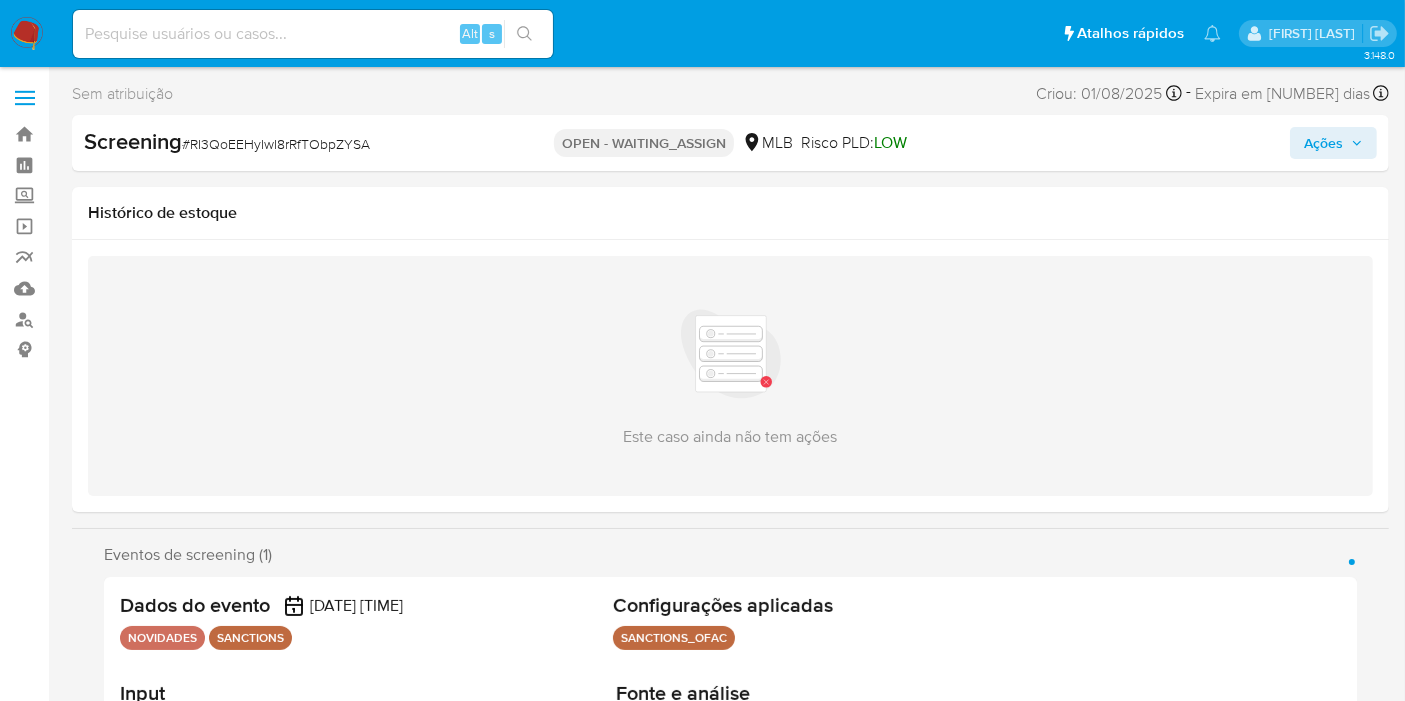 select on "10" 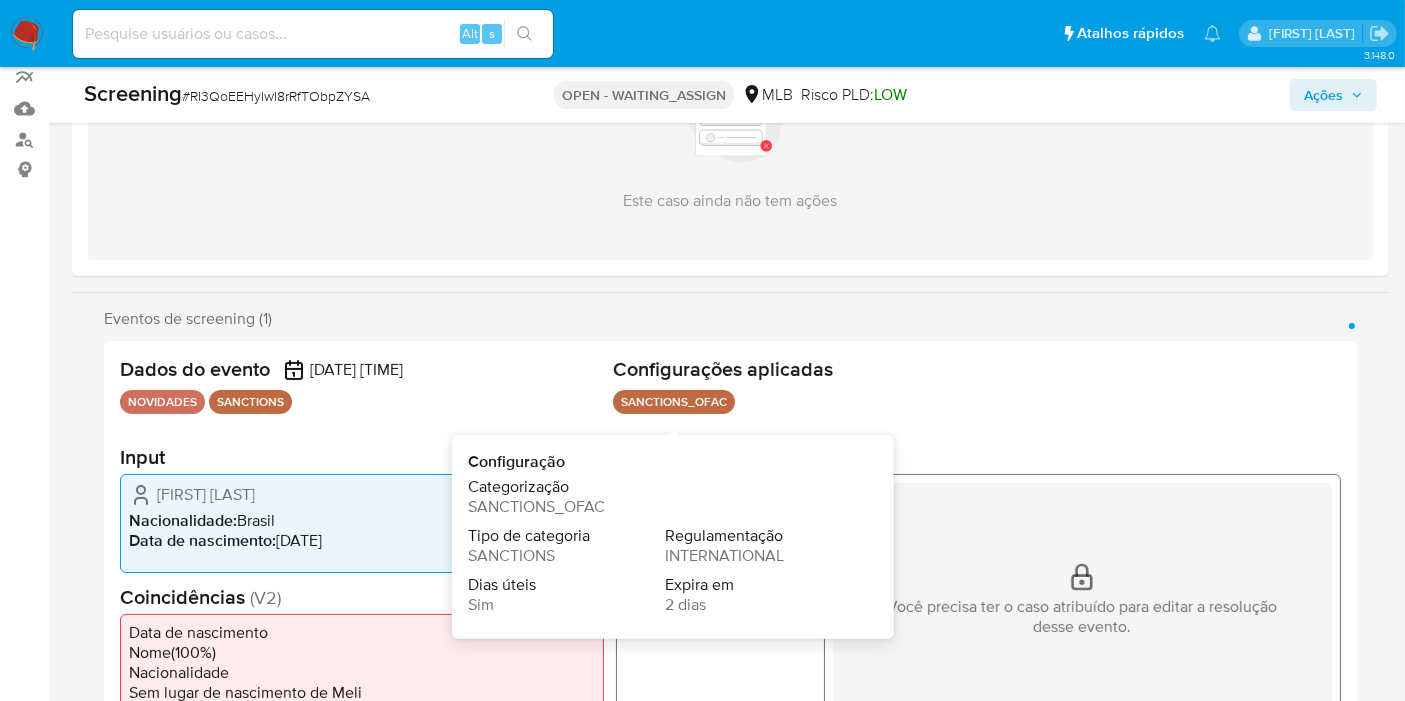 scroll, scrollTop: 222, scrollLeft: 0, axis: vertical 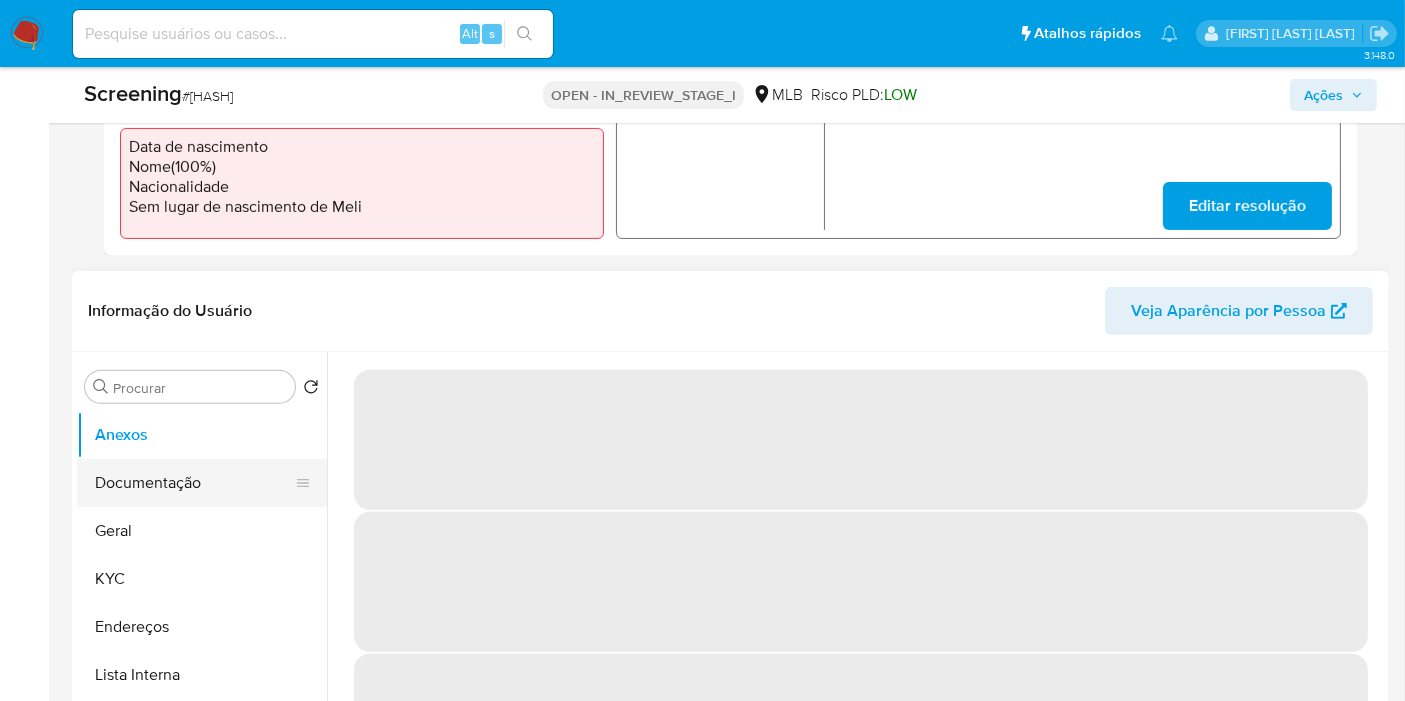 select on "10" 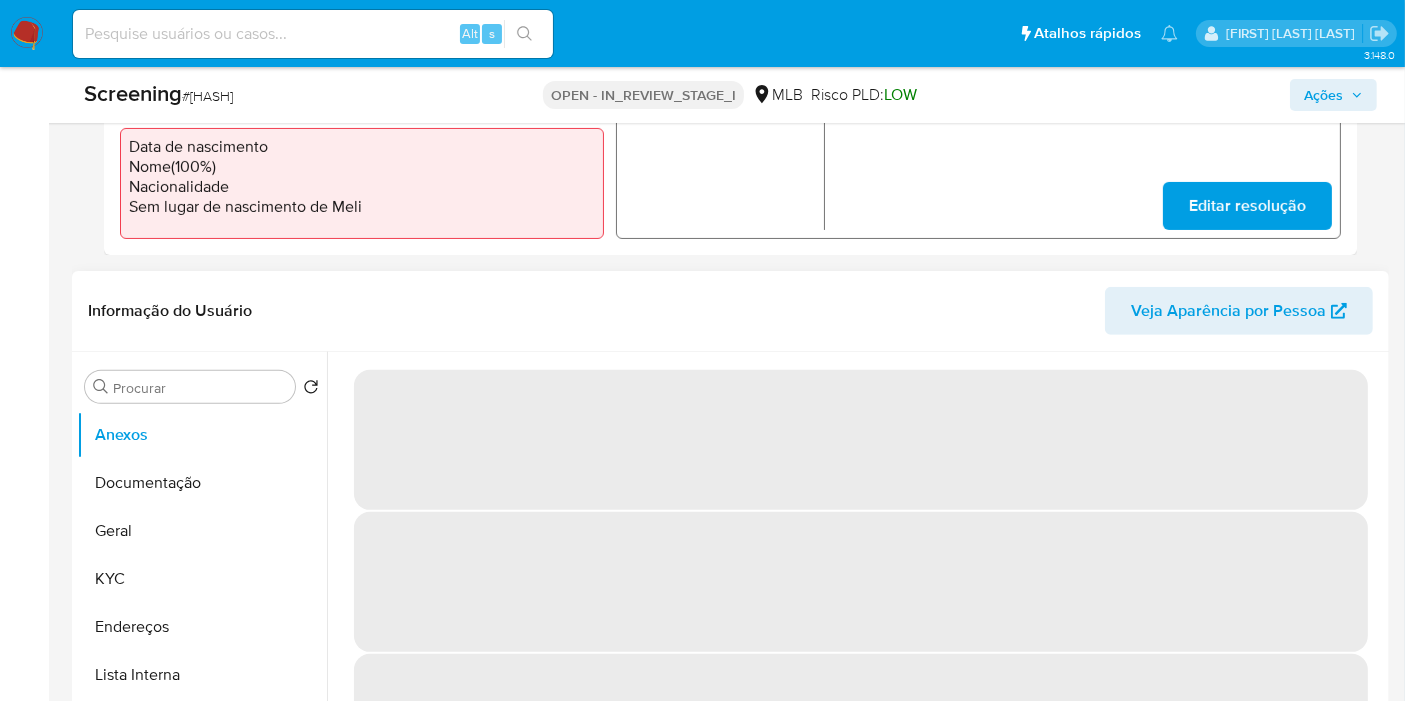 scroll, scrollTop: 222, scrollLeft: 0, axis: vertical 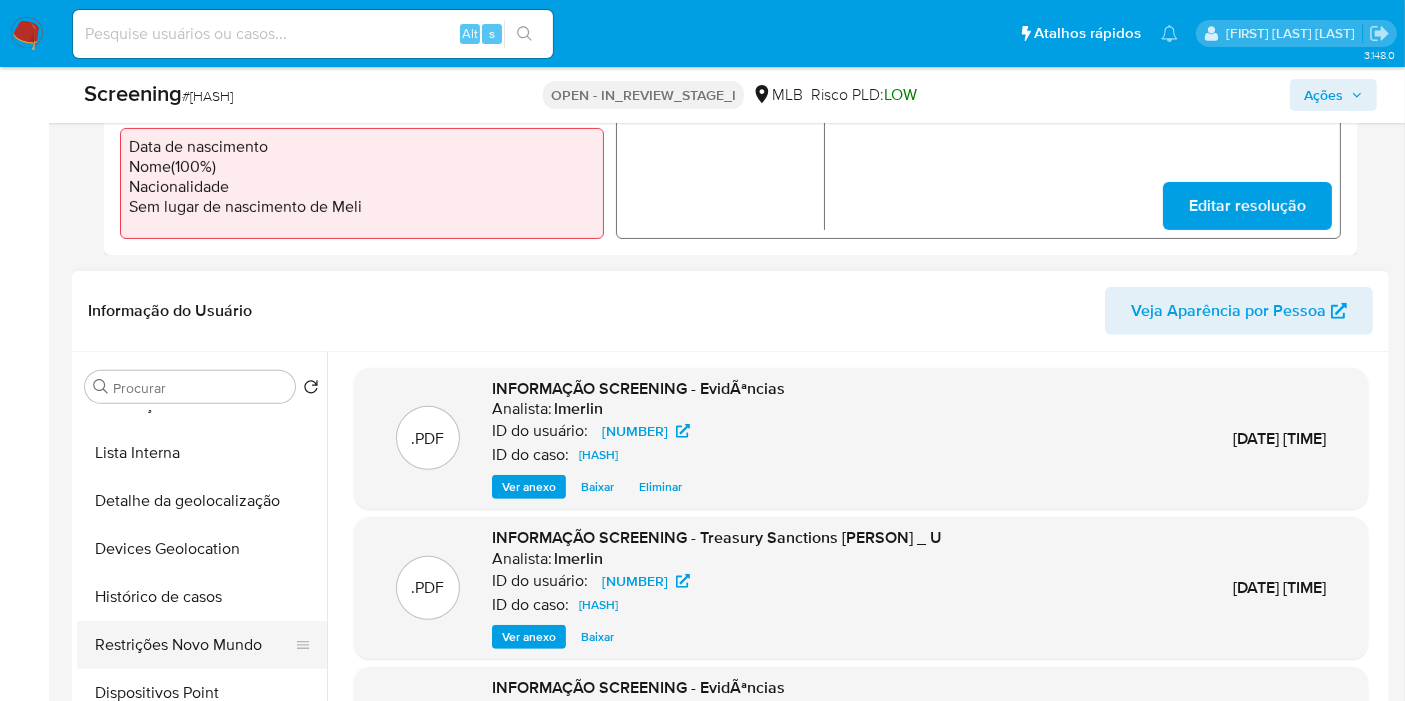 click on "Restrições Novo Mundo" at bounding box center (194, 645) 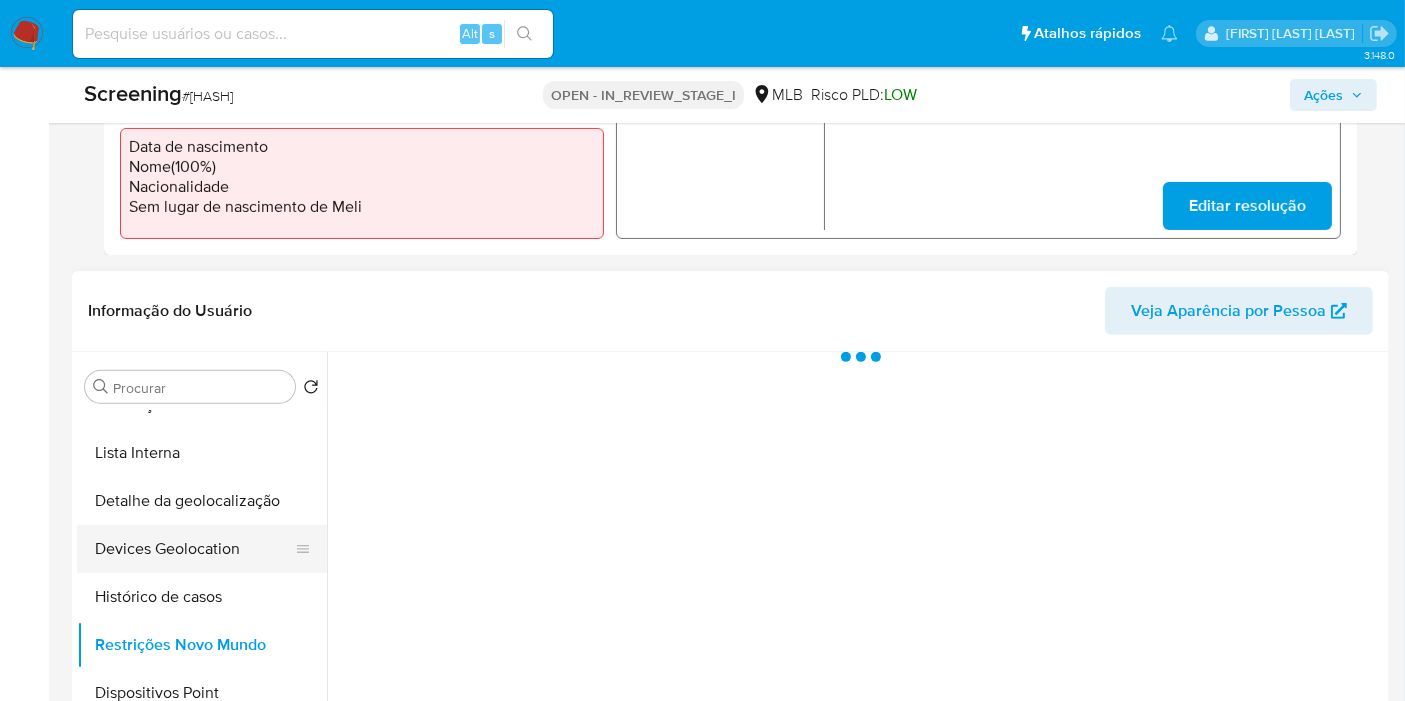 scroll, scrollTop: 0, scrollLeft: 0, axis: both 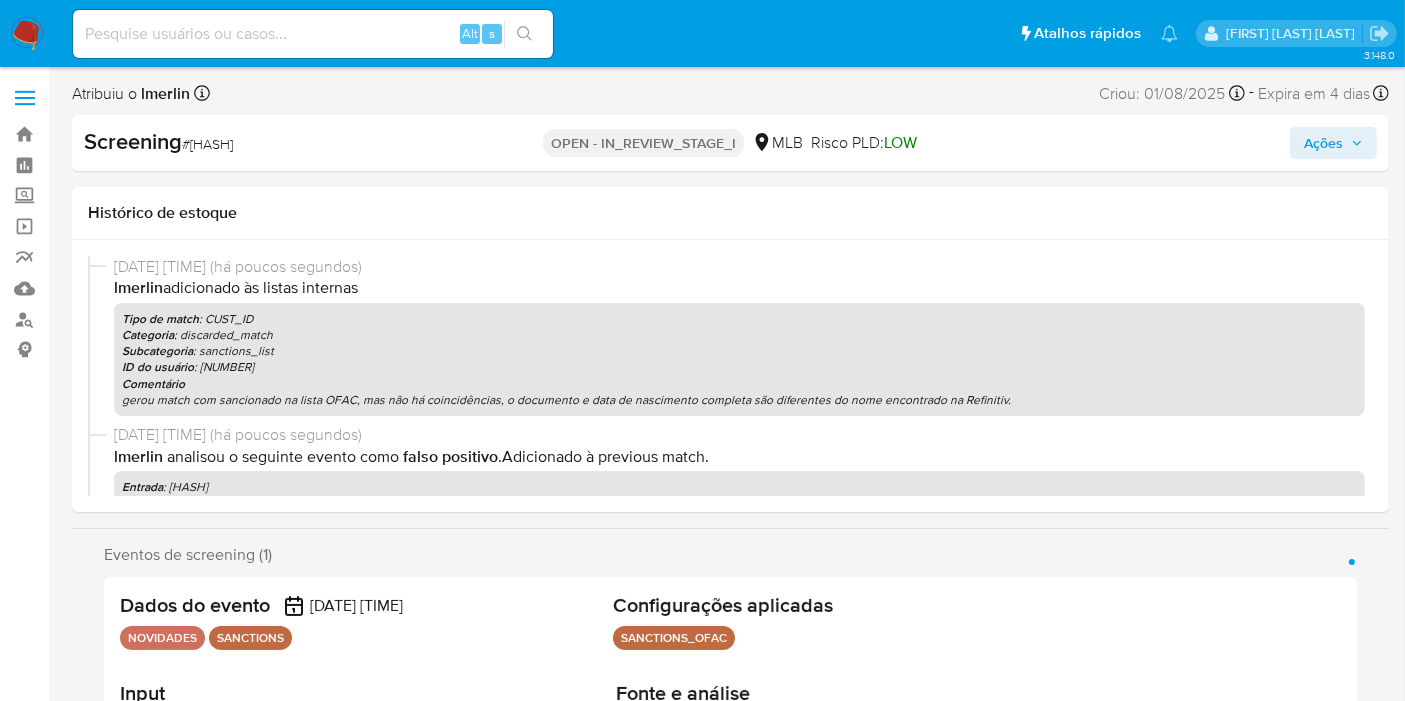 click 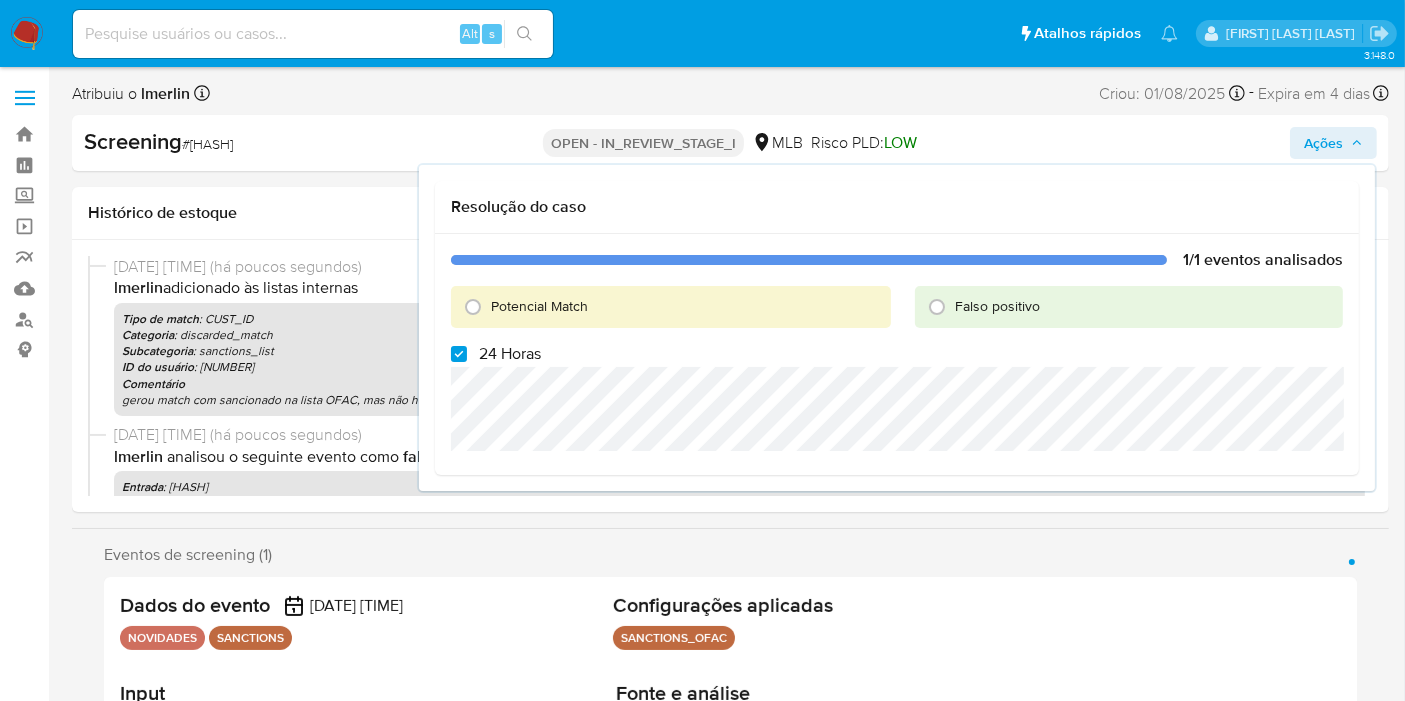 drag, startPoint x: 497, startPoint y: 354, endPoint x: 891, endPoint y: 304, distance: 397.1599 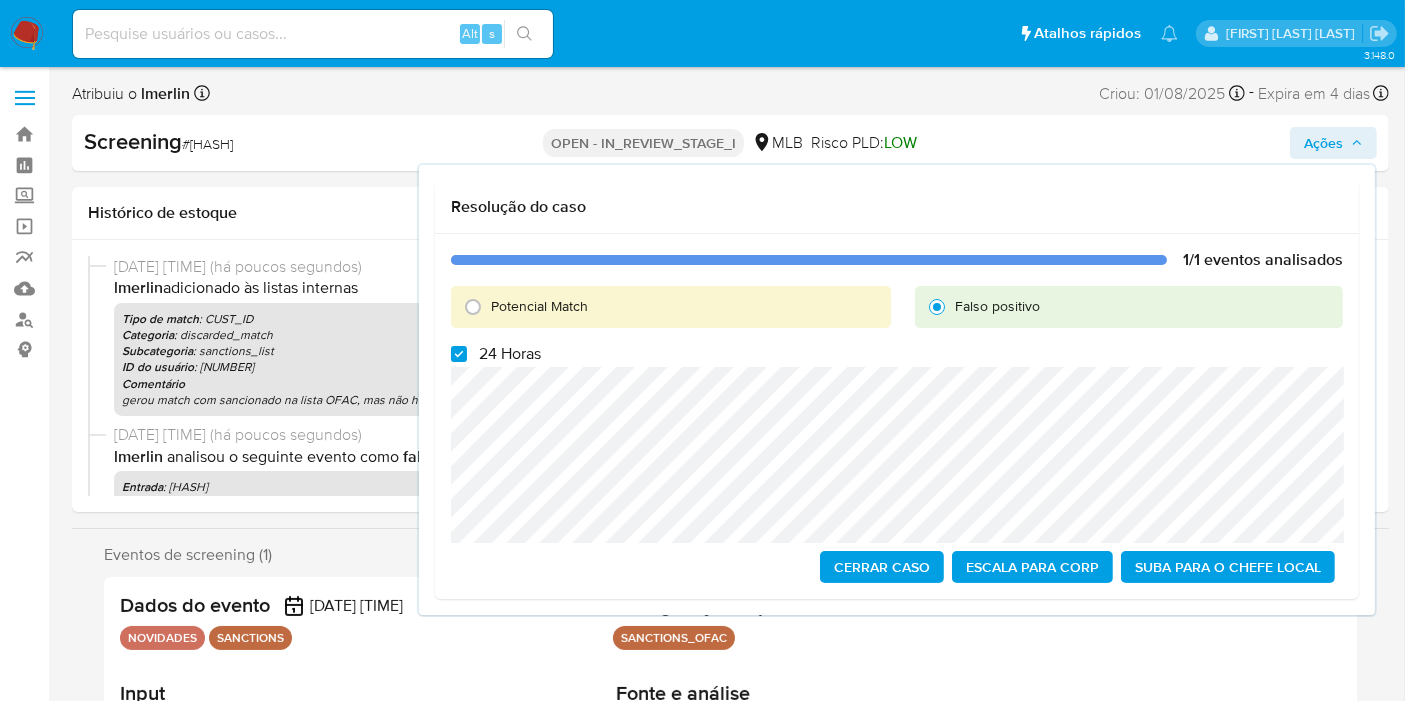 click on "24 Horas" at bounding box center (510, 354) 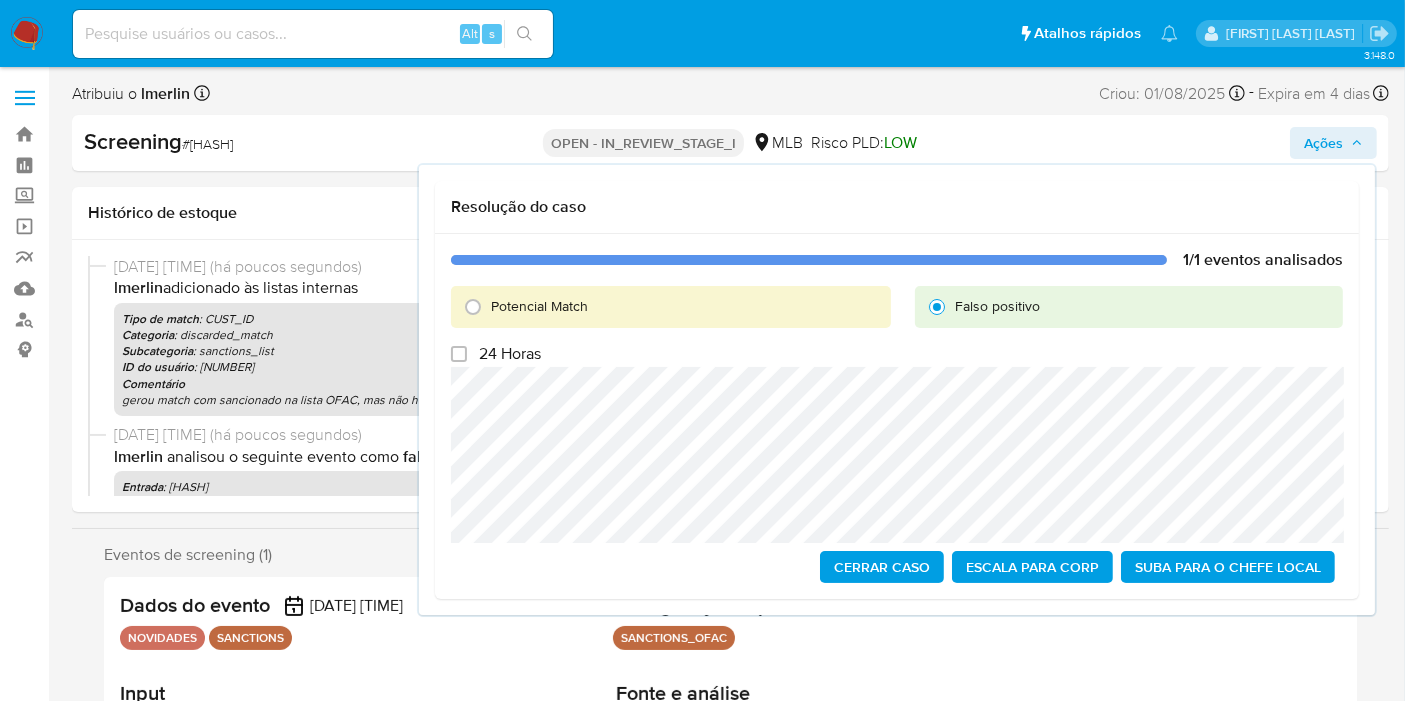 checkbox on "false" 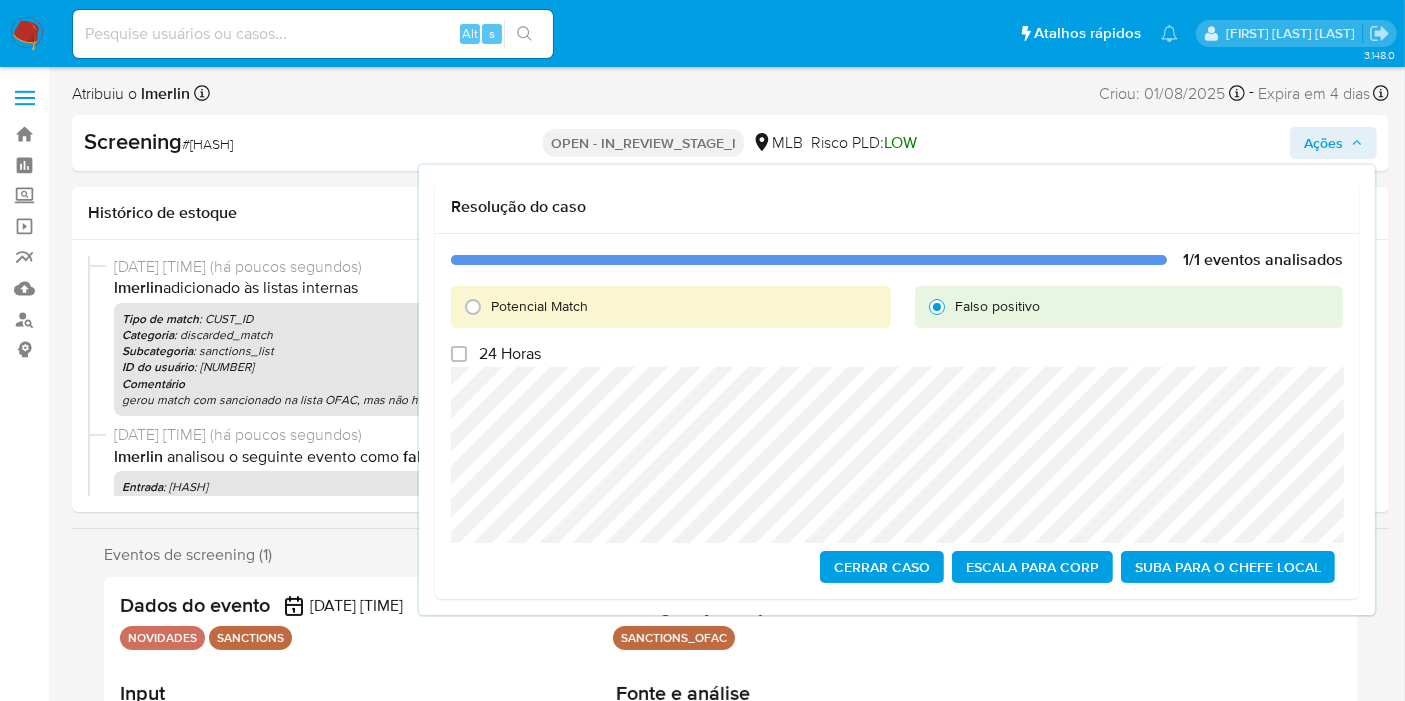click on "Cerrar caso" at bounding box center (882, 567) 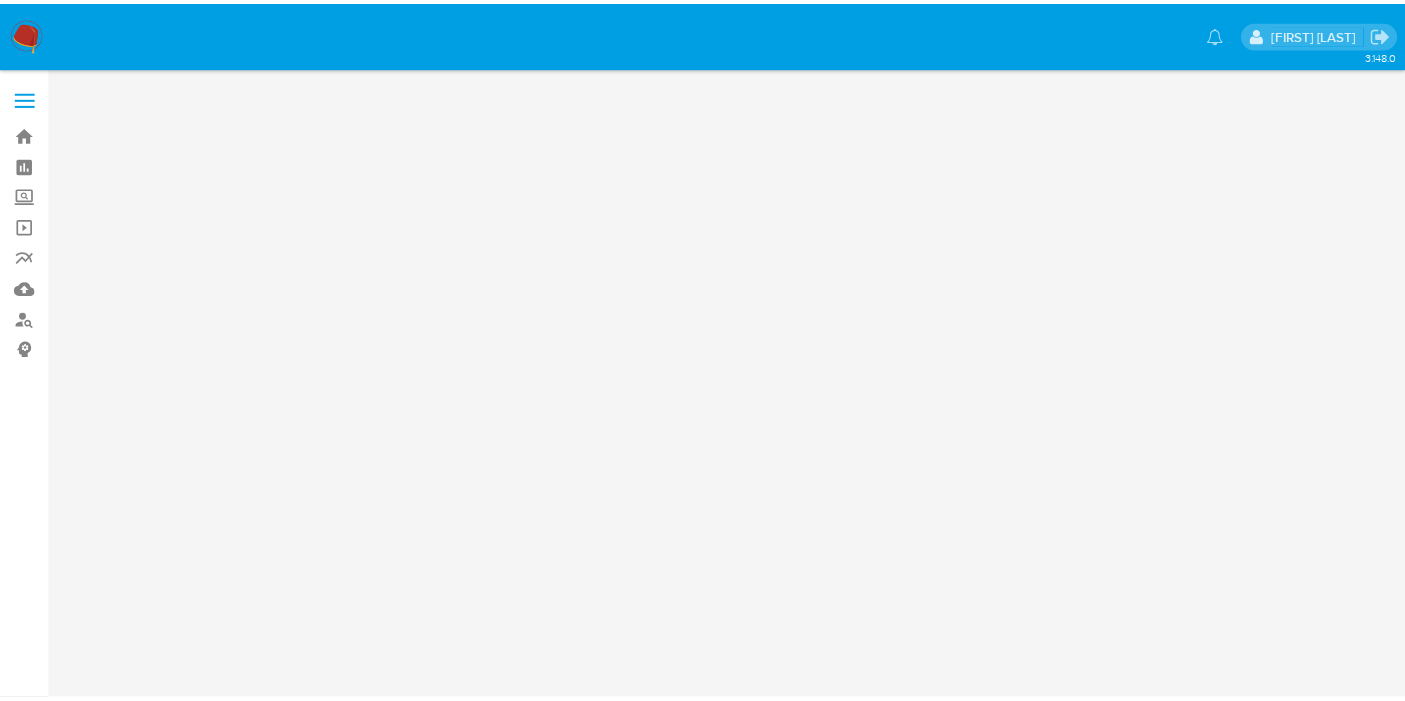 scroll, scrollTop: 0, scrollLeft: 0, axis: both 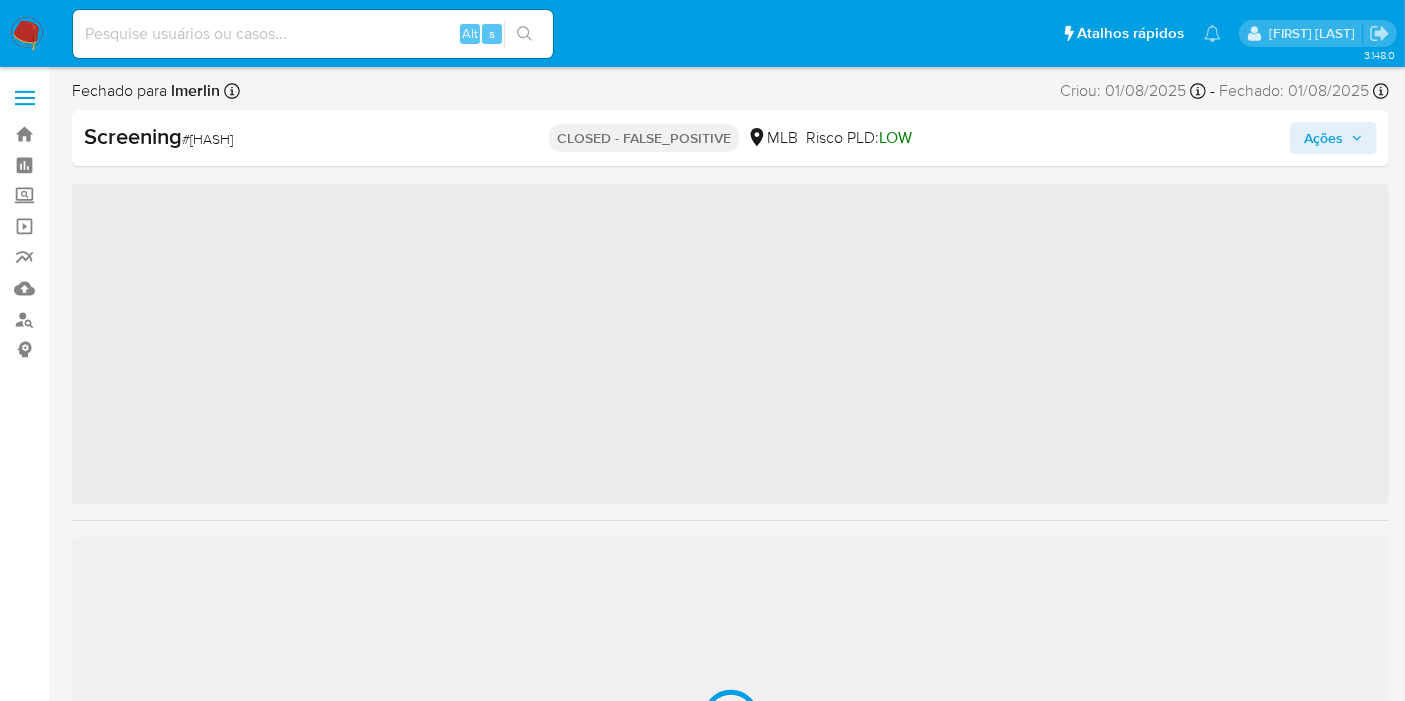 click at bounding box center [313, 34] 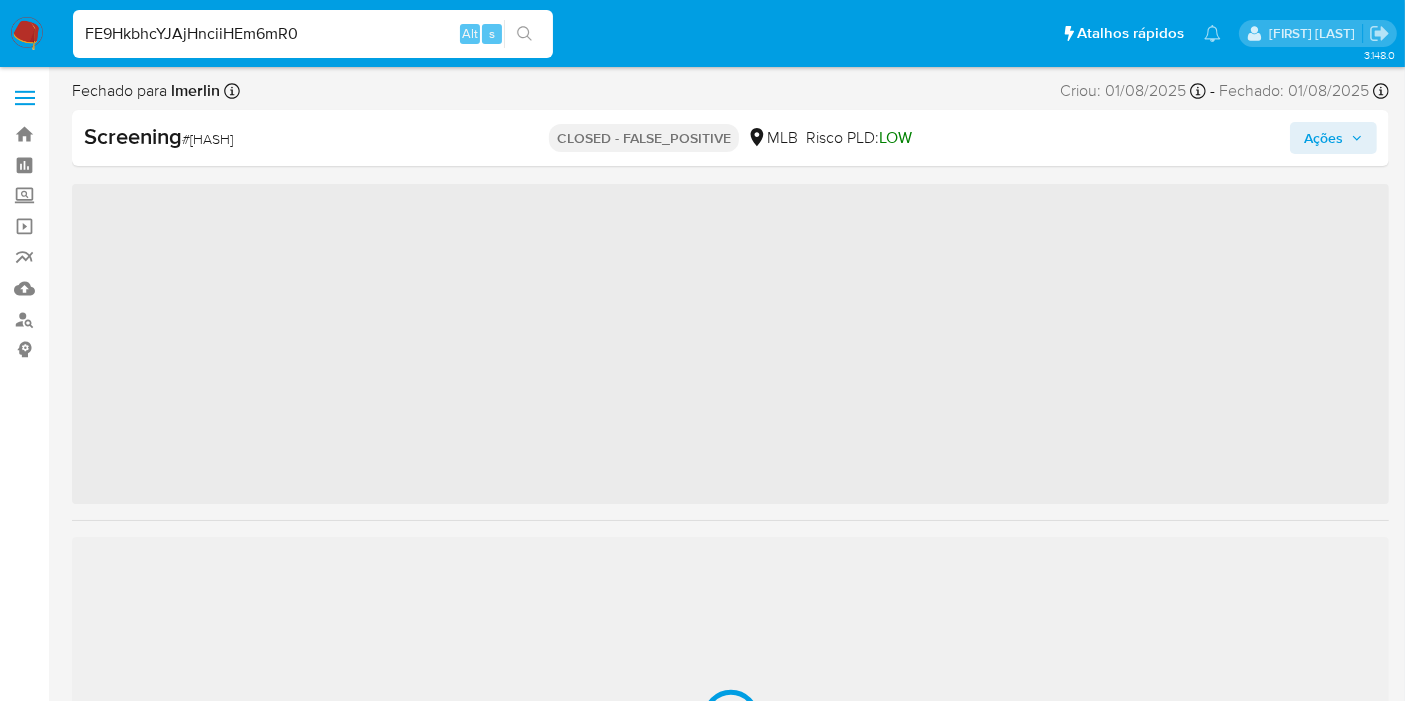 type on "FE9HkbhcYJAjHnciiHEm6mR0" 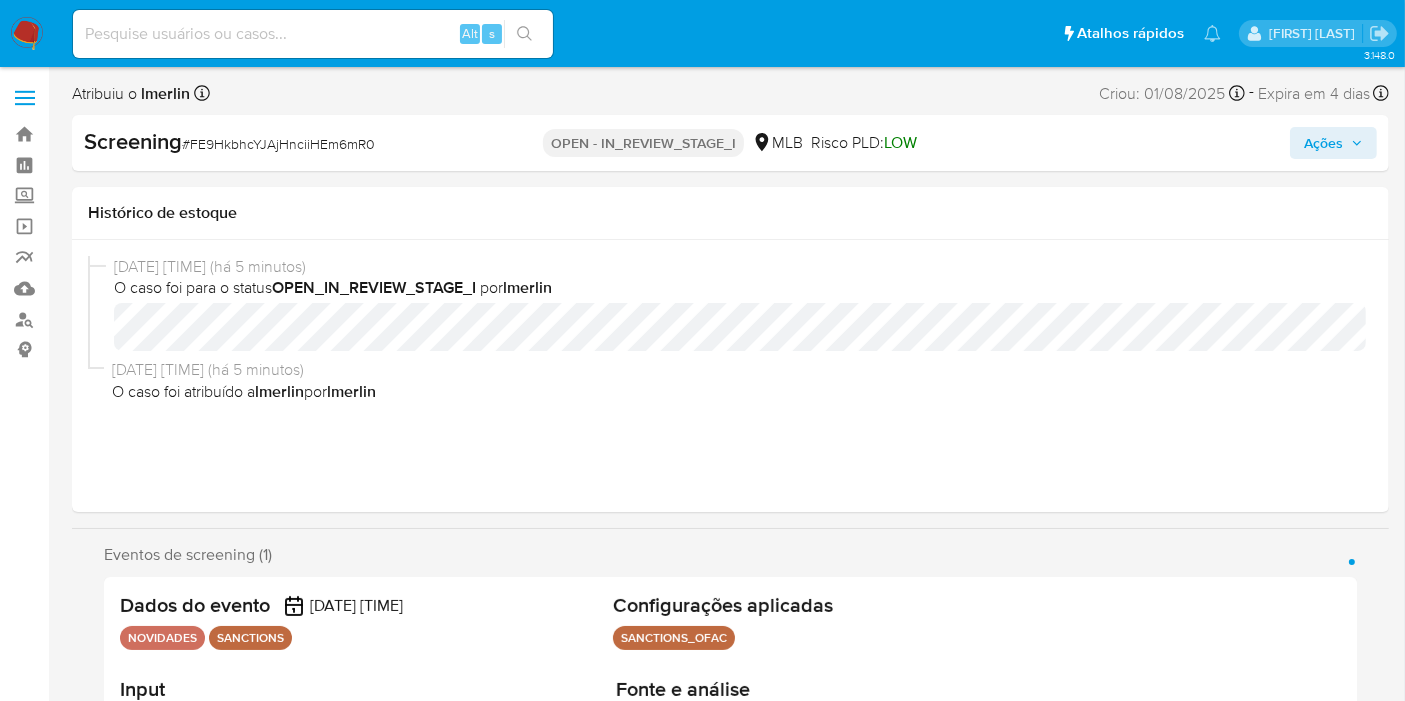 select on "10" 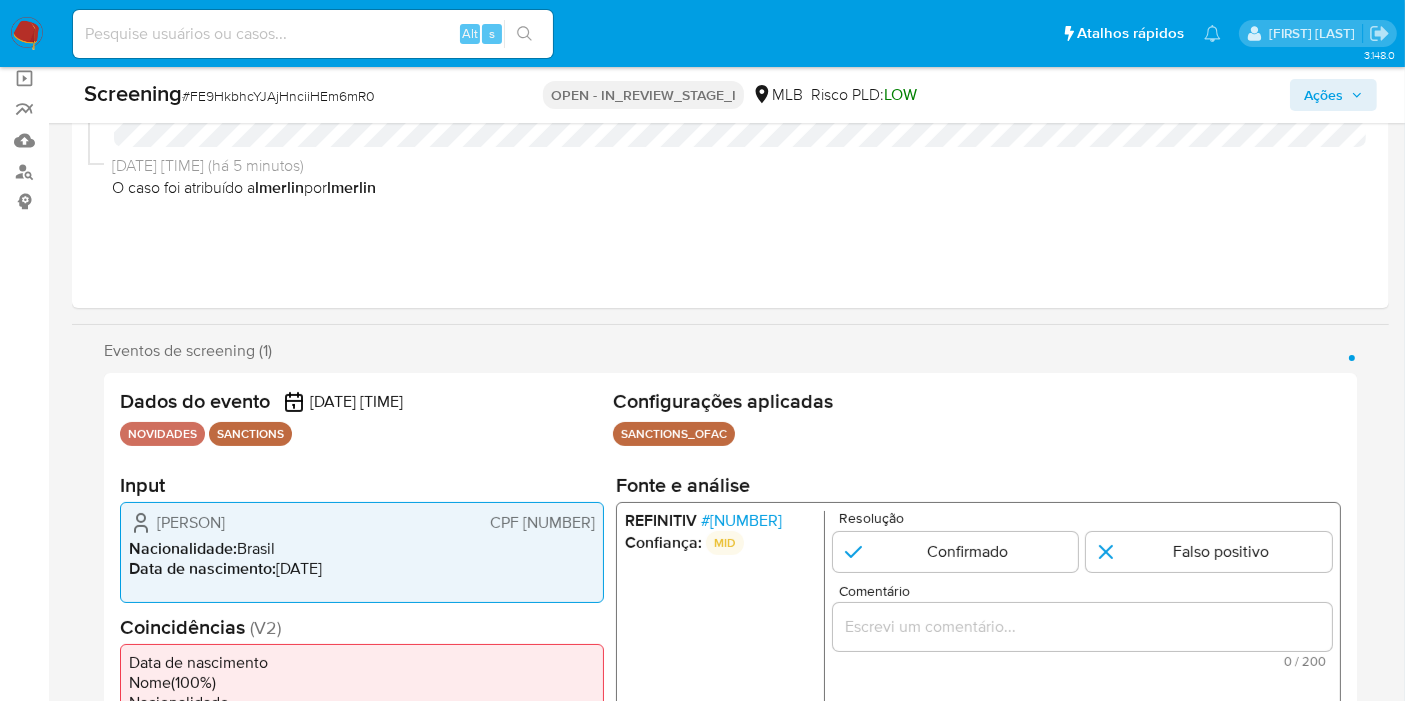 scroll, scrollTop: 222, scrollLeft: 0, axis: vertical 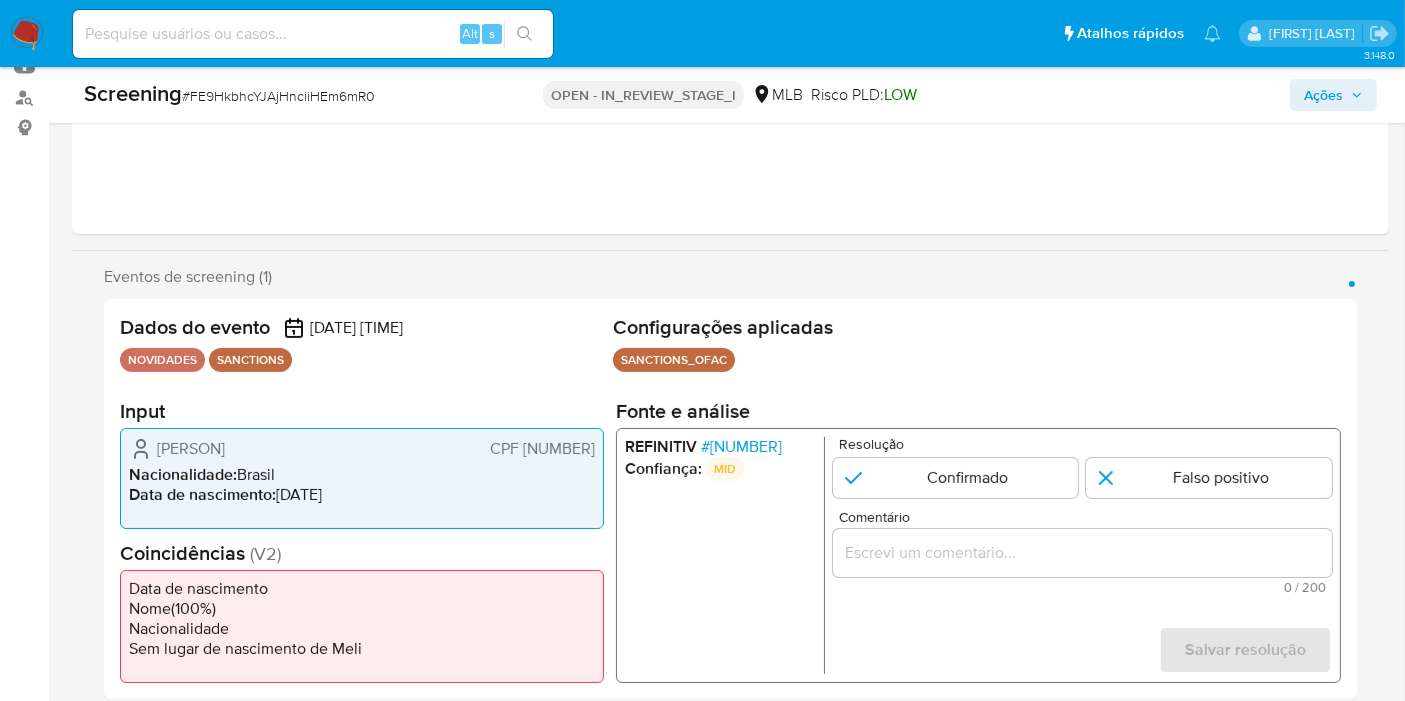 click on "CPF
[NUMBER]" at bounding box center (542, 449) 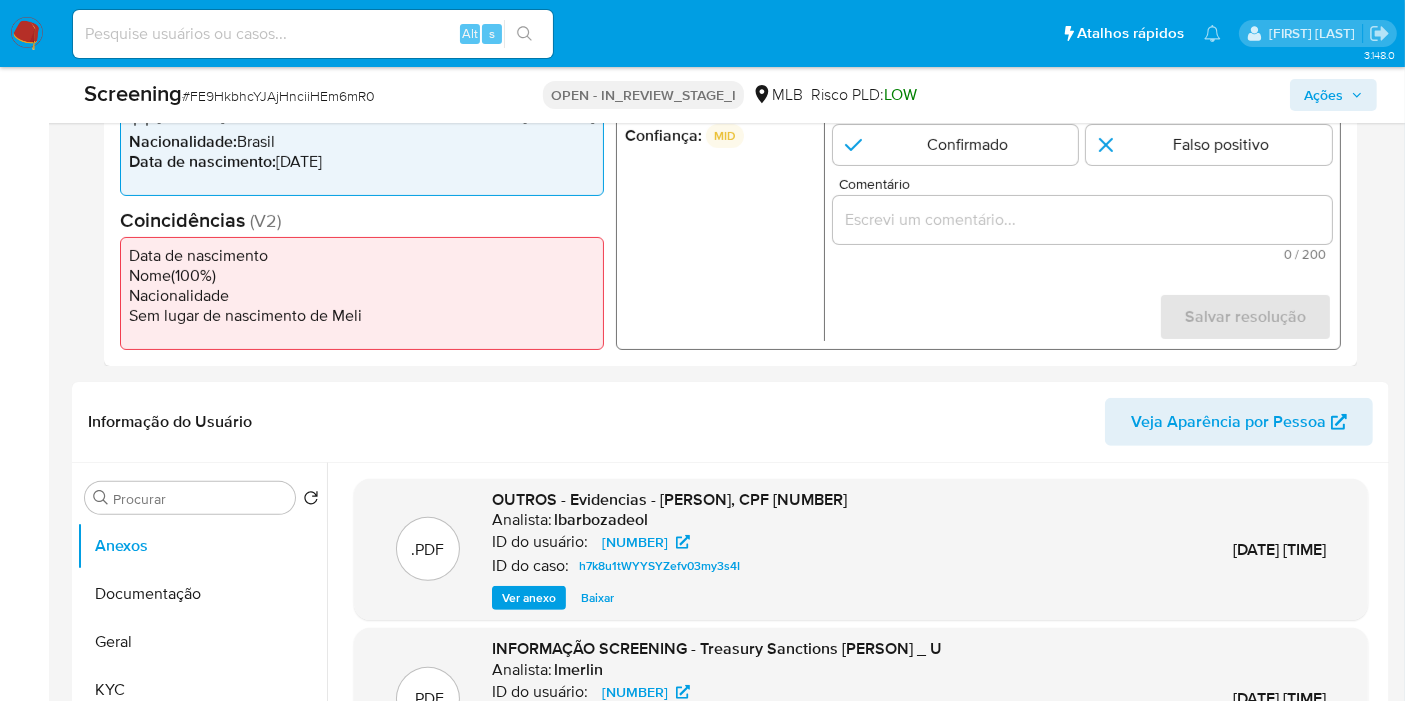 scroll, scrollTop: 666, scrollLeft: 0, axis: vertical 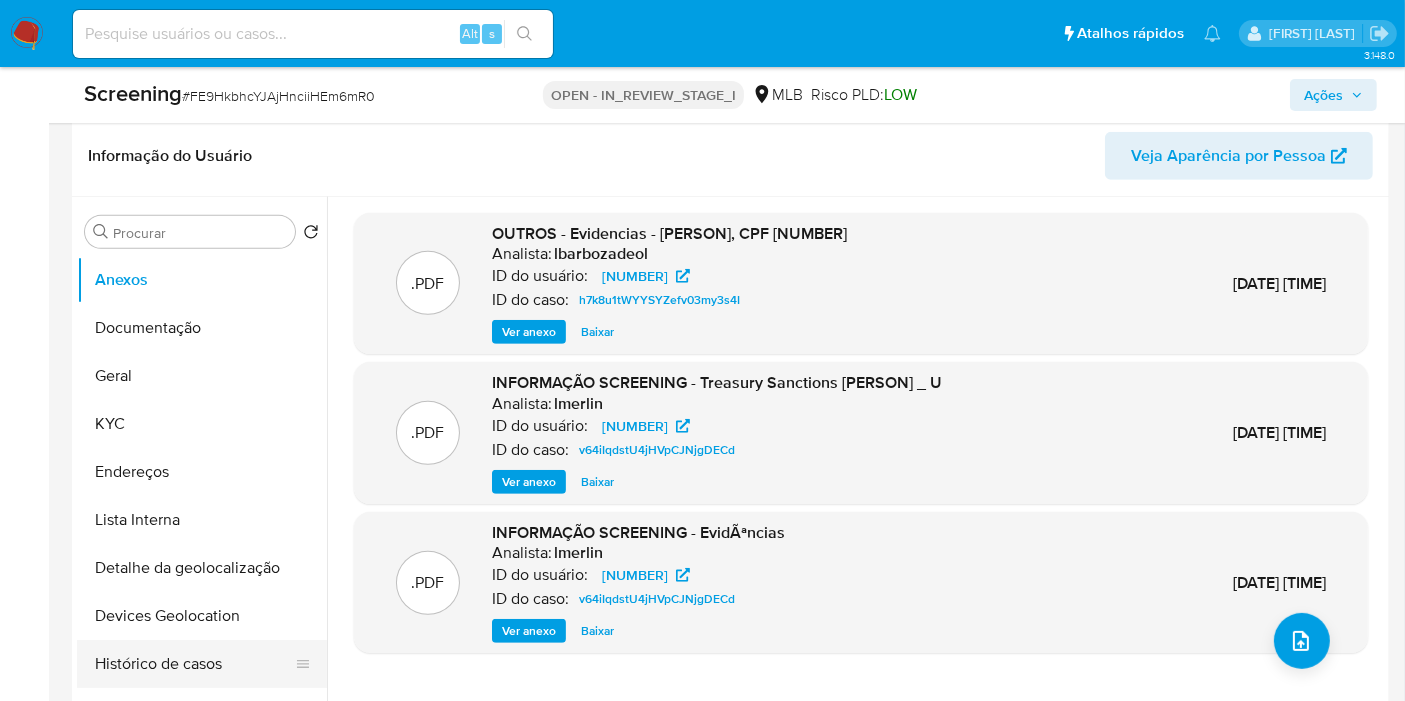 click on "Histórico de casos" at bounding box center [194, 664] 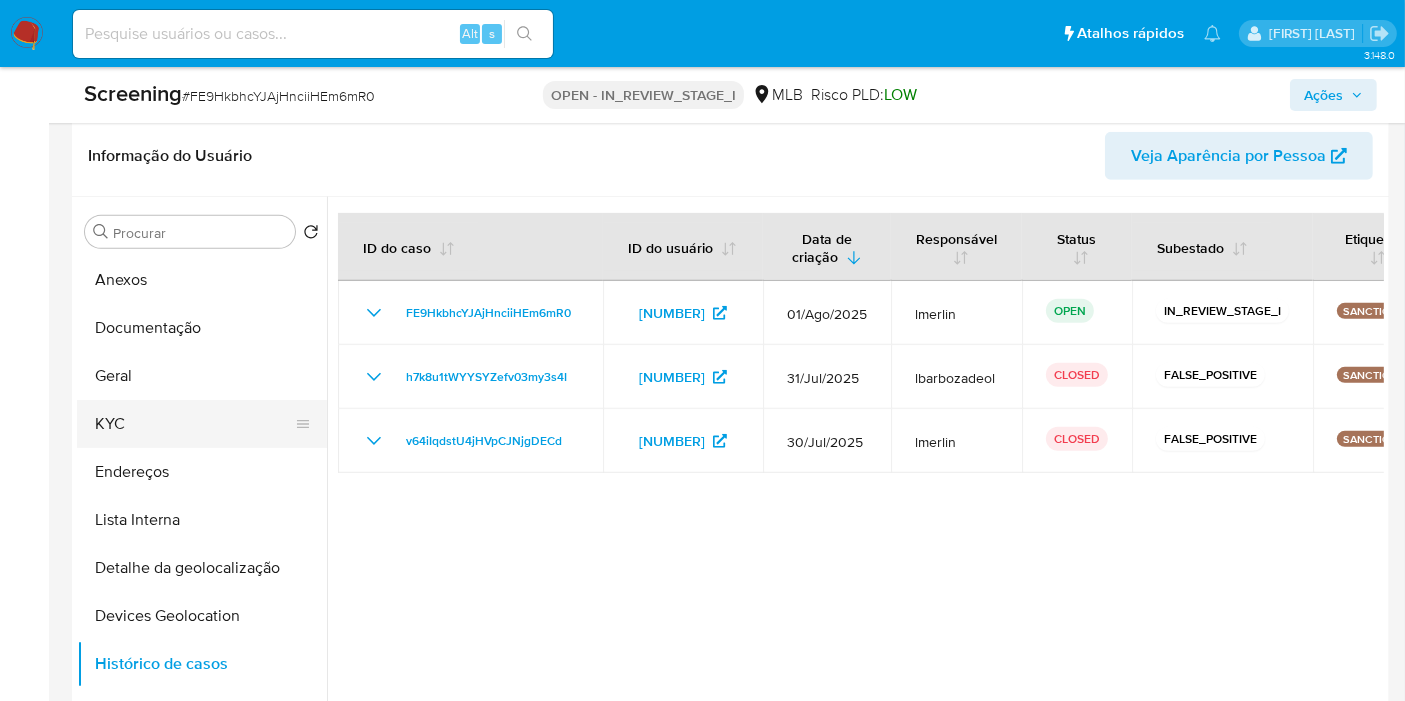 click on "KYC" at bounding box center [194, 424] 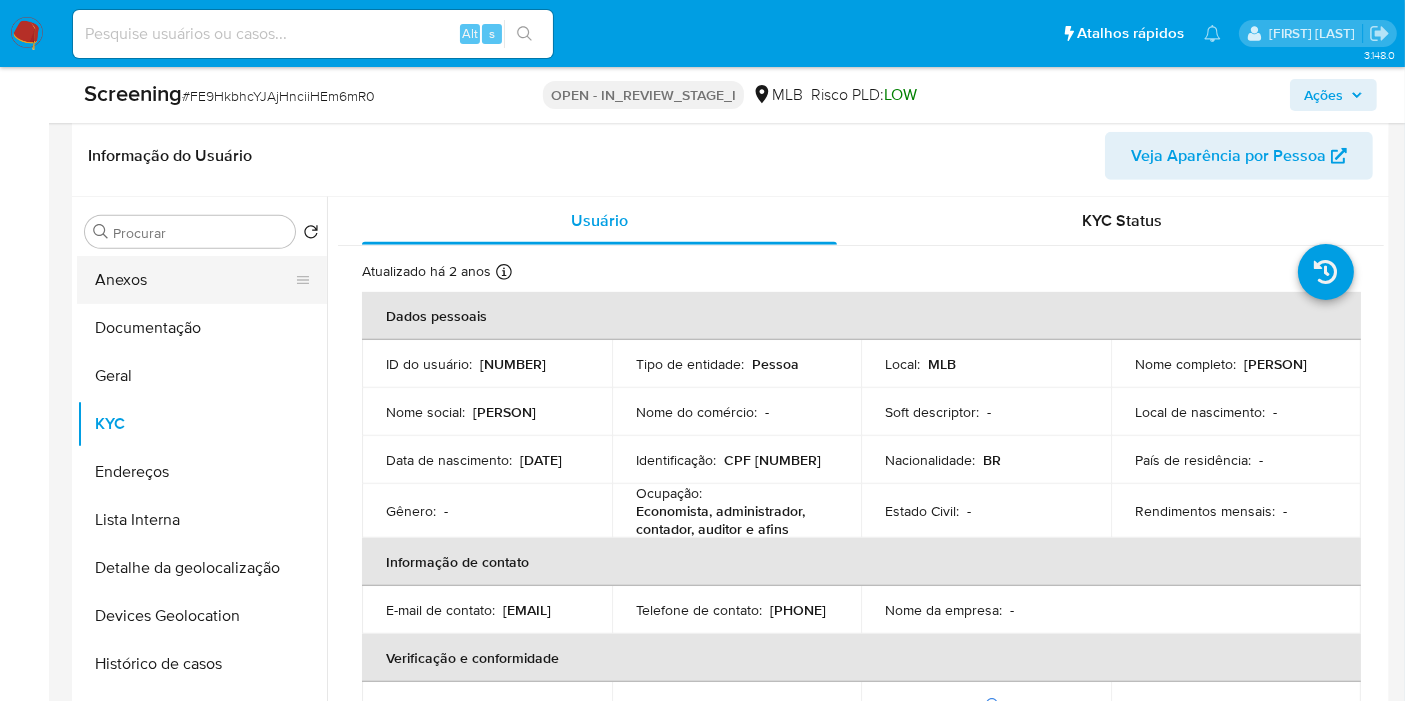 click on "Anexos" at bounding box center (194, 280) 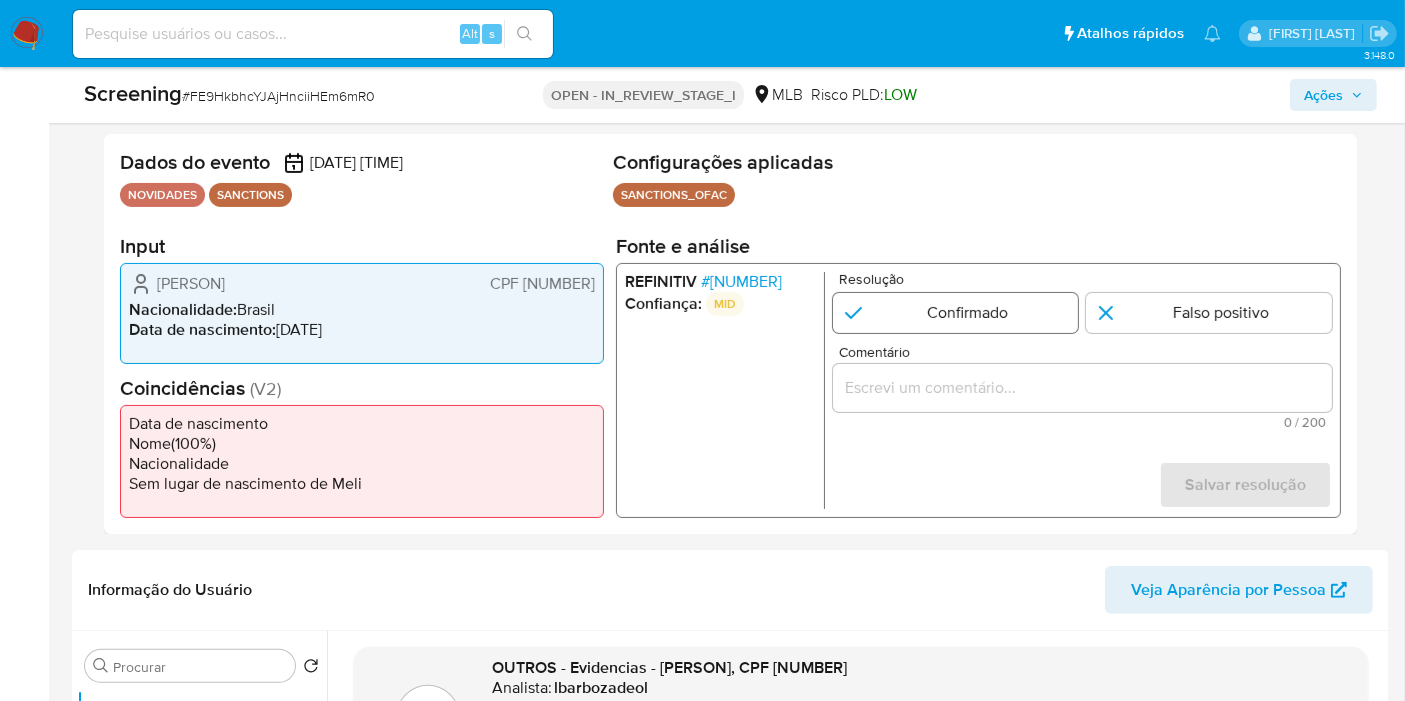 scroll, scrollTop: 377, scrollLeft: 0, axis: vertical 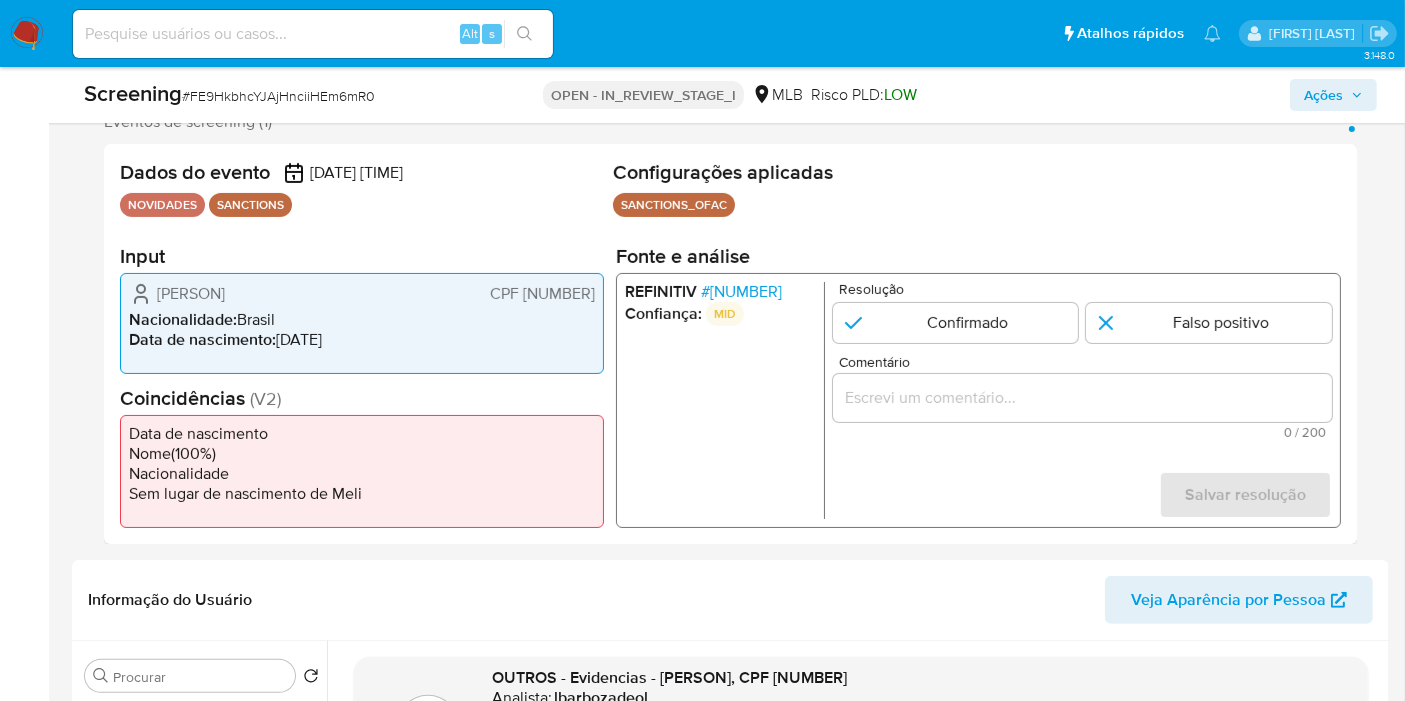 drag, startPoint x: 1166, startPoint y: 330, endPoint x: 1134, endPoint y: 378, distance: 57.68882 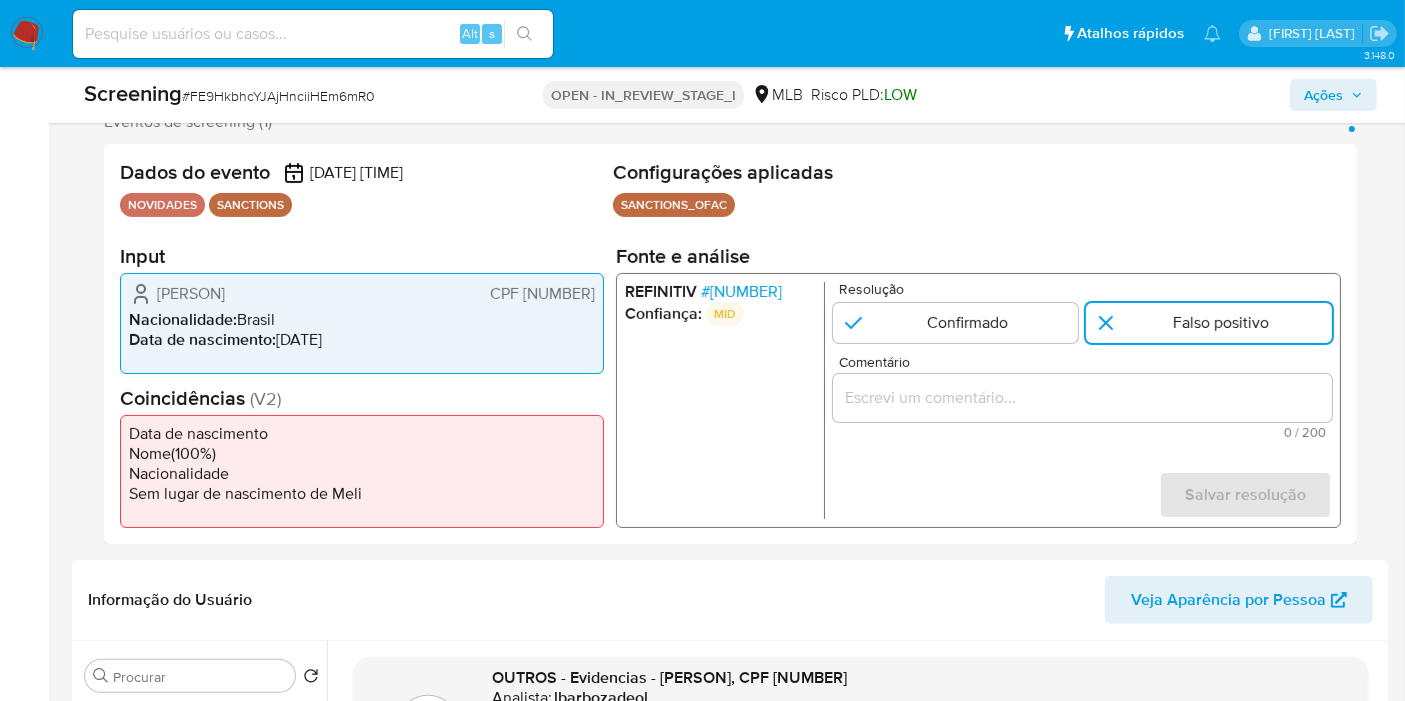 click at bounding box center [1082, 398] 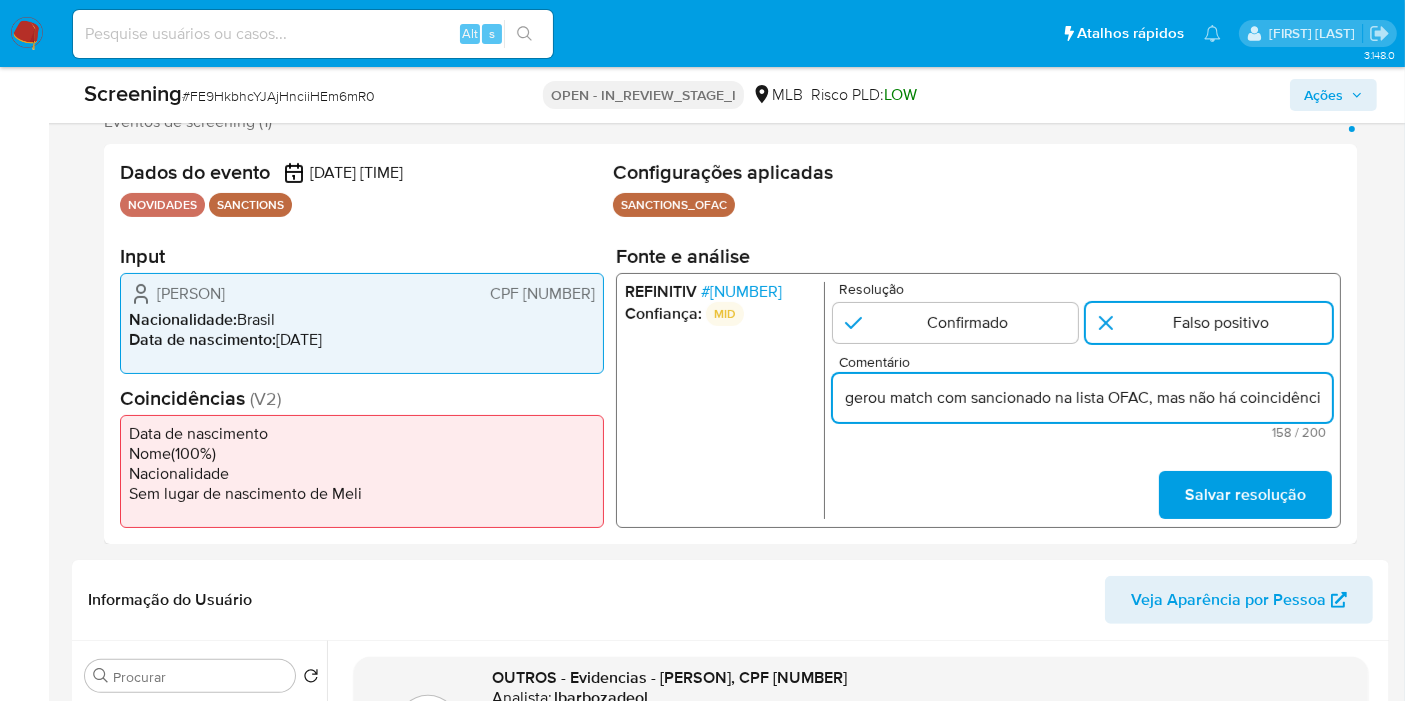scroll, scrollTop: 0, scrollLeft: 685, axis: horizontal 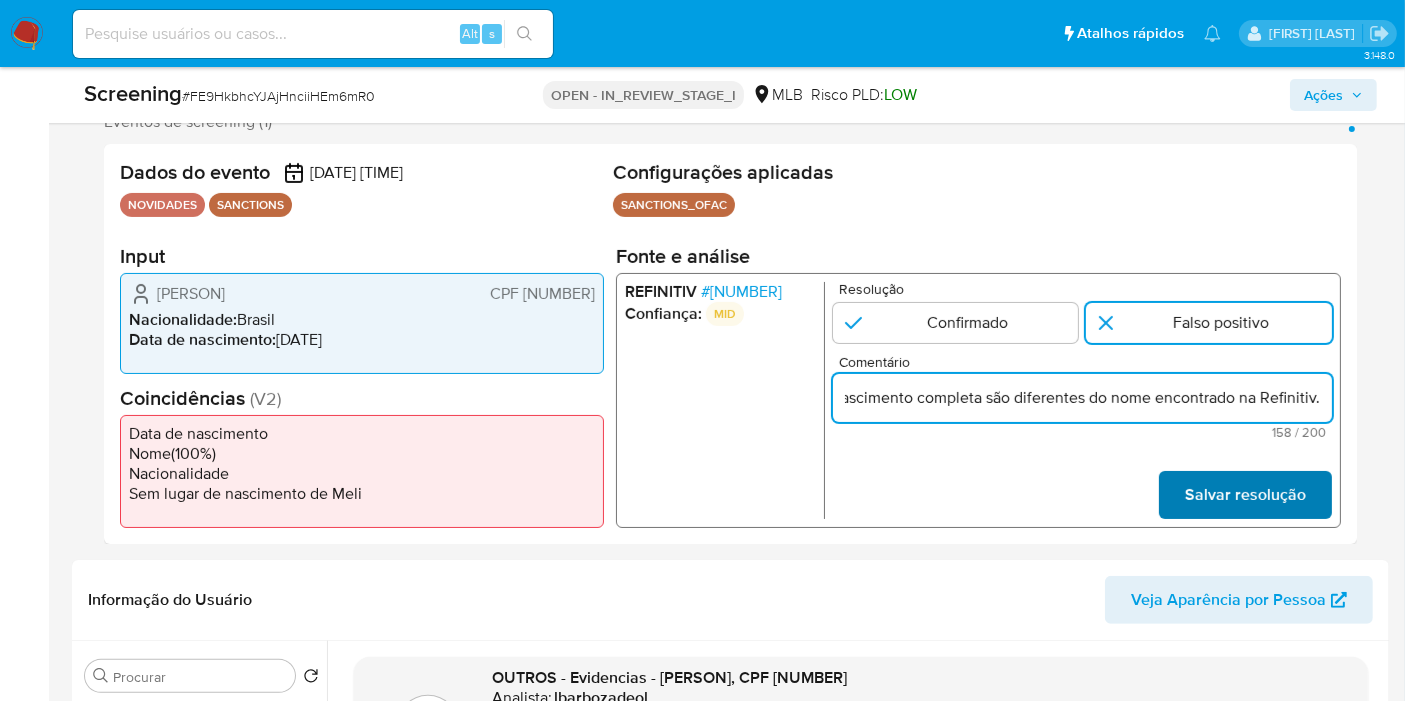 type on "gerou match com sancionado na lista OFAC, mas não há coincidências, o documento e data de nascimento completa são diferentes do nome encontrado na Refinitiv." 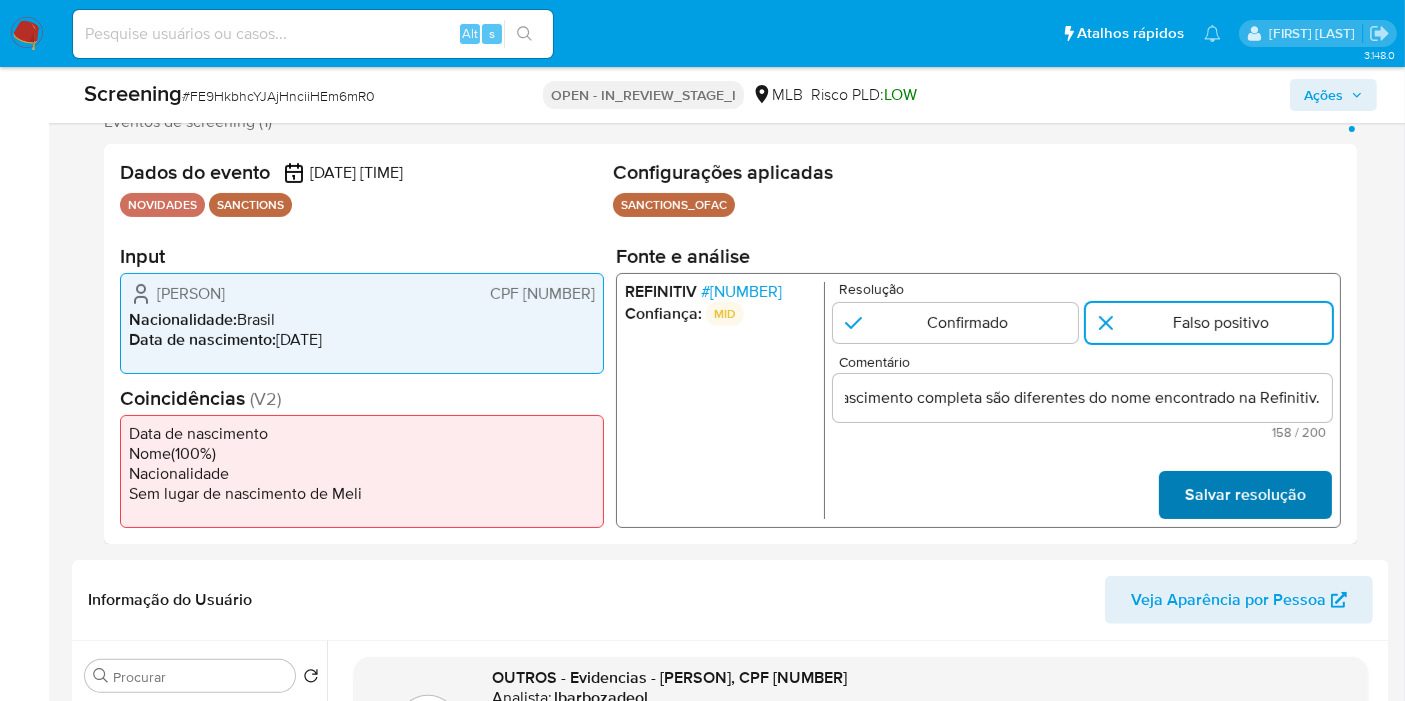 click on "Salvar resolução" at bounding box center [1245, 495] 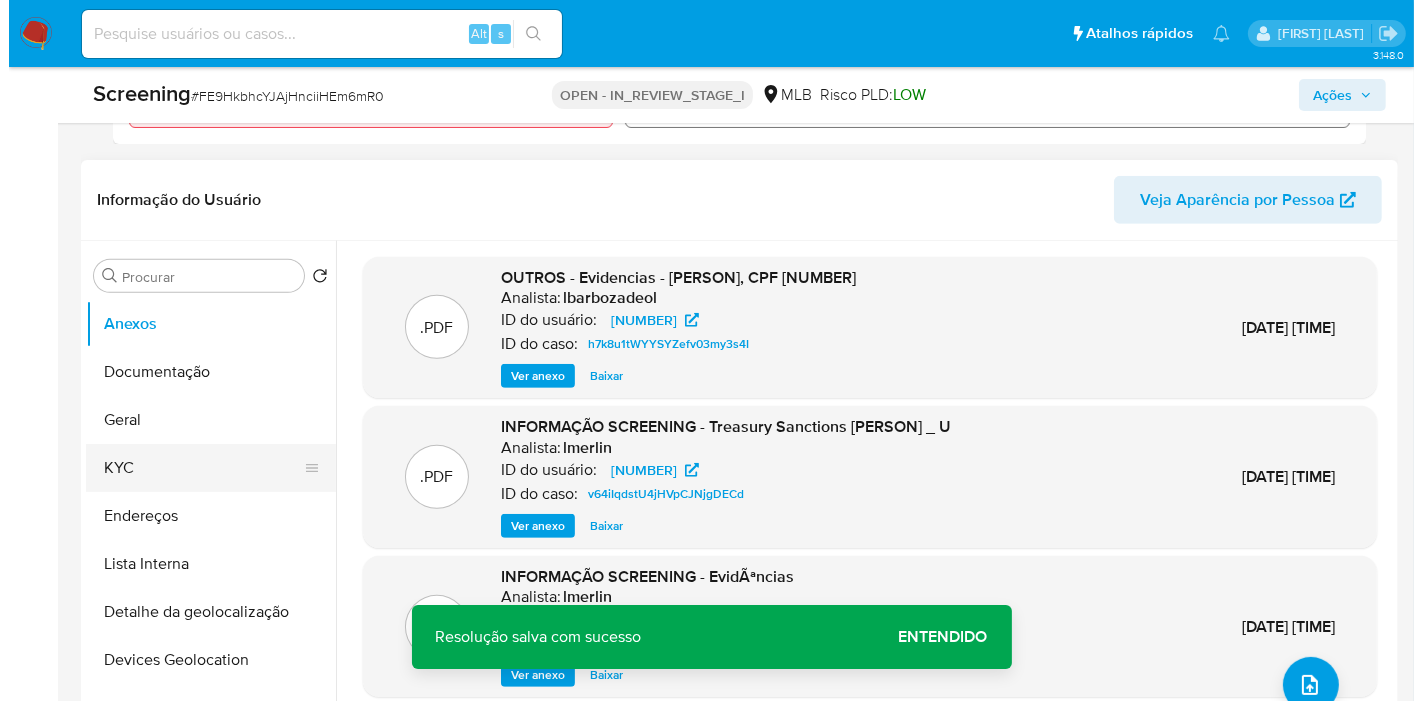 scroll, scrollTop: 821, scrollLeft: 0, axis: vertical 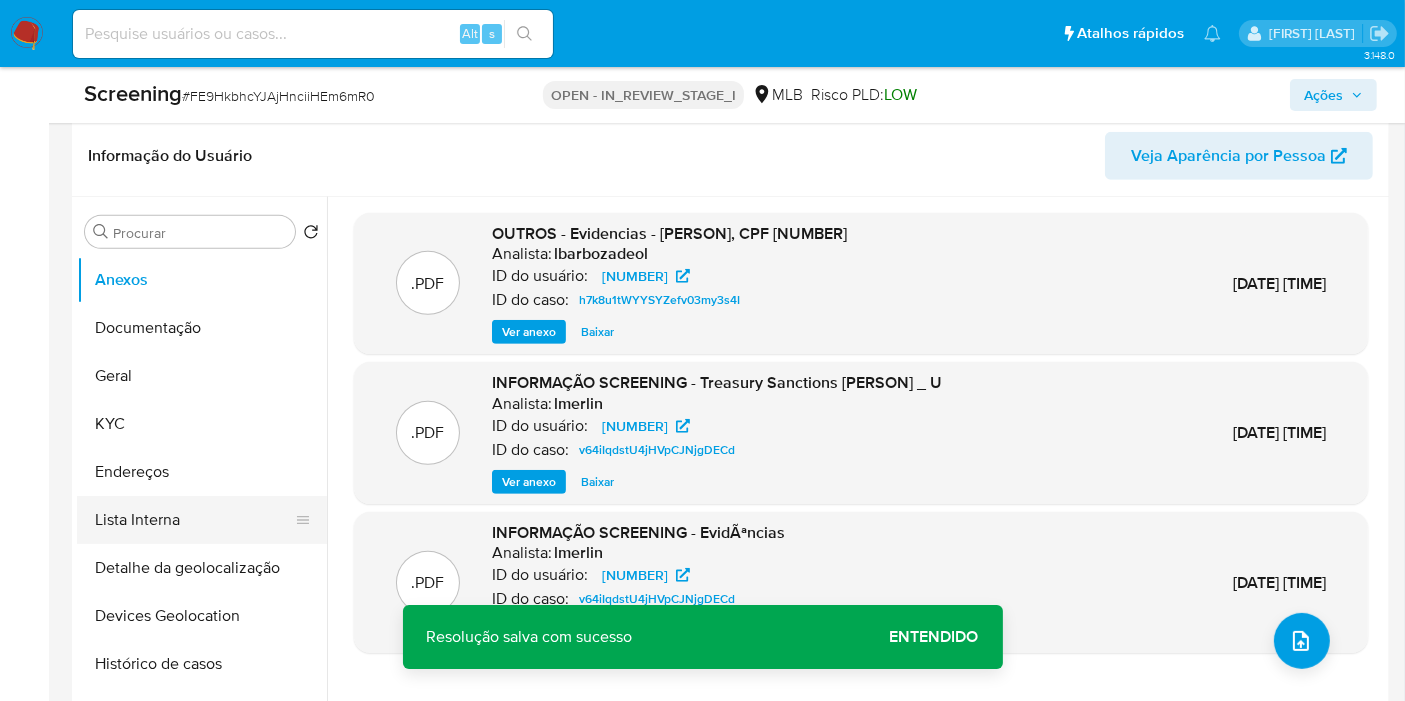 click on "Lista Interna" at bounding box center [194, 520] 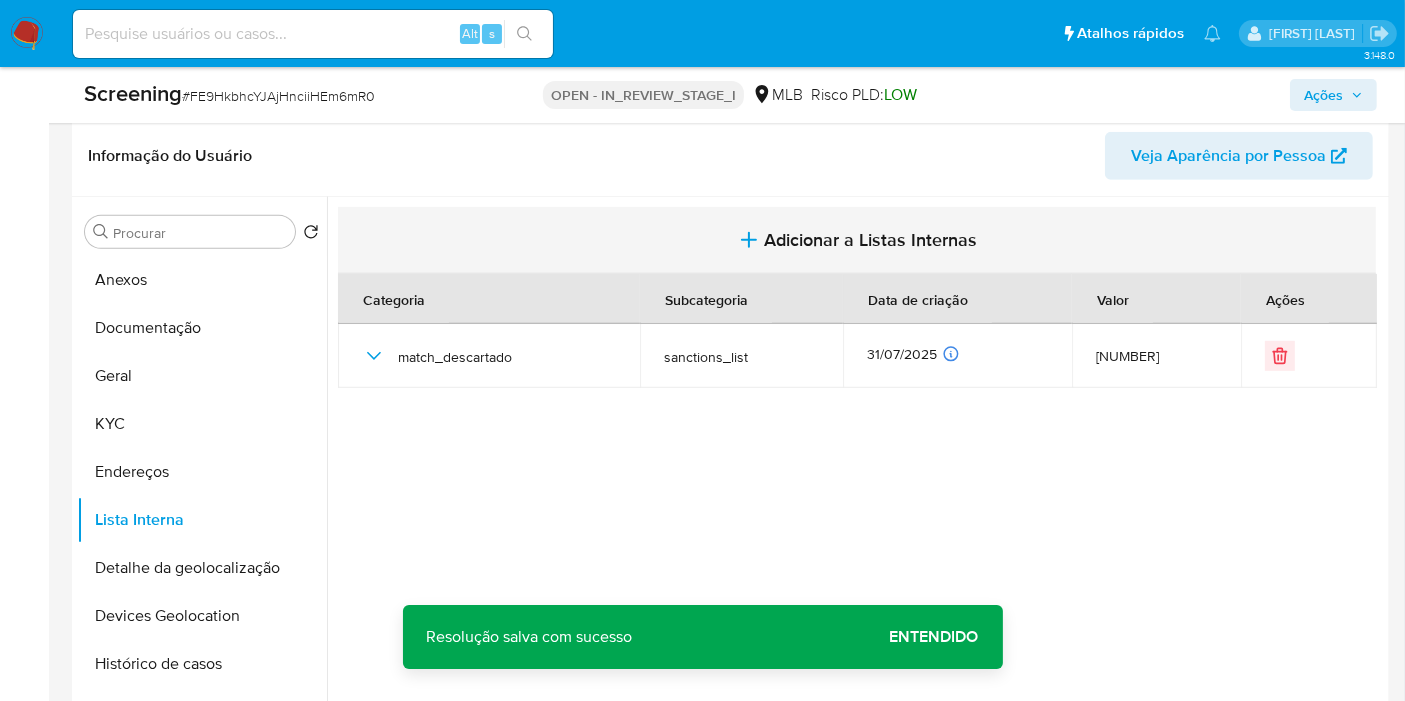 click on "Adicionar a Listas Internas" at bounding box center [871, 240] 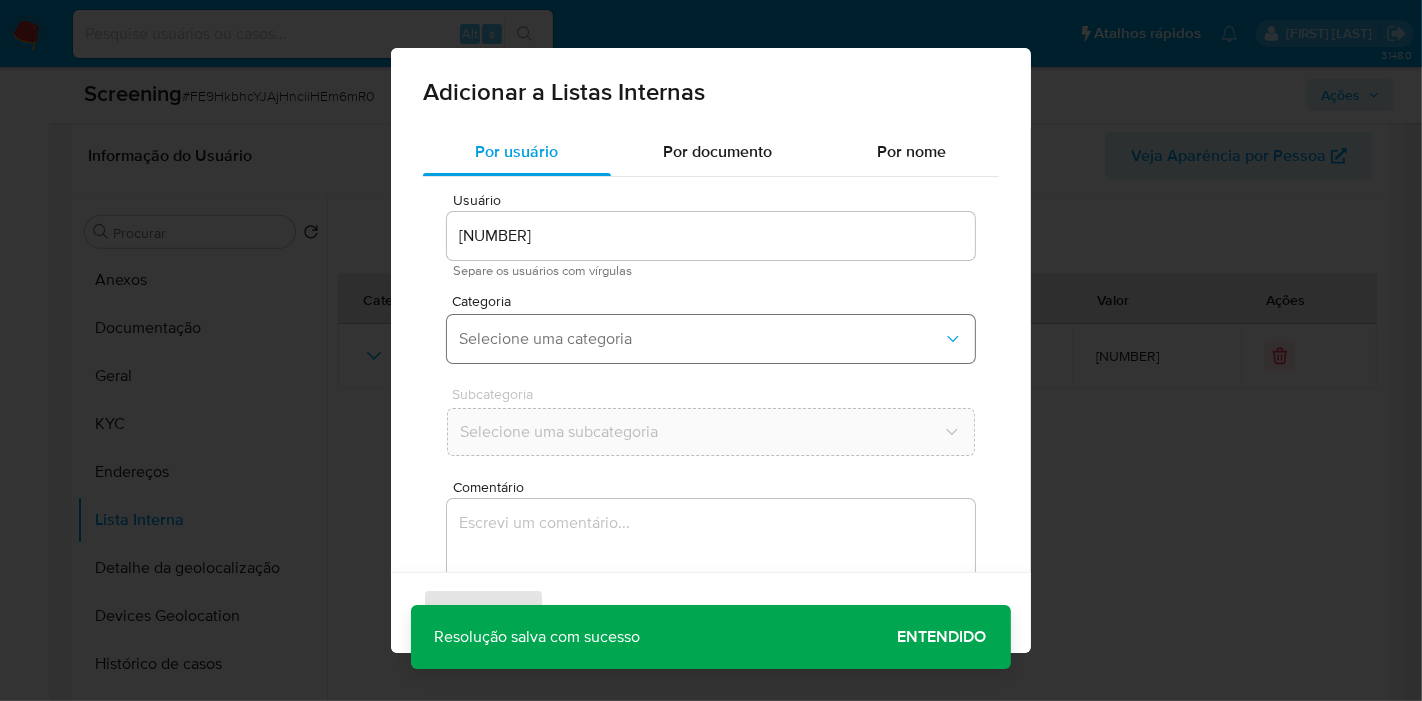 click on "Selecione uma categoria" at bounding box center (711, 339) 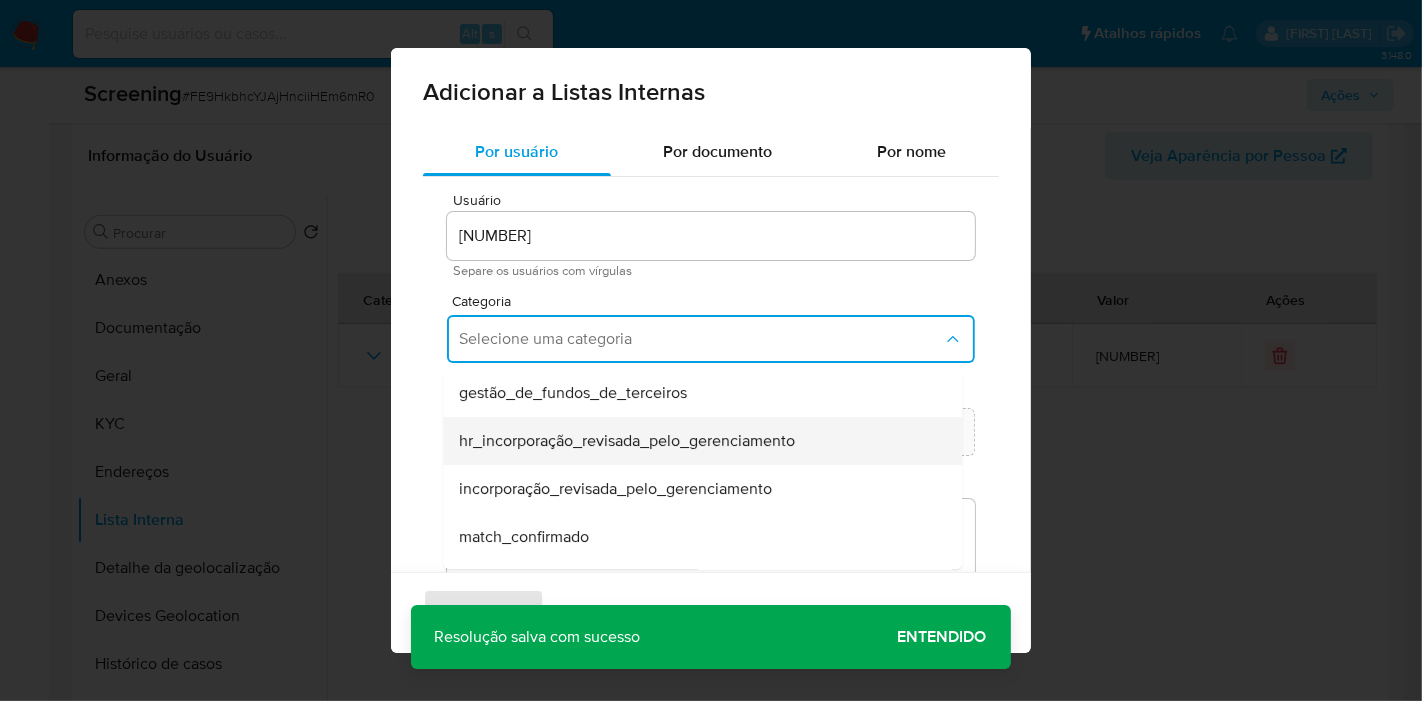 scroll, scrollTop: 111, scrollLeft: 0, axis: vertical 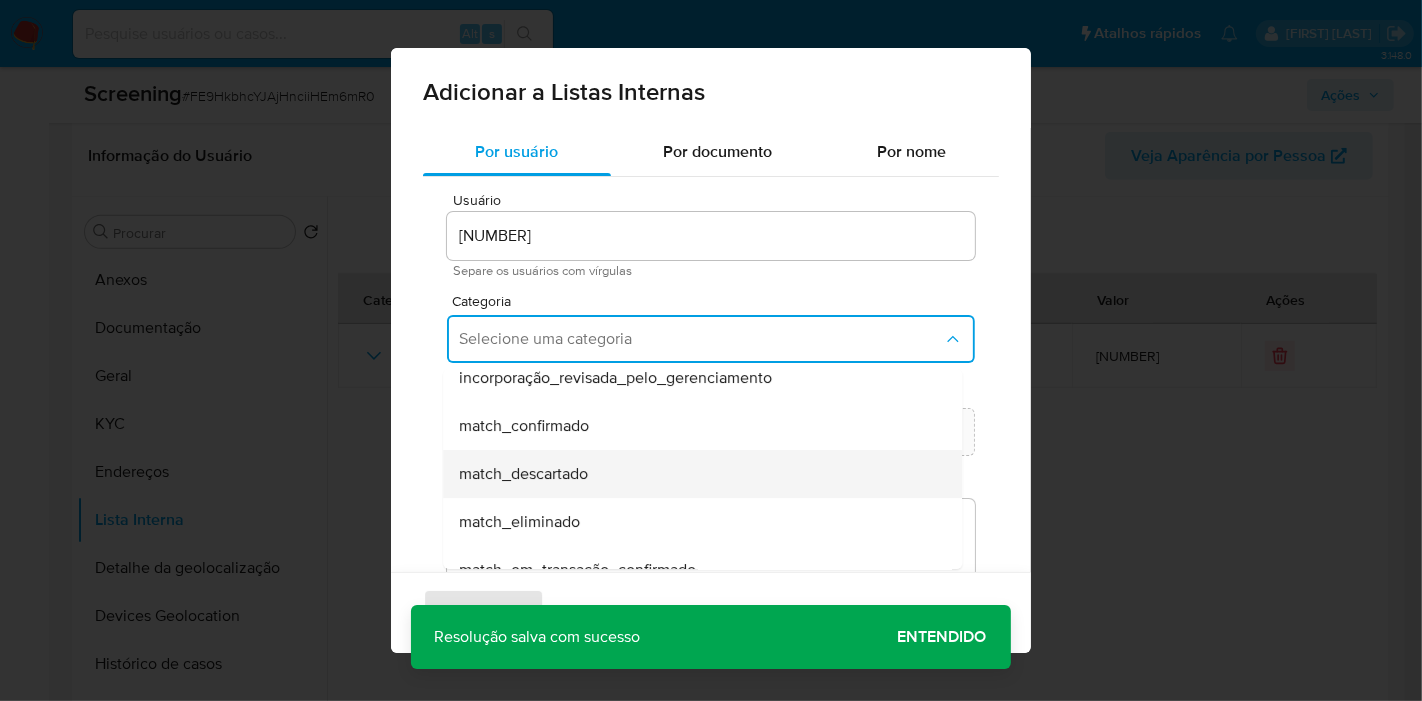 click on "match_descartado" at bounding box center (696, 474) 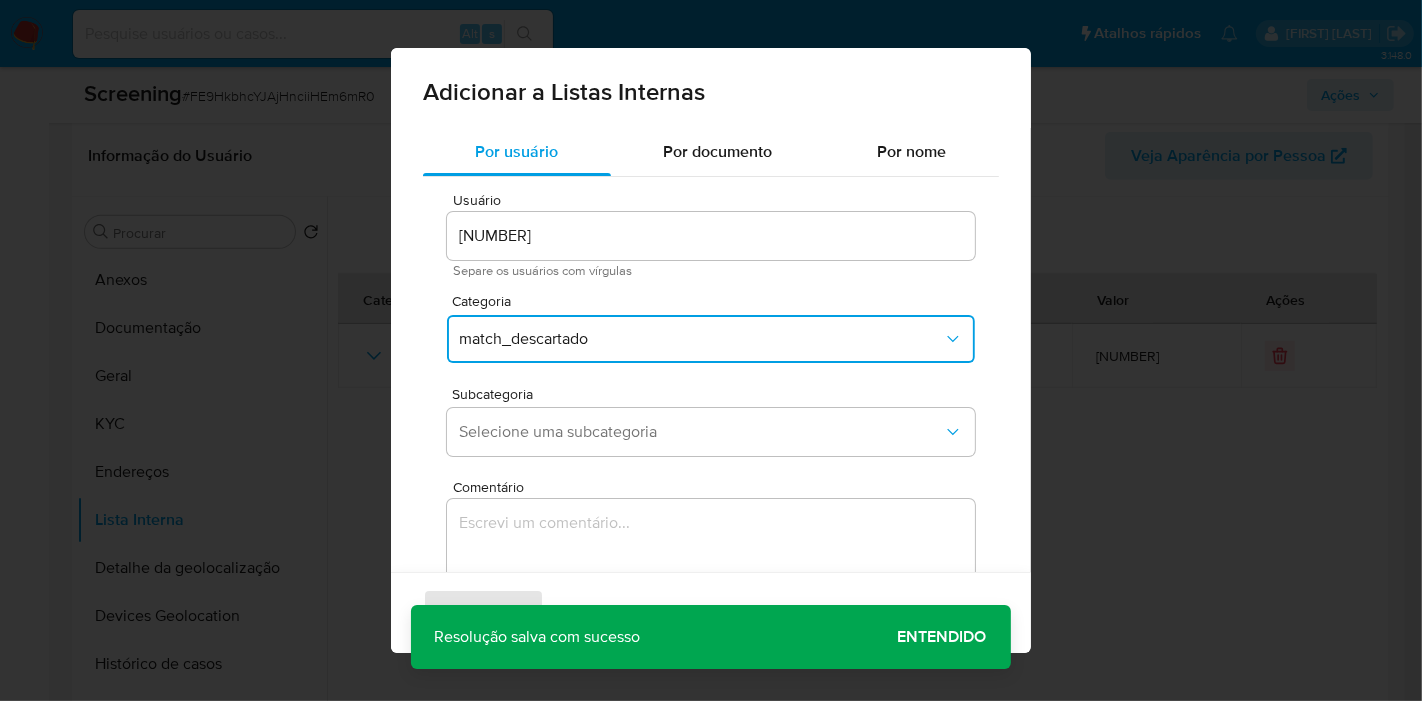 click on "Subcategoria" at bounding box center (716, 394) 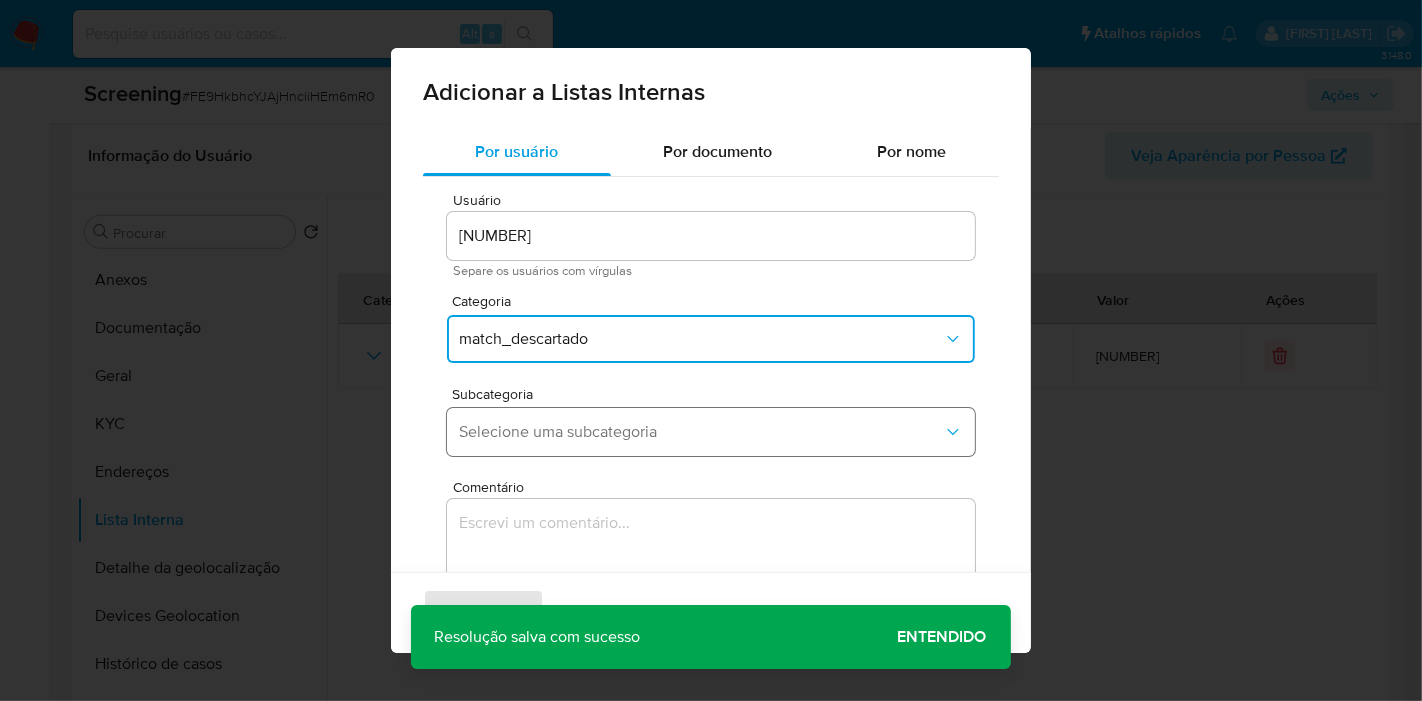 click on "Selecione uma subcategoria" at bounding box center [701, 432] 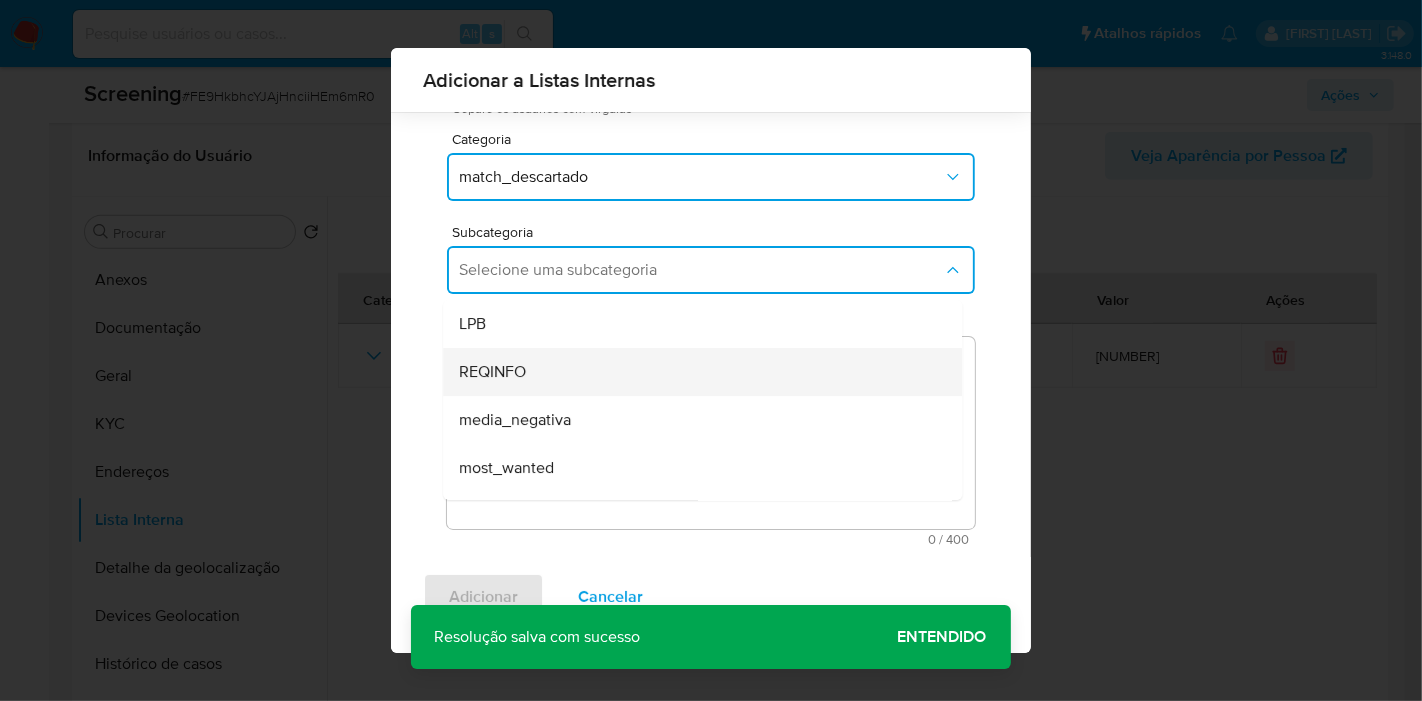 scroll, scrollTop: 151, scrollLeft: 0, axis: vertical 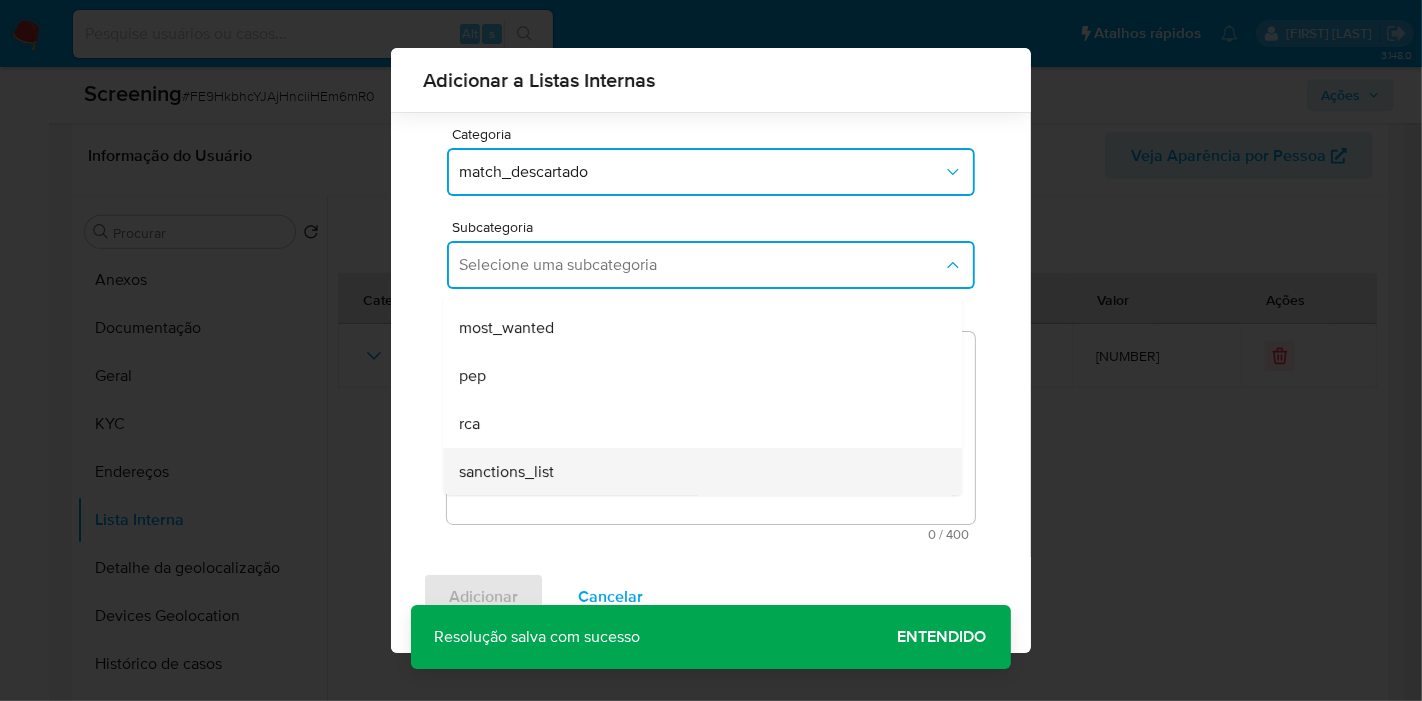 click on "sanctions_list" at bounding box center (696, 472) 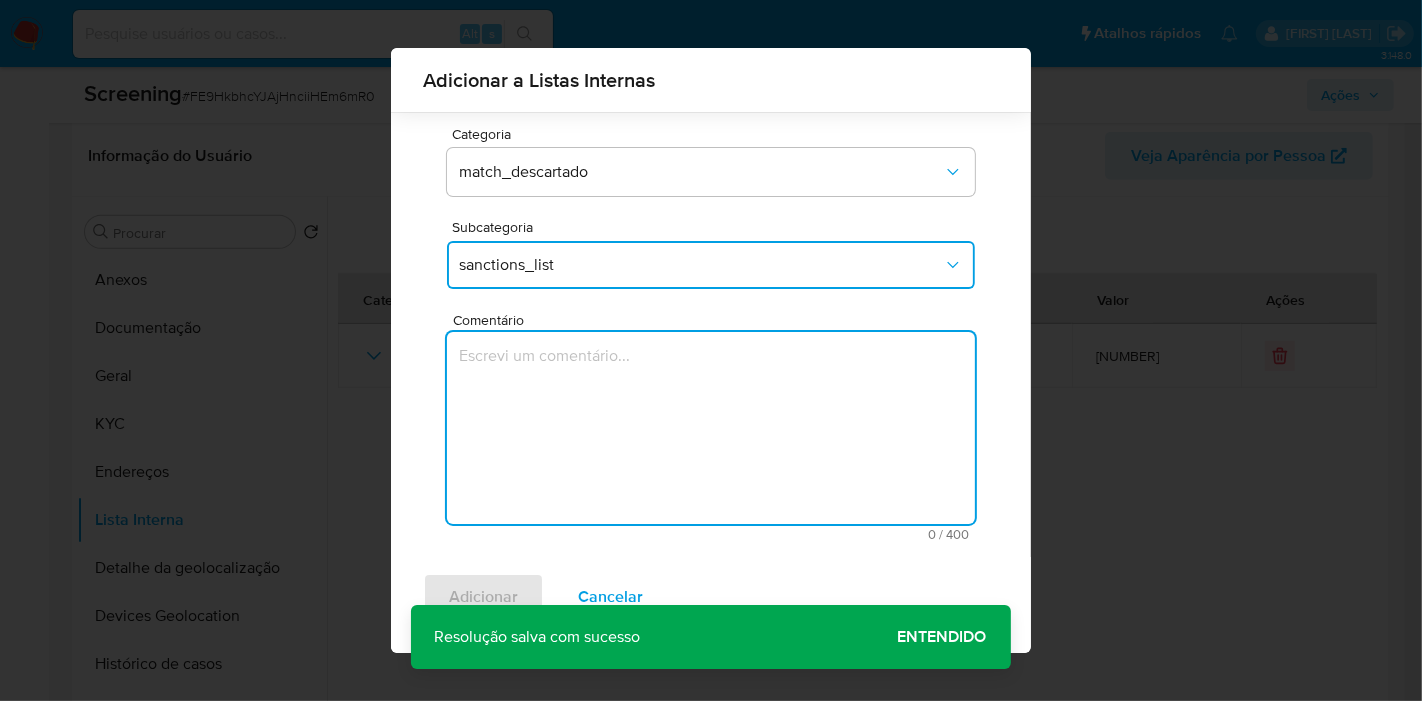 click at bounding box center [711, 428] 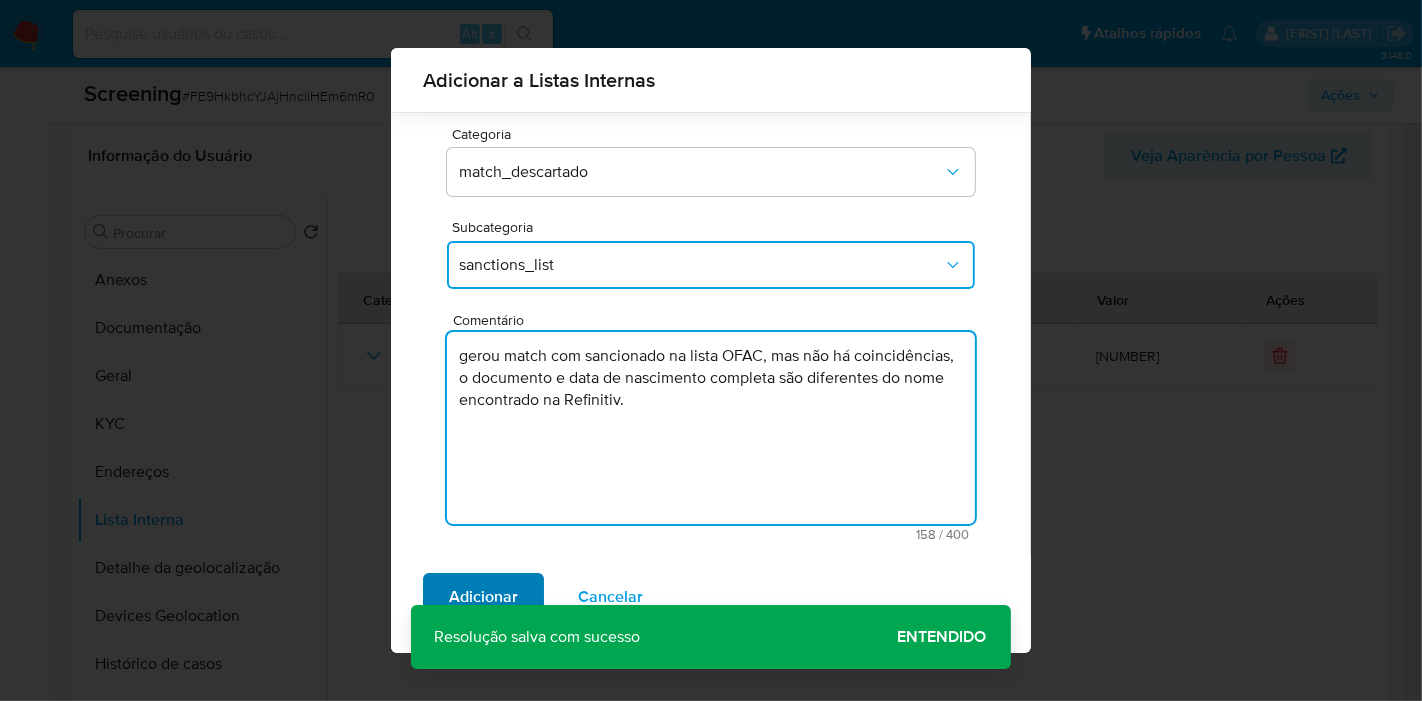 type on "gerou match com sancionado na lista OFAC, mas não há coincidências, o documento e data de nascimento completa são diferentes do nome encontrado na Refinitiv." 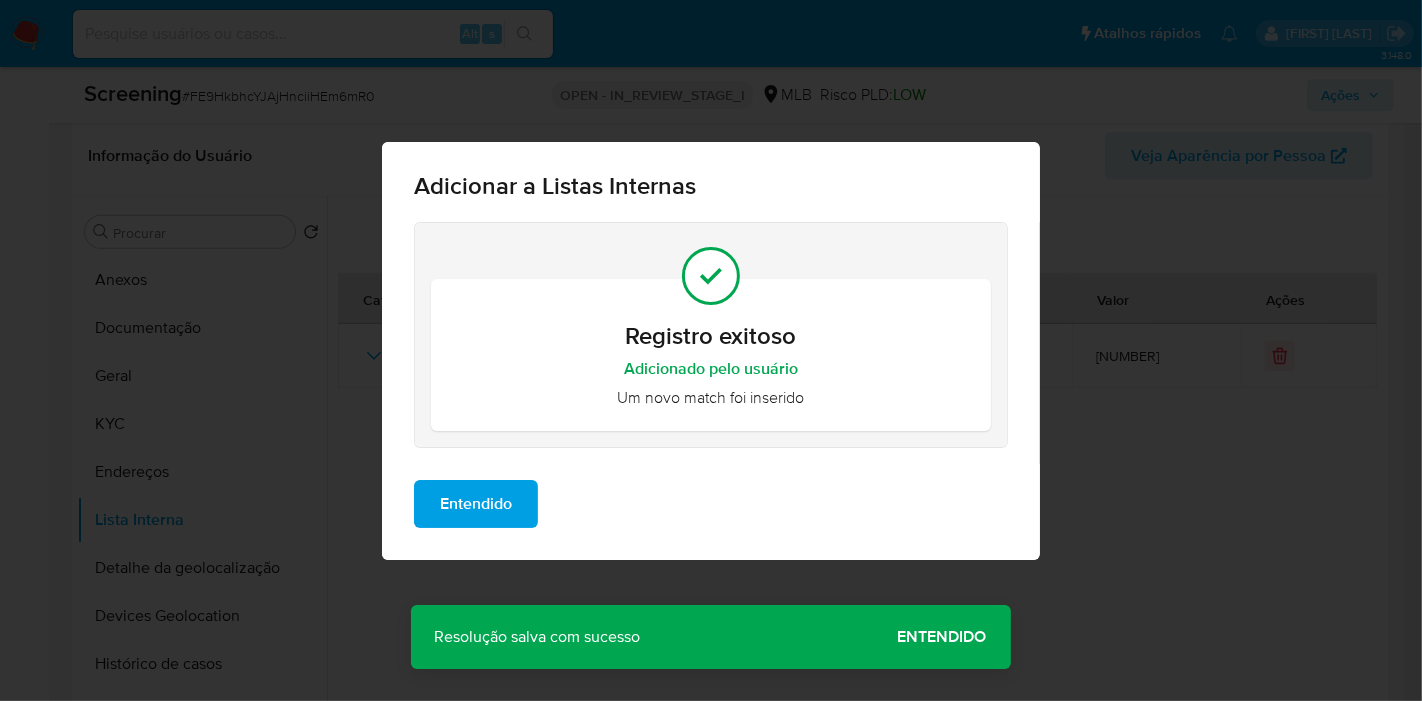 scroll, scrollTop: 0, scrollLeft: 0, axis: both 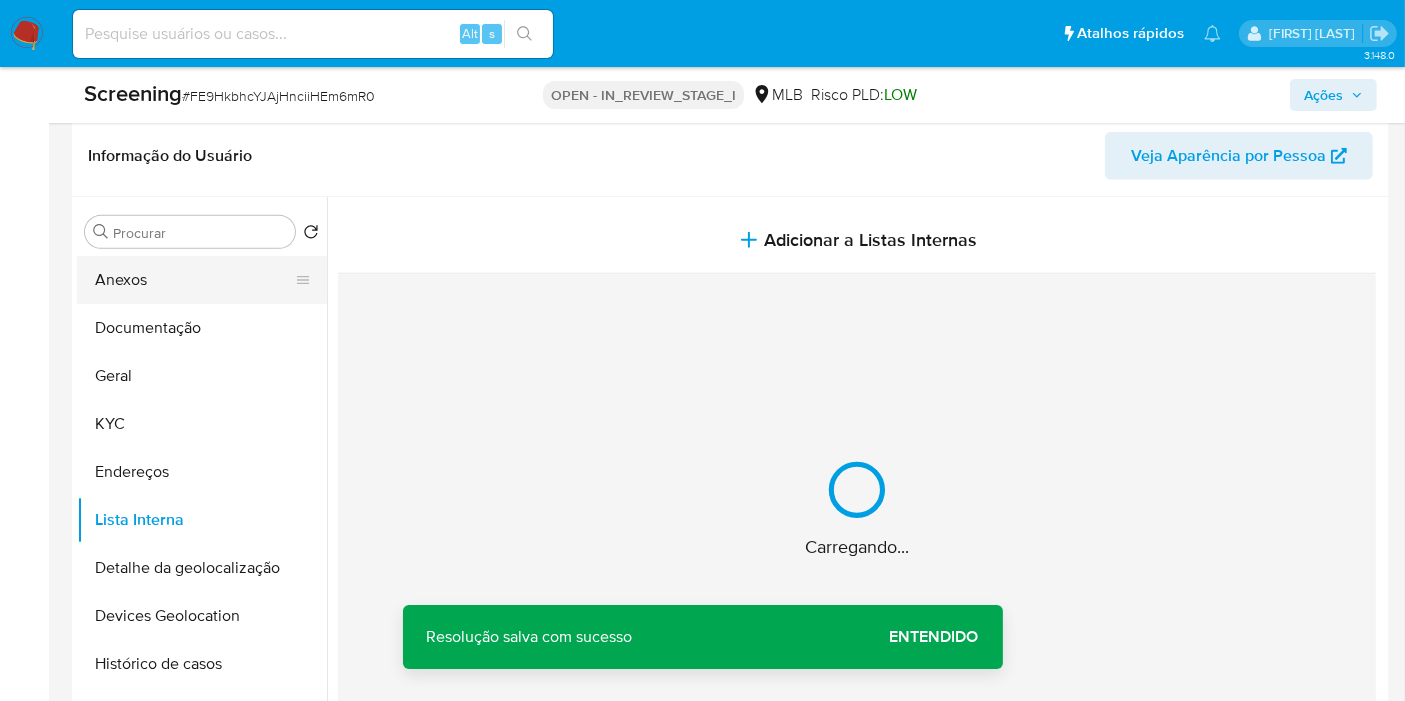 click on "Anexos" at bounding box center [194, 280] 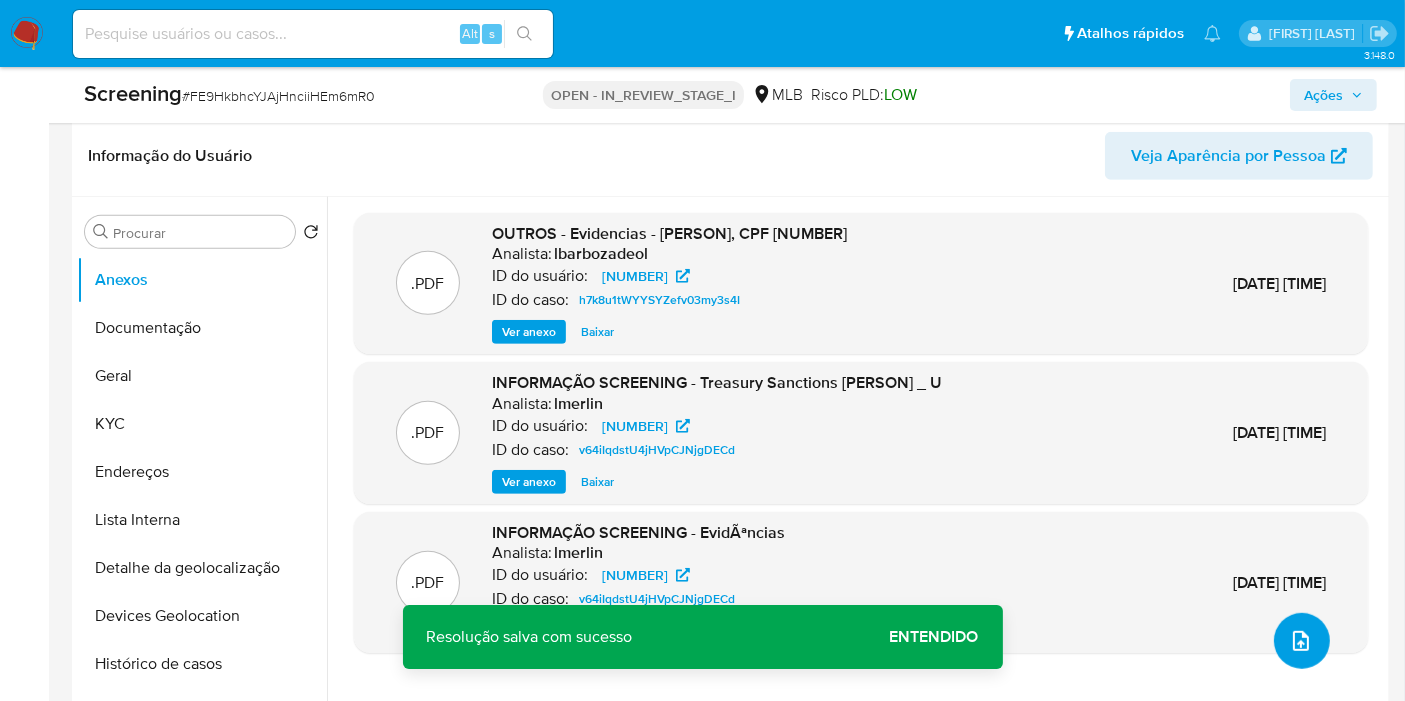click at bounding box center (1302, 641) 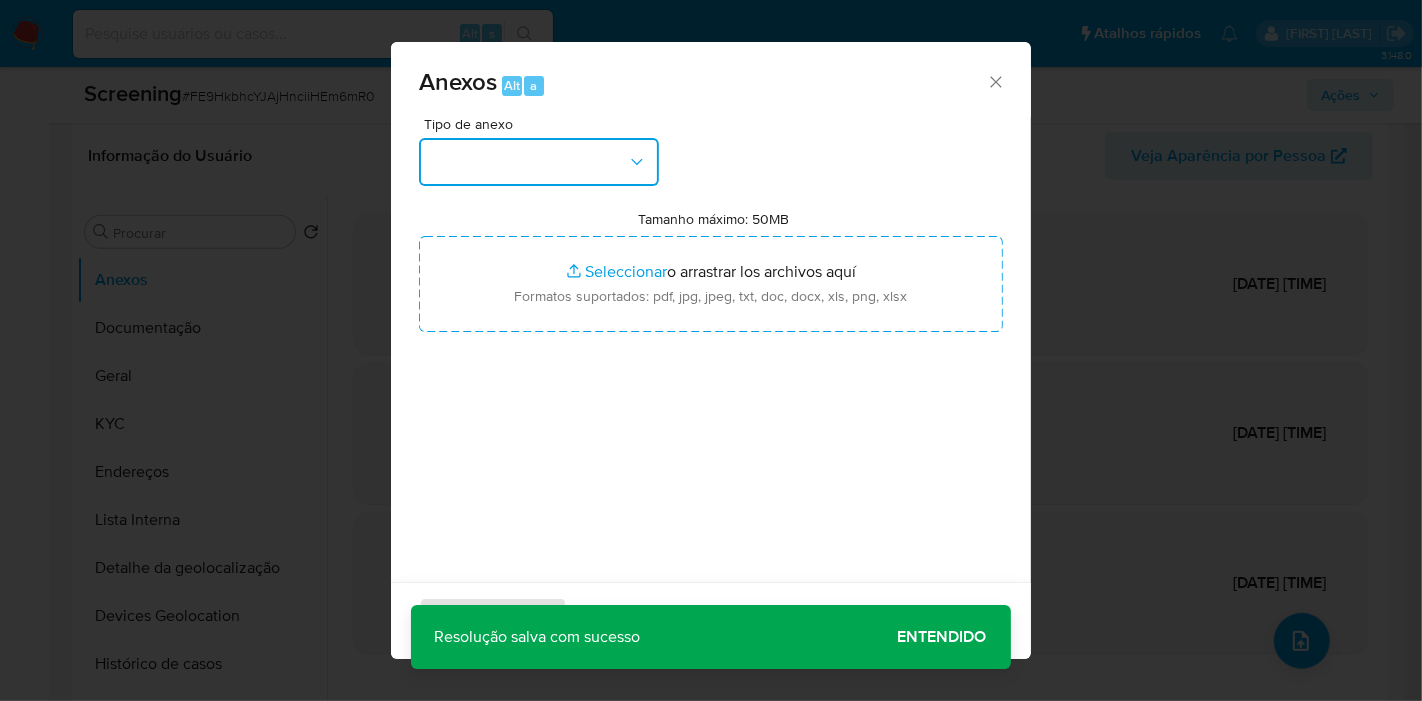 click at bounding box center (539, 162) 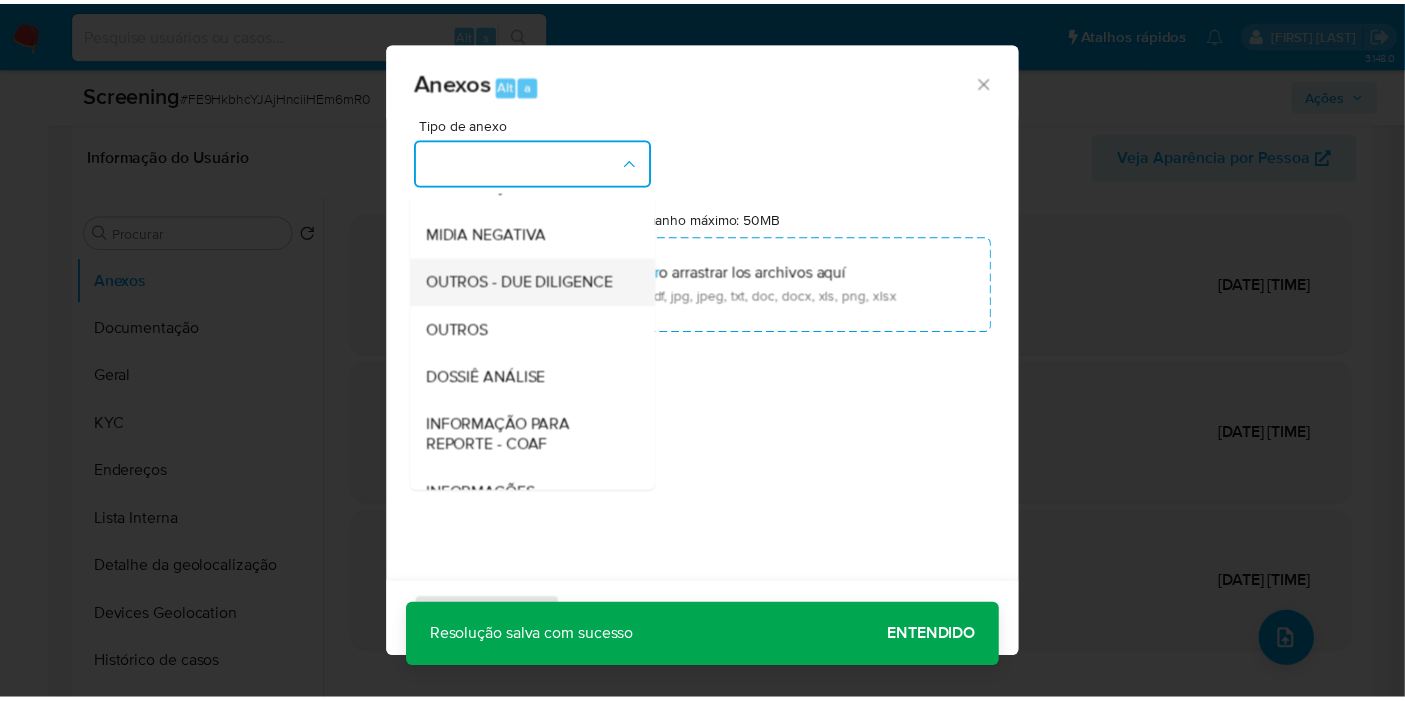 scroll, scrollTop: 111, scrollLeft: 0, axis: vertical 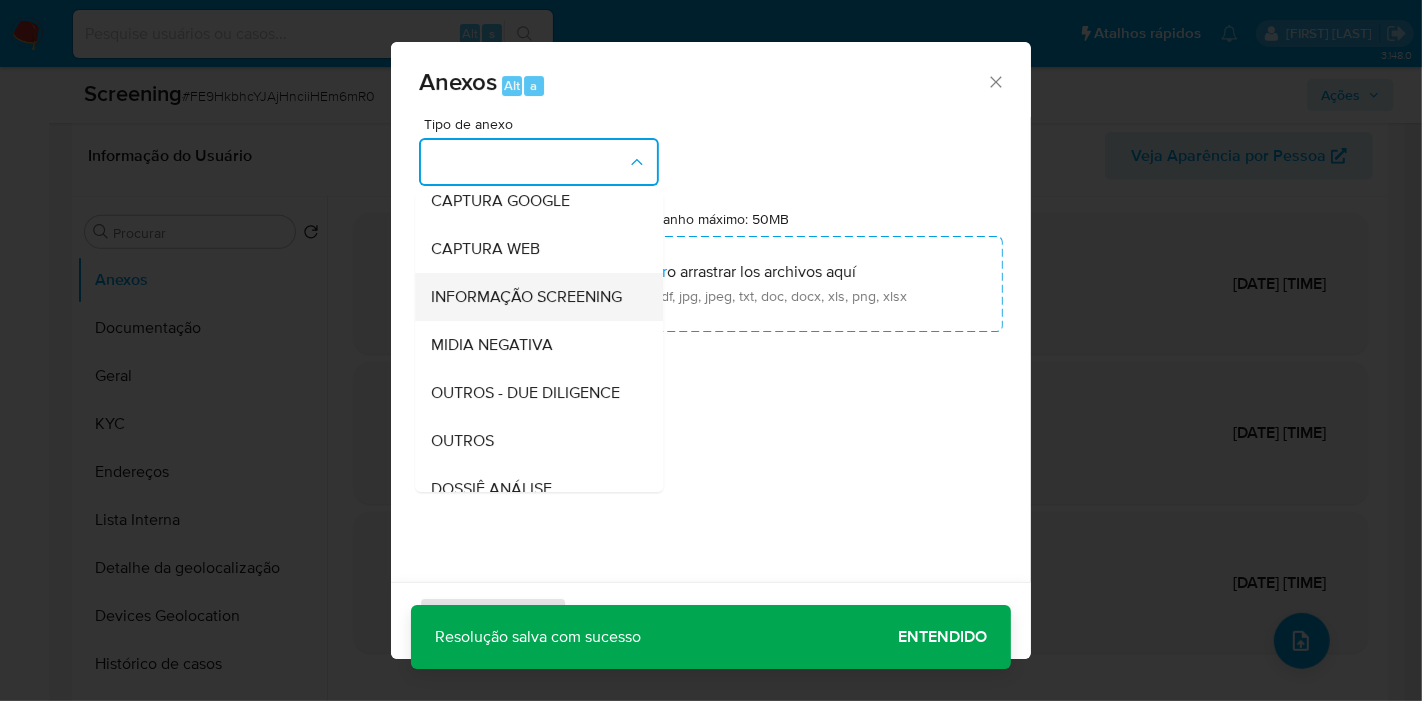 click on "INFORMAÇÃO SCREENING" at bounding box center [526, 297] 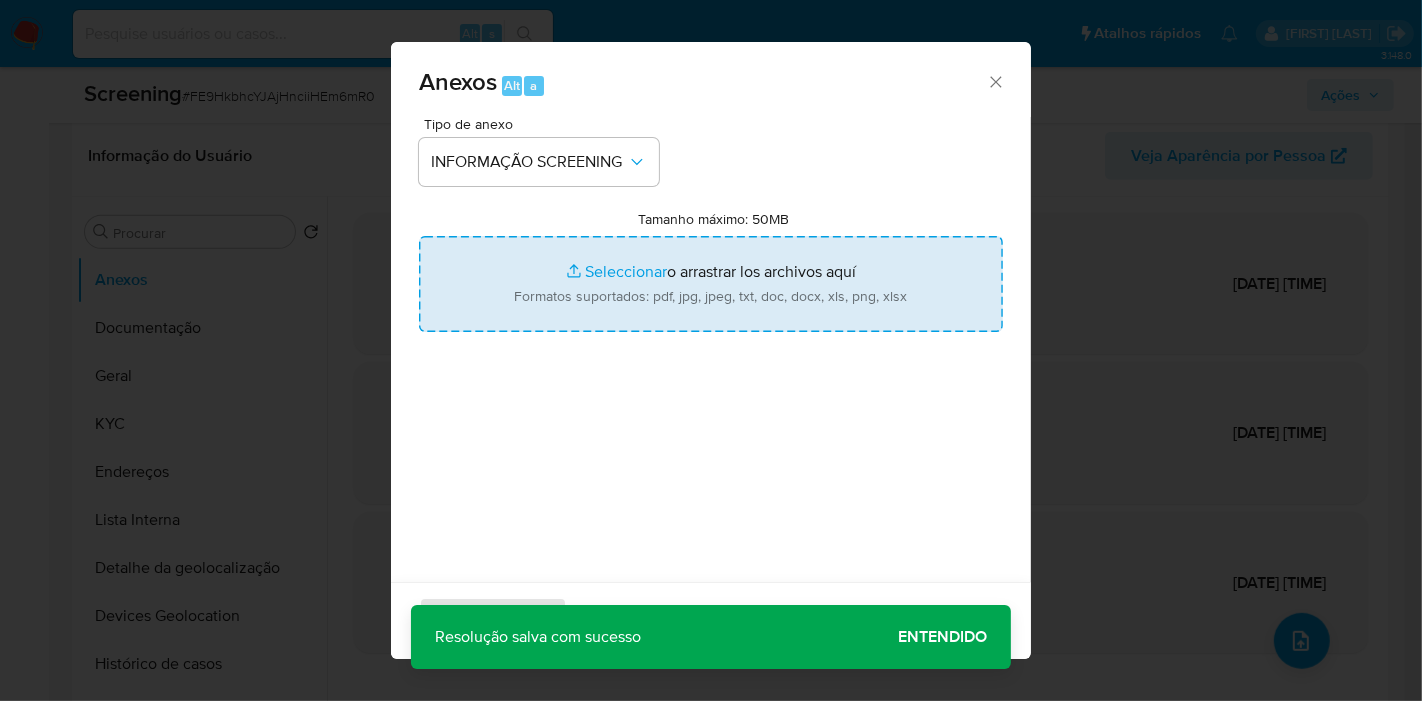 click on "Tamanho máximo: 50MB Seleccionar archivos" at bounding box center [711, 284] 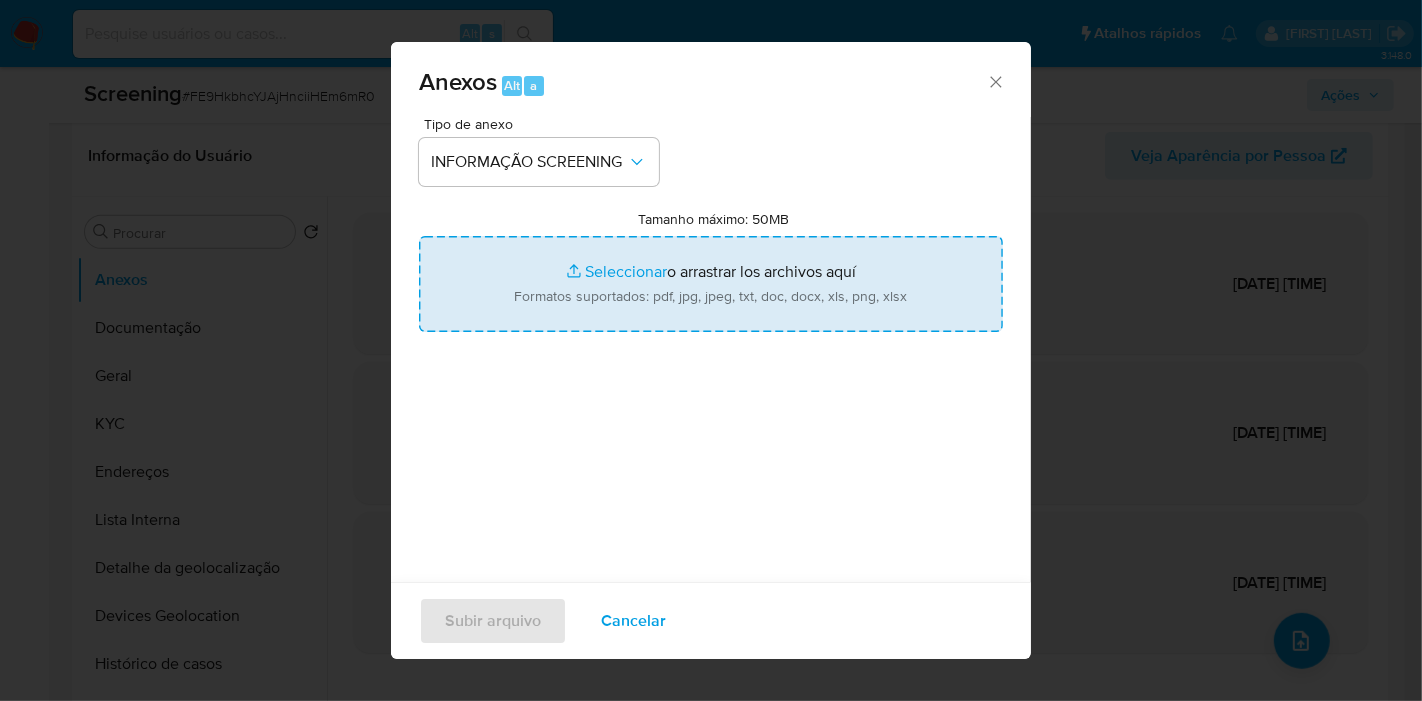 type on "C:\fakepath\Evidências.pdf" 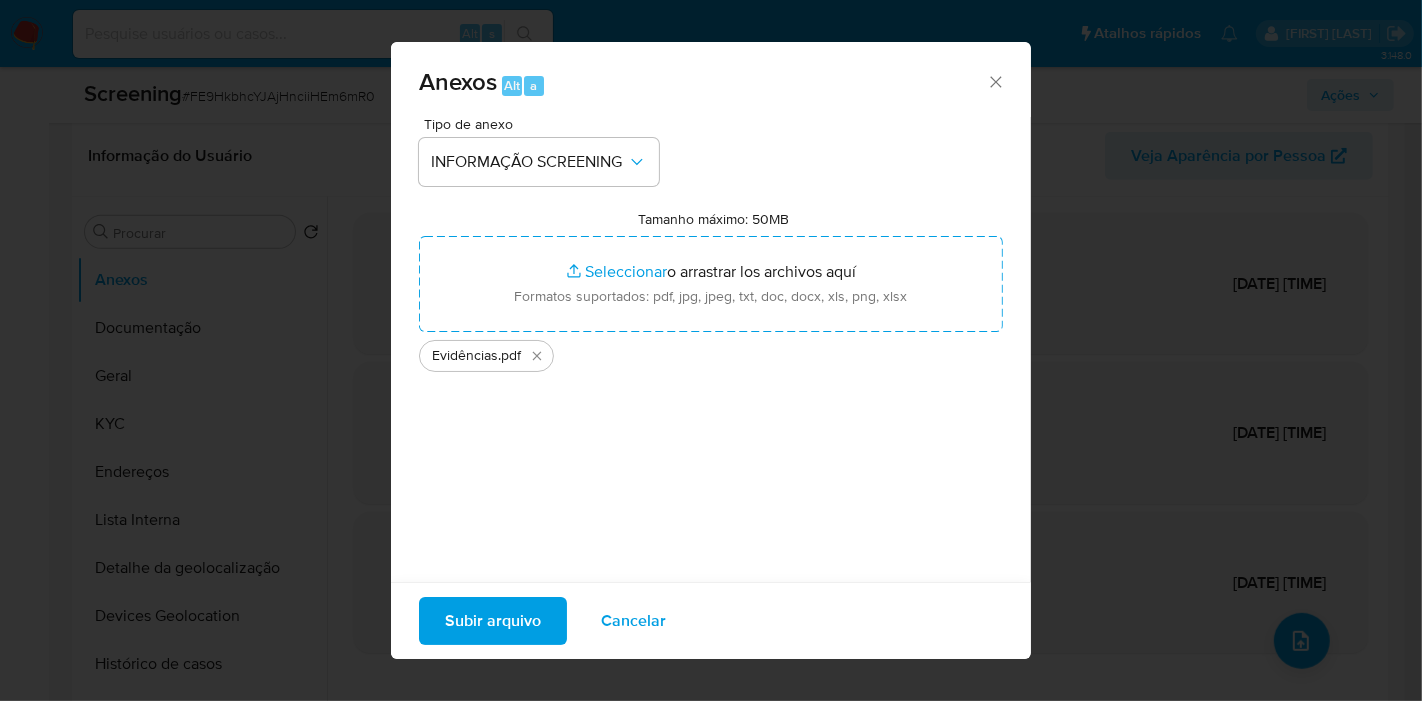 click on "Subir arquivo" at bounding box center (493, 621) 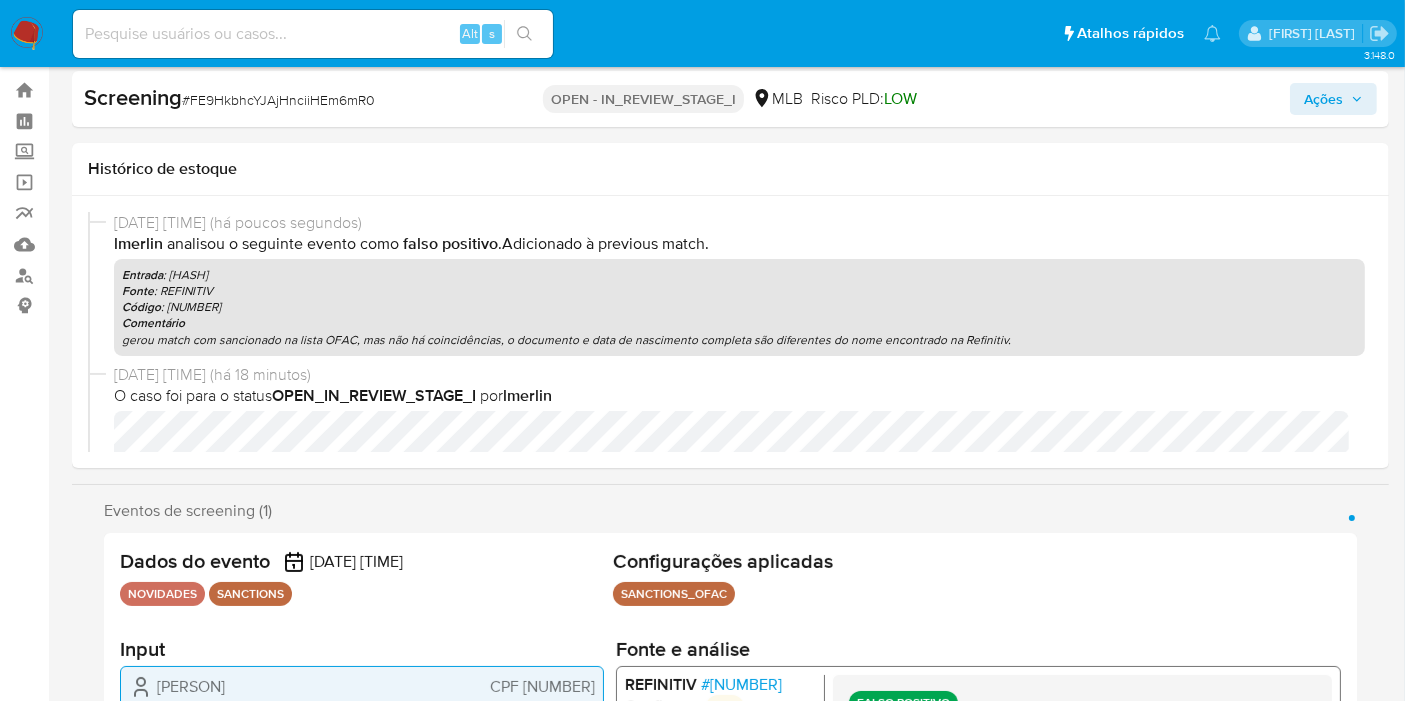 scroll, scrollTop: 43, scrollLeft: 0, axis: vertical 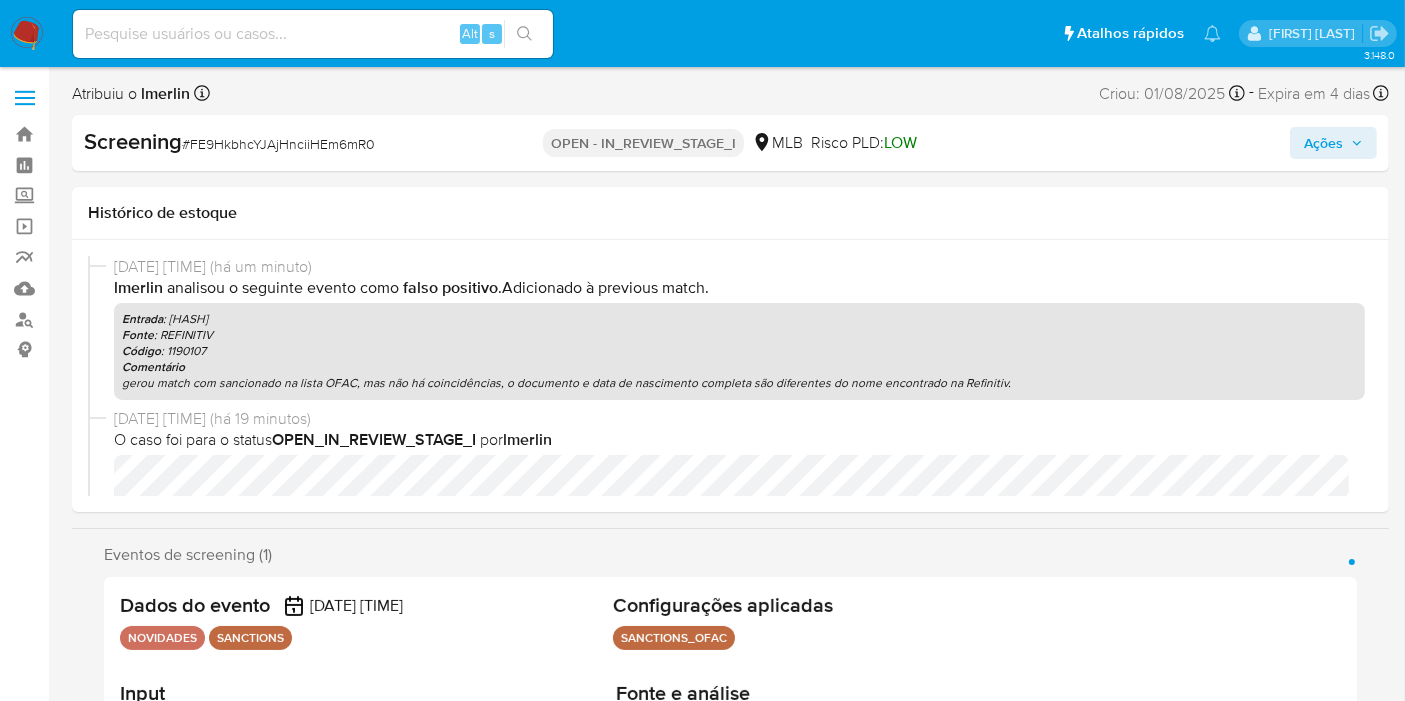 select on "10" 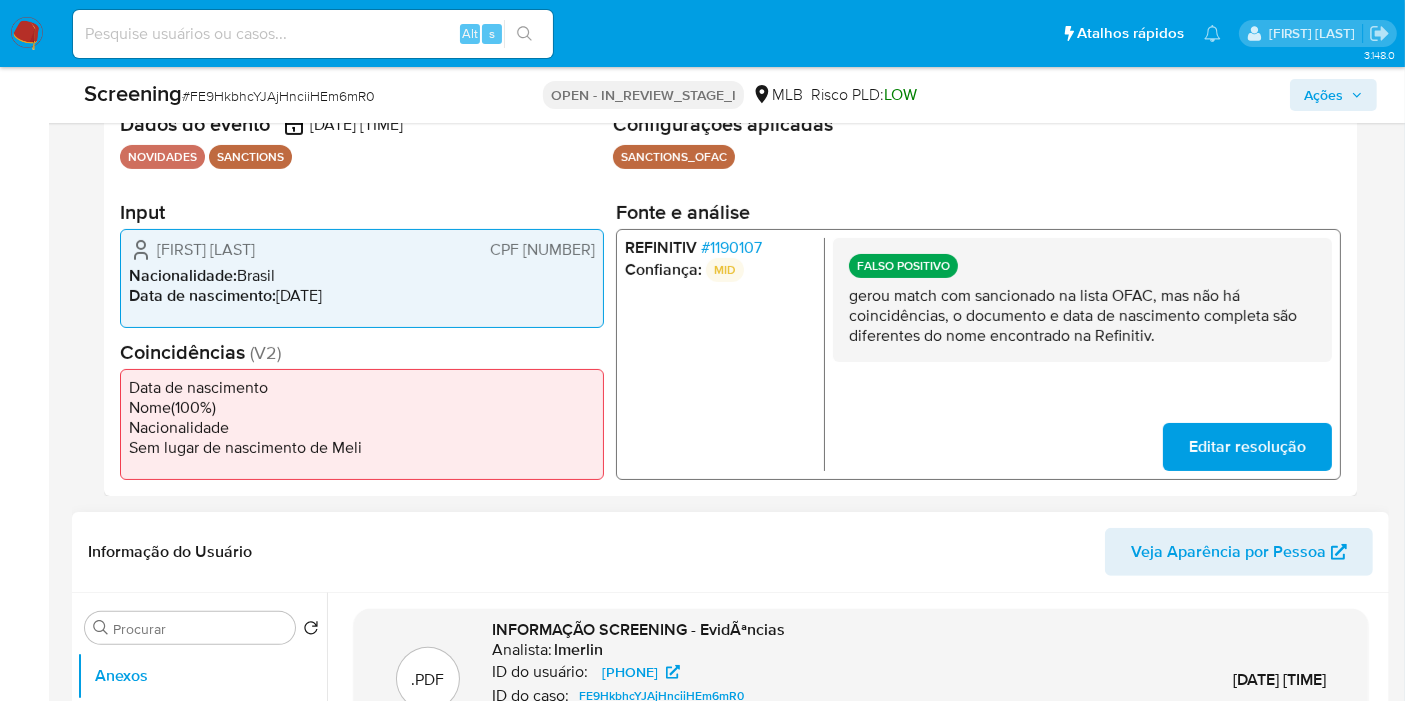 scroll, scrollTop: 666, scrollLeft: 0, axis: vertical 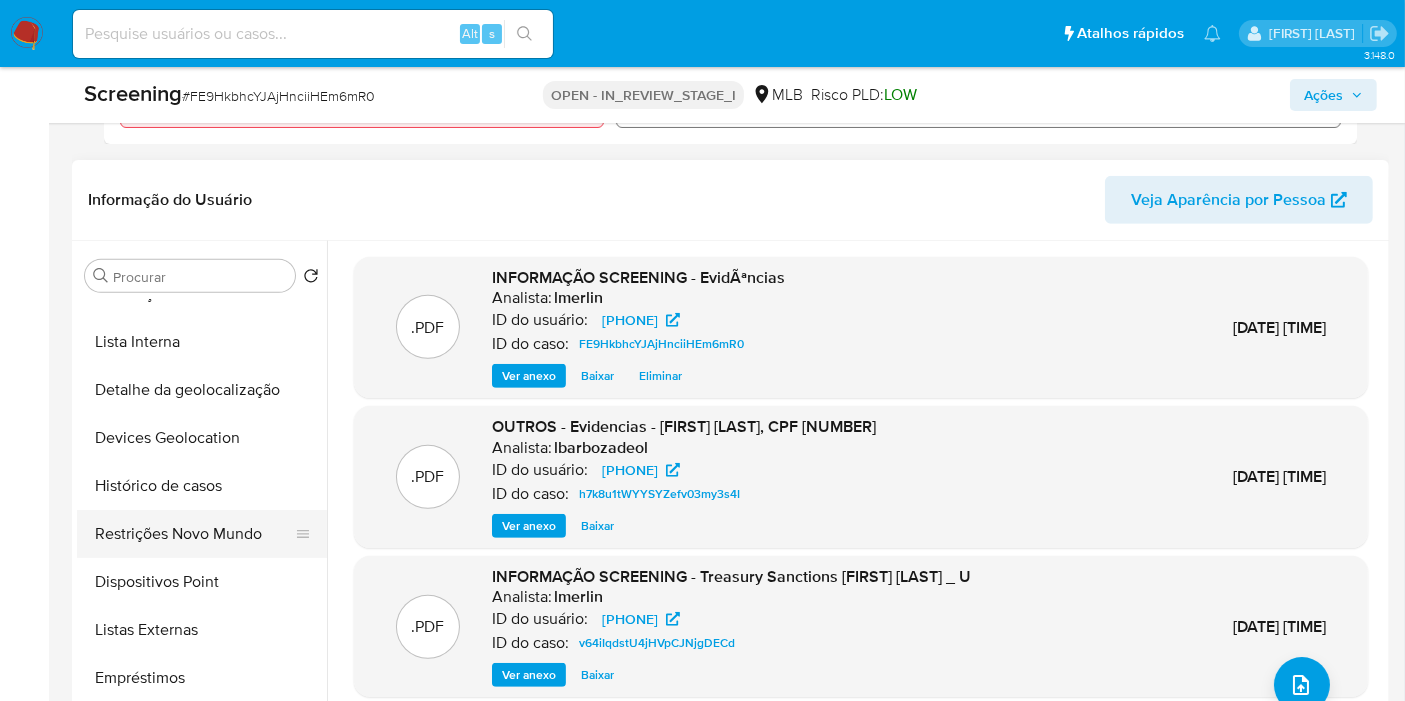 click on "Restrições Novo Mundo" at bounding box center [194, 534] 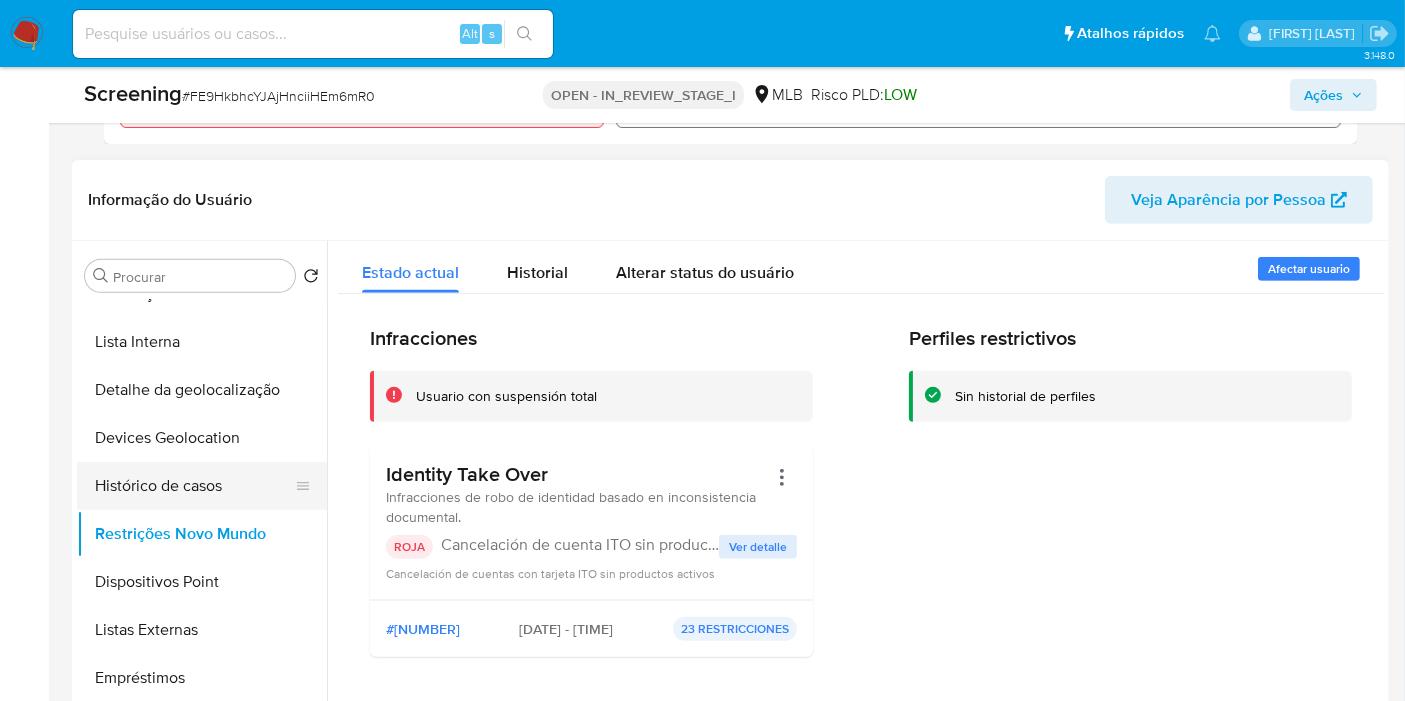 scroll, scrollTop: 0, scrollLeft: 0, axis: both 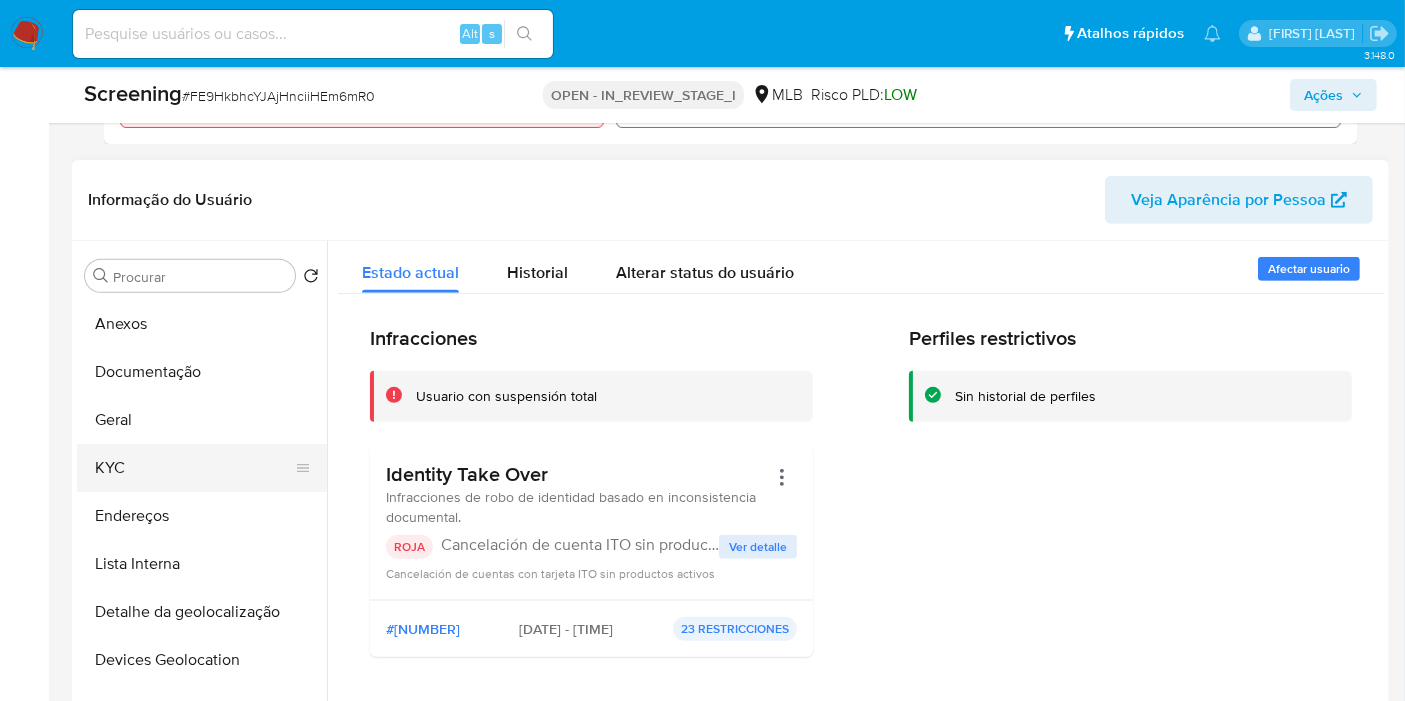 click on "KYC" at bounding box center [194, 468] 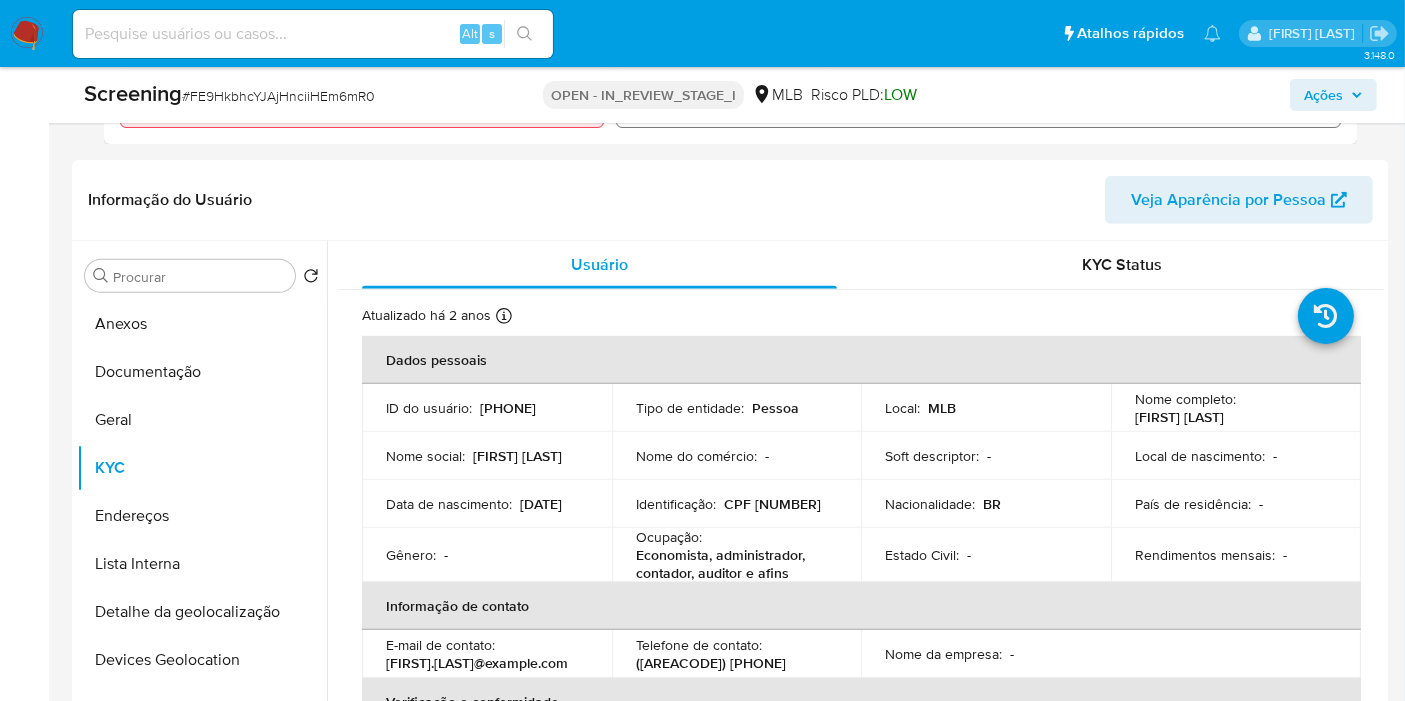 click on "Ações" at bounding box center (1323, 95) 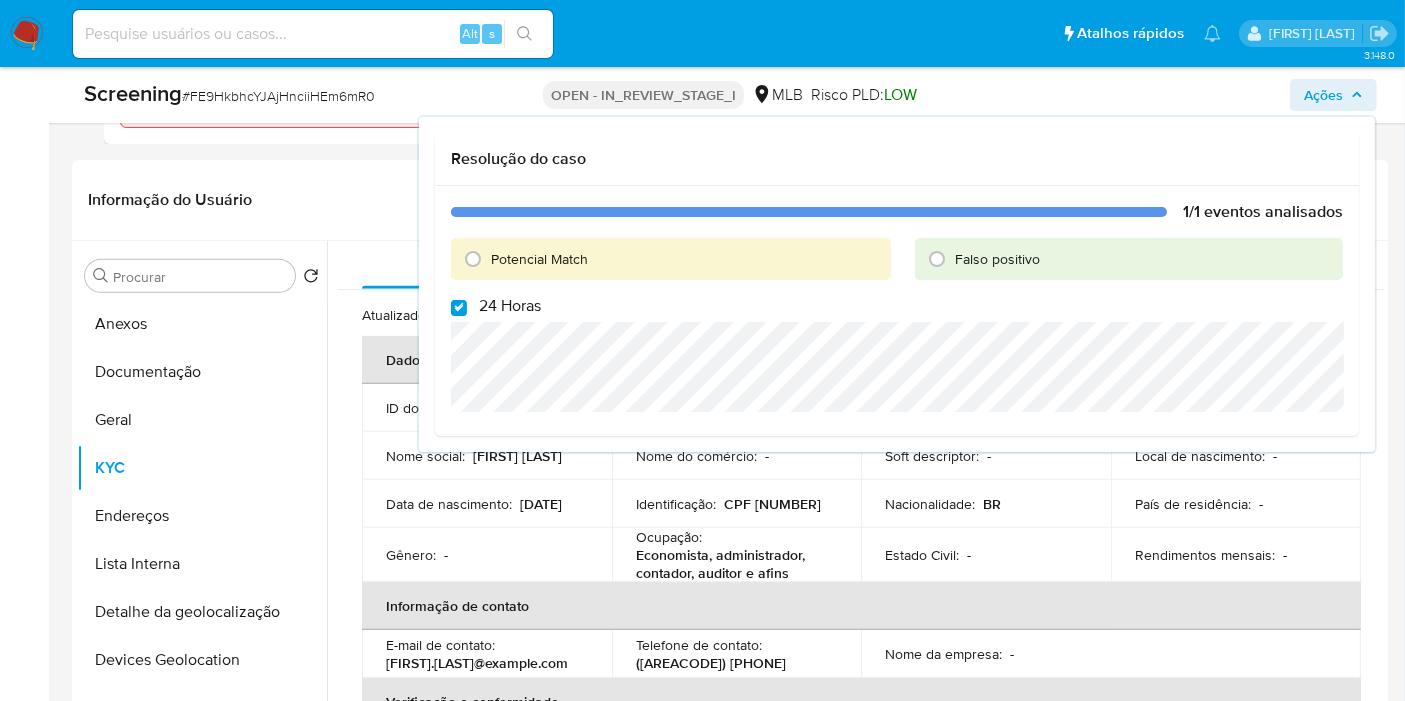 click on "24 Horas" at bounding box center (510, 306) 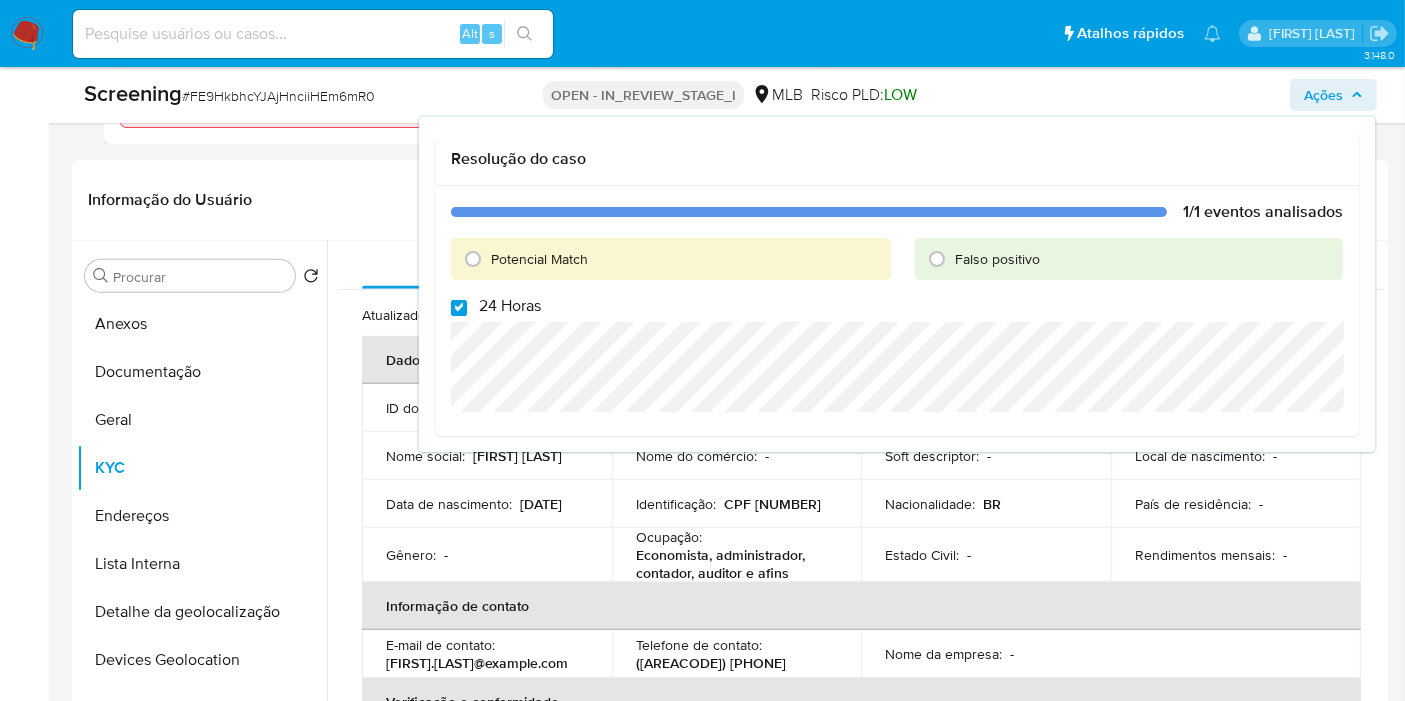 click on "24 Horas" at bounding box center (459, 308) 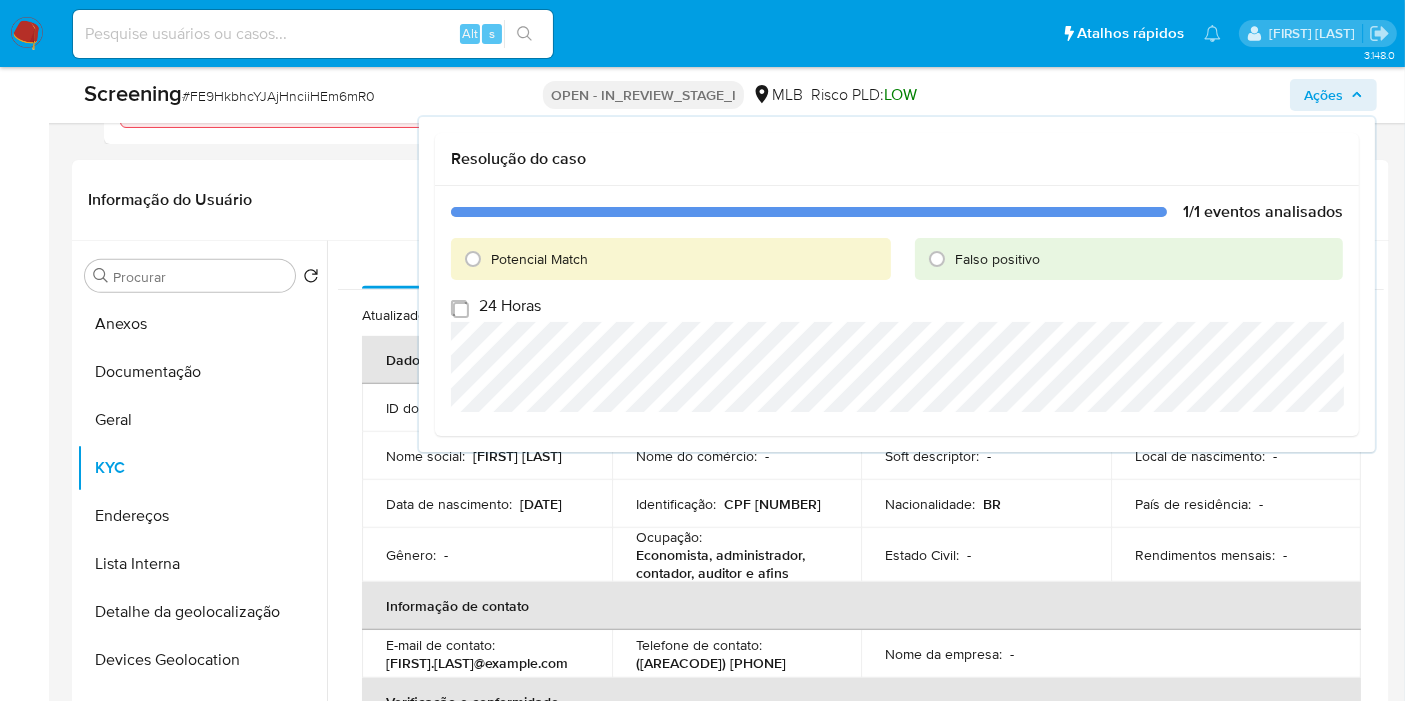 checkbox on "false" 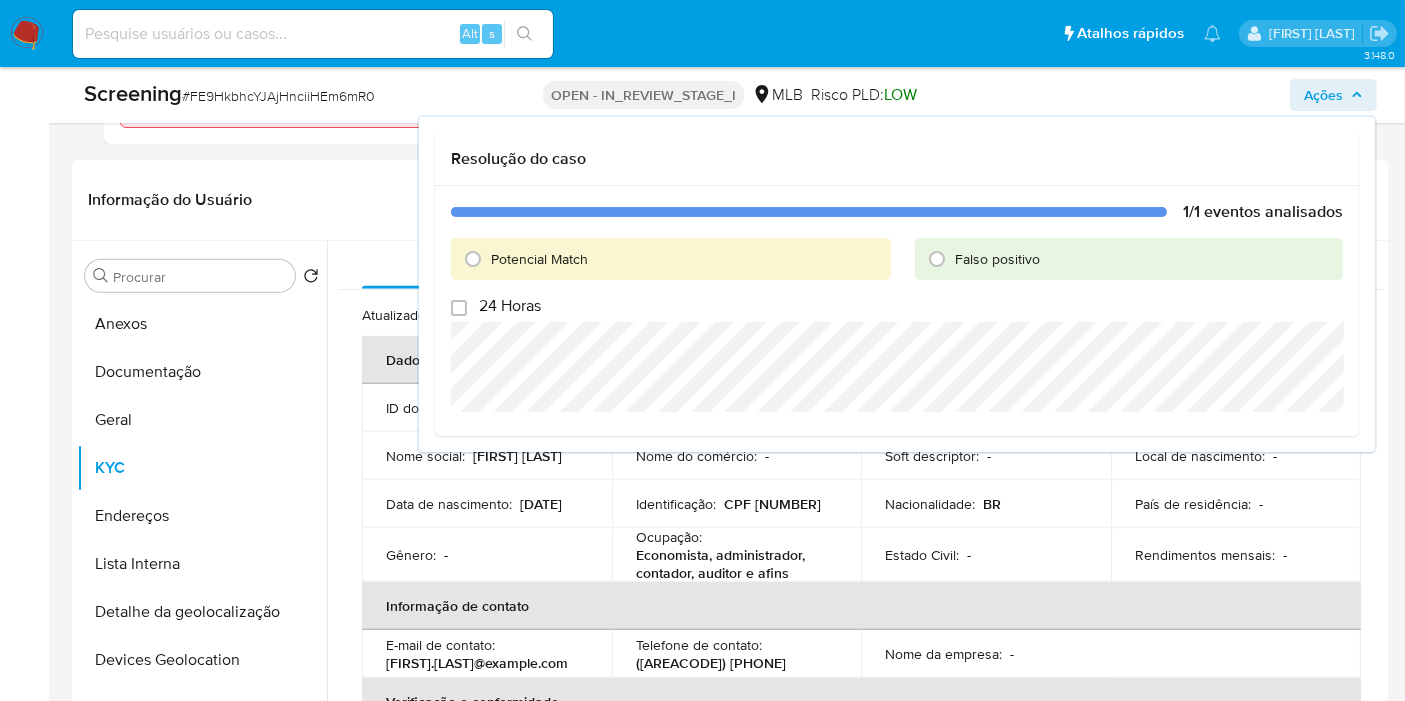 click on "Falso positivo" at bounding box center (997, 259) 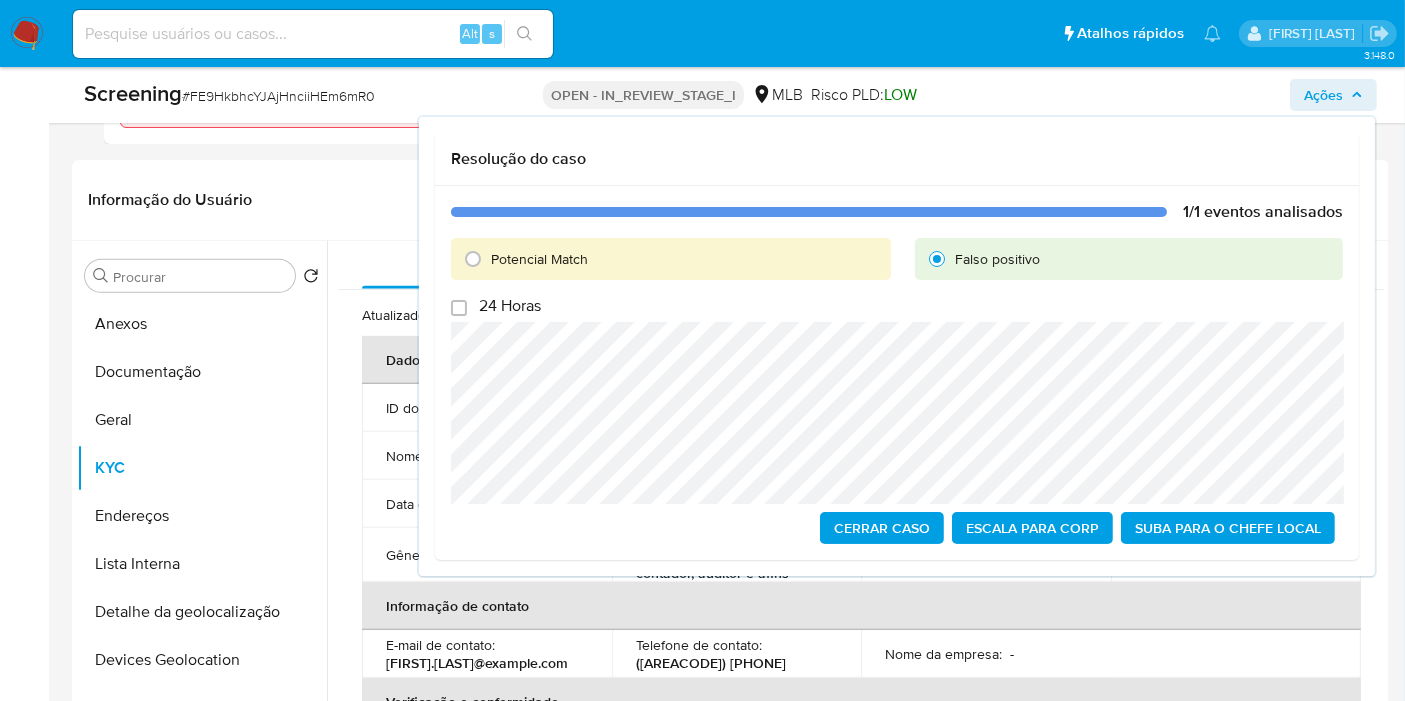 click on "Cerrar caso" at bounding box center (882, 528) 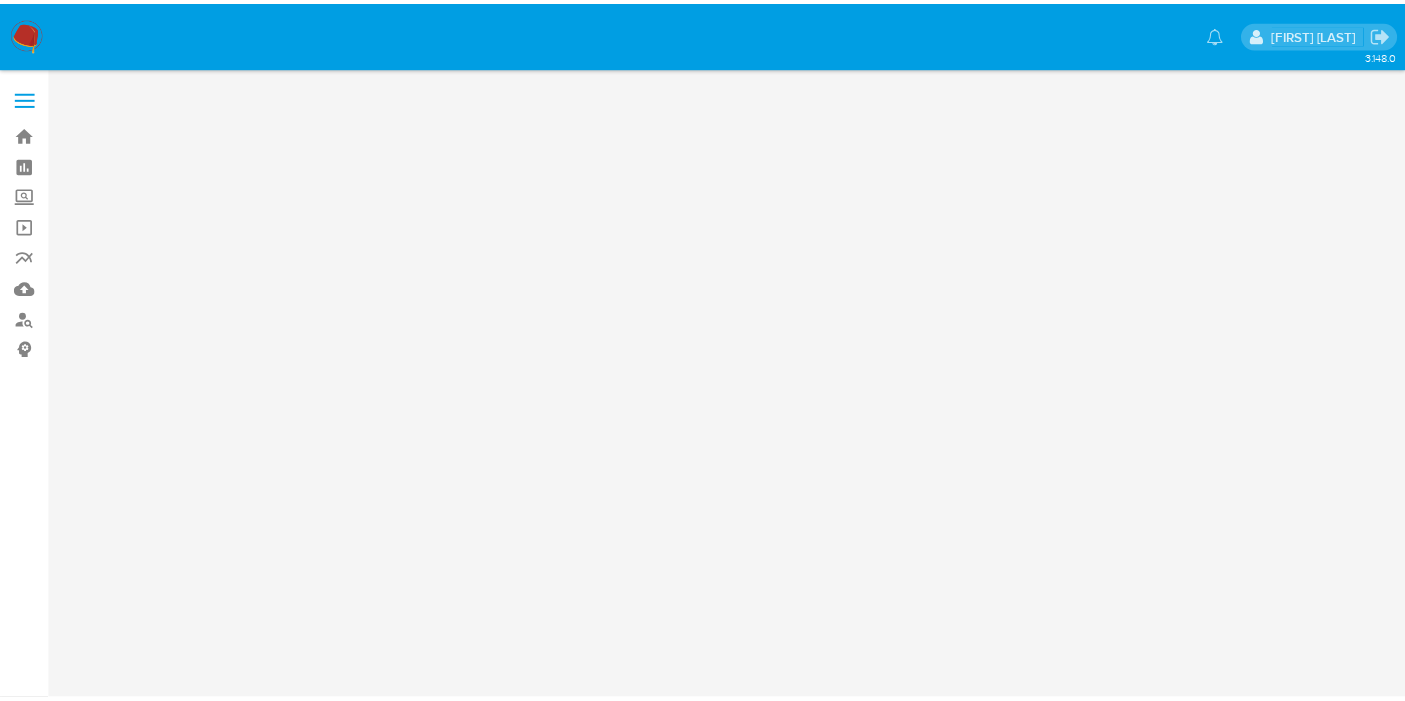 scroll, scrollTop: 0, scrollLeft: 0, axis: both 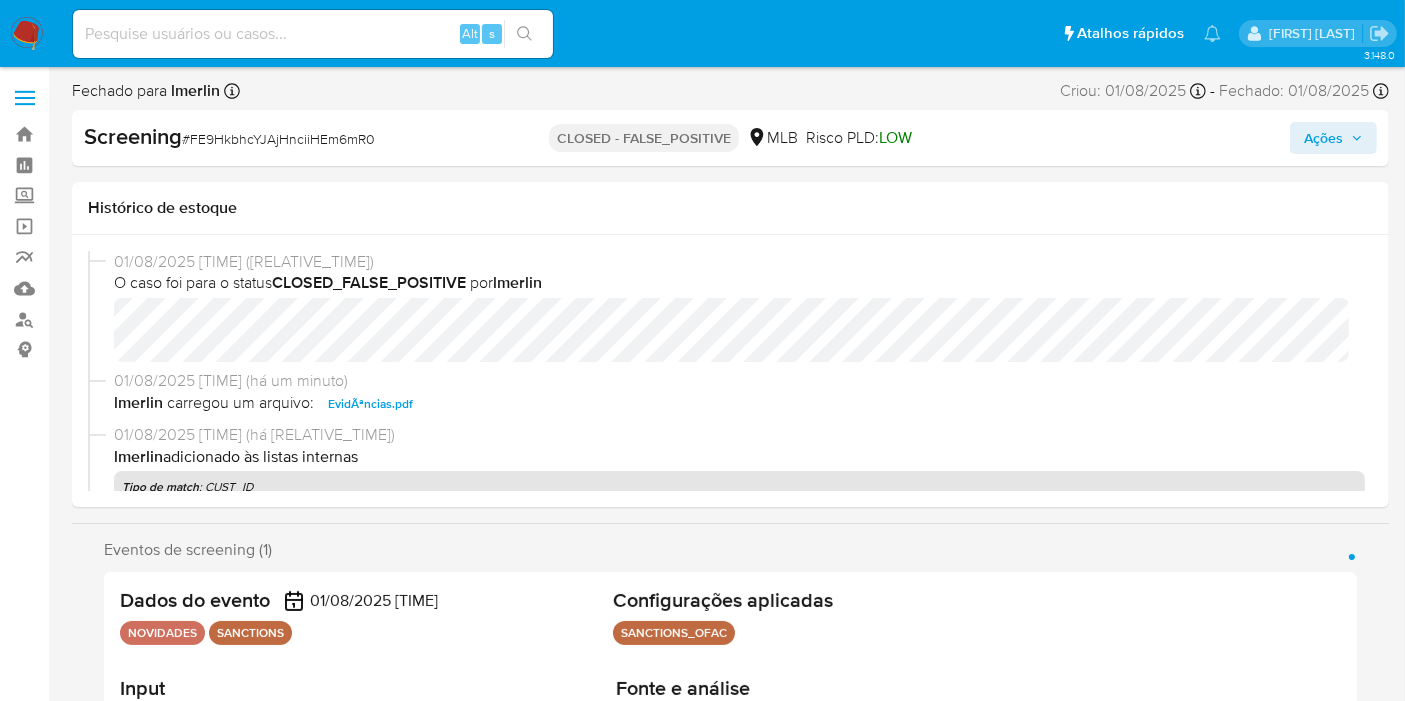 select on "10" 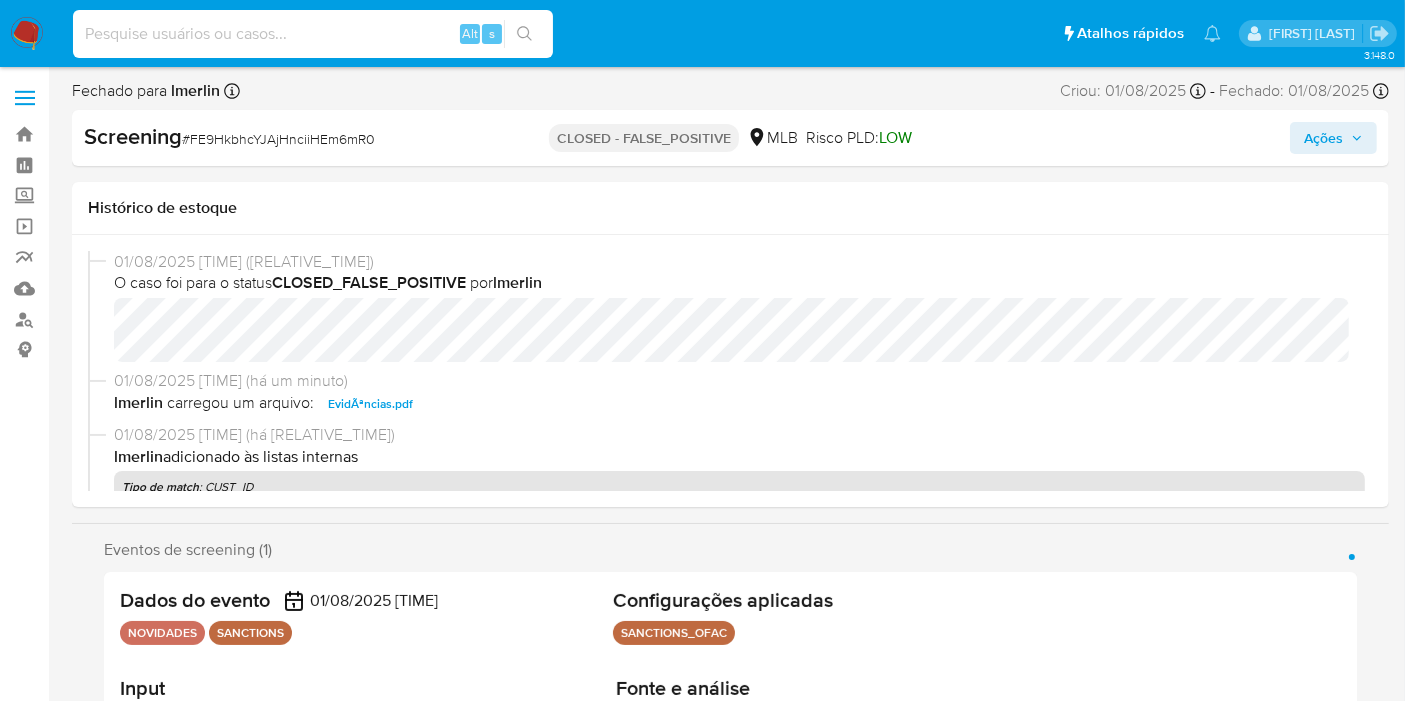 click at bounding box center (313, 34) 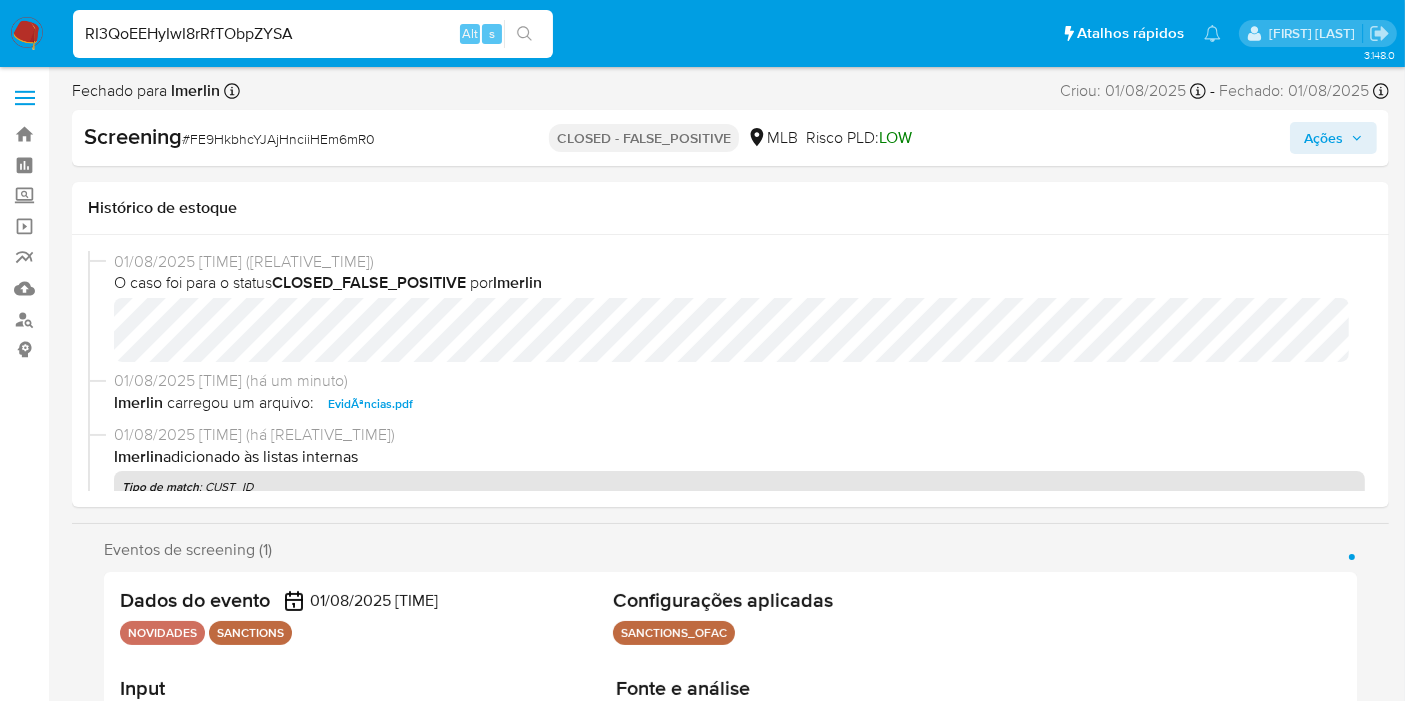 type on "RI3QoEEHyIwI8rRfTObpZYSA" 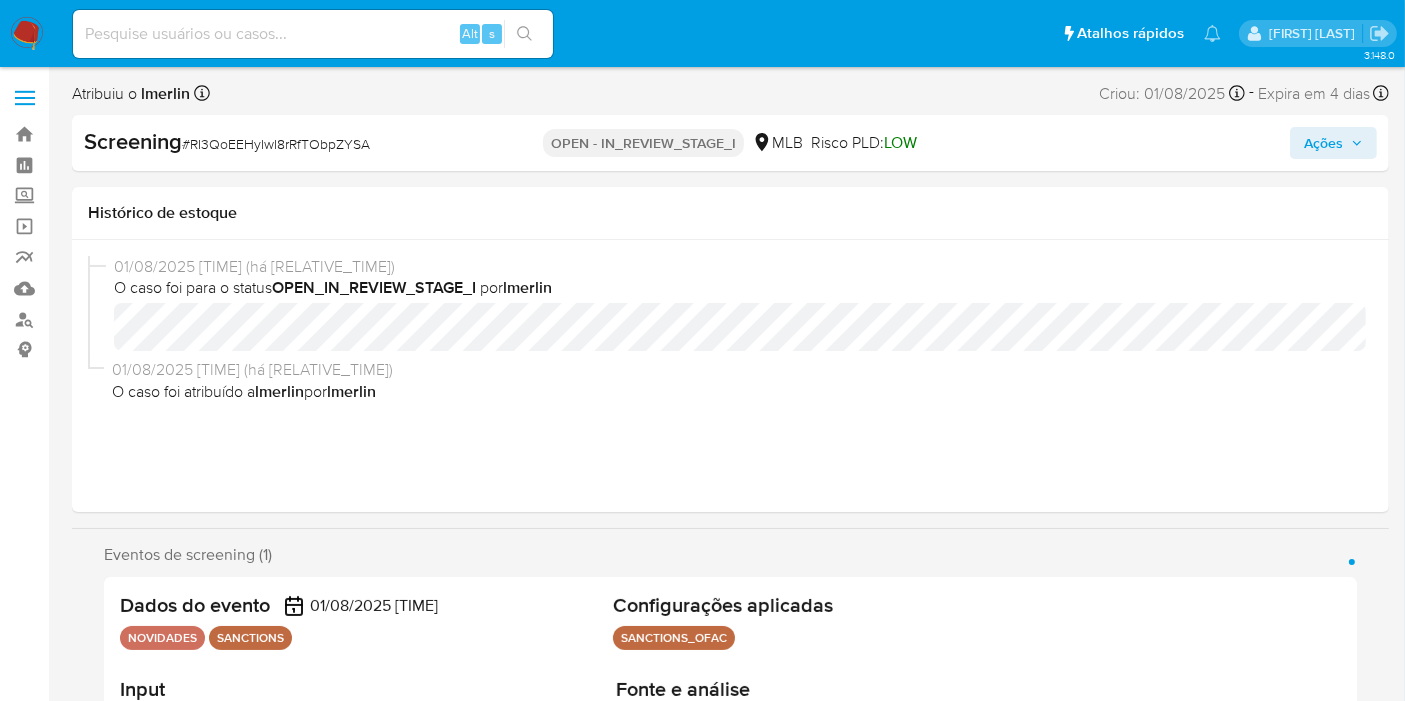 select on "10" 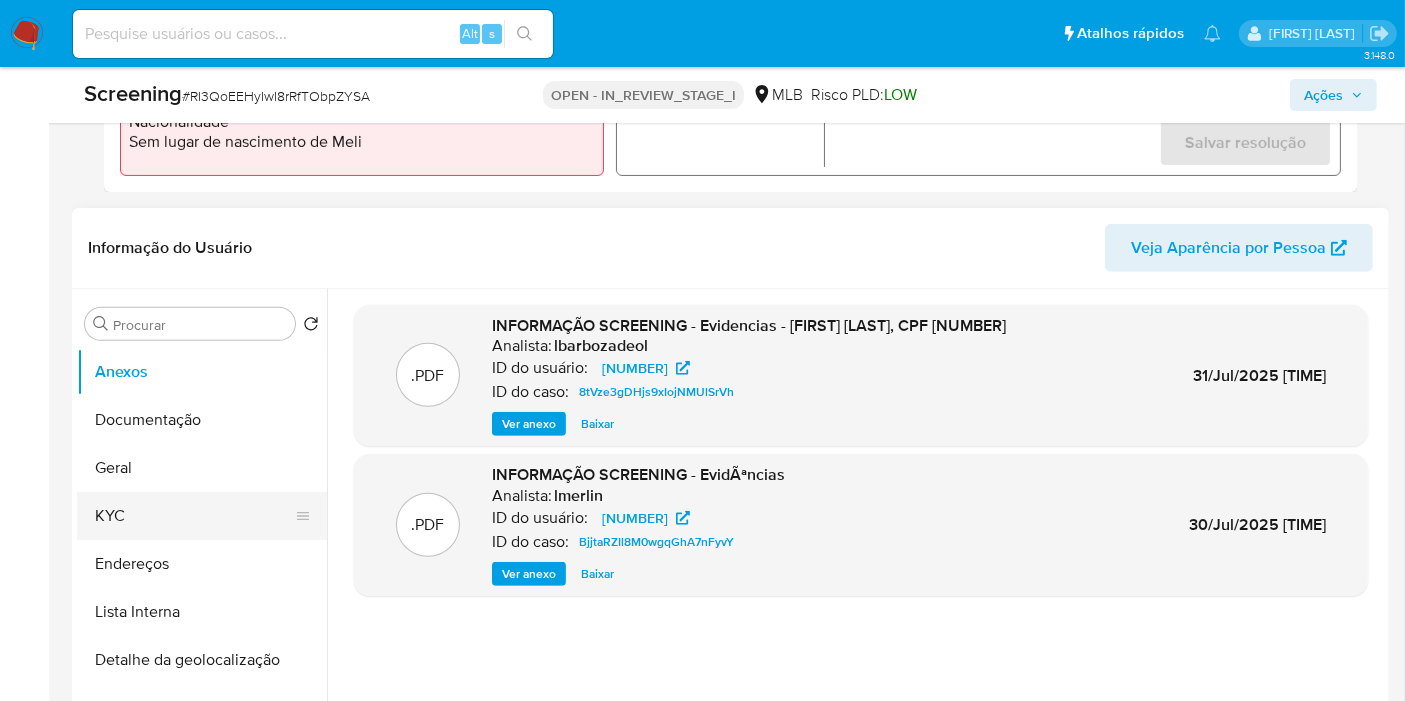 scroll, scrollTop: 777, scrollLeft: 0, axis: vertical 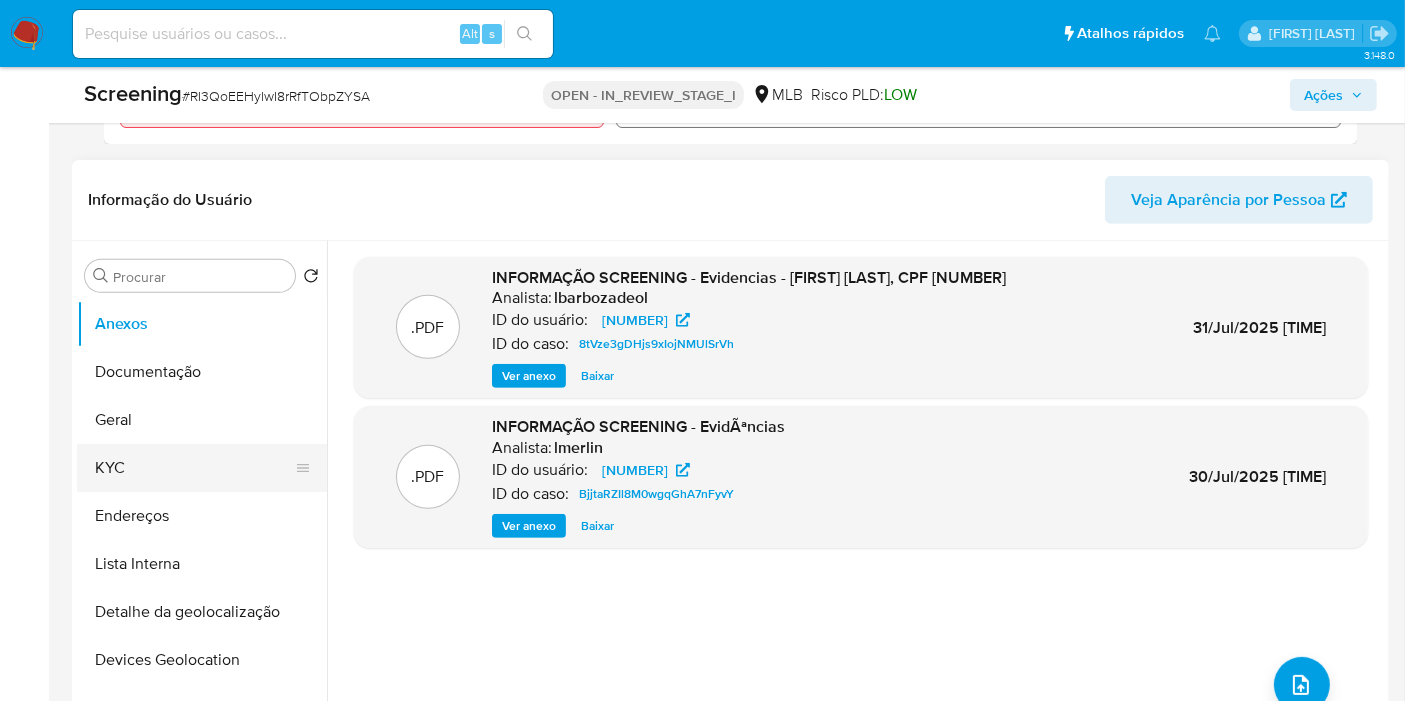 click on "KYC" at bounding box center [194, 468] 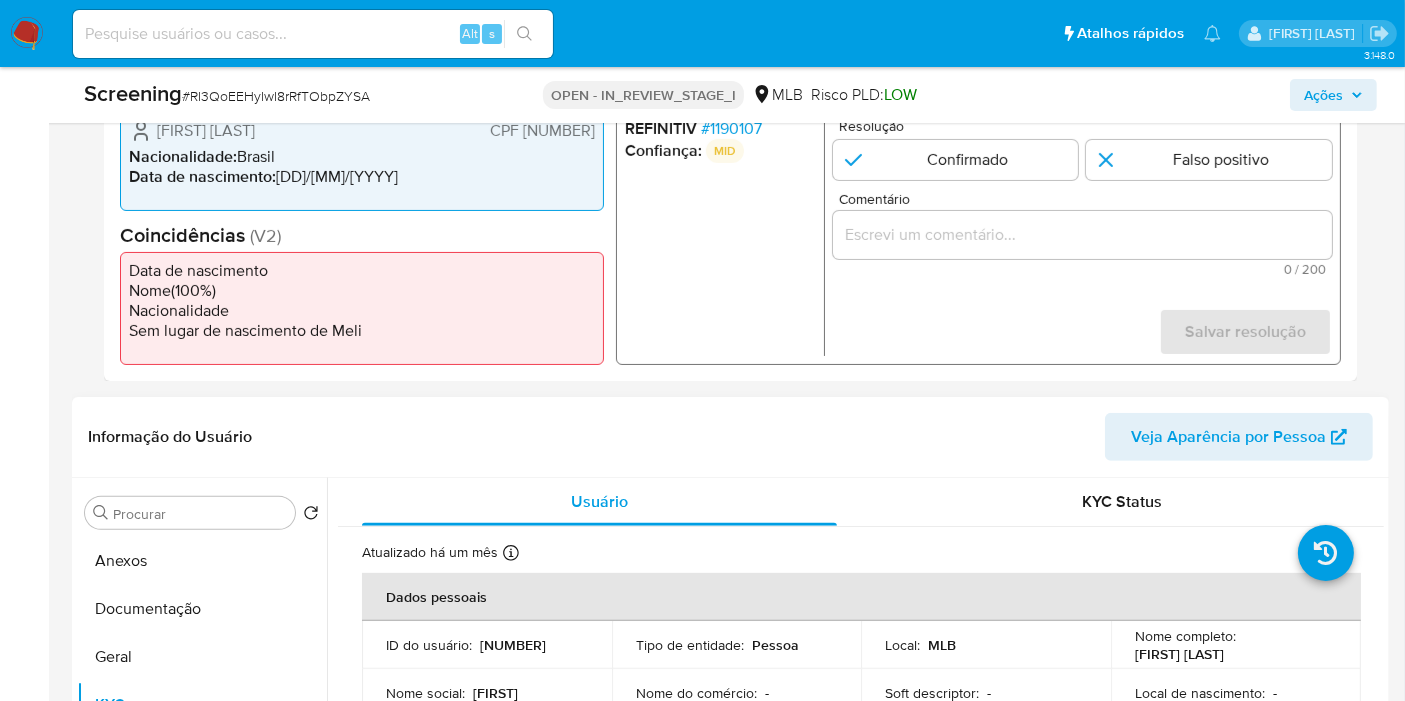 scroll, scrollTop: 777, scrollLeft: 0, axis: vertical 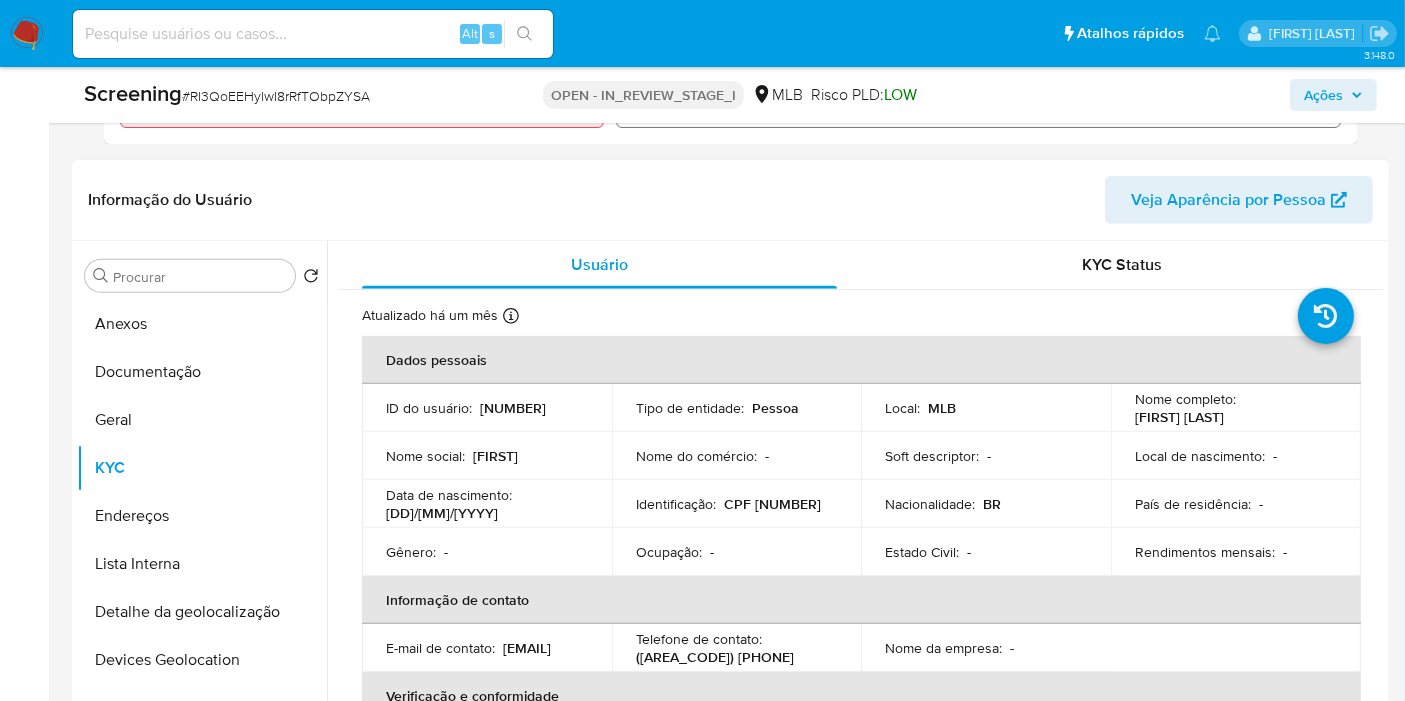 click on "CPF 10685237869" at bounding box center [772, 504] 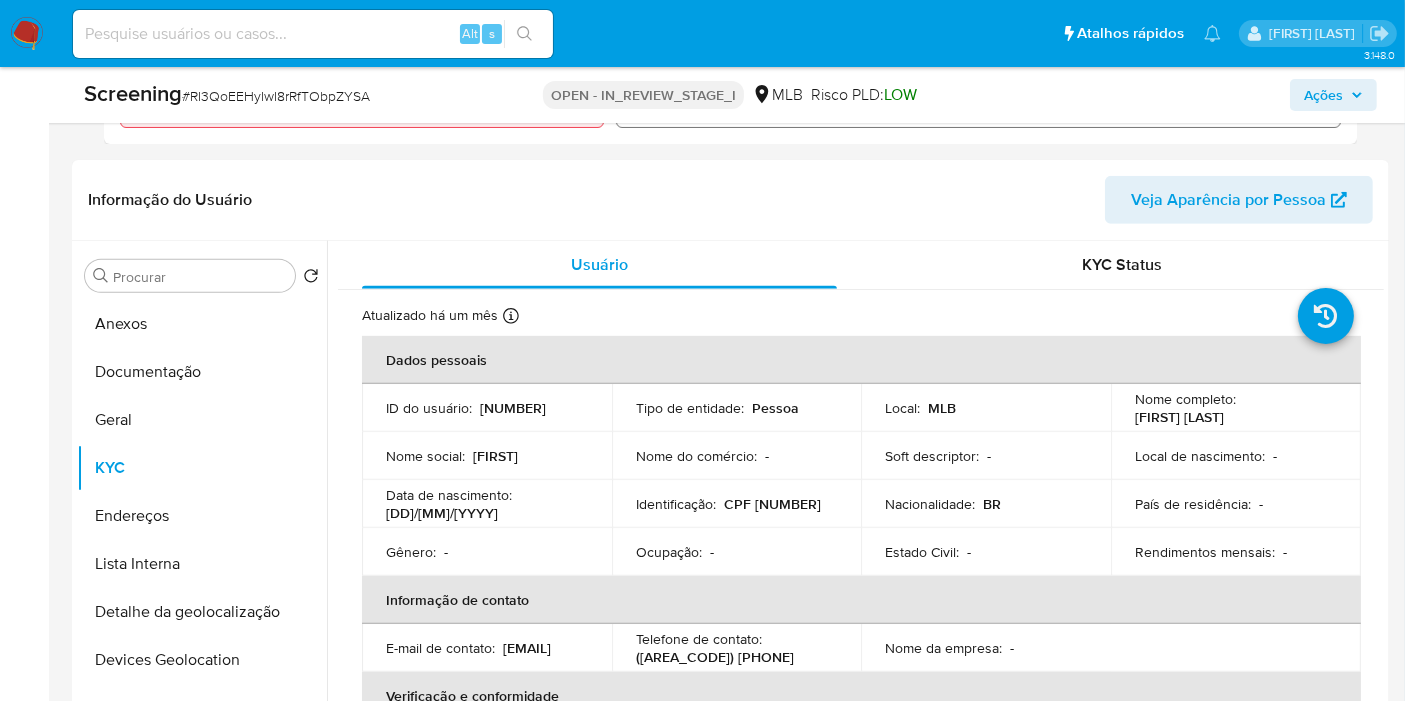 copy on "10685237869" 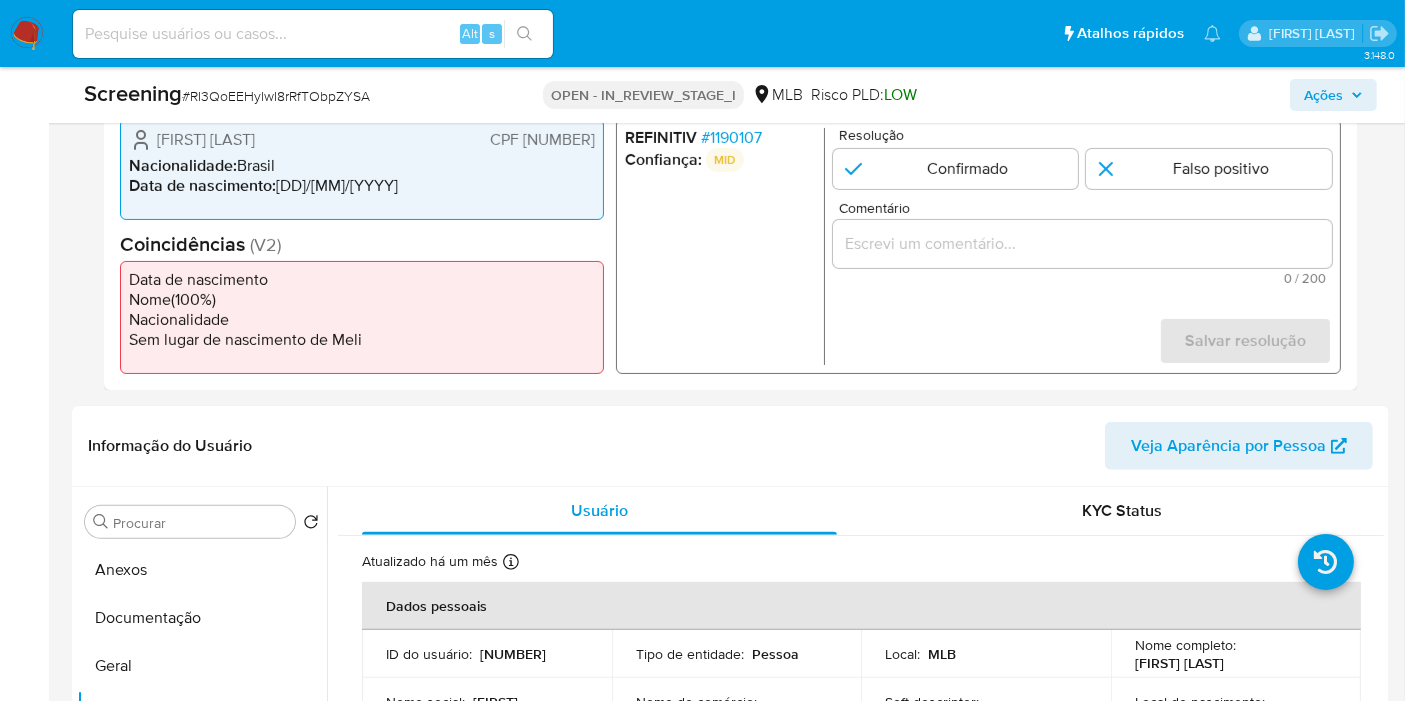 scroll, scrollTop: 666, scrollLeft: 0, axis: vertical 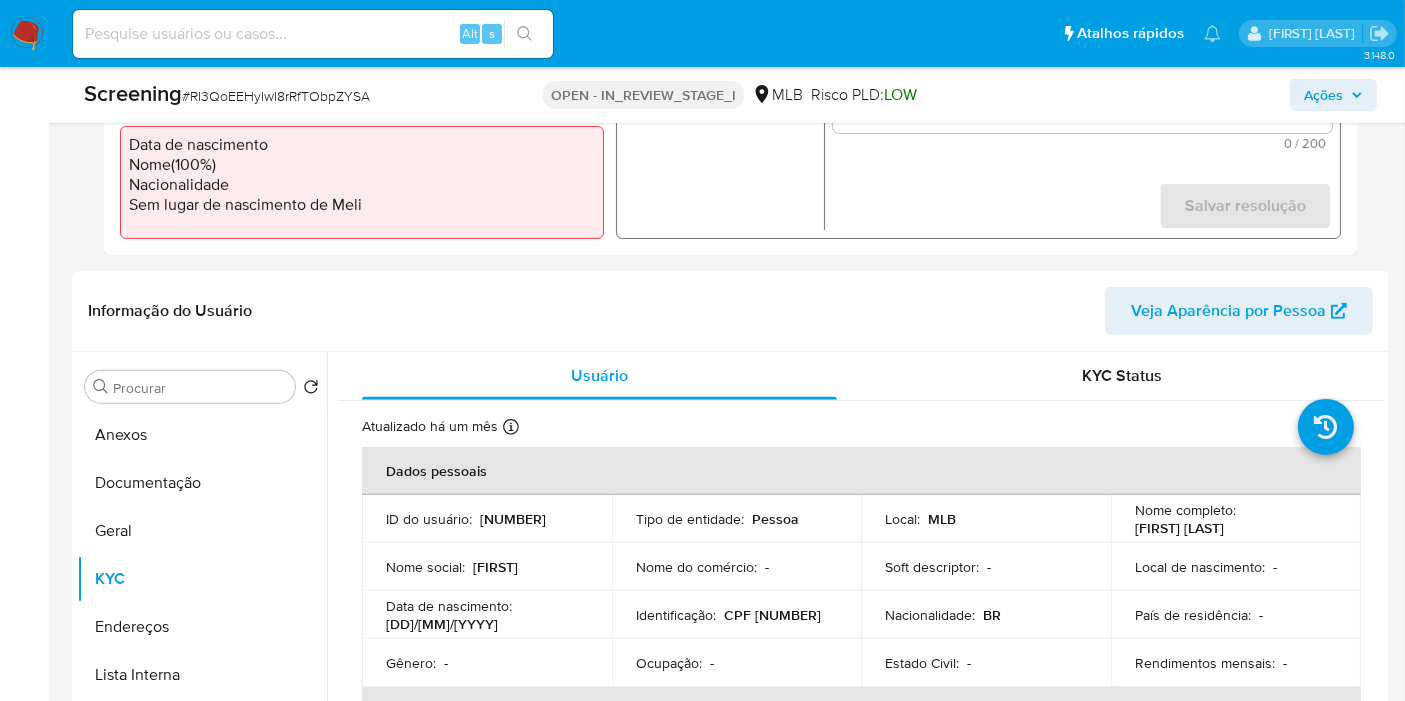 copy on "10685237869" 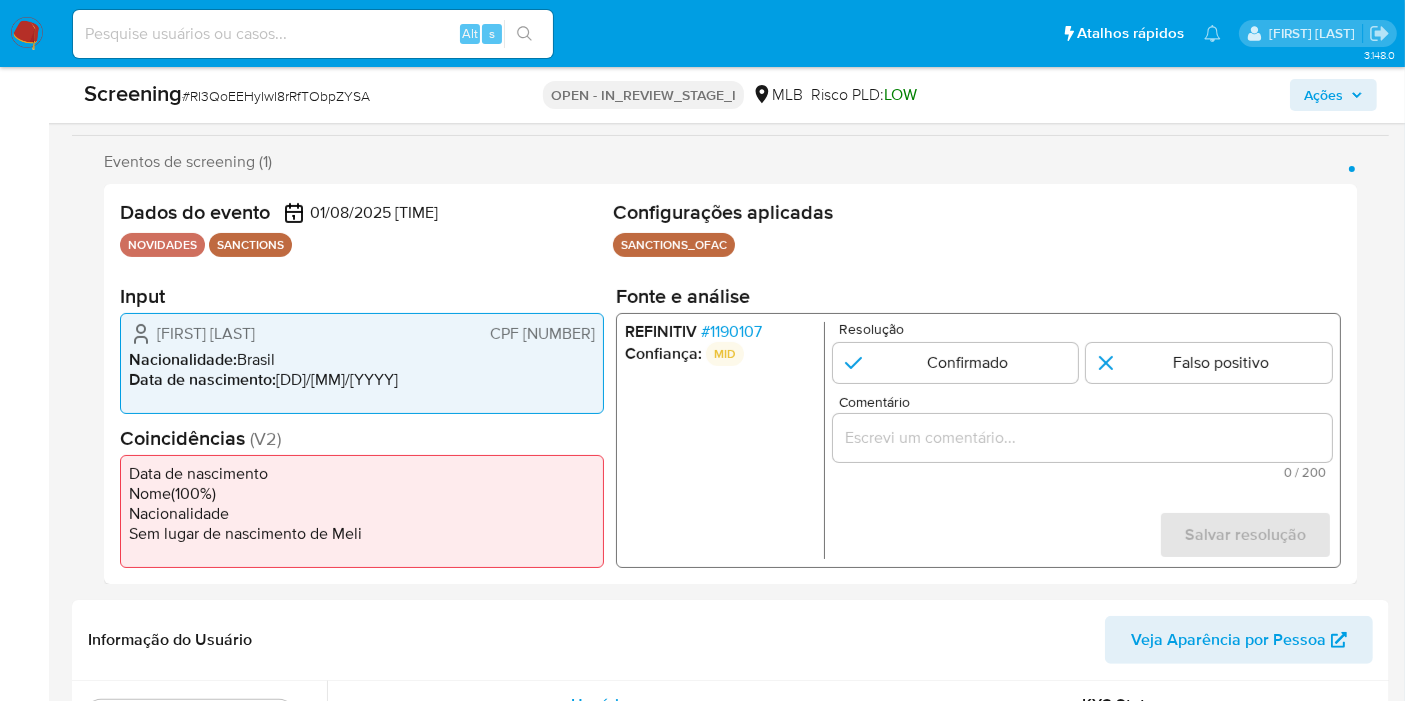 scroll, scrollTop: 333, scrollLeft: 0, axis: vertical 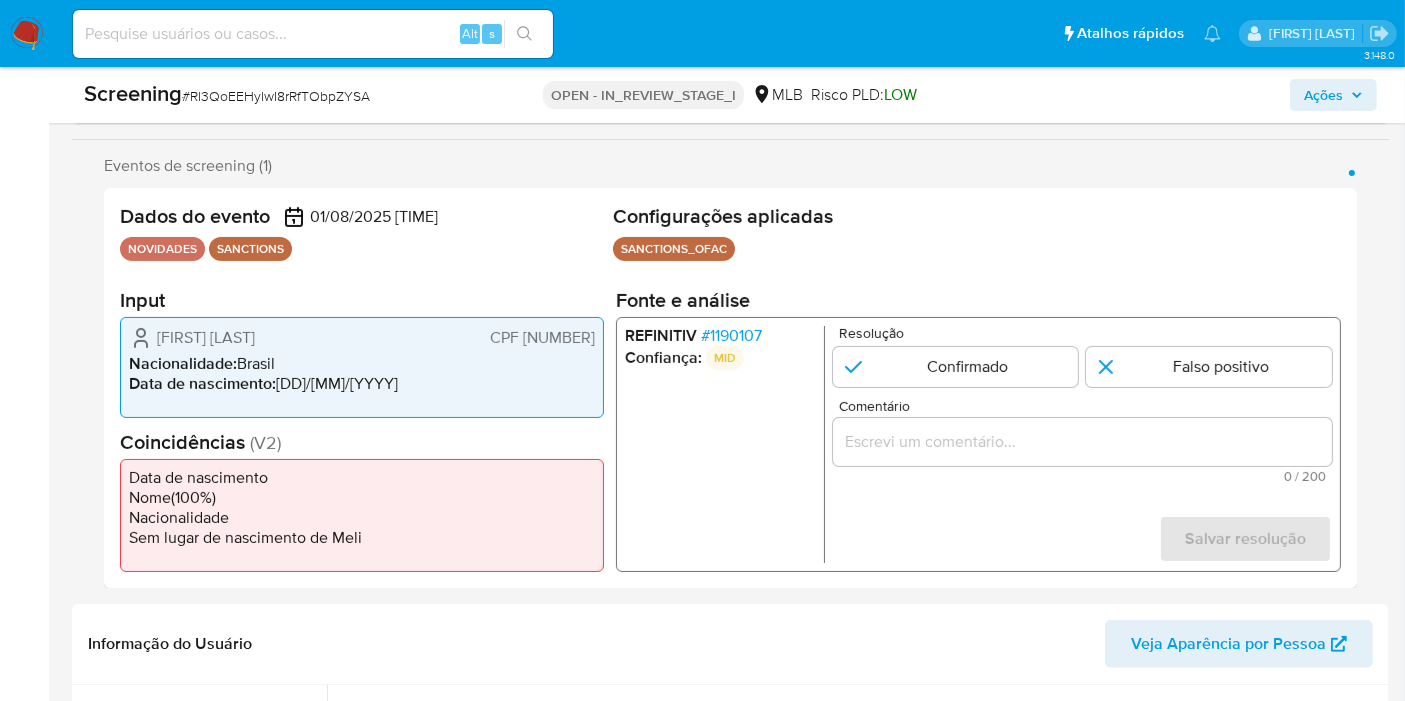 click on "NOVIDADES" at bounding box center (162, 249) 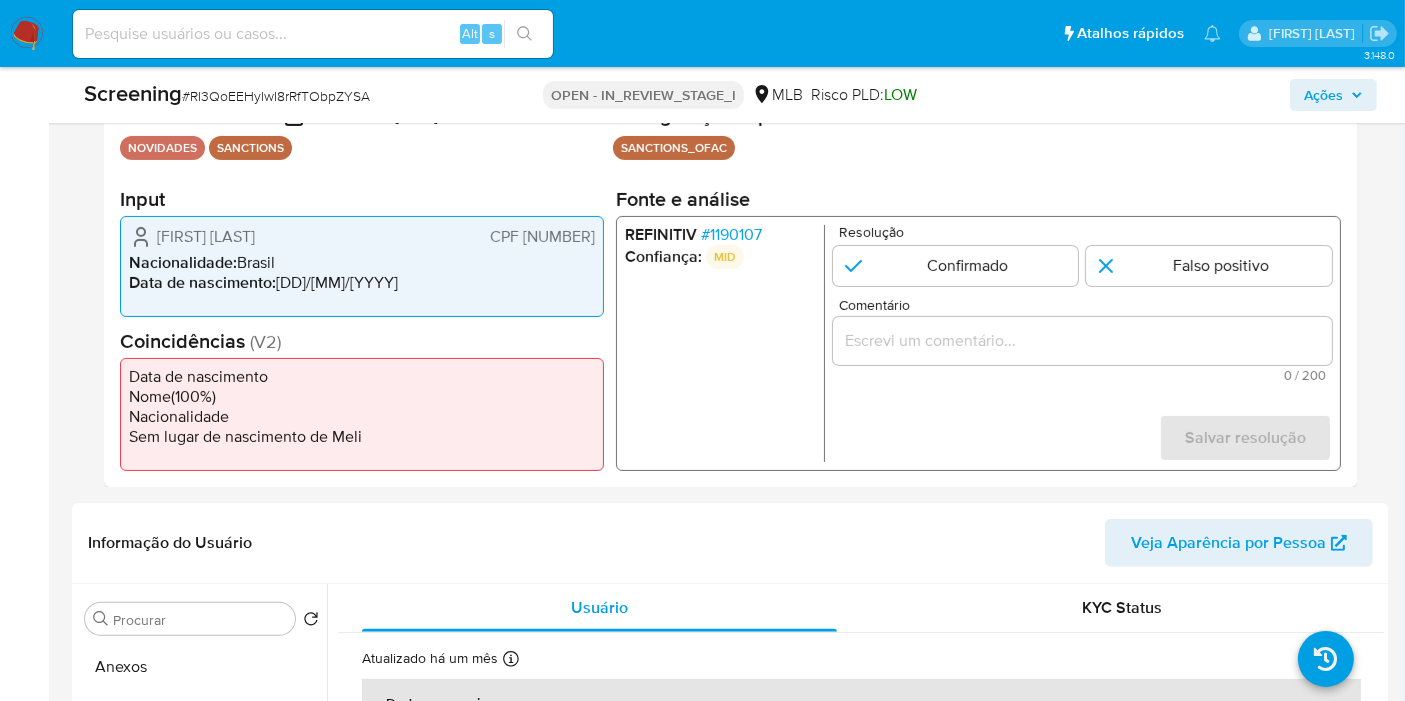 scroll, scrollTop: 555, scrollLeft: 0, axis: vertical 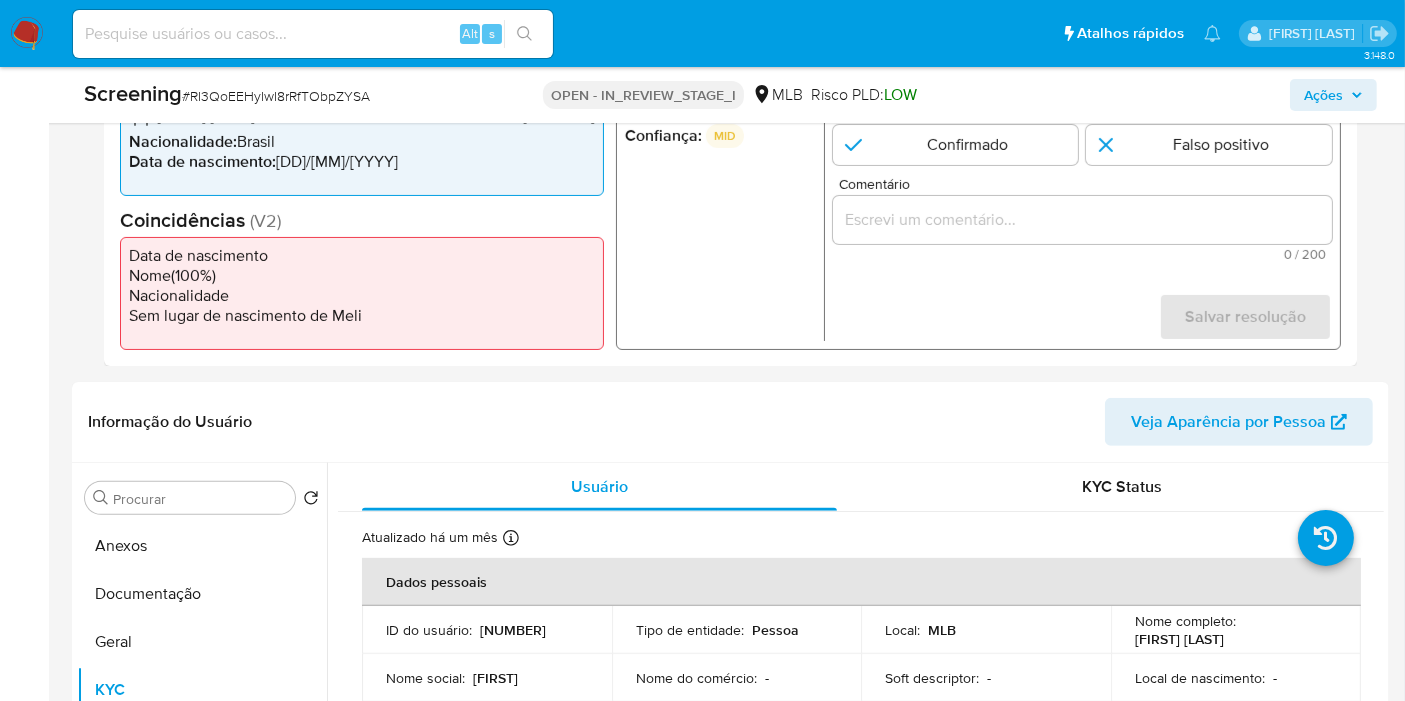 click at bounding box center [1082, 220] 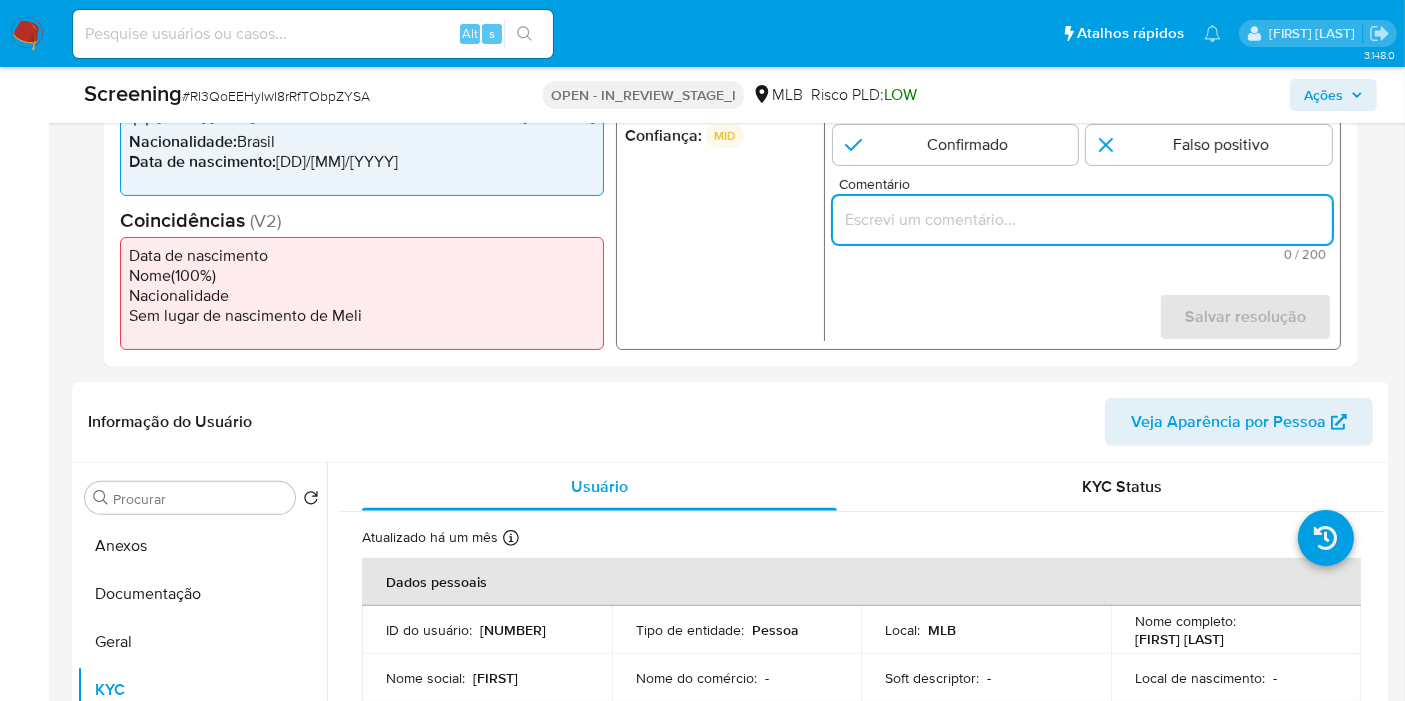 paste on "gerou match com sancionado na lista OFAC, mas não há coincidências, documento e data de nascimento completa são diferentes do nome encontrado na Refinitiv." 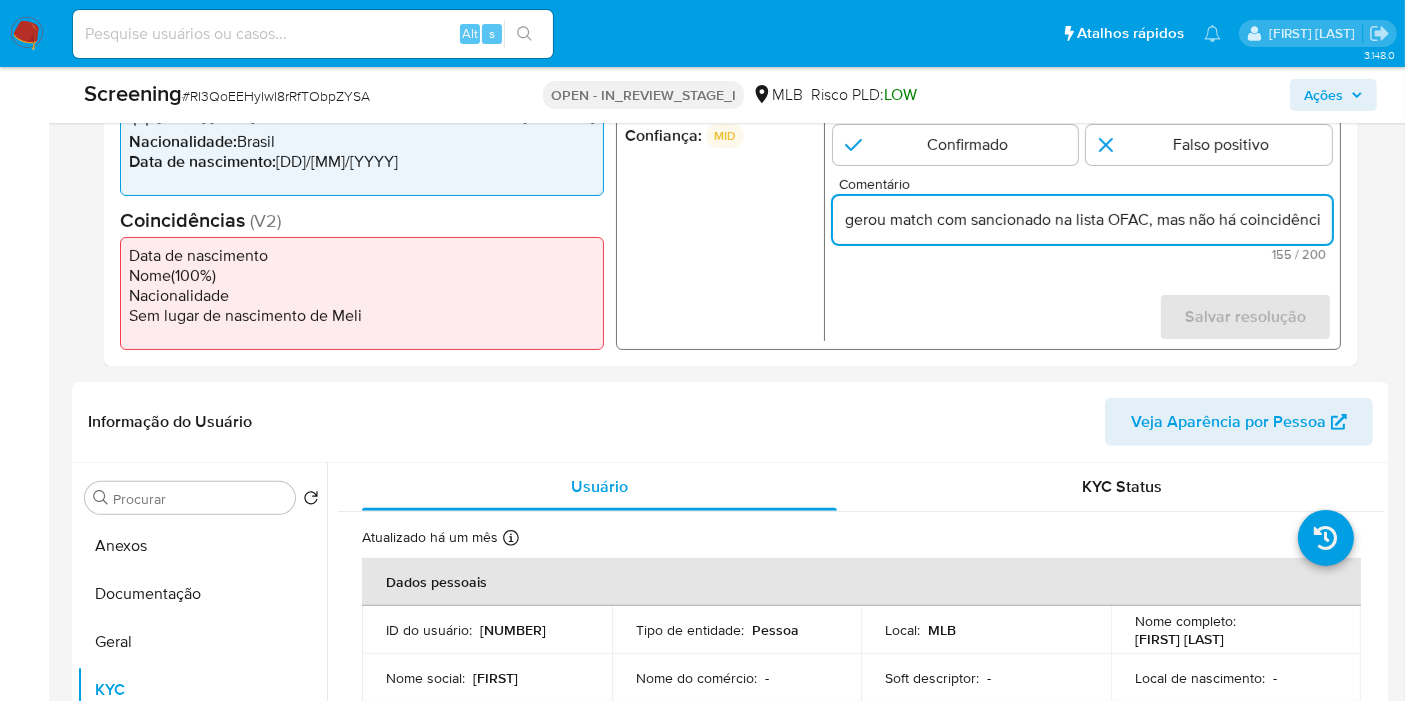 scroll, scrollTop: 0, scrollLeft: 667, axis: horizontal 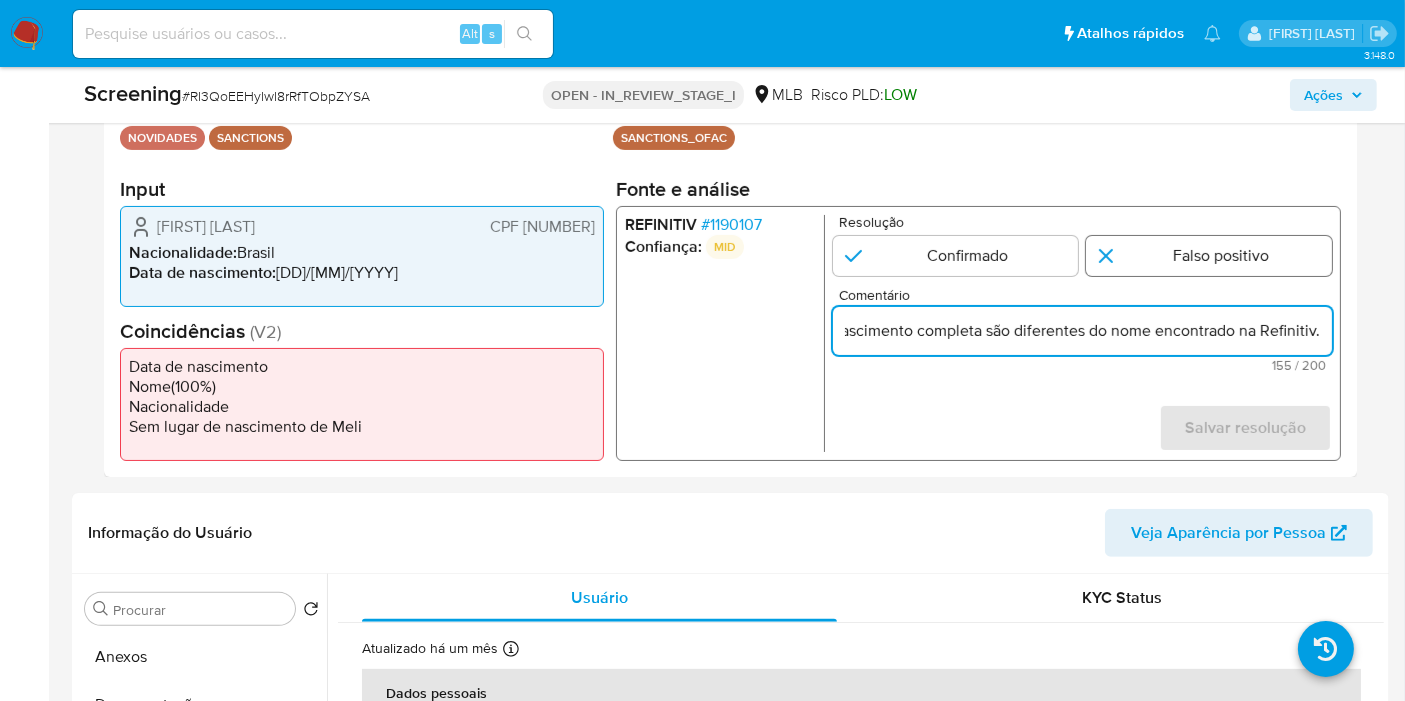 type on "gerou match com sancionado na lista OFAC, mas não há coincidências, documento e data de nascimento completa são diferentes do nome encontrado na Refinitiv." 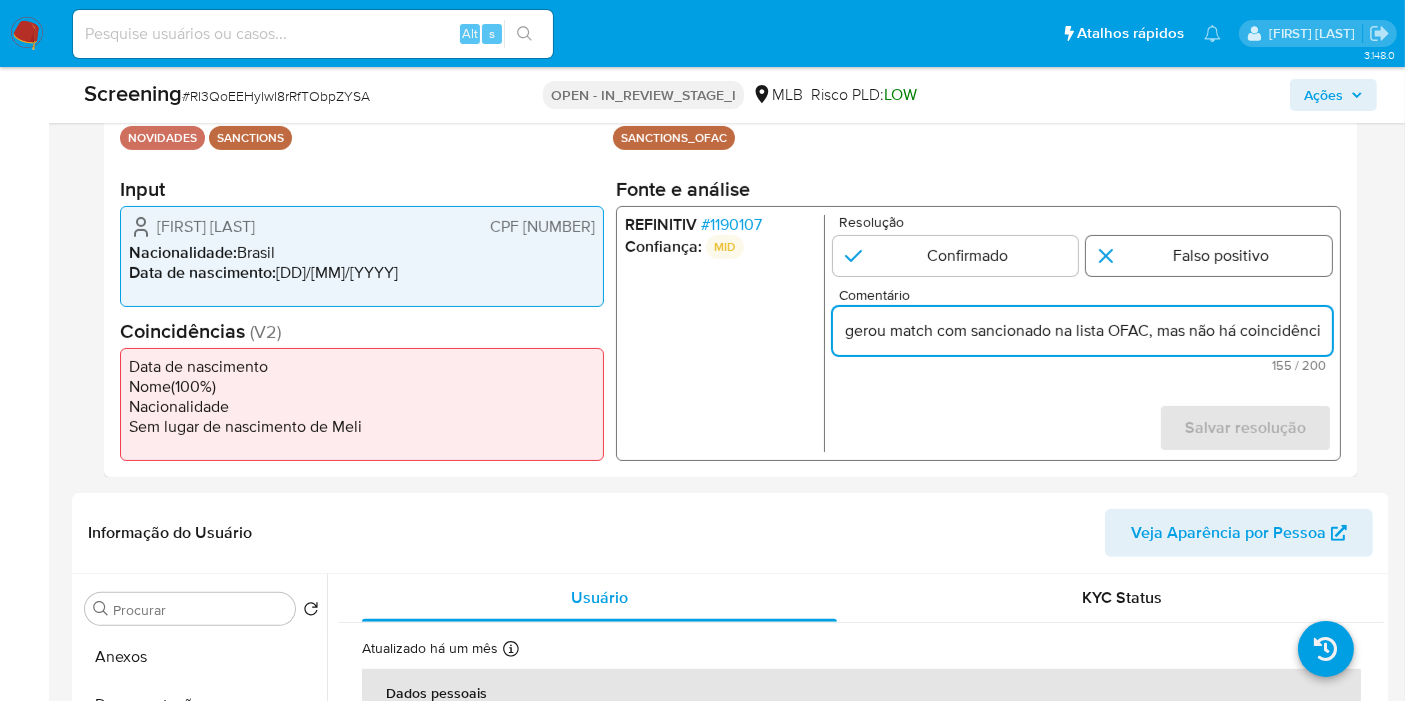 click at bounding box center (1209, 256) 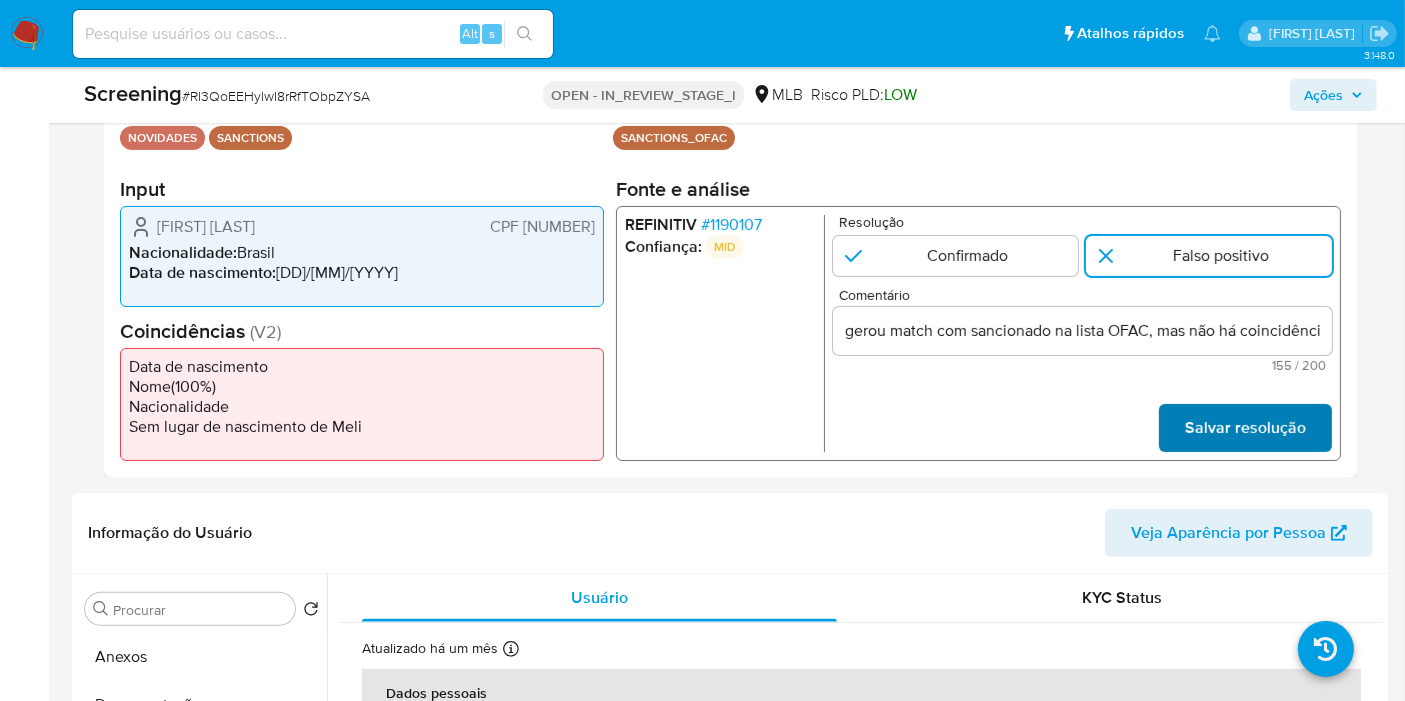 click on "Salvar resolução" at bounding box center [1245, 428] 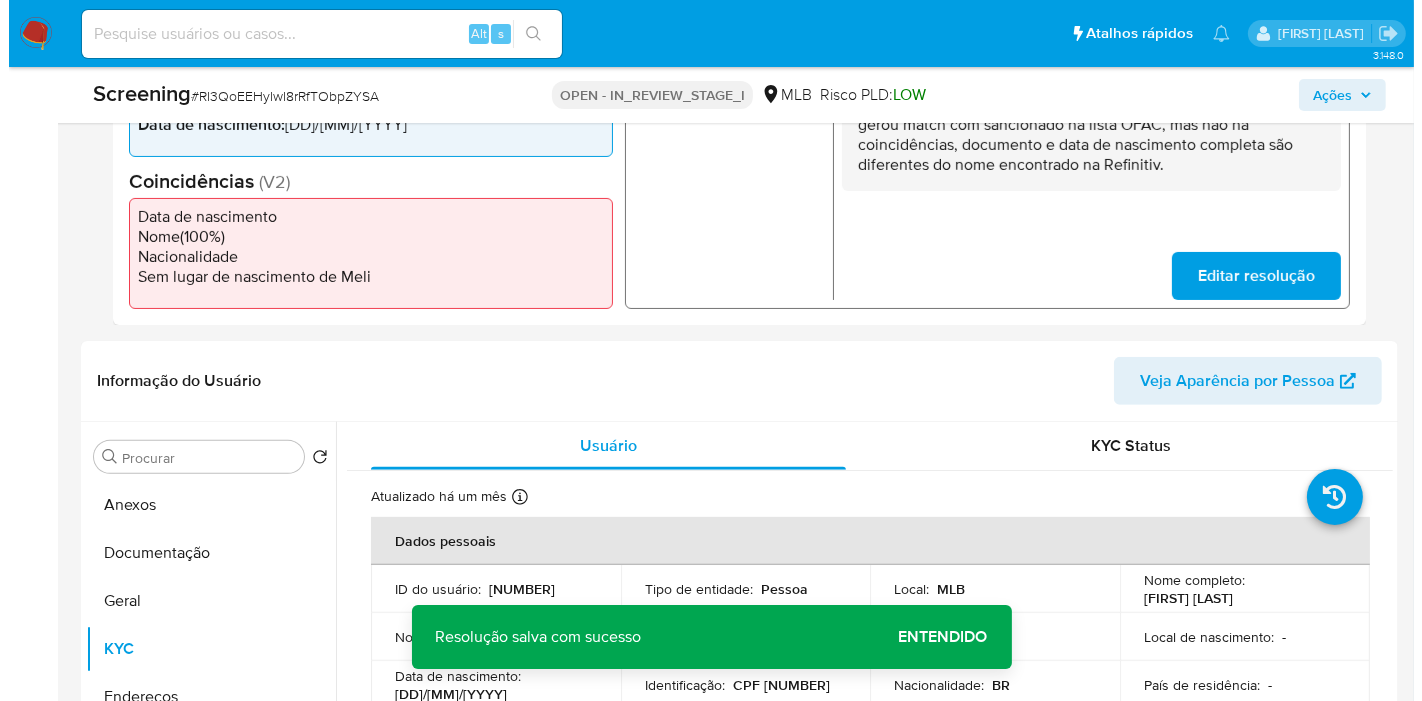 scroll, scrollTop: 777, scrollLeft: 0, axis: vertical 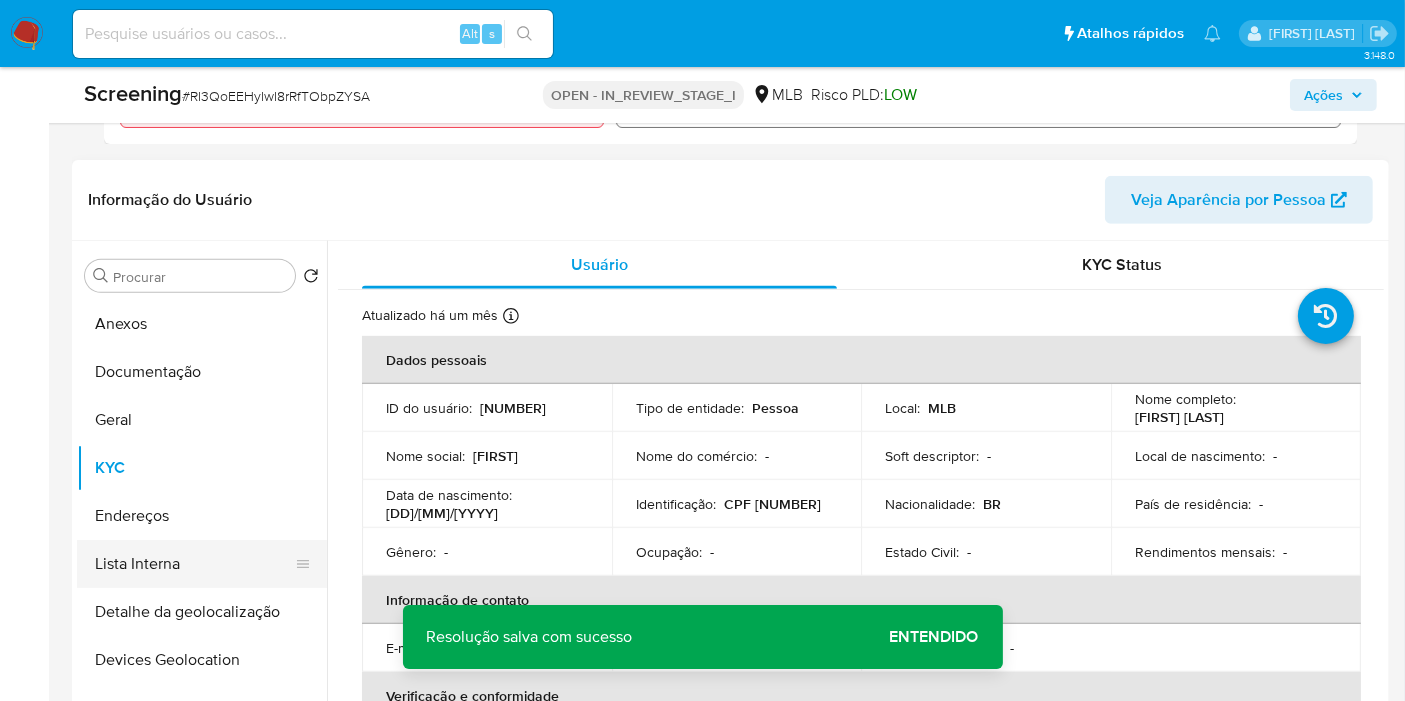click on "Lista Interna" at bounding box center [194, 564] 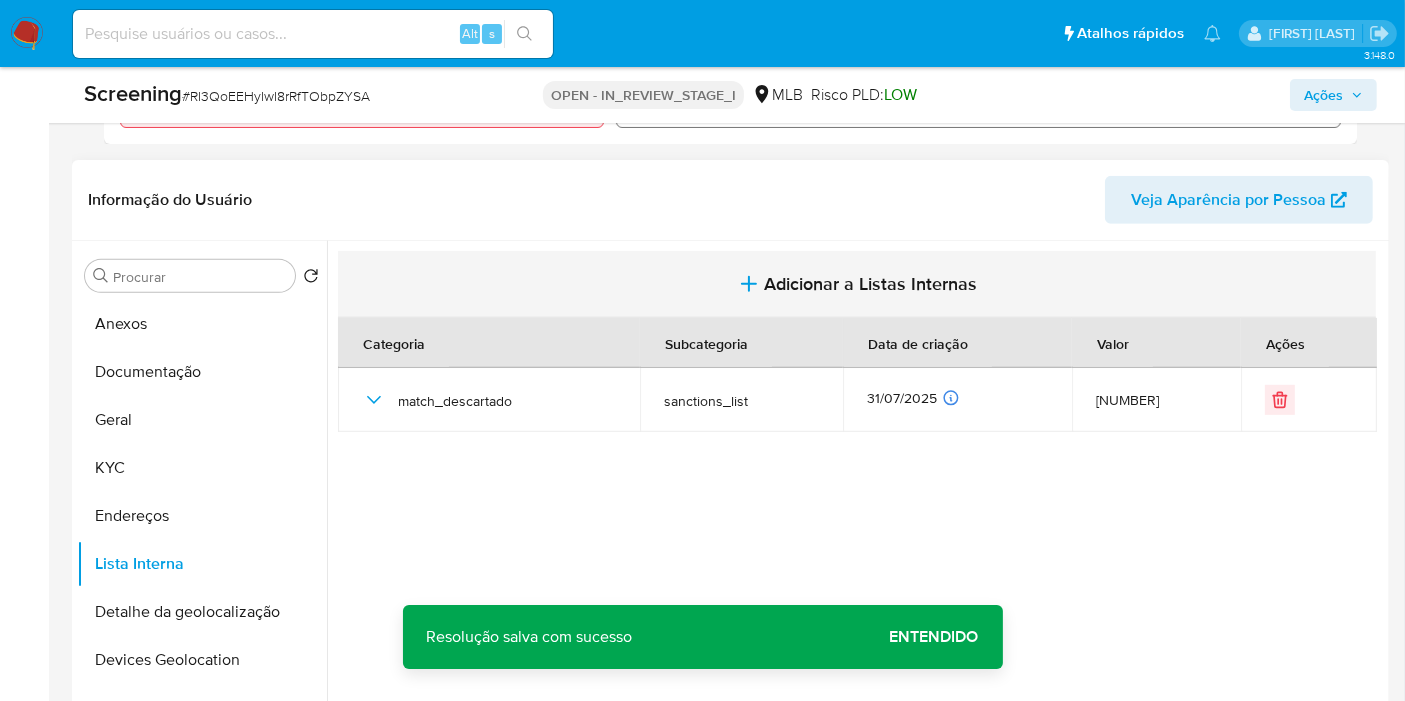 click on "Adicionar a Listas Internas" at bounding box center [857, 284] 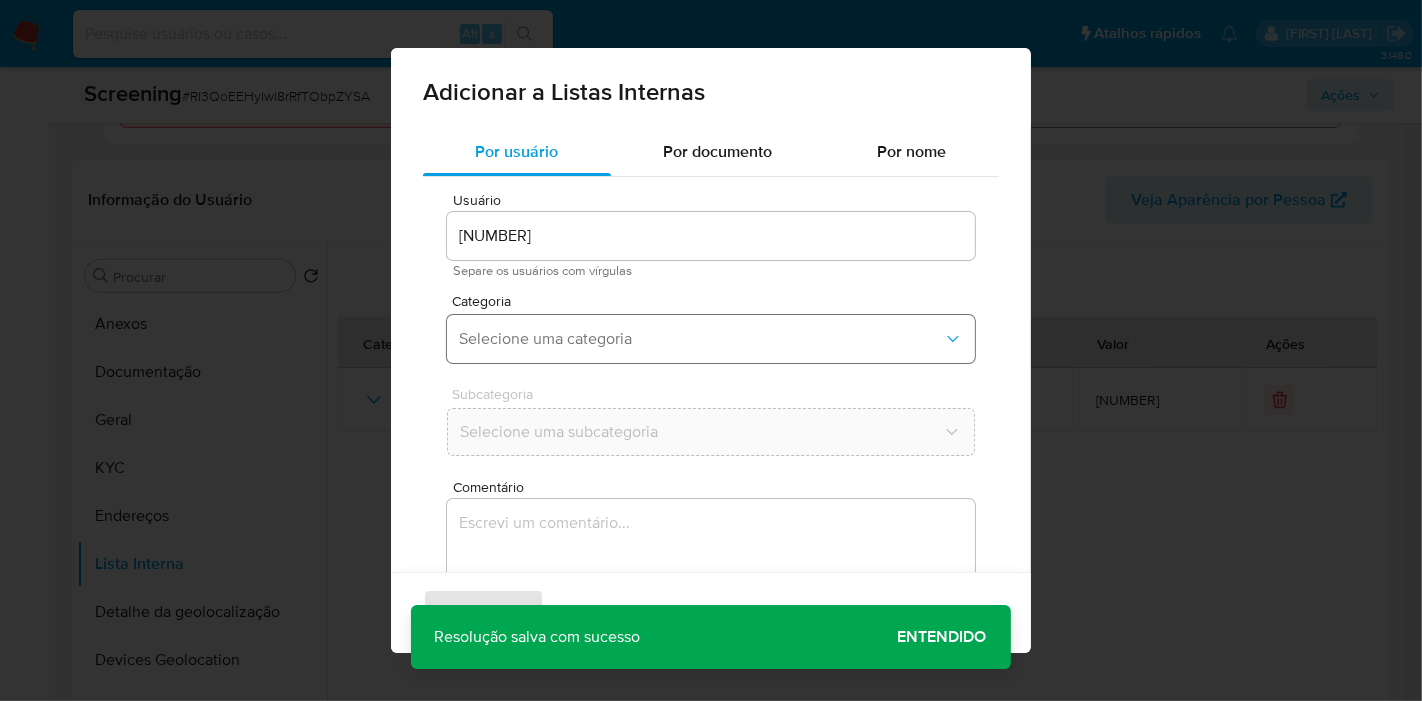 click on "Selecione uma categoria" at bounding box center (701, 339) 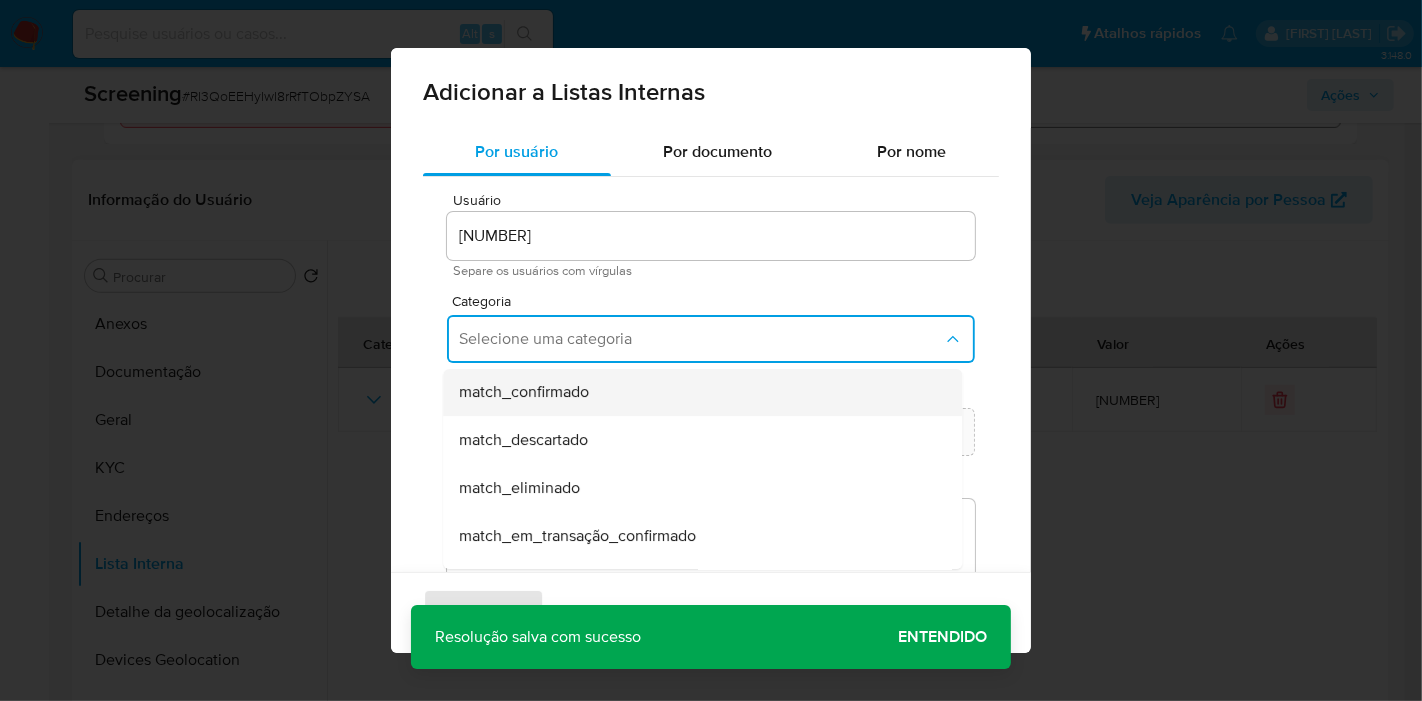 scroll, scrollTop: 111, scrollLeft: 0, axis: vertical 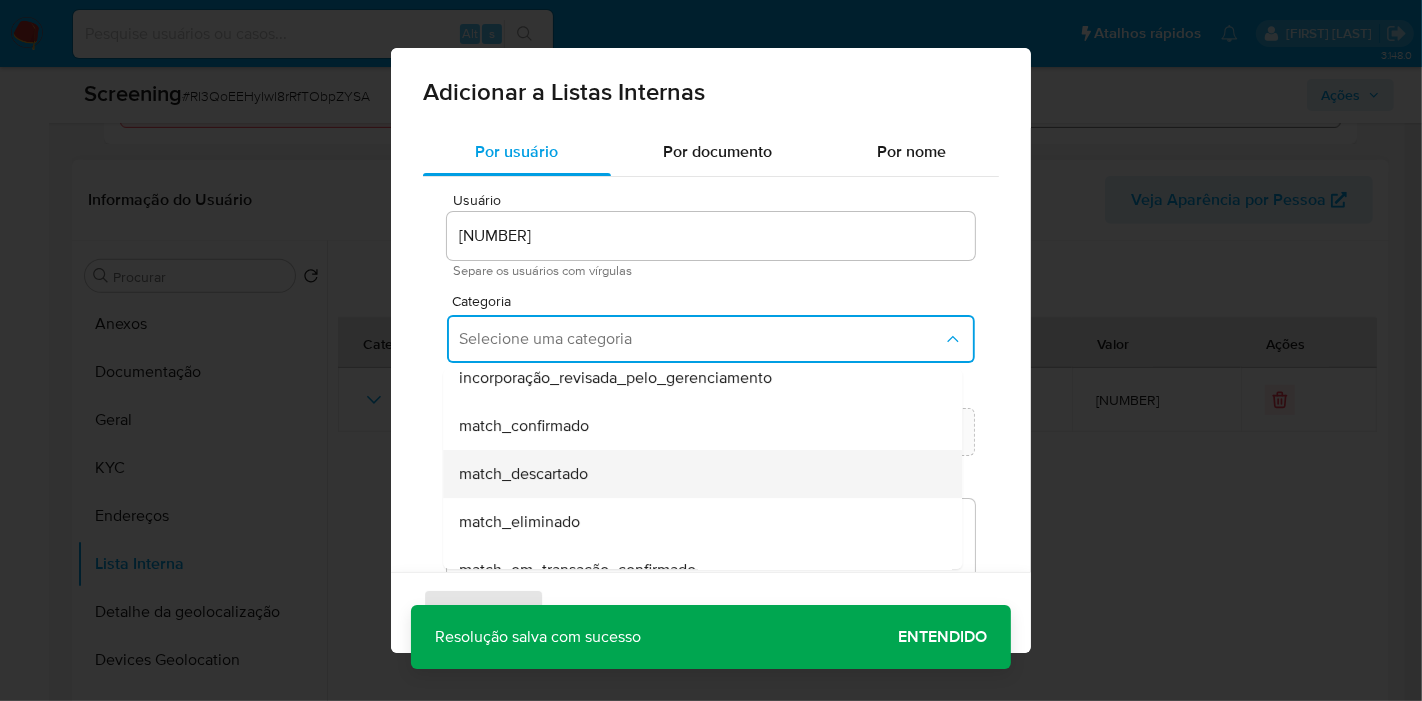 click on "match_descartado" at bounding box center [696, 474] 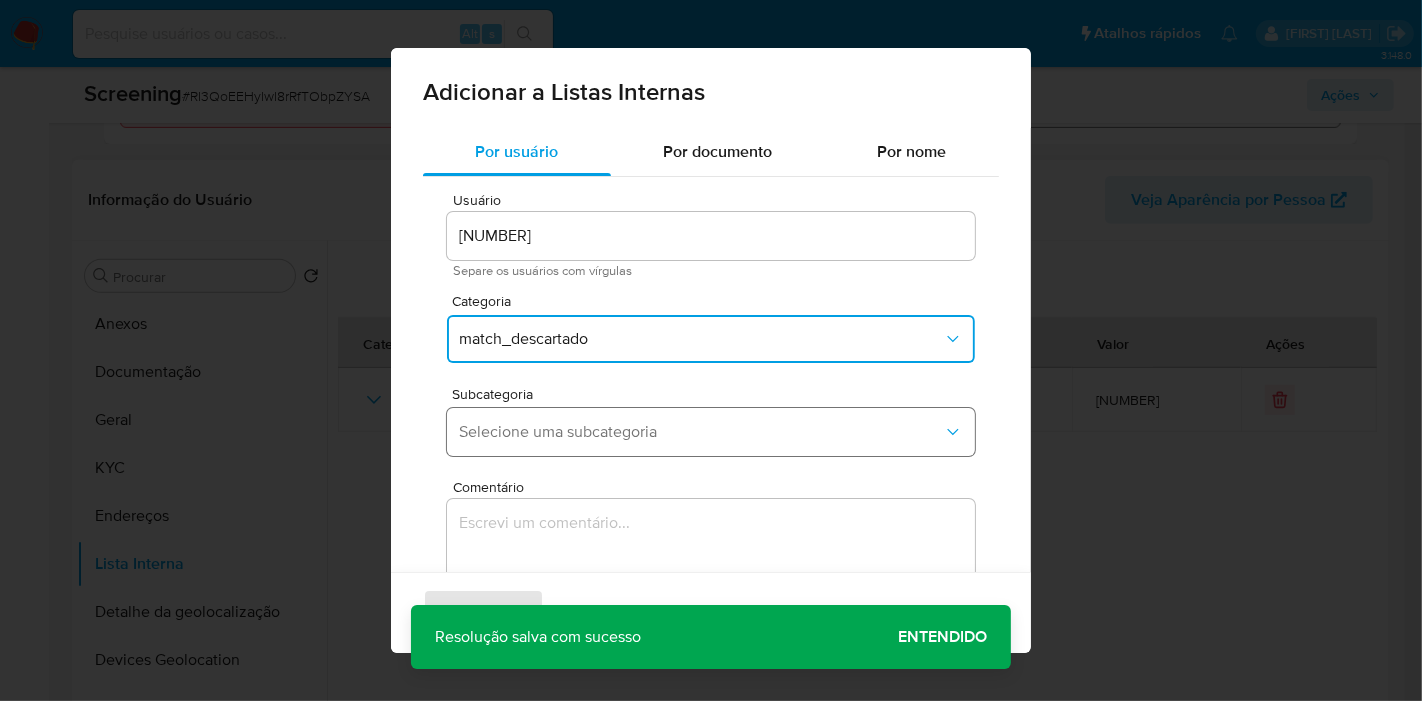 click on "Selecione uma subcategoria" at bounding box center [711, 432] 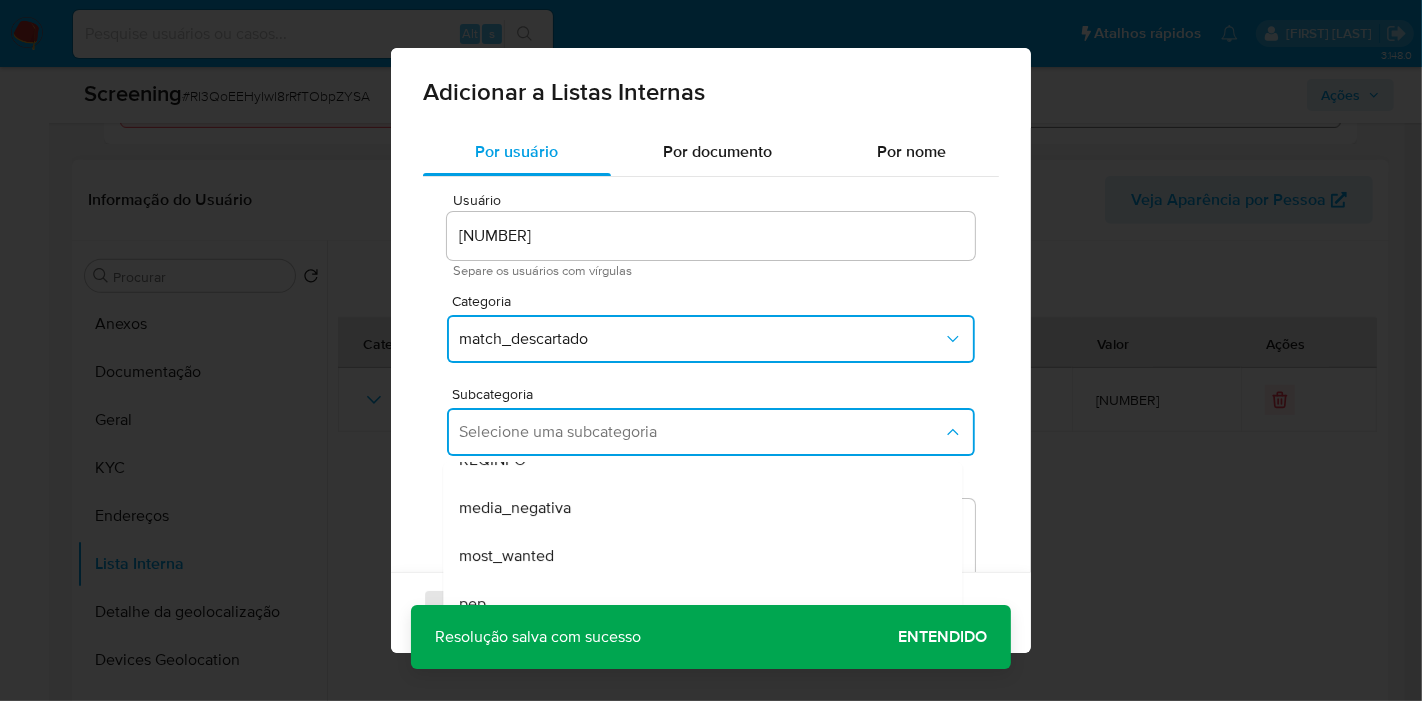 scroll, scrollTop: 135, scrollLeft: 0, axis: vertical 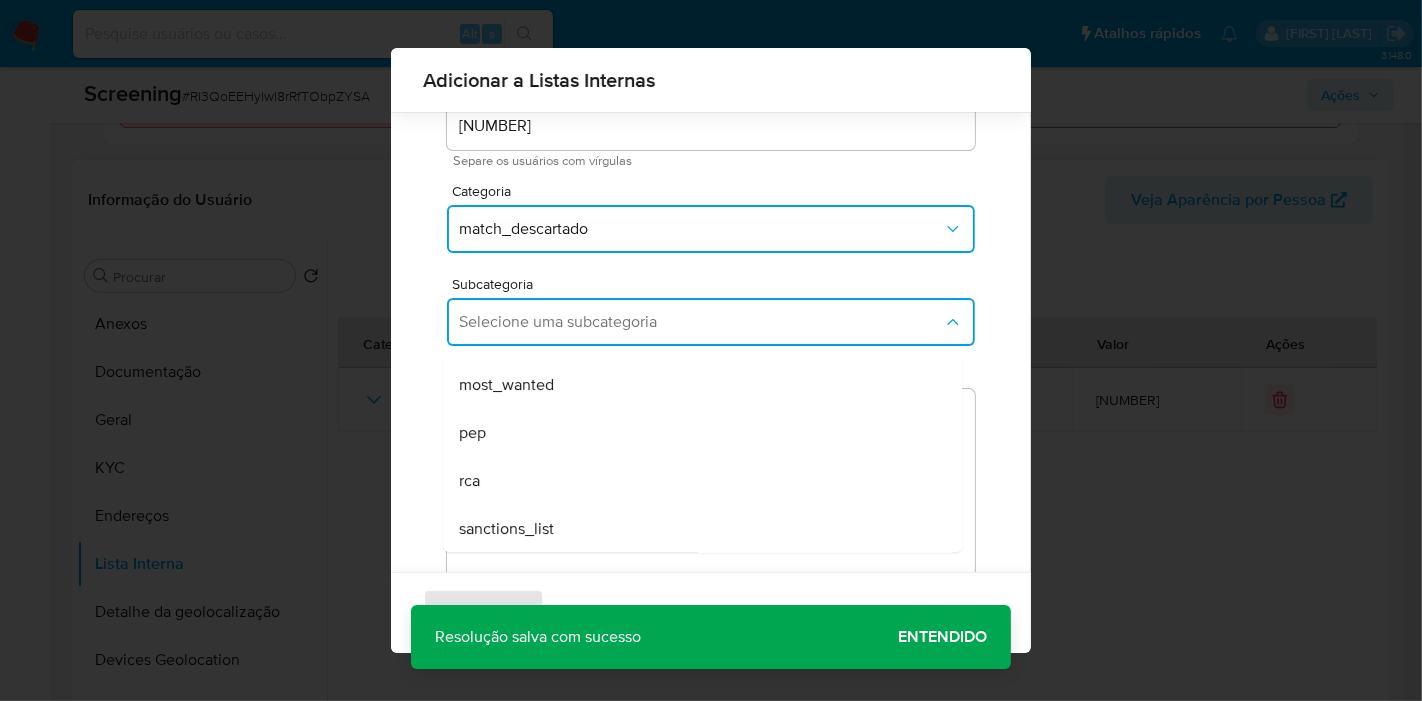 drag, startPoint x: 611, startPoint y: 519, endPoint x: 617, endPoint y: 505, distance: 15.231546 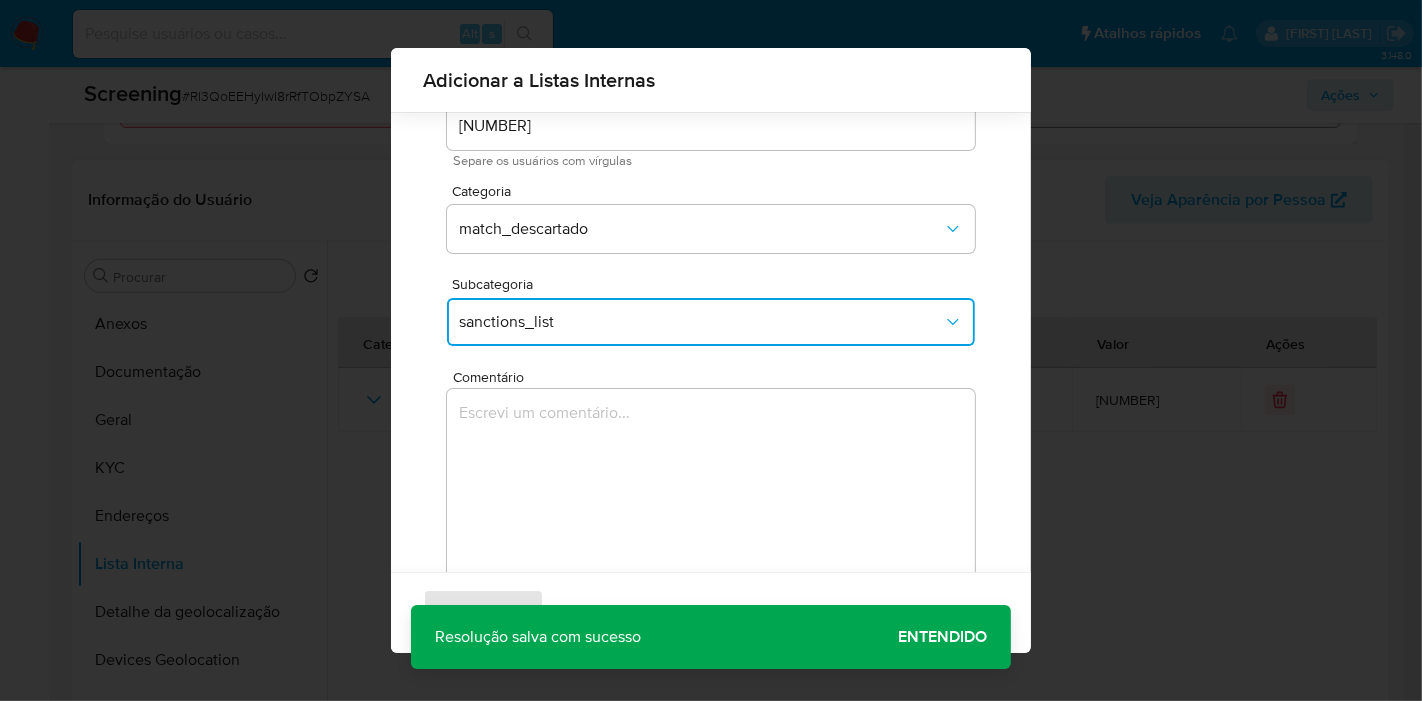 click at bounding box center [711, 485] 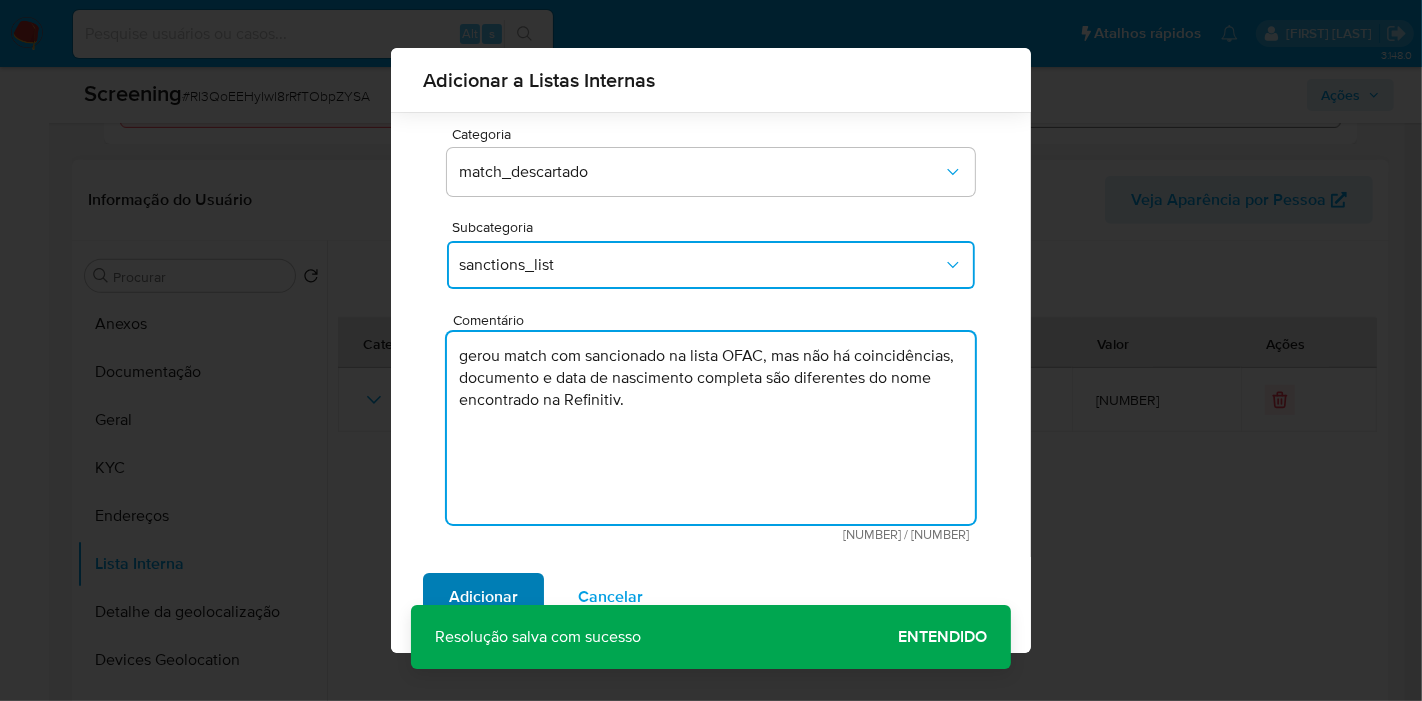 type on "gerou match com sancionado na lista OFAC, mas não há coincidências, documento e data de nascimento completa são diferentes do nome encontrado na Refinitiv." 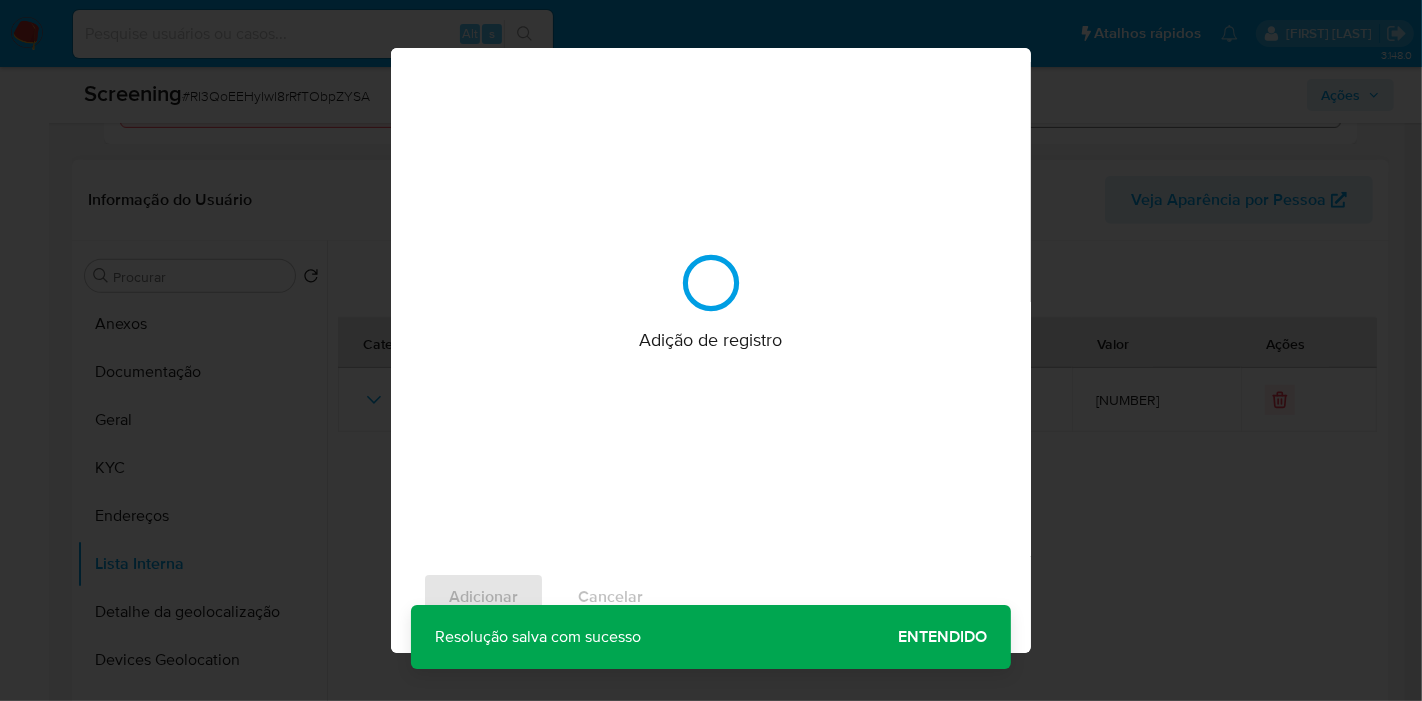 scroll, scrollTop: 0, scrollLeft: 0, axis: both 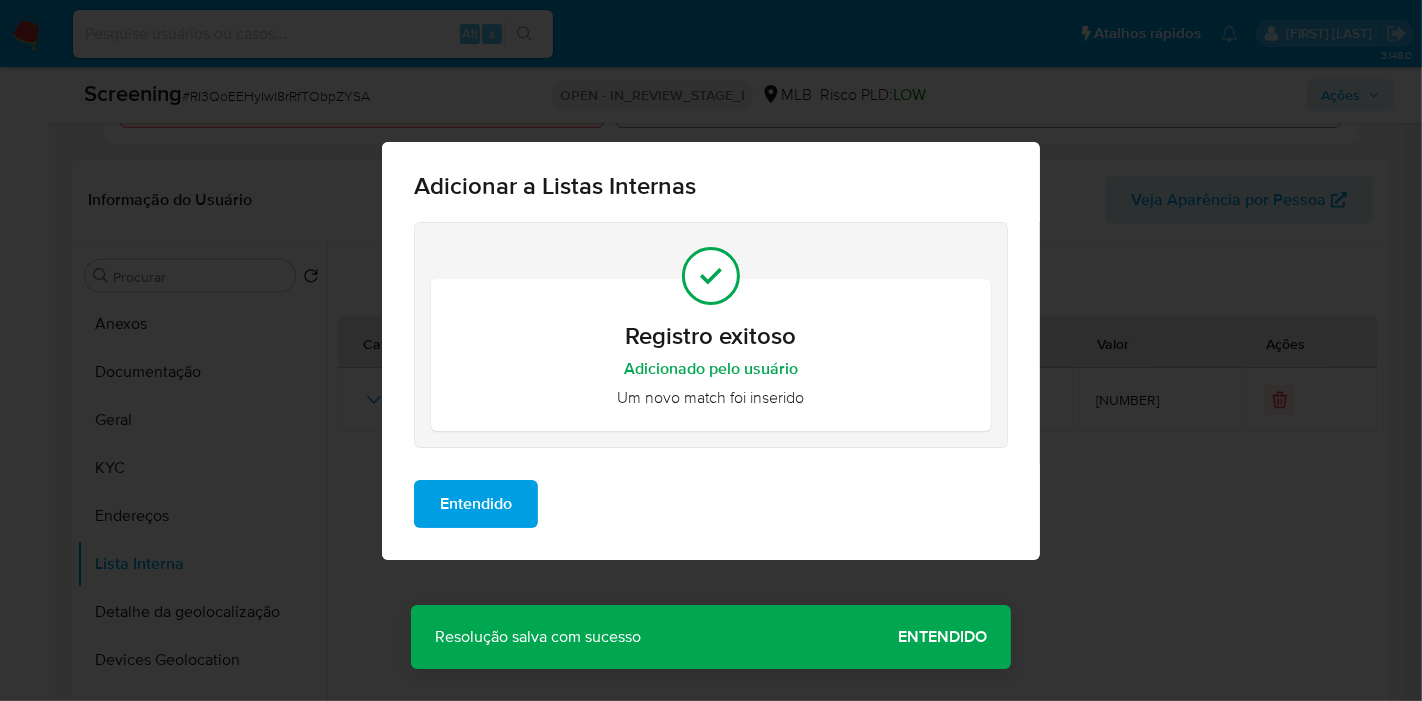 click on "Entendido" at bounding box center (476, 504) 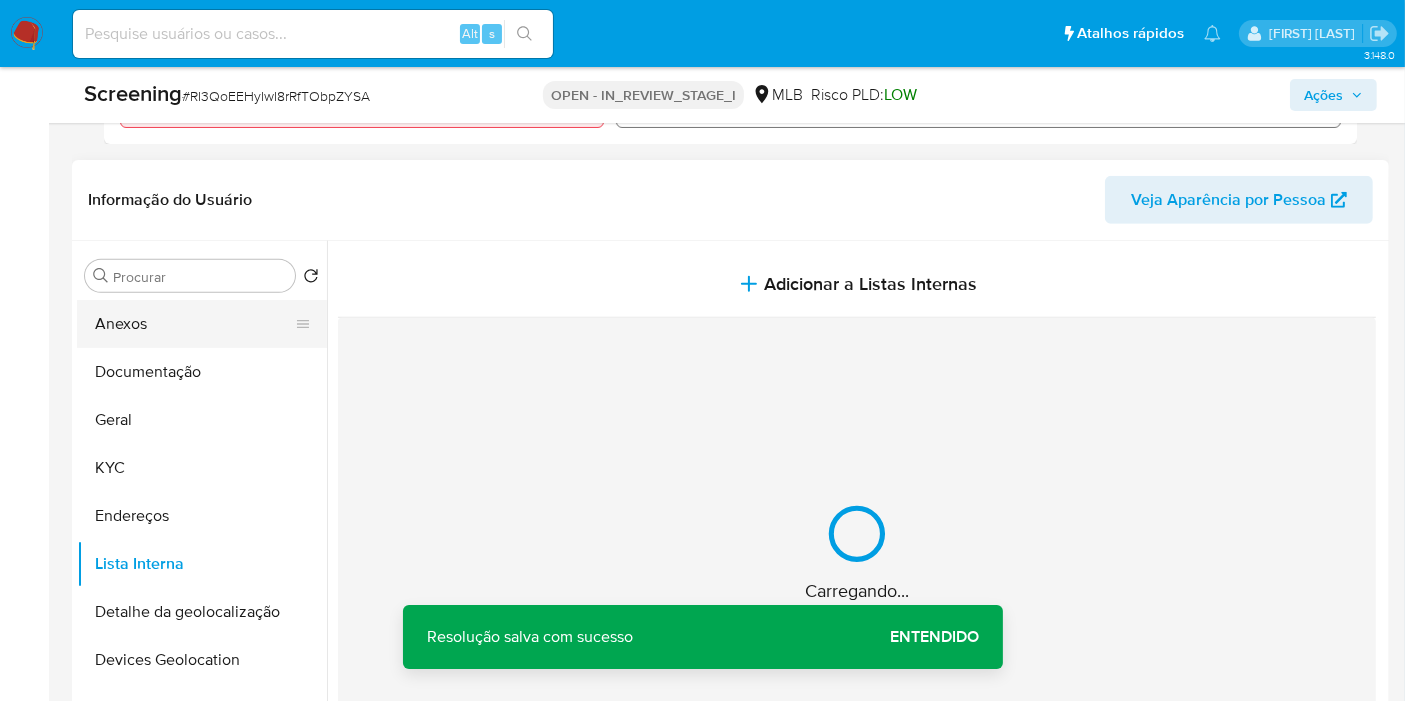 click on "Anexos" at bounding box center (194, 324) 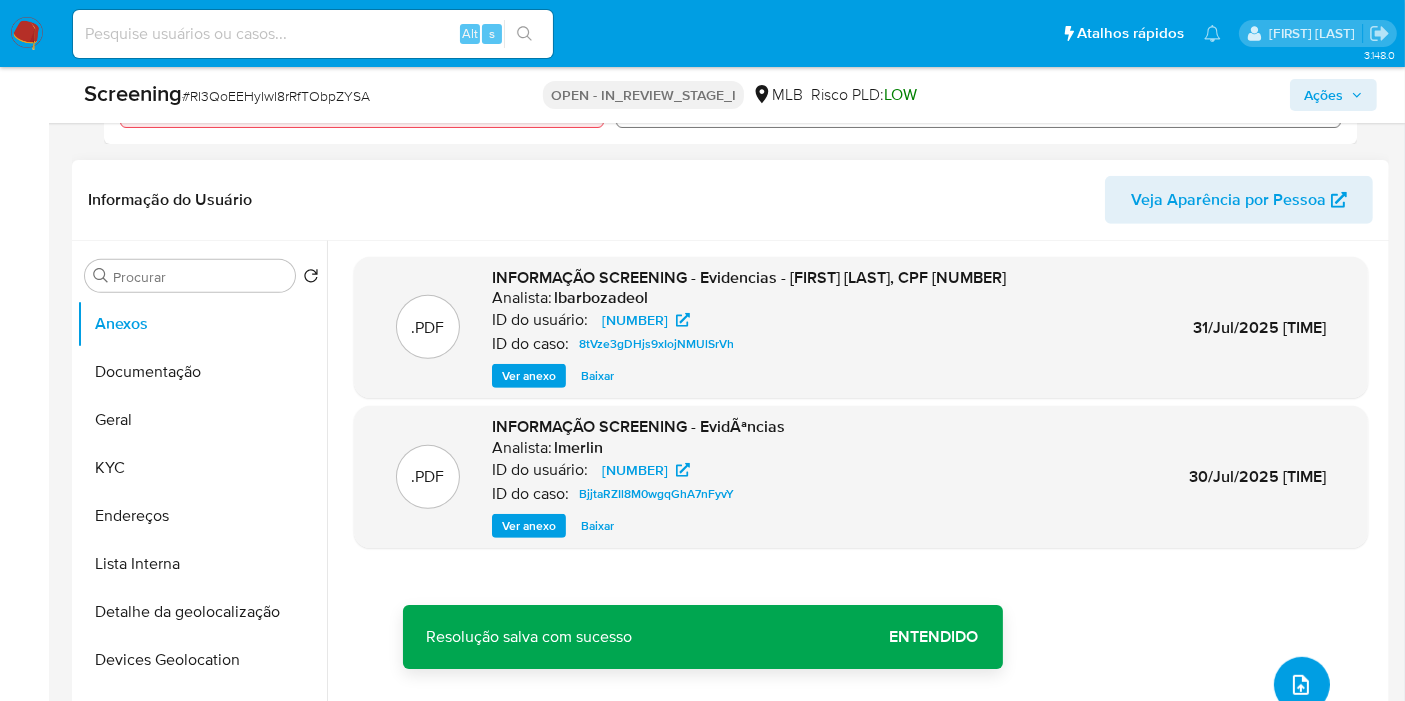 click at bounding box center [1302, 685] 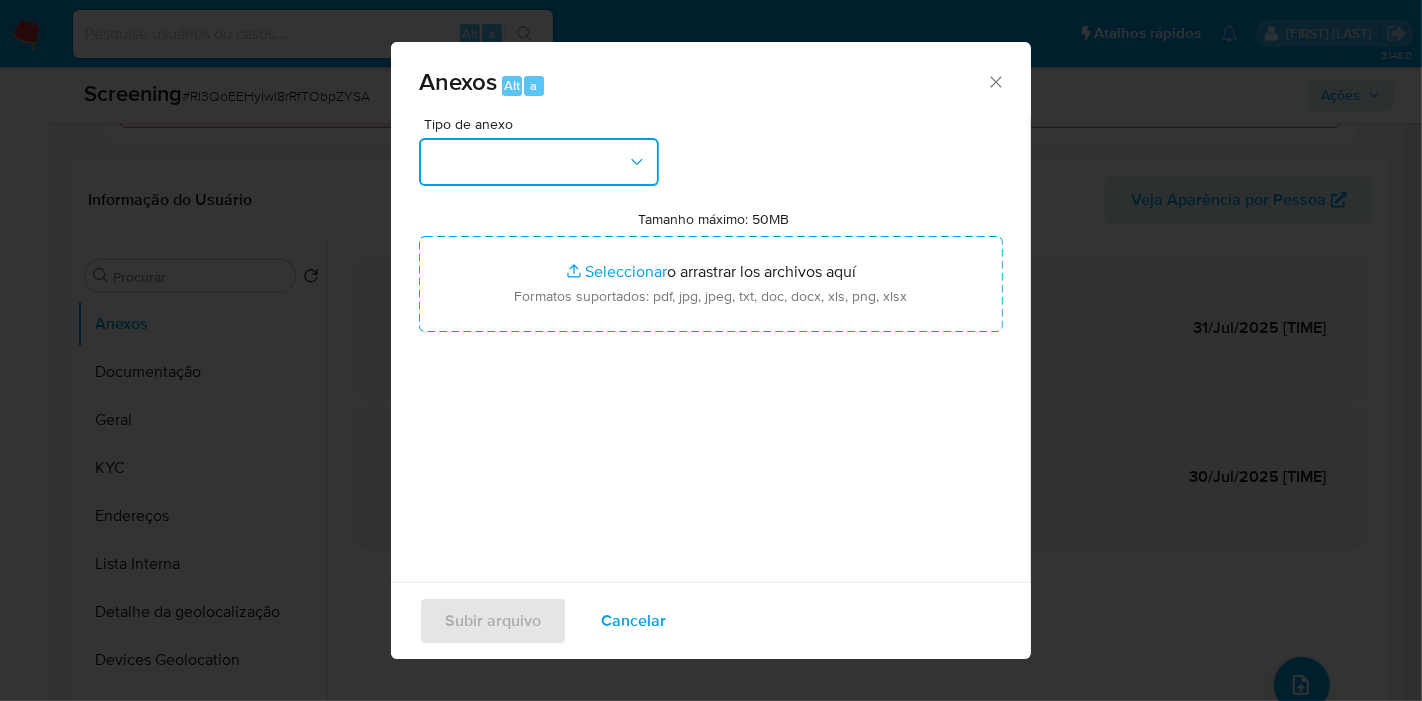 click at bounding box center (539, 162) 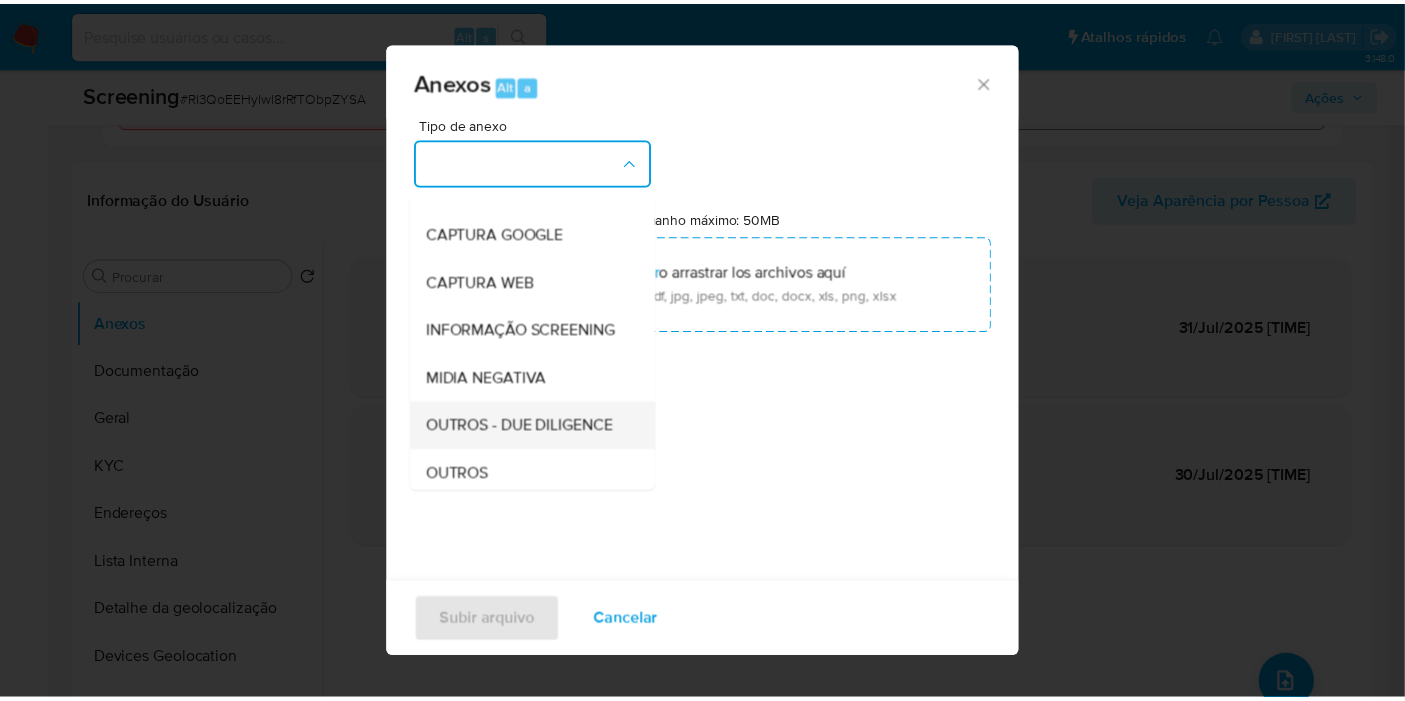 scroll, scrollTop: 111, scrollLeft: 0, axis: vertical 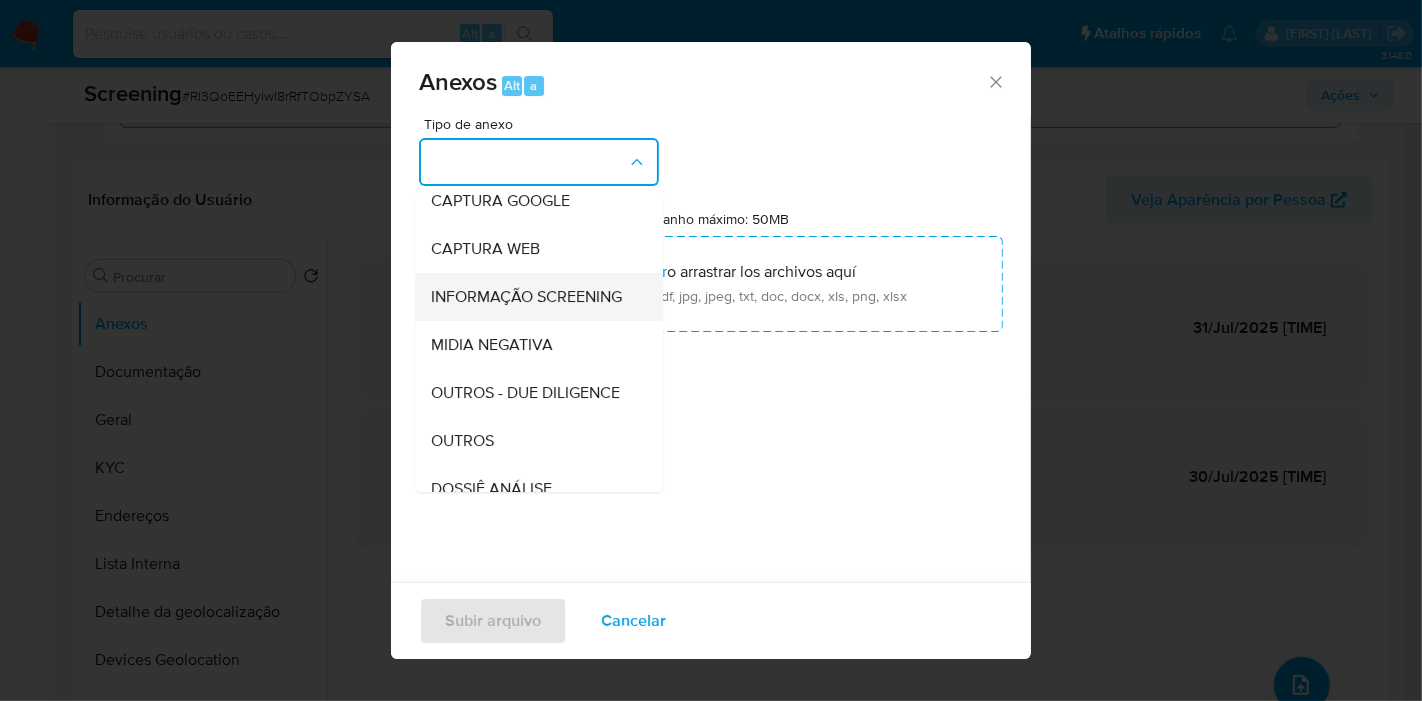 click on "INFORMAÇÃO SCREENING" at bounding box center (526, 297) 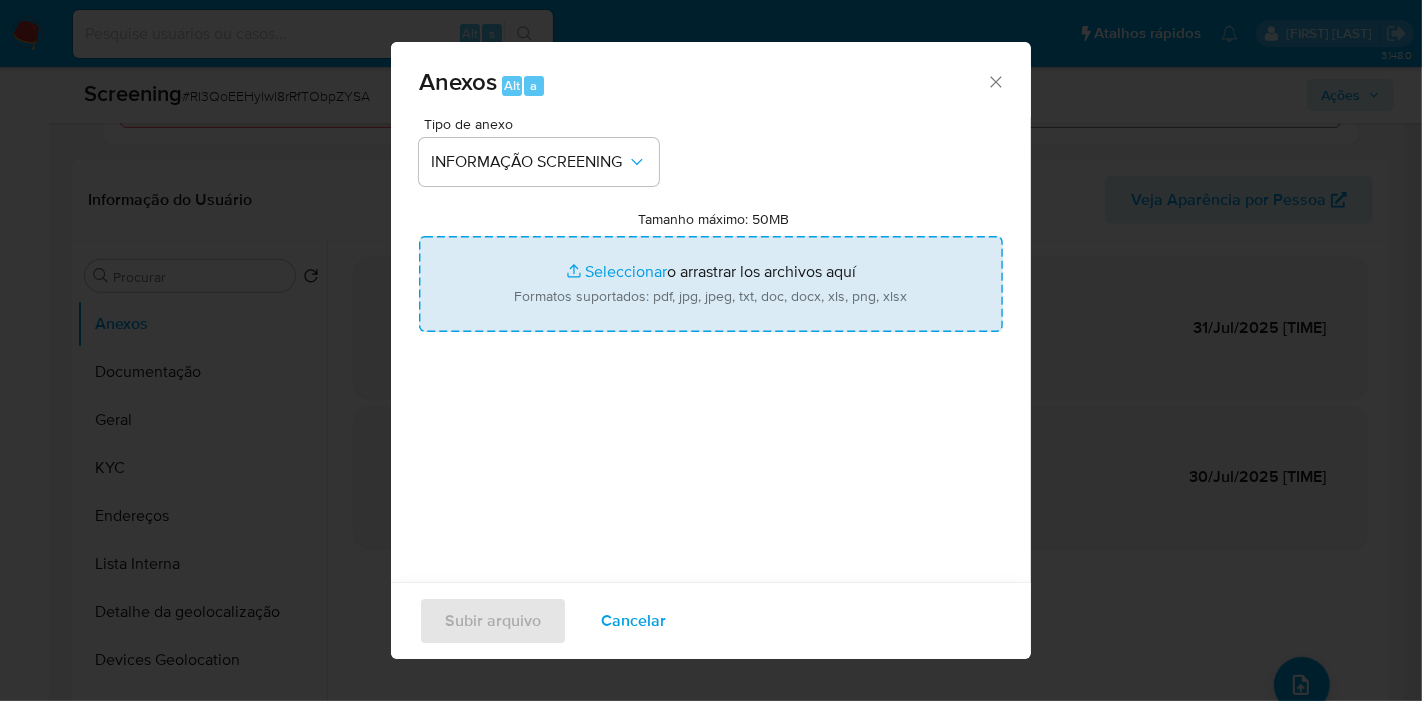 click on "Tamanho máximo: 50MB Seleccionar archivos" at bounding box center (711, 284) 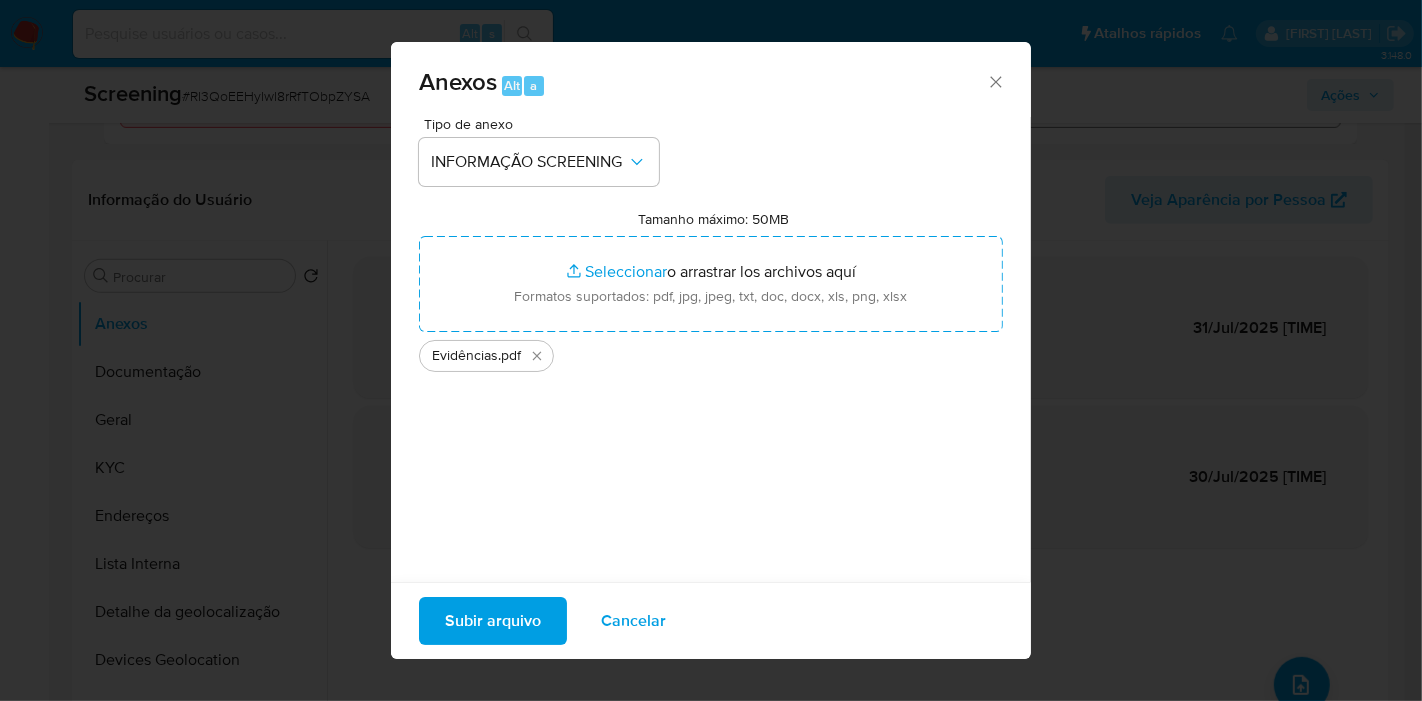 click on "Subir arquivo" at bounding box center (493, 621) 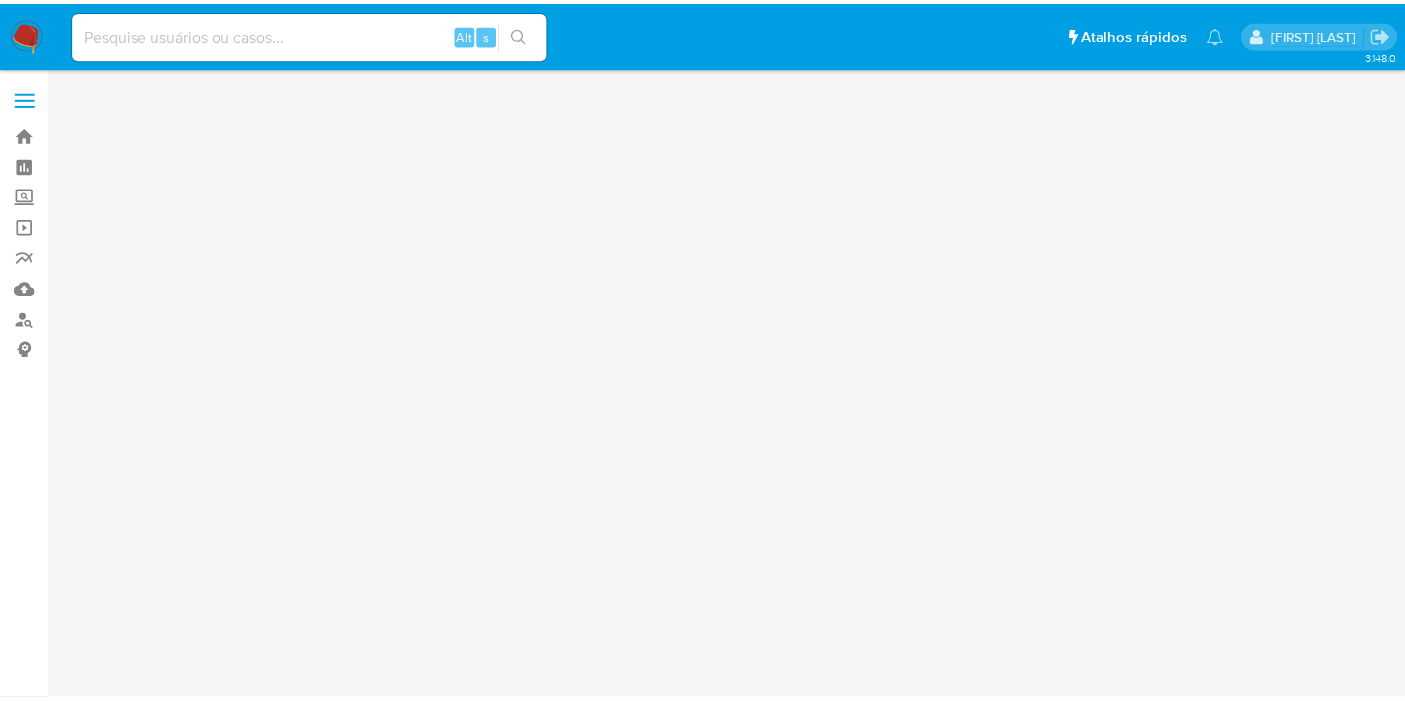 scroll, scrollTop: 0, scrollLeft: 0, axis: both 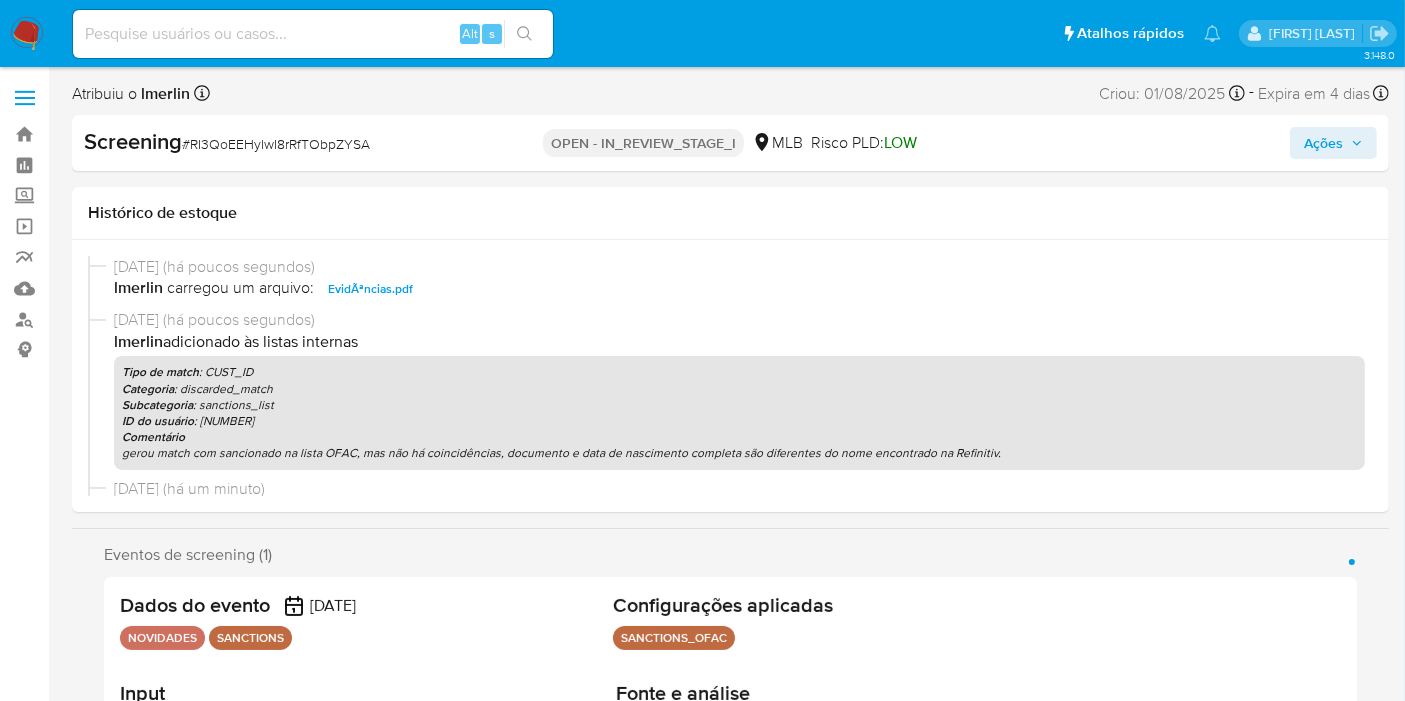 select on "10" 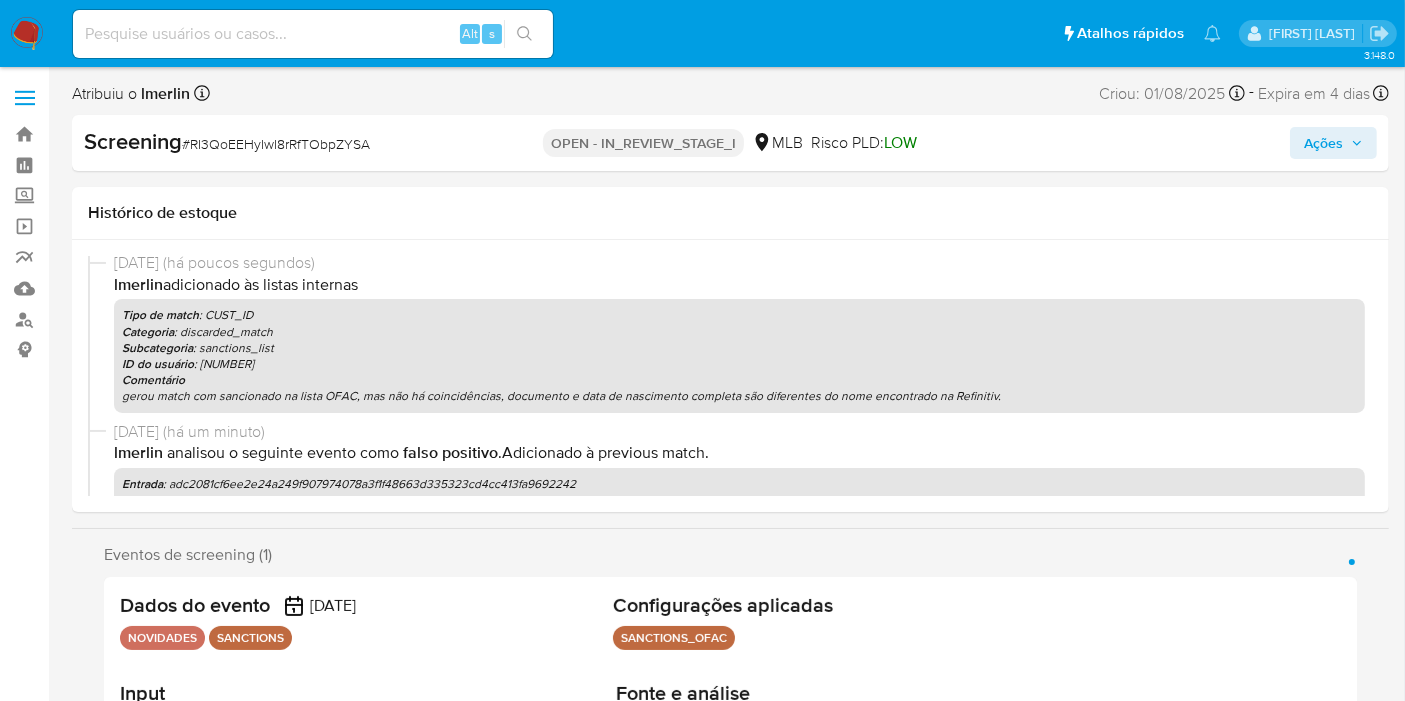 scroll, scrollTop: 0, scrollLeft: 0, axis: both 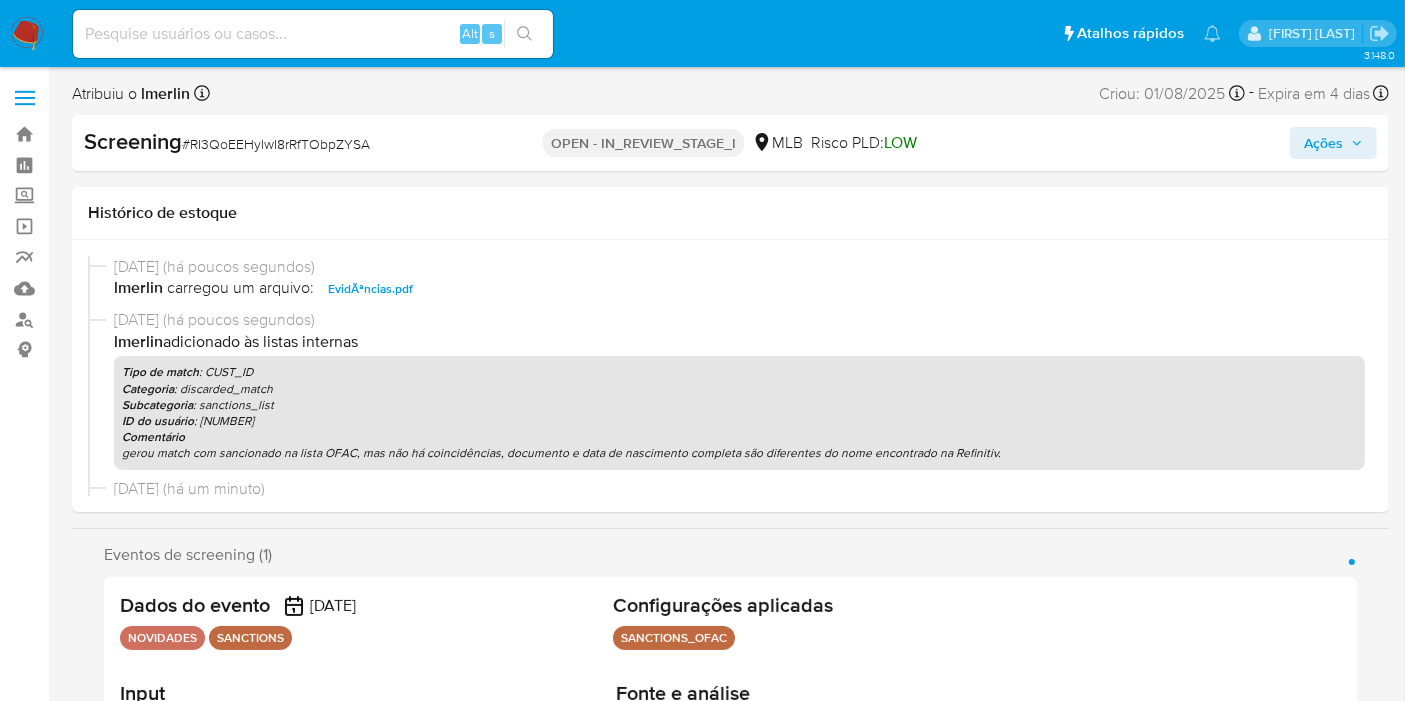 click on "Ações" at bounding box center (1323, 143) 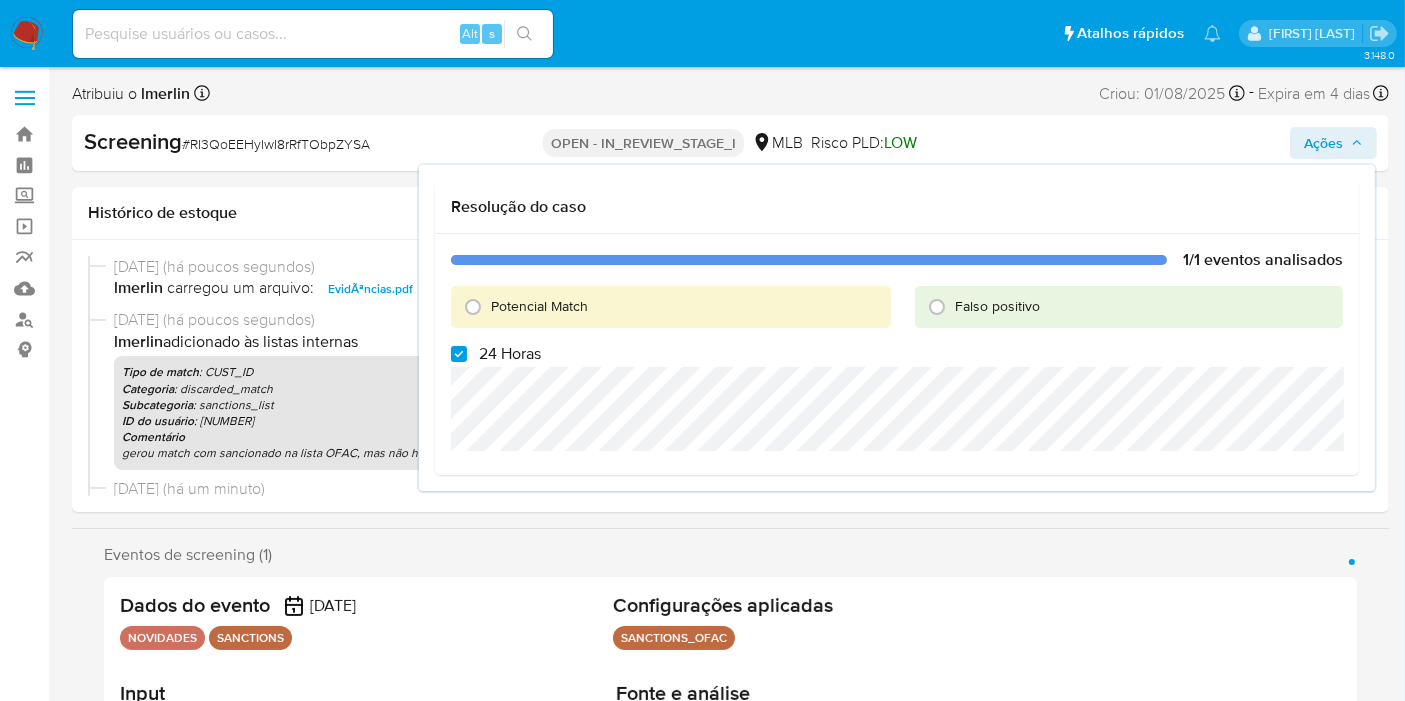click on "24 Horas" at bounding box center (510, 354) 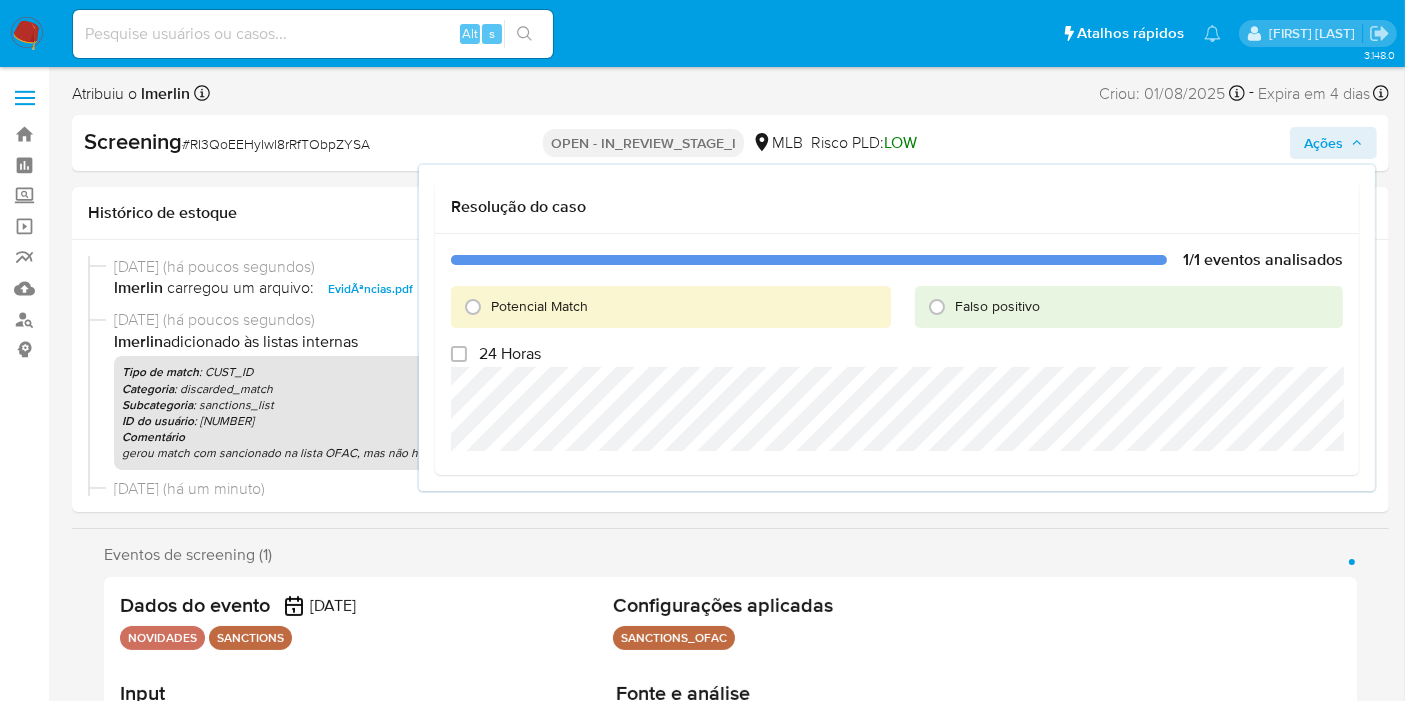 checkbox on "false" 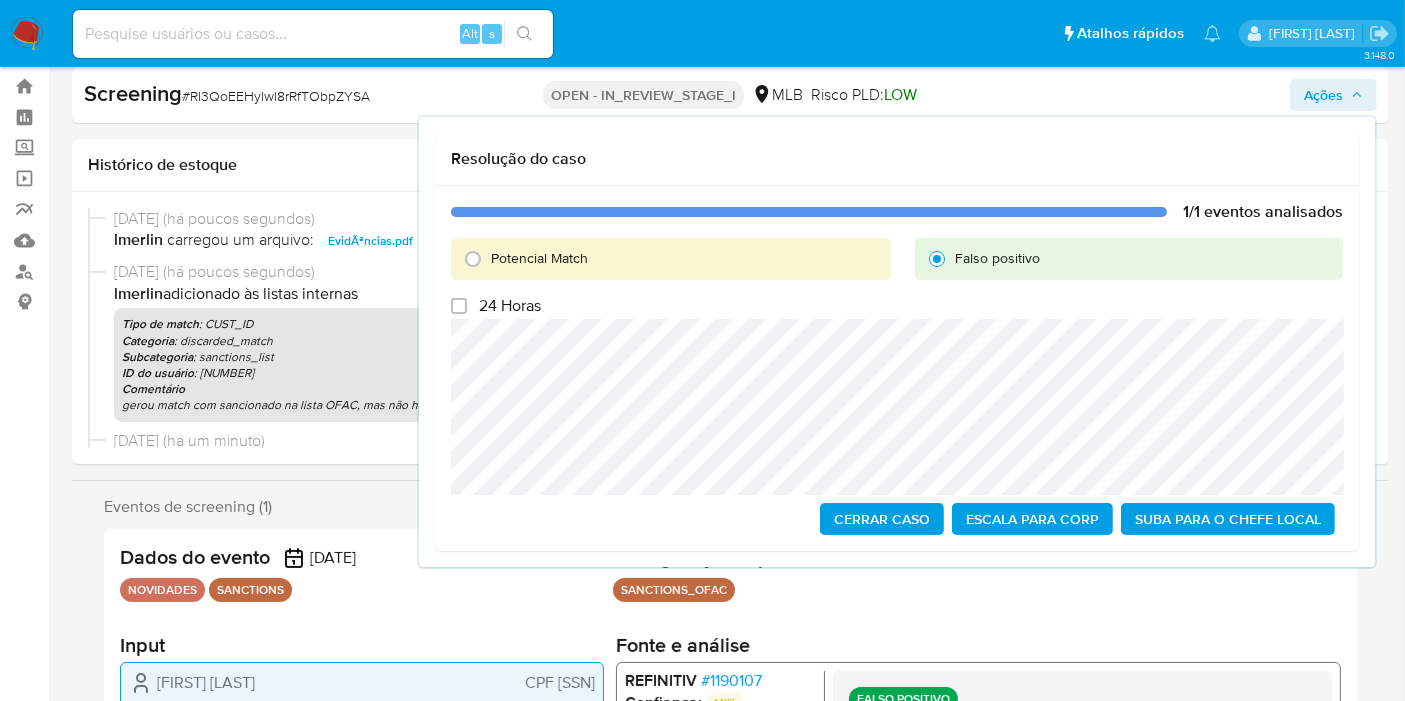 scroll, scrollTop: 0, scrollLeft: 0, axis: both 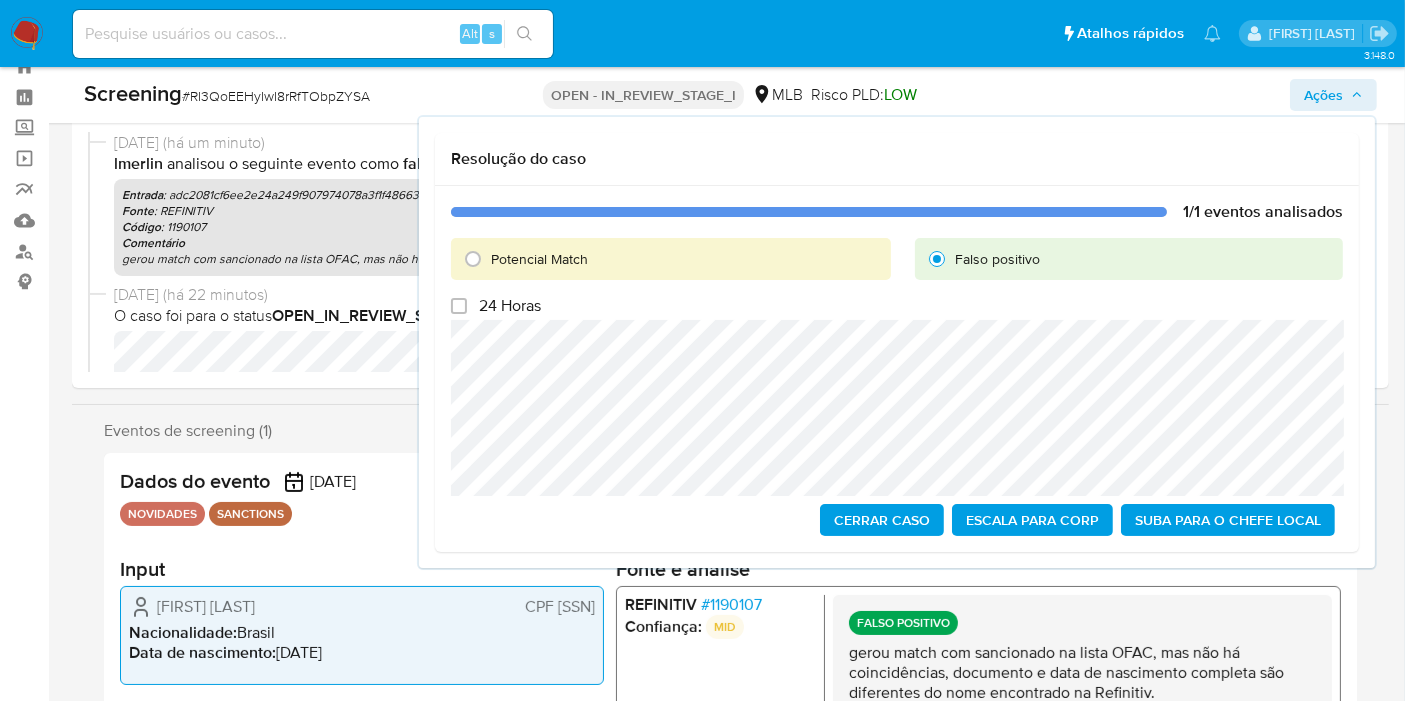 click on "Cerrar caso" at bounding box center (882, 520) 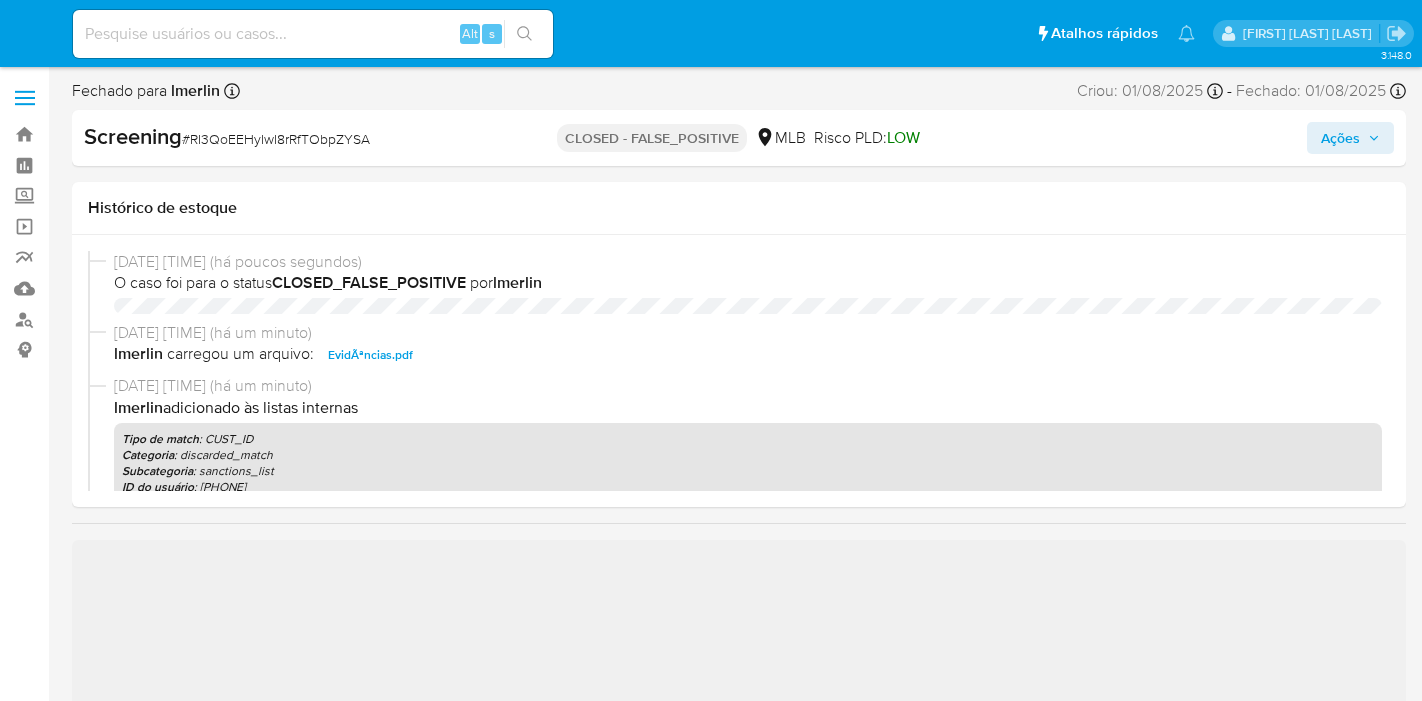 select on "10" 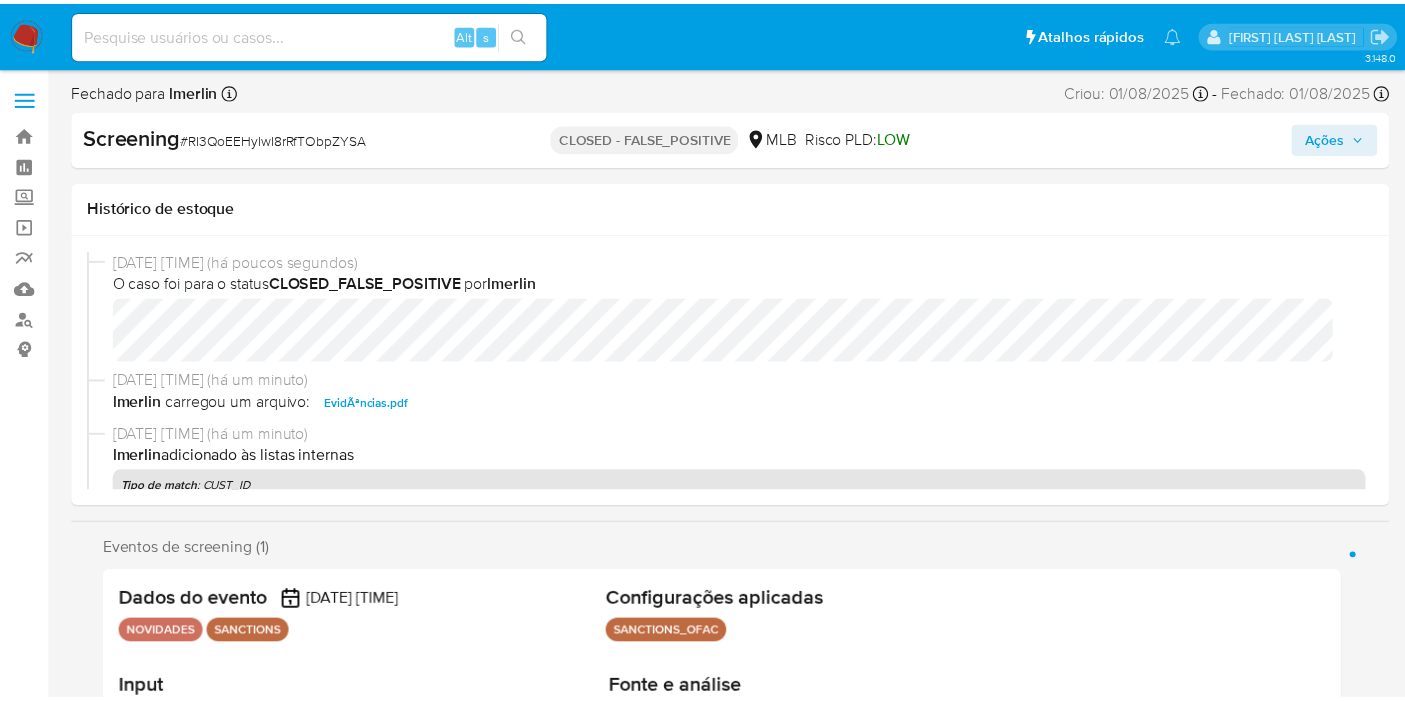 scroll, scrollTop: 0, scrollLeft: 0, axis: both 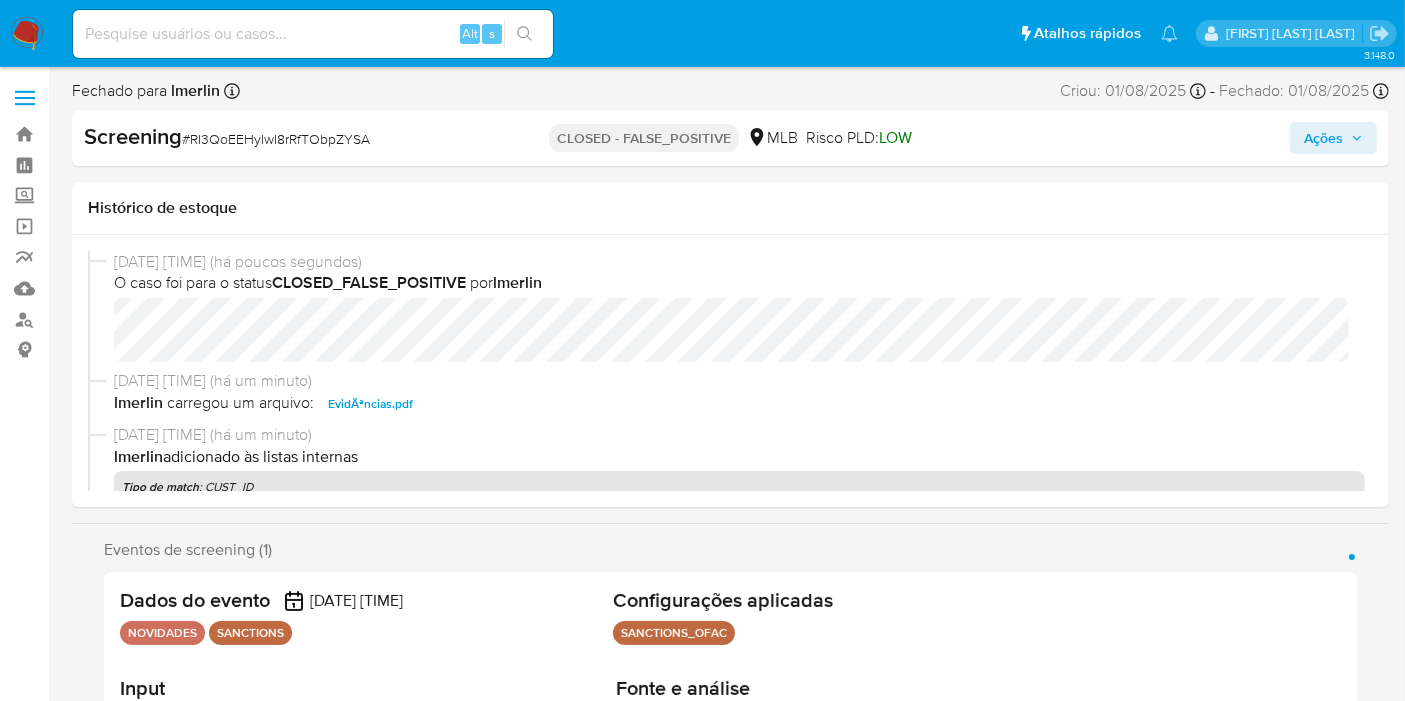 click at bounding box center (27, 34) 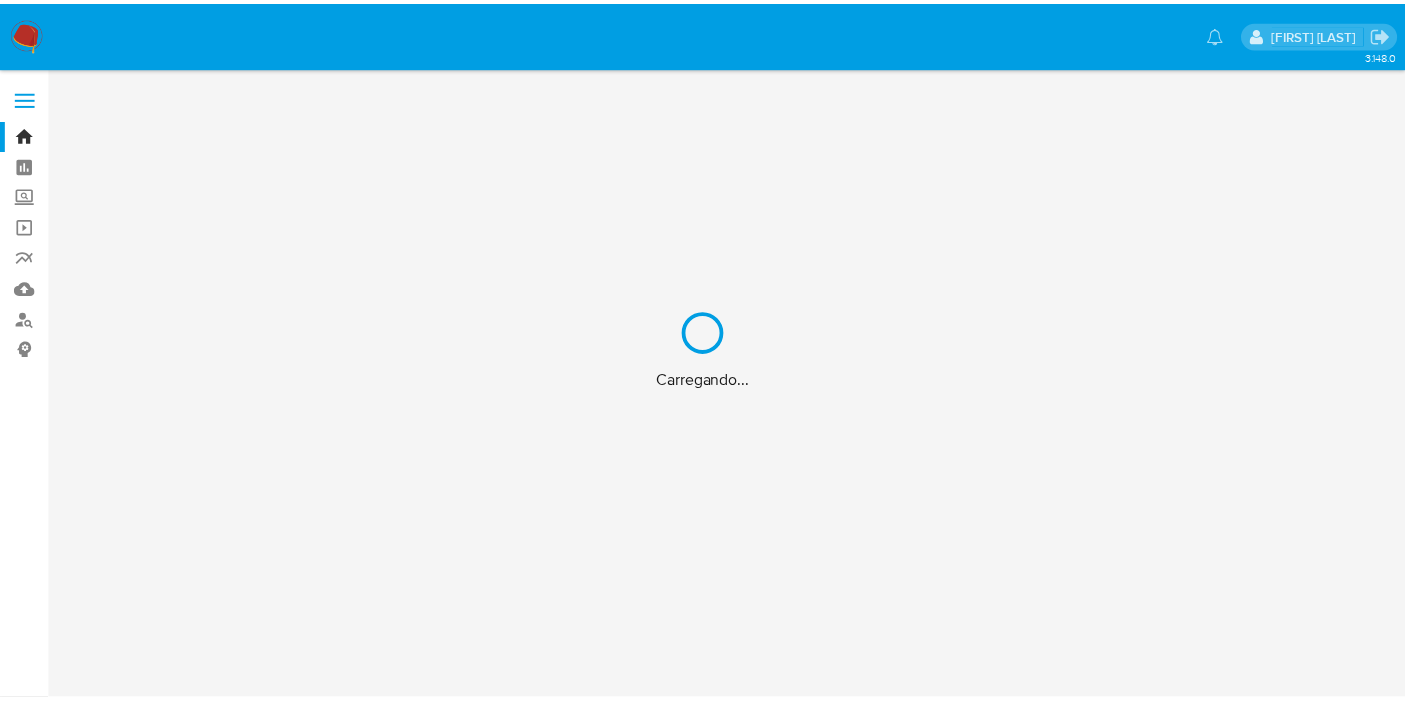 scroll, scrollTop: 0, scrollLeft: 0, axis: both 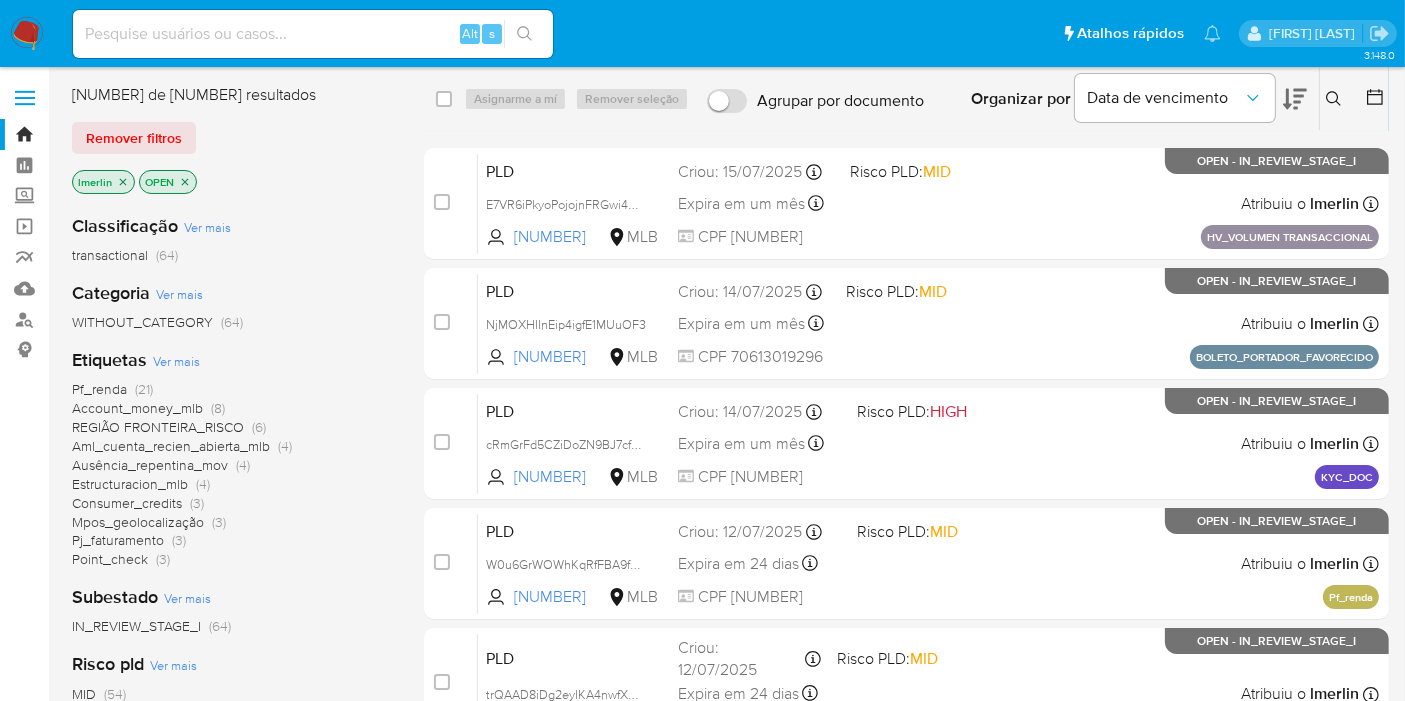 drag, startPoint x: 0, startPoint y: 566, endPoint x: 48, endPoint y: 561, distance: 48.259712 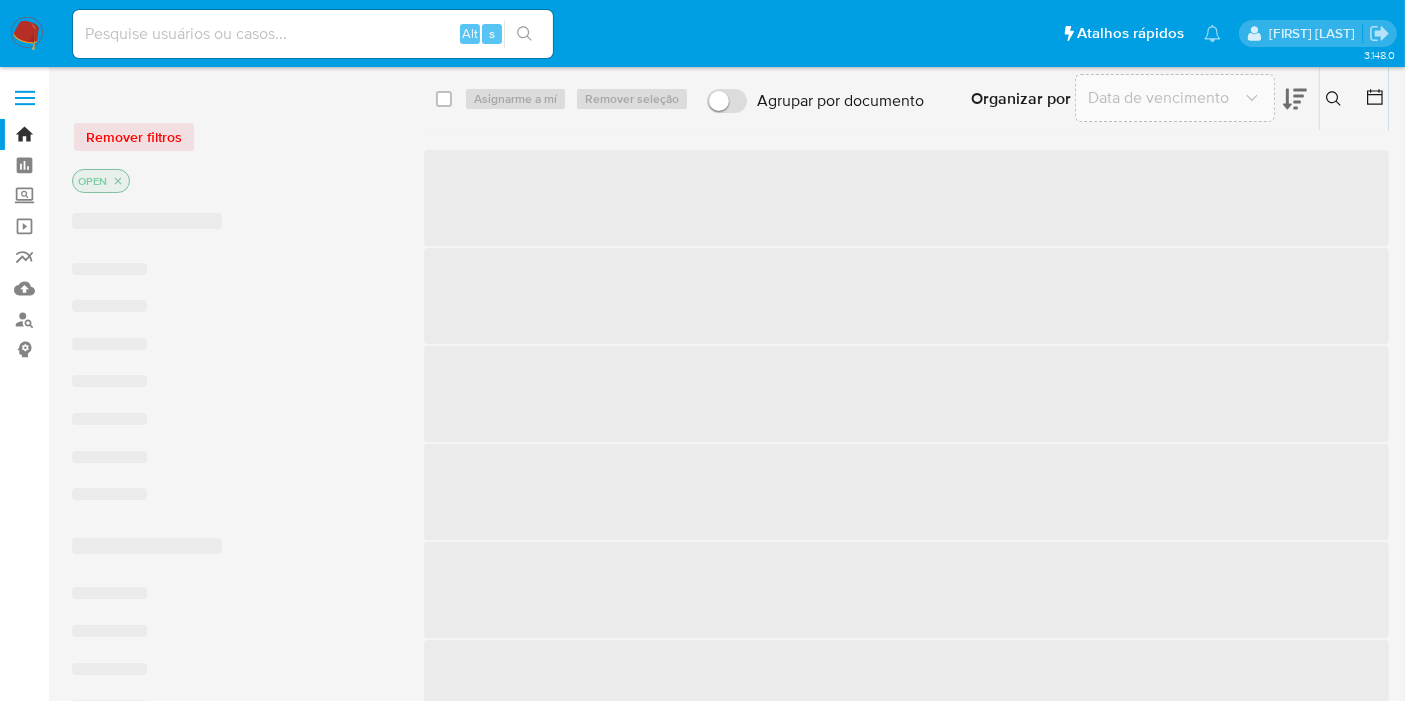 click at bounding box center (313, 34) 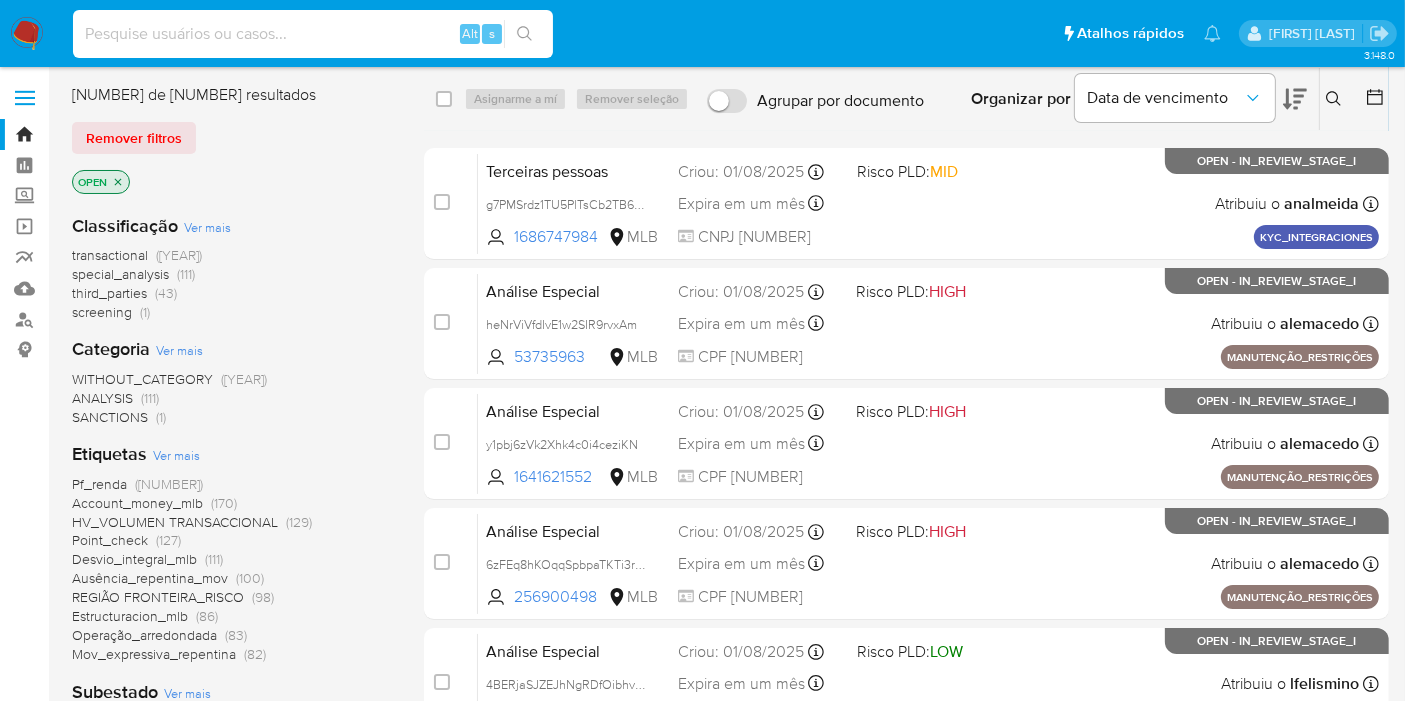 paste on "9a1ehWCO55Y35MbcNagKOFzS" 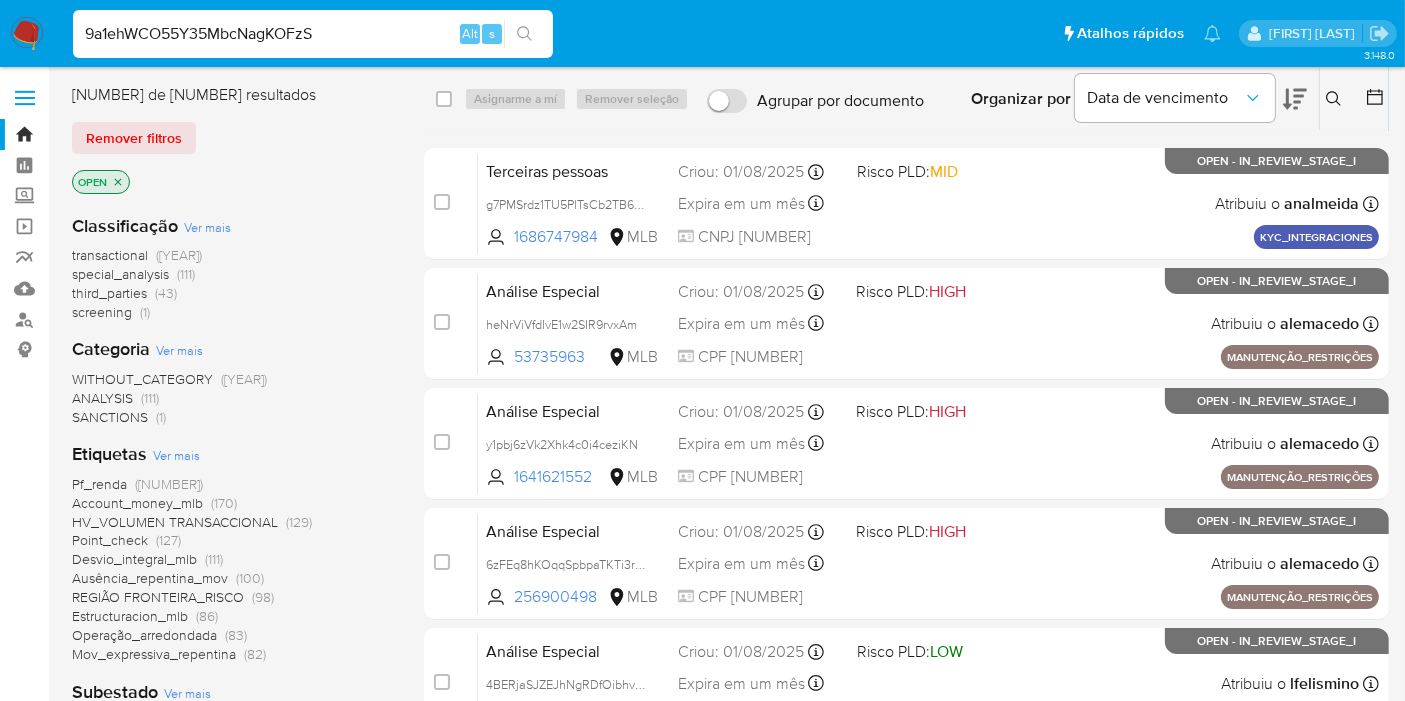 type on "9a1ehWCO55Y35MbcNagKOFzS" 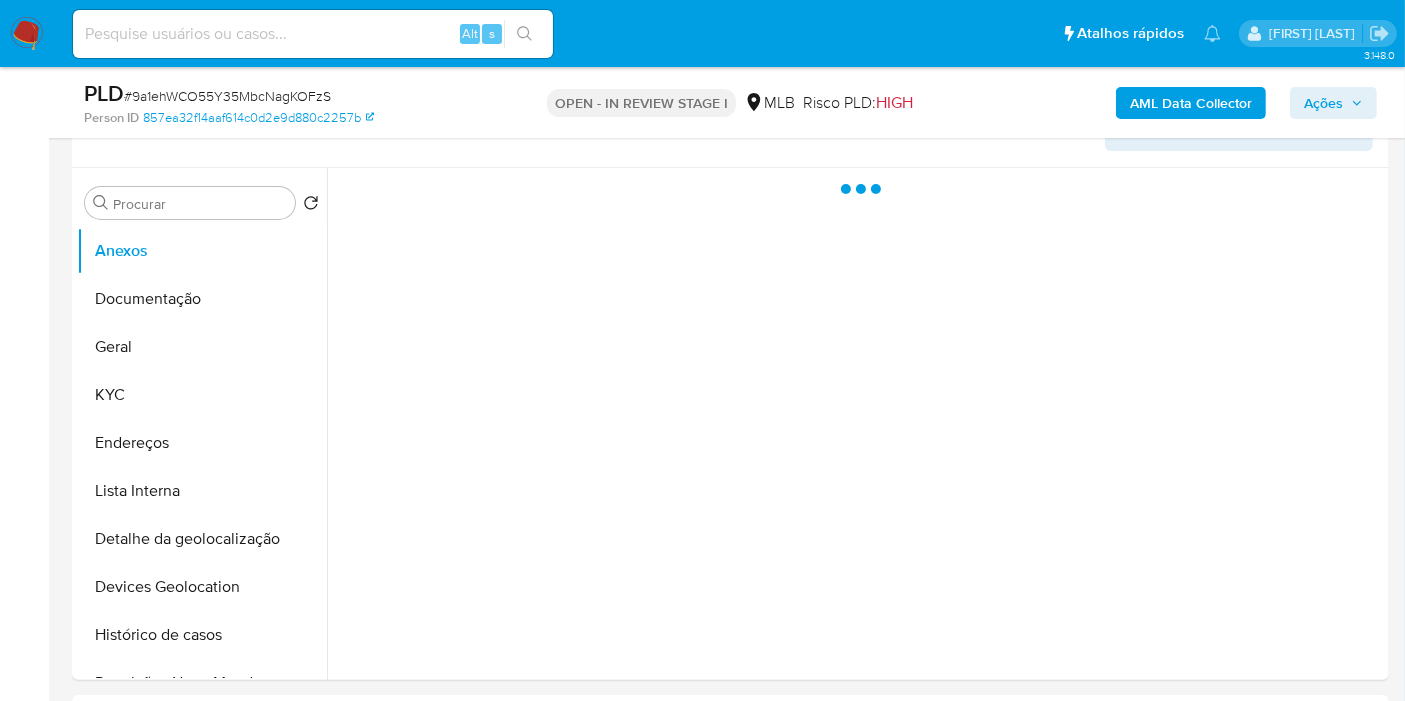 scroll, scrollTop: 444, scrollLeft: 0, axis: vertical 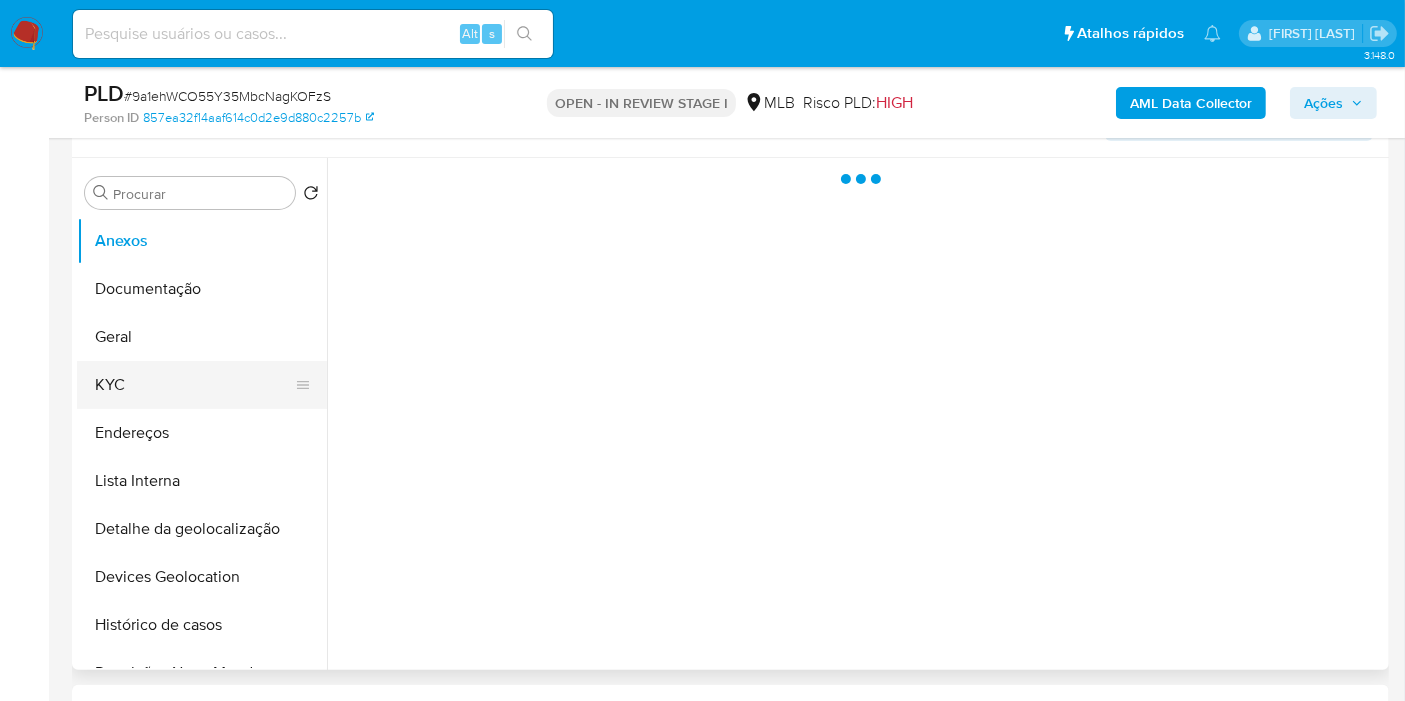 click on "Anexos Documentação Geral KYC Endereços Lista Interna Detalhe da geolocalização Devices Geolocation Histórico de casos Restrições Novo Mundo Dispositivos Point Listas Externas Empréstimos Adiantamentos de Dinheiro Cartões Contas Bancárias Dados Modificados Fecha Compliant Financiamento de Veículos Histórico de Risco PLD Histórico de conversas IV Challenges Insurtech Items Marcas AML Perfis Relacionados" at bounding box center [202, 442] 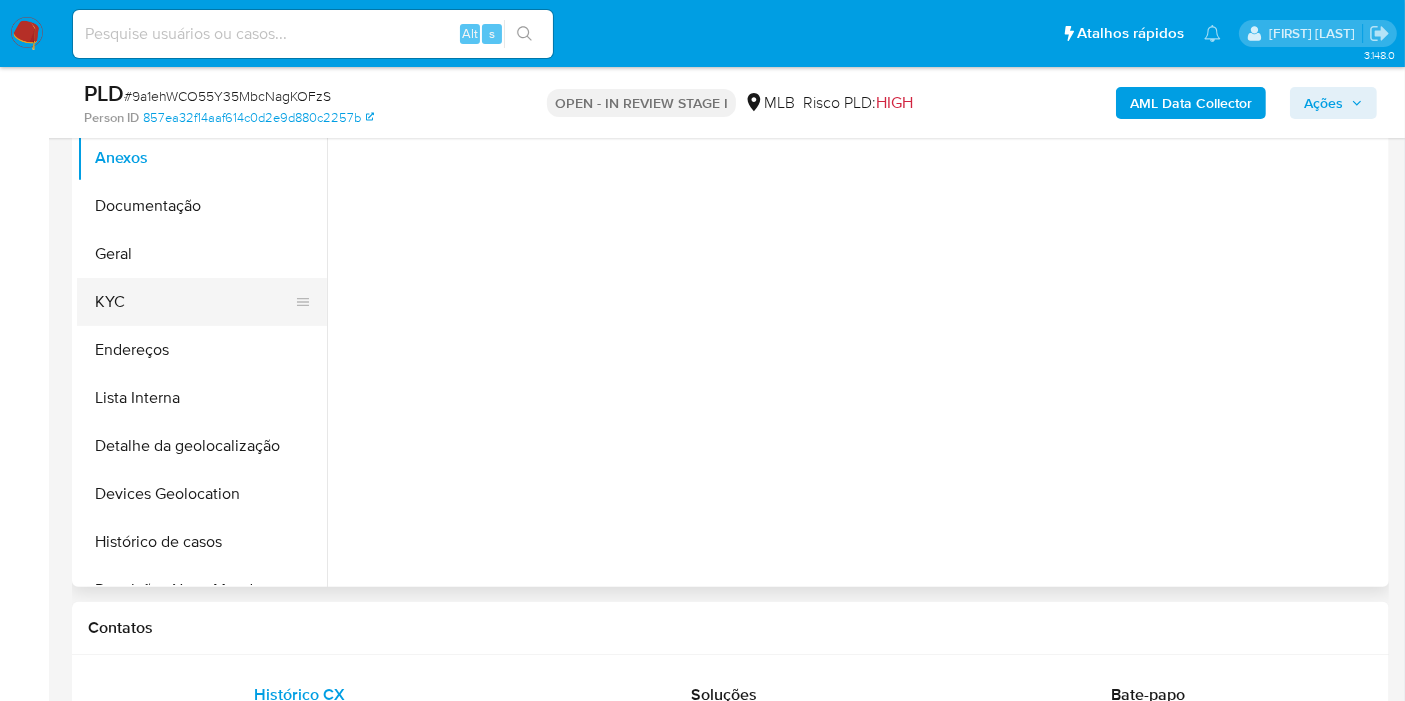 click on "KYC" at bounding box center [194, 302] 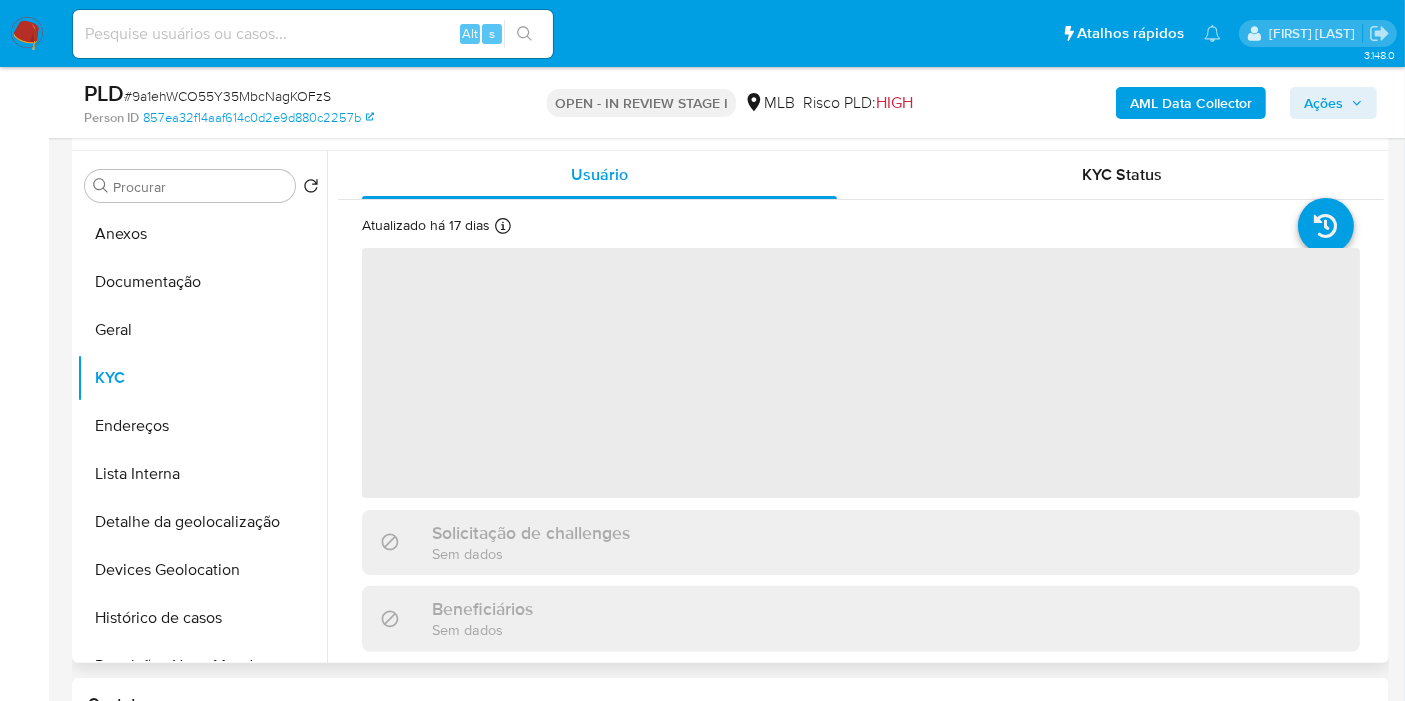 scroll, scrollTop: 333, scrollLeft: 0, axis: vertical 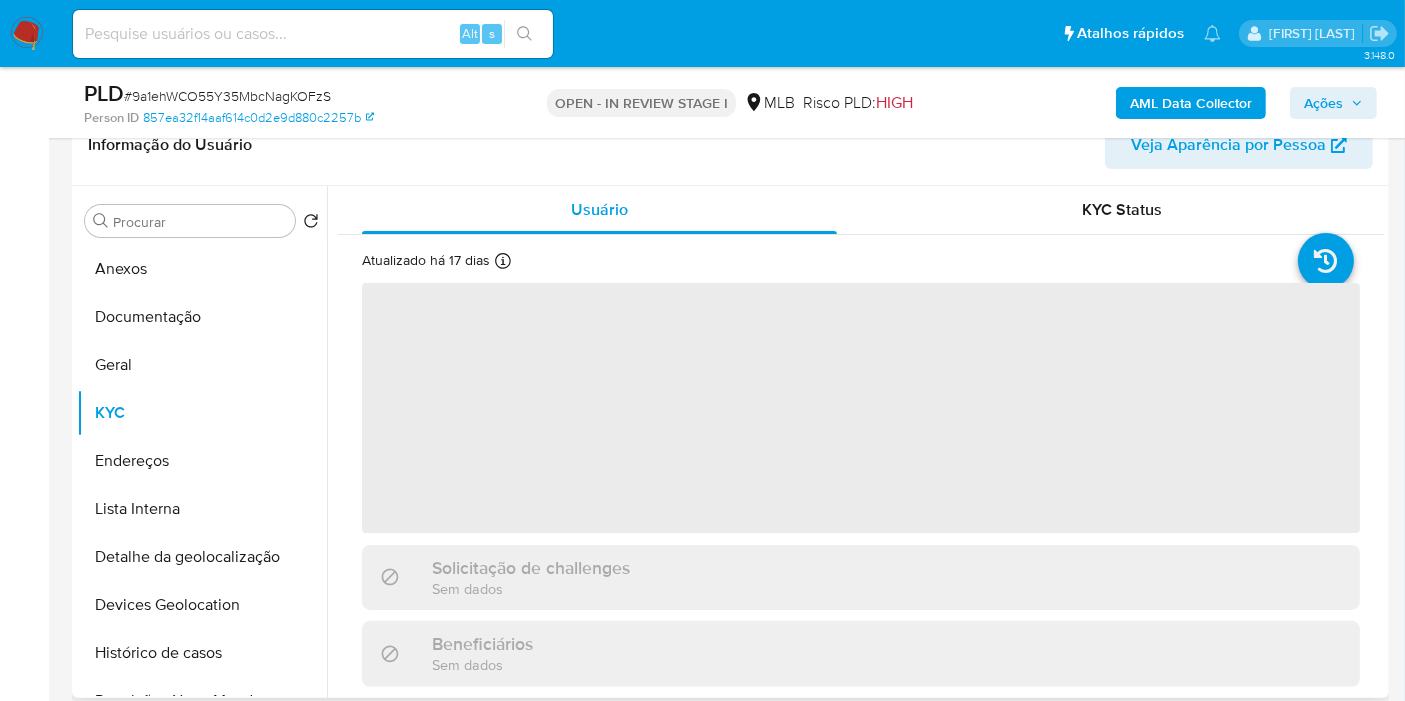 select on "10" 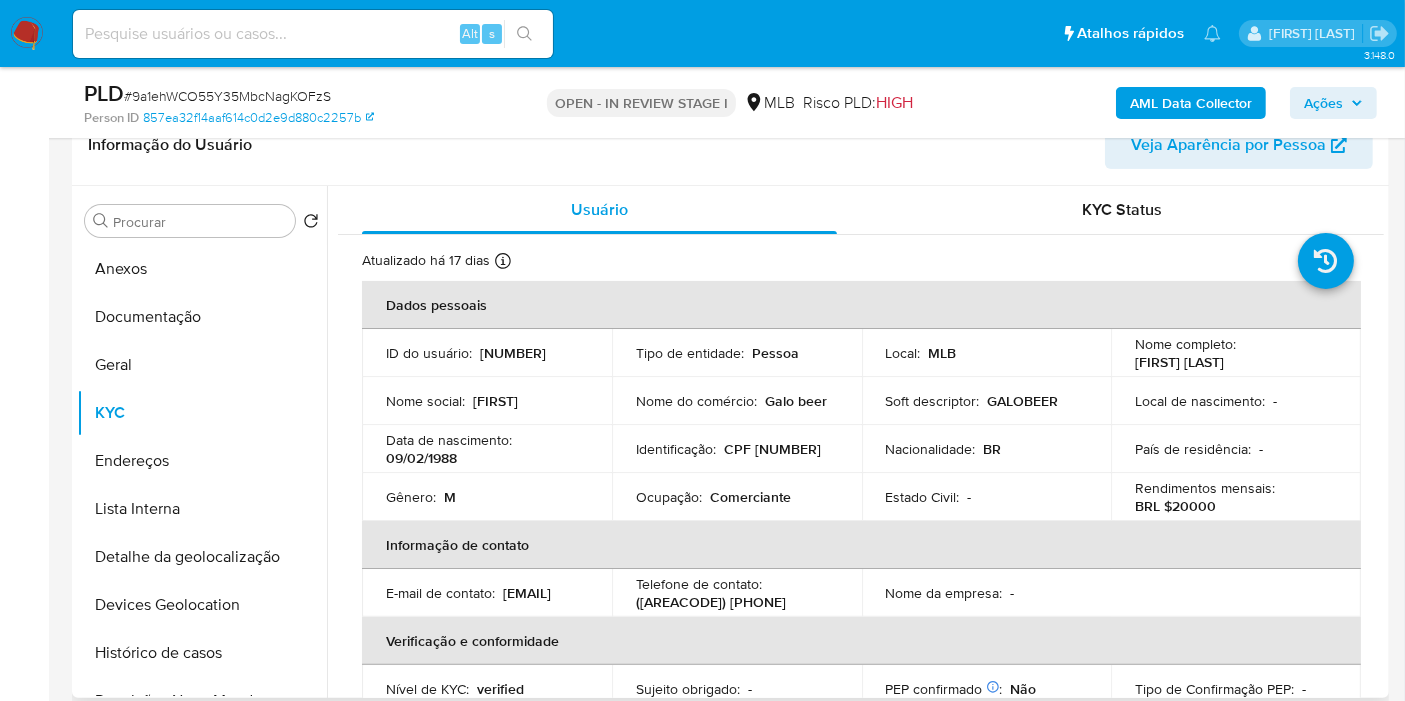 click on "CPF [NUMBER]" at bounding box center (772, 449) 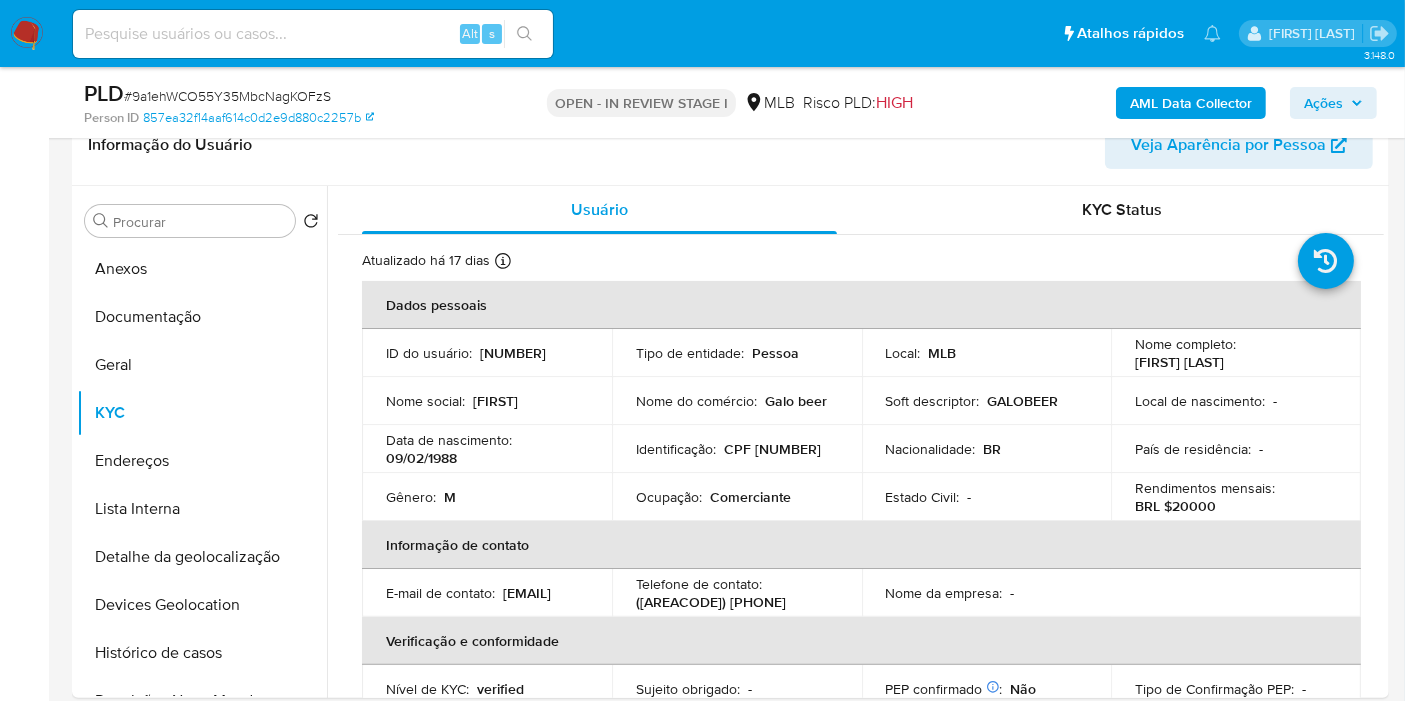 copy on "[NUMBER]" 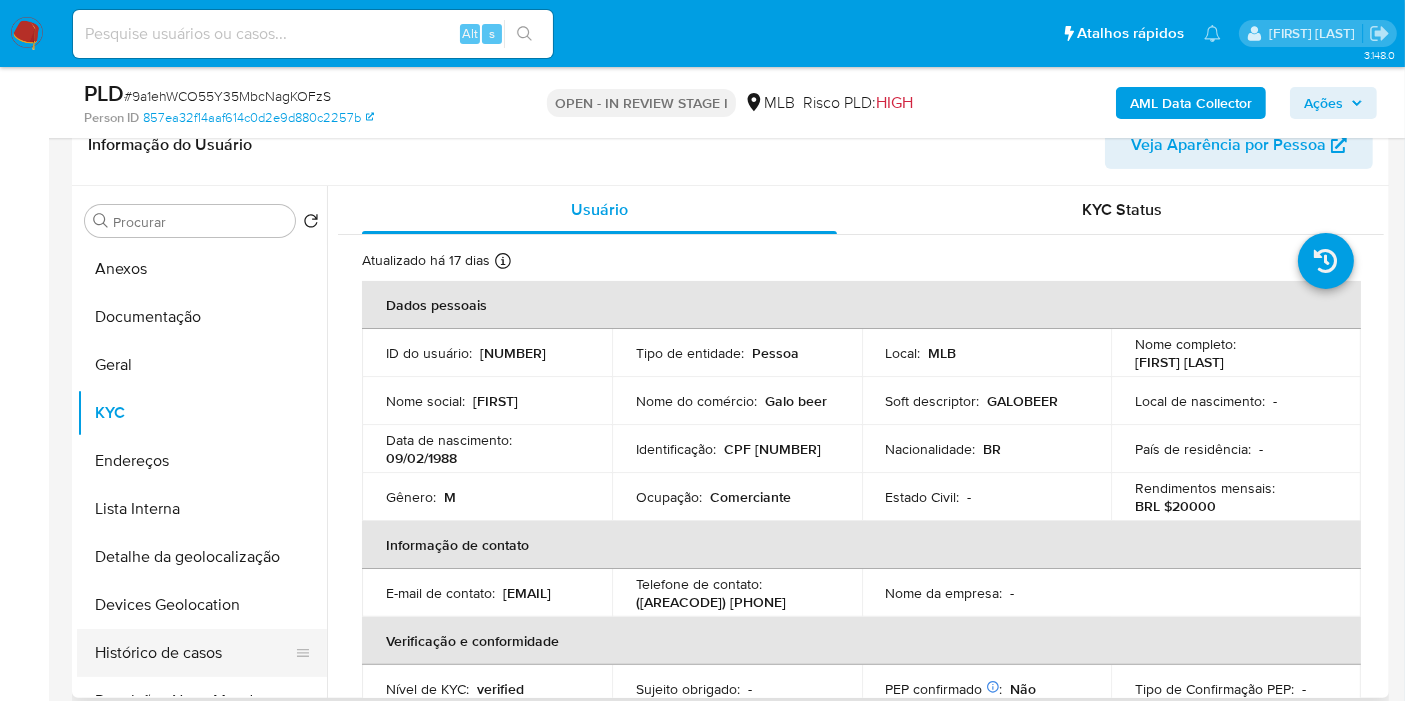 click on "Histórico de casos" at bounding box center (194, 653) 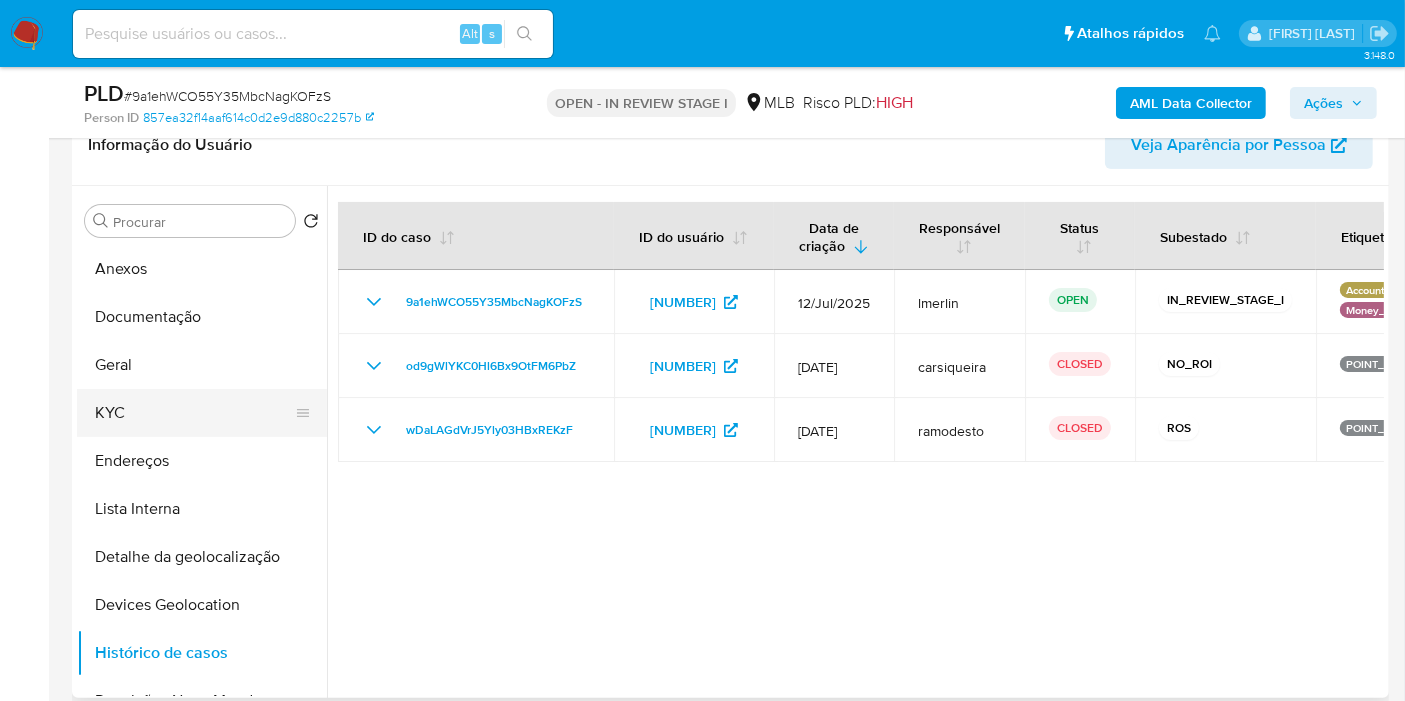 click on "KYC" at bounding box center [194, 413] 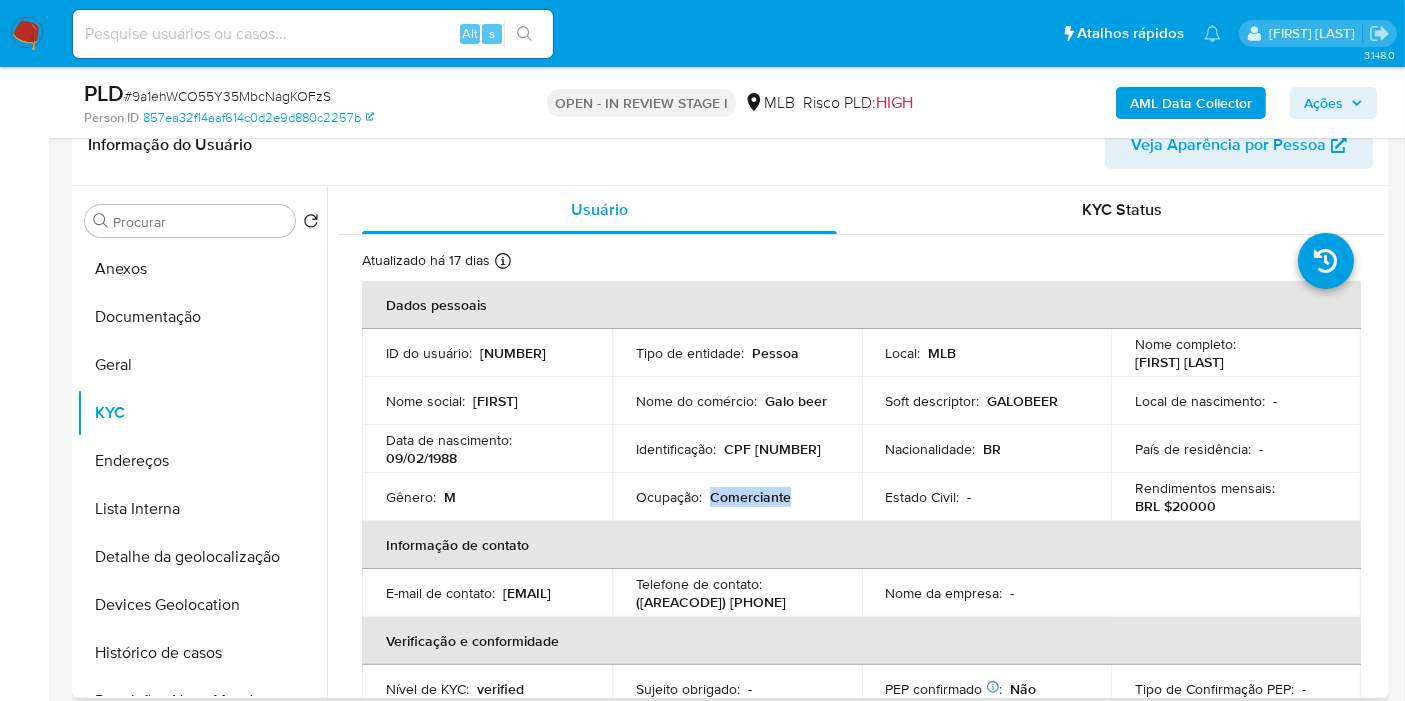 drag, startPoint x: 710, startPoint y: 495, endPoint x: 837, endPoint y: 478, distance: 128.13274 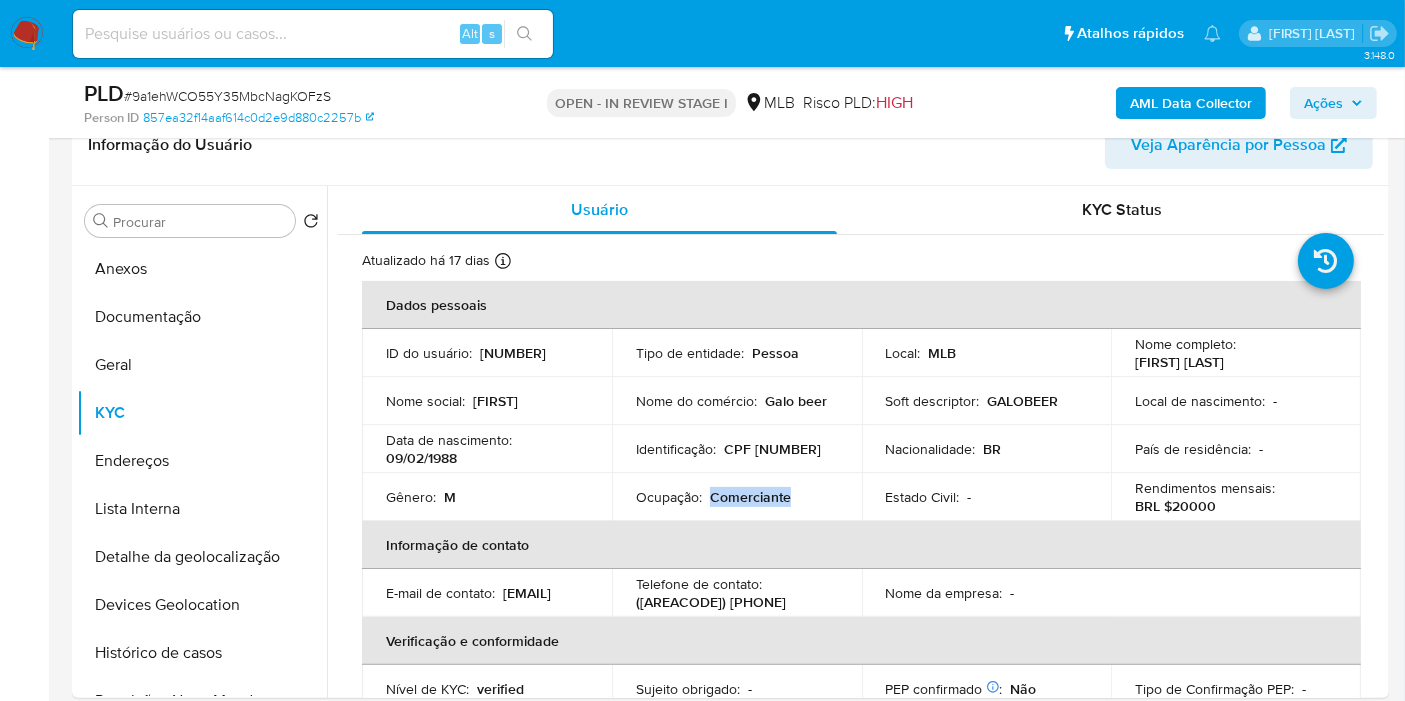 copy on "Comerciante" 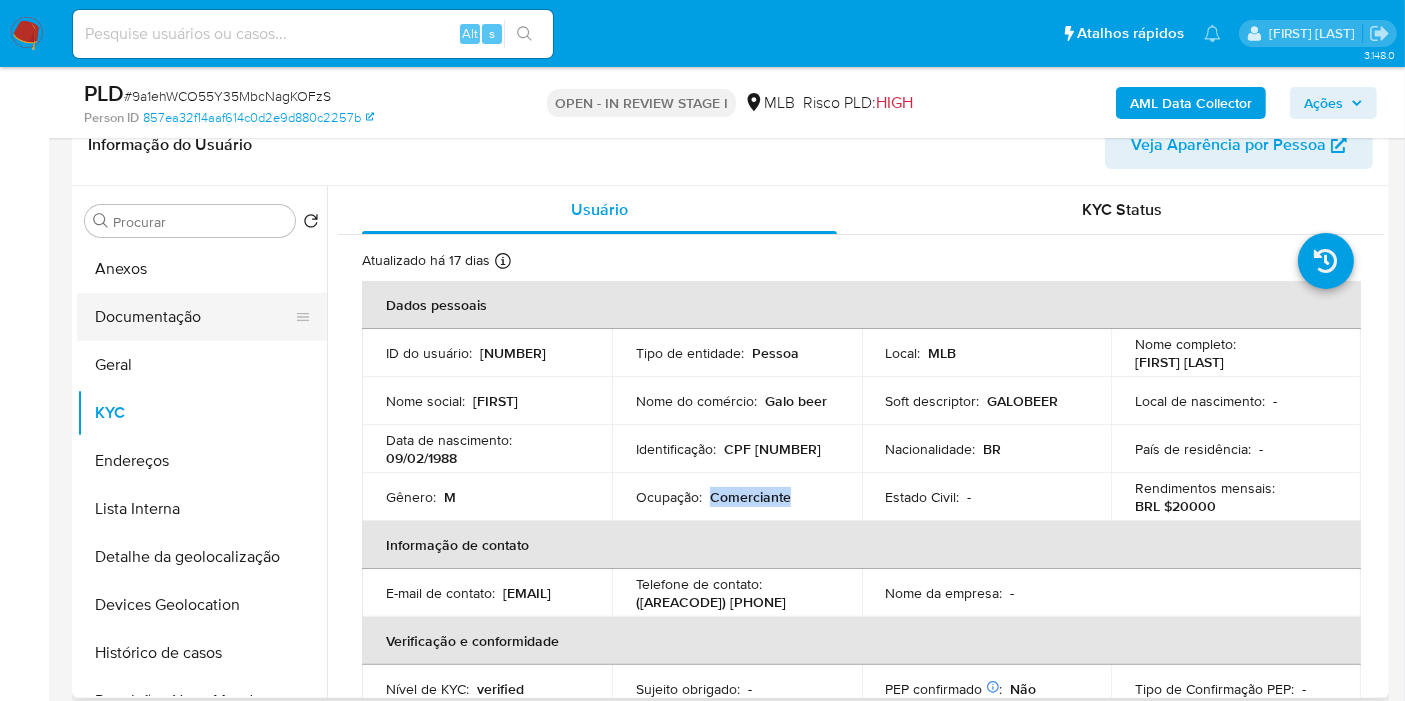 click on "Documentação" at bounding box center [194, 317] 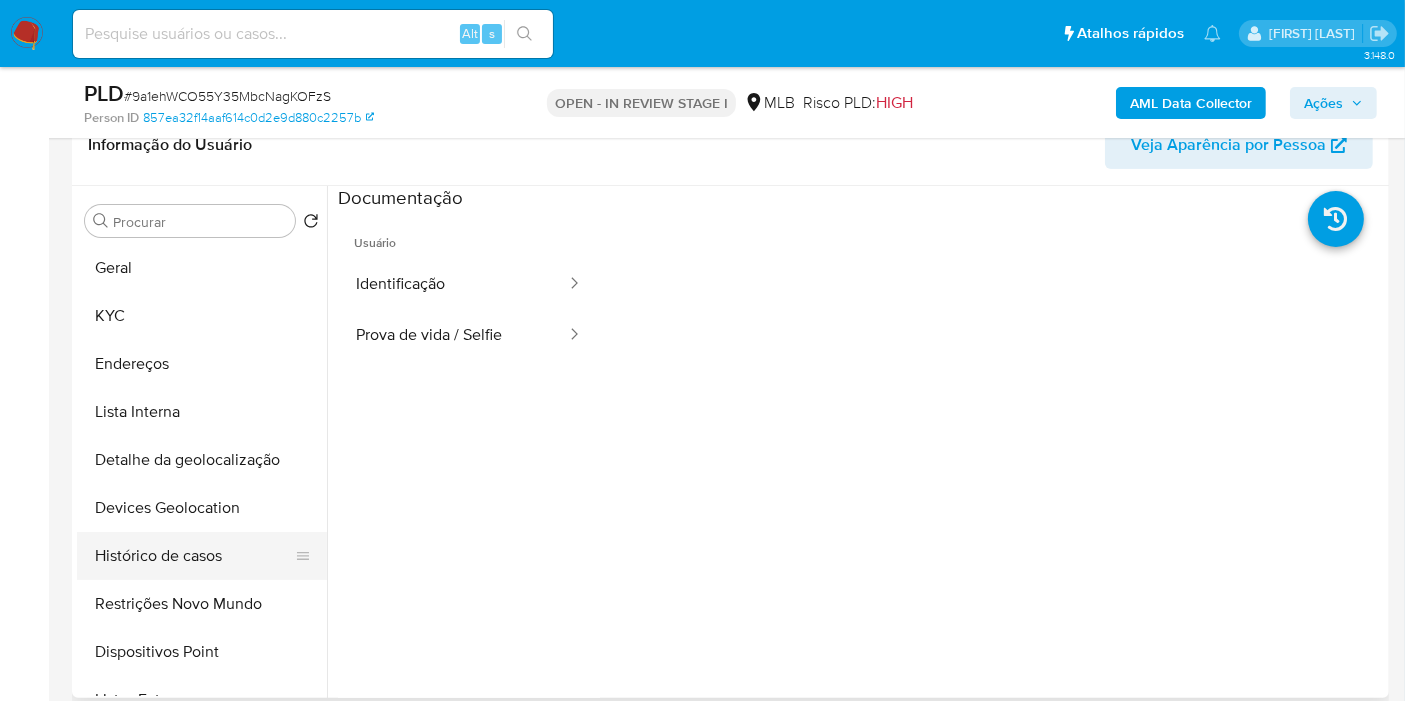 scroll, scrollTop: 222, scrollLeft: 0, axis: vertical 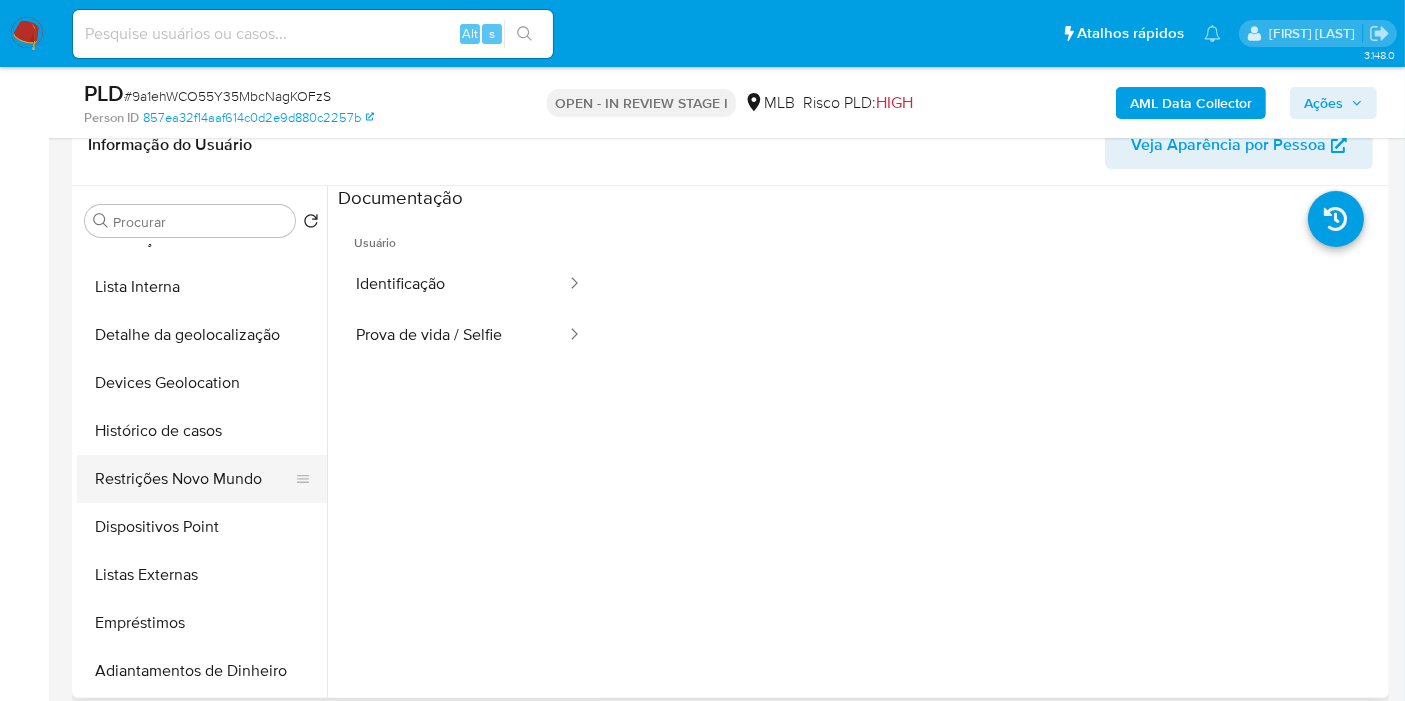 click on "Restrições Novo Mundo" at bounding box center (194, 479) 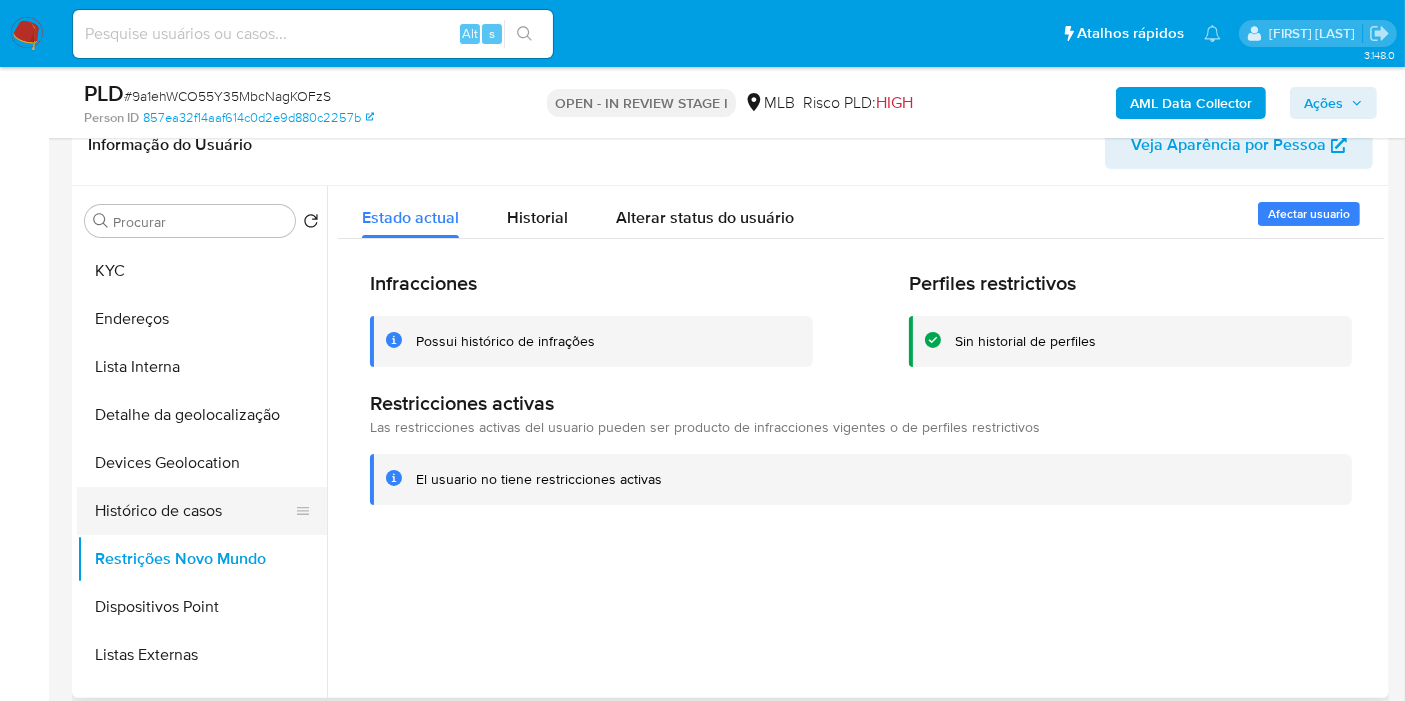 scroll, scrollTop: 111, scrollLeft: 0, axis: vertical 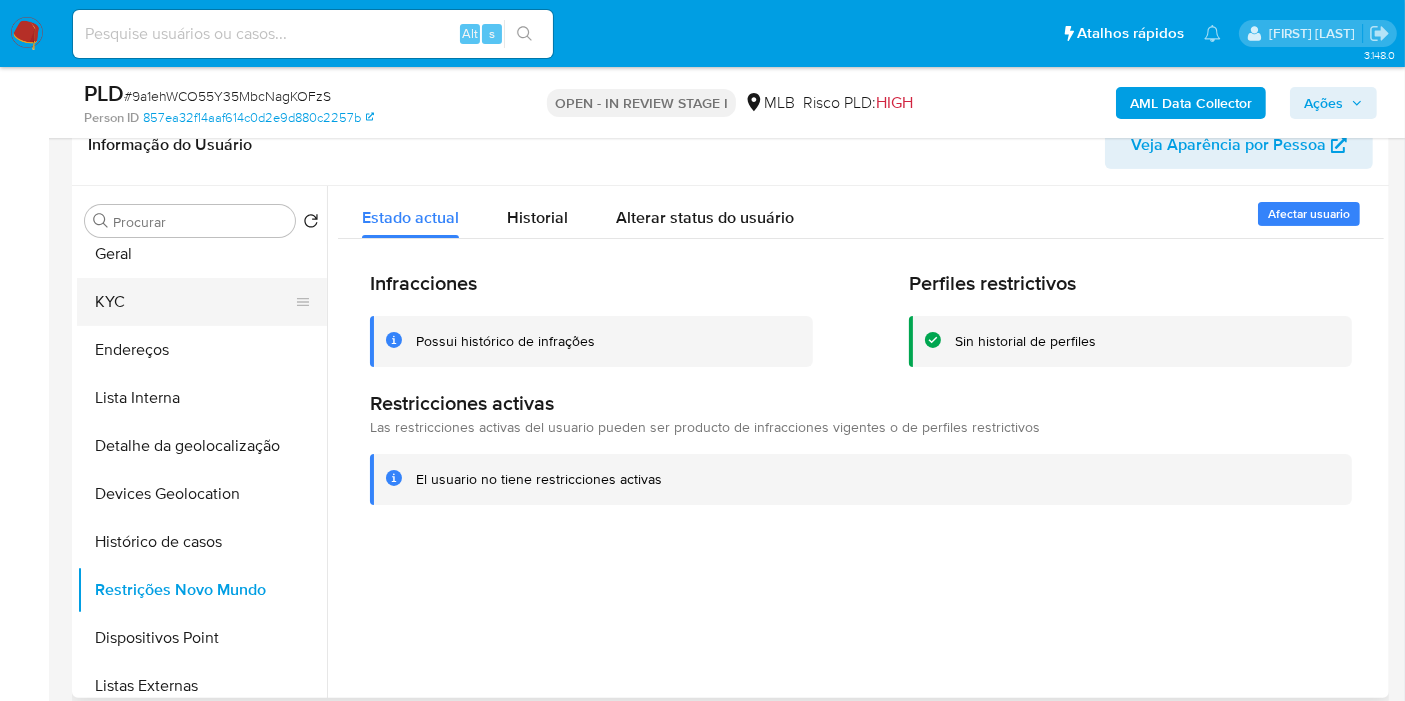 click on "KYC" at bounding box center (194, 302) 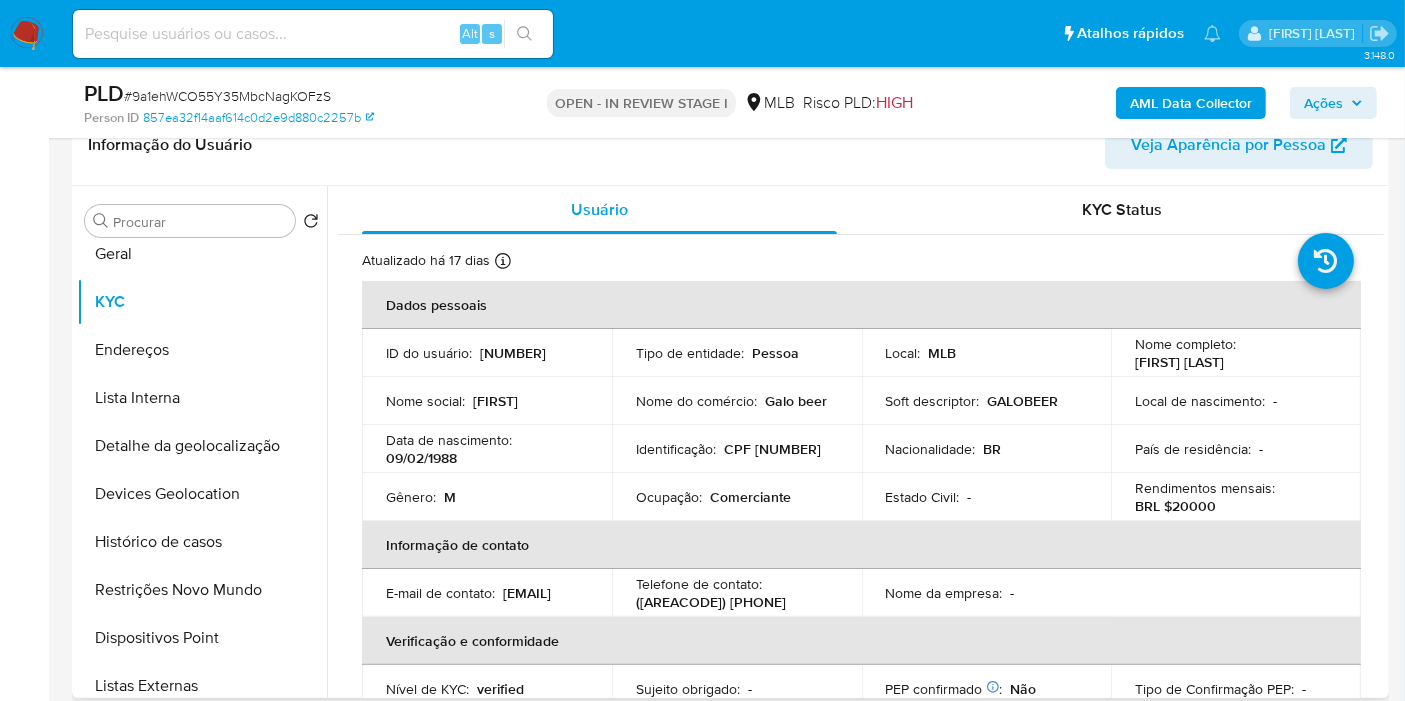scroll, scrollTop: 908, scrollLeft: 0, axis: vertical 